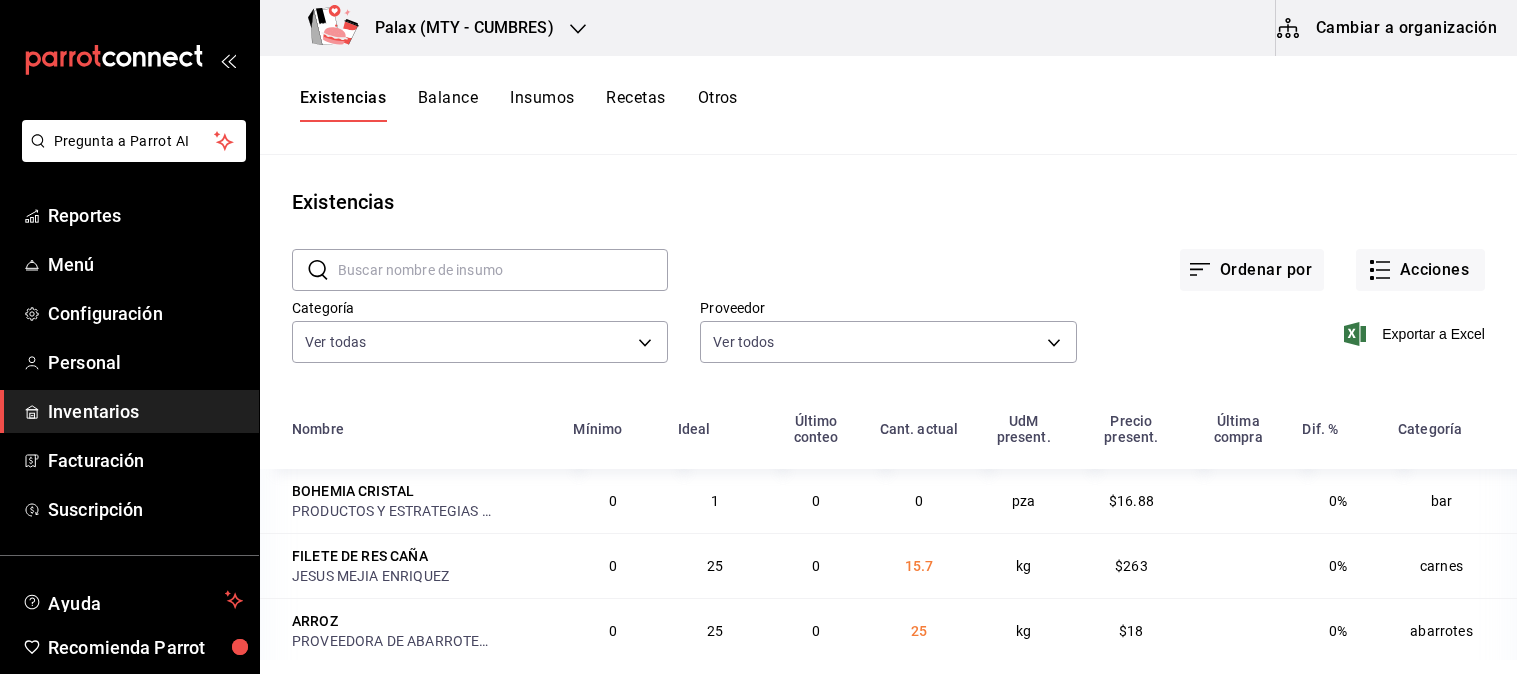 scroll, scrollTop: 0, scrollLeft: 0, axis: both 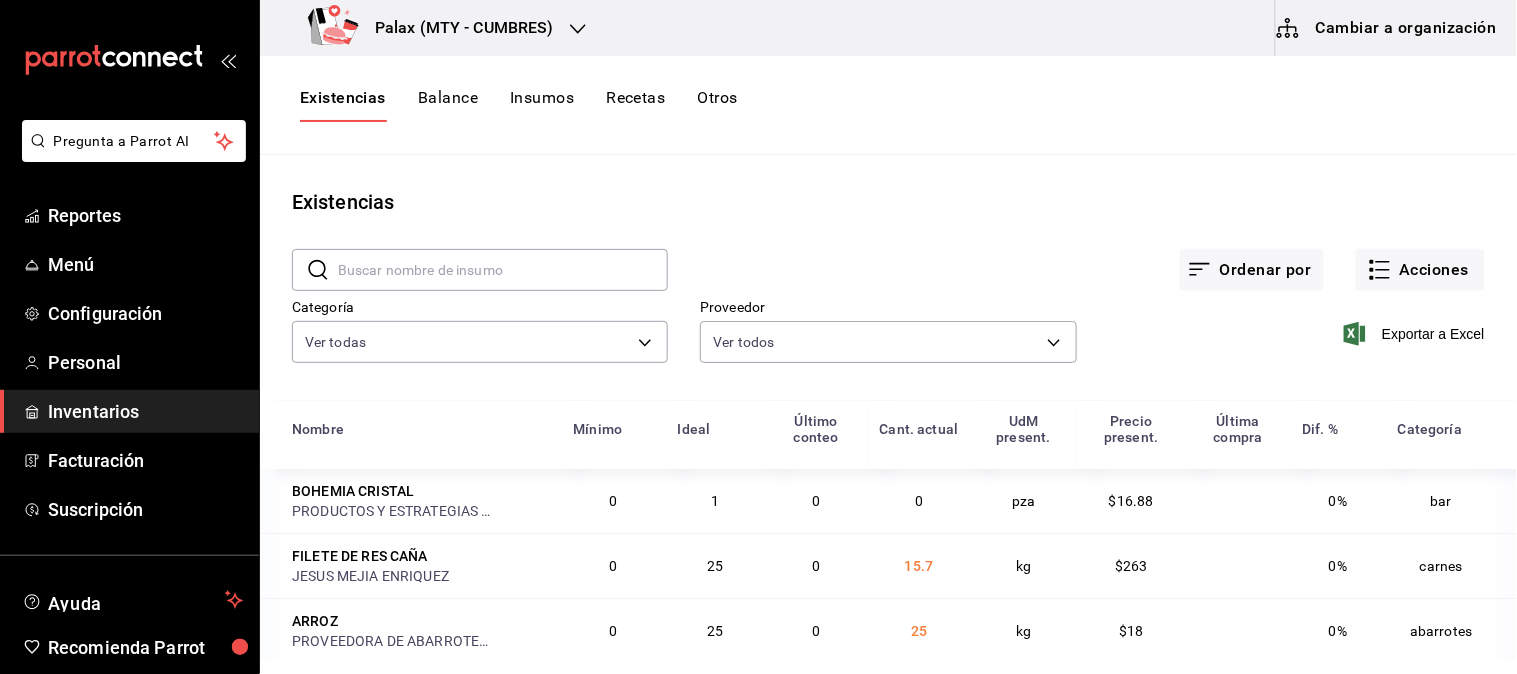 click on "Ordenar por Acciones" at bounding box center (1076, 254) 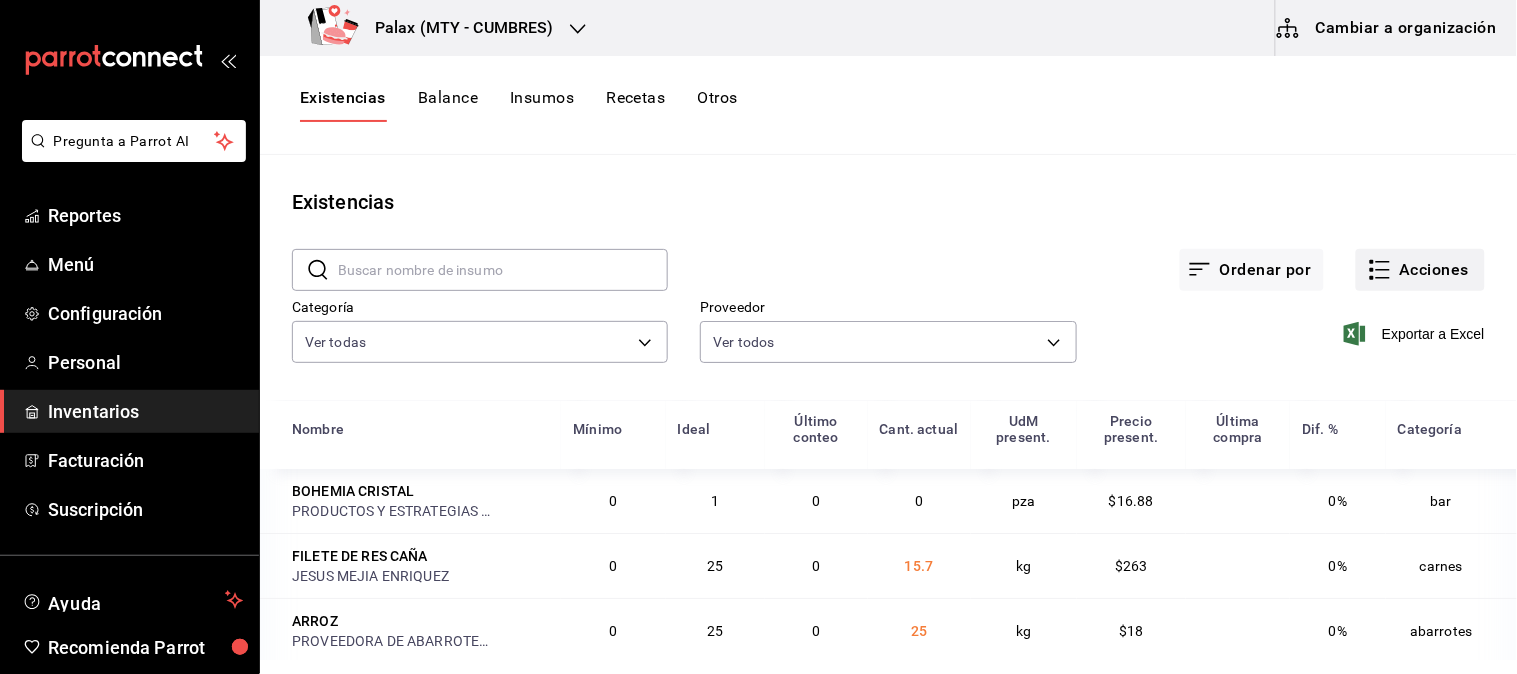 click on "Acciones" at bounding box center (1420, 270) 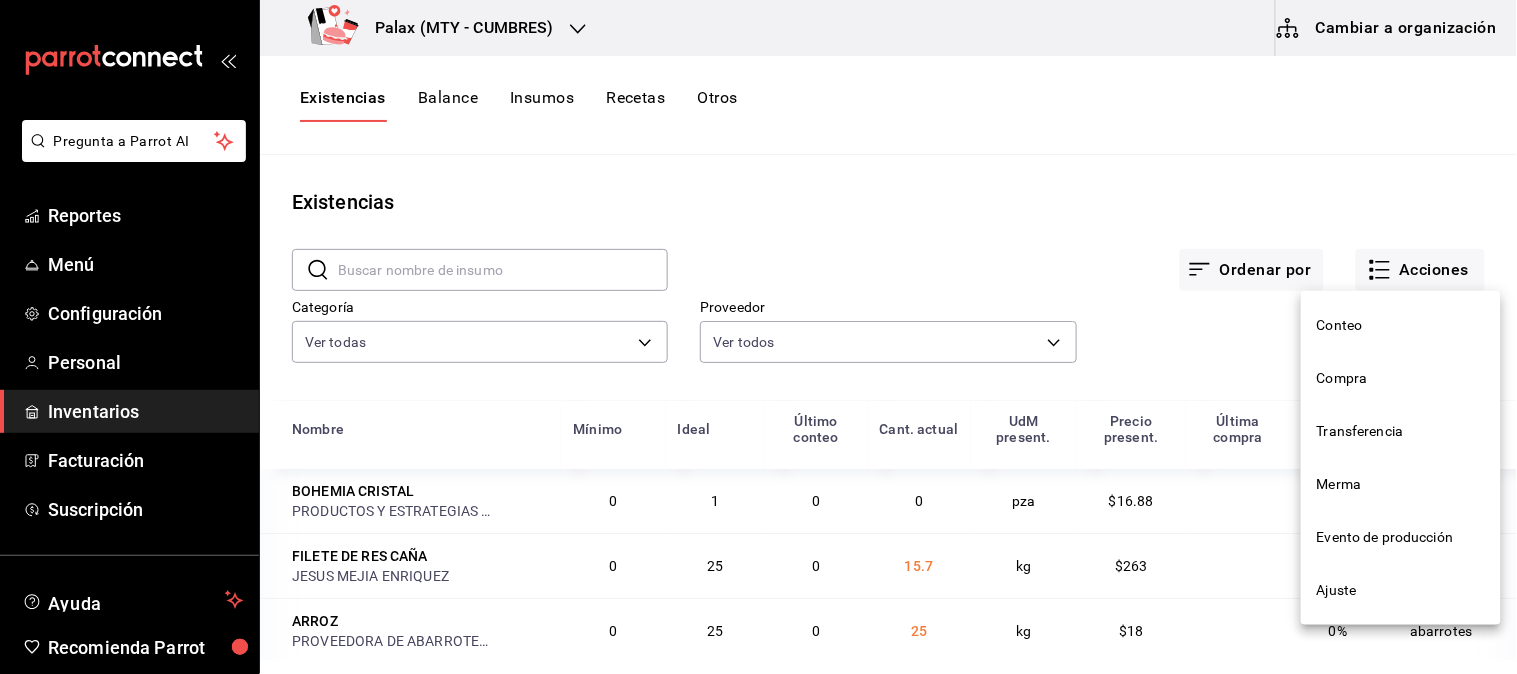 click on "Compra" at bounding box center (1401, 378) 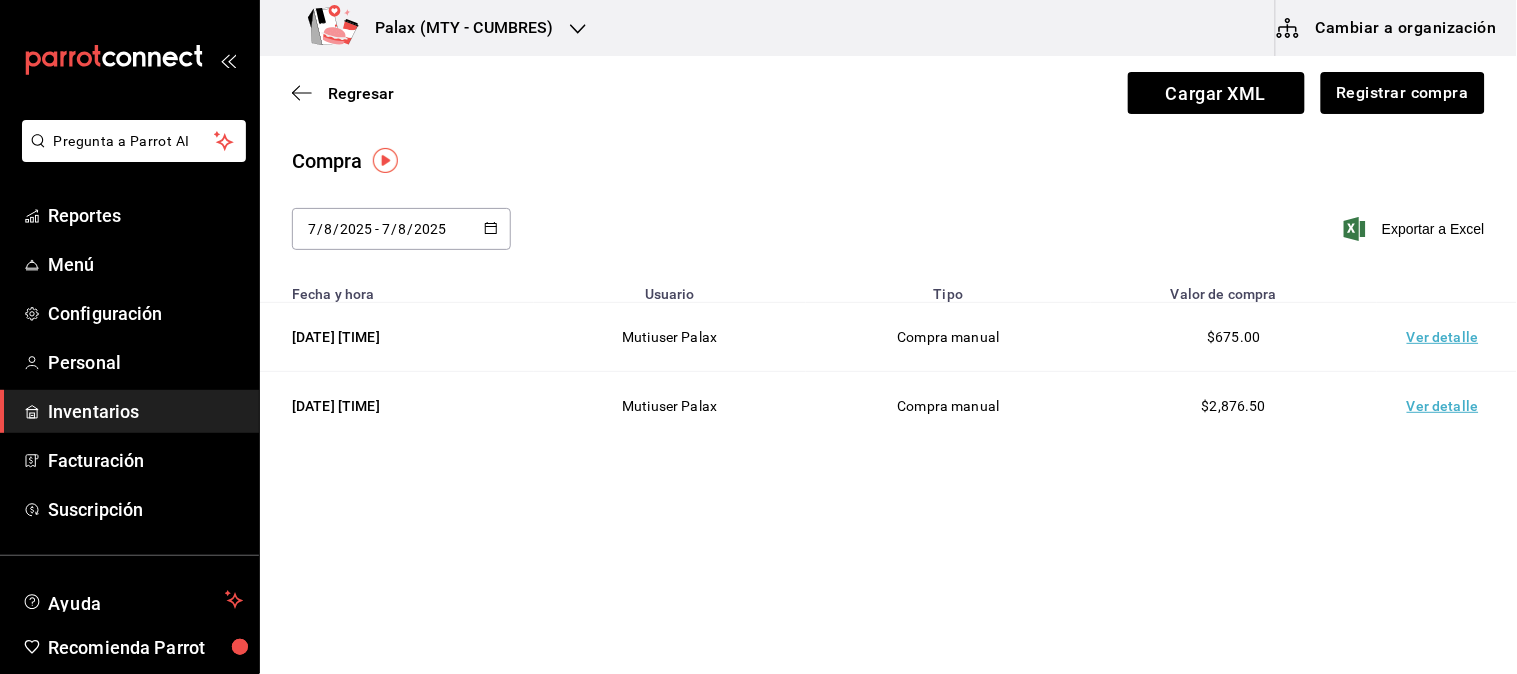 click 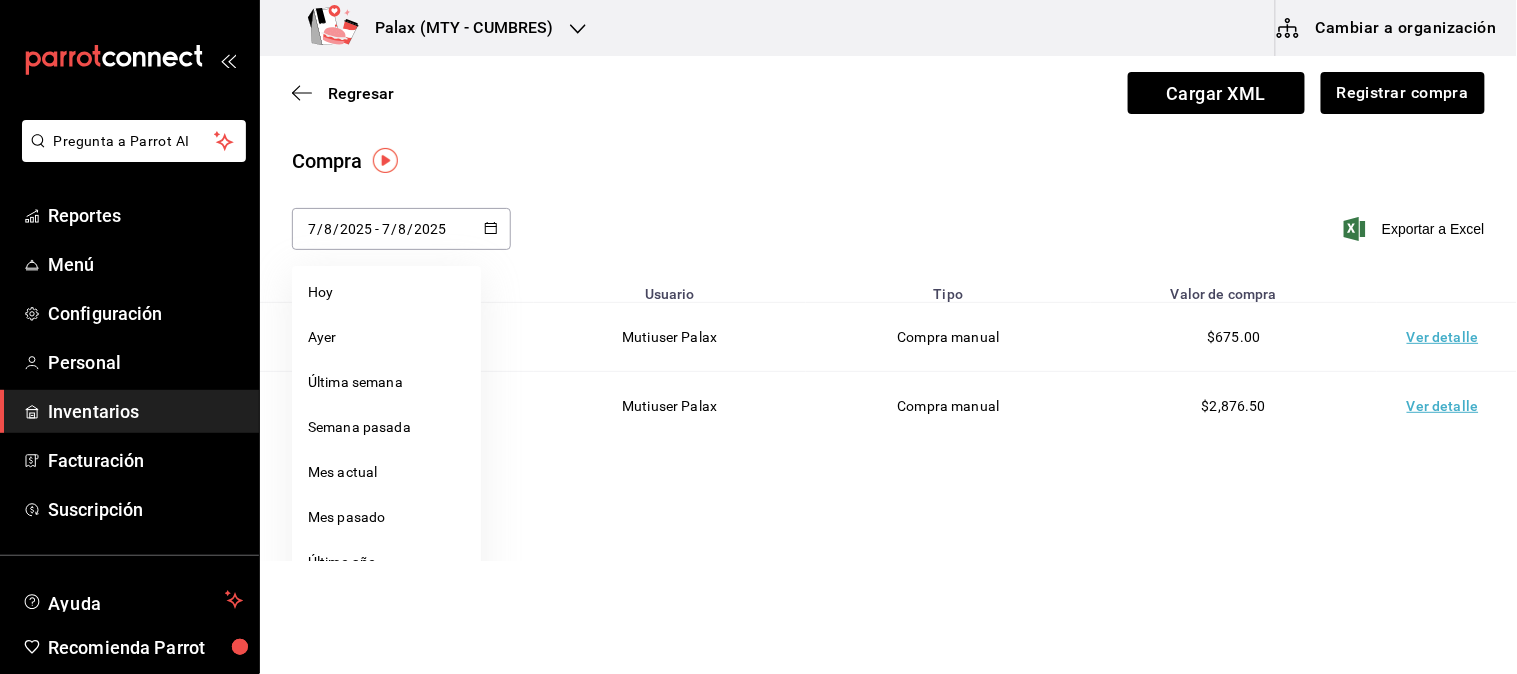 click on "2025-08-07 7 / 8 / 2025 - 2025-08-07 7 / 8 / 2025" at bounding box center [401, 229] 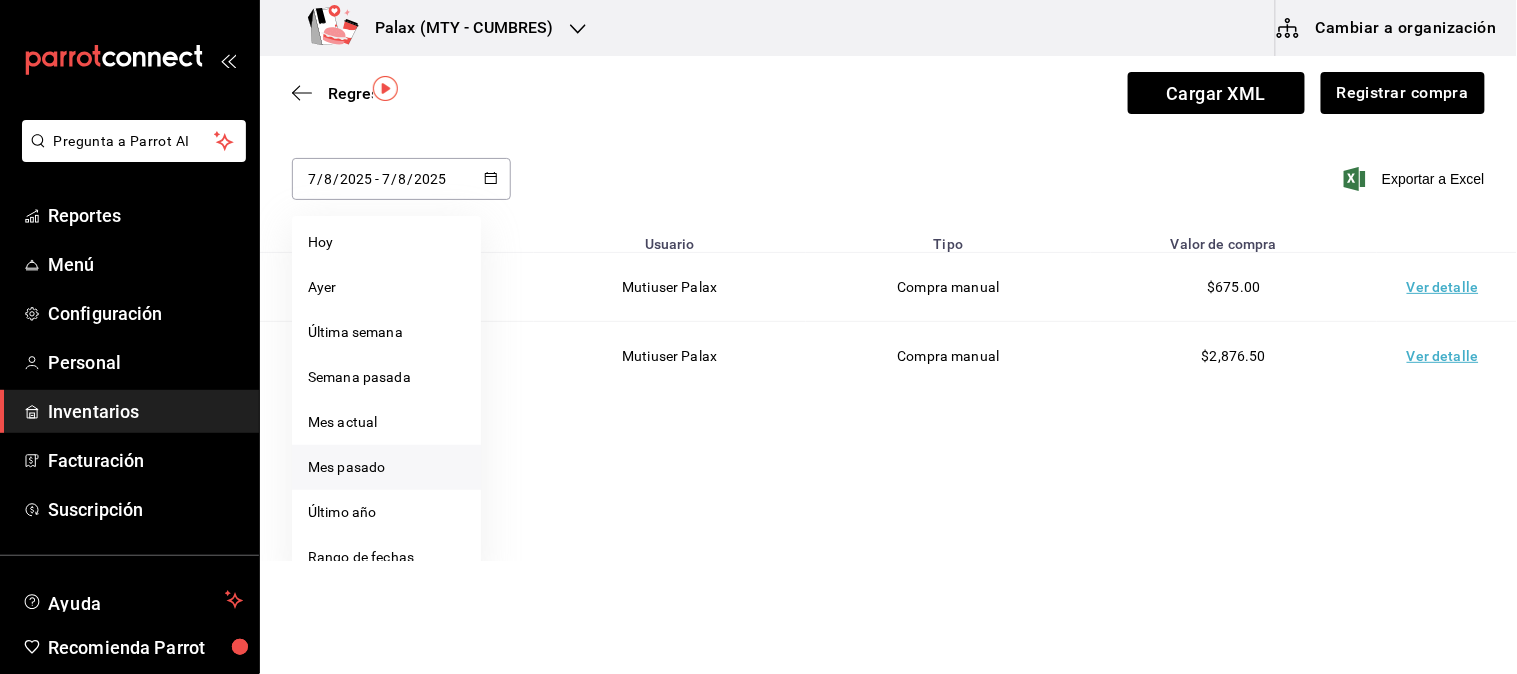 scroll, scrollTop: 72, scrollLeft: 0, axis: vertical 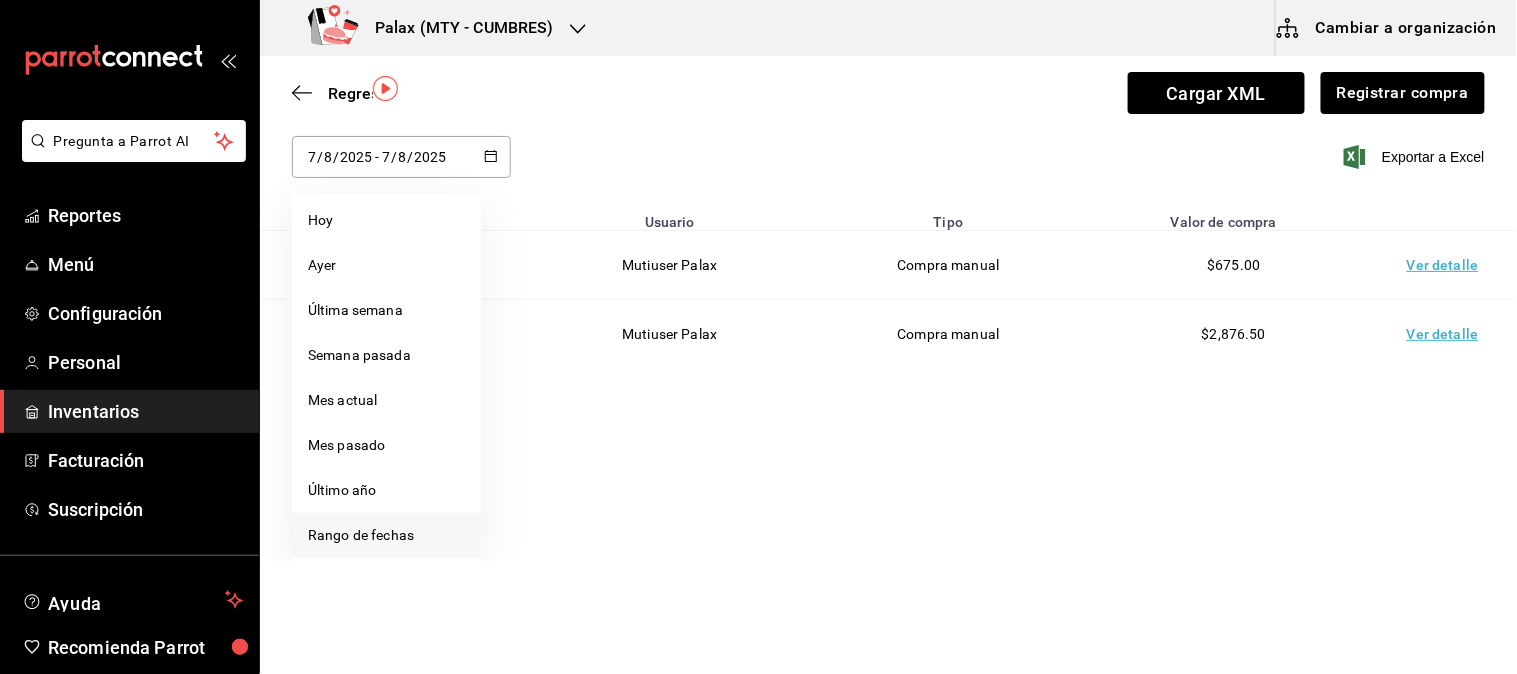 click on "Rango de fechas" at bounding box center (386, 535) 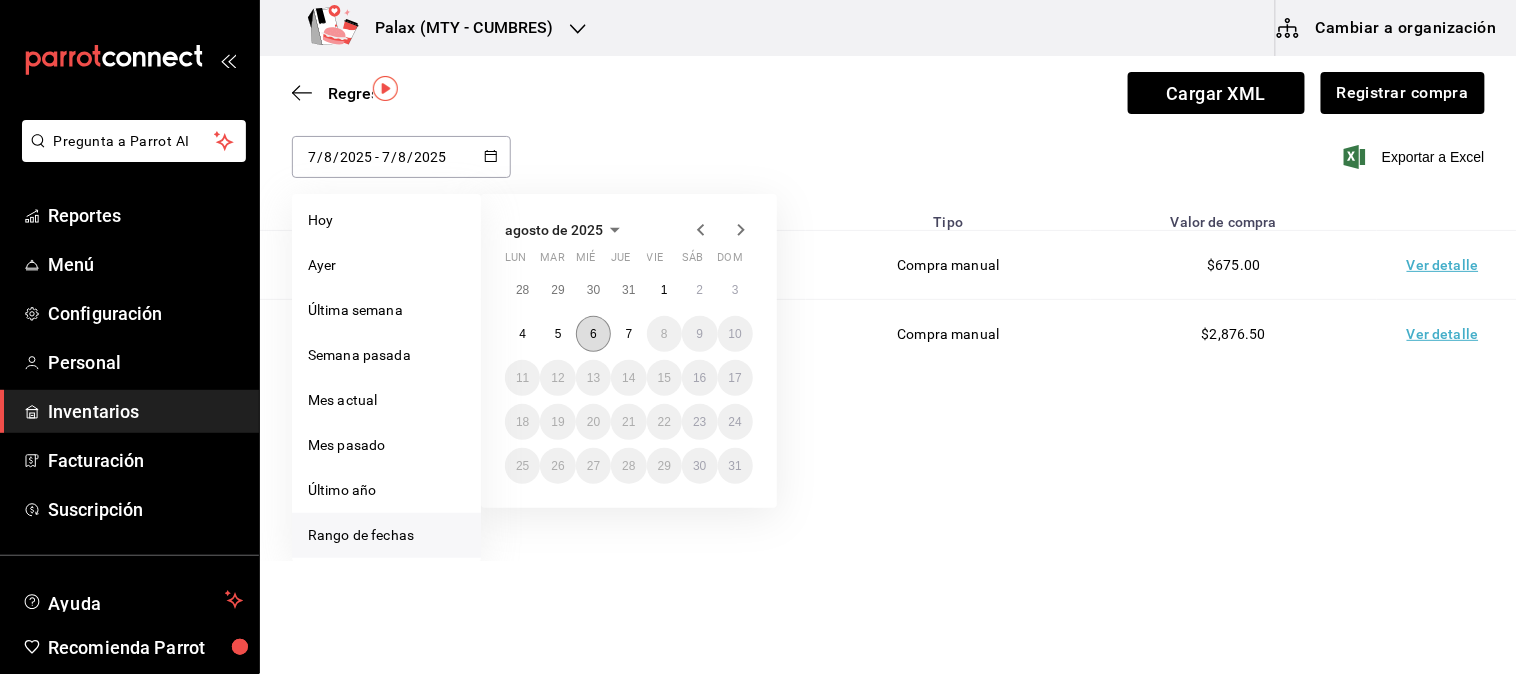 click on "6" at bounding box center (593, 334) 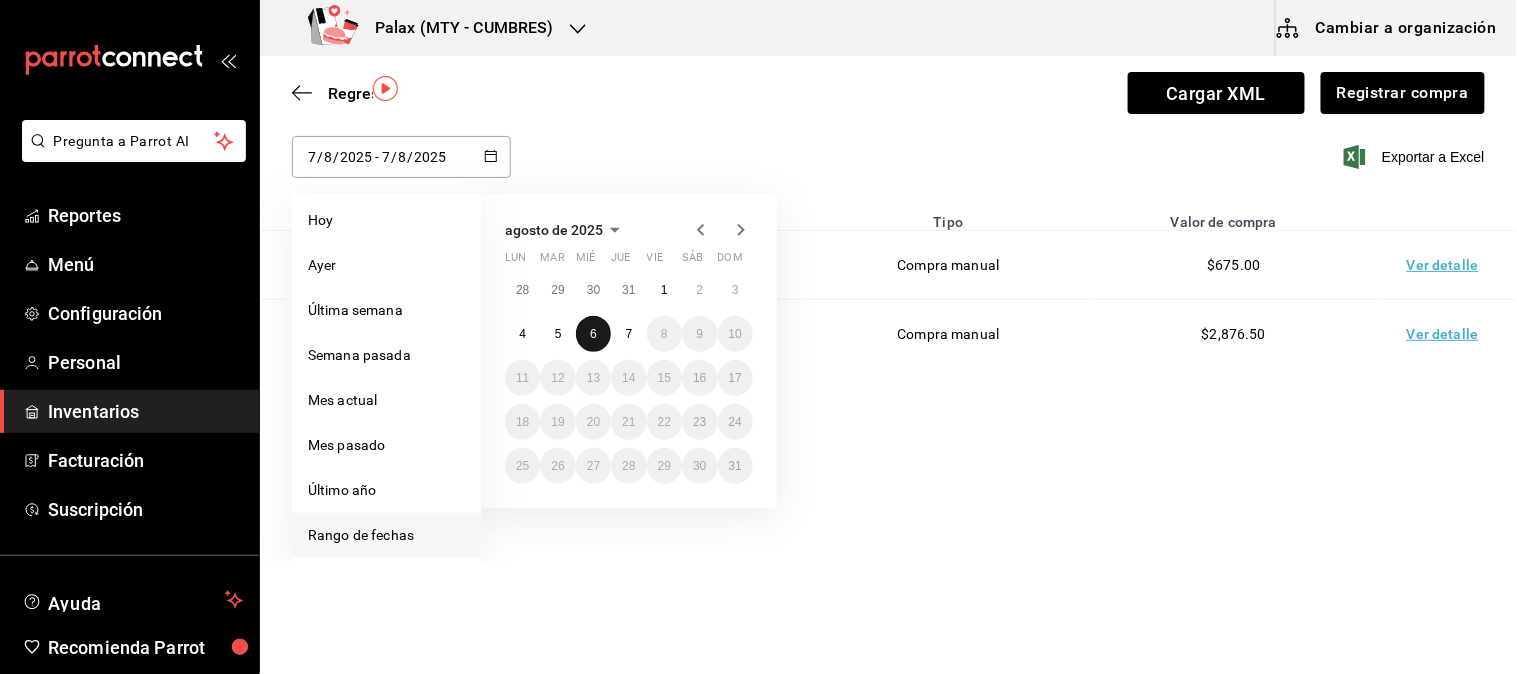 click on "6" at bounding box center [593, 334] 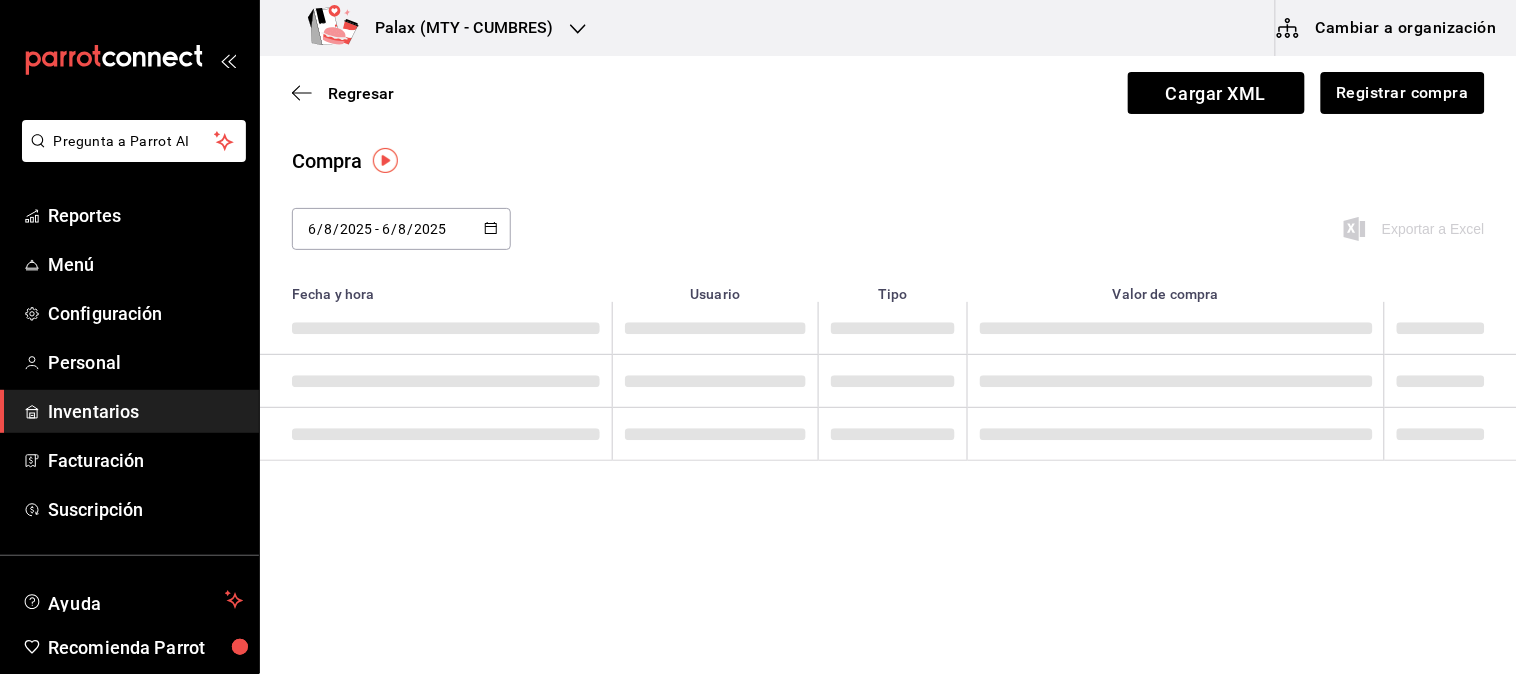 scroll, scrollTop: 0, scrollLeft: 0, axis: both 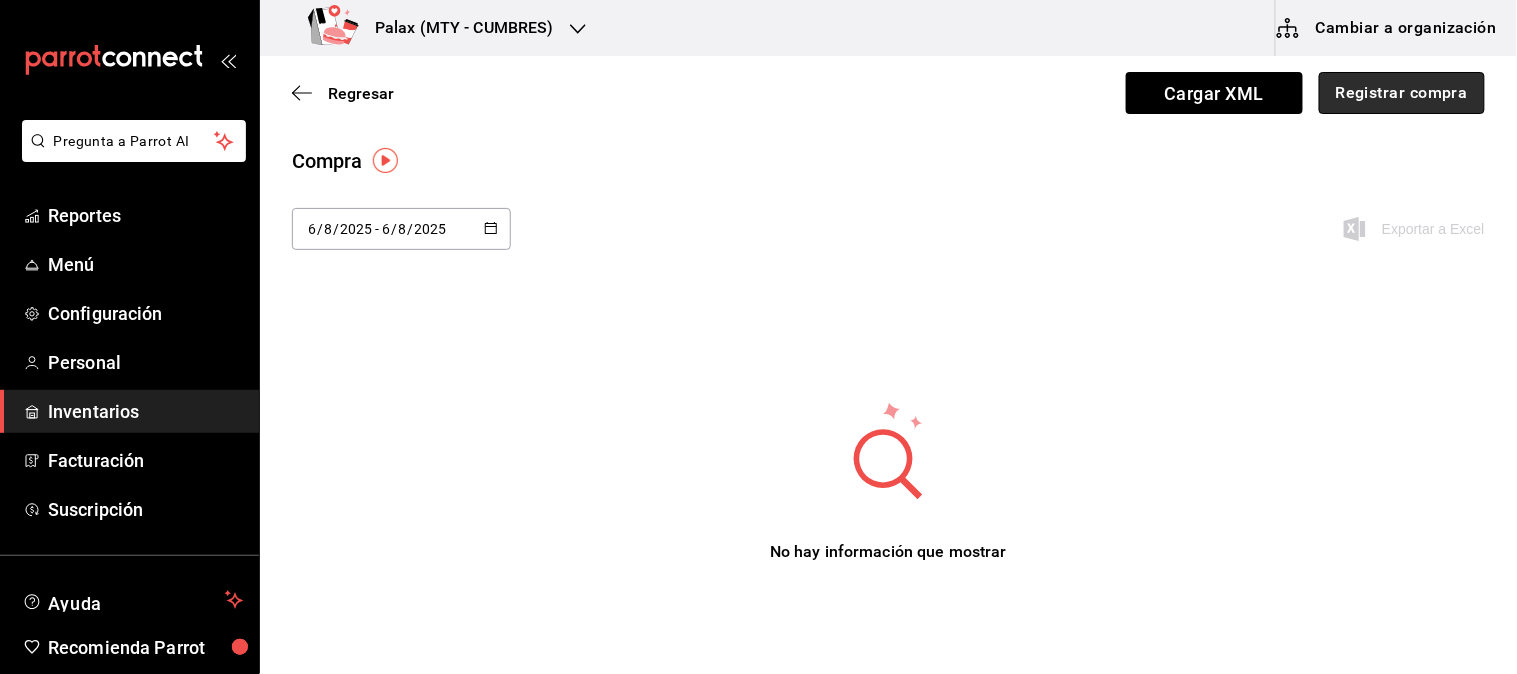 click on "Registrar compra" at bounding box center [1402, 93] 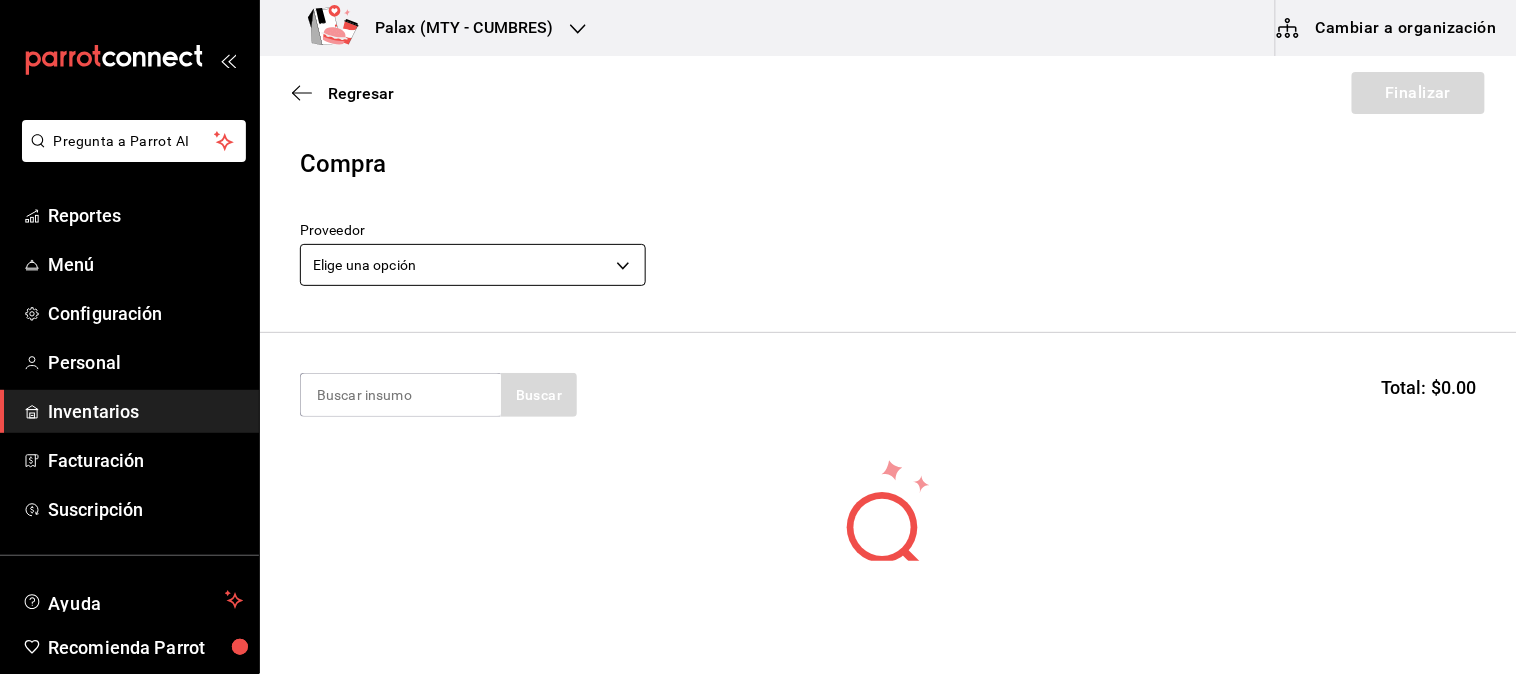 click on "Pregunta a Parrot AI Reportes   Menú   Configuración   Personal   Inventarios   Facturación   Suscripción   Ayuda Recomienda Parrot   Mutiuser Palax   Sugerir nueva función   Palax (MTY - CUMBRES) Cambiar a organización Regresar Finalizar Compra Proveedor Elige una opción default Buscar Total: $0.00 No hay insumos a mostrar. Busca un insumo para agregarlo a la lista Pregunta a Parrot AI Reportes   Menú   Configuración   Personal   Inventarios   Facturación   Suscripción   Ayuda Recomienda Parrot   Mutiuser Palax   Sugerir nueva función   GANA 1 MES GRATIS EN TU SUSCRIPCIÓN AQUÍ ¿Recuerdas cómo empezó tu restaurante?
Hoy puedes ayudar a un colega a tener el mismo cambio que tú viviste.
Recomienda Parrot directamente desde tu Portal Administrador.
Es fácil y rápido.
🎁 Por cada restaurante que se una, ganas 1 mes gratis. Ver video tutorial Ir a video Editar Eliminar Visitar centro de ayuda (81) 2046 6363 soporte@parrotsoftware.io Visitar centro de ayuda (81) 2046 6363" at bounding box center [758, 280] 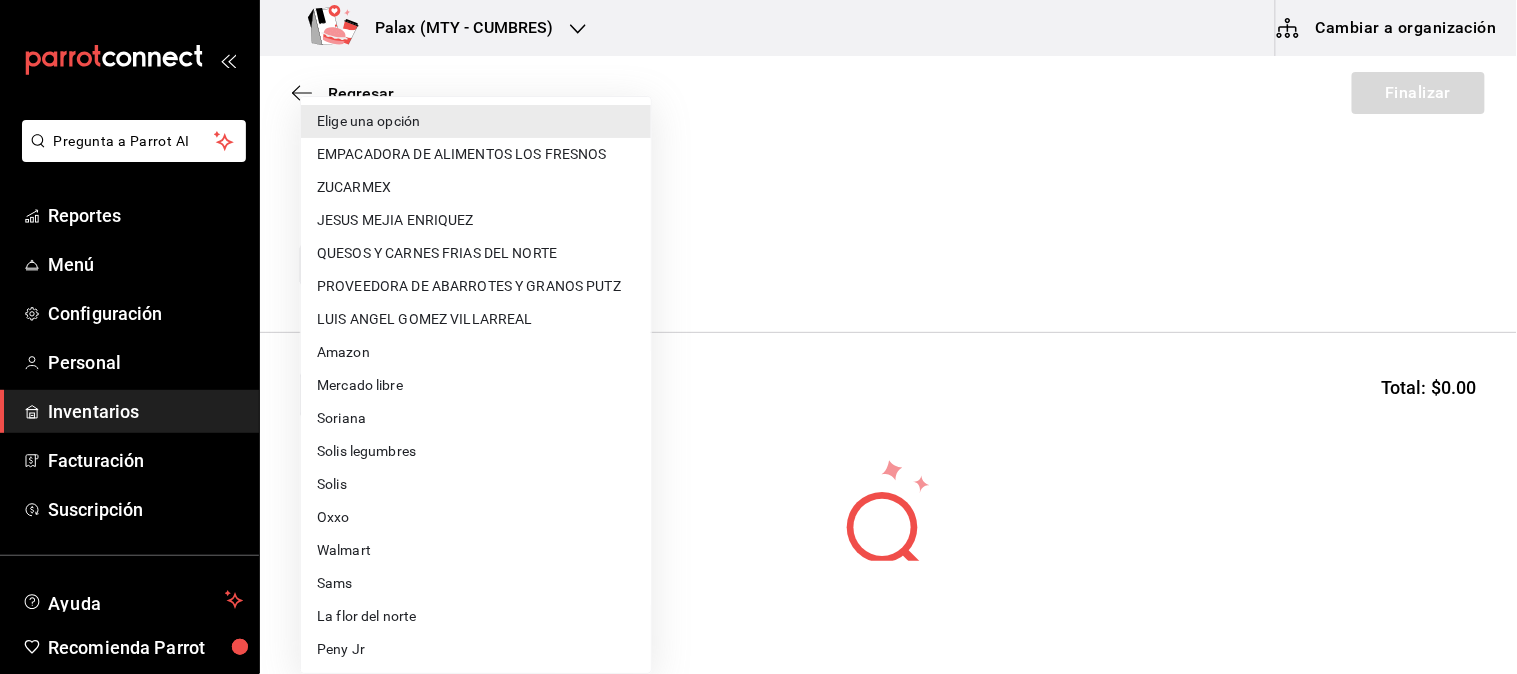 type 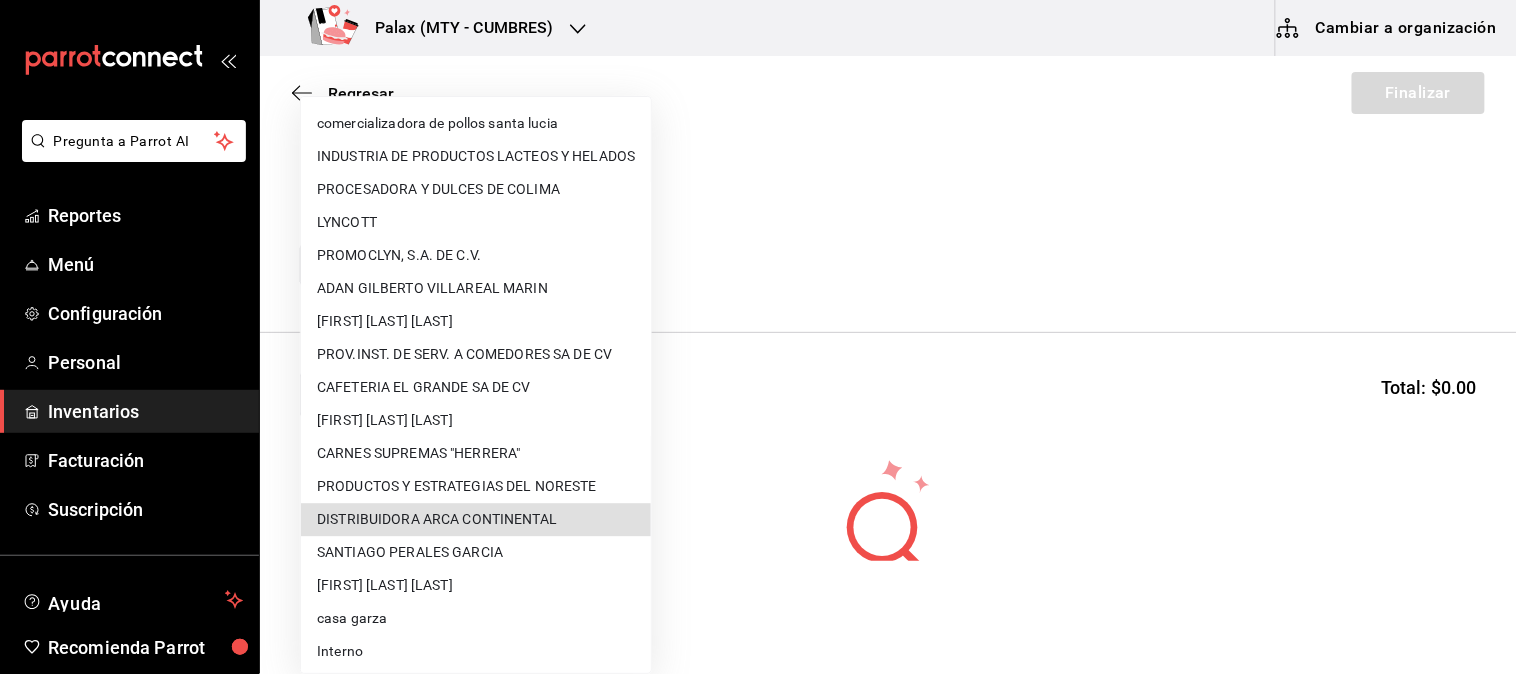 click on "DISTRIBUIDORA ARCA CONTINENTAL" at bounding box center (476, 519) 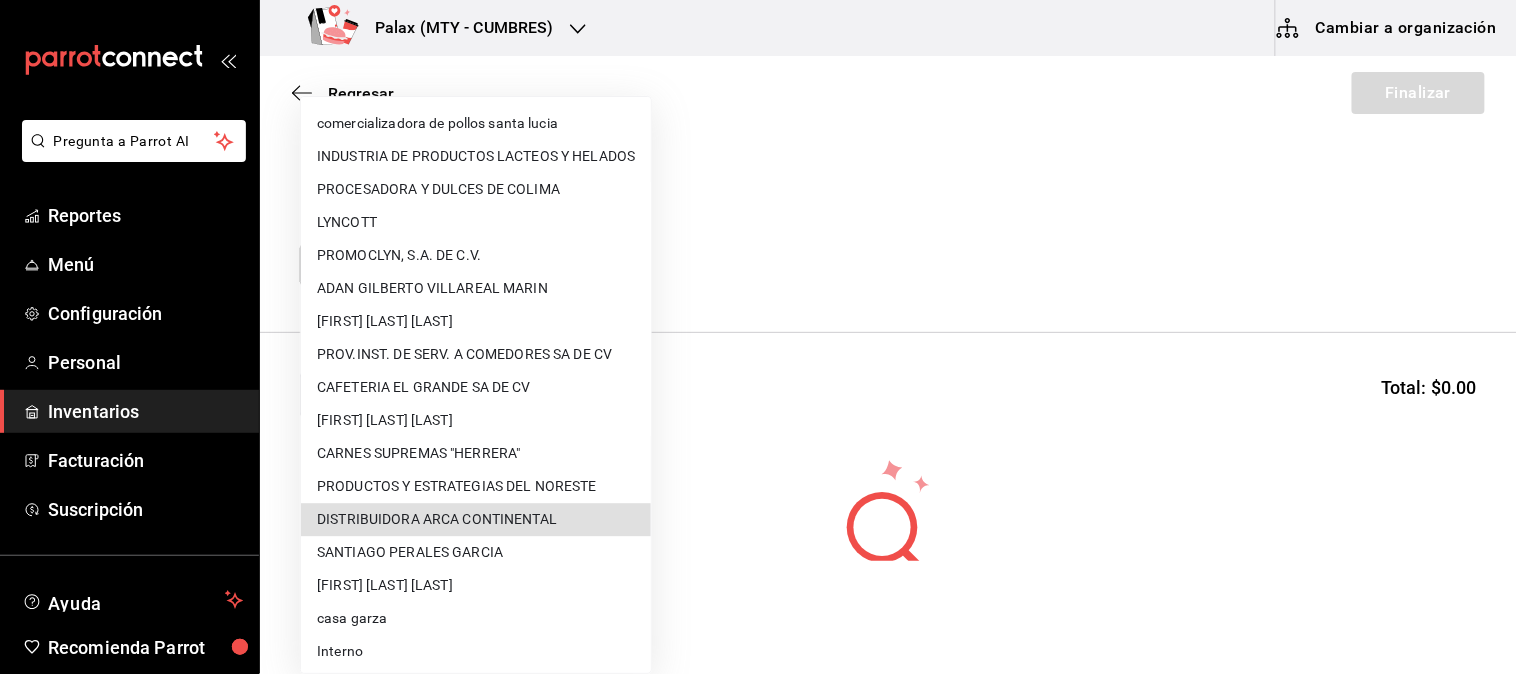 type on "ca54a1fd-cc7b-47ca-83af-e31a90acbbdb" 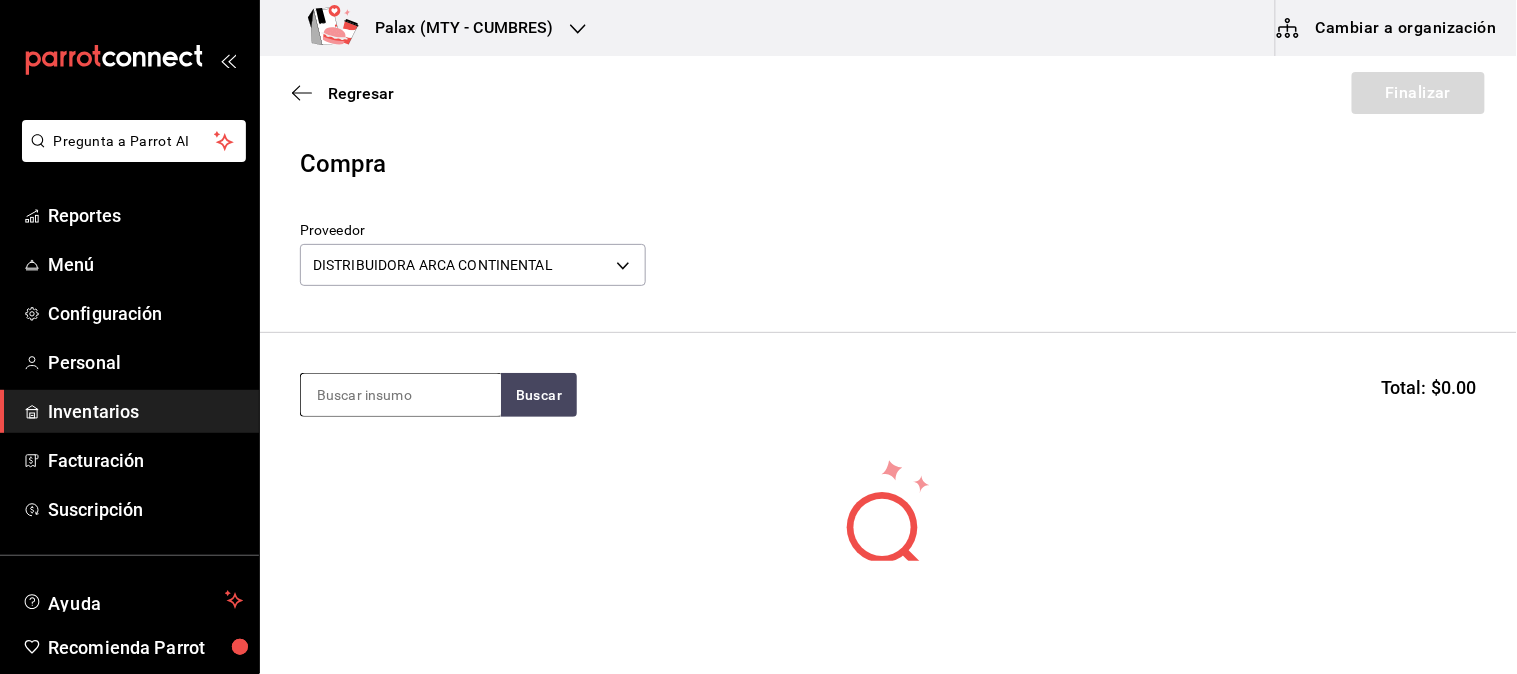 click at bounding box center [401, 395] 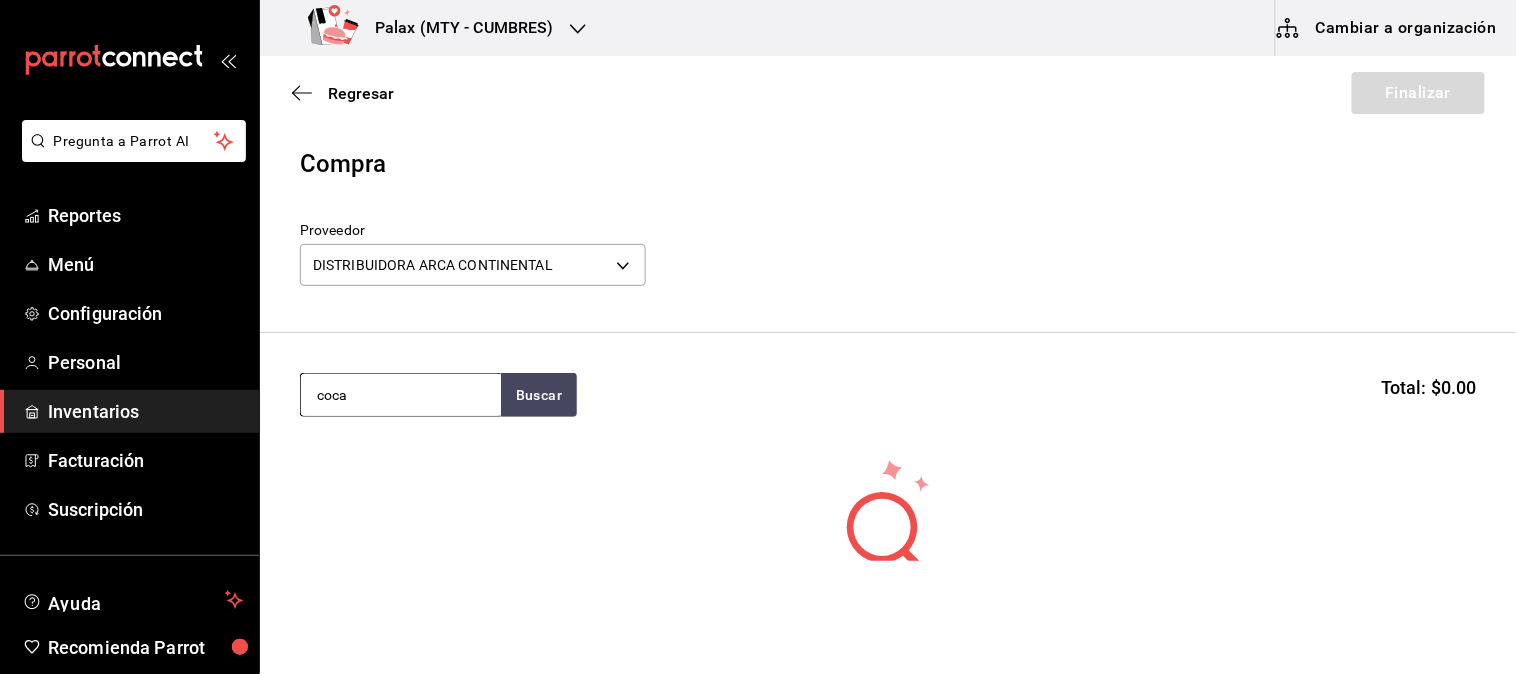 type on "coca" 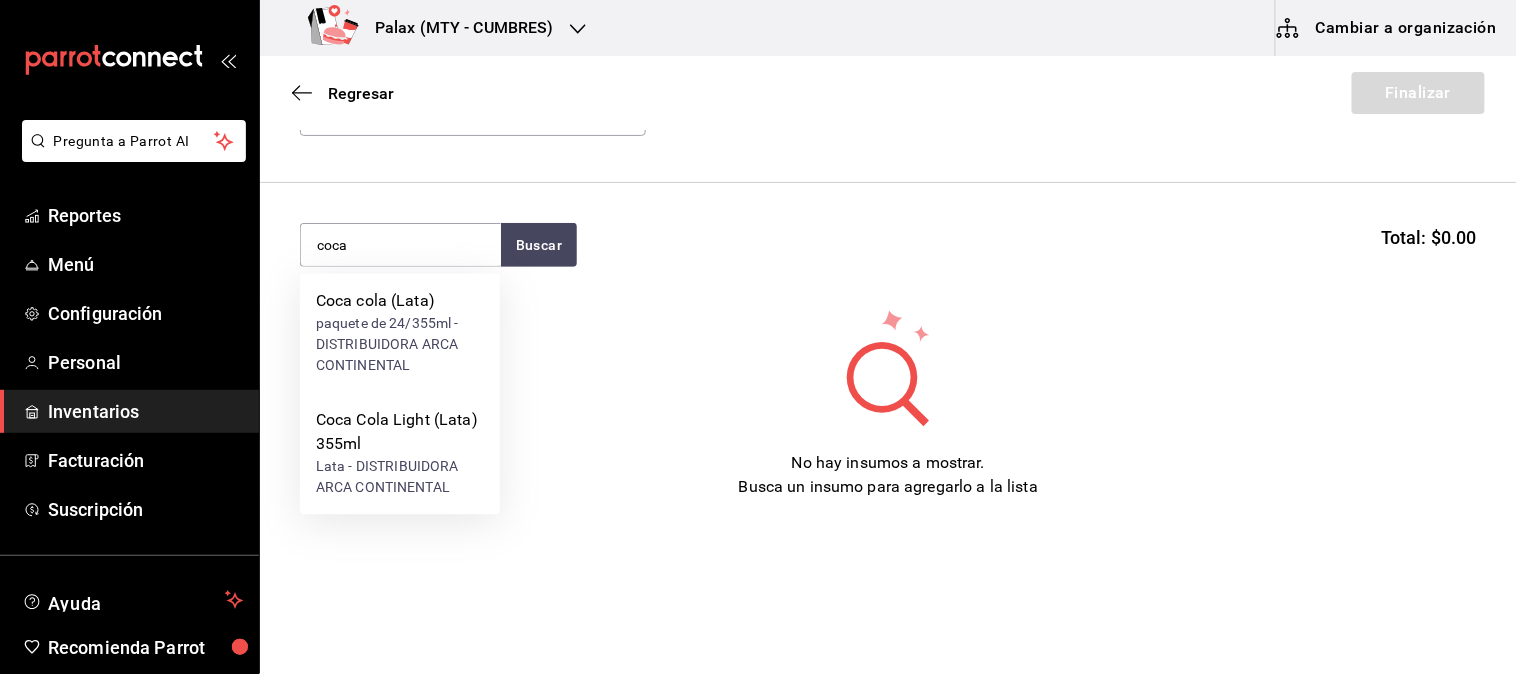 scroll, scrollTop: 151, scrollLeft: 0, axis: vertical 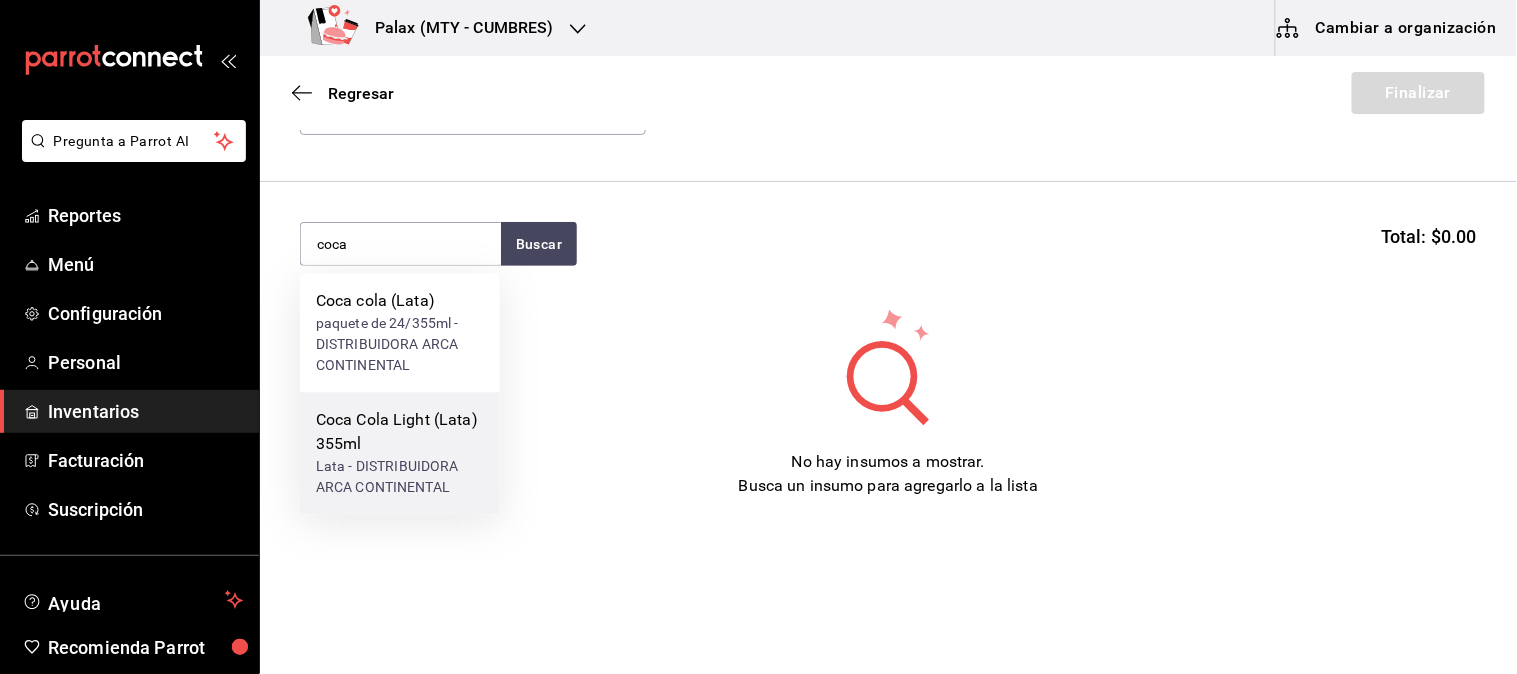 click on "Lata - DISTRIBUIDORA ARCA CONTINENTAL" at bounding box center [400, 478] 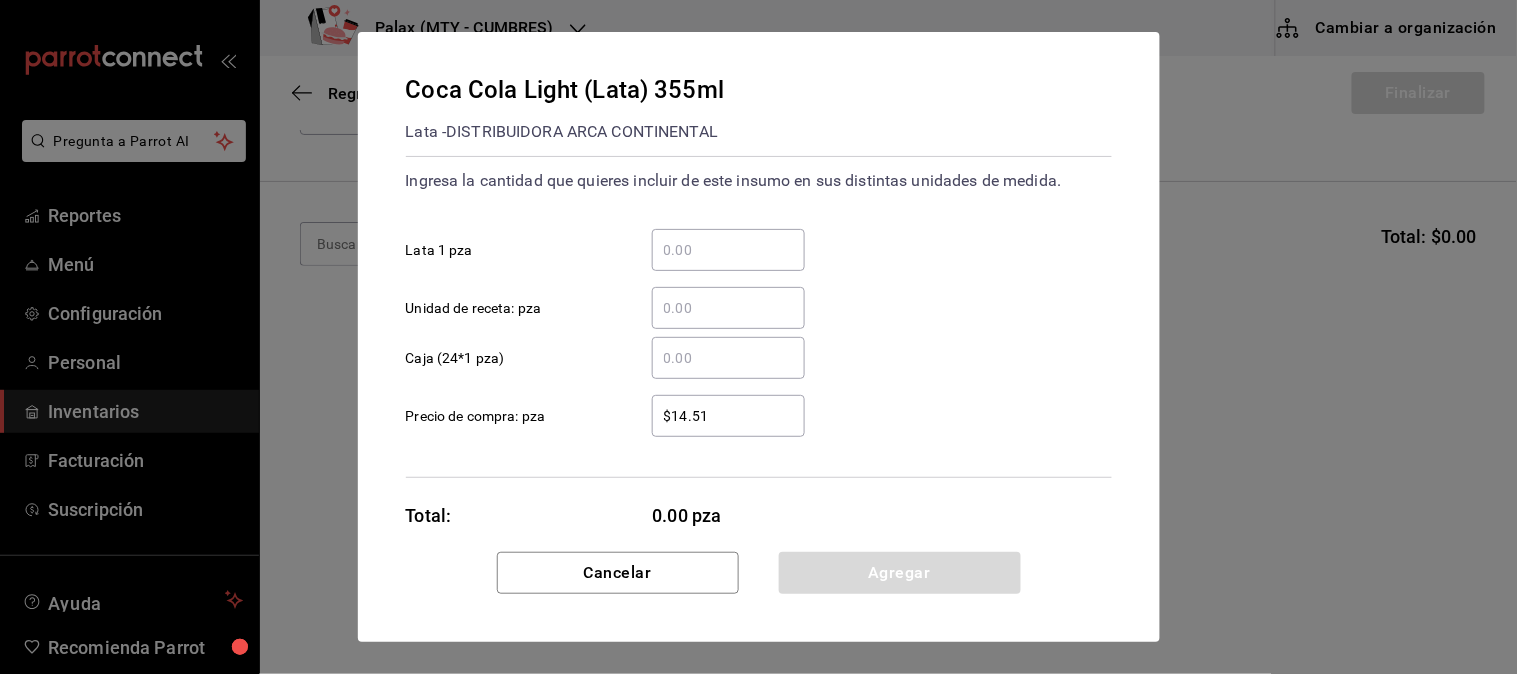 click on "​ Lata 1 pza" at bounding box center (728, 250) 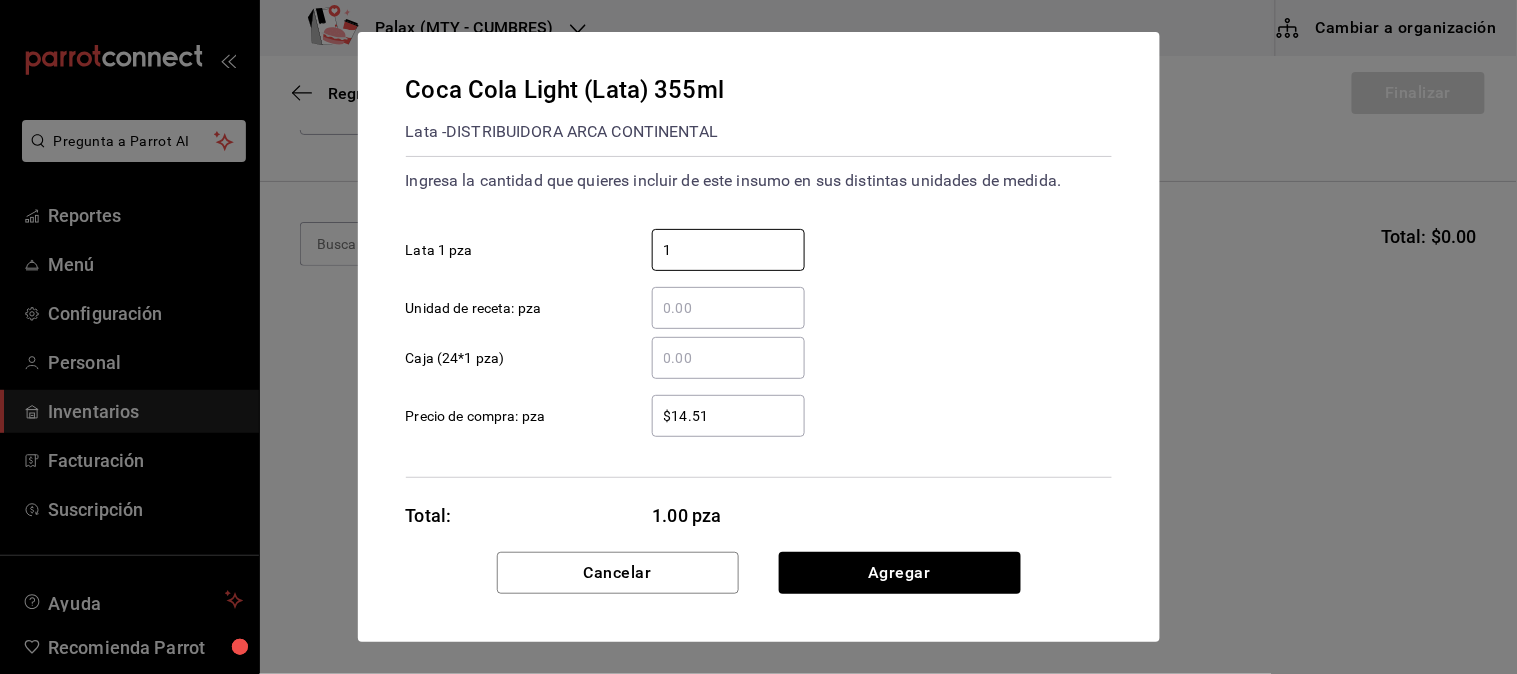 type on "1" 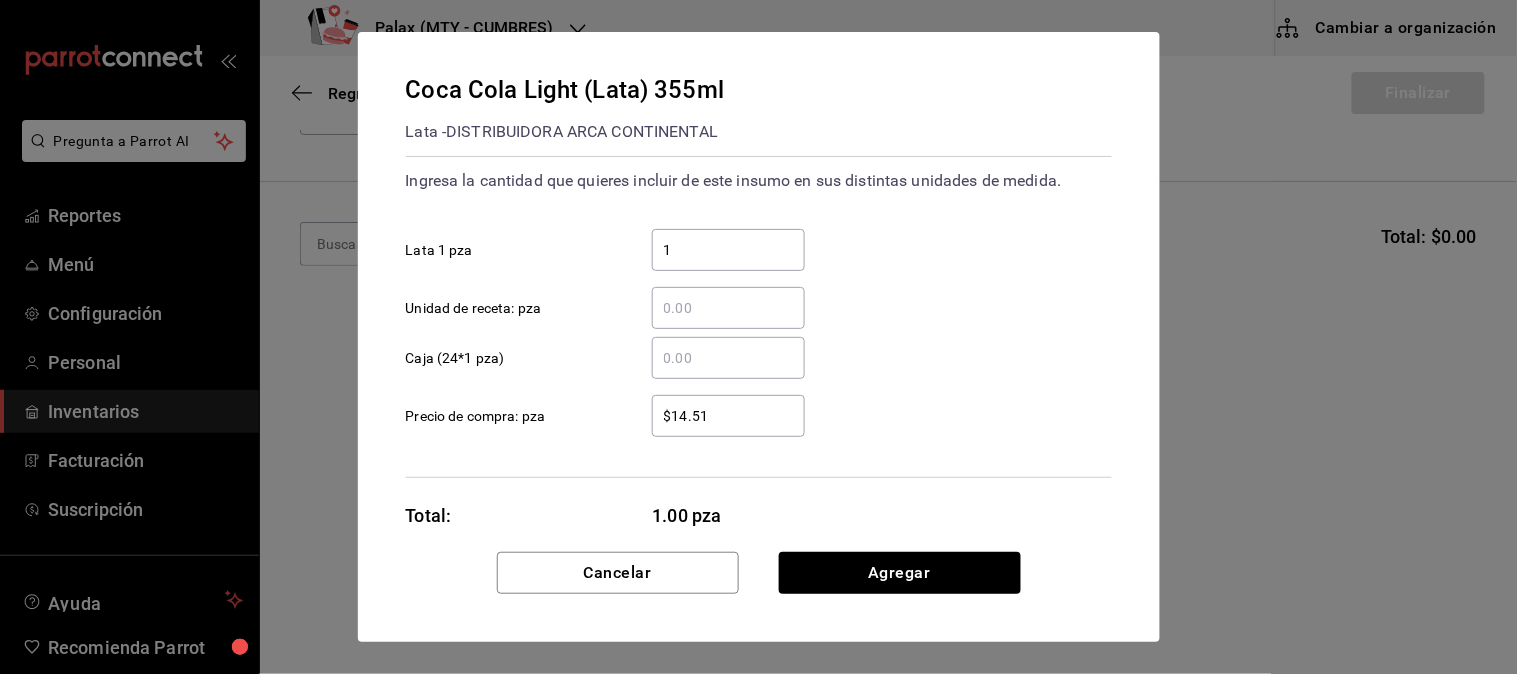 click on "$14.51 ​ Precio de compra: pza" at bounding box center [751, 408] 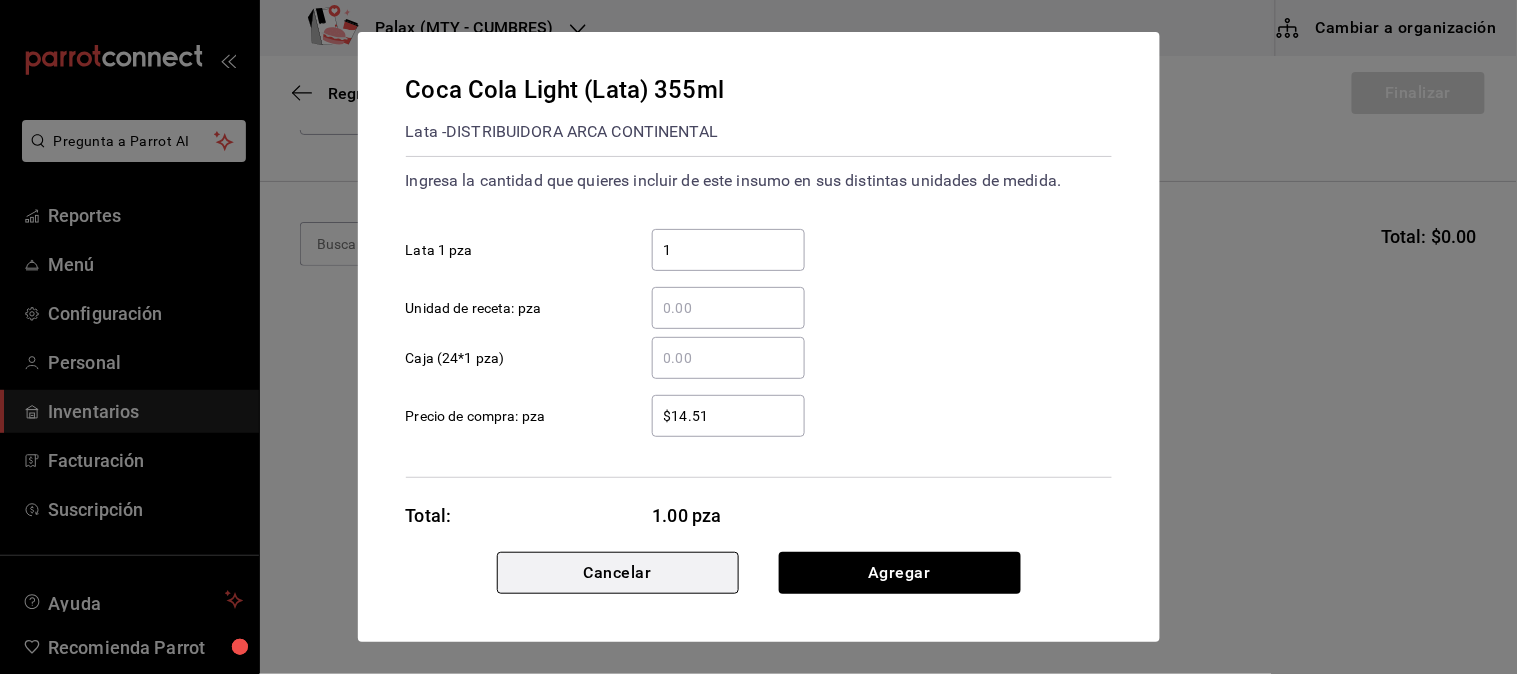 click on "Cancelar" at bounding box center (618, 573) 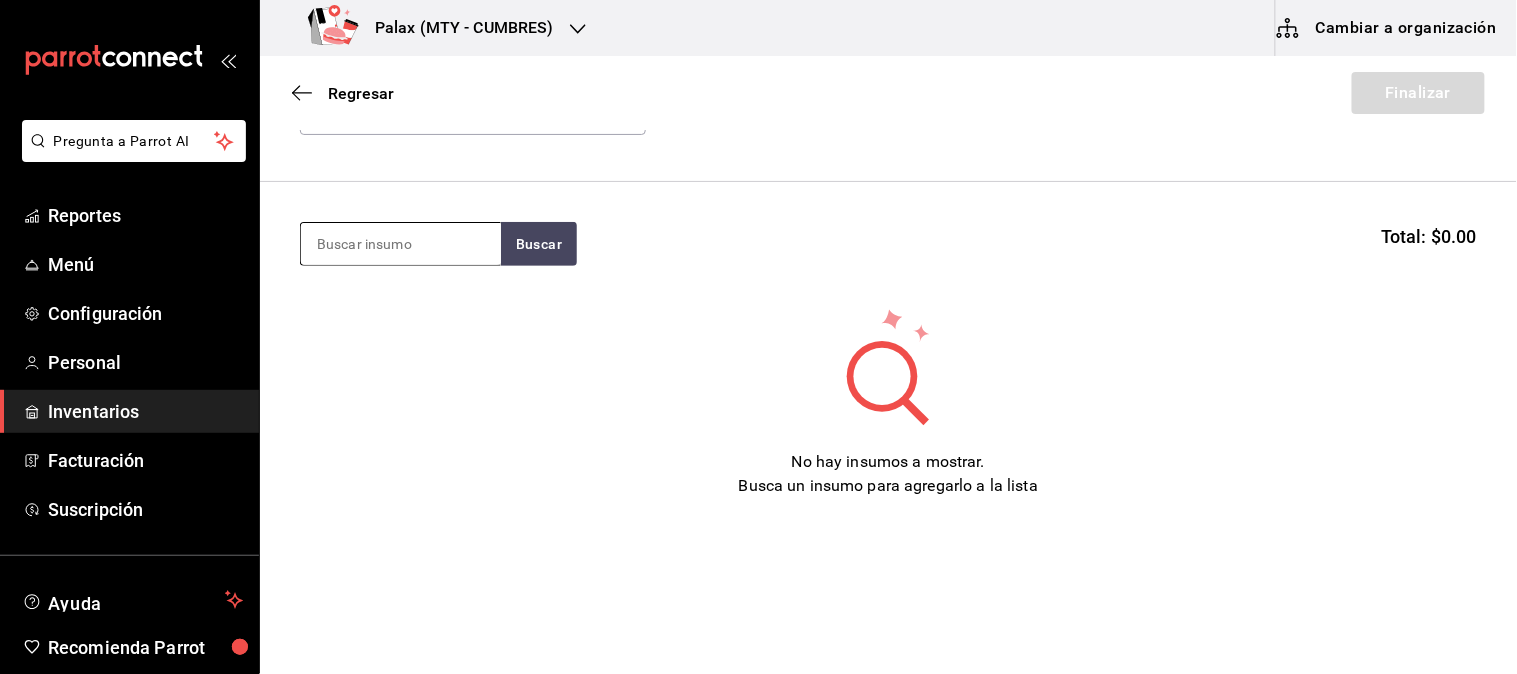 click at bounding box center [401, 244] 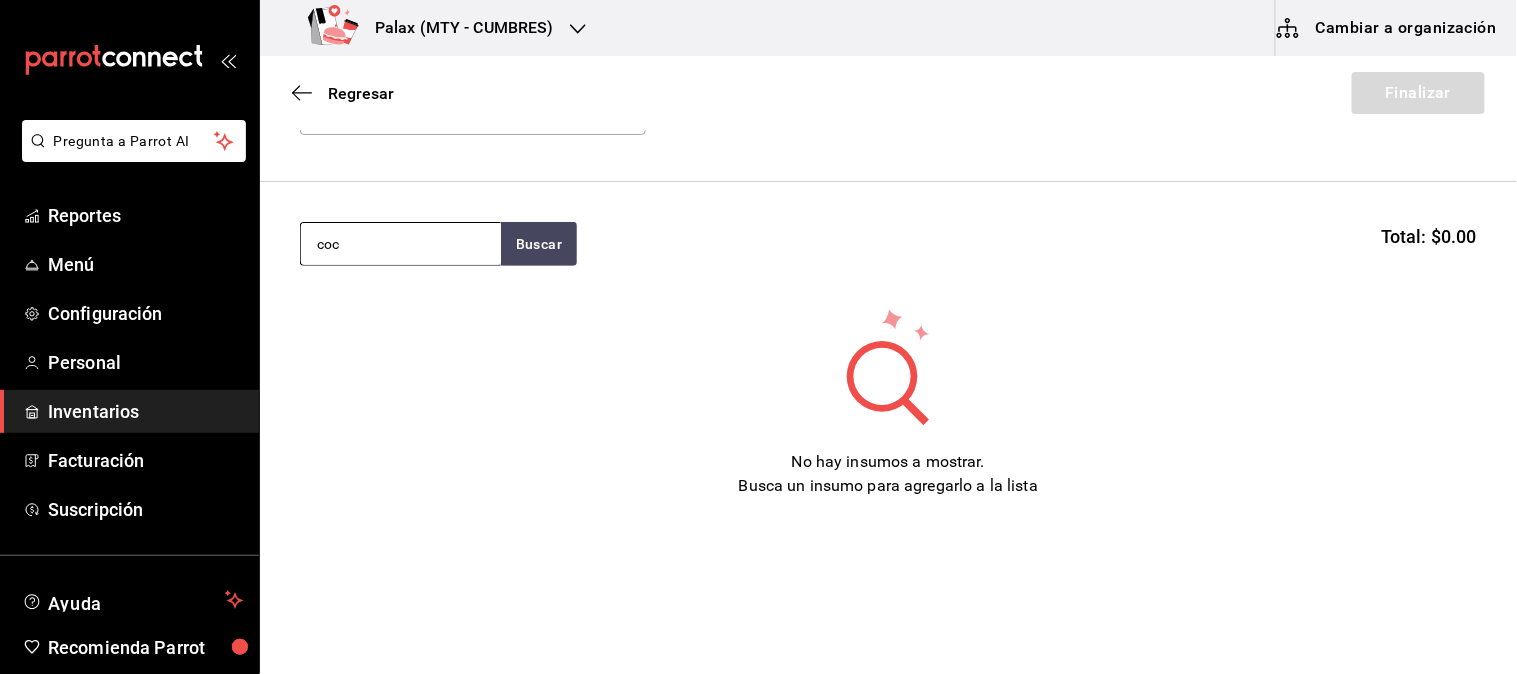 type on "coca" 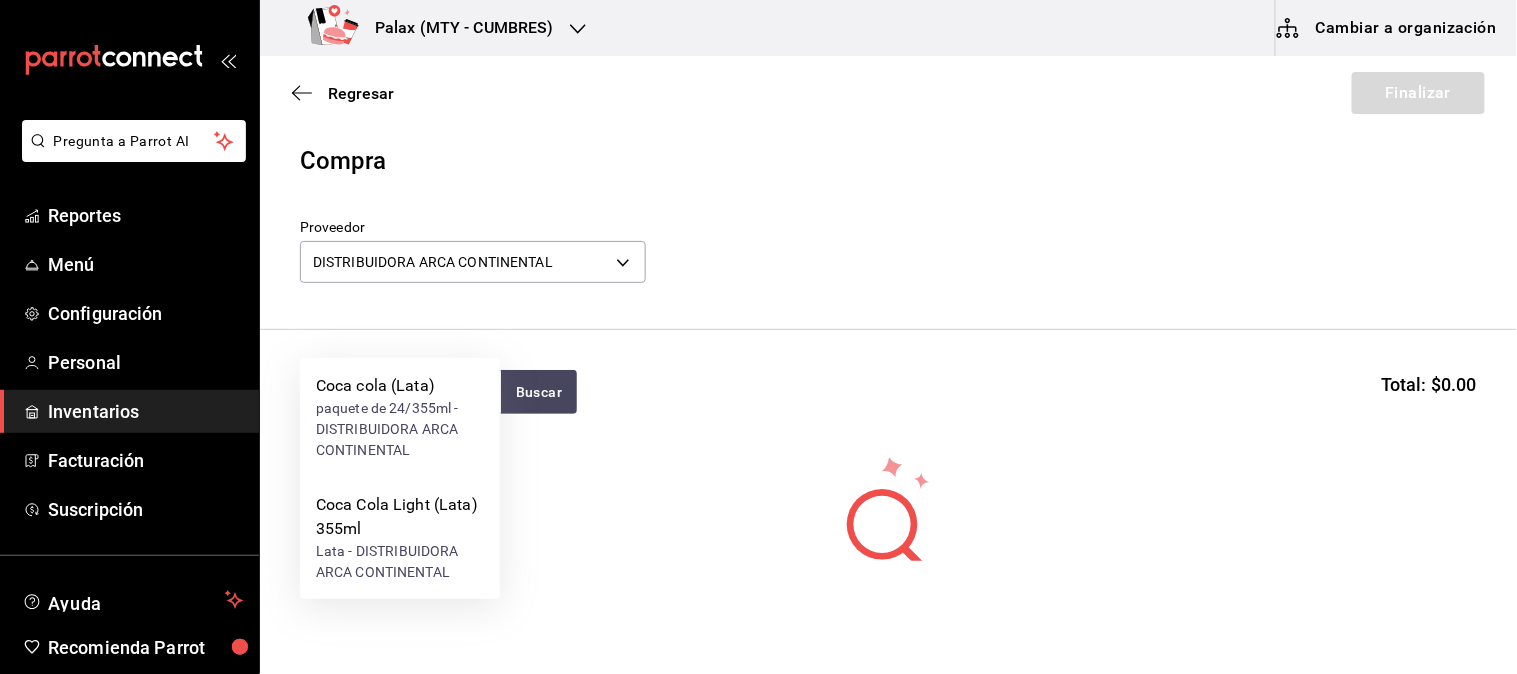 scroll, scrollTop: 0, scrollLeft: 0, axis: both 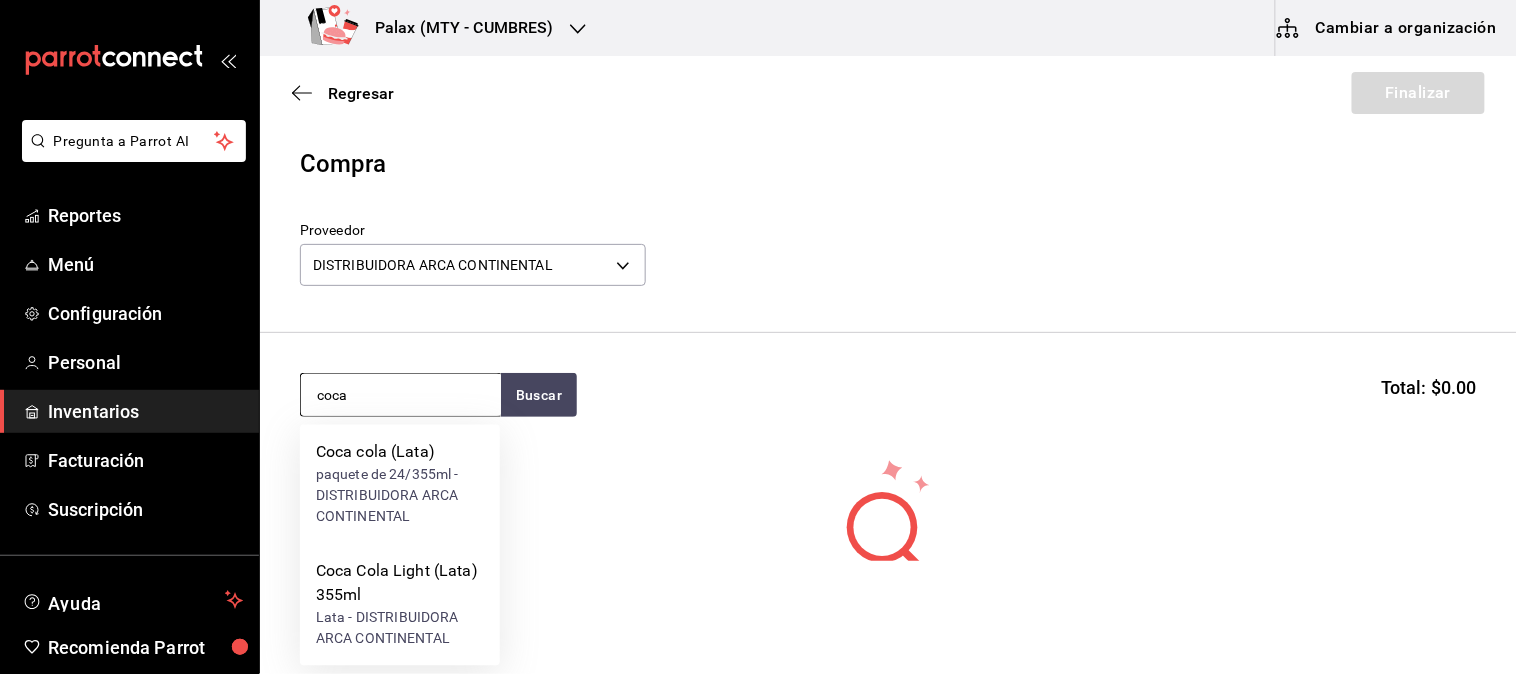 click on "coca" at bounding box center [401, 395] 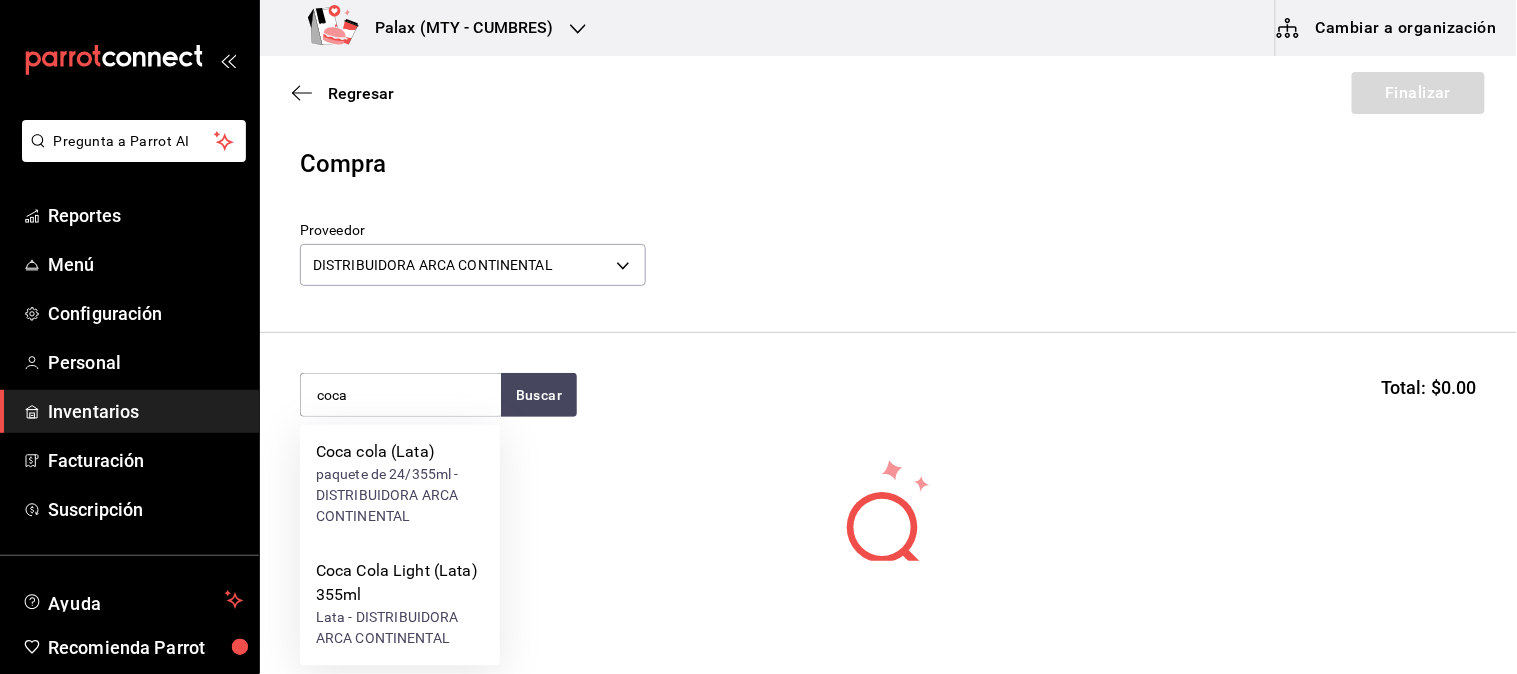 type 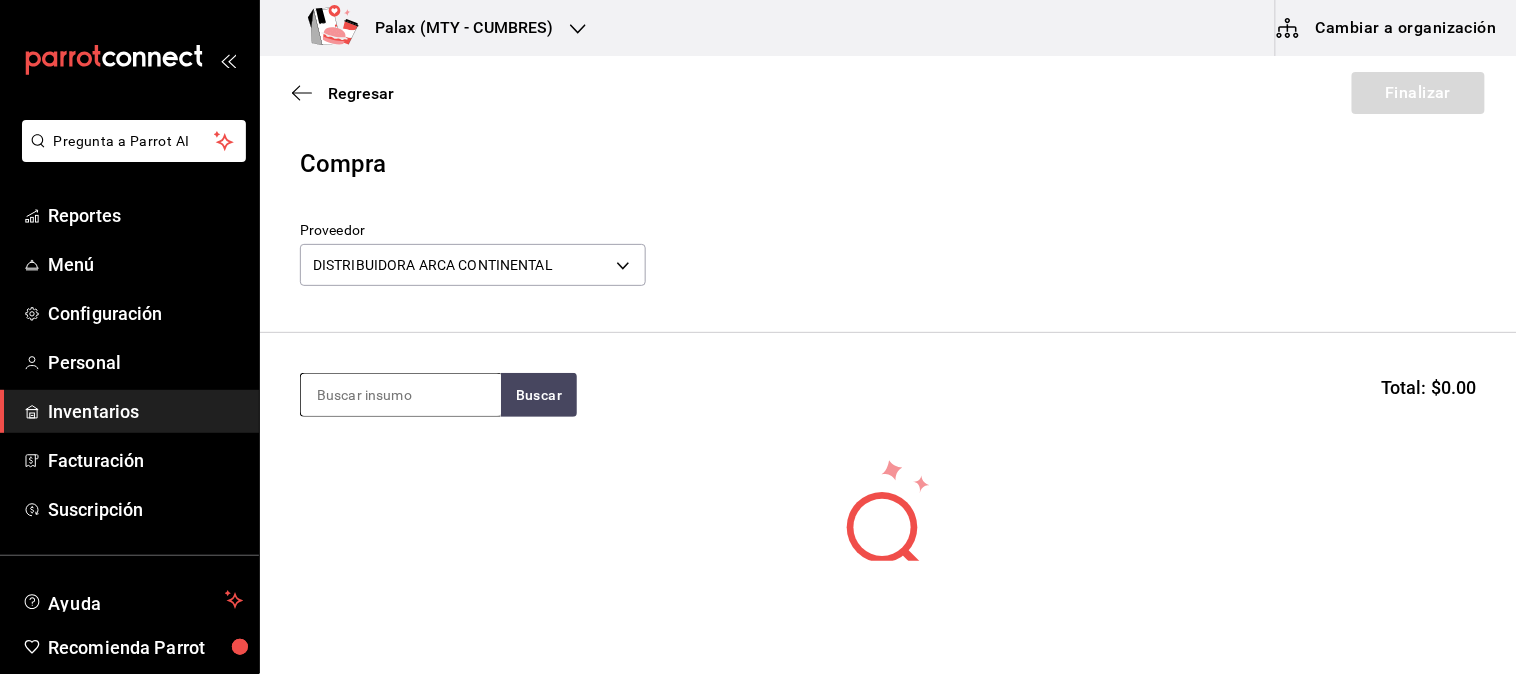 click at bounding box center (401, 395) 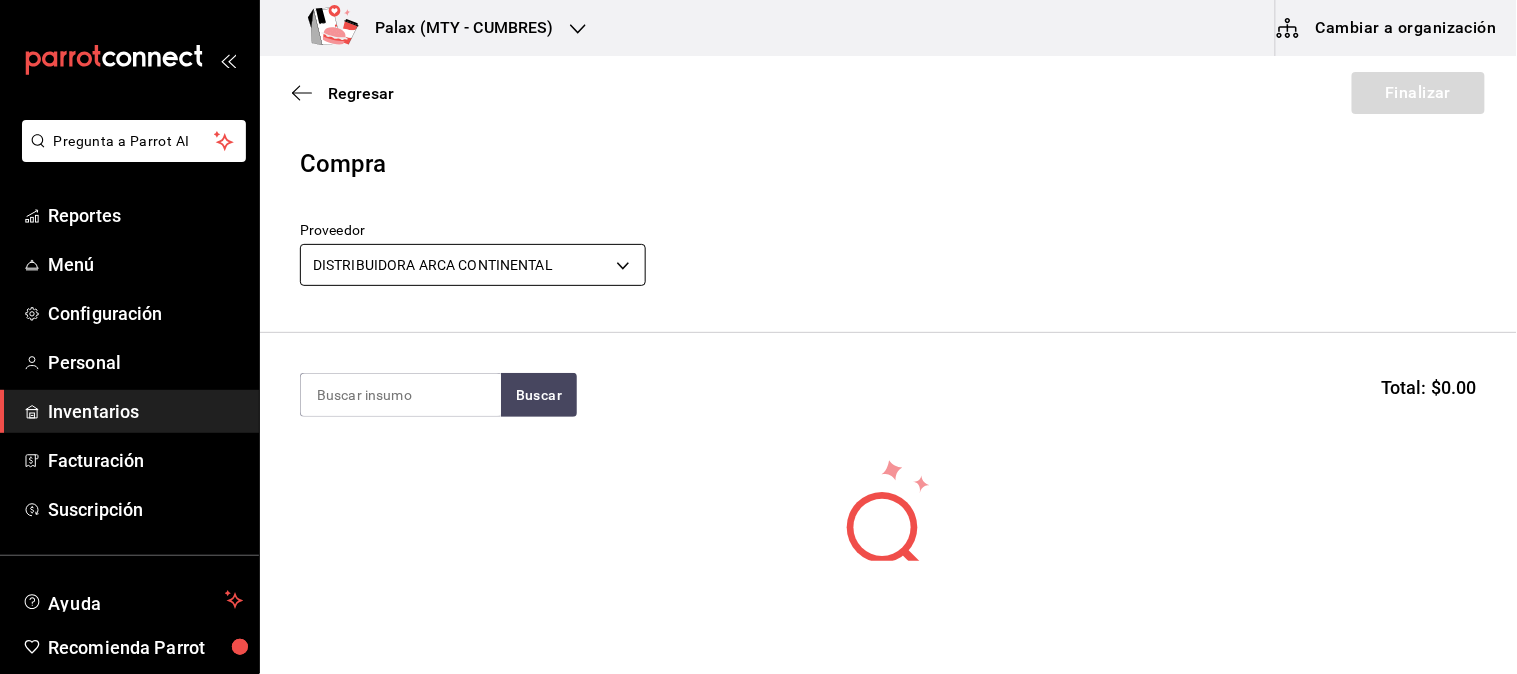 click on "Pregunta a Parrot AI Reportes   Menú   Configuración   Personal   Inventarios   Facturación   Suscripción   Ayuda Recomienda Parrot   Mutiuser Palax   Sugerir nueva función   Palax (MTY - CUMBRES) Cambiar a organización Regresar Finalizar Compra Proveedor DISTRIBUIDORA ARCA CONTINENTAL ca54a1fd-cc7b-47ca-83af-e31a90acbbdb Buscar Total: $0.00 No hay insumos a mostrar. Busca un insumo para agregarlo a la lista Pregunta a Parrot AI Reportes   Menú   Configuración   Personal   Inventarios   Facturación   Suscripción   Ayuda Recomienda Parrot   Mutiuser Palax   Sugerir nueva función   GANA 1 MES GRATIS EN TU SUSCRIPCIÓN AQUÍ ¿Recuerdas cómo empezó tu restaurante?
Hoy puedes ayudar a un colega a tener el mismo cambio que tú viviste.
Recomienda Parrot directamente desde tu Portal Administrador.
Es fácil y rápido.
🎁 Por cada restaurante que se una, ganas 1 mes gratis. Ver video tutorial Ir a video Editar Eliminar Visitar centro de ayuda (81) 2046 6363 soporte@parrotsoftware.io (81) 2046 6363" at bounding box center (758, 280) 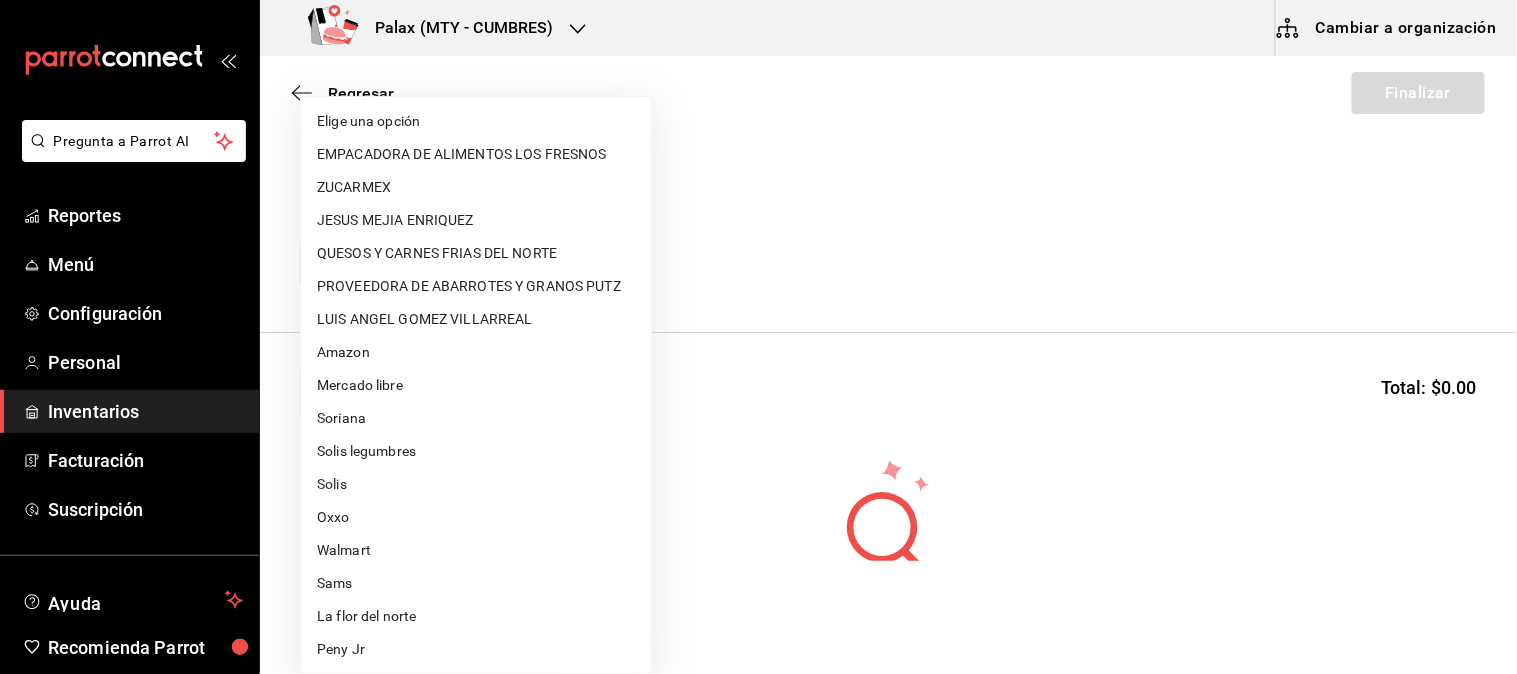 scroll, scrollTop: 1186, scrollLeft: 0, axis: vertical 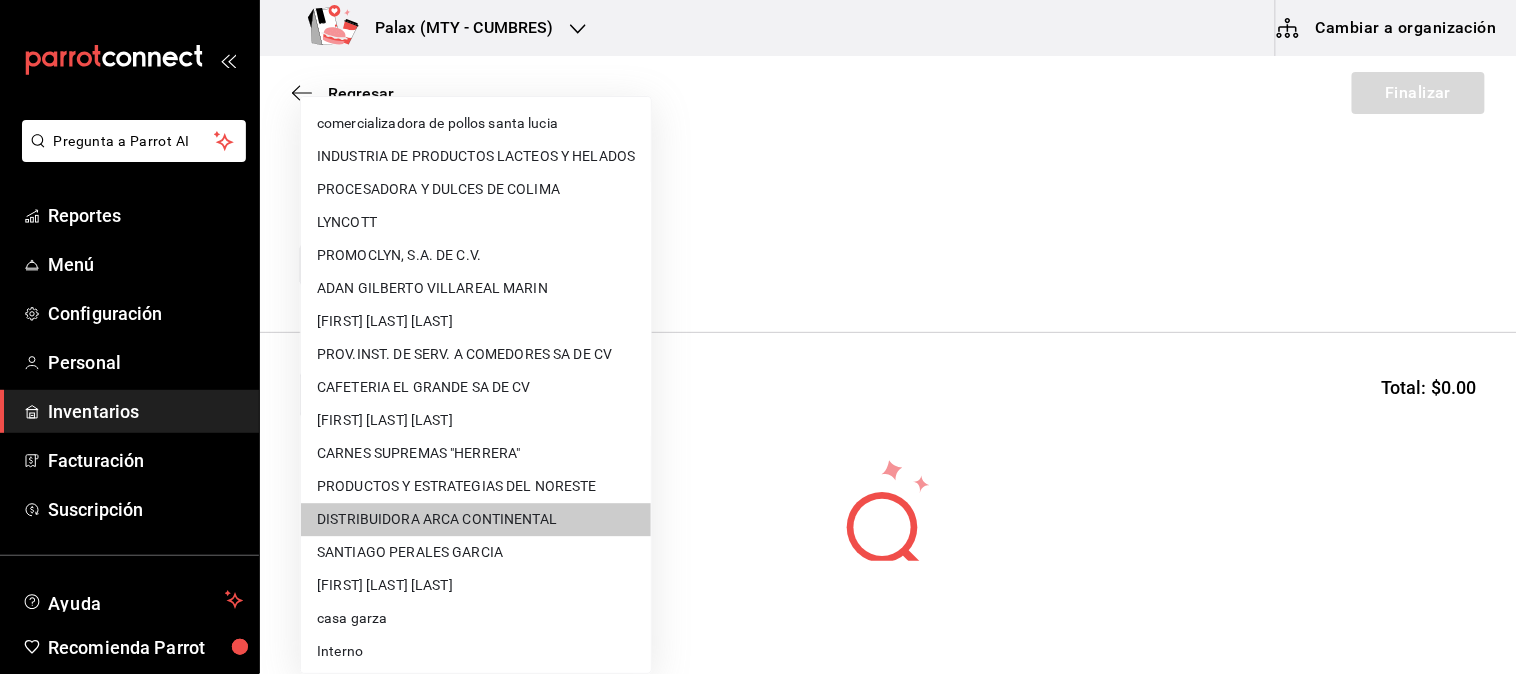type 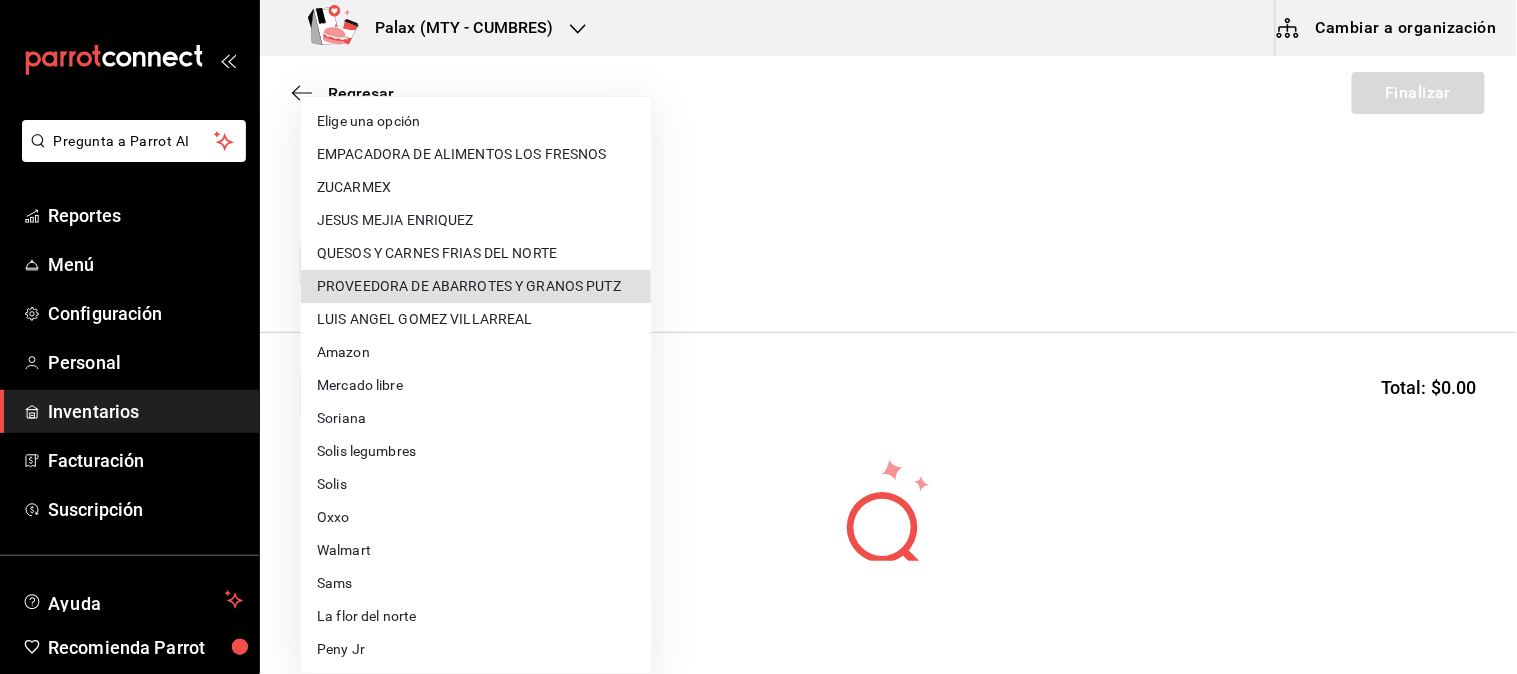 type 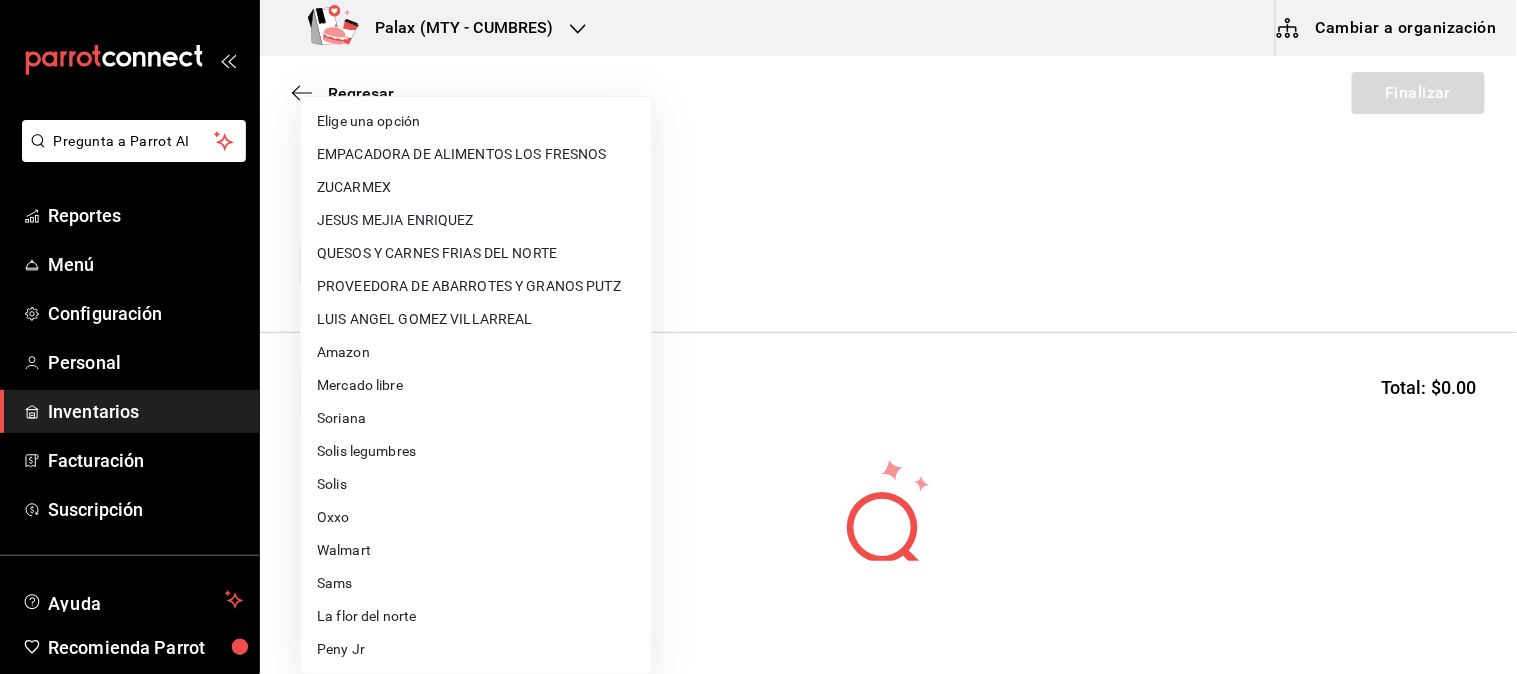 scroll, scrollTop: 988, scrollLeft: 0, axis: vertical 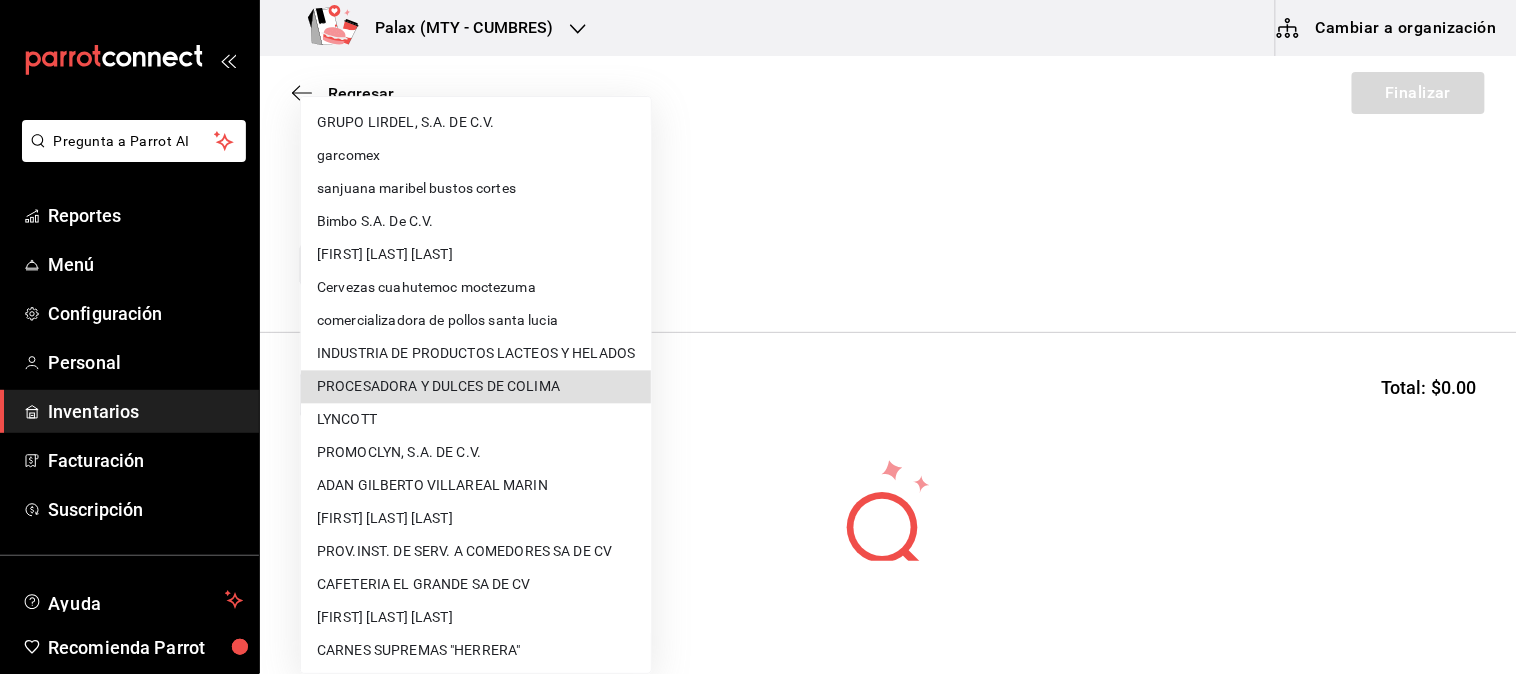 type 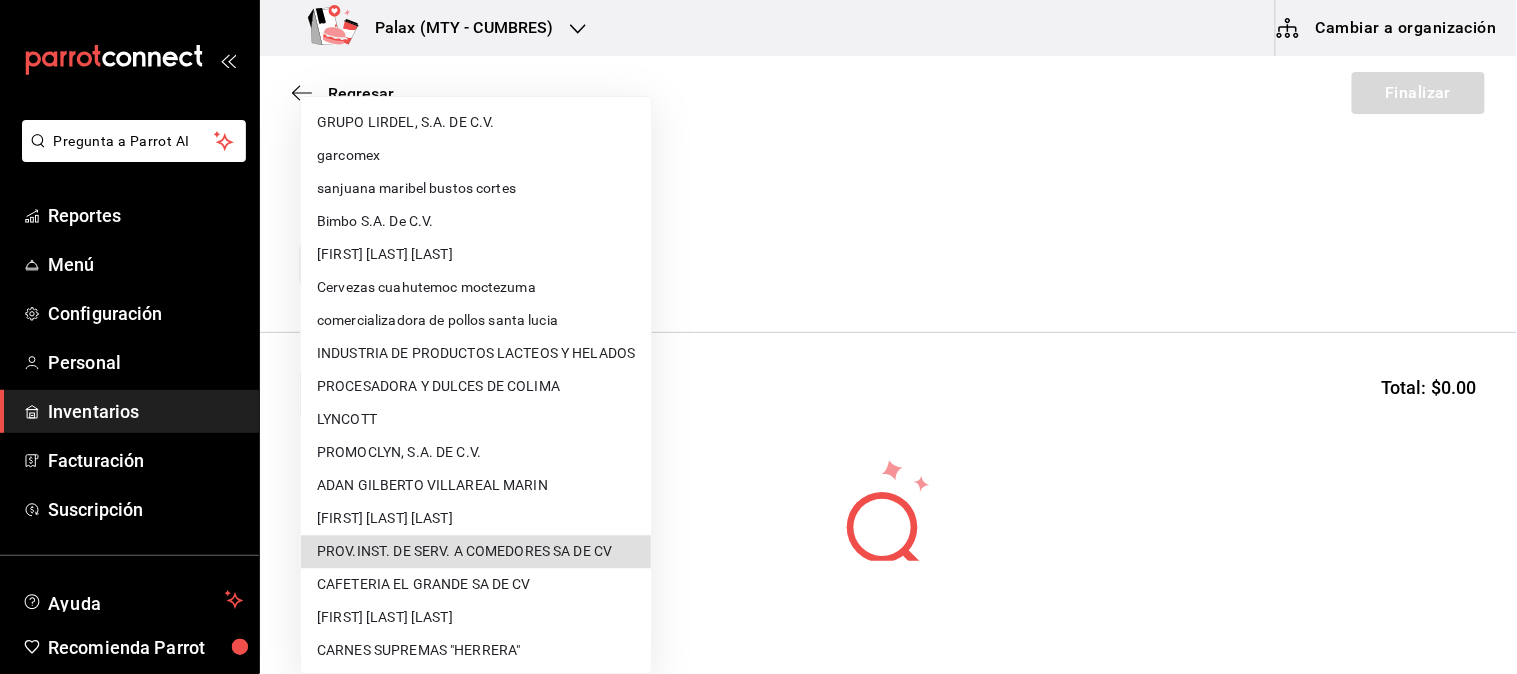 type 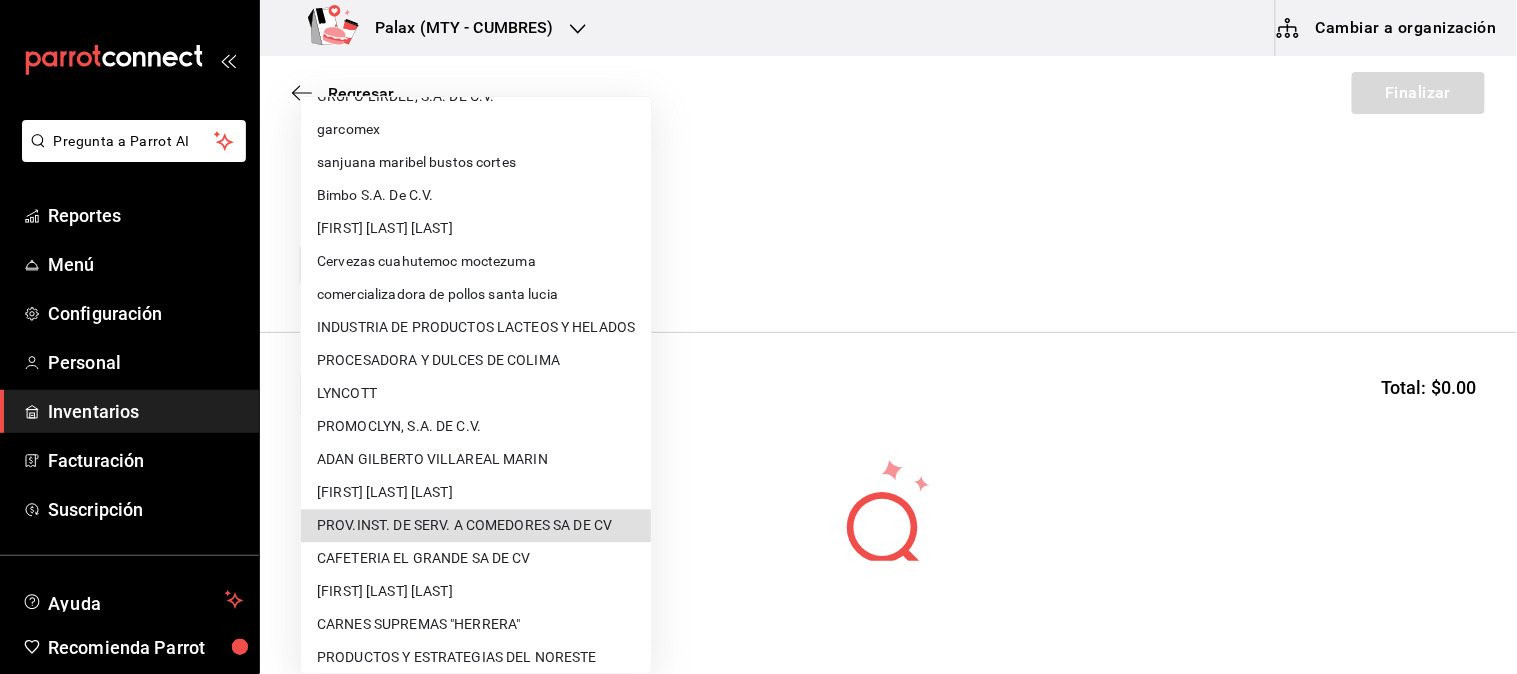 type 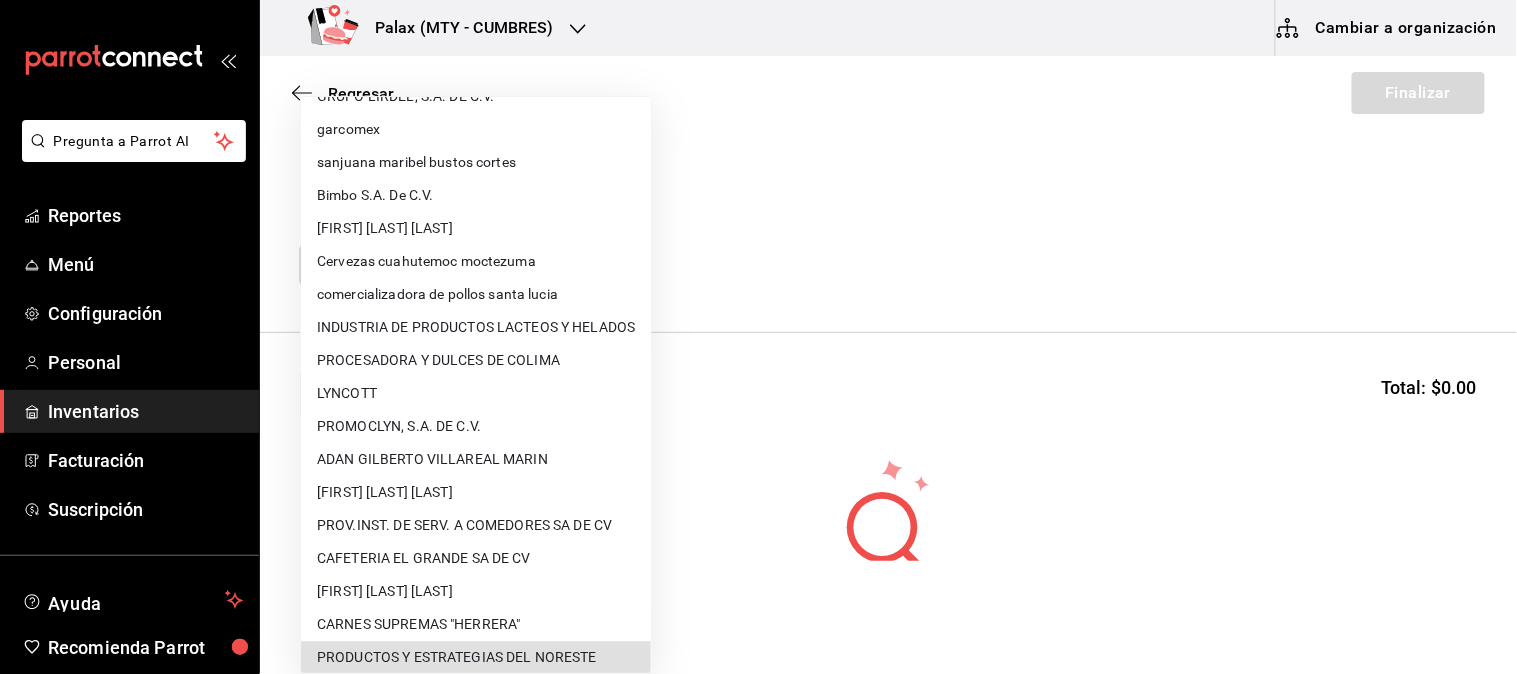 type on "14f89c8d-6abc-4b6e-aa3f-517815c41859" 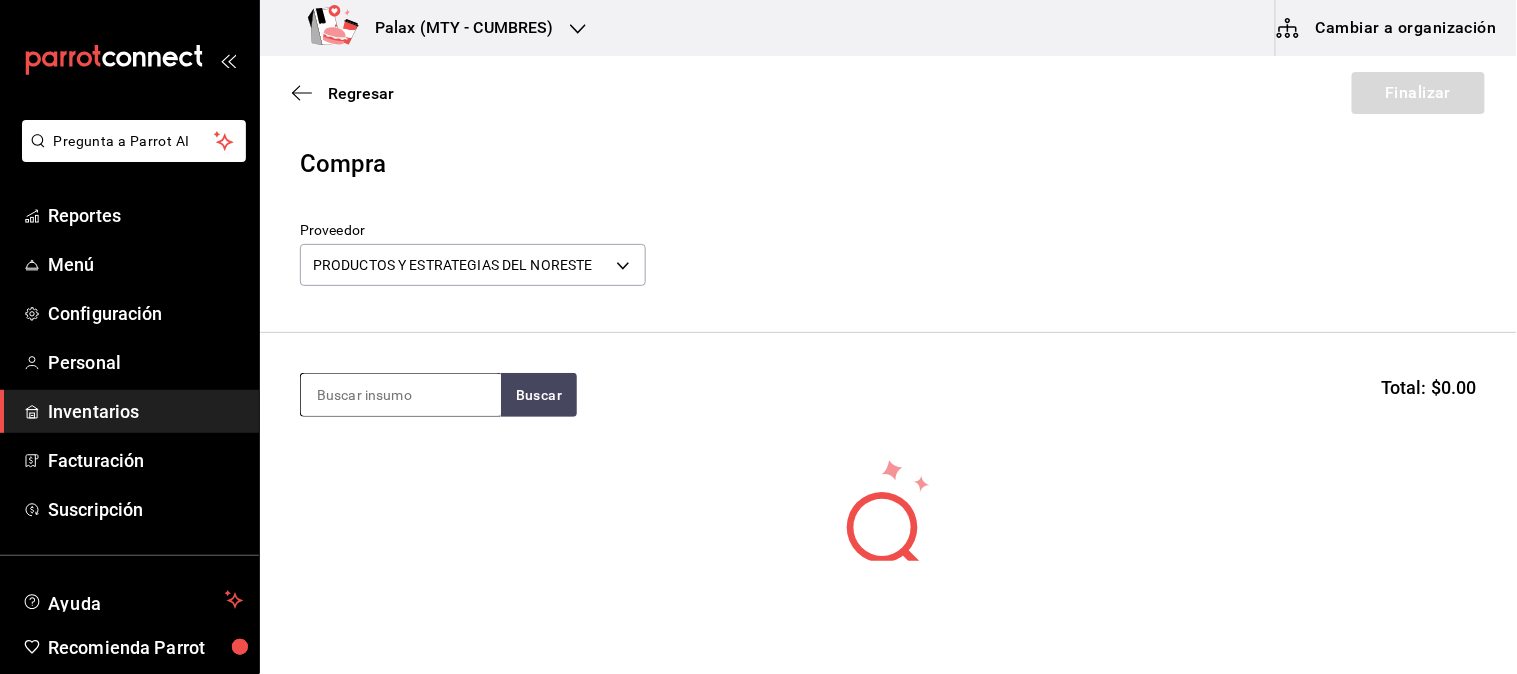 click at bounding box center (401, 395) 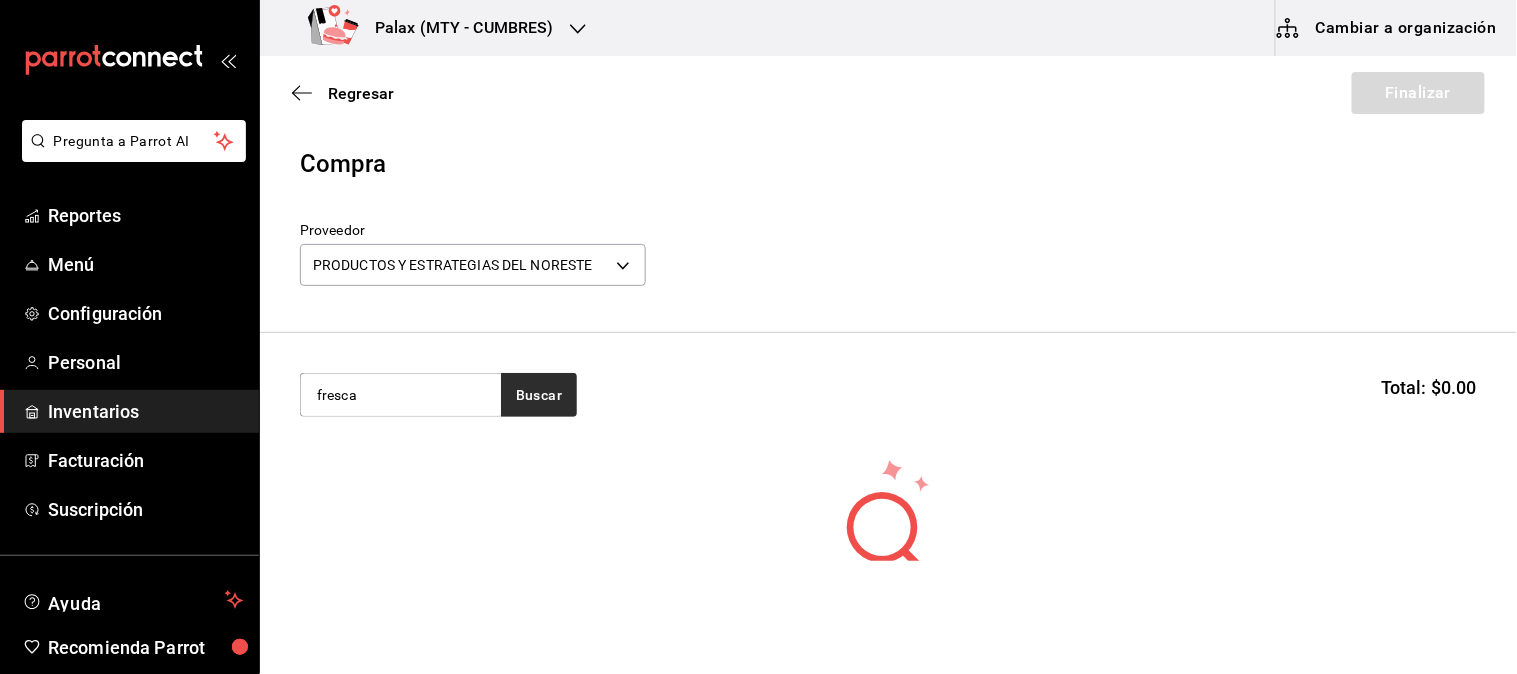 type on "fresca" 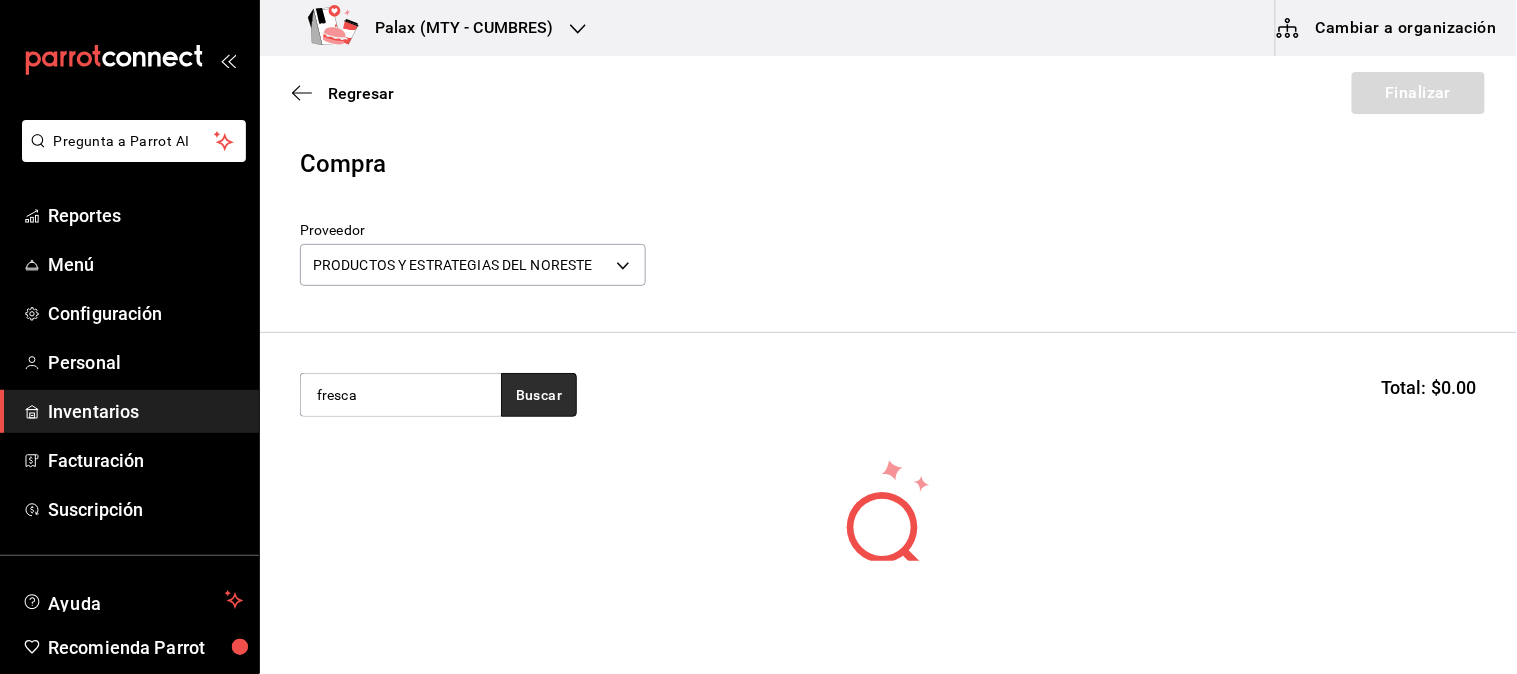 click on "Buscar" at bounding box center [539, 395] 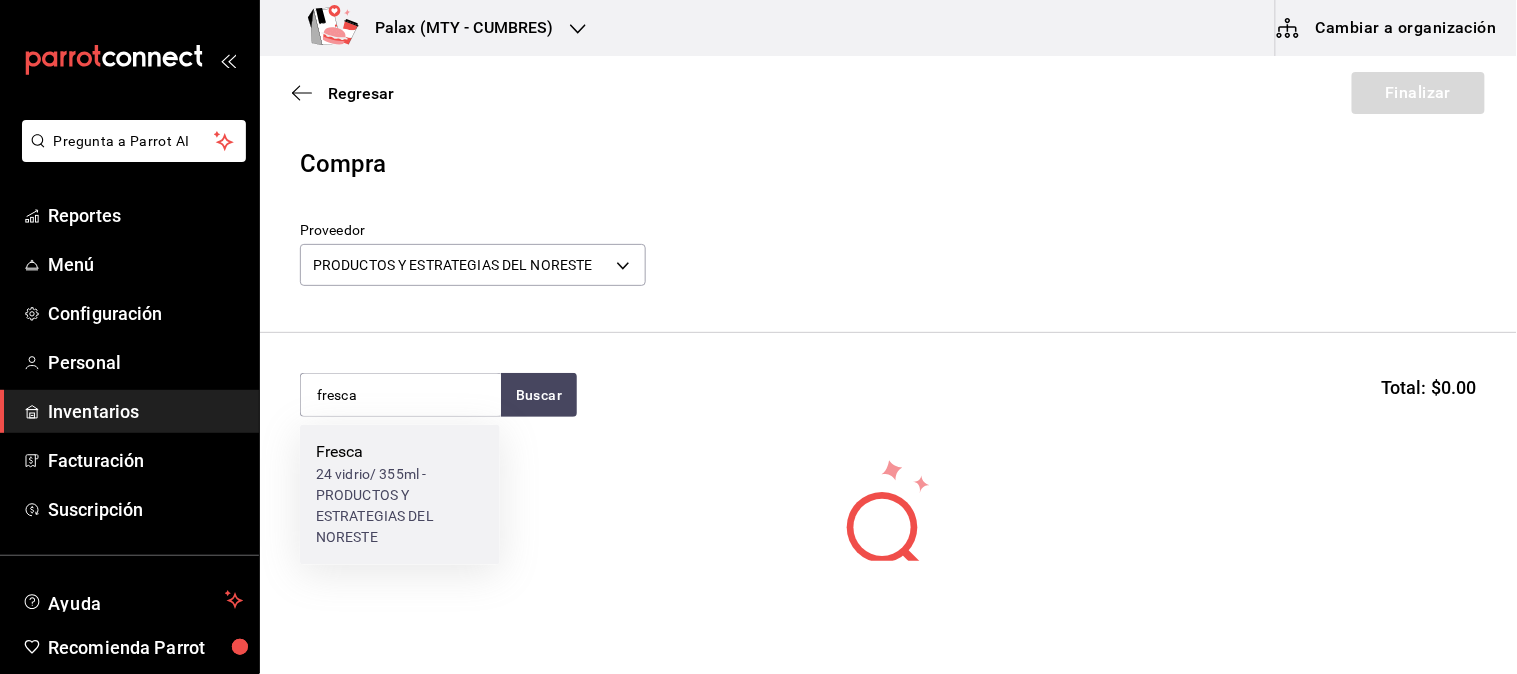 click on "24 vidrio/ 355ml - PRODUCTOS Y ESTRATEGIAS DEL NORESTE" at bounding box center [400, 507] 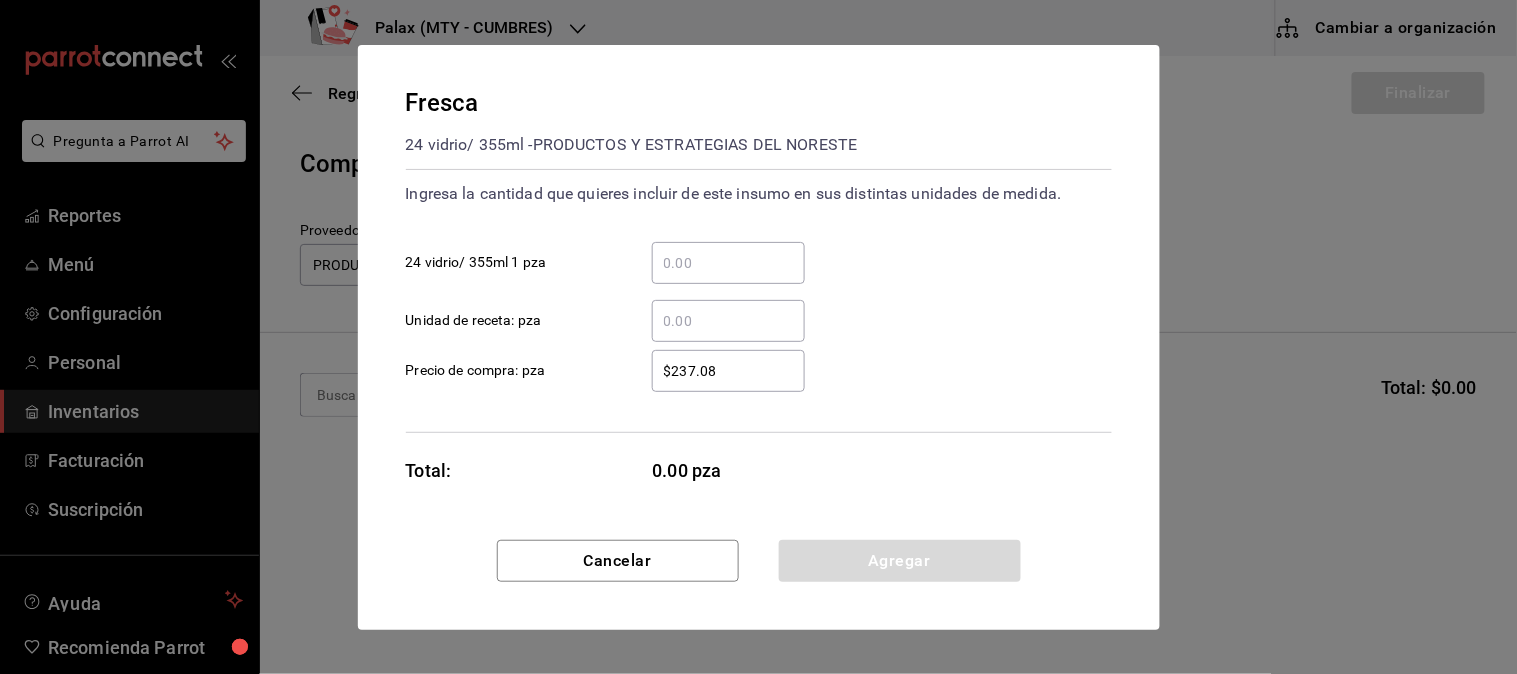 click on "​ 24 vidrio/ 355ml 1 pza" at bounding box center [728, 263] 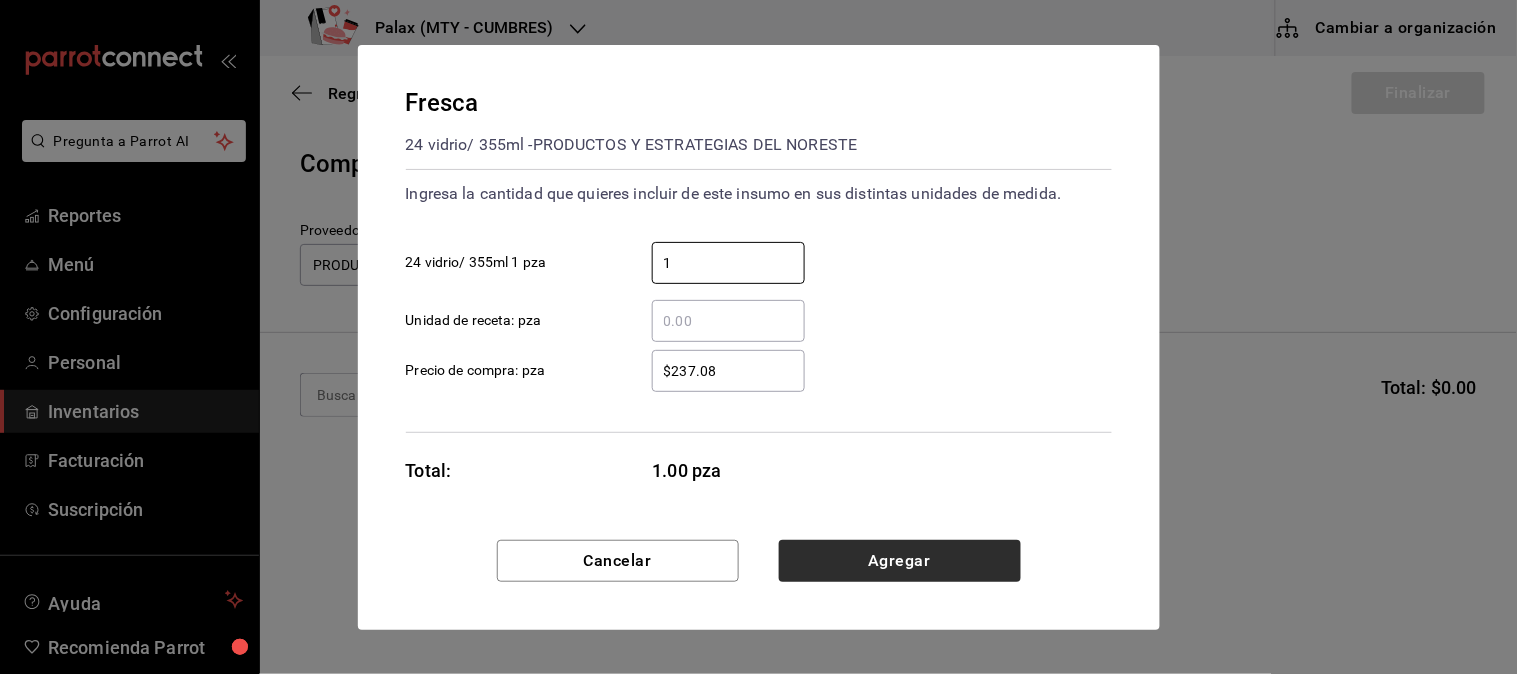 type on "1" 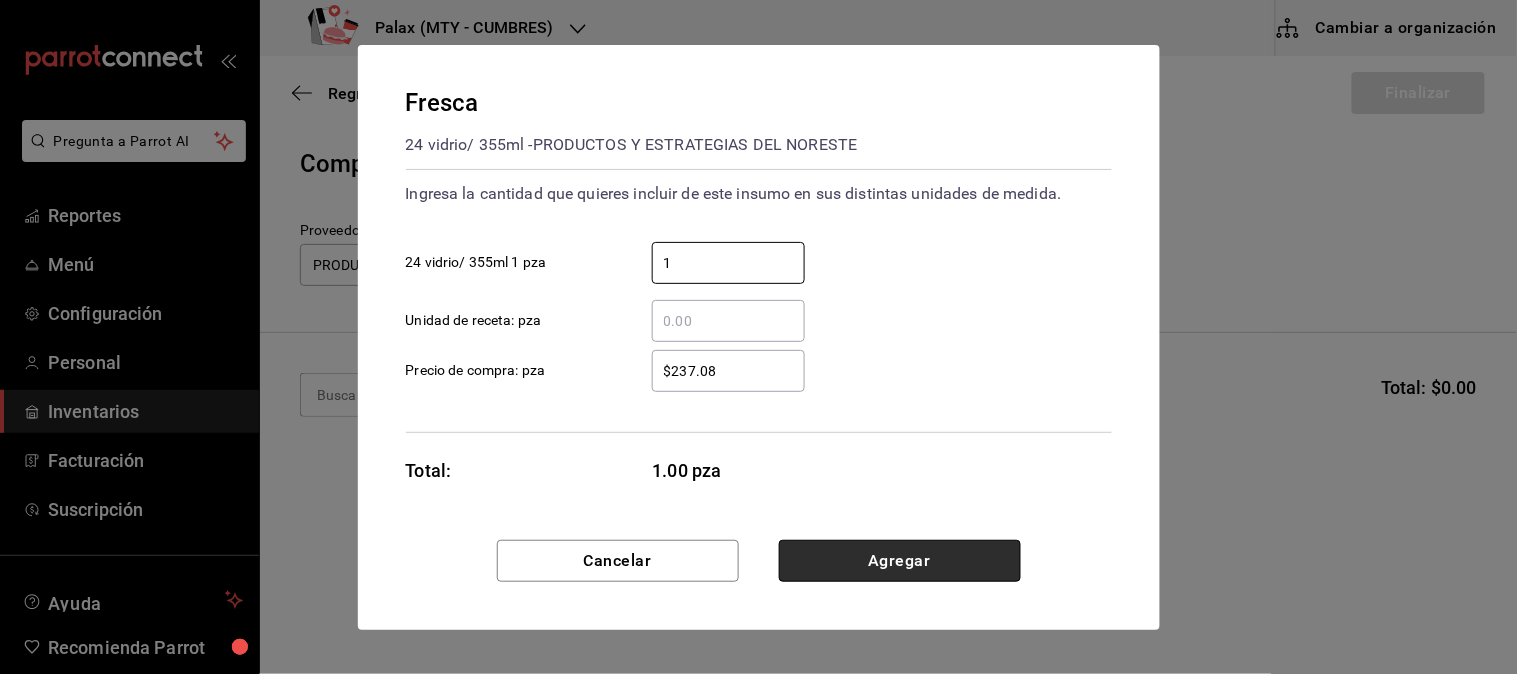 click on "Agregar" at bounding box center [900, 561] 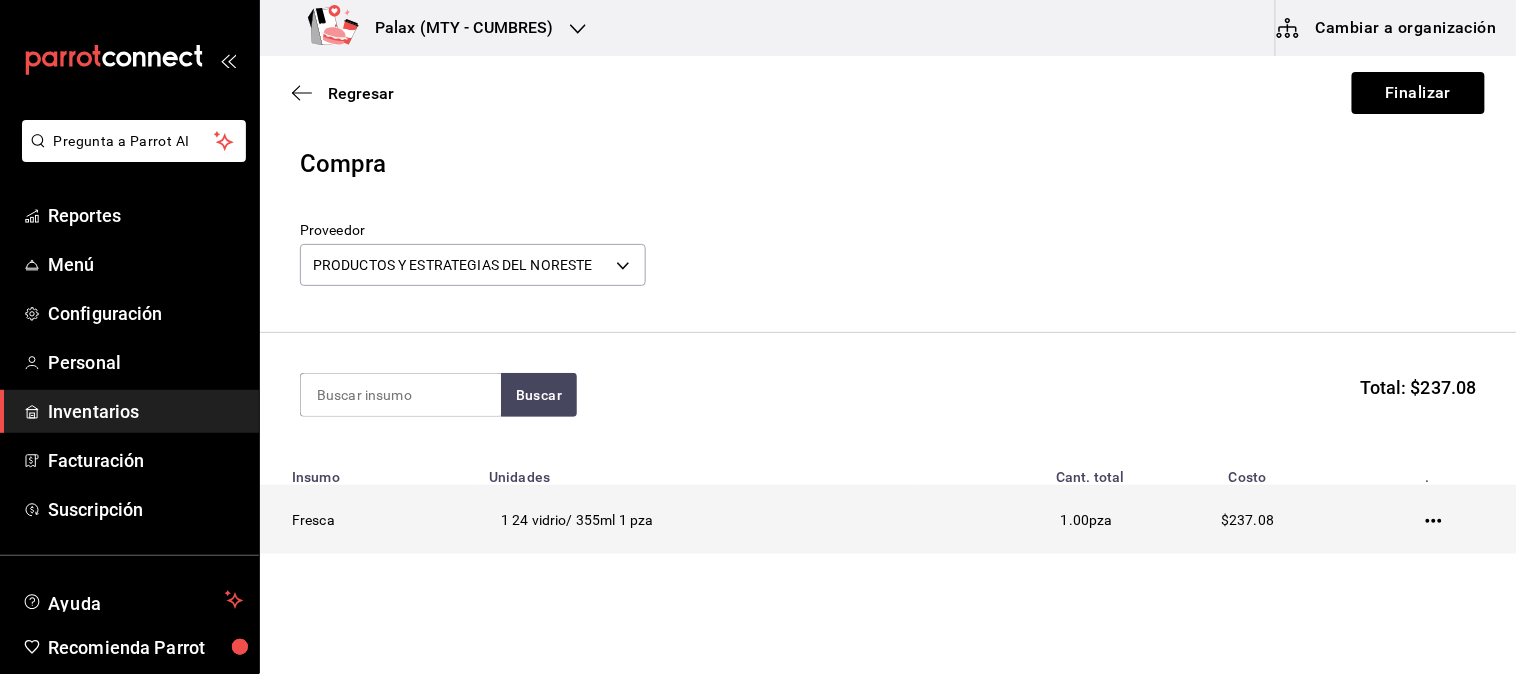 click on "Fresca" at bounding box center [368, 520] 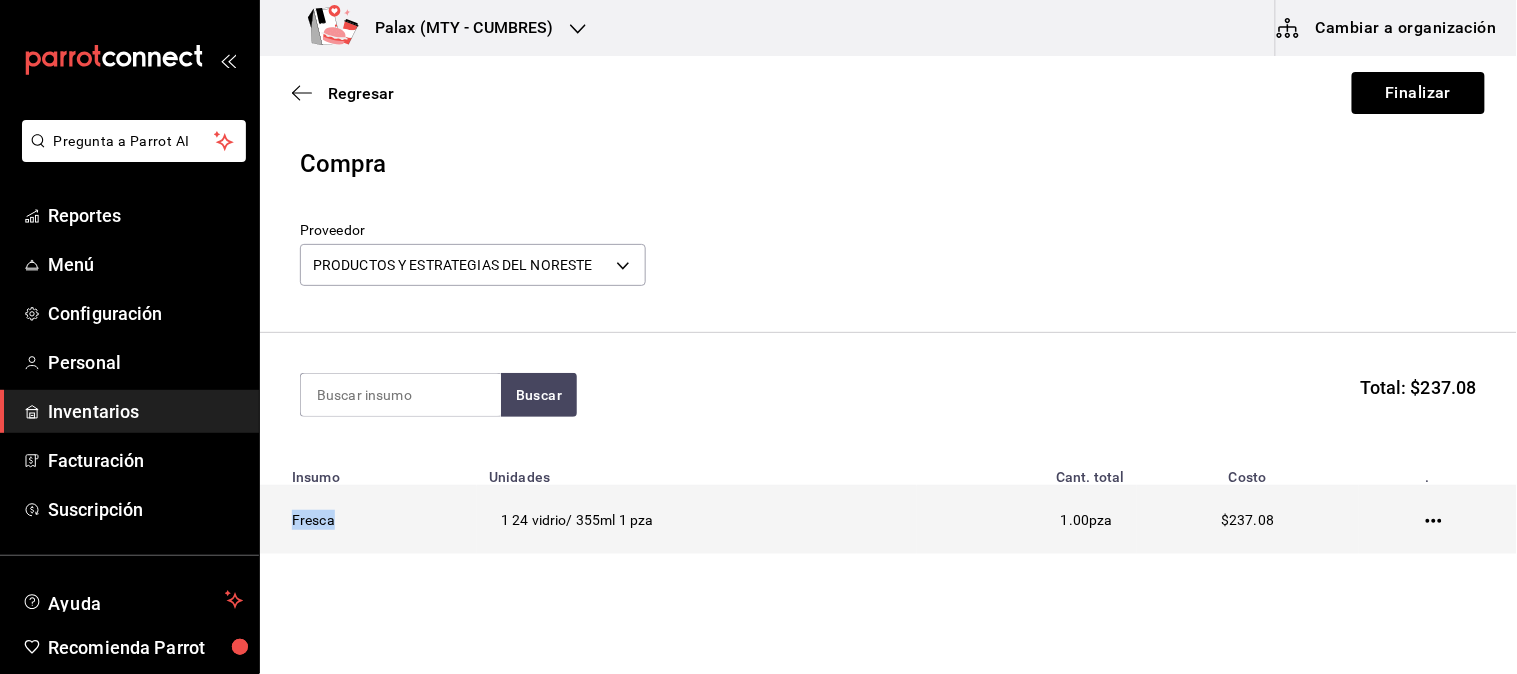 drag, startPoint x: 342, startPoint y: 516, endPoint x: 260, endPoint y: 528, distance: 82.8734 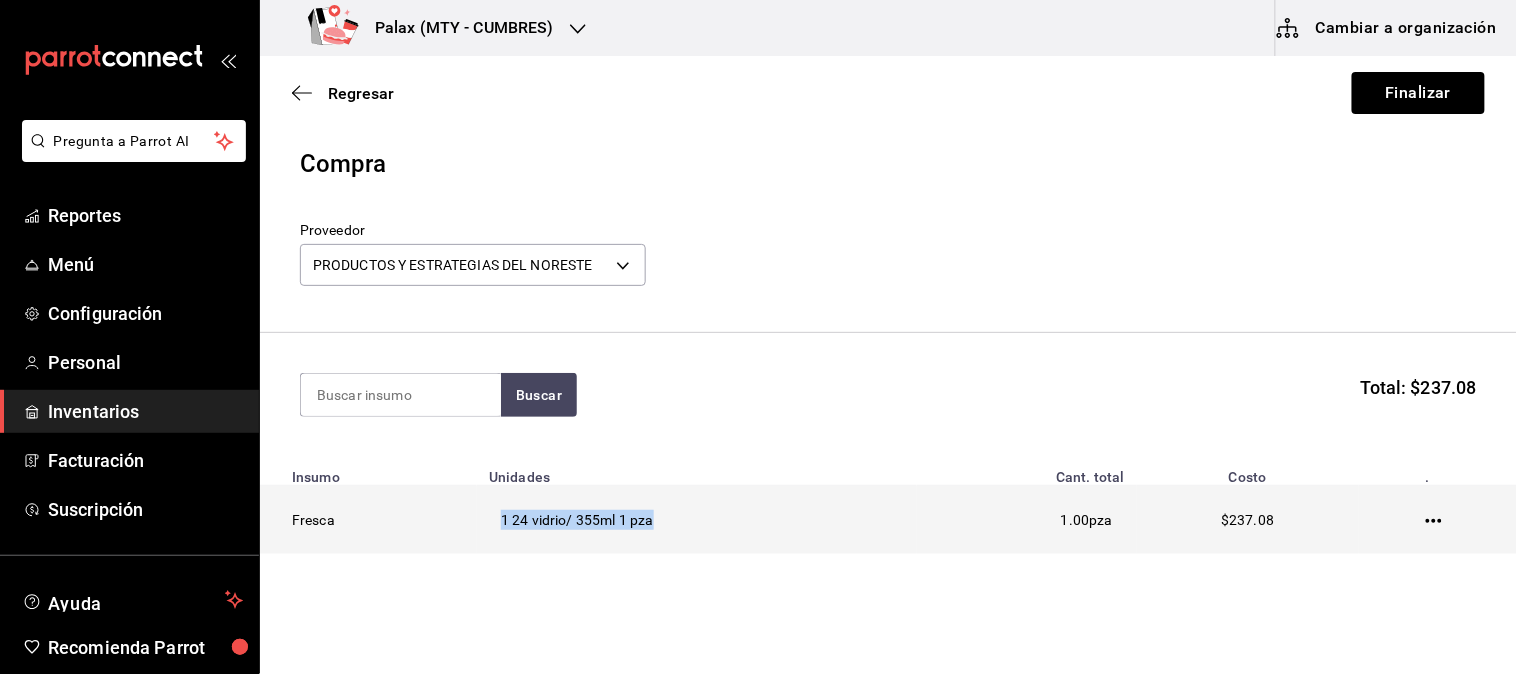 drag, startPoint x: 491, startPoint y: 517, endPoint x: 658, endPoint y: 526, distance: 167.24234 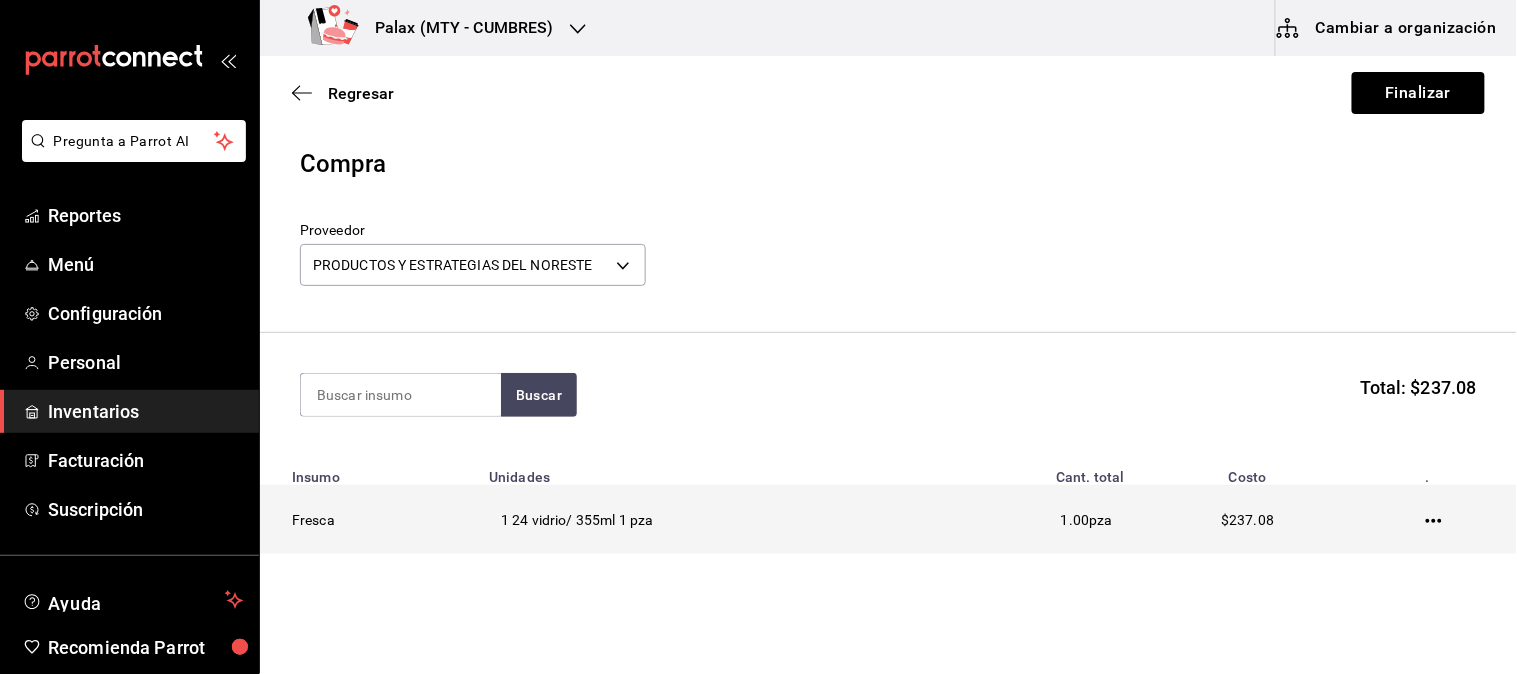 click on "1.00" at bounding box center (1075, 520) 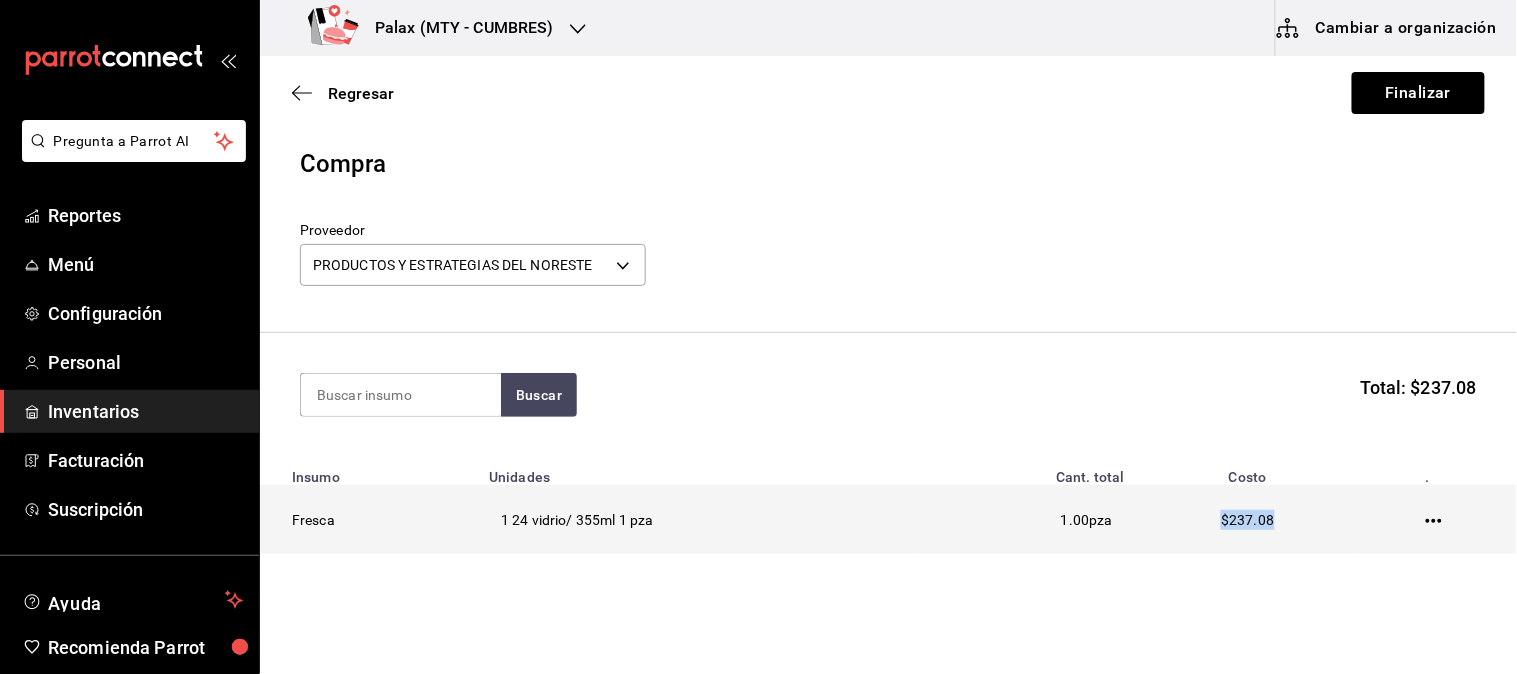 drag, startPoint x: 1198, startPoint y: 521, endPoint x: 1277, endPoint y: 522, distance: 79.00633 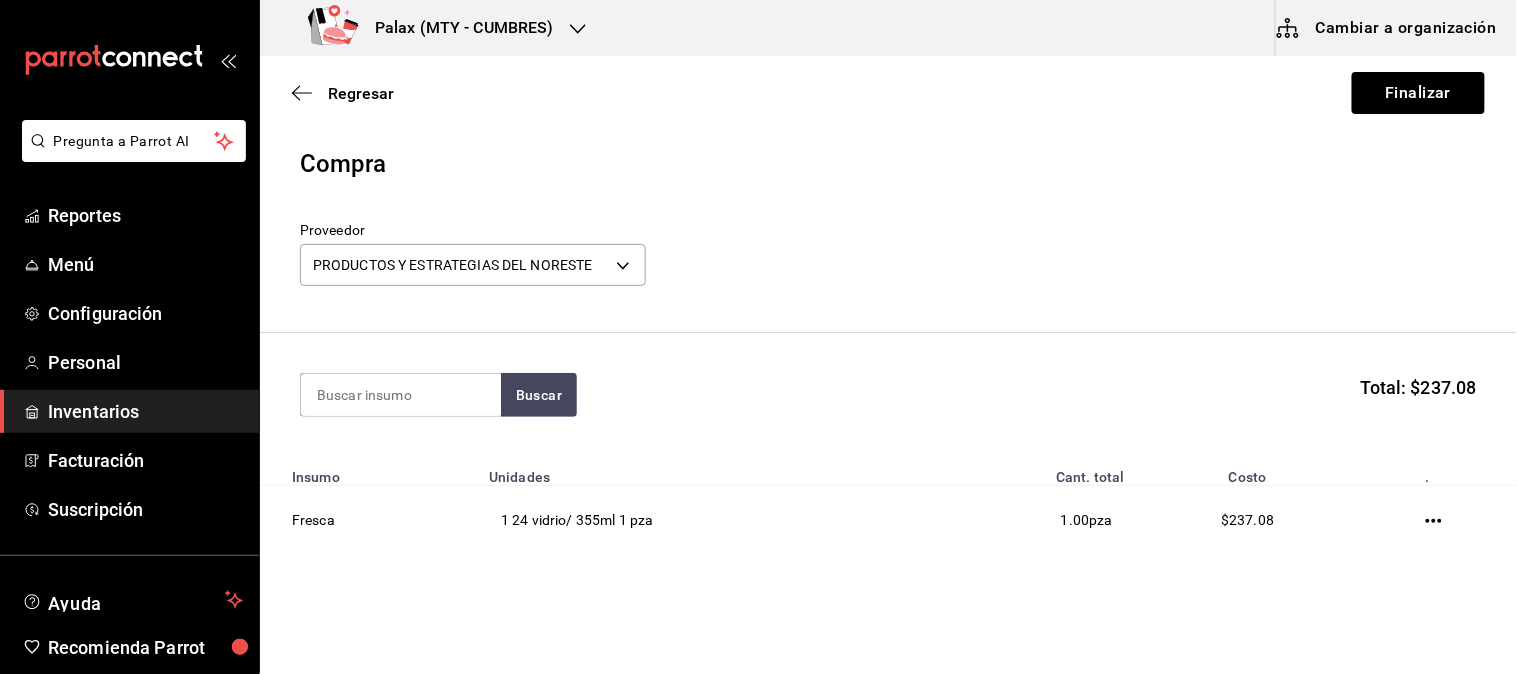 click on "Compra Proveedor PRODUCTOS Y ESTRATEGIAS DEL NORESTE 14f89c8d-6abc-4b6e-aa3f-517815c41859" at bounding box center (888, 239) 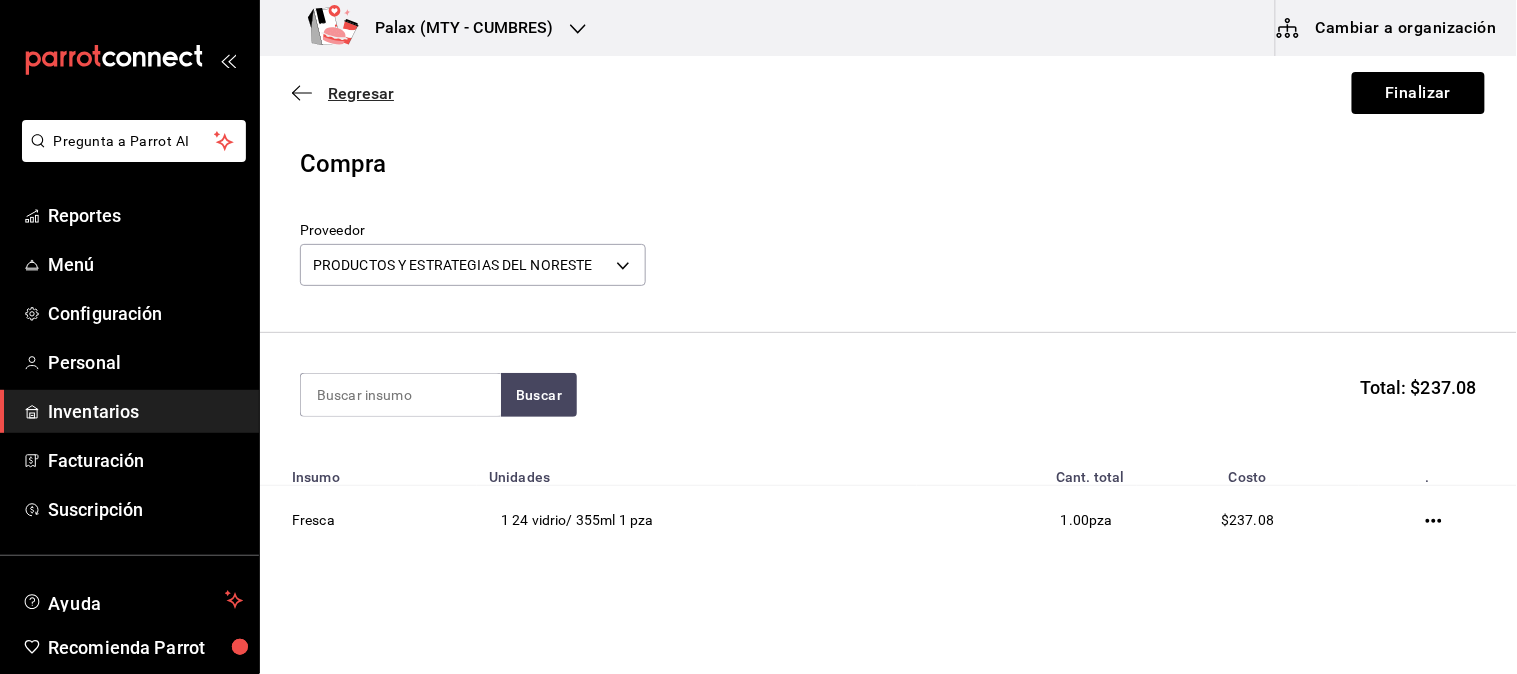 click on "Regresar" at bounding box center [361, 93] 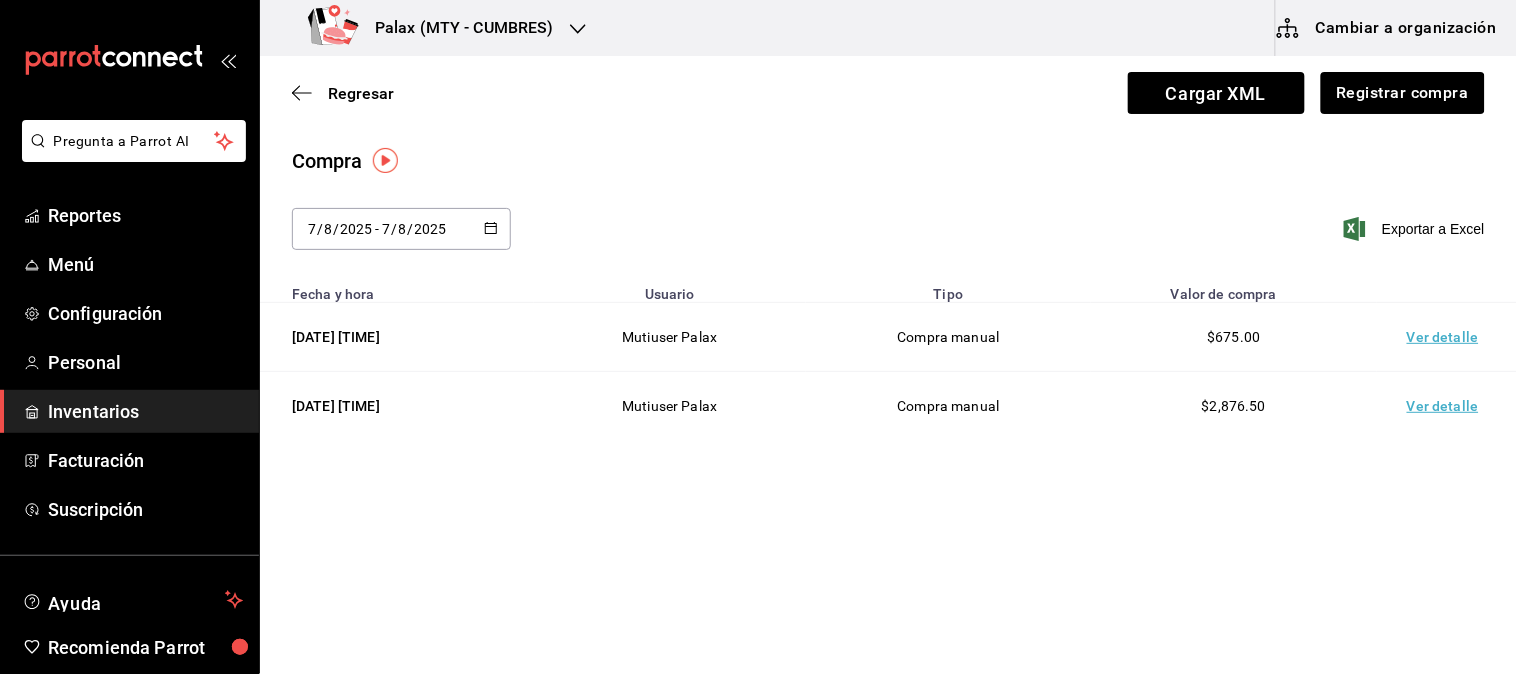 click 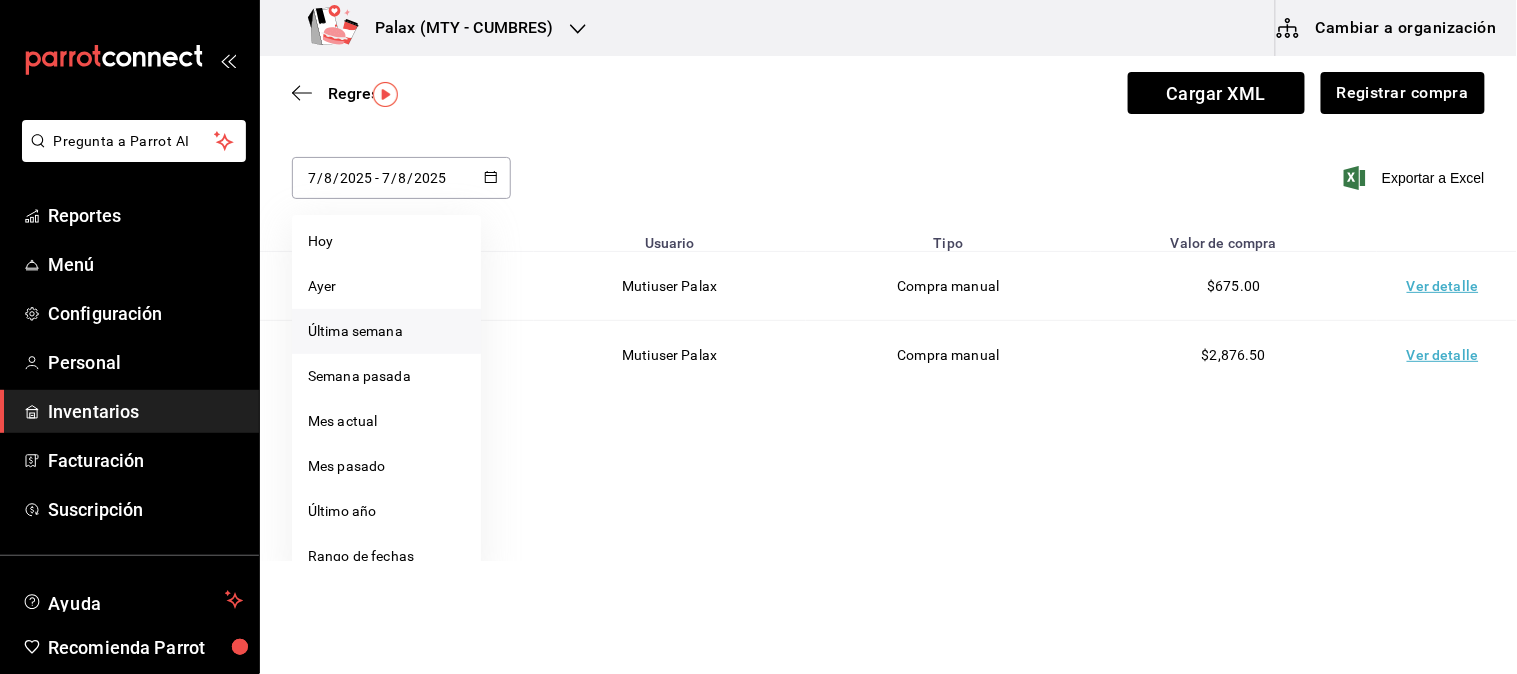 scroll, scrollTop: 72, scrollLeft: 0, axis: vertical 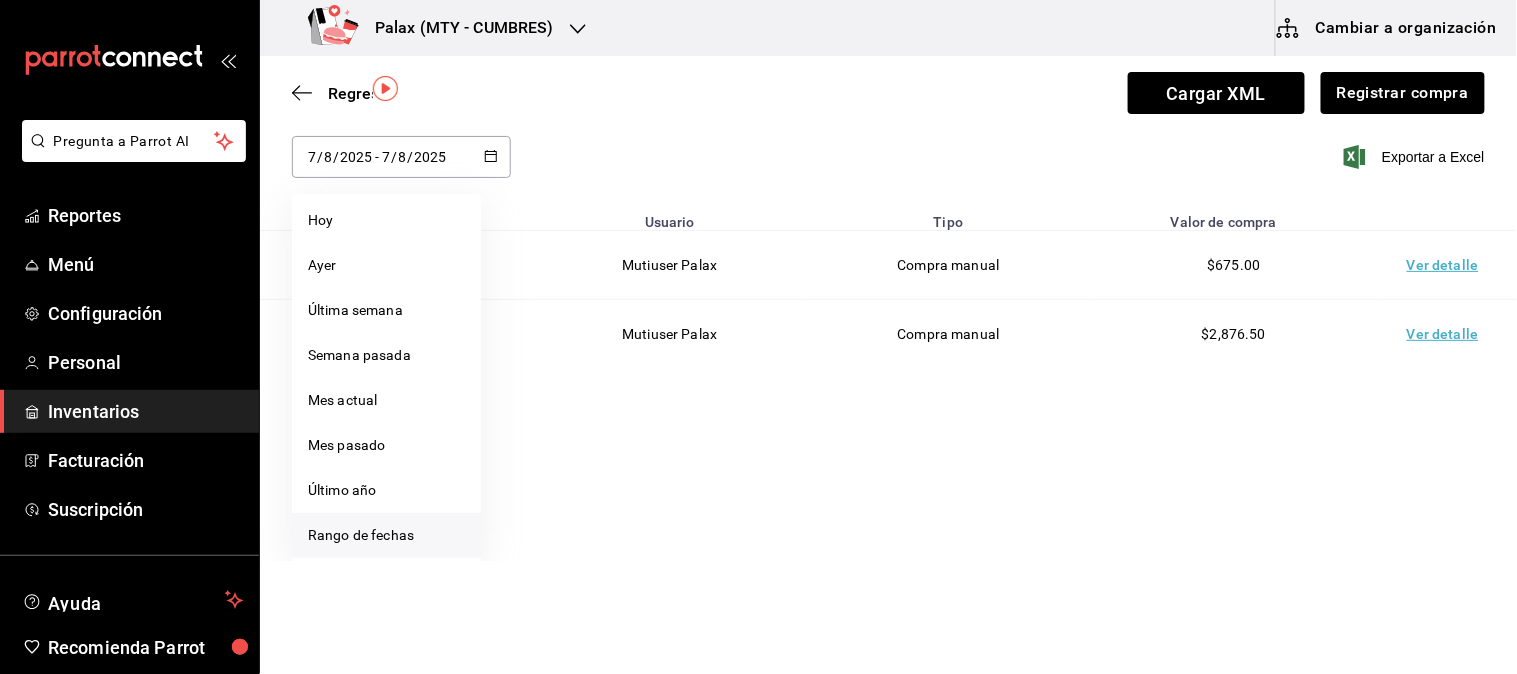 click on "Rango de fechas" at bounding box center [386, 535] 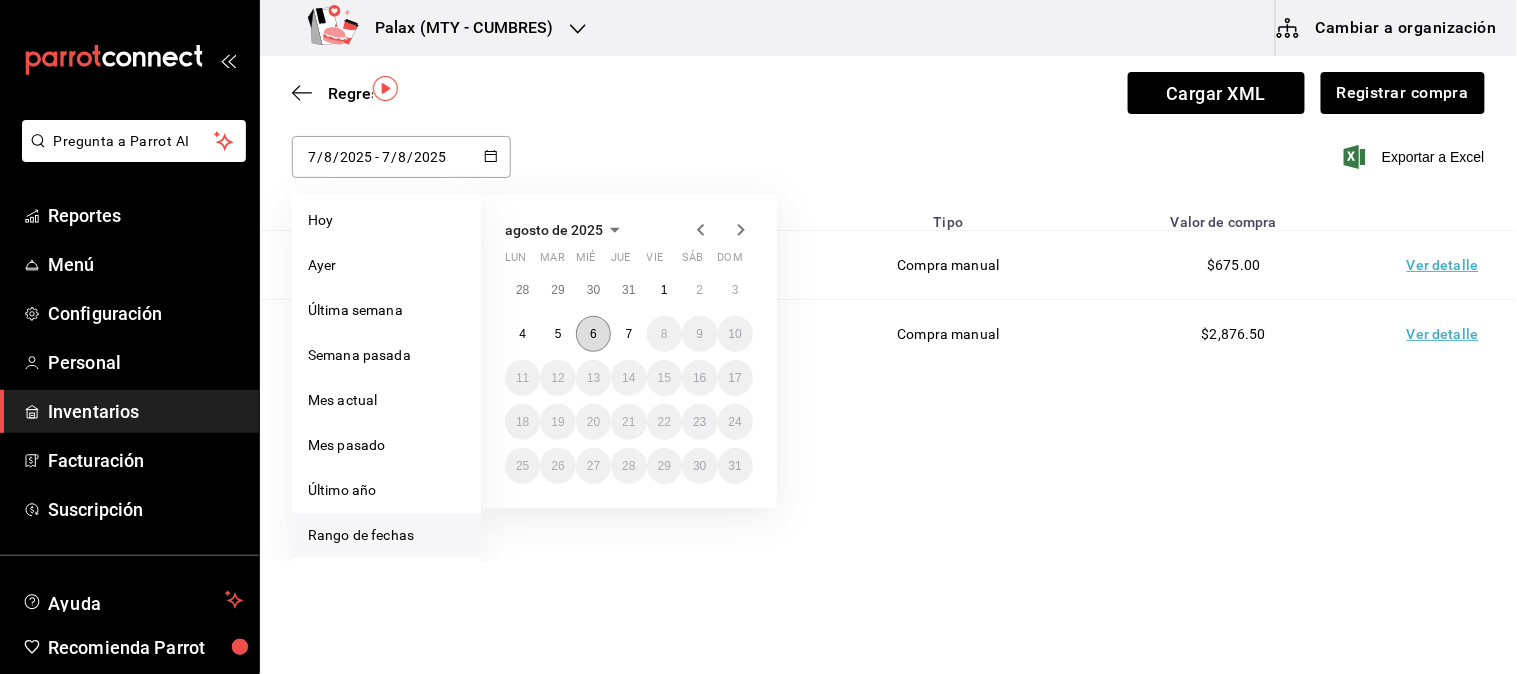 click on "6" at bounding box center (593, 334) 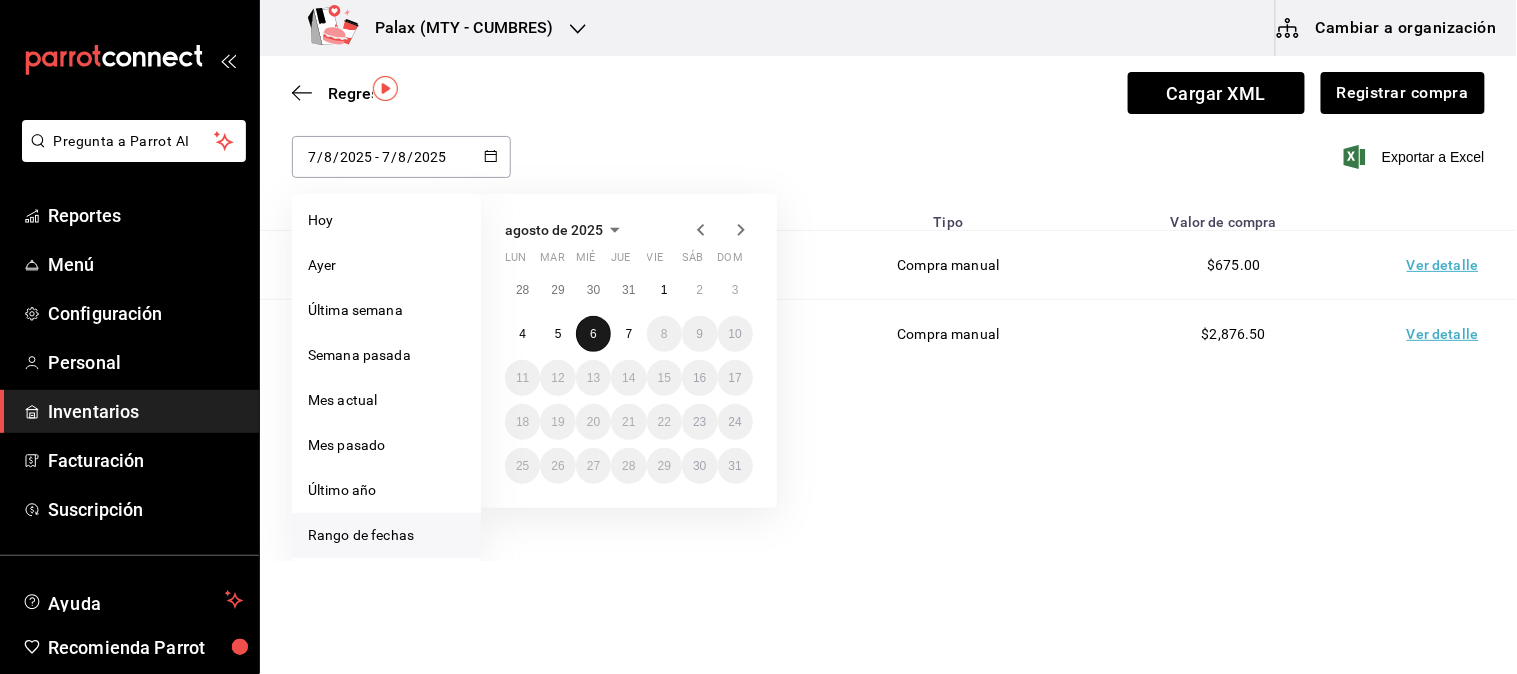 click on "6" at bounding box center (593, 334) 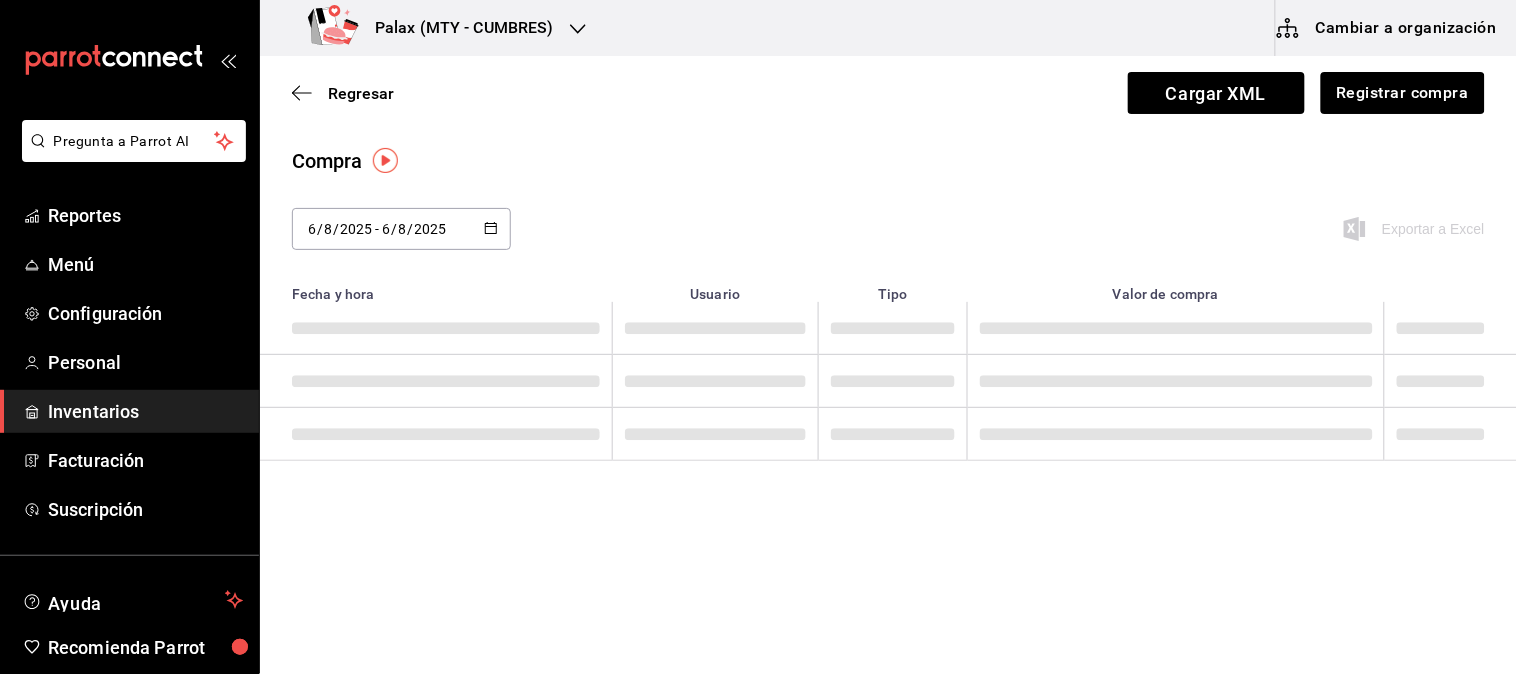 scroll, scrollTop: 0, scrollLeft: 0, axis: both 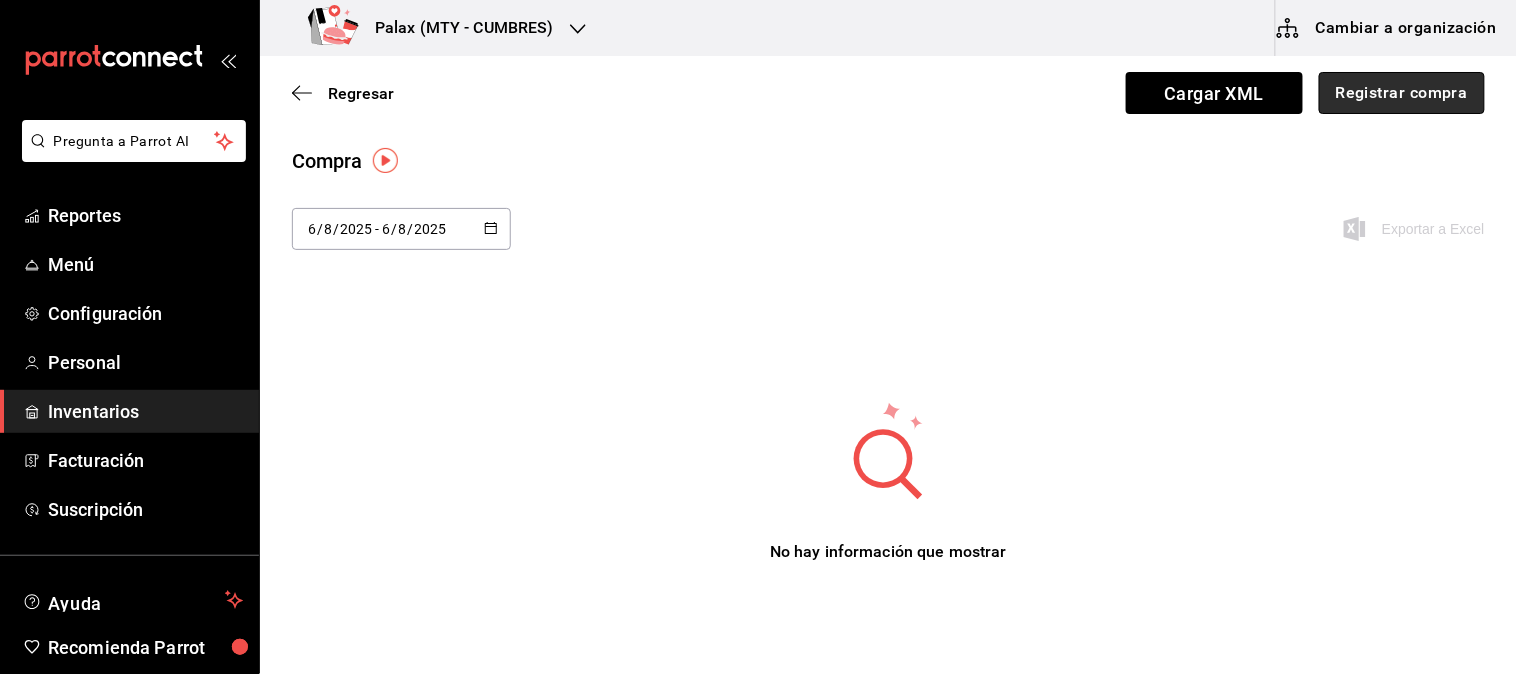 click on "Registrar compra" at bounding box center [1402, 93] 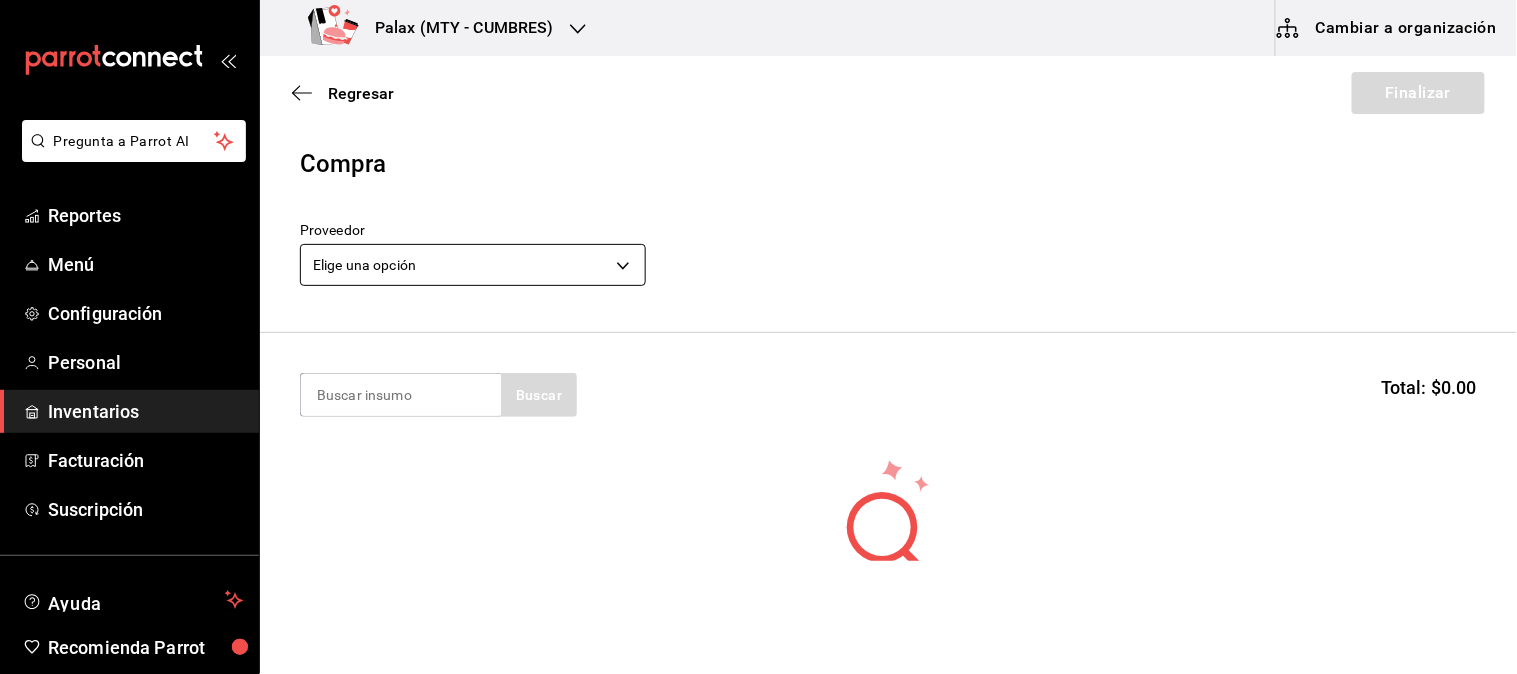 click on "Pregunta a Parrot AI Reportes   Menú   Configuración   Personal   Inventarios   Facturación   Suscripción   Ayuda Recomienda Parrot   Mutiuser Palax   Sugerir nueva función   Palax (MTY - CUMBRES) Cambiar a organización Regresar Finalizar Compra Proveedor Elige una opción default Buscar Total: $0.00 No hay insumos a mostrar. Busca un insumo para agregarlo a la lista Pregunta a Parrot AI Reportes   Menú   Configuración   Personal   Inventarios   Facturación   Suscripción   Ayuda Recomienda Parrot   Mutiuser Palax   Sugerir nueva función   GANA 1 MES GRATIS EN TU SUSCRIPCIÓN AQUÍ ¿Recuerdas cómo empezó tu restaurante?
Hoy puedes ayudar a un colega a tener el mismo cambio que tú viviste.
Recomienda Parrot directamente desde tu Portal Administrador.
Es fácil y rápido.
🎁 Por cada restaurante que se una, ganas 1 mes gratis. Ver video tutorial Ir a video Editar Eliminar Visitar centro de ayuda (81) 2046 6363 soporte@parrotsoftware.io Visitar centro de ayuda (81) 2046 6363" at bounding box center (758, 280) 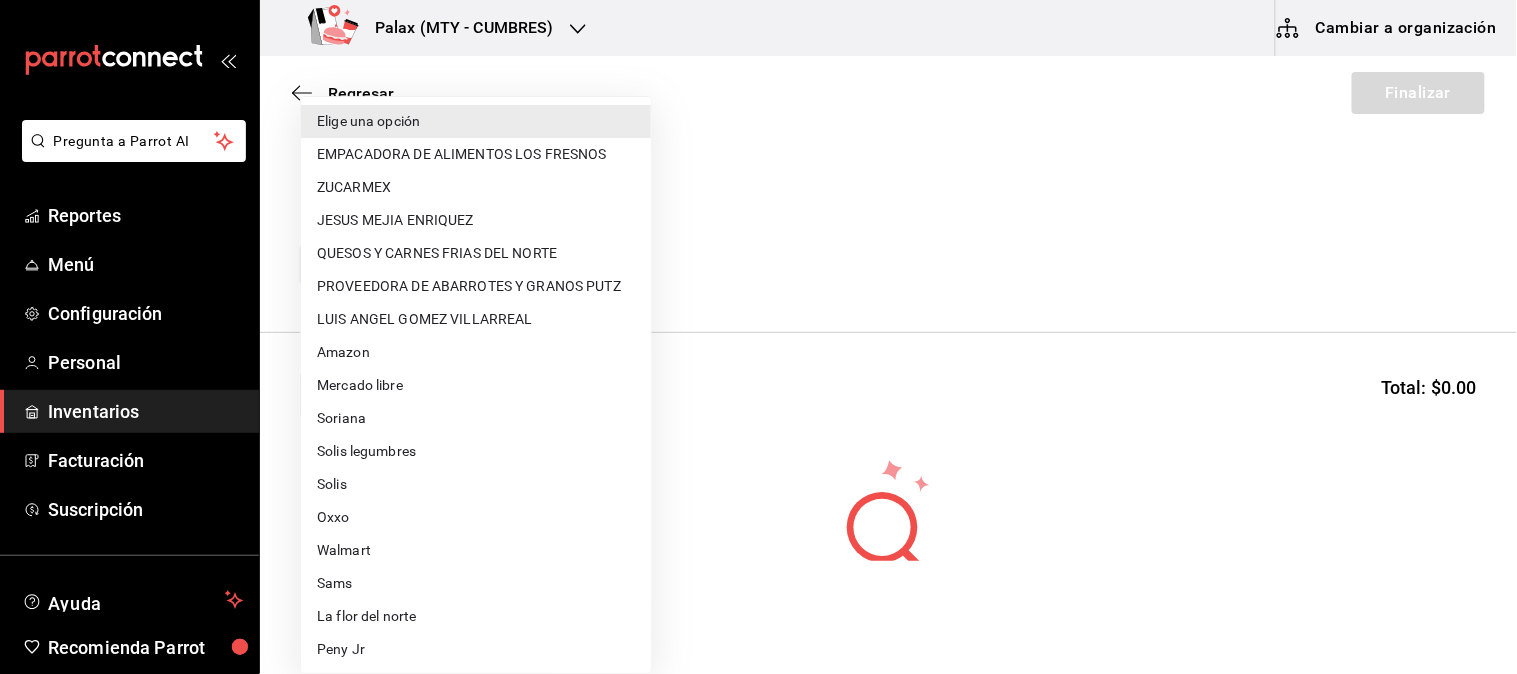 type 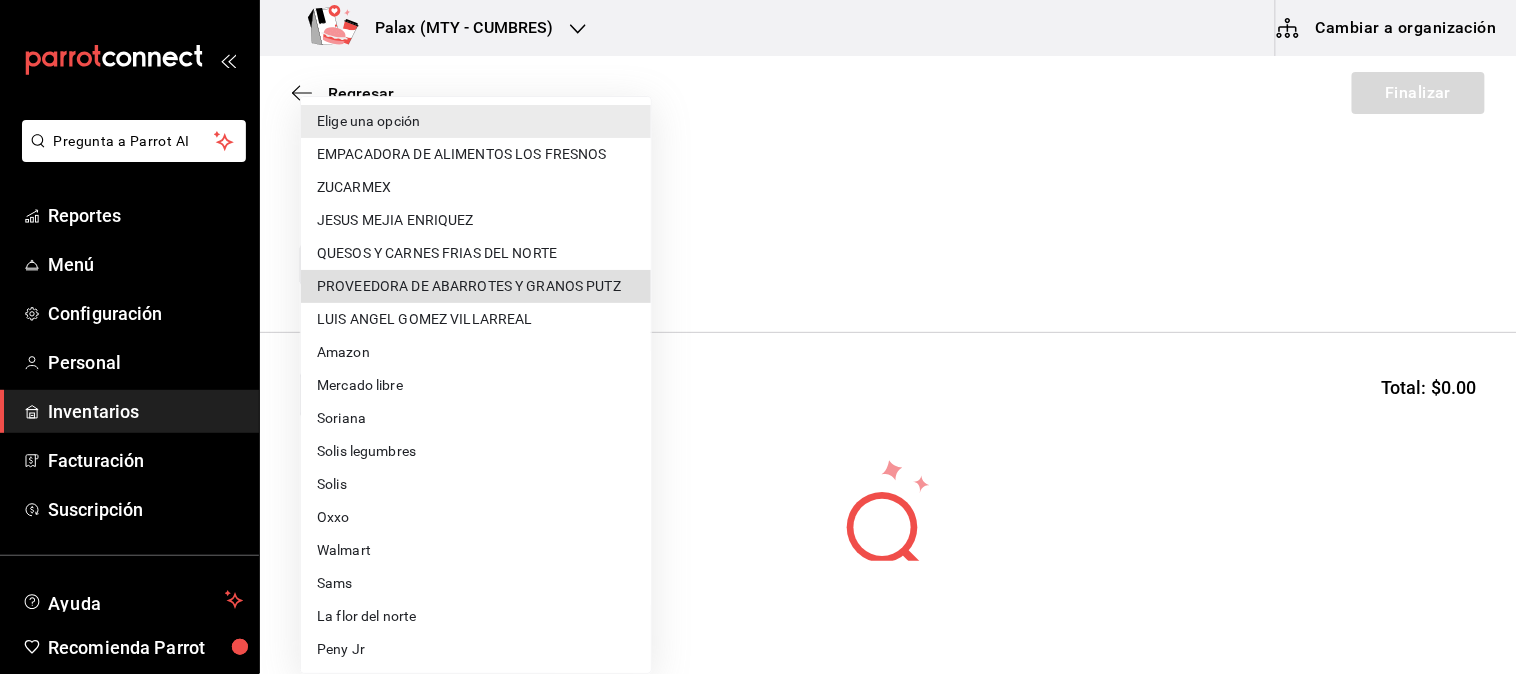 type 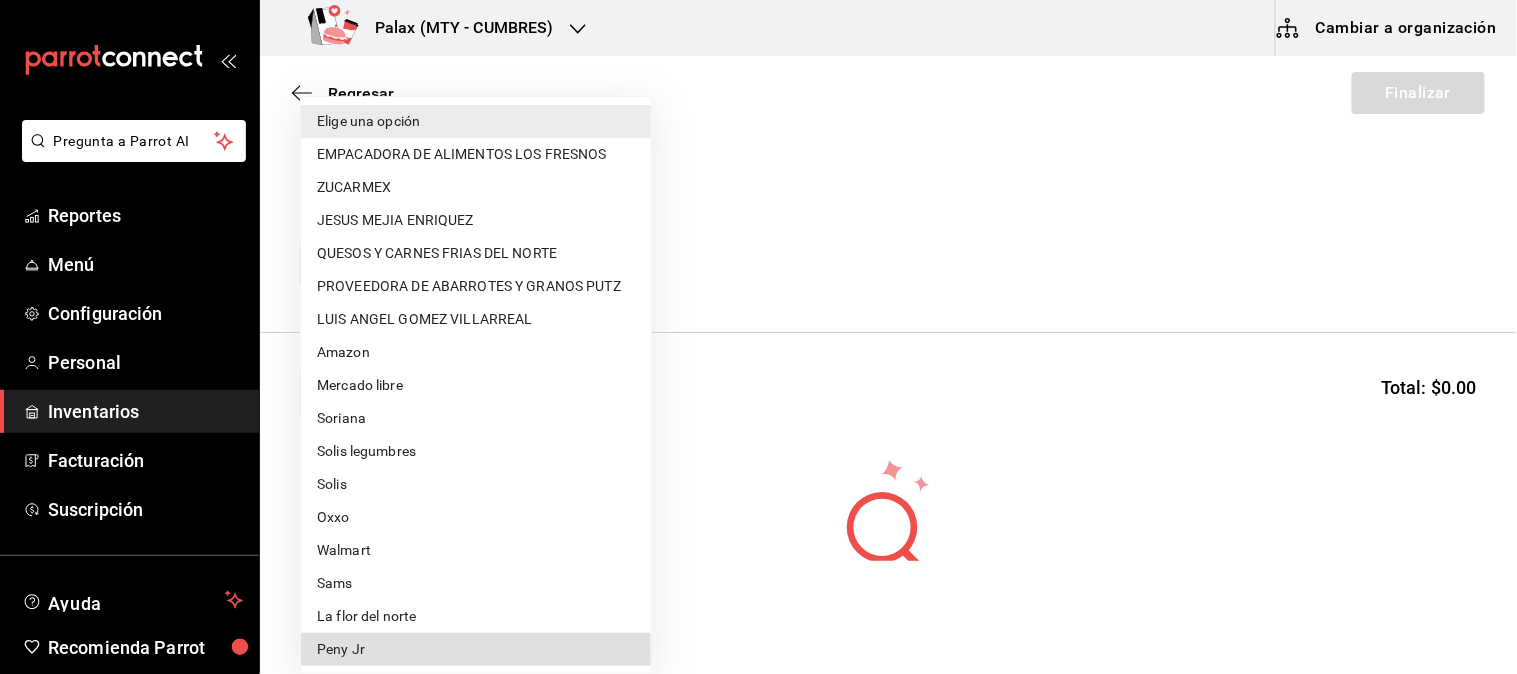 type 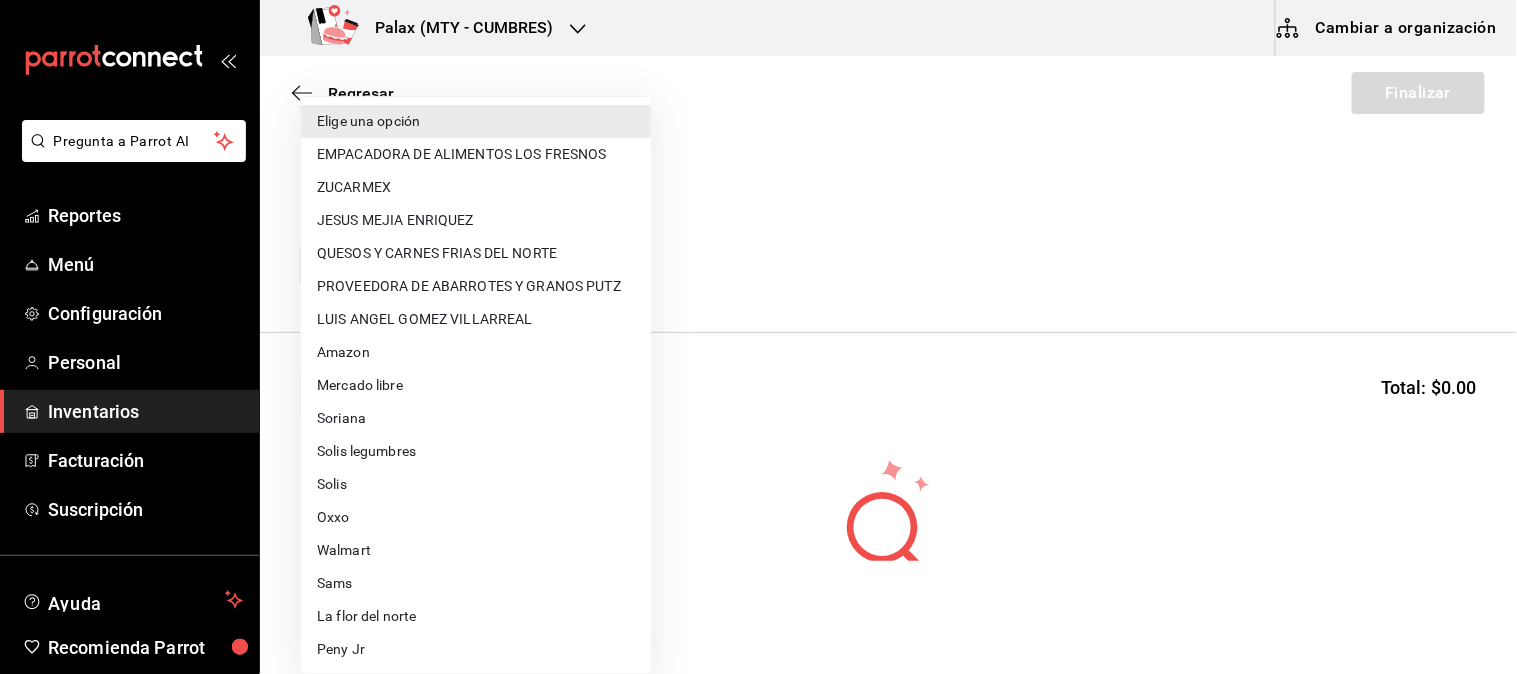 scroll, scrollTop: 988, scrollLeft: 0, axis: vertical 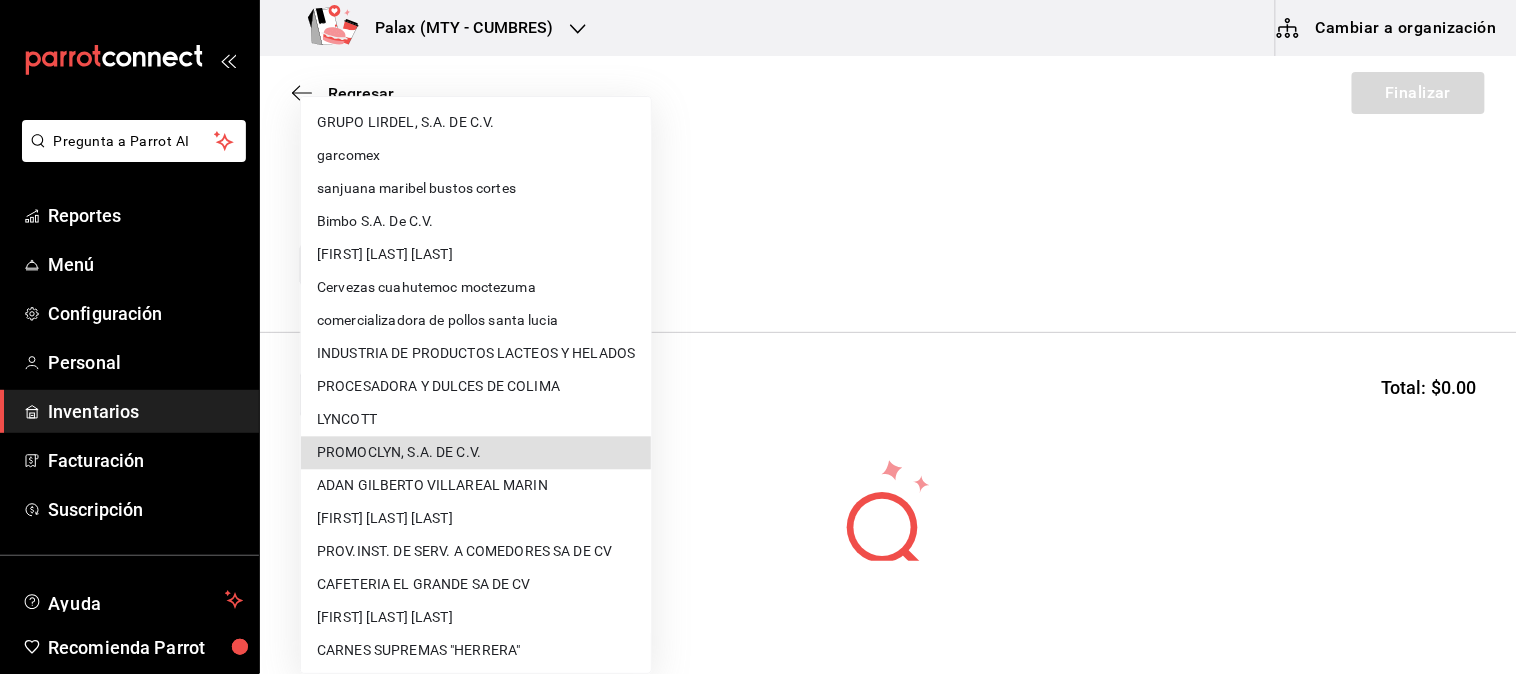 type 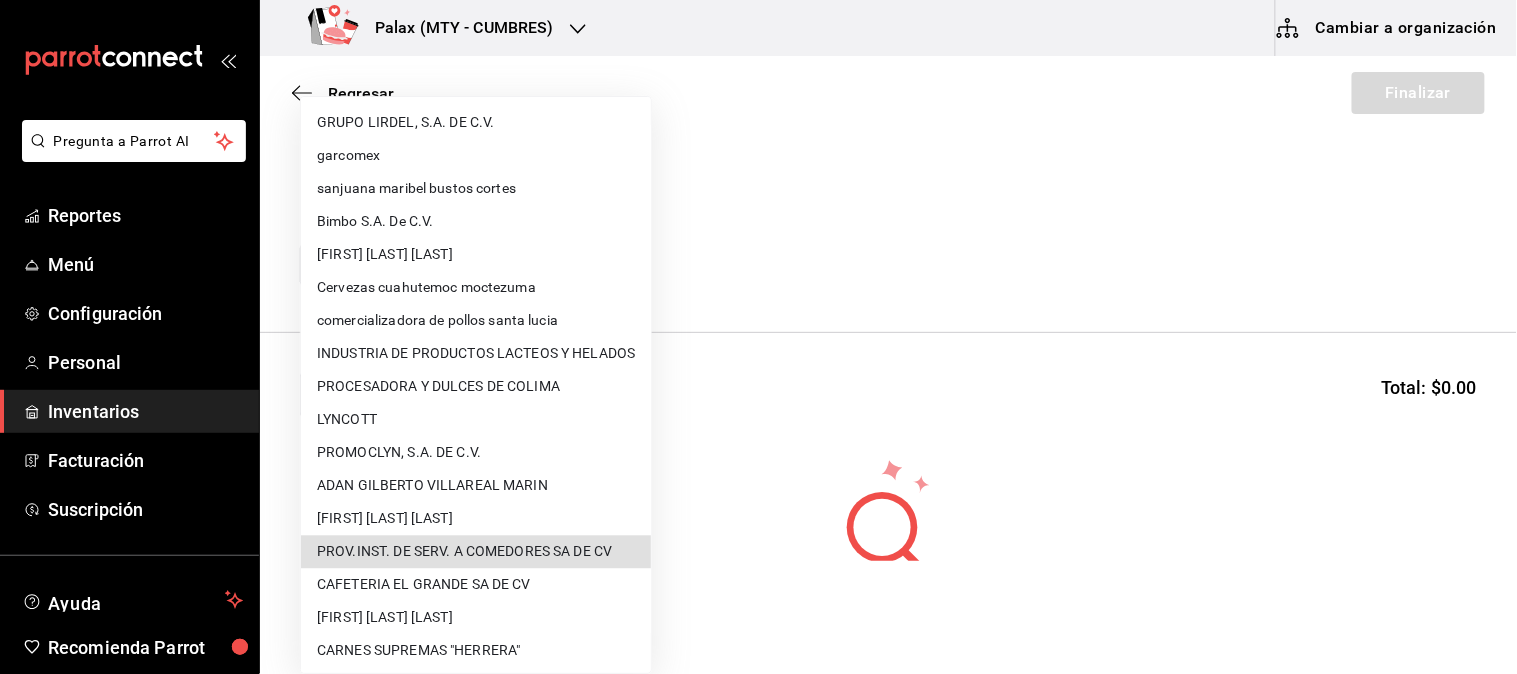 type 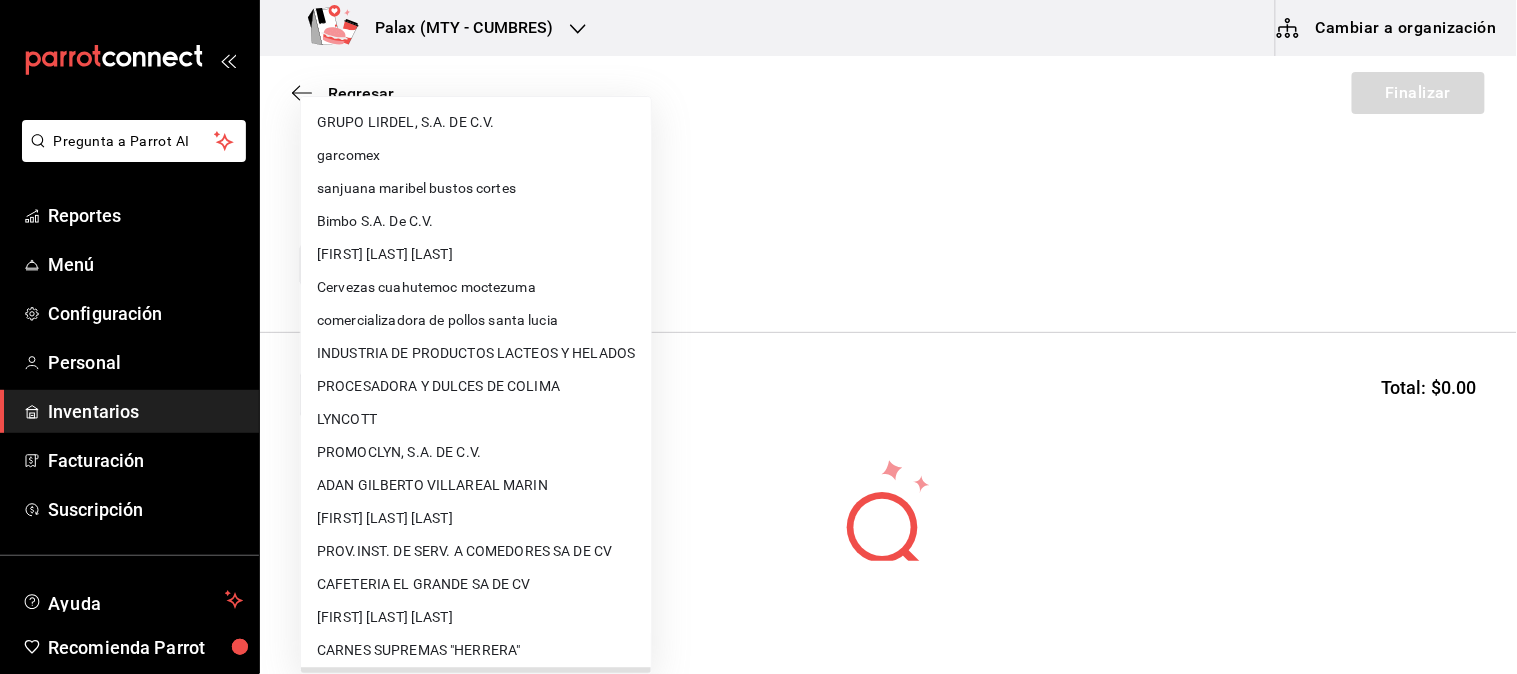type 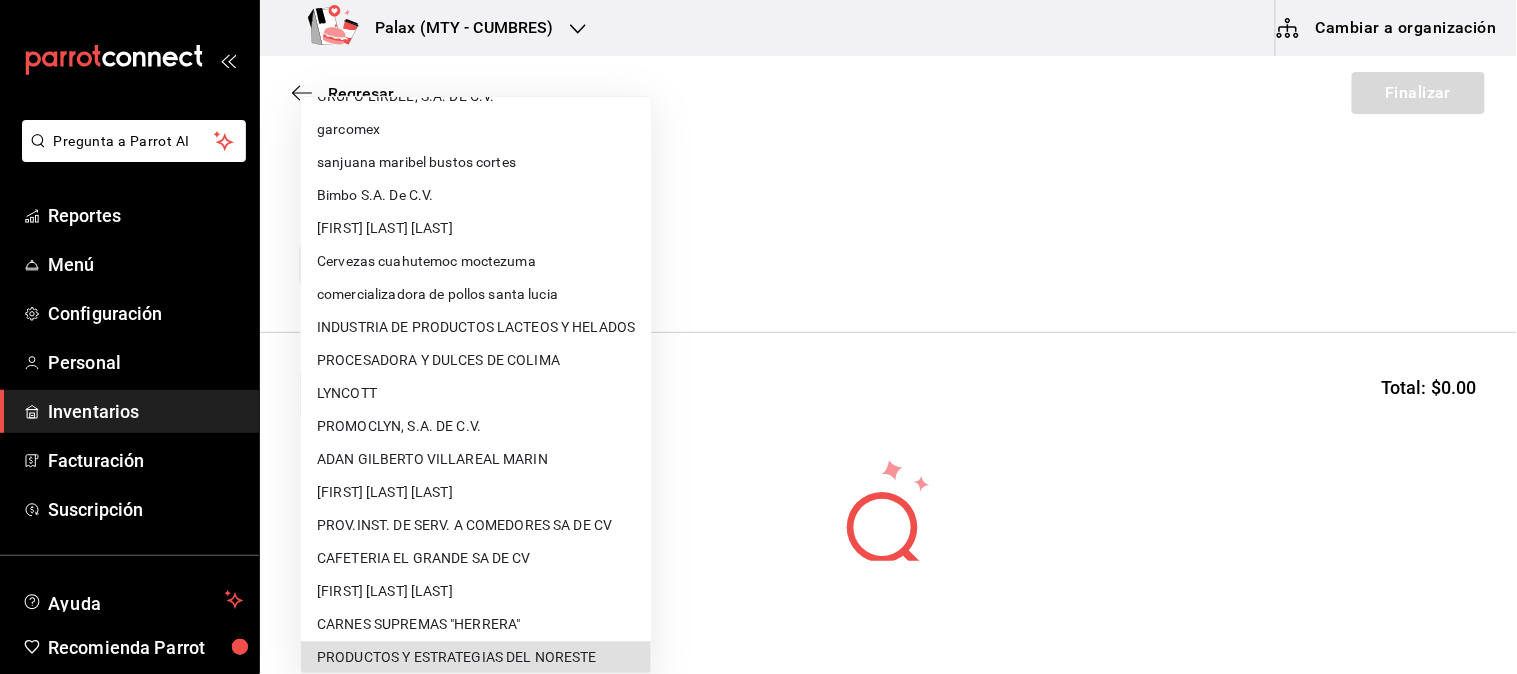 scroll, scrollTop: 0, scrollLeft: 0, axis: both 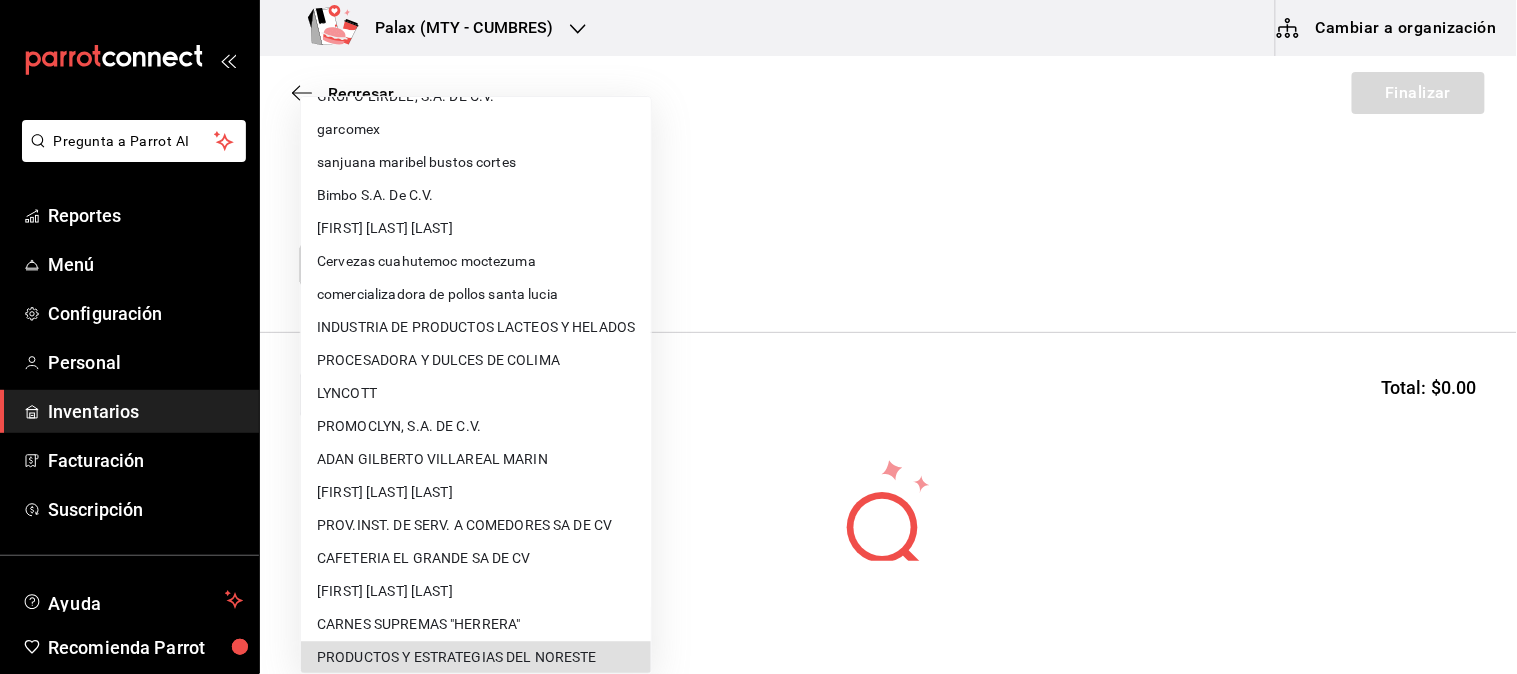 type on "14f89c8d-6abc-4b6e-aa3f-517815c41859" 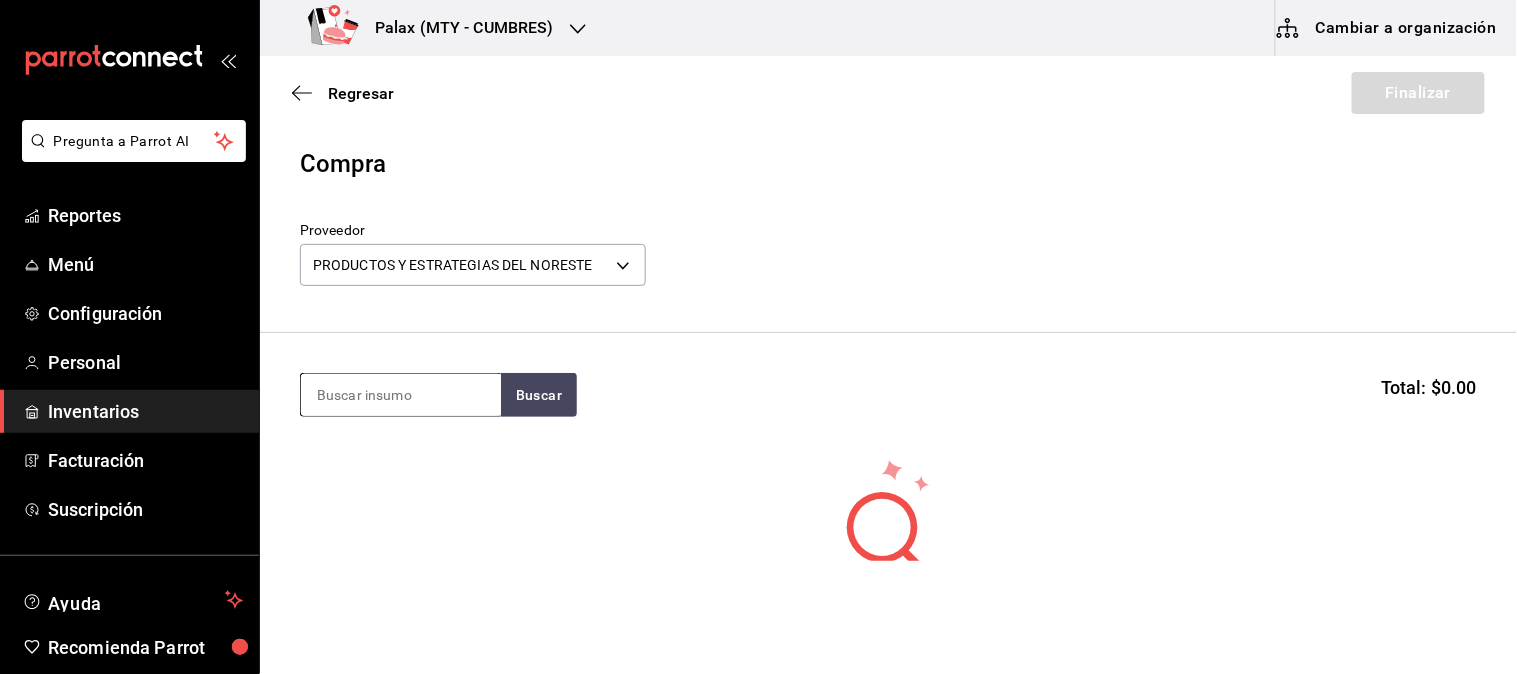 click at bounding box center (401, 395) 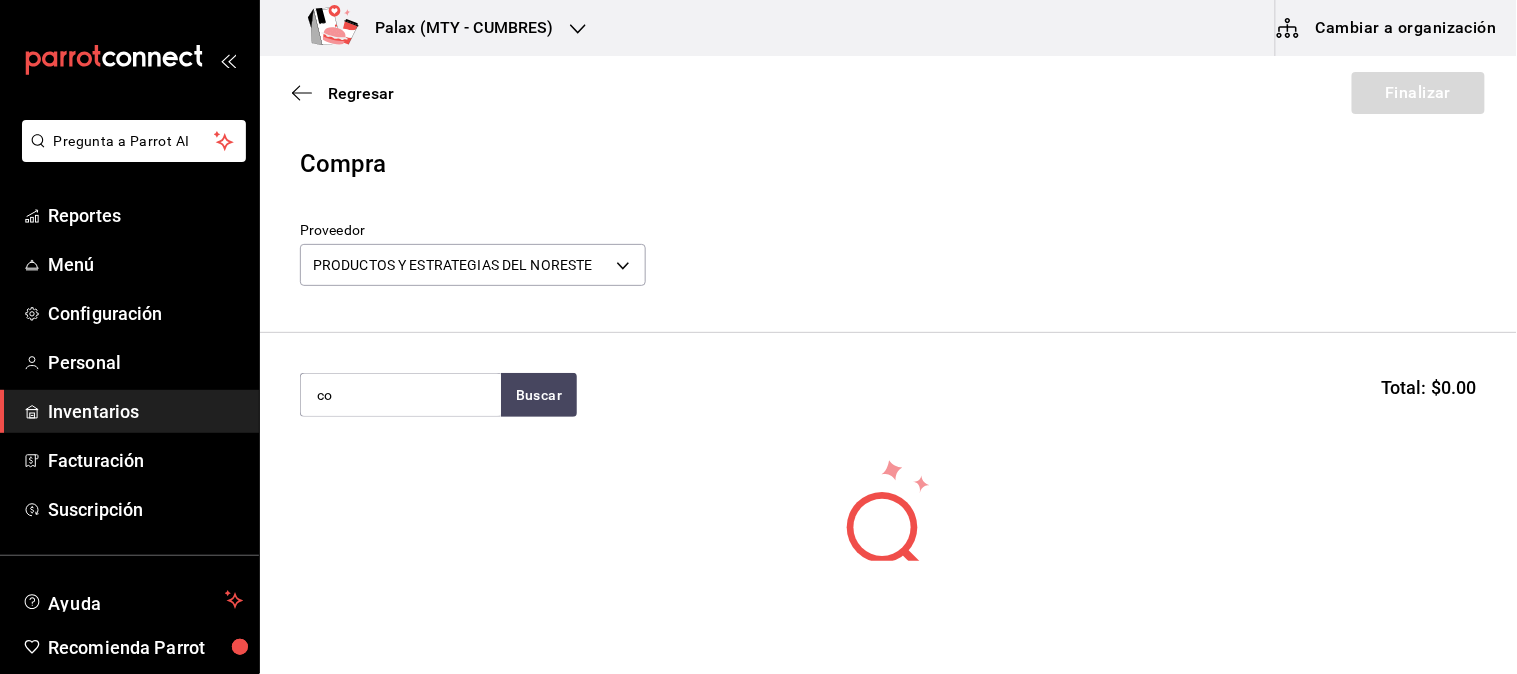 type on "c" 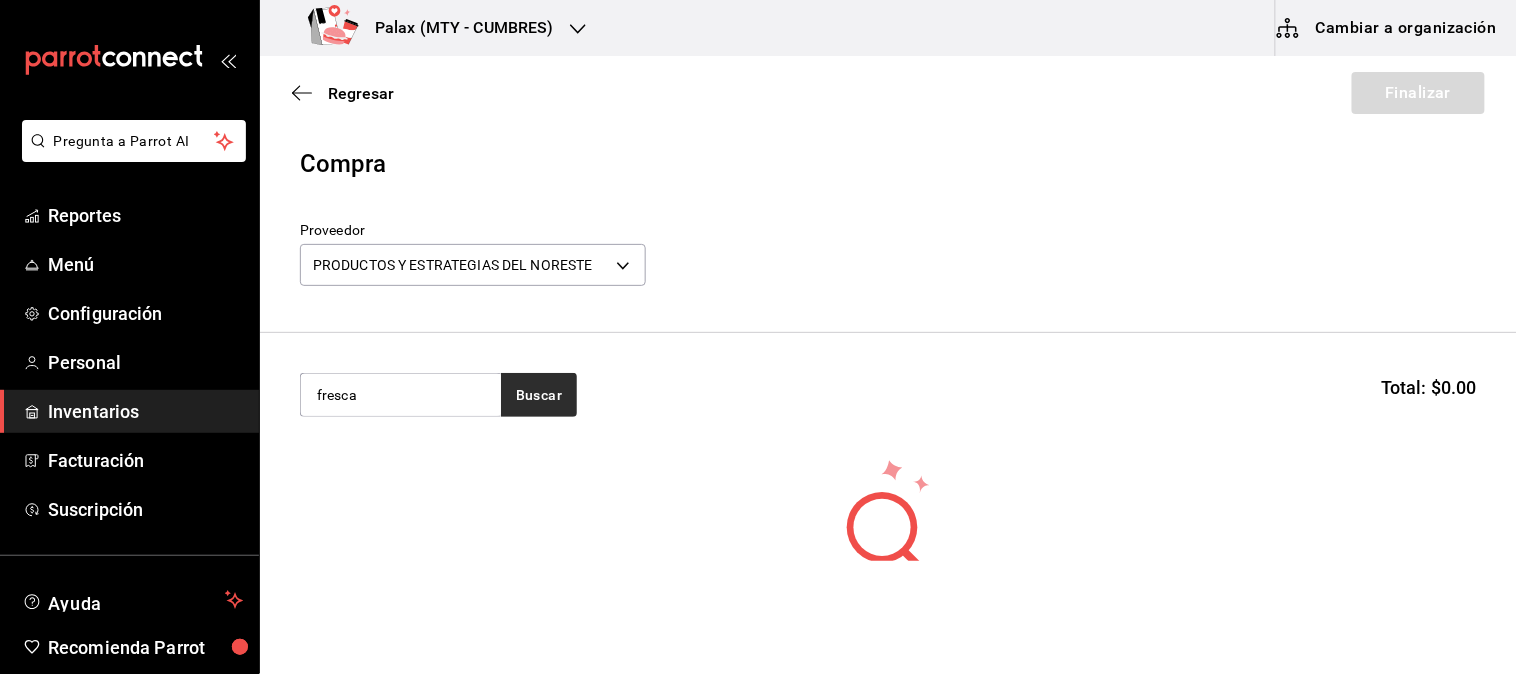 type on "fresca" 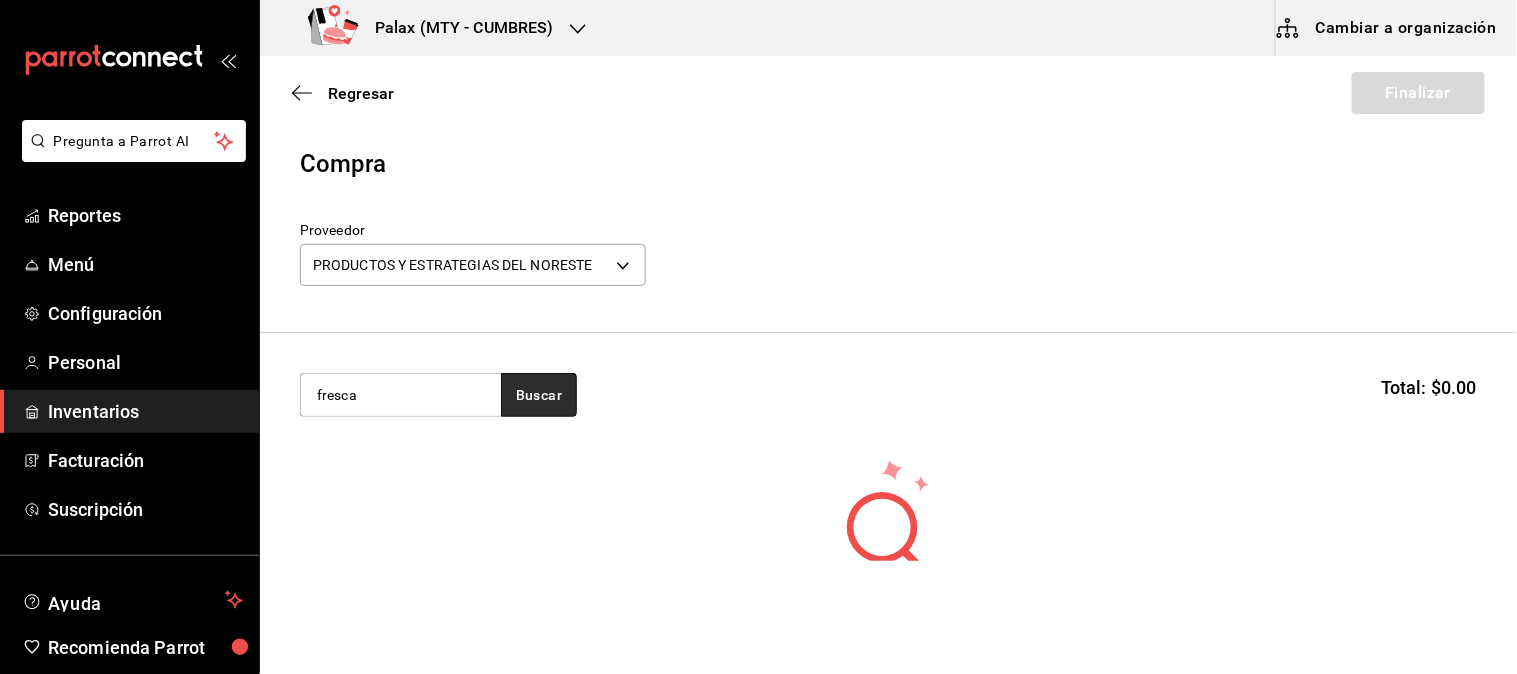 click on "Buscar" at bounding box center (539, 395) 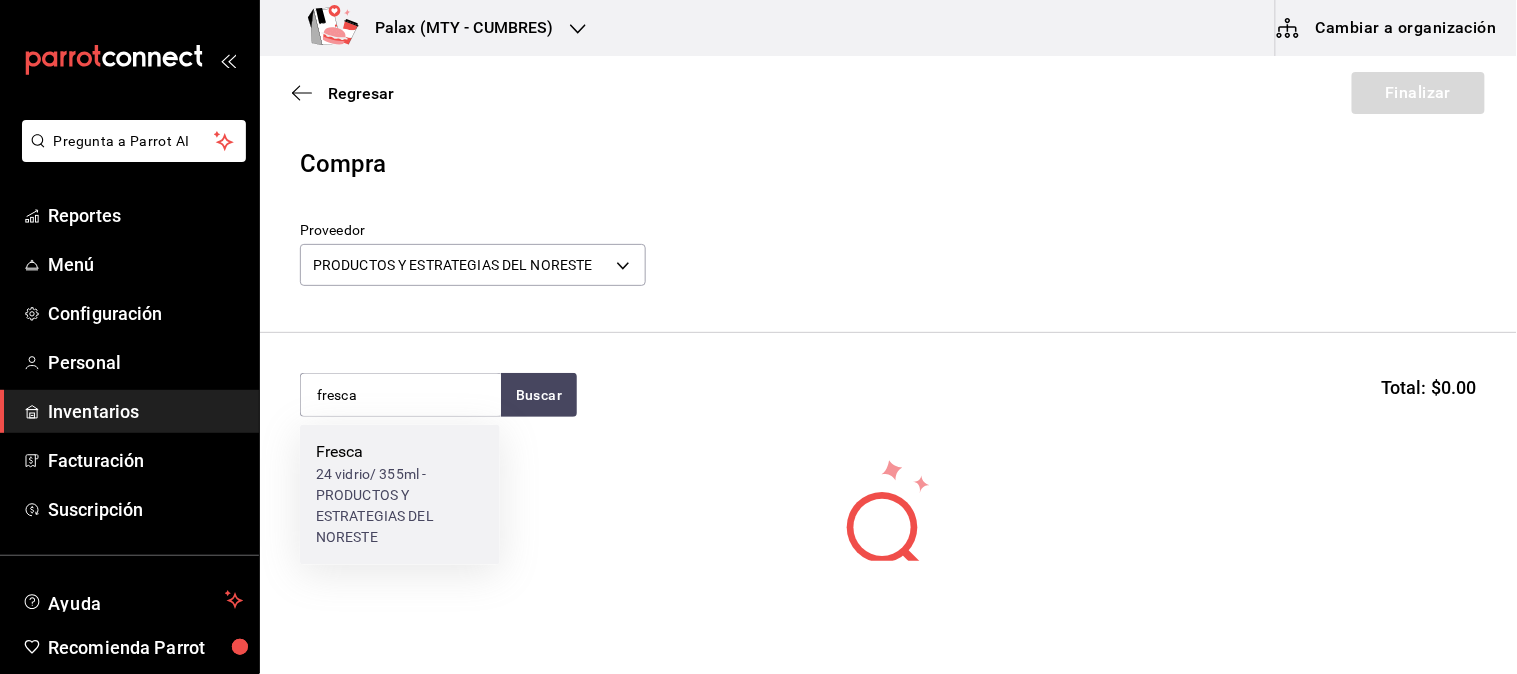 click on "24 vidrio/ 355ml - PRODUCTOS Y ESTRATEGIAS DEL NORESTE" at bounding box center [400, 507] 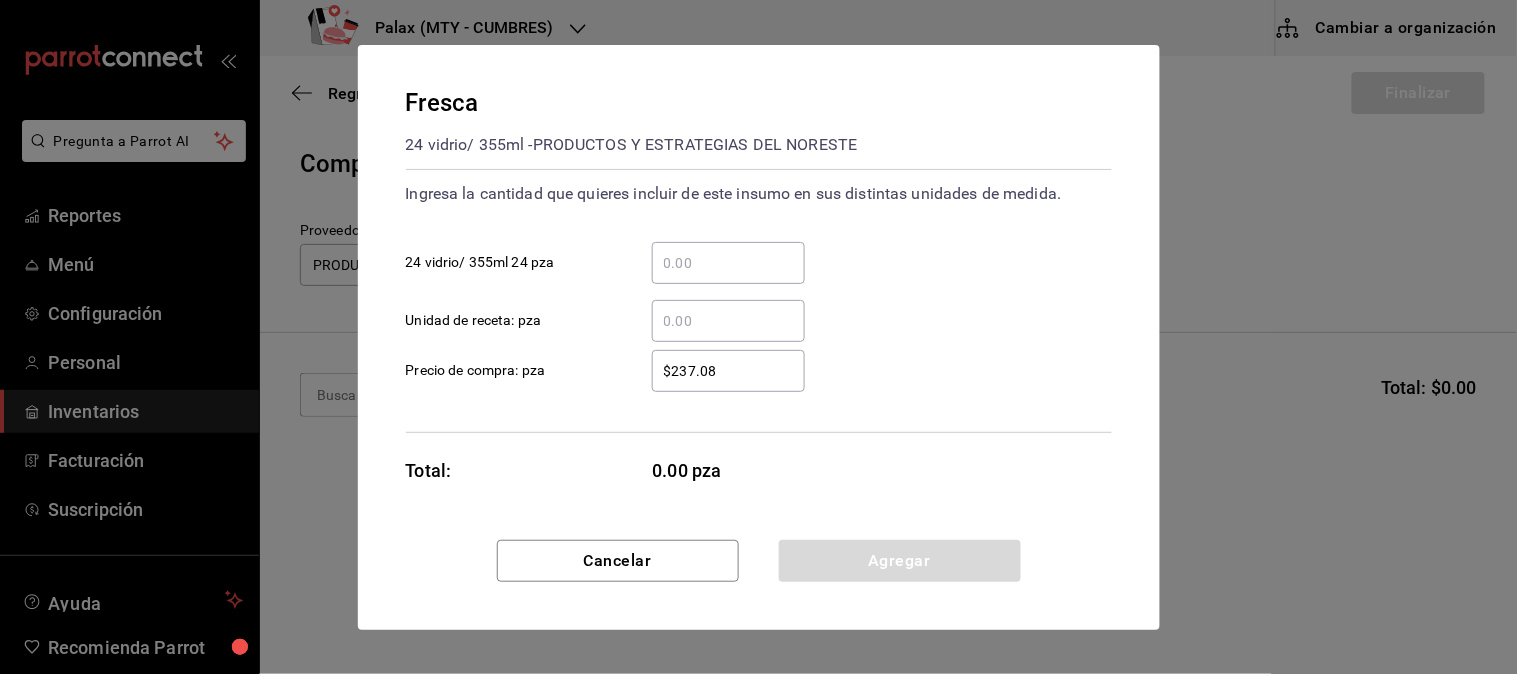 click on "​ 24 vidrio/ 355ml 24 pza" at bounding box center [728, 263] 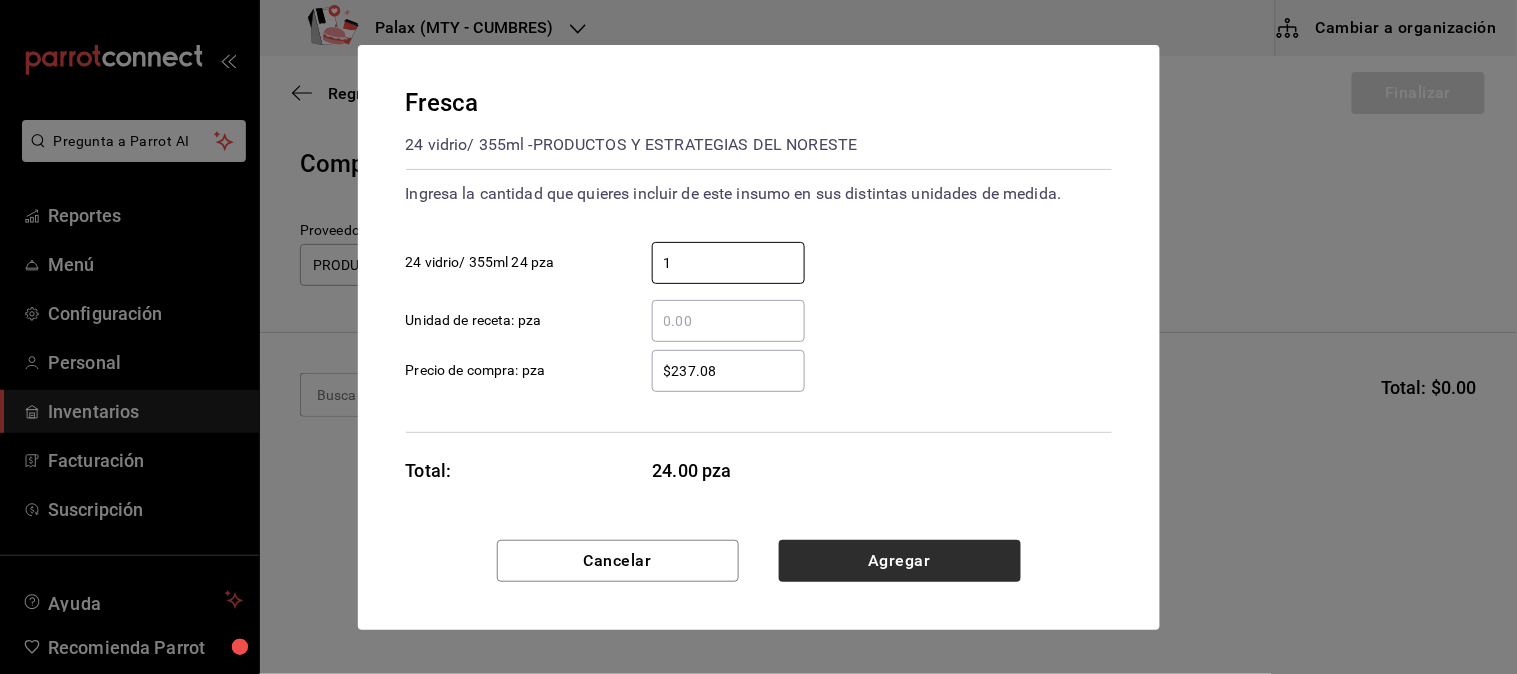 type on "1" 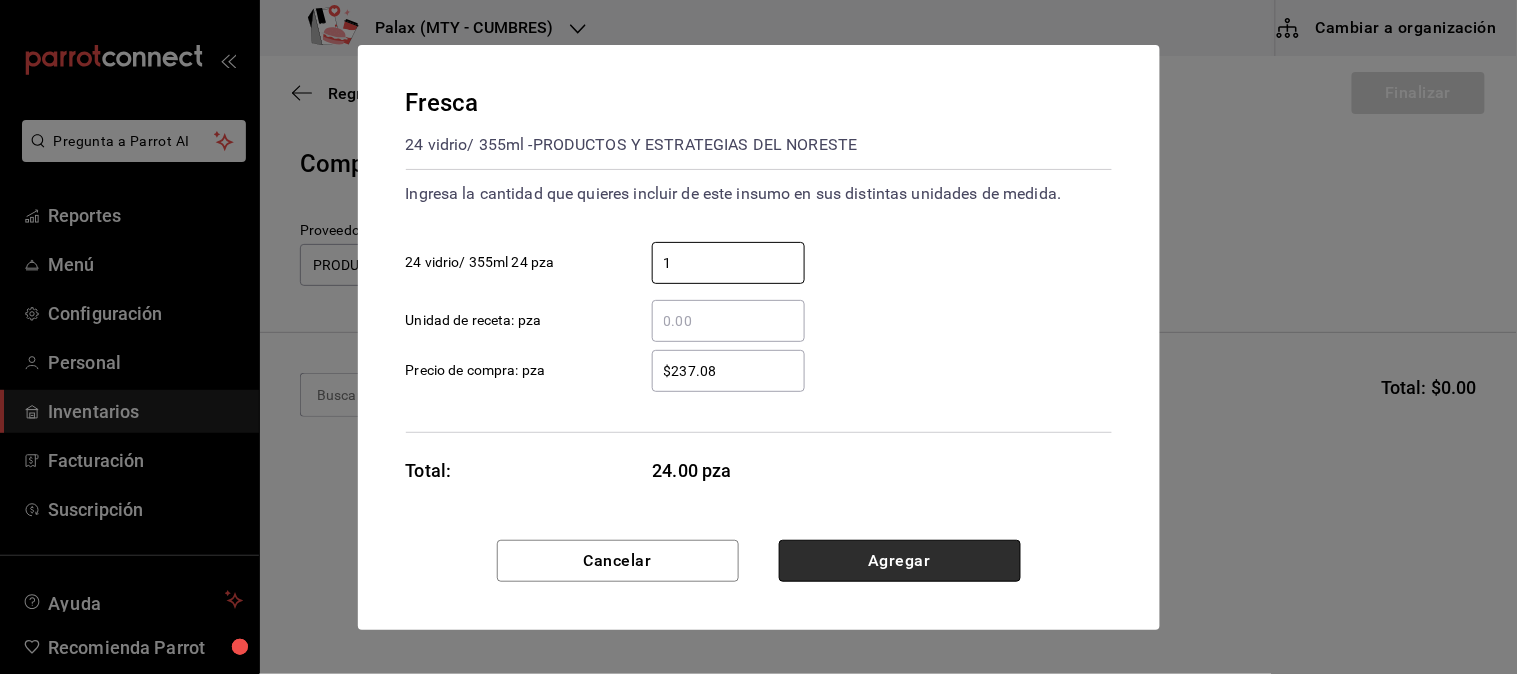 click on "Agregar" at bounding box center [900, 561] 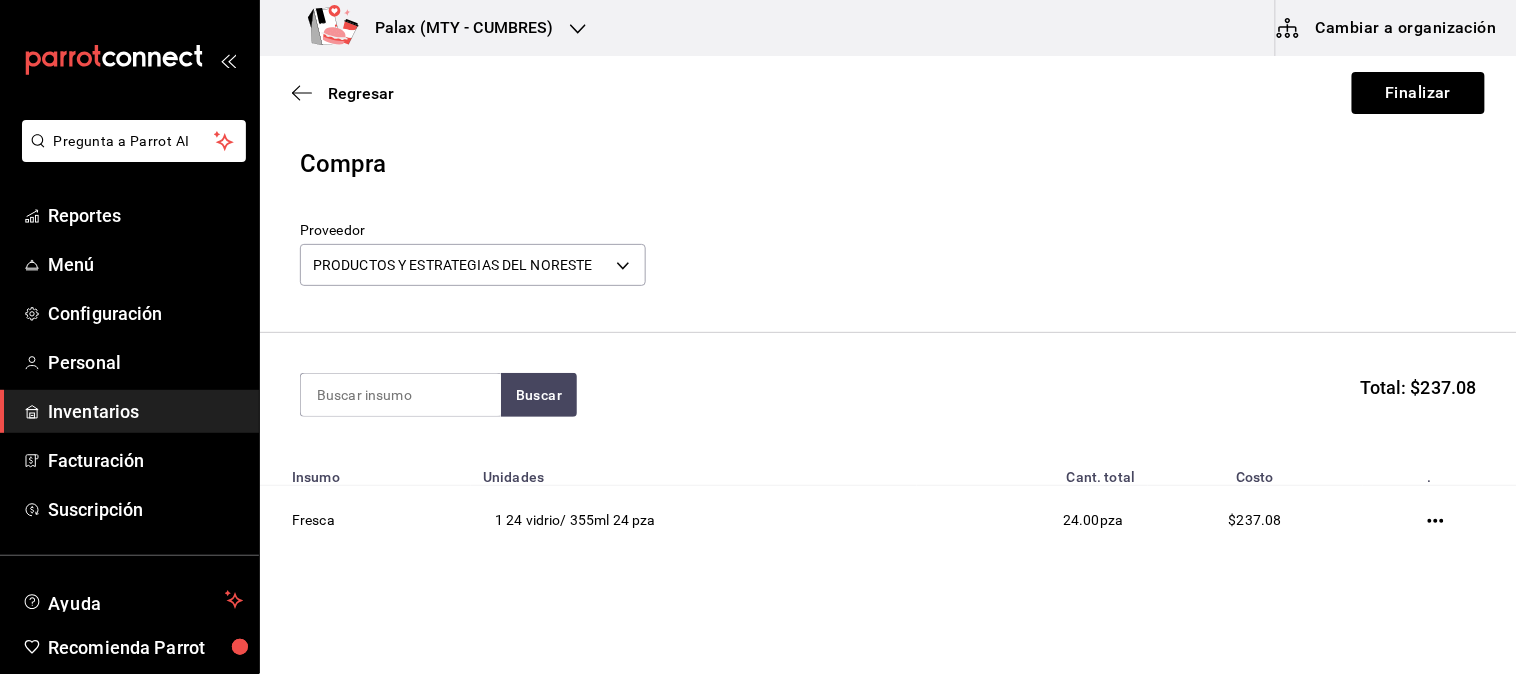 click on "Compra Proveedor PRODUCTOS Y ESTRATEGIAS DEL NORESTE 14f89c8d-6abc-4b6e-aa3f-517815c41859" at bounding box center [888, 239] 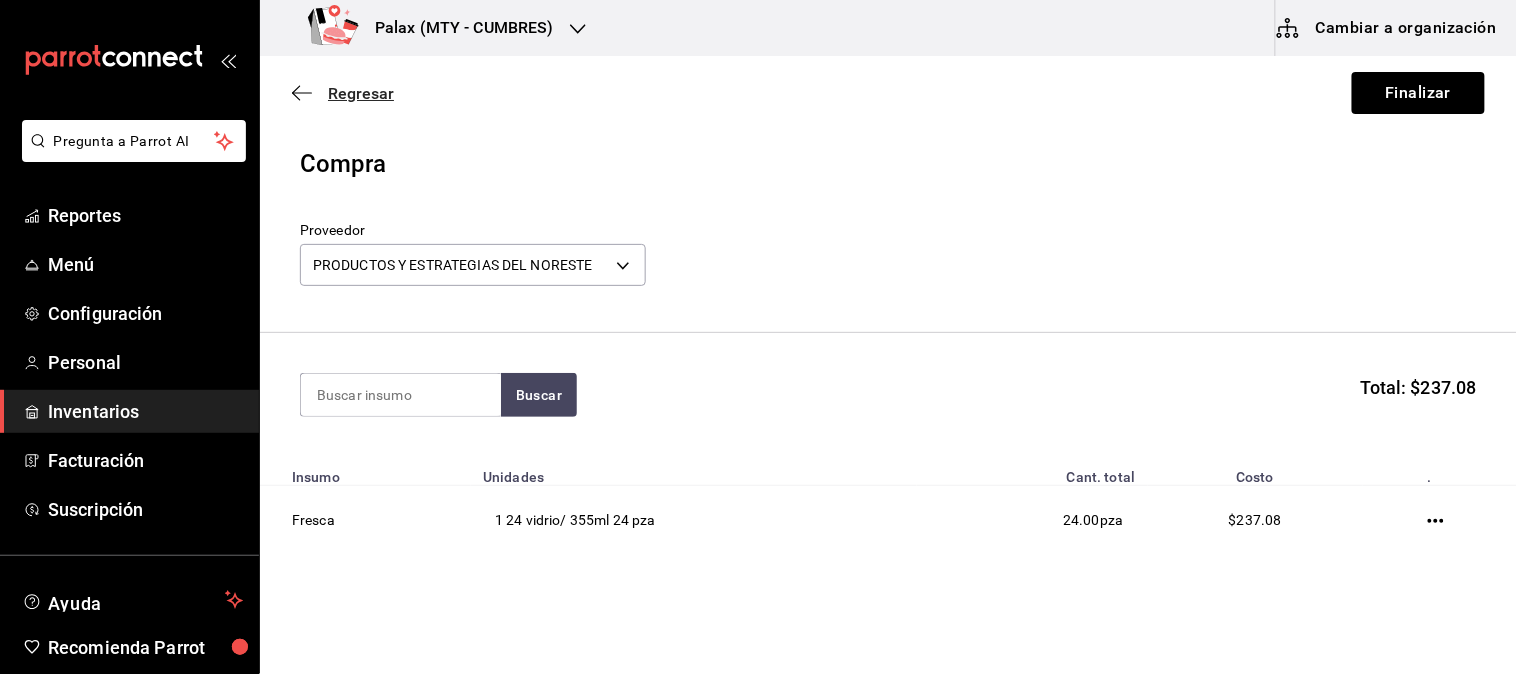 click on "Regresar" at bounding box center (361, 93) 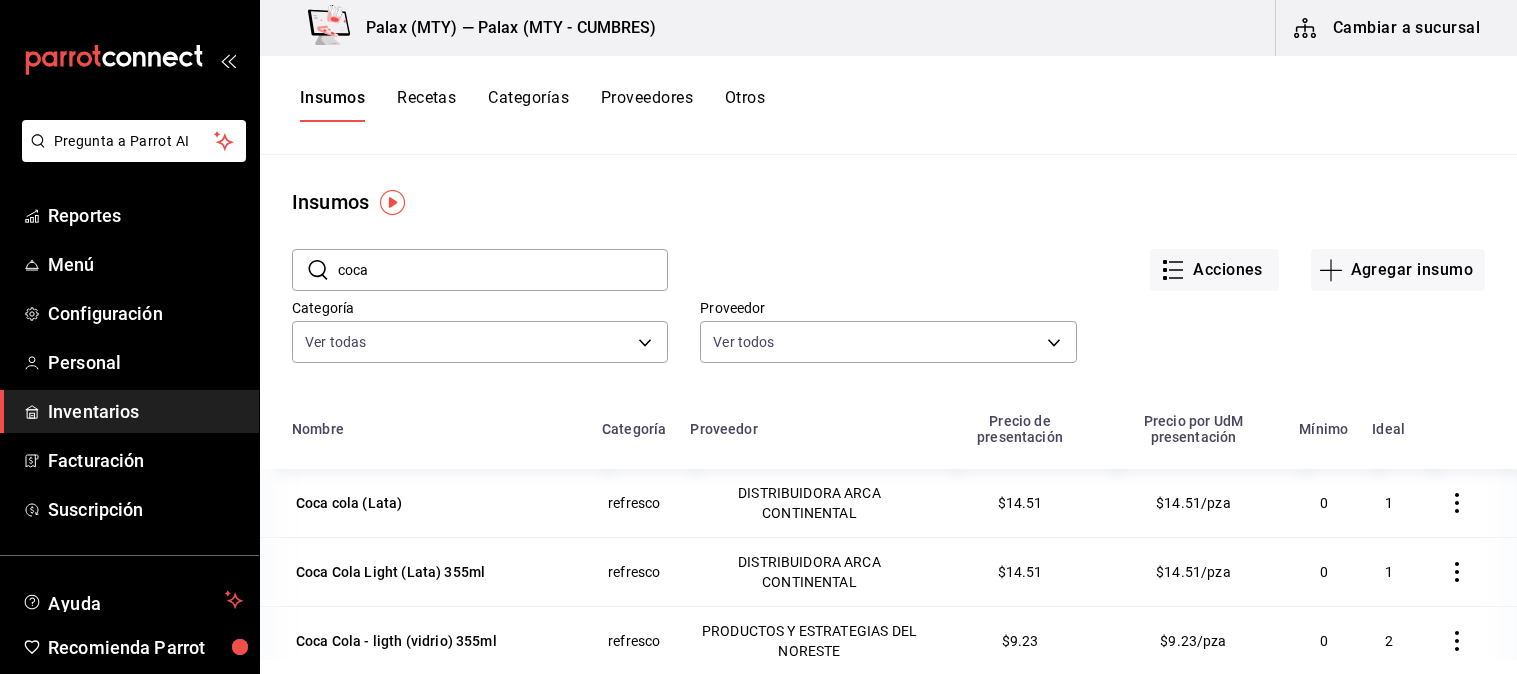 scroll, scrollTop: 0, scrollLeft: 0, axis: both 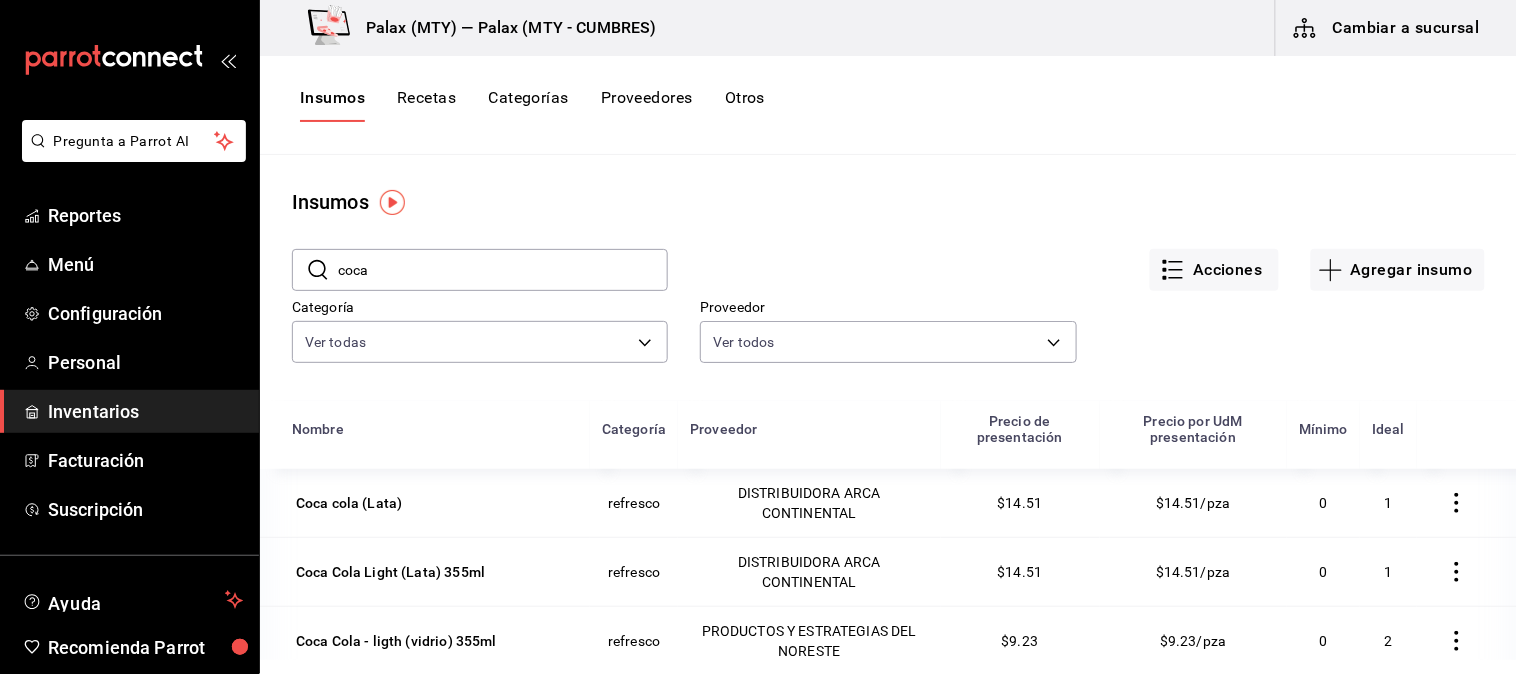 click on "coca" at bounding box center (503, 270) 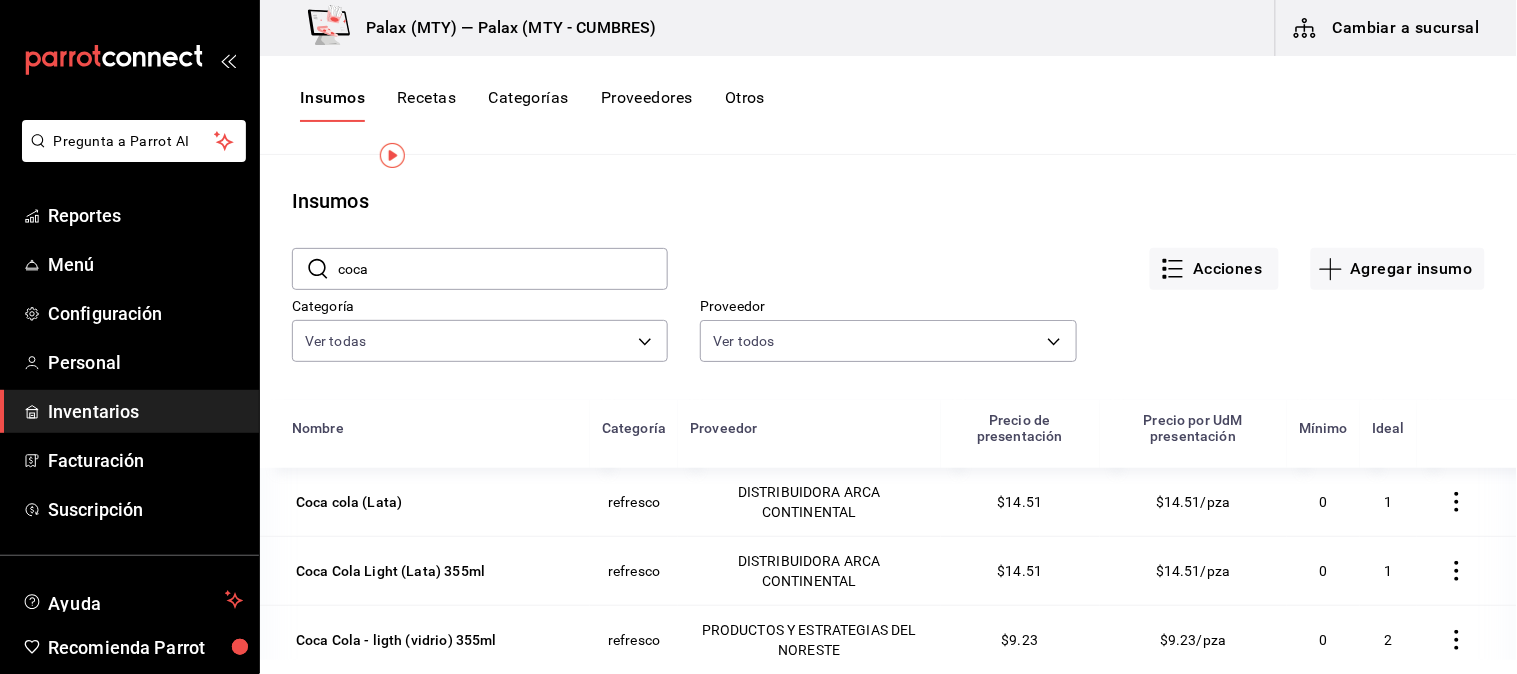 scroll, scrollTop: 0, scrollLeft: 0, axis: both 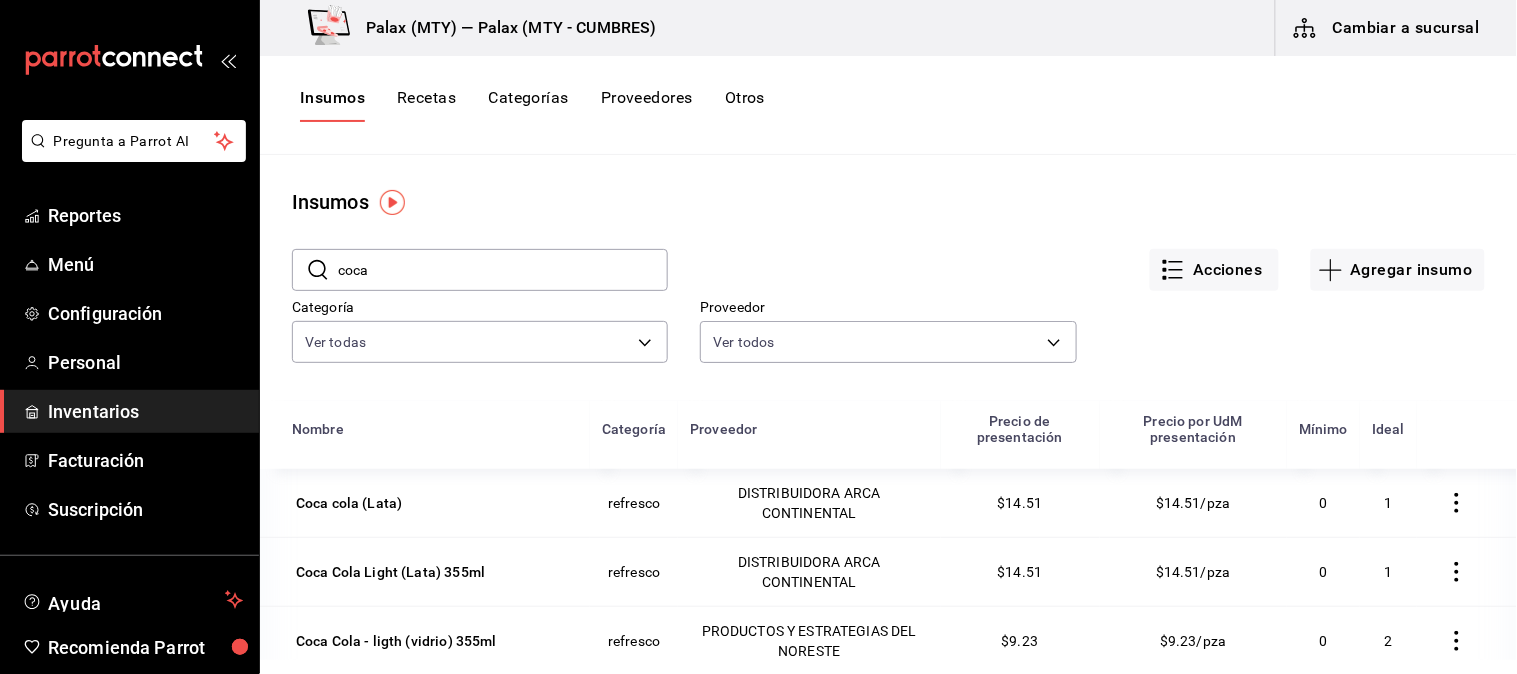 click on "coca" at bounding box center [503, 270] 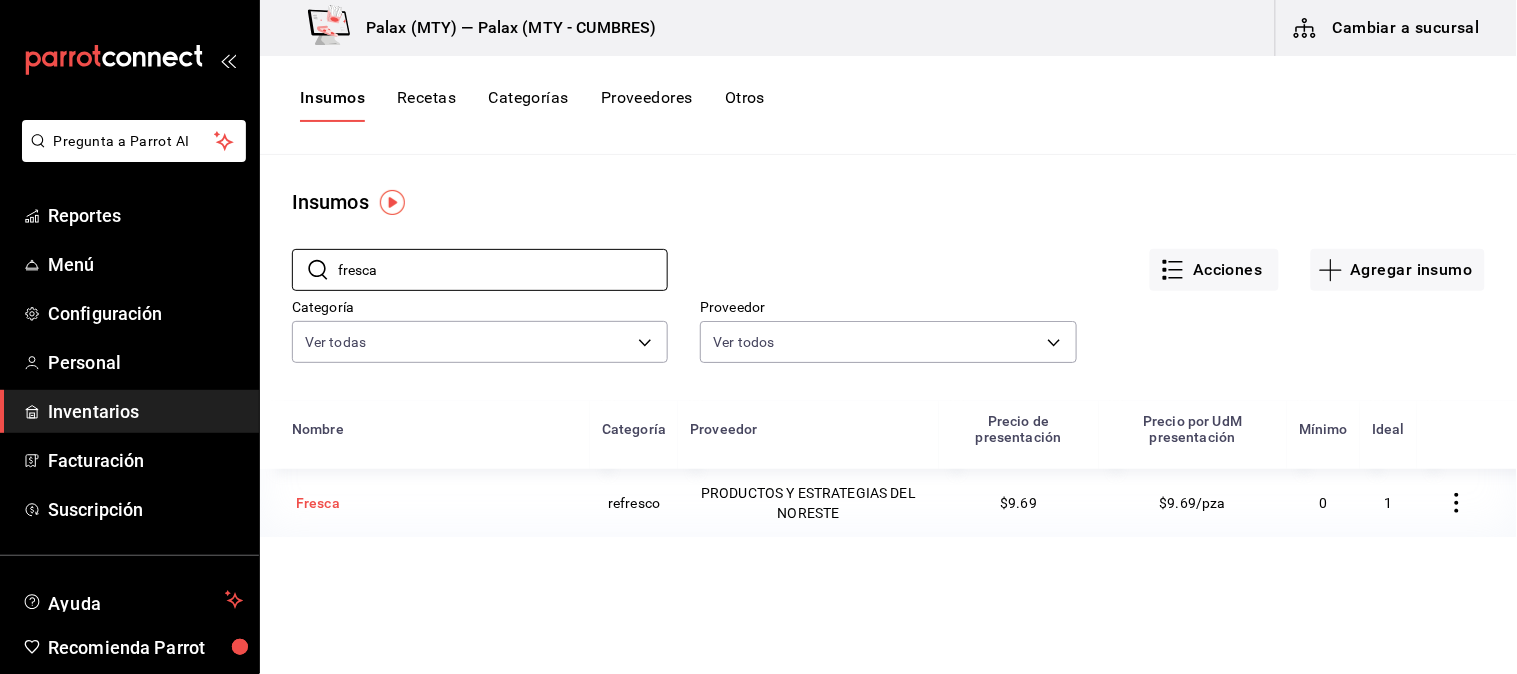 type on "fresca" 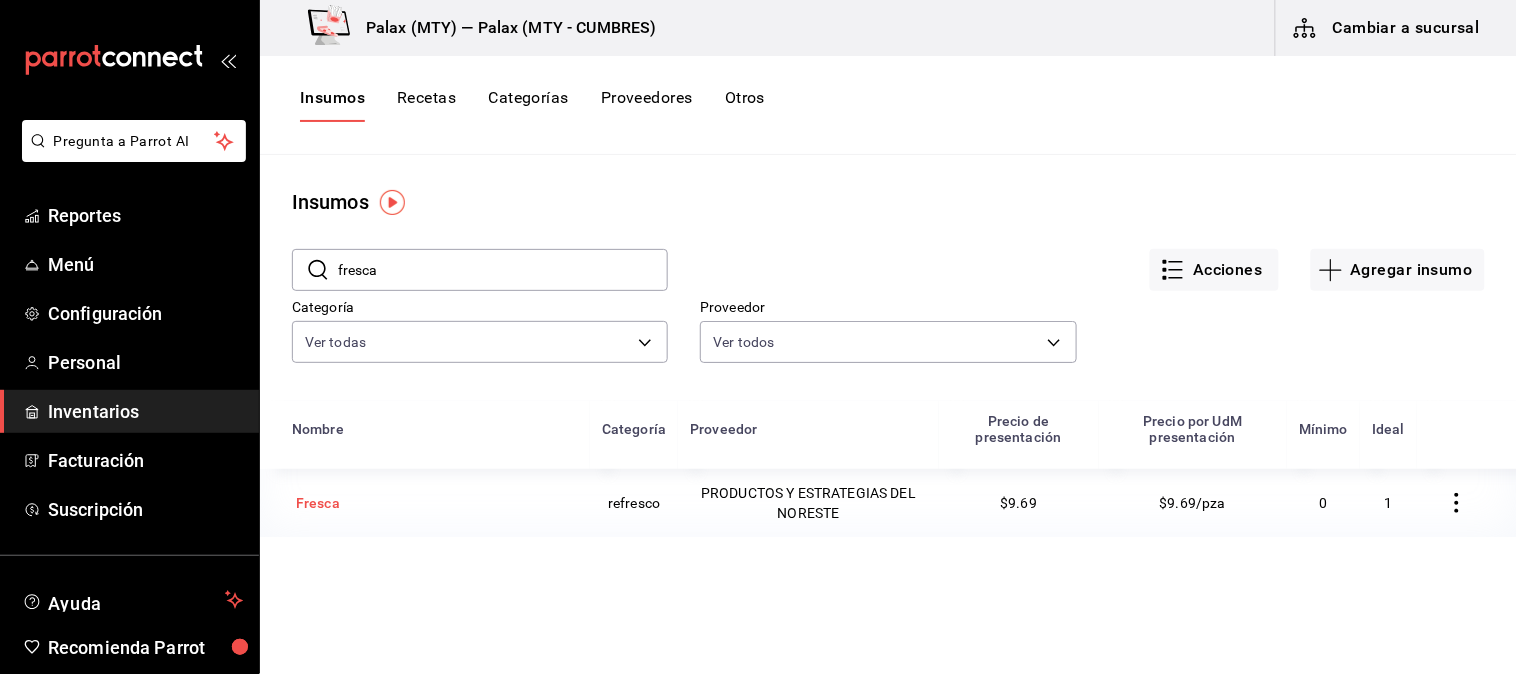 click on "Fresca" at bounding box center (435, 503) 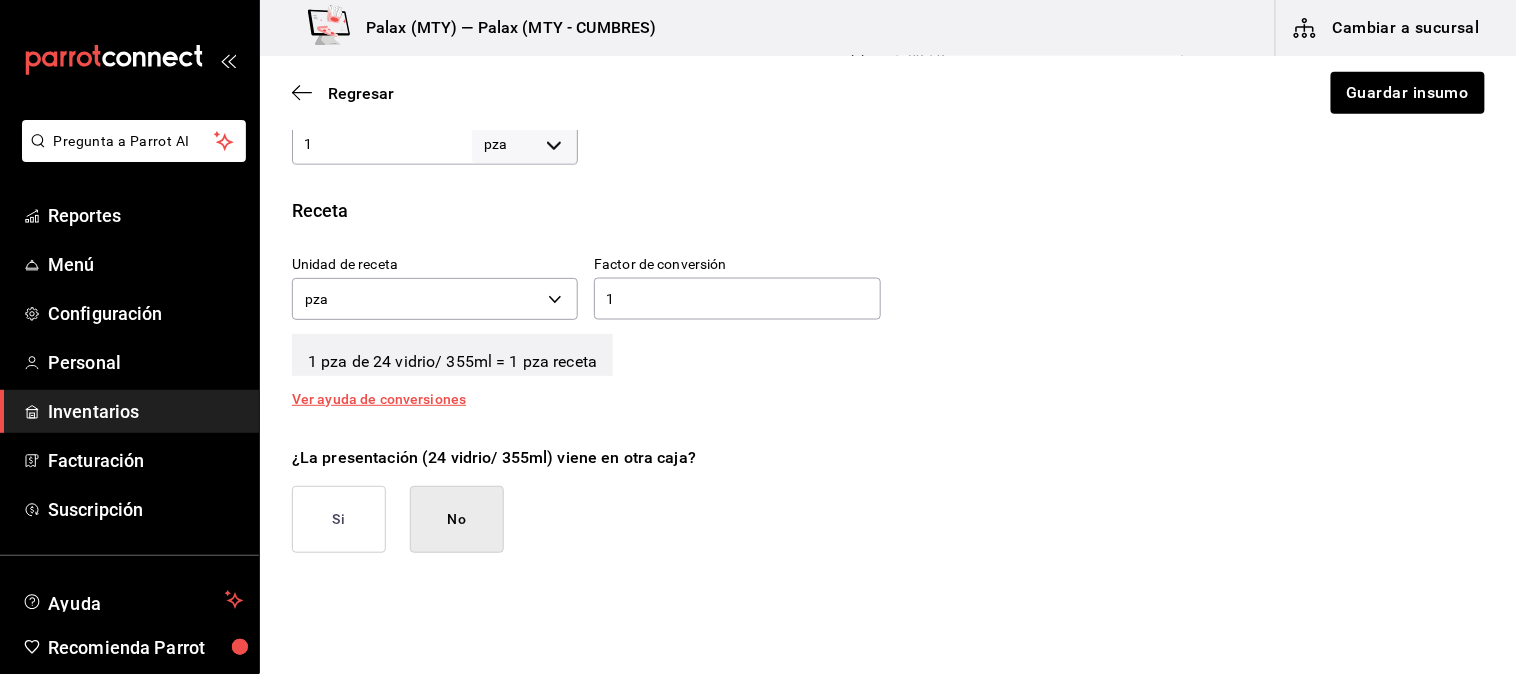 scroll, scrollTop: 555, scrollLeft: 0, axis: vertical 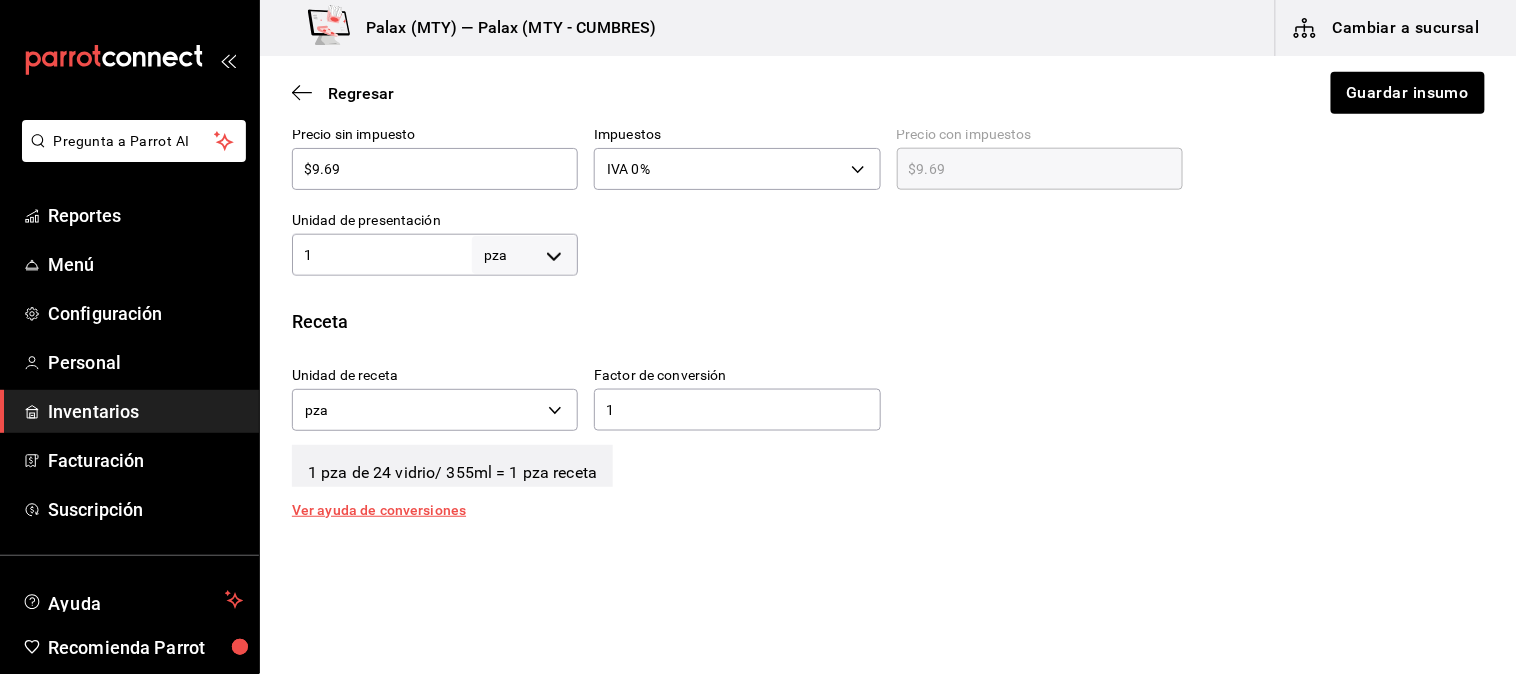 click on "1" at bounding box center (382, 255) 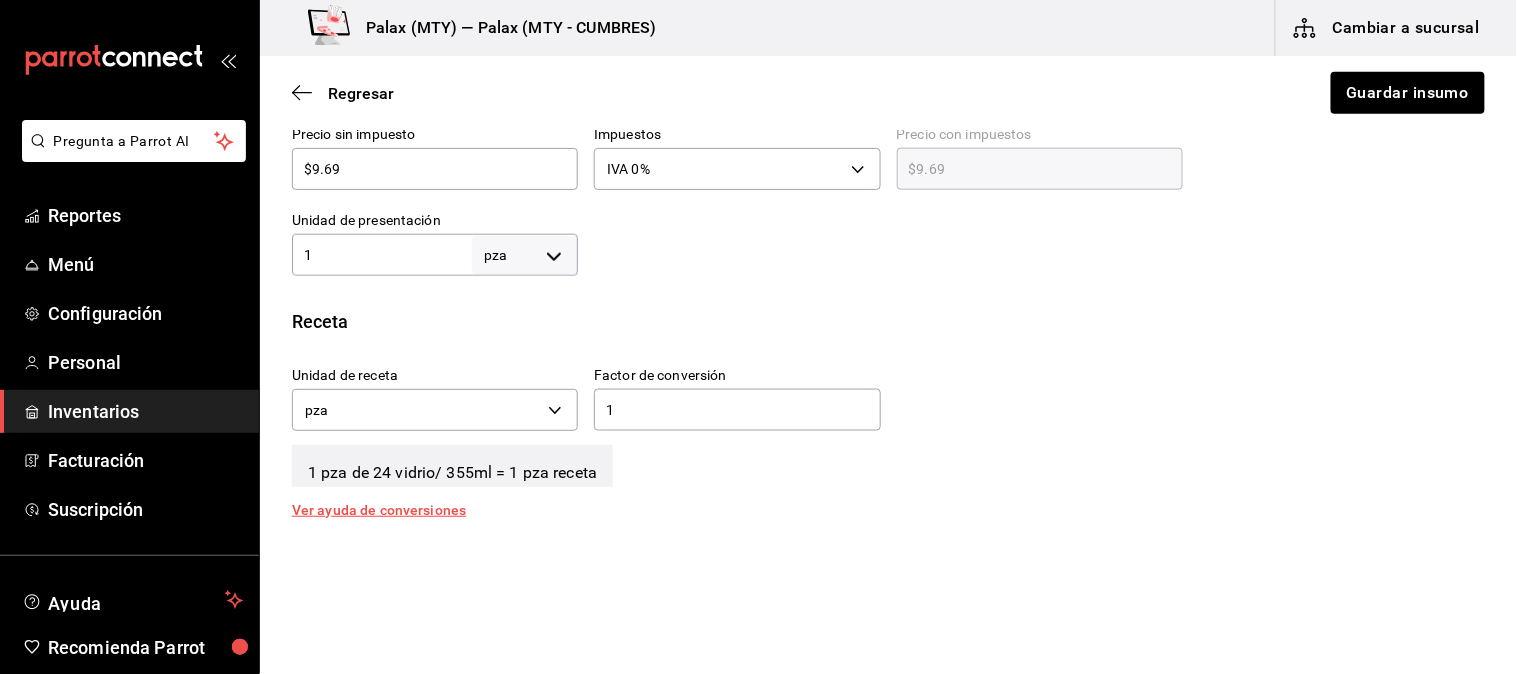 click on "$9.69" at bounding box center [435, 169] 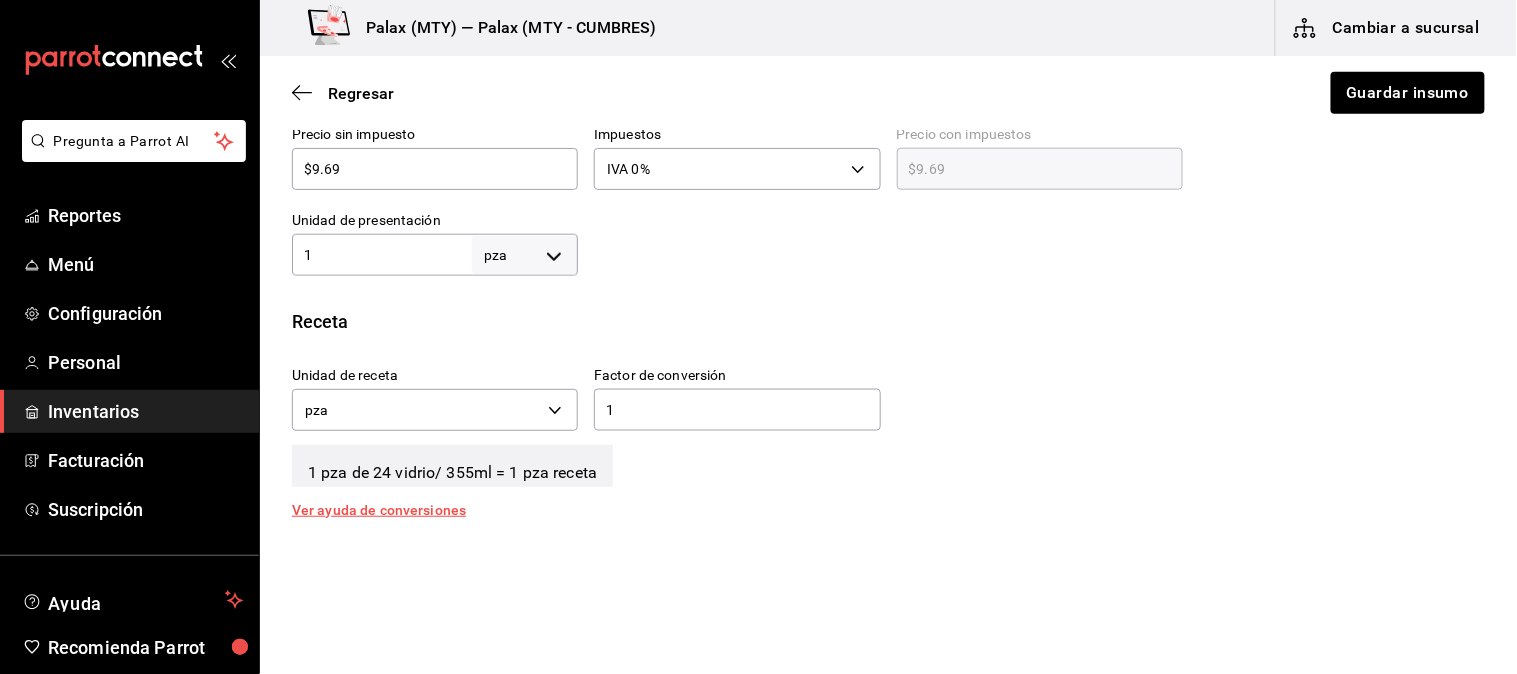 type on "$2" 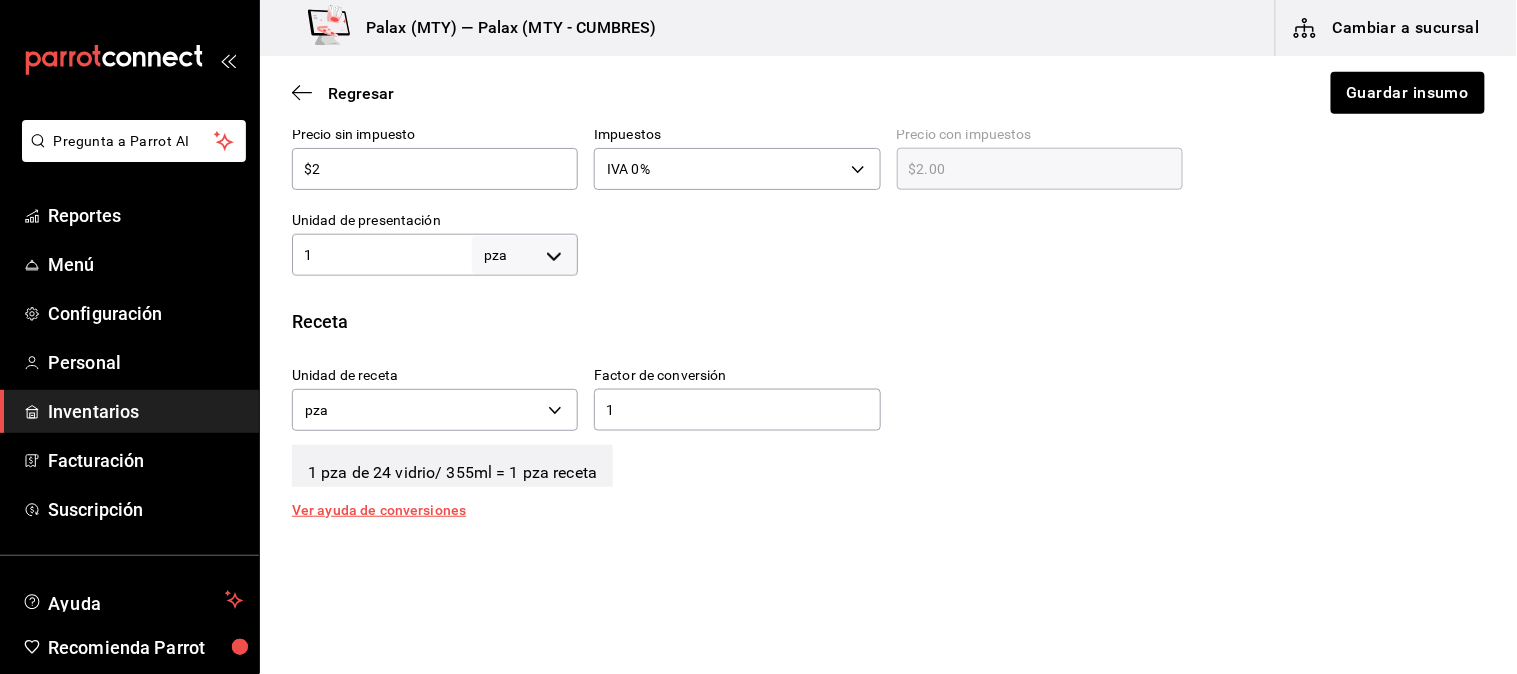 type on "$2.00" 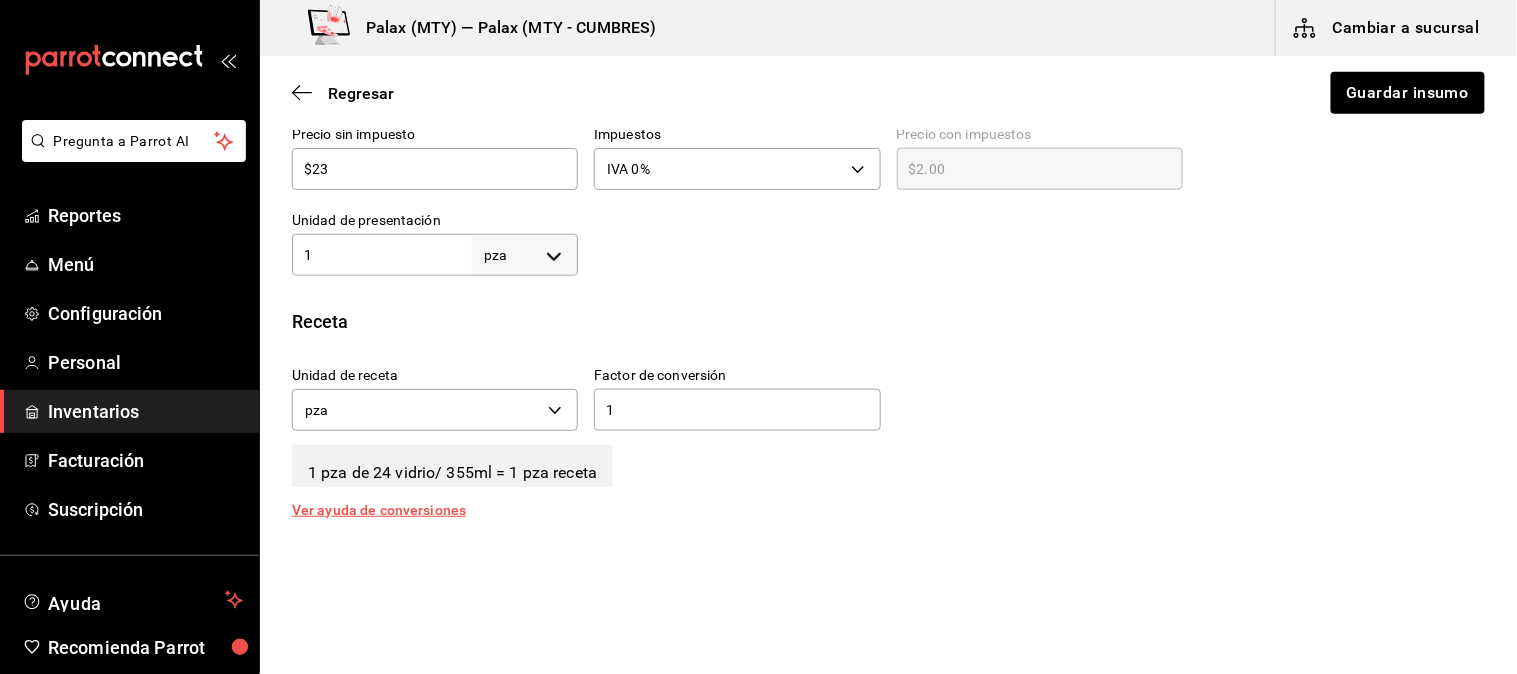 type on "$23.00" 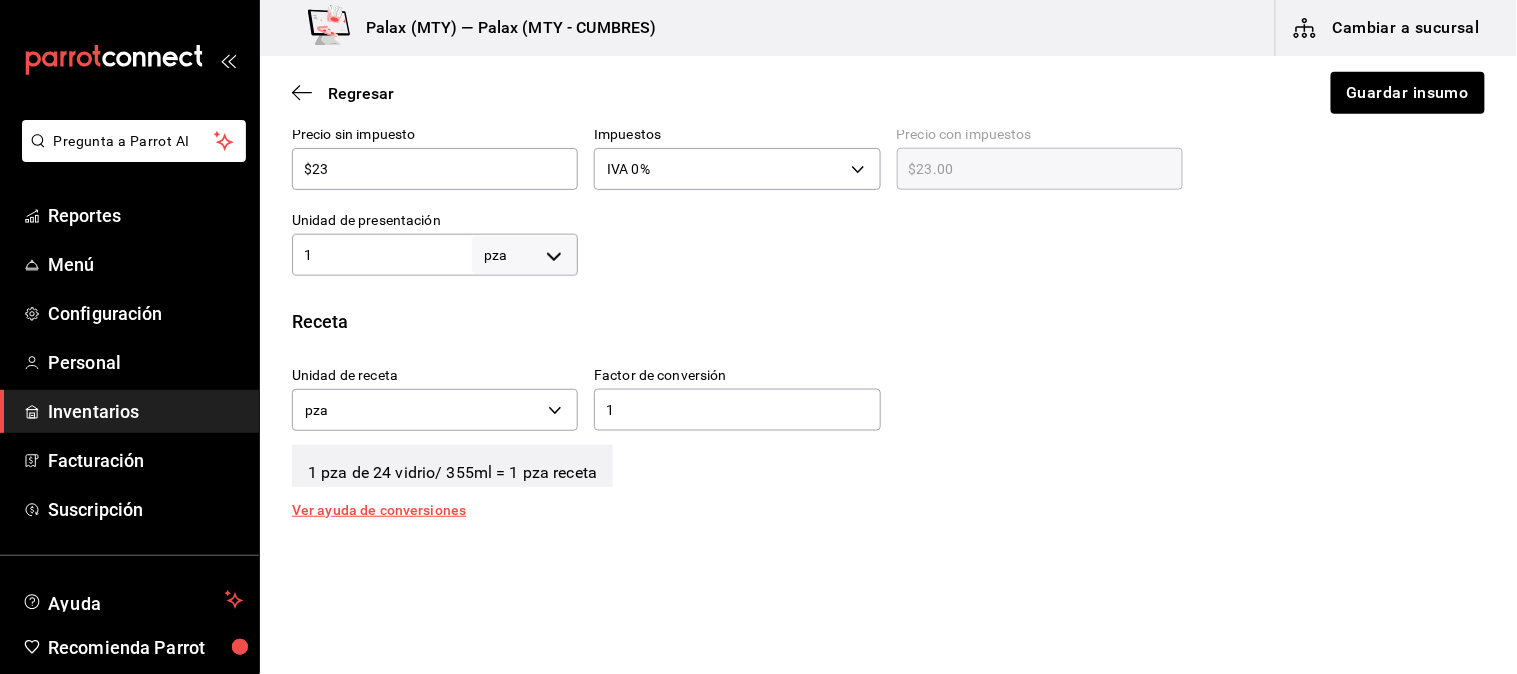 type on "$237" 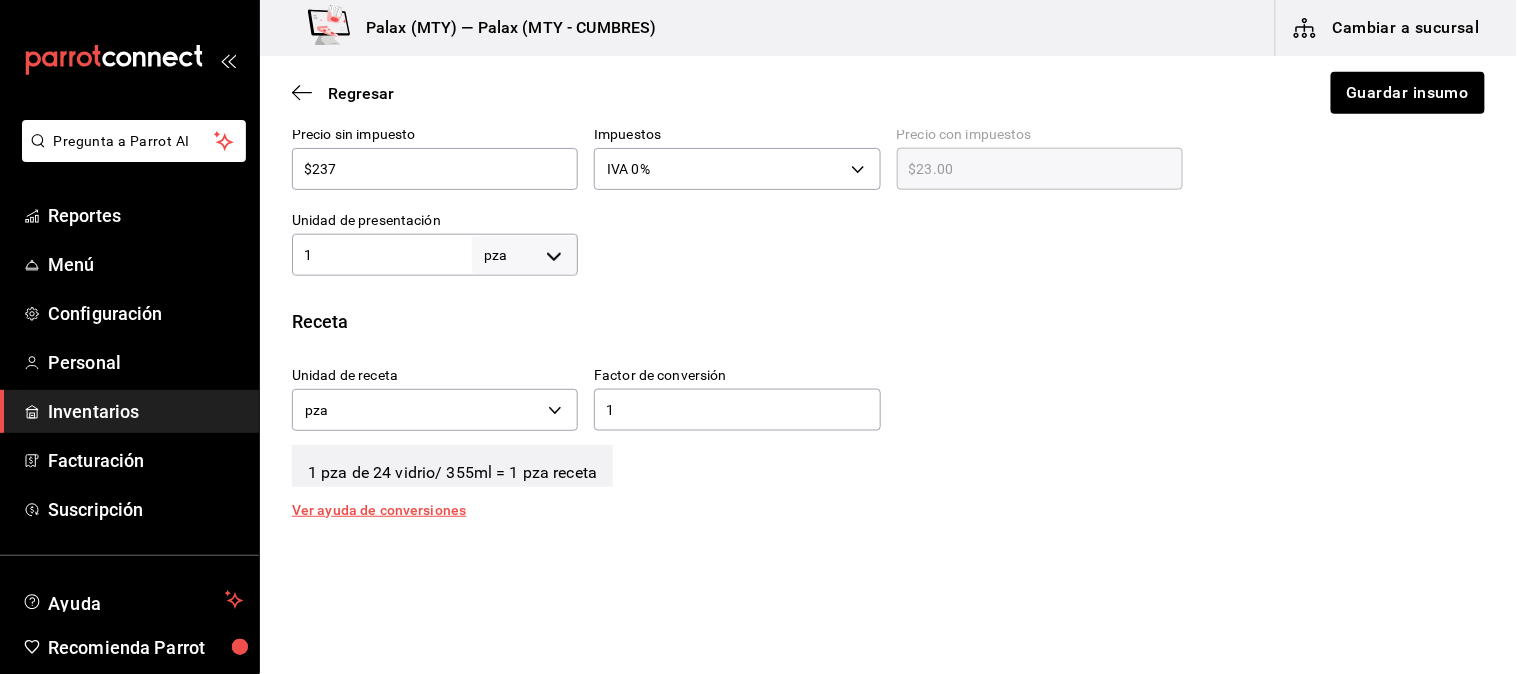 type on "$237.00" 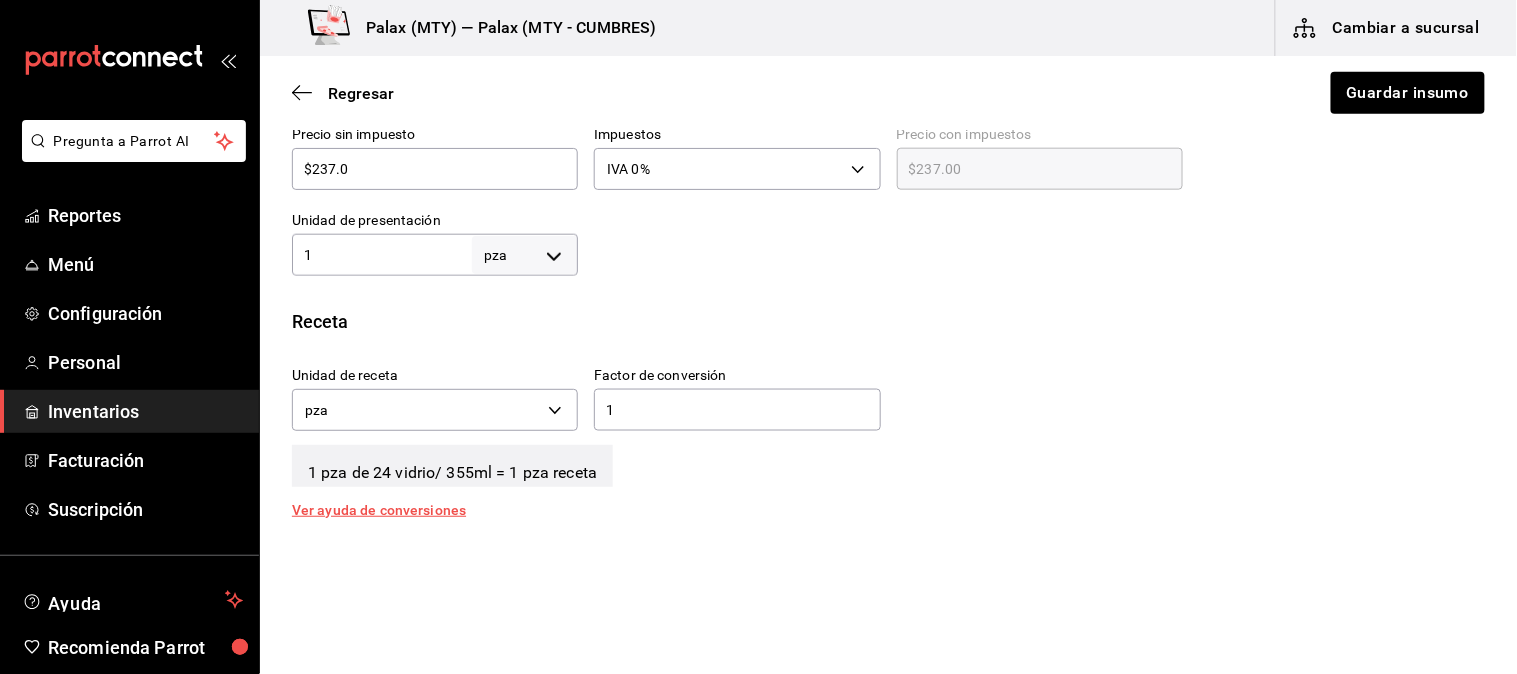 type on "$237.08" 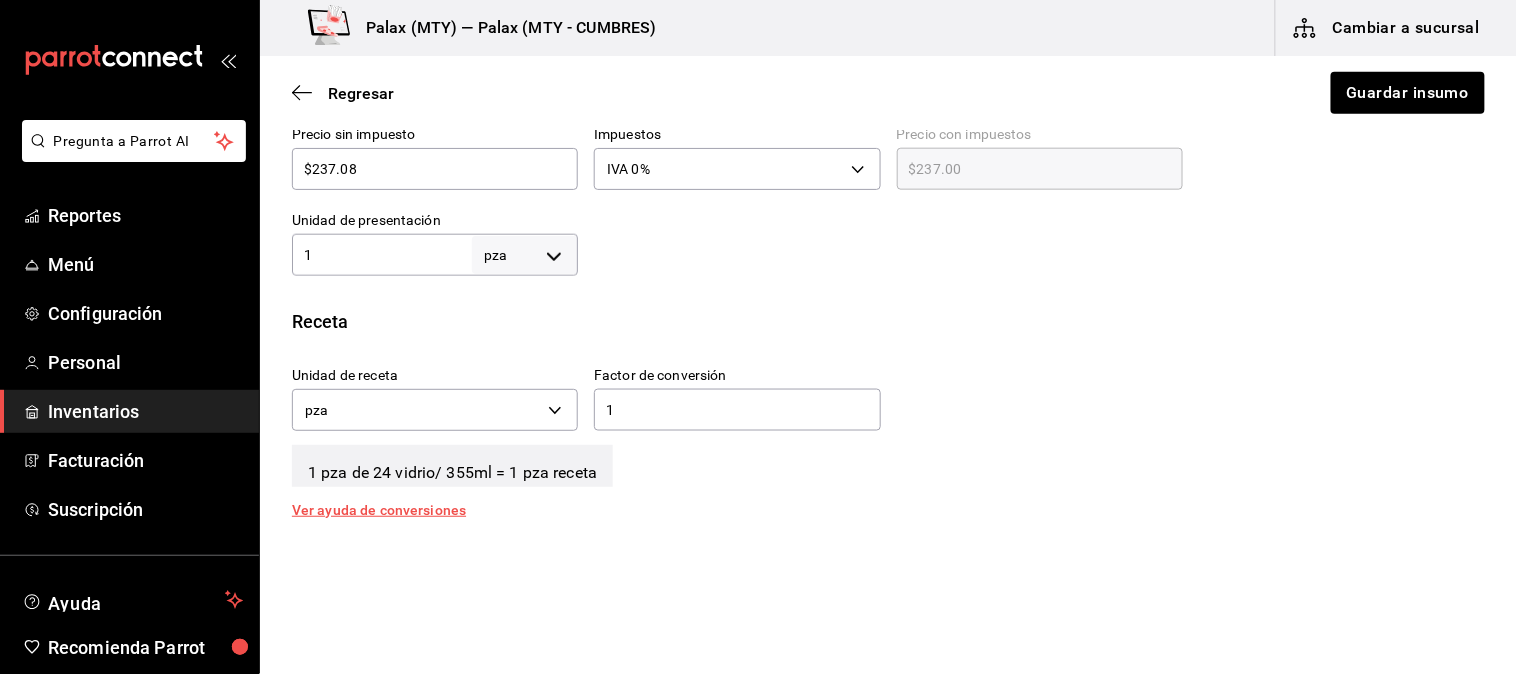 type on "$237.08" 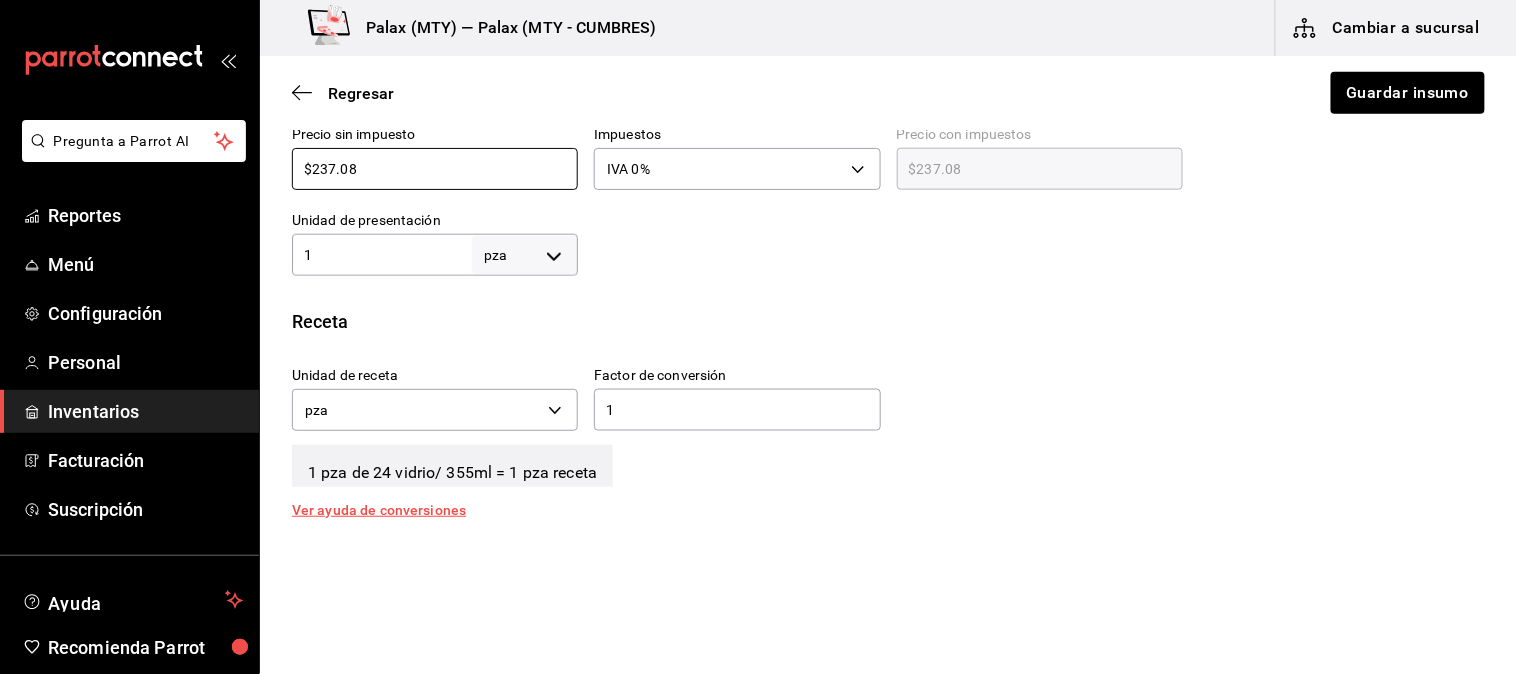type on "$237.08" 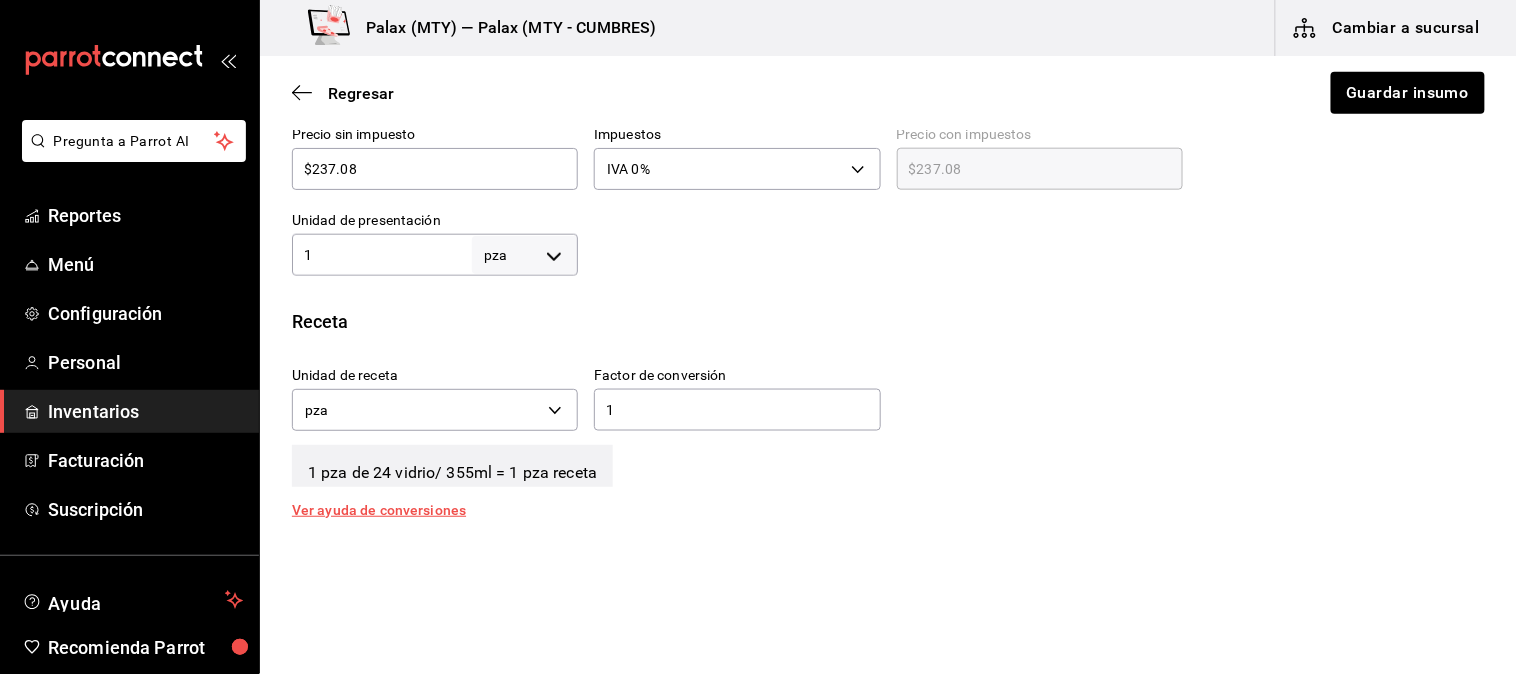 click at bounding box center [1031, 236] 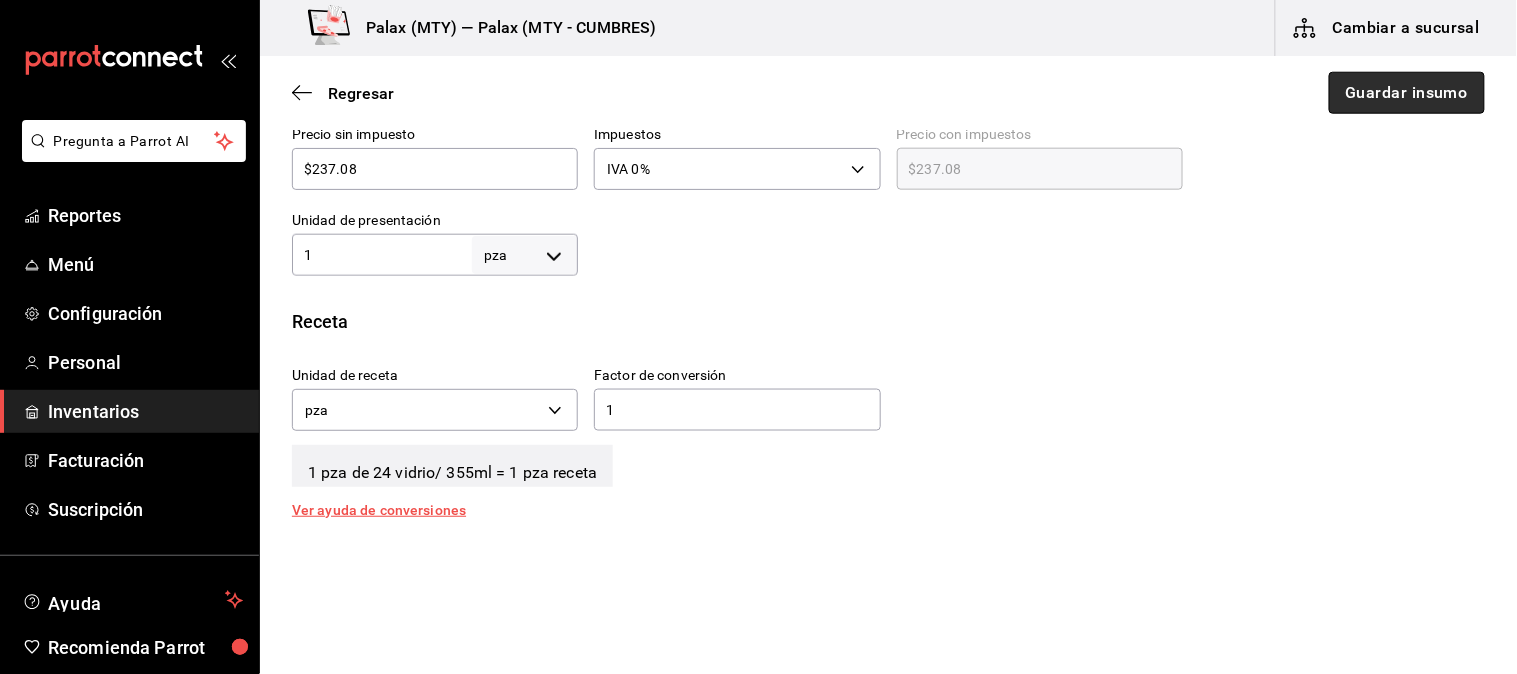 click on "Guardar insumo" at bounding box center (1407, 93) 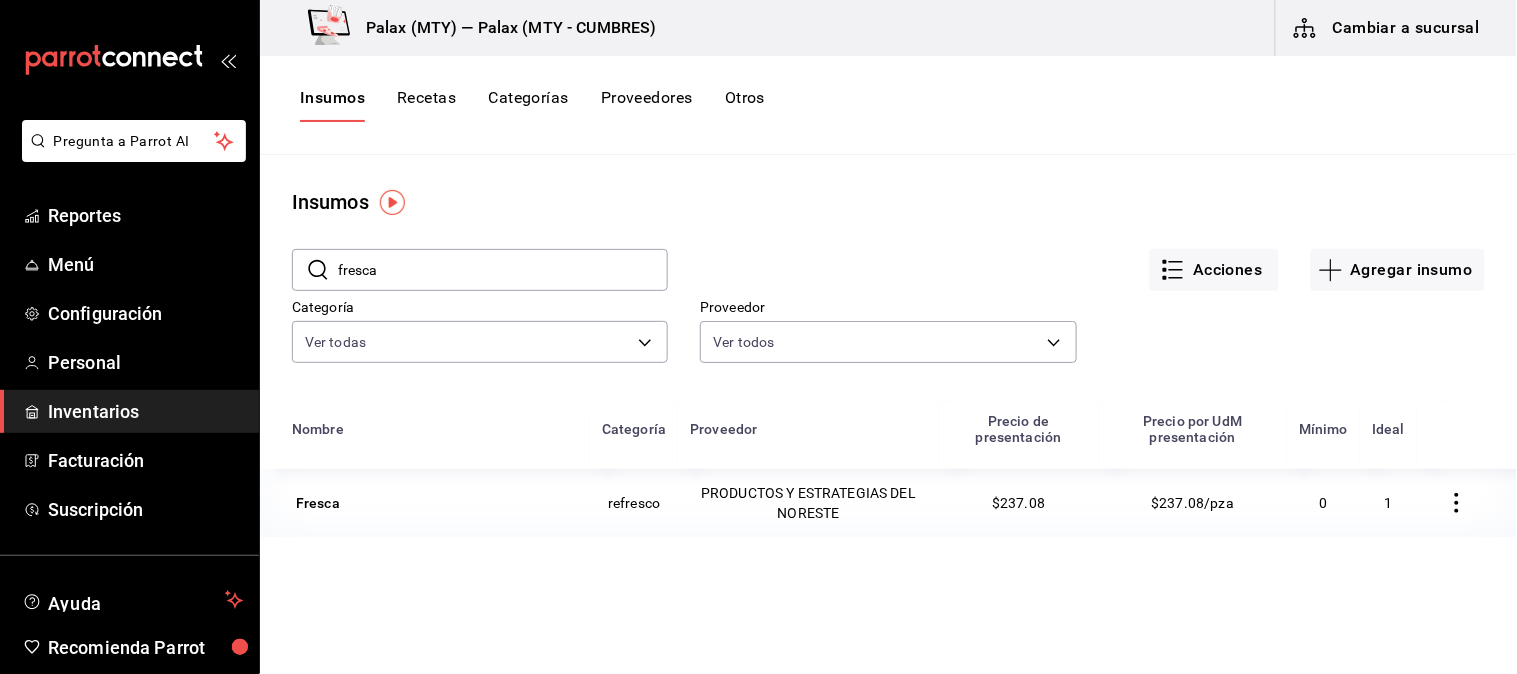 drag, startPoint x: 330, startPoint y: 500, endPoint x: 340, endPoint y: 496, distance: 10.770329 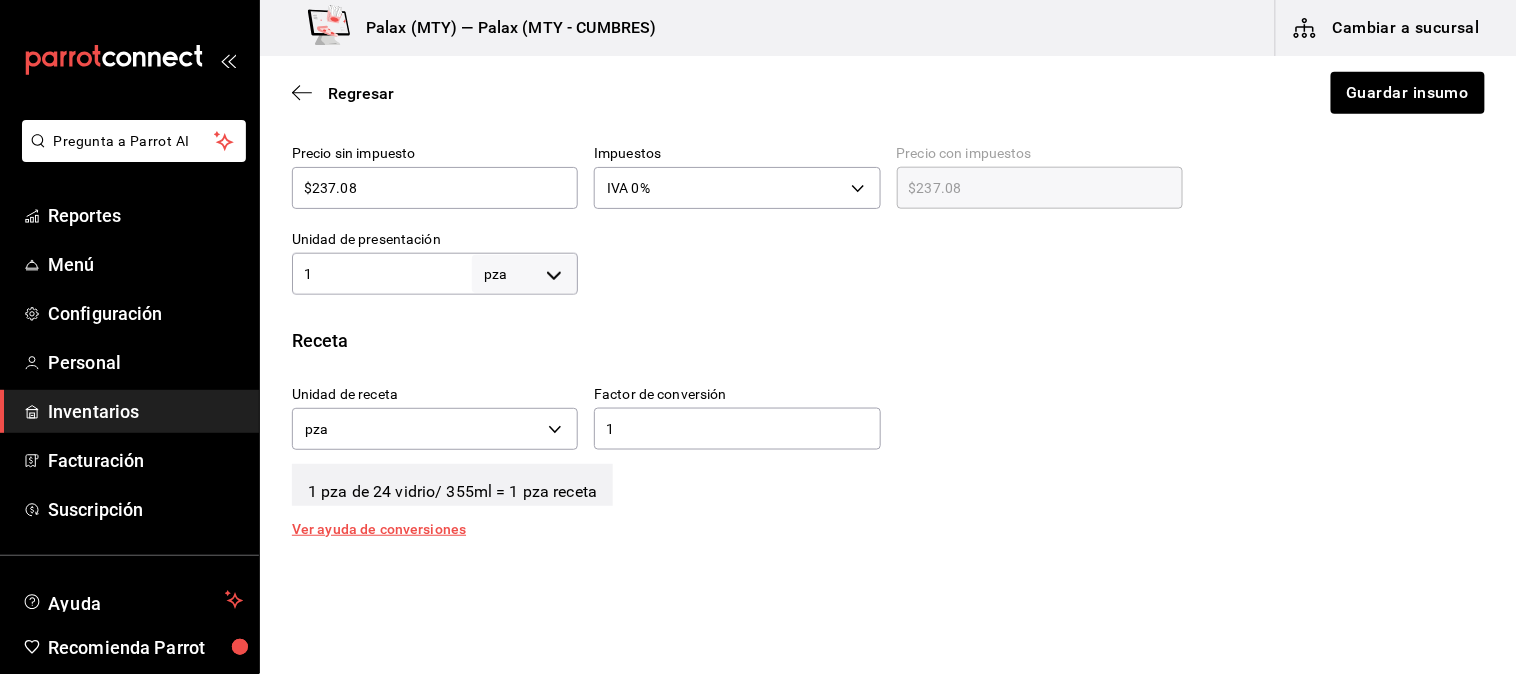 scroll, scrollTop: 333, scrollLeft: 0, axis: vertical 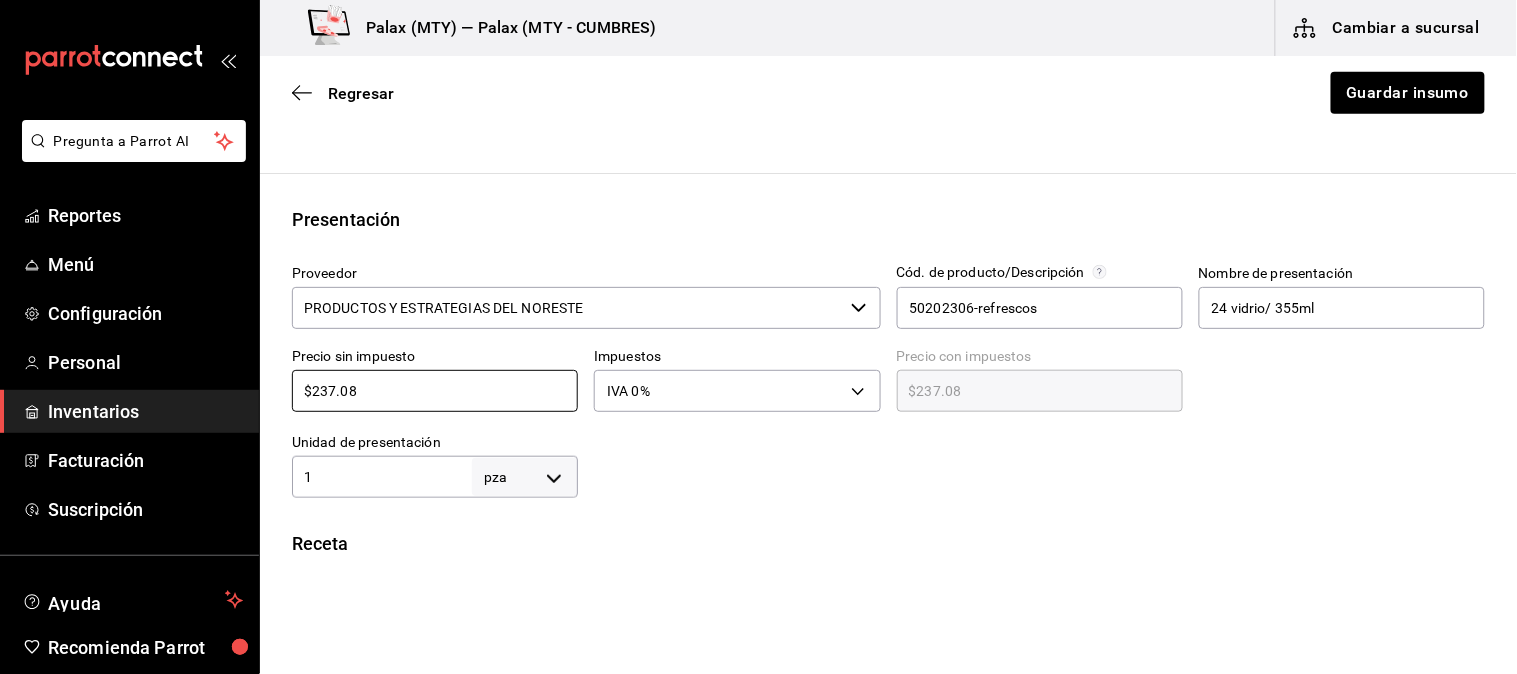 drag, startPoint x: 360, startPoint y: 394, endPoint x: 280, endPoint y: 381, distance: 81.04937 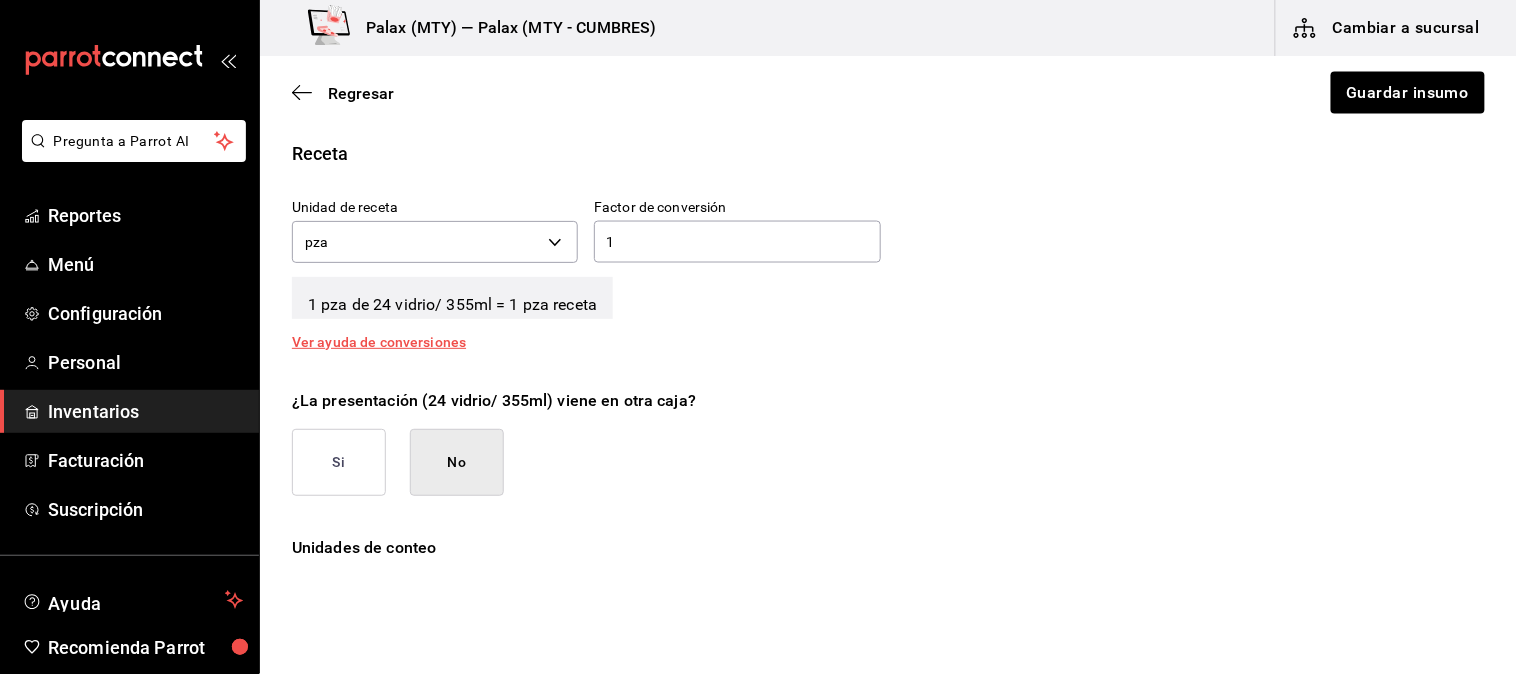 scroll, scrollTop: 777, scrollLeft: 0, axis: vertical 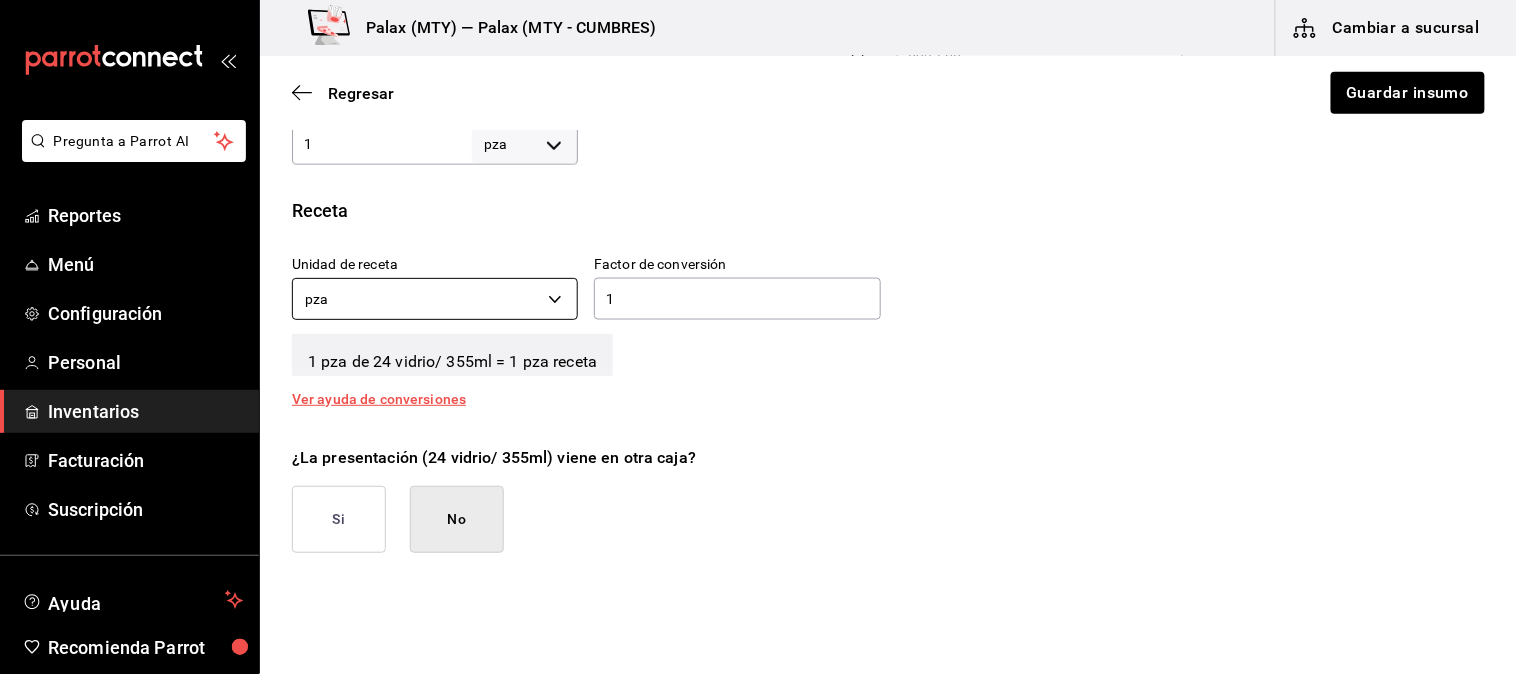 click on "Pregunta a Parrot AI Reportes   Menú   Configuración   Personal   Inventarios   Facturación   Suscripción   Ayuda Recomienda Parrot   Mutiuser Palax   Sugerir nueva función   Palax (MTY) — Palax (MTY - CUMBRES) Cambiar a sucursal Regresar Guardar insumo Insumo IN-1724431663645 Nombre Fresca Categoría de inventario refresco ​ Mínimo 0 ​ Ideal 1 ​ Insumo de producción Este insumo se produce con una receta de producción Presentación Proveedor PRODUCTOS Y ESTRATEGIAS DEL NORESTE ​ Cód. de producto/Descripción 50202306-refrescos Nombre de presentación 24 vidrio/ 355ml Precio sin impuesto $237.08 ​ Impuestos IVA 0% IVA_0 Precio con impuestos $237.08 ​ Unidad de presentación 1 pza UNIT ​ Receta Unidad de receta pza UNIT Factor de conversión 1 ​ 1 pza de 24 vidrio/ 355ml = 1 pza receta Ver ayuda de conversiones ¿La presentación (24 vidrio/ 355ml) viene en otra caja? Si No Unidades de conteo pza 24 vidrio/ 355ml (1 pza) ; GANA 1 MES GRATIS EN TU SUSCRIPCIÓN AQUÍ Reportes   Menú" at bounding box center [758, 280] 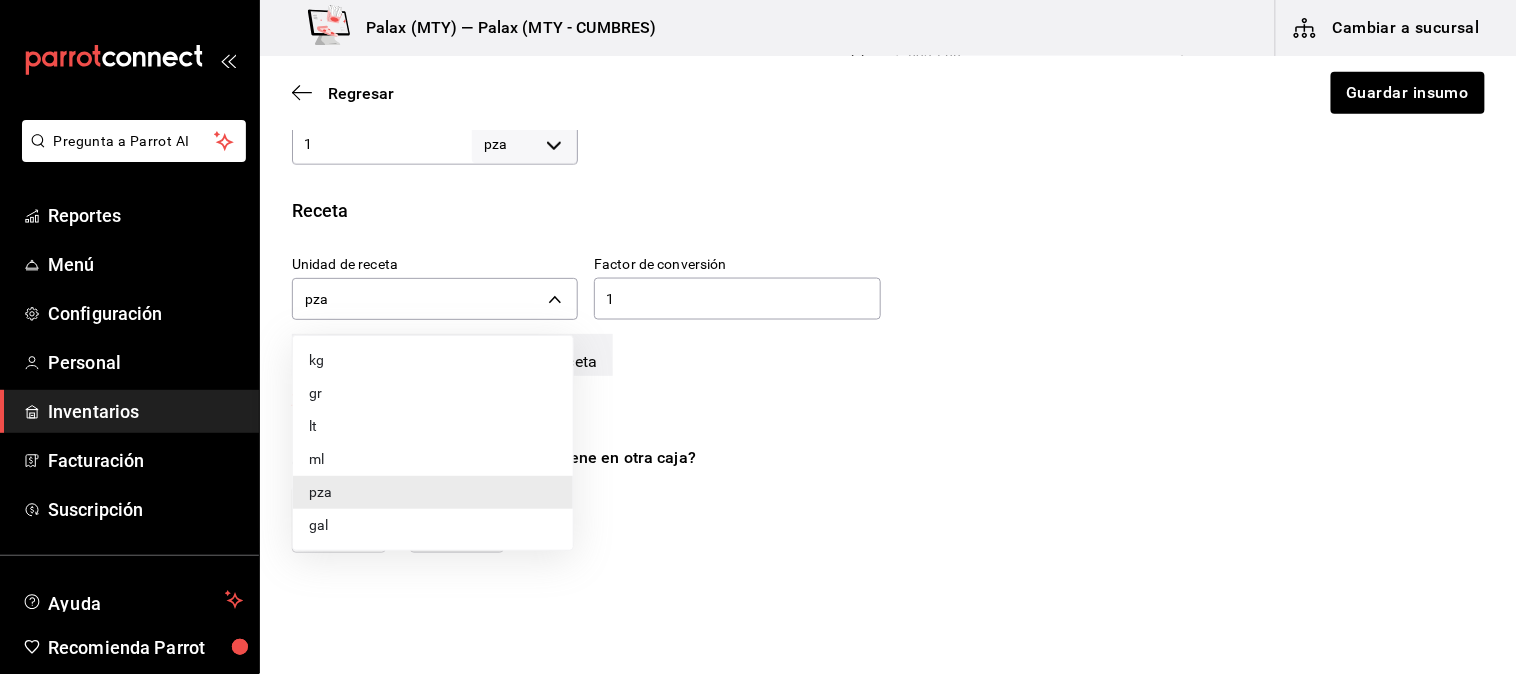 click at bounding box center (758, 337) 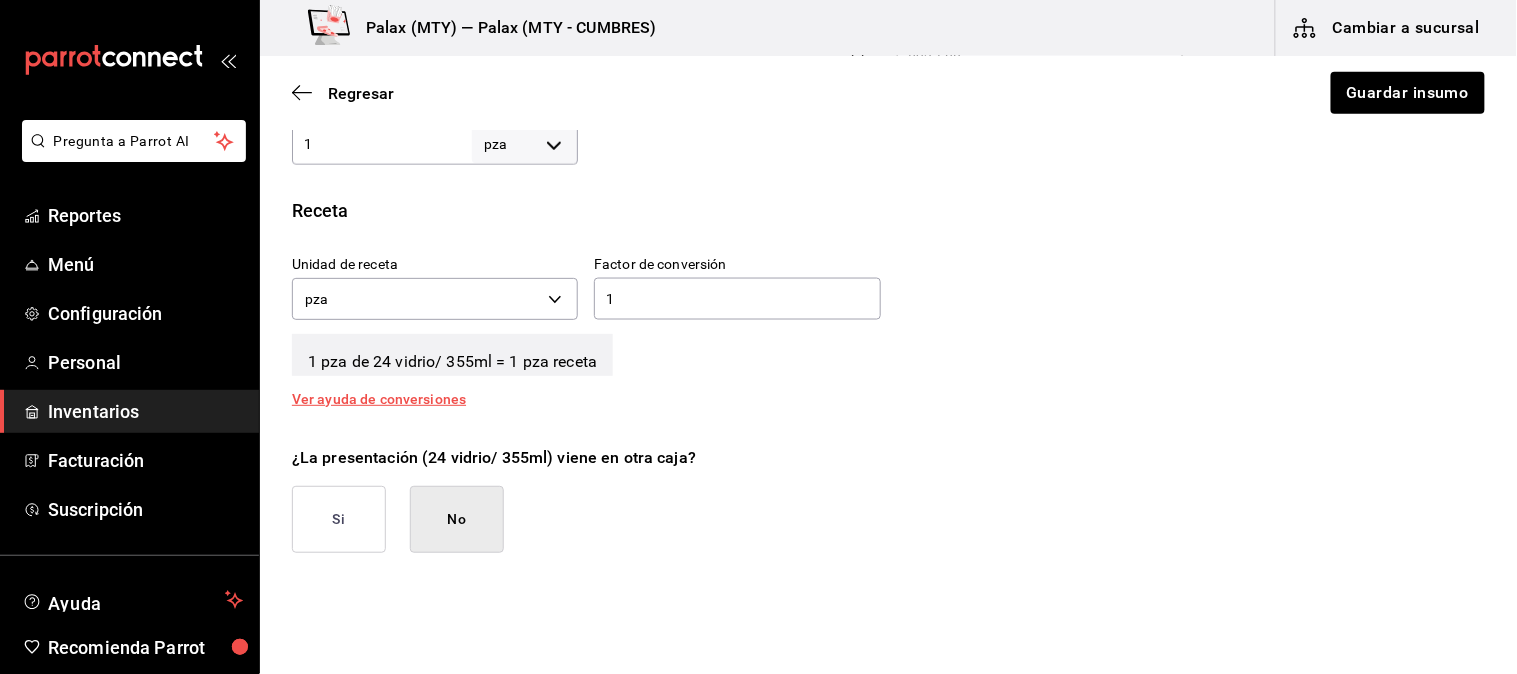click on "1" at bounding box center [737, 299] 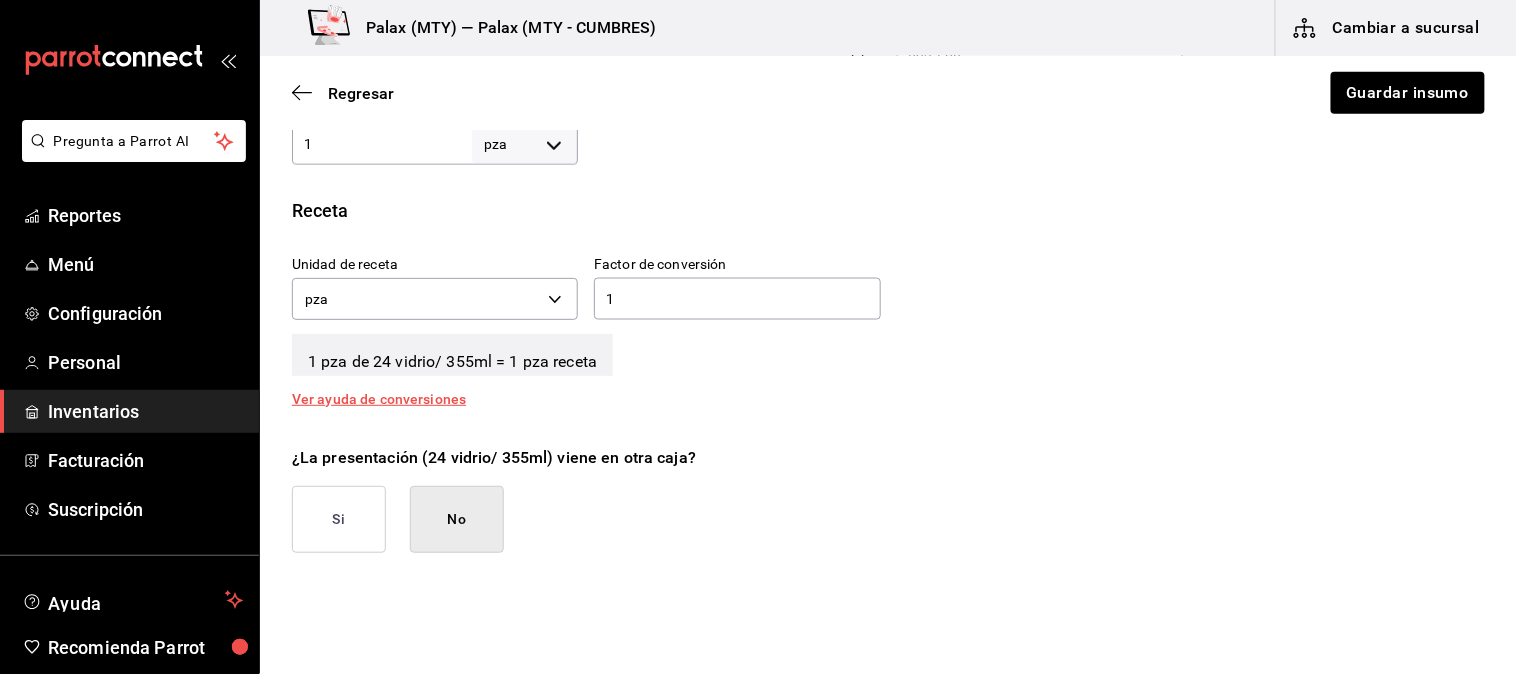 click on "1" at bounding box center [737, 299] 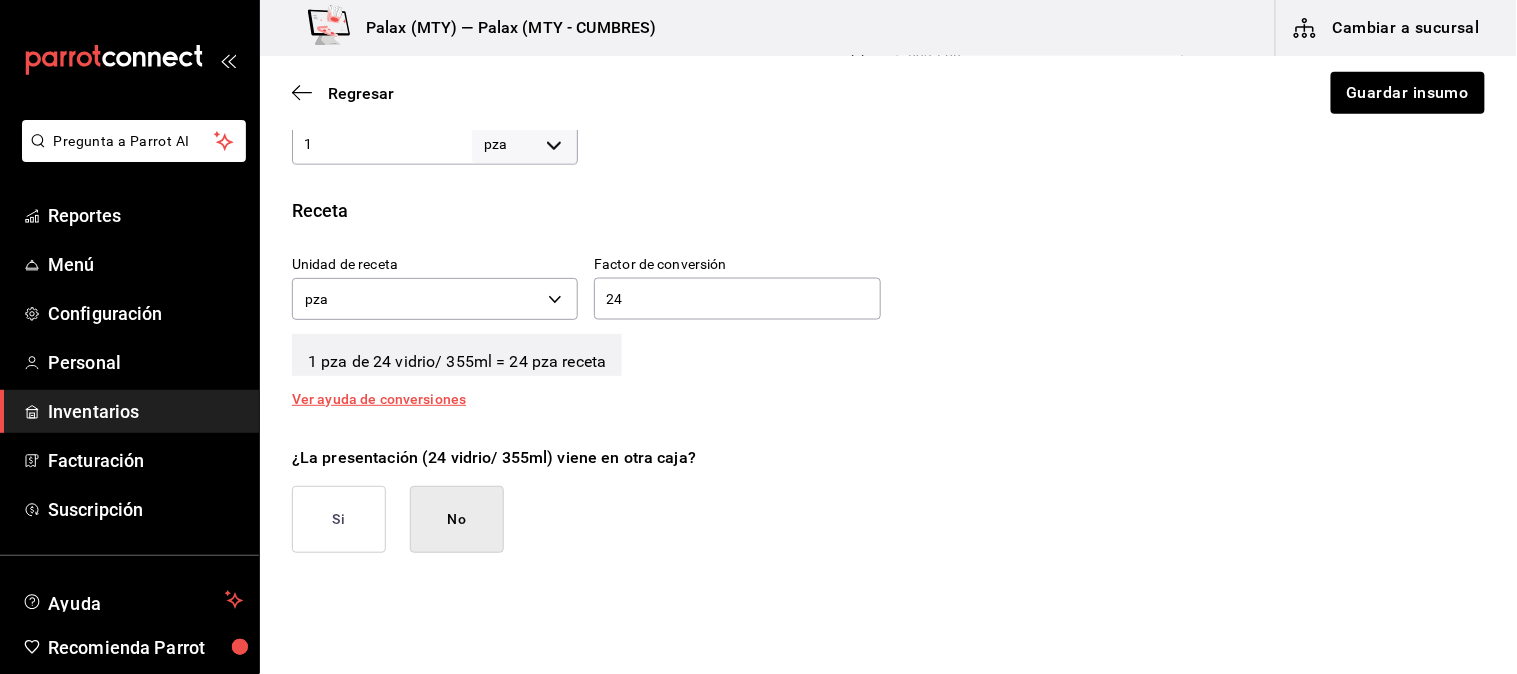 click on "24" at bounding box center [737, 299] 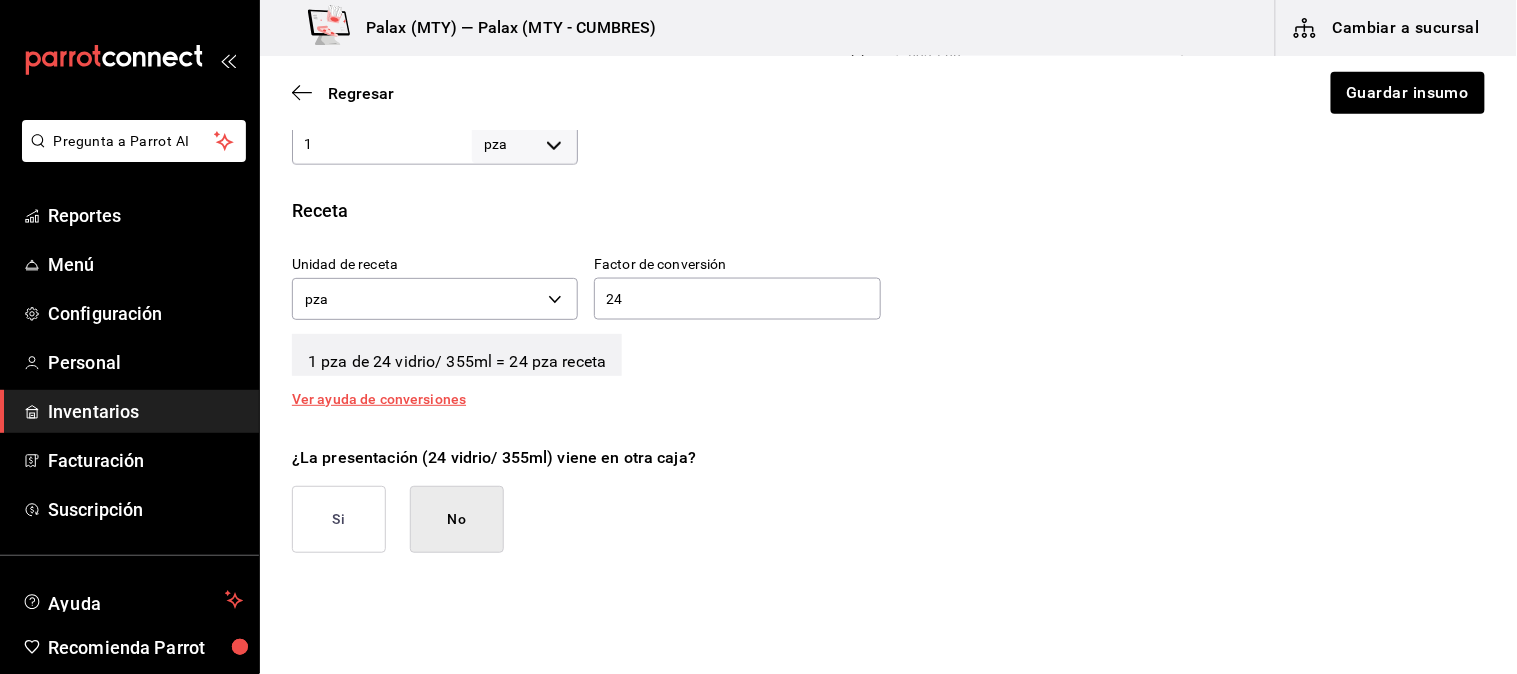 type on "1" 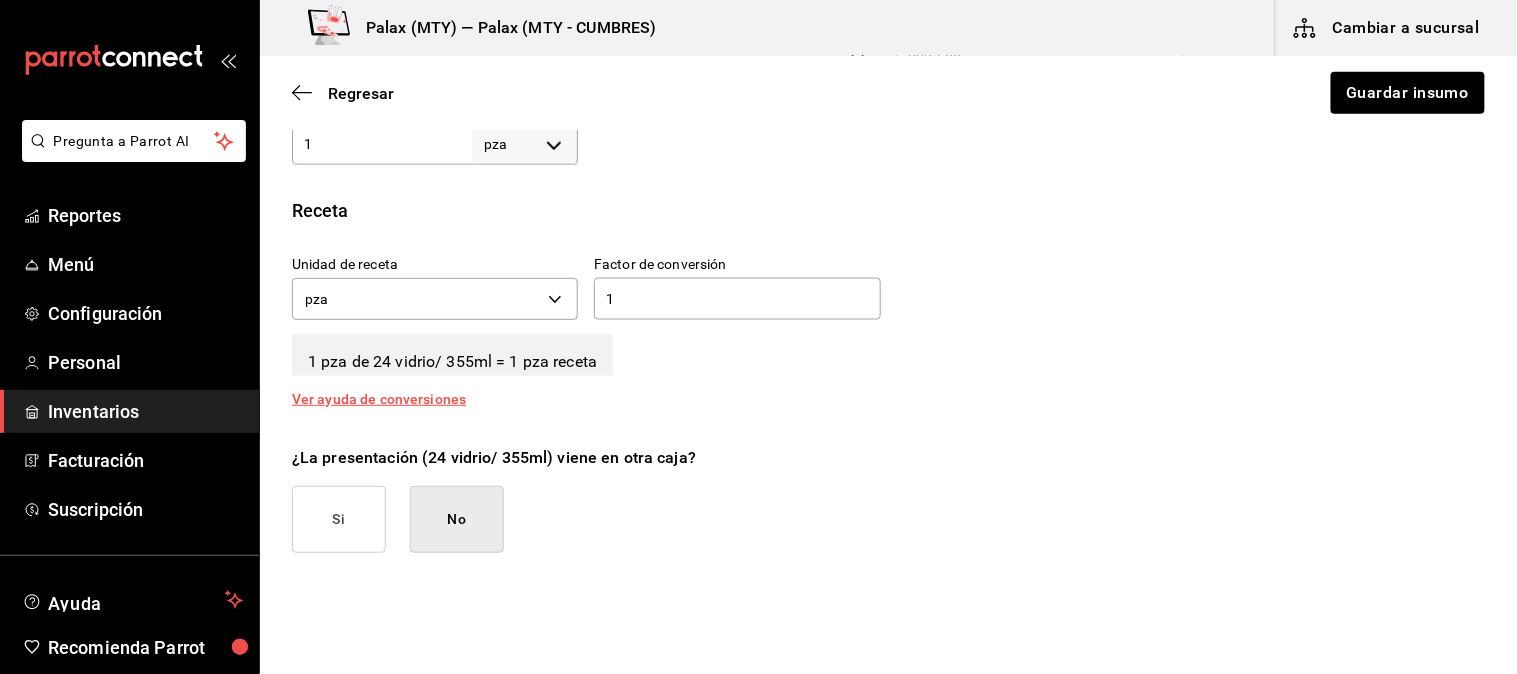 click on "1" at bounding box center [382, 144] 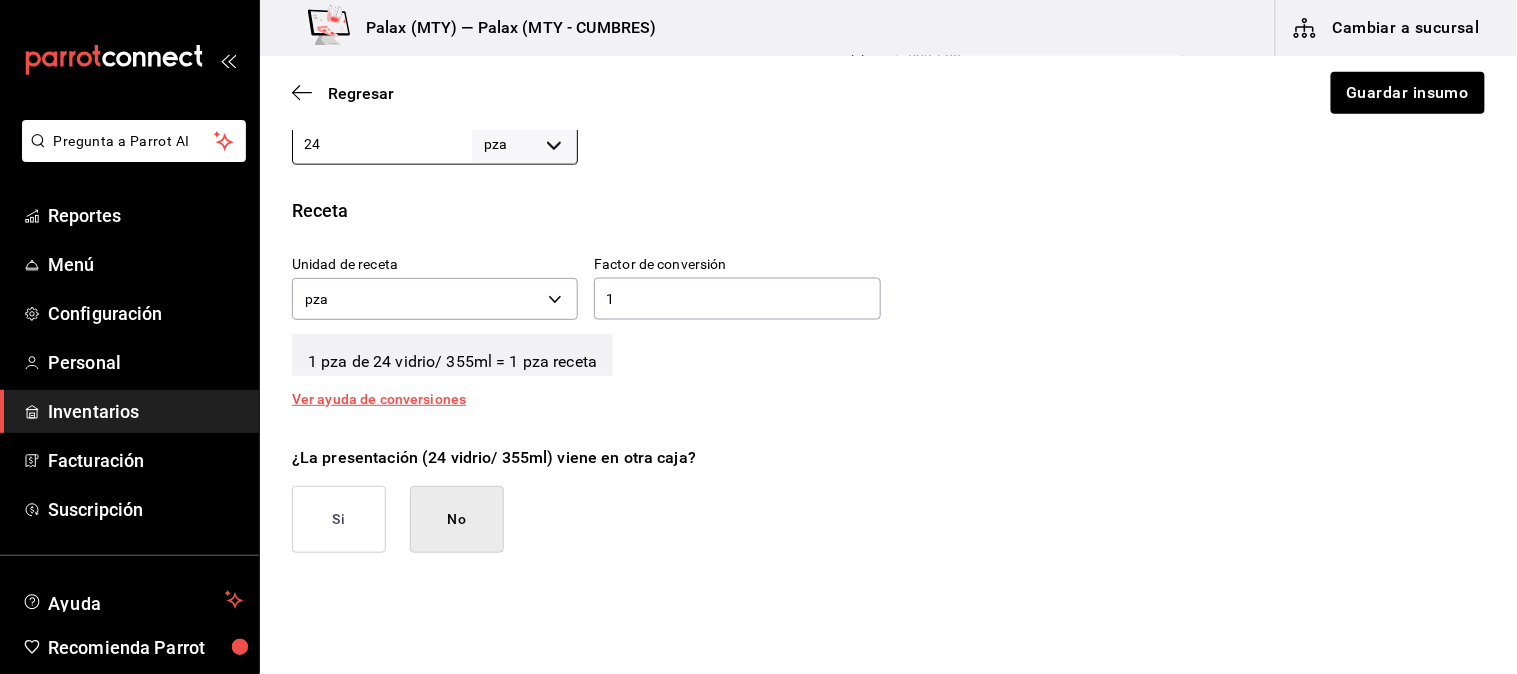 type on "24" 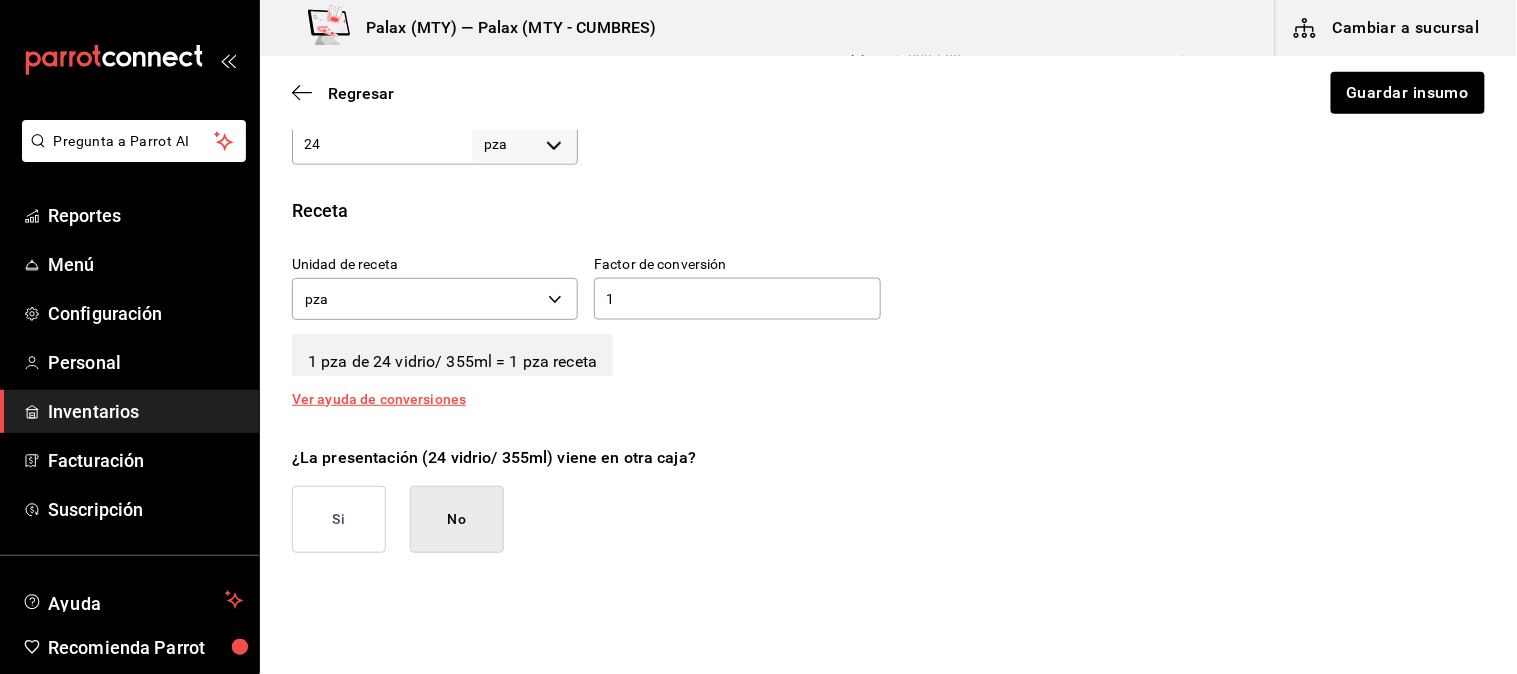 click on "Receta" at bounding box center (888, 210) 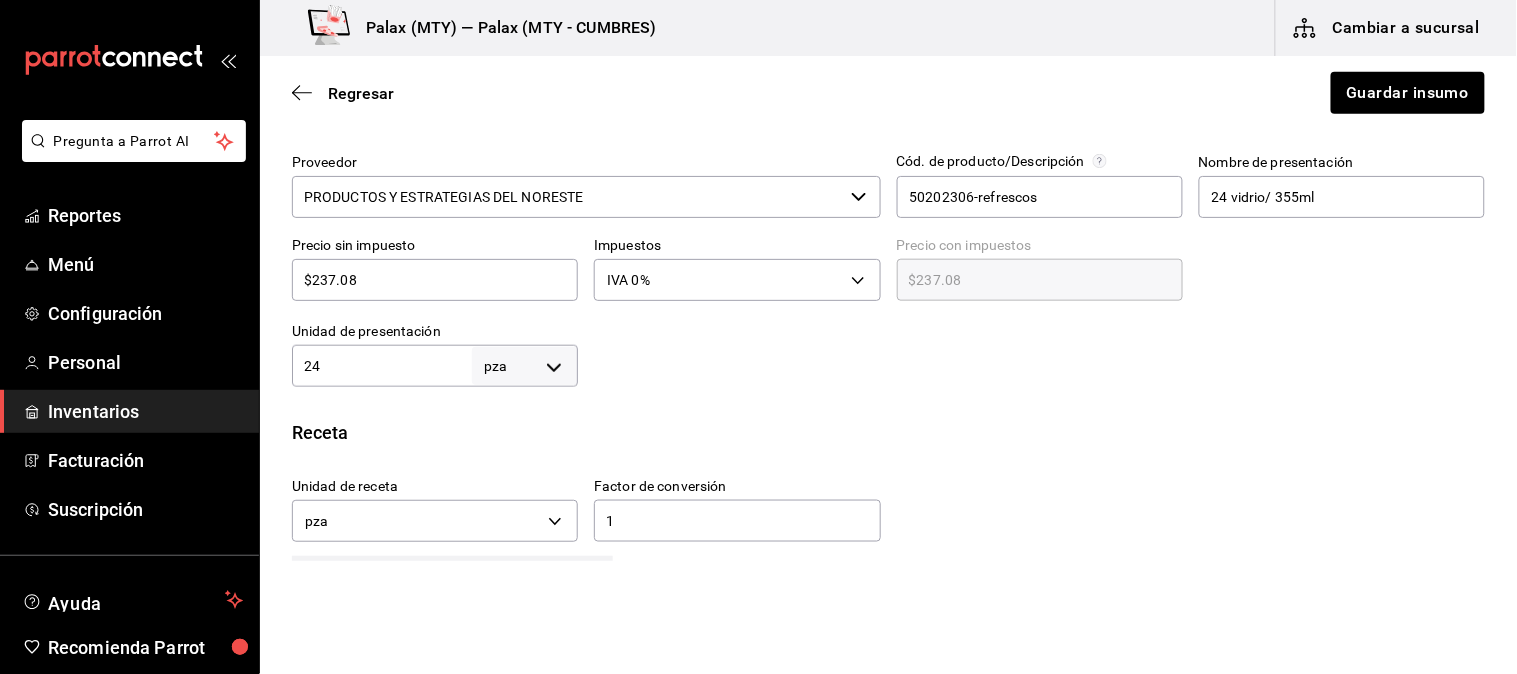scroll, scrollTop: 666, scrollLeft: 0, axis: vertical 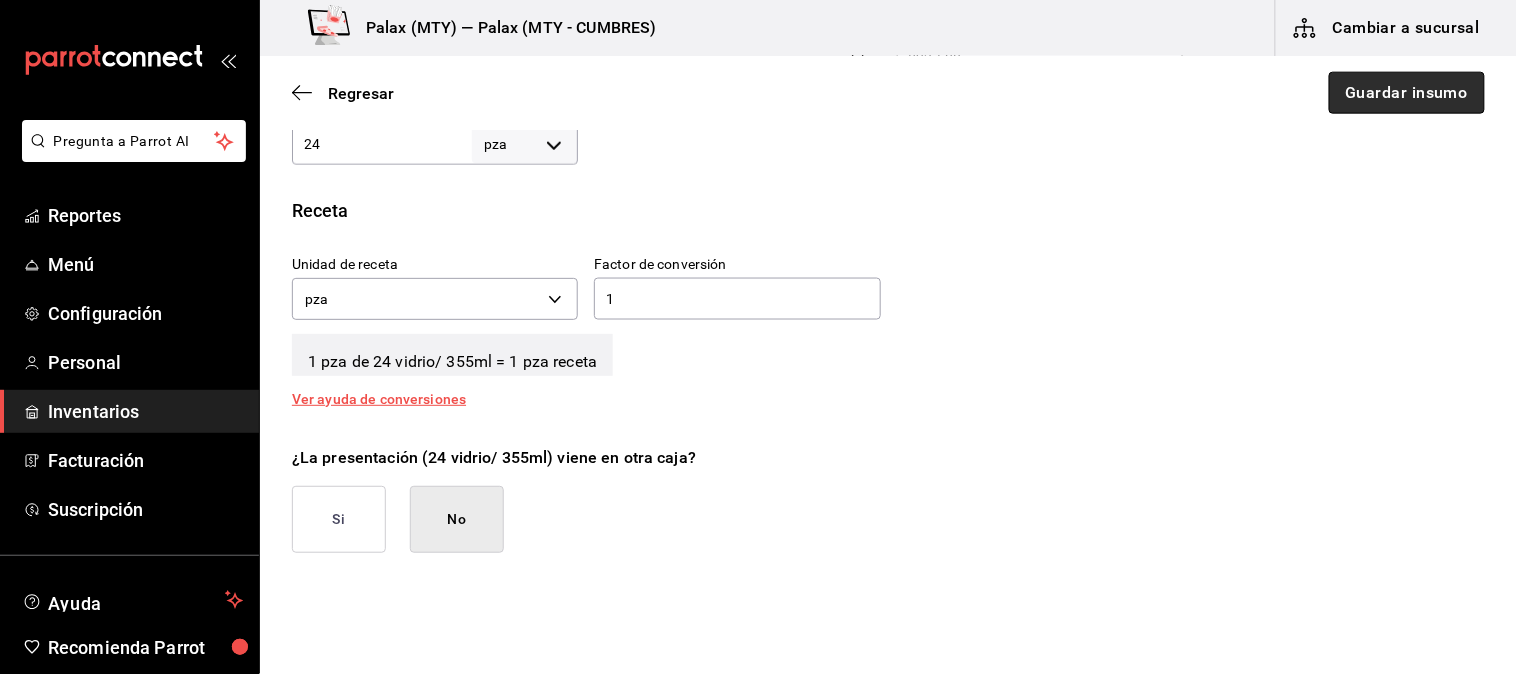 click on "Guardar insumo" at bounding box center [1407, 93] 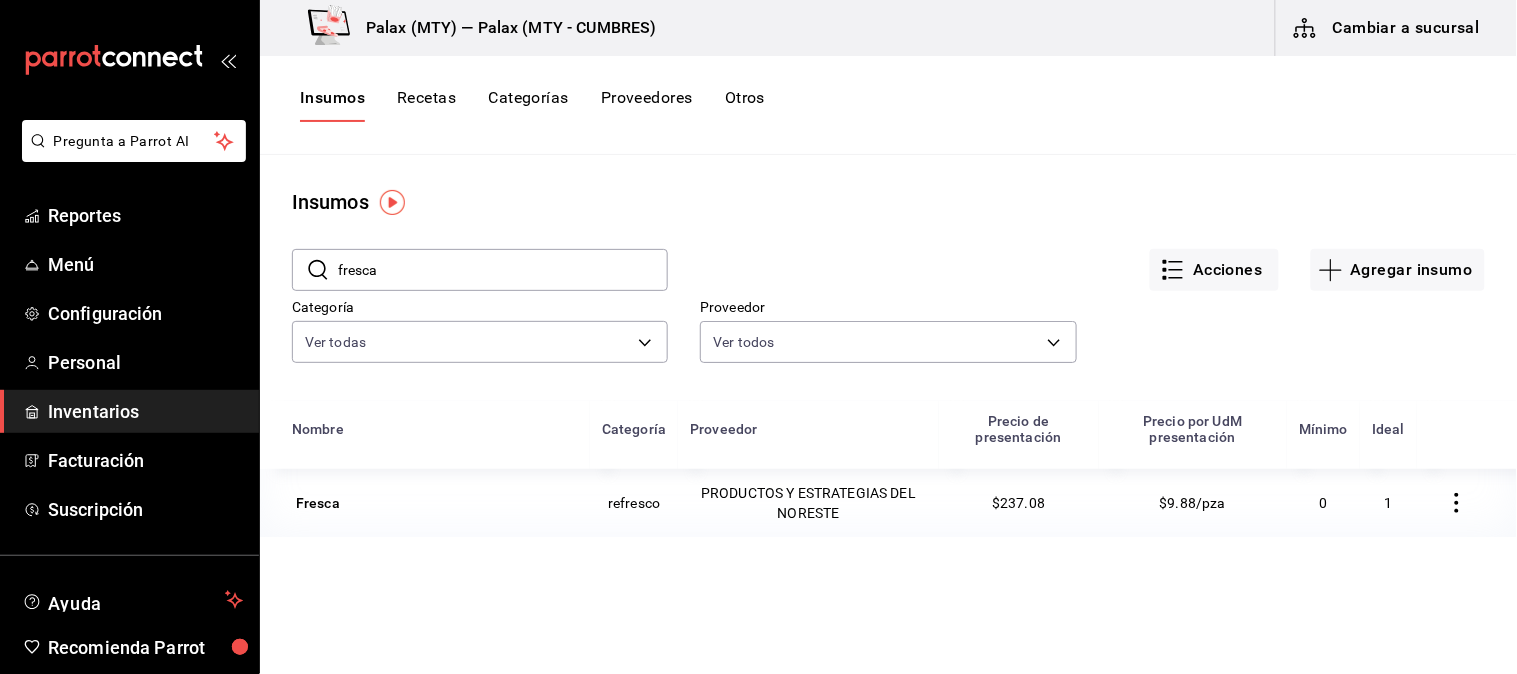 click on "fresca" at bounding box center (503, 270) 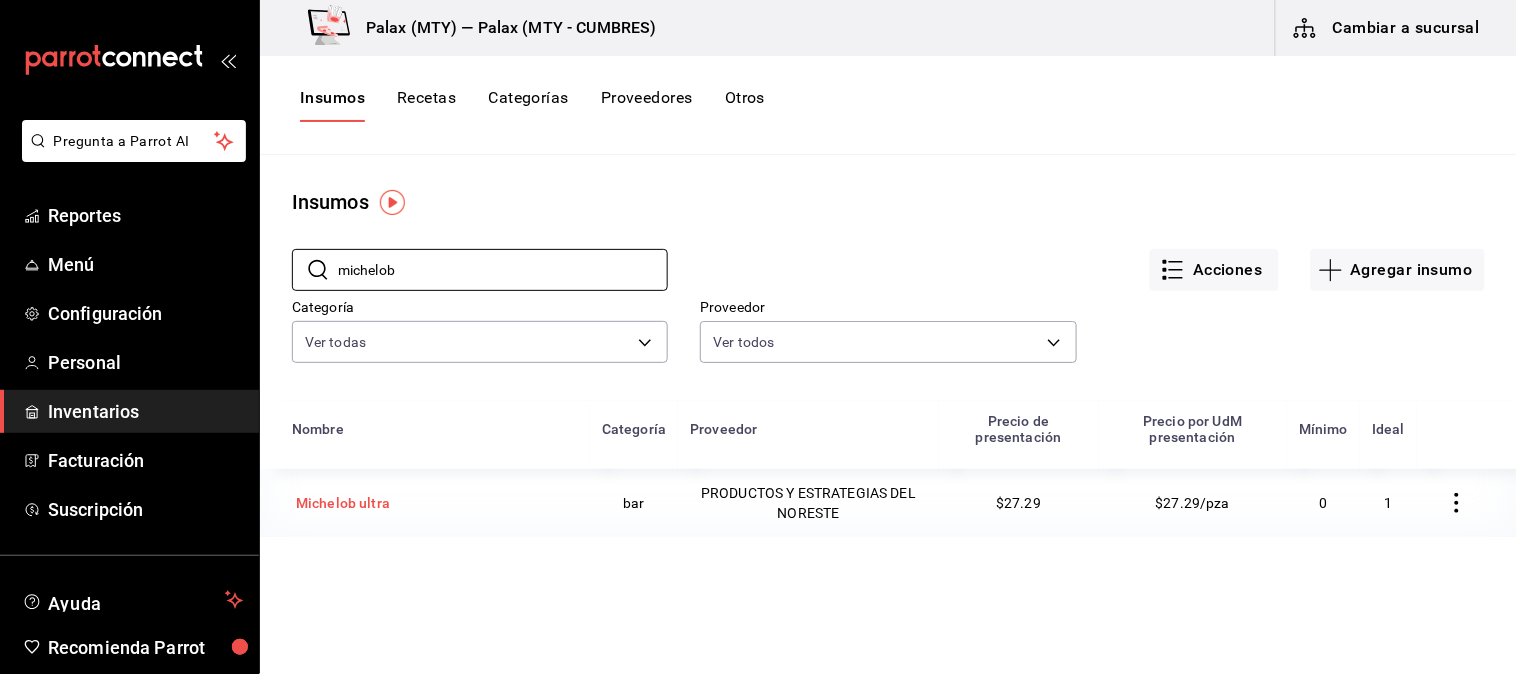 type on "michelob" 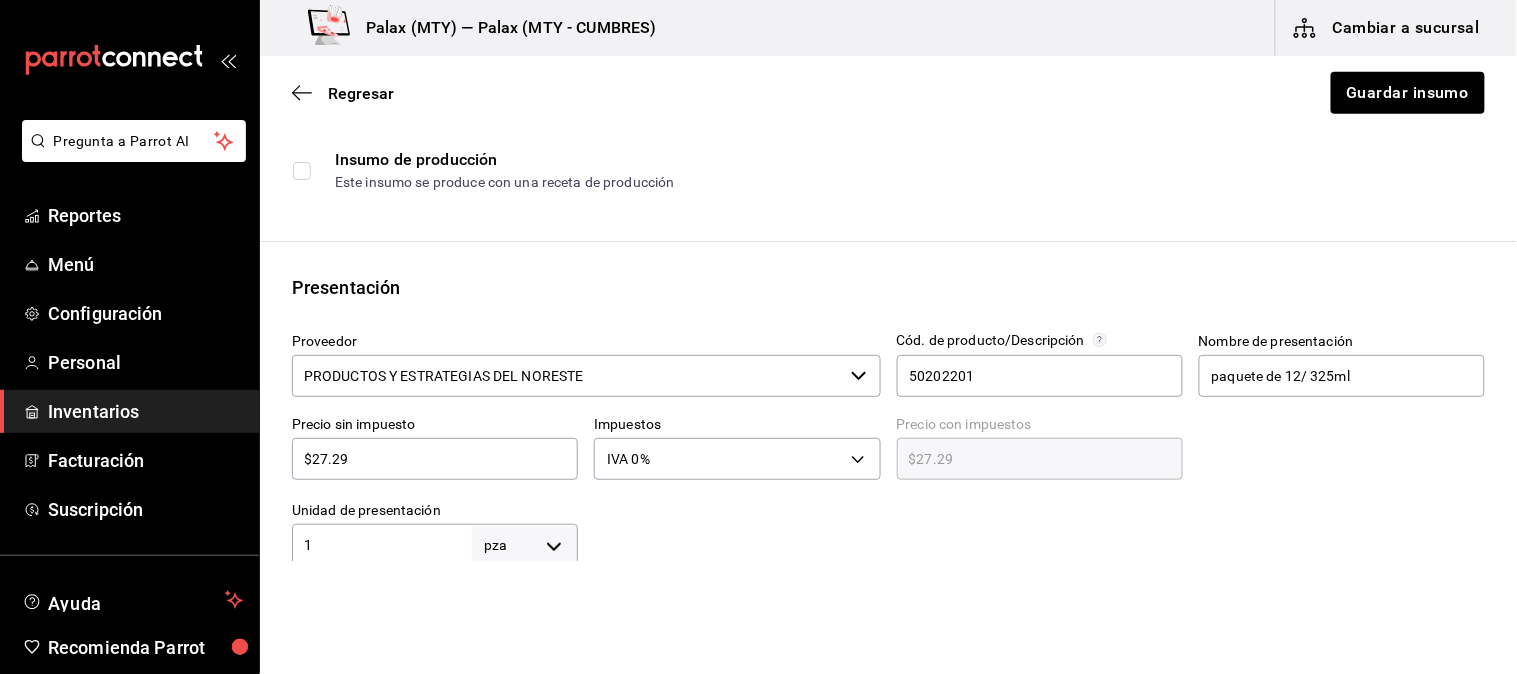 scroll, scrollTop: 111, scrollLeft: 0, axis: vertical 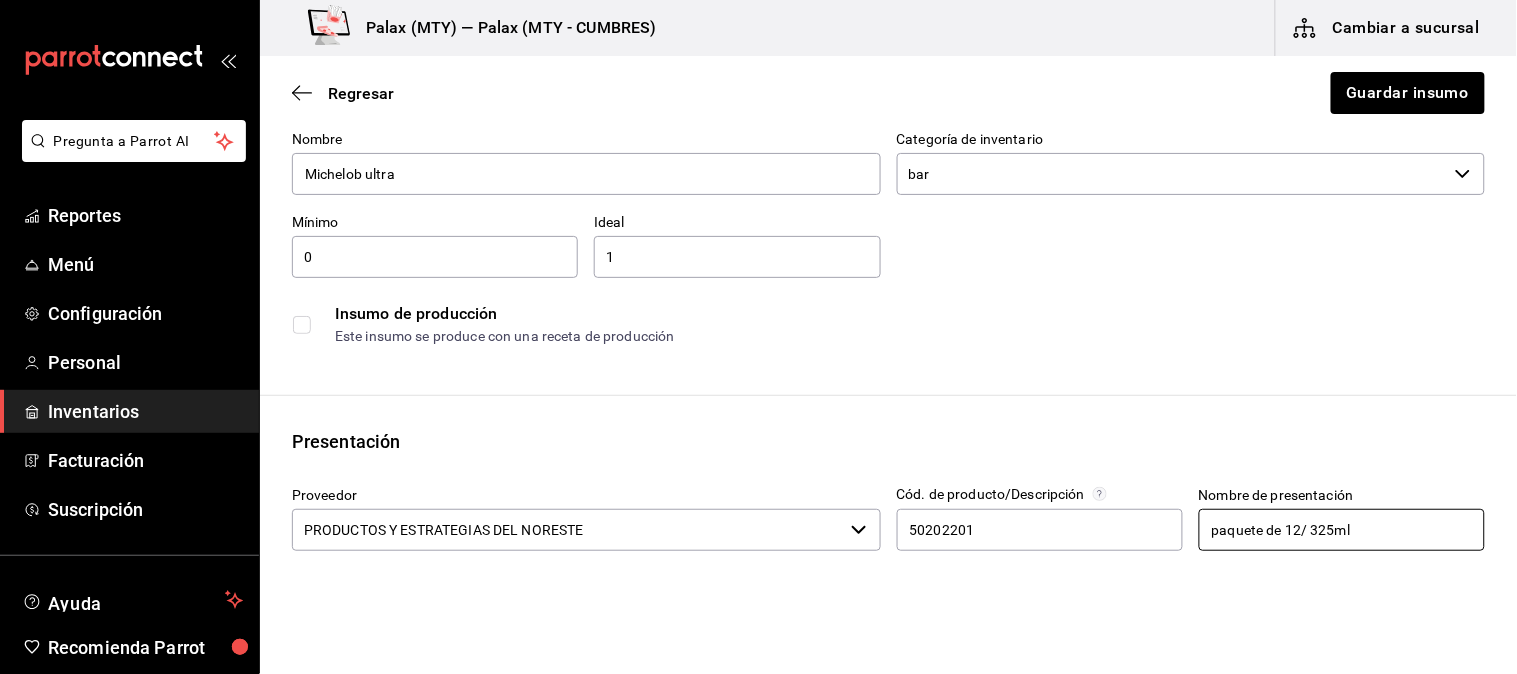 click on "paquete de 12/ 325ml" at bounding box center [1342, 530] 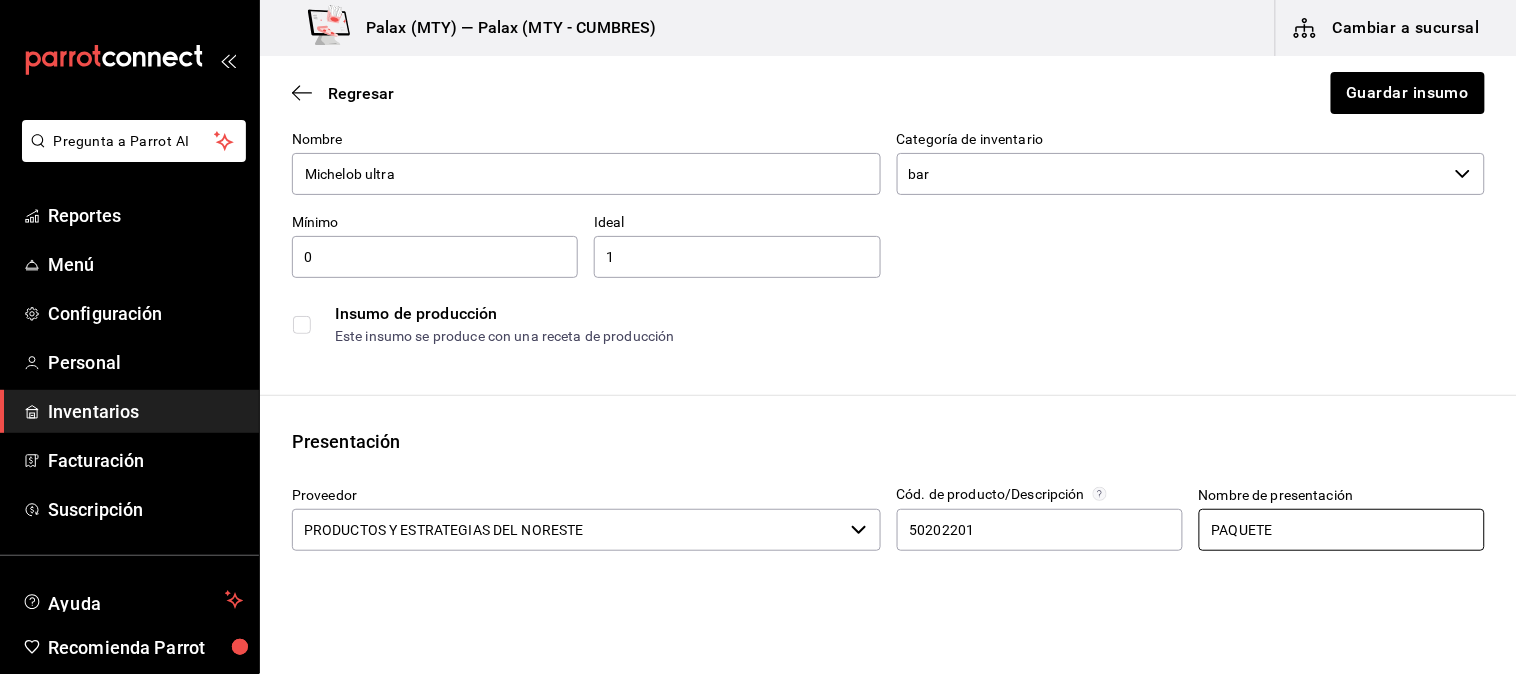 type on "PAQUETE" 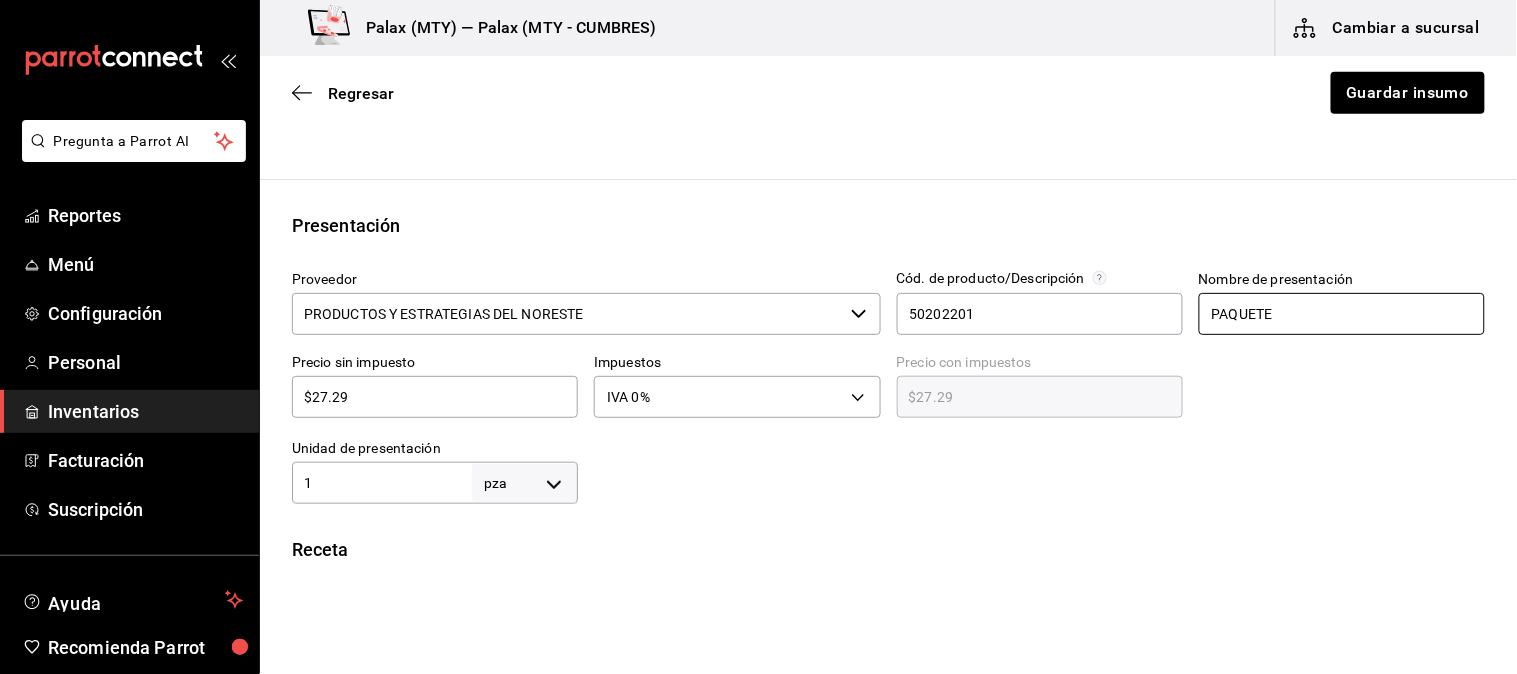 scroll, scrollTop: 444, scrollLeft: 0, axis: vertical 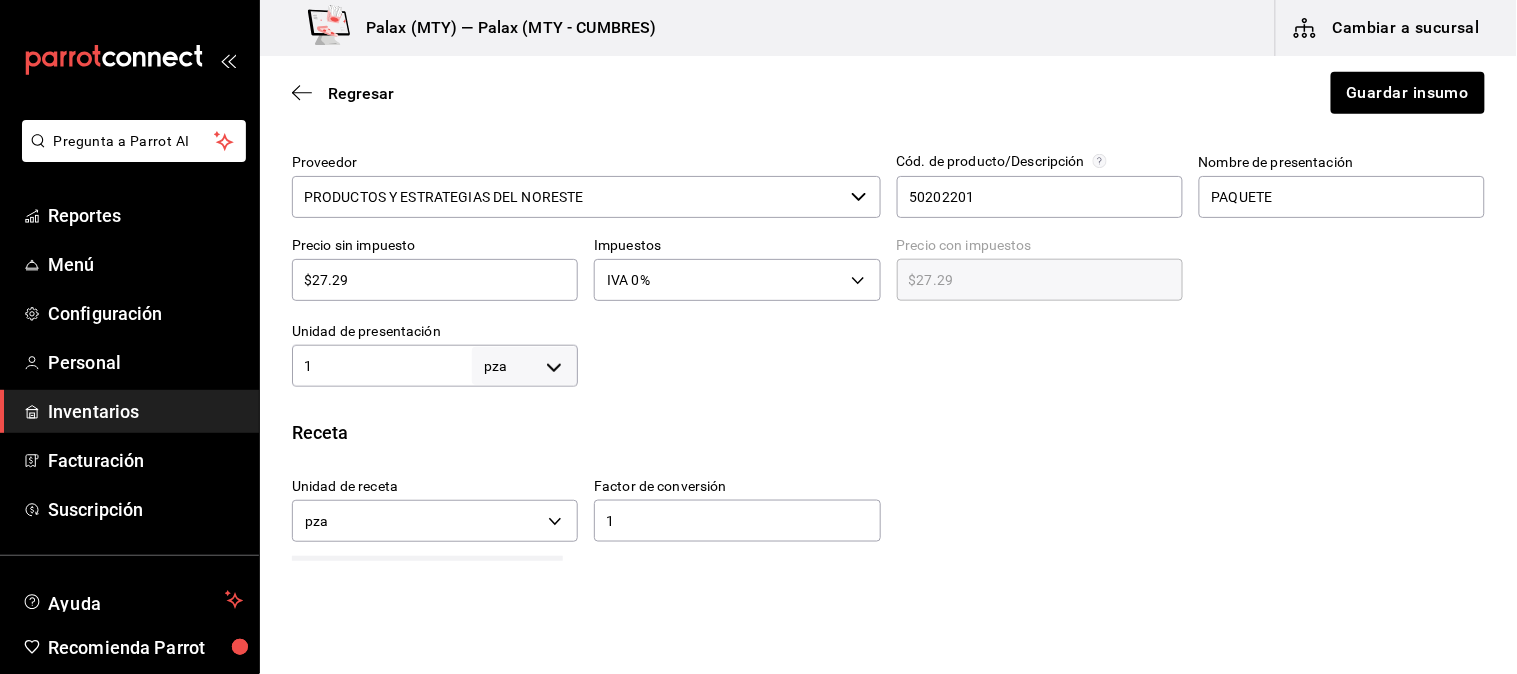 click on "1" at bounding box center (382, 366) 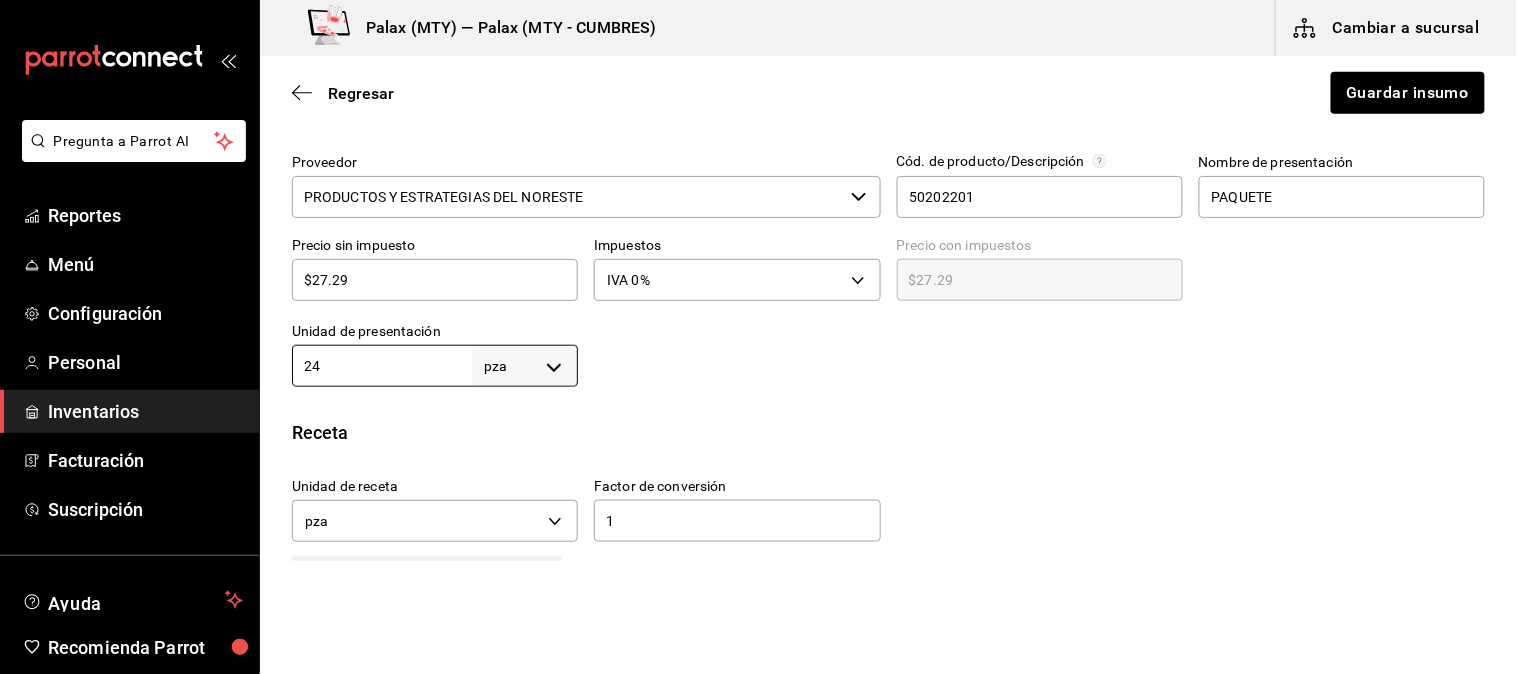 type on "24" 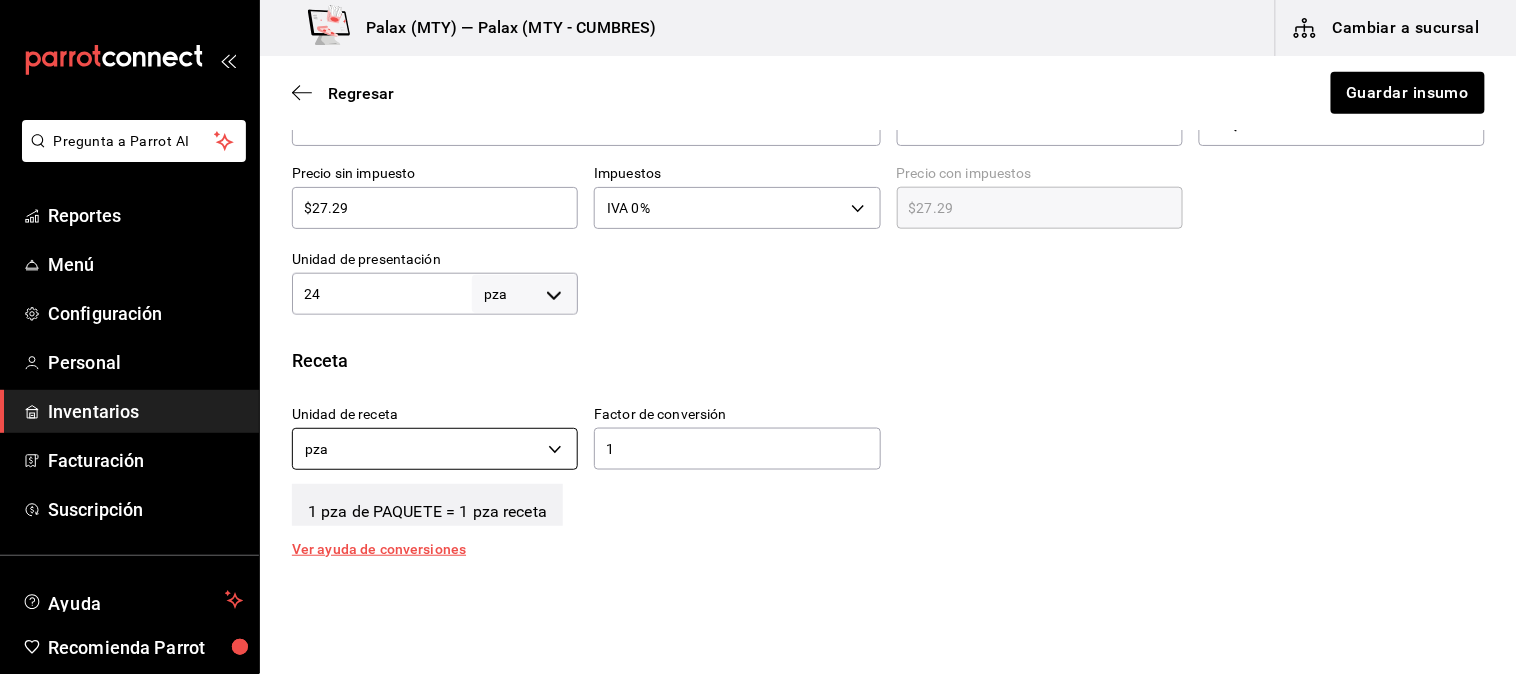 scroll, scrollTop: 555, scrollLeft: 0, axis: vertical 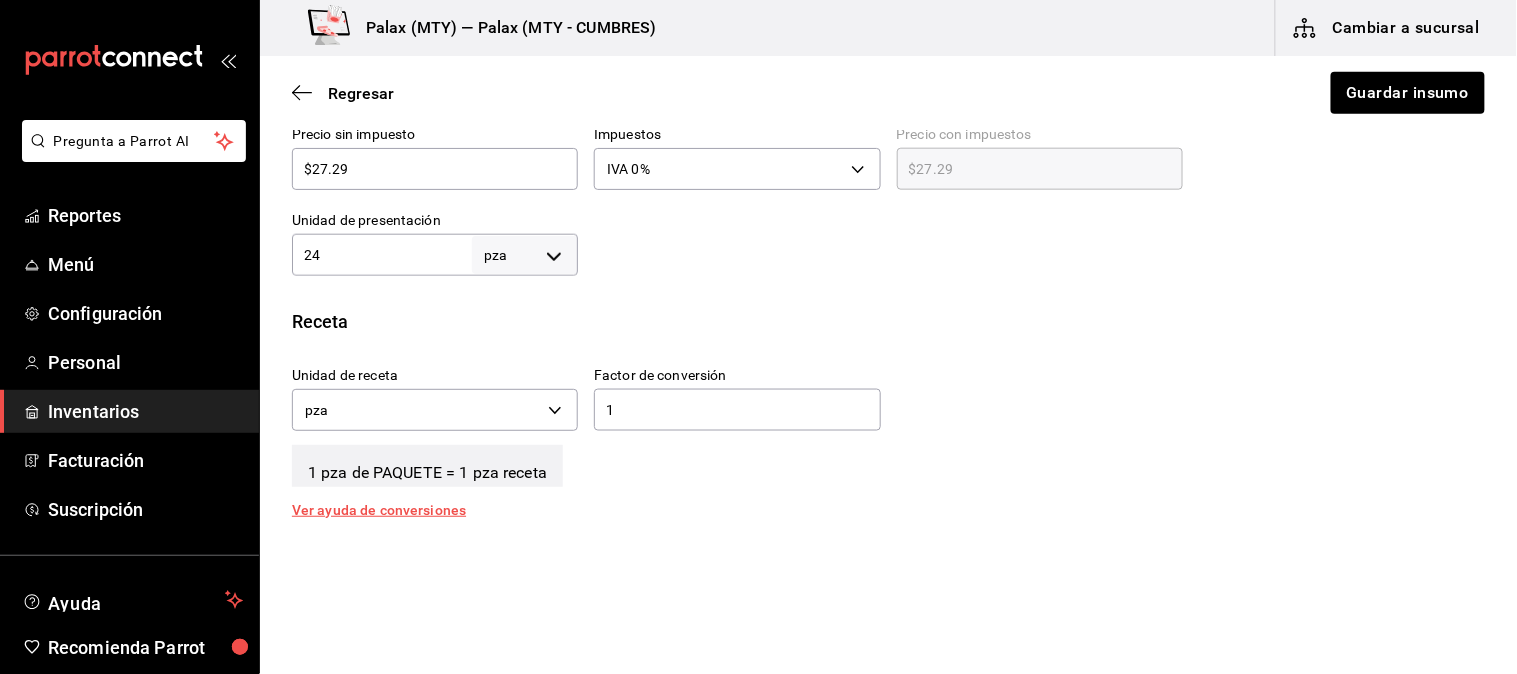 click on "$27.29" at bounding box center [435, 169] 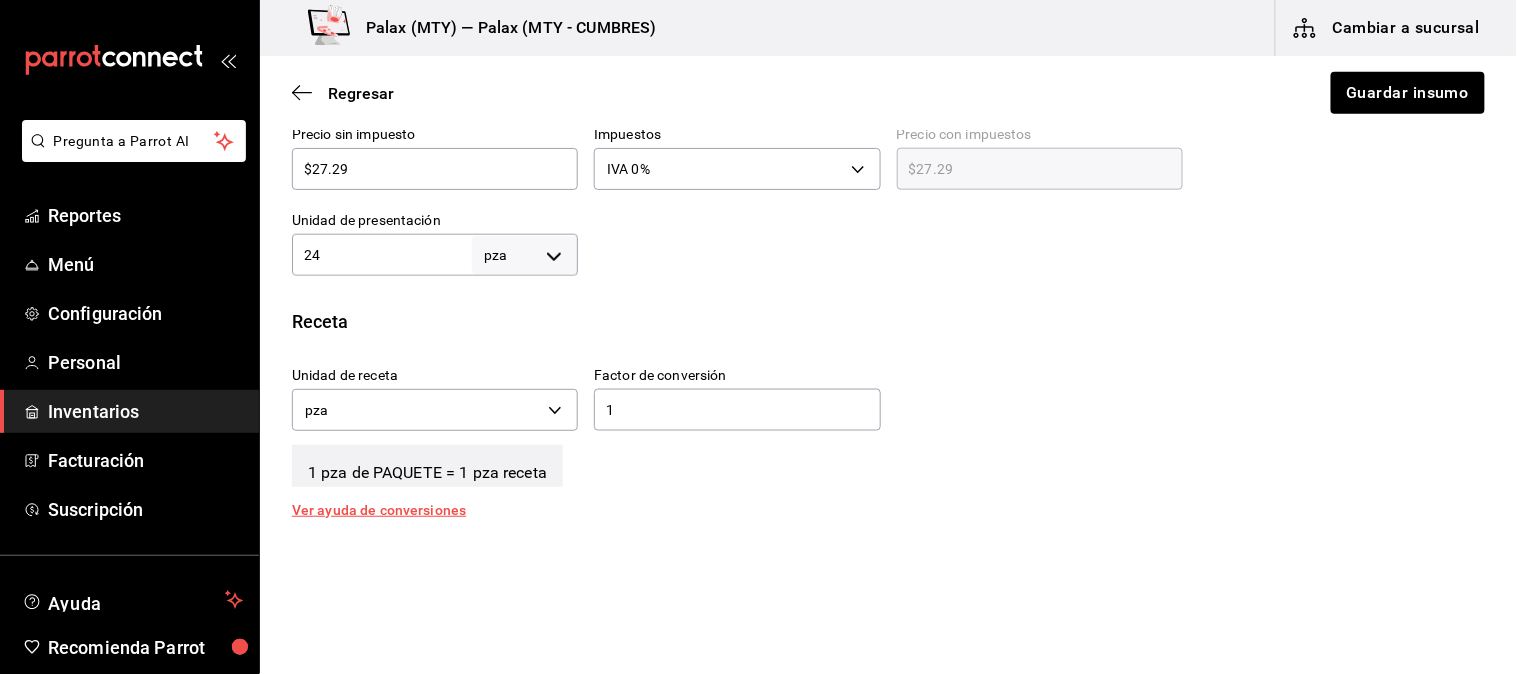 type on "$3" 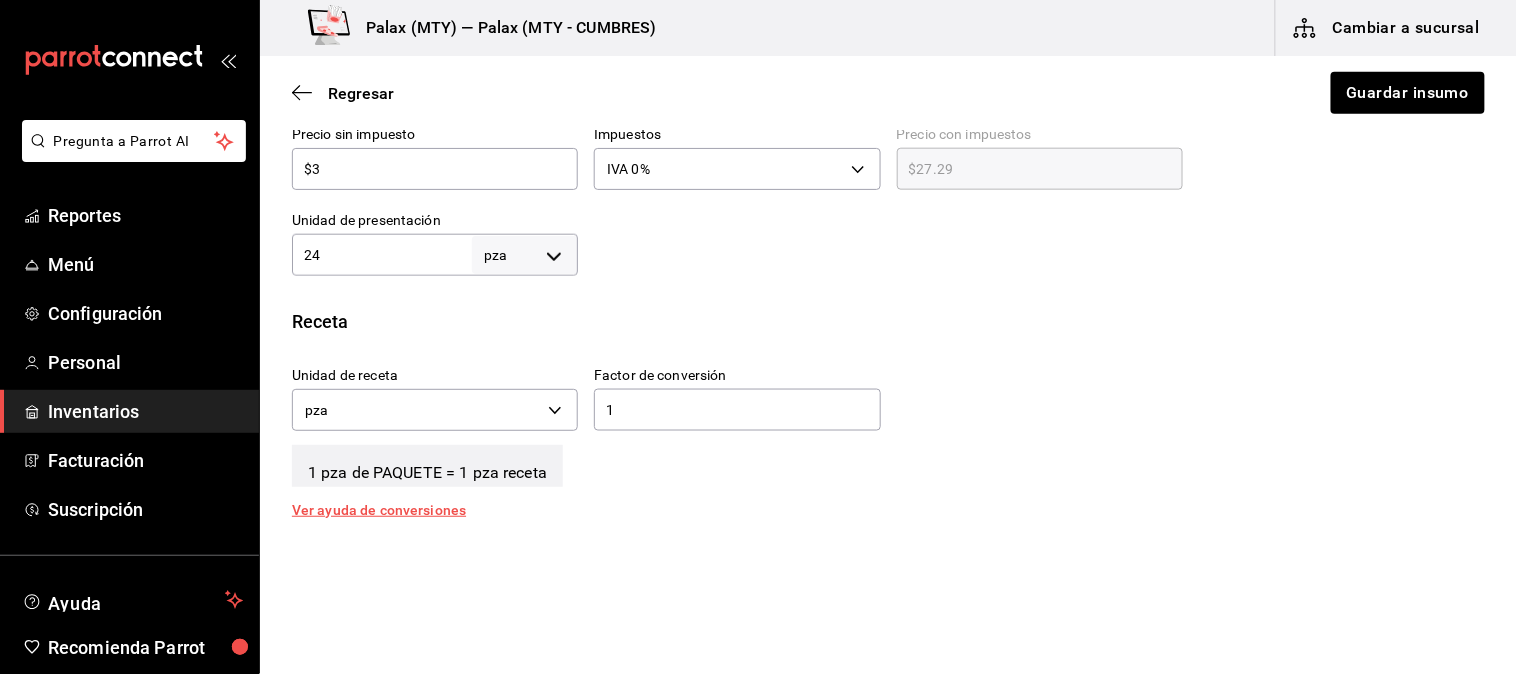 type on "$3.00" 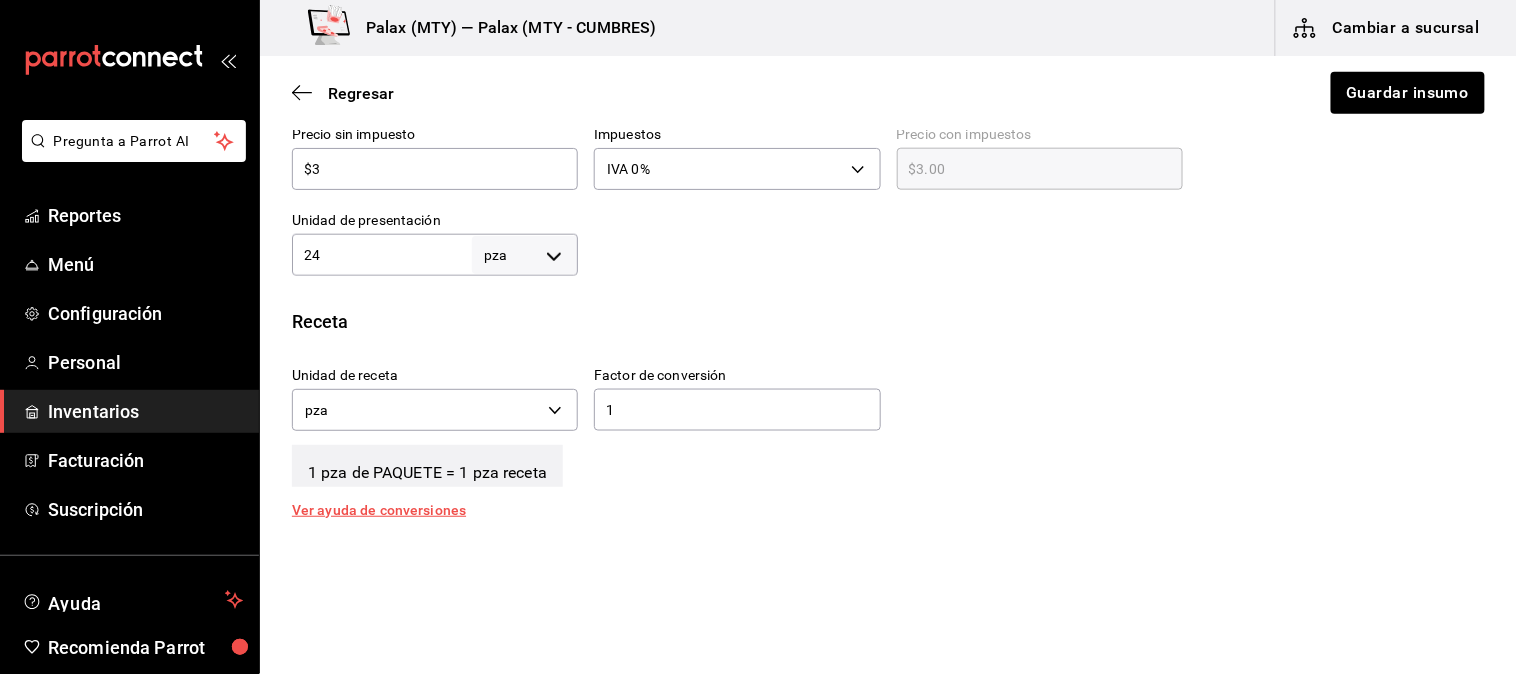 type on "$32" 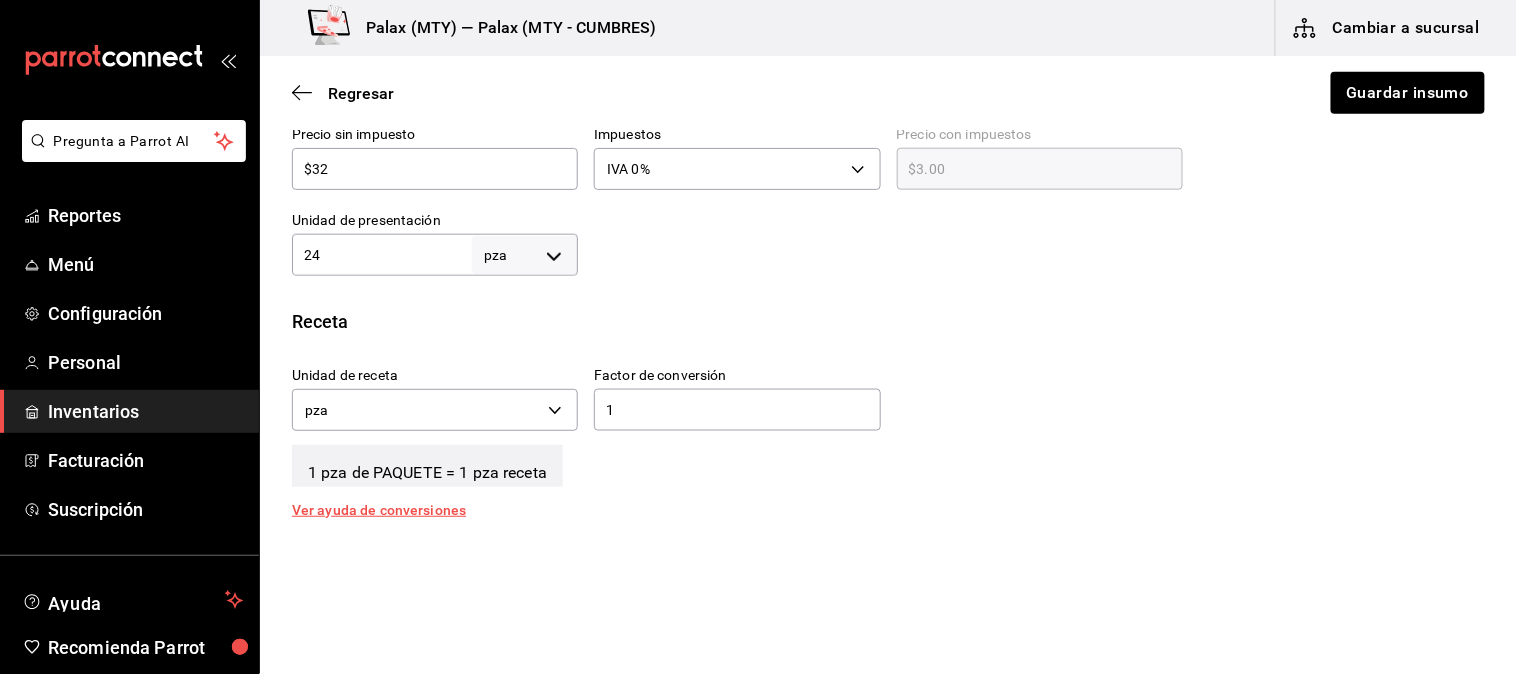 type on "$32.00" 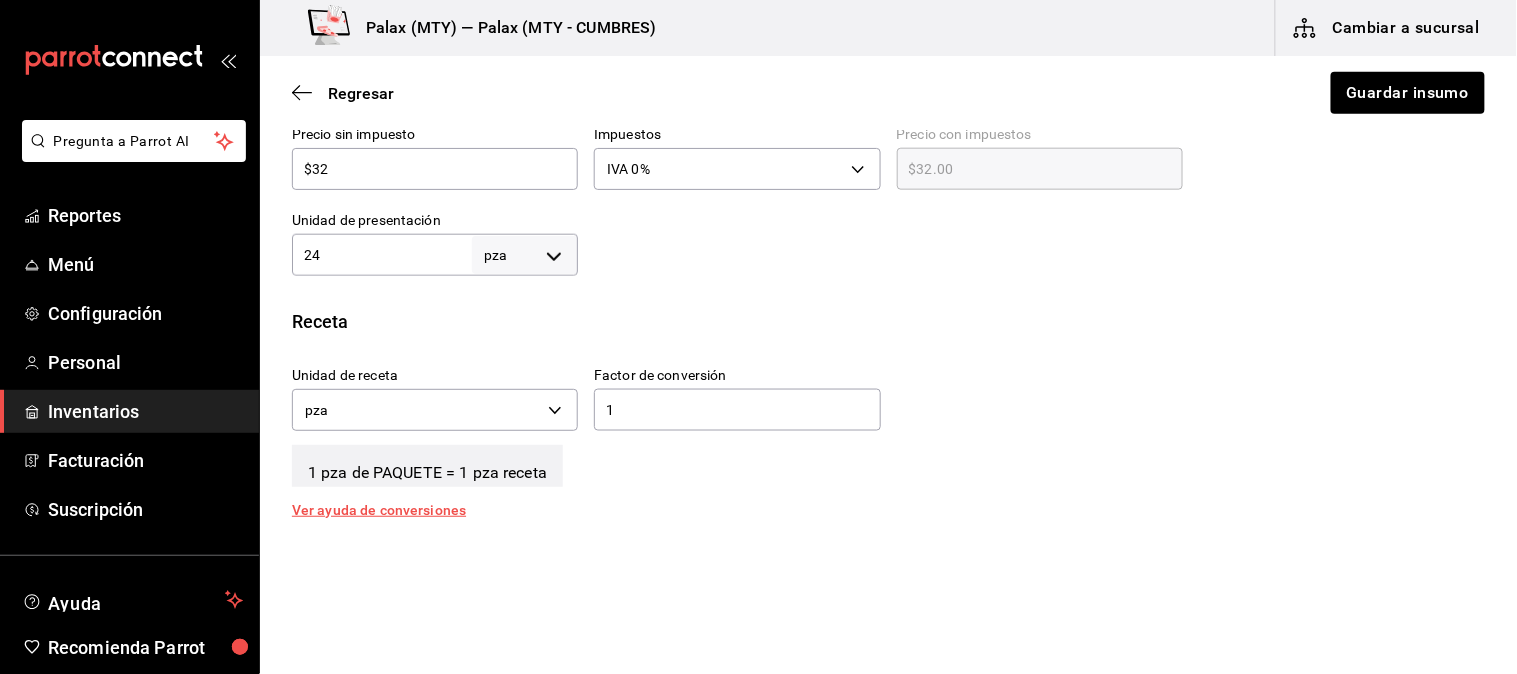 type on "$327" 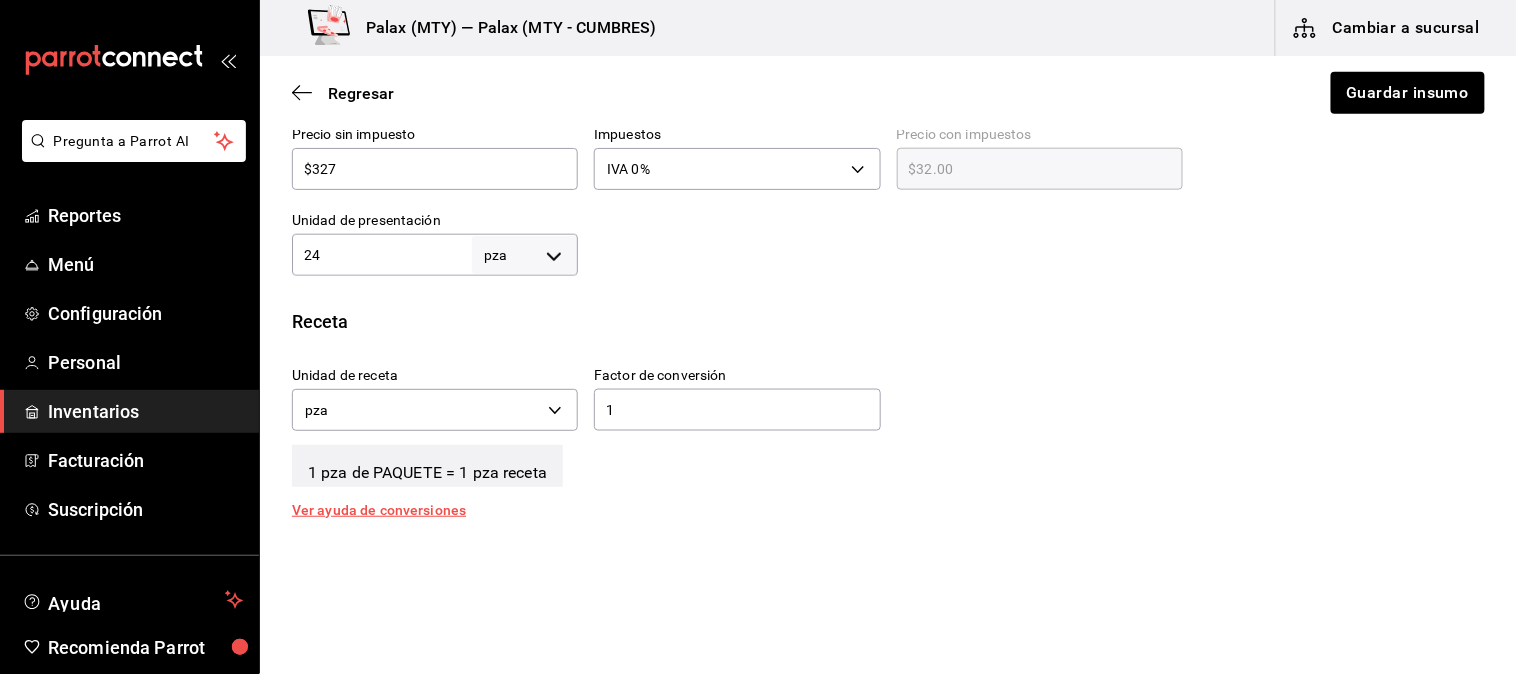 type on "$327.00" 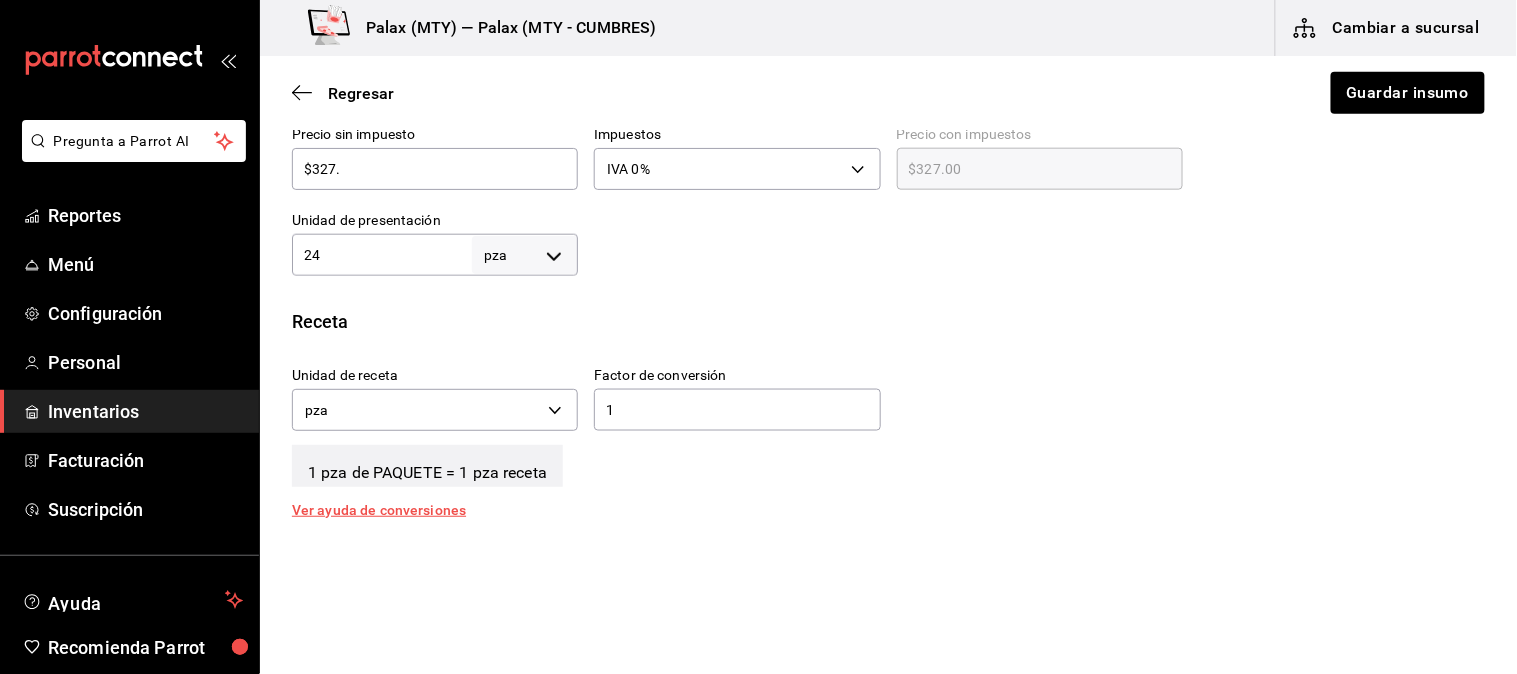 type on "$327.6" 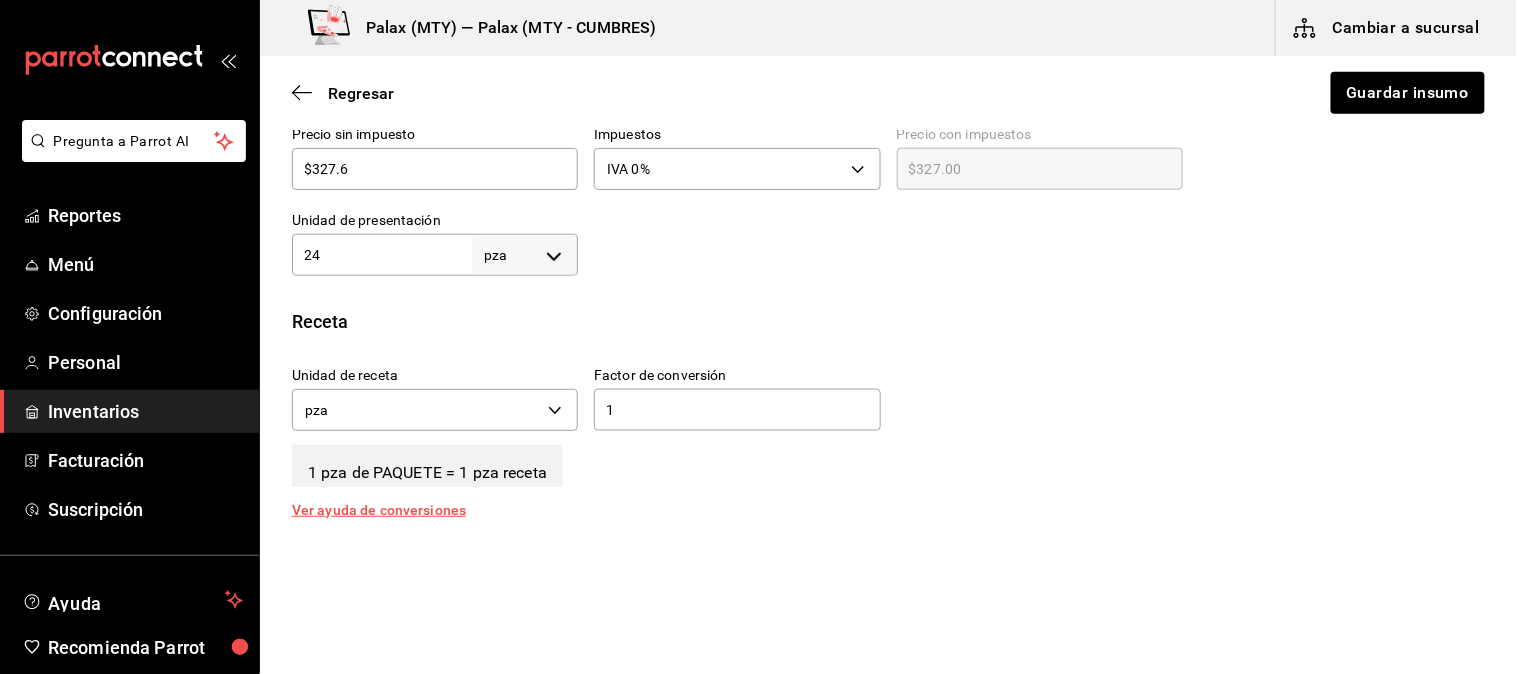 type on "$327.60" 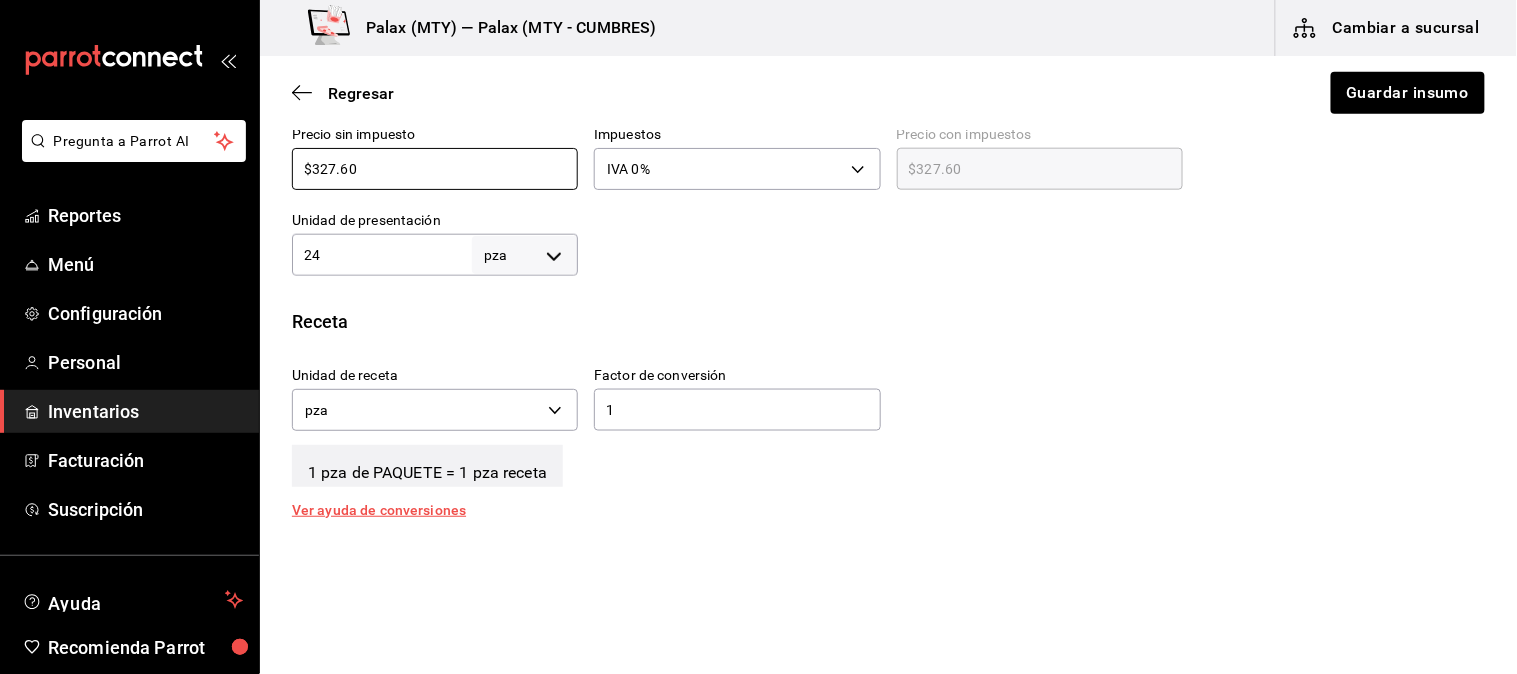 type on "$327.60" 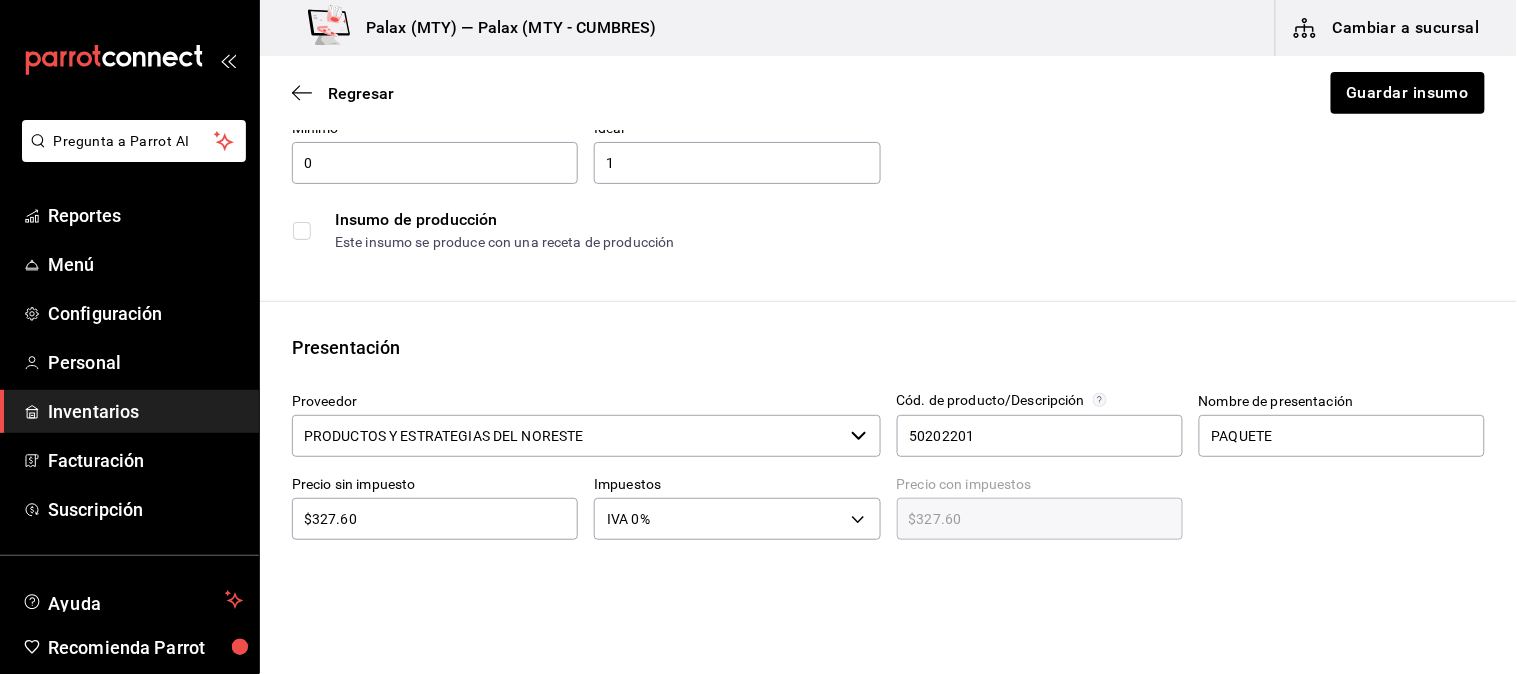 scroll, scrollTop: 222, scrollLeft: 0, axis: vertical 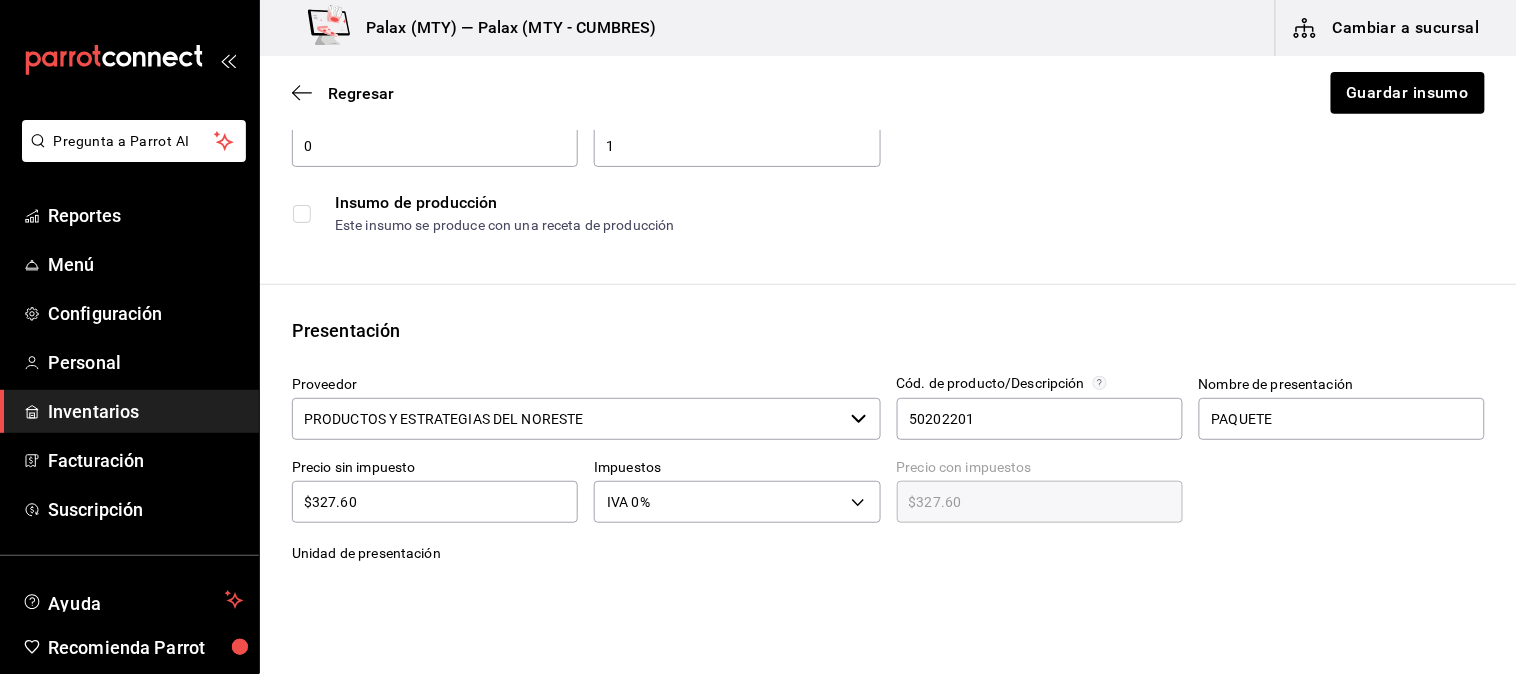 click at bounding box center (1159, 91) 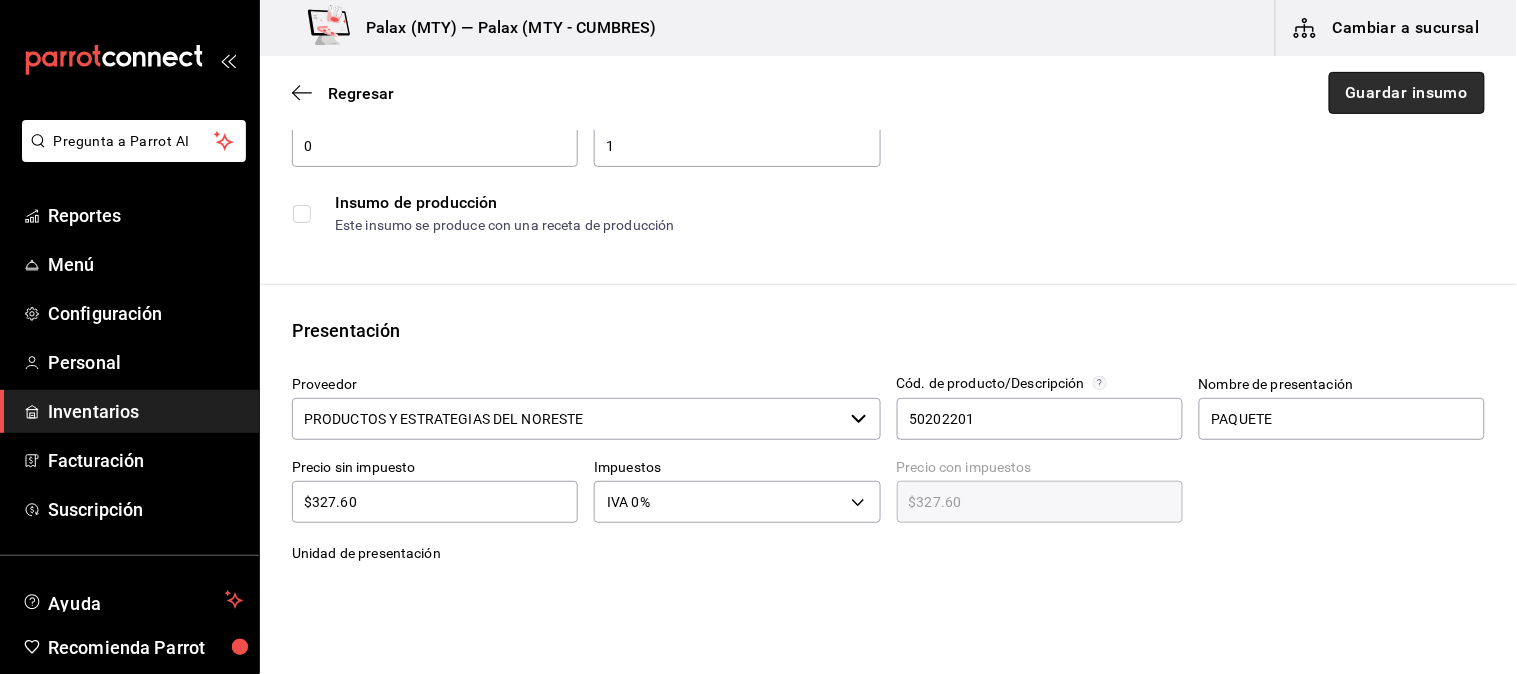 click on "Guardar insumo" at bounding box center (1407, 93) 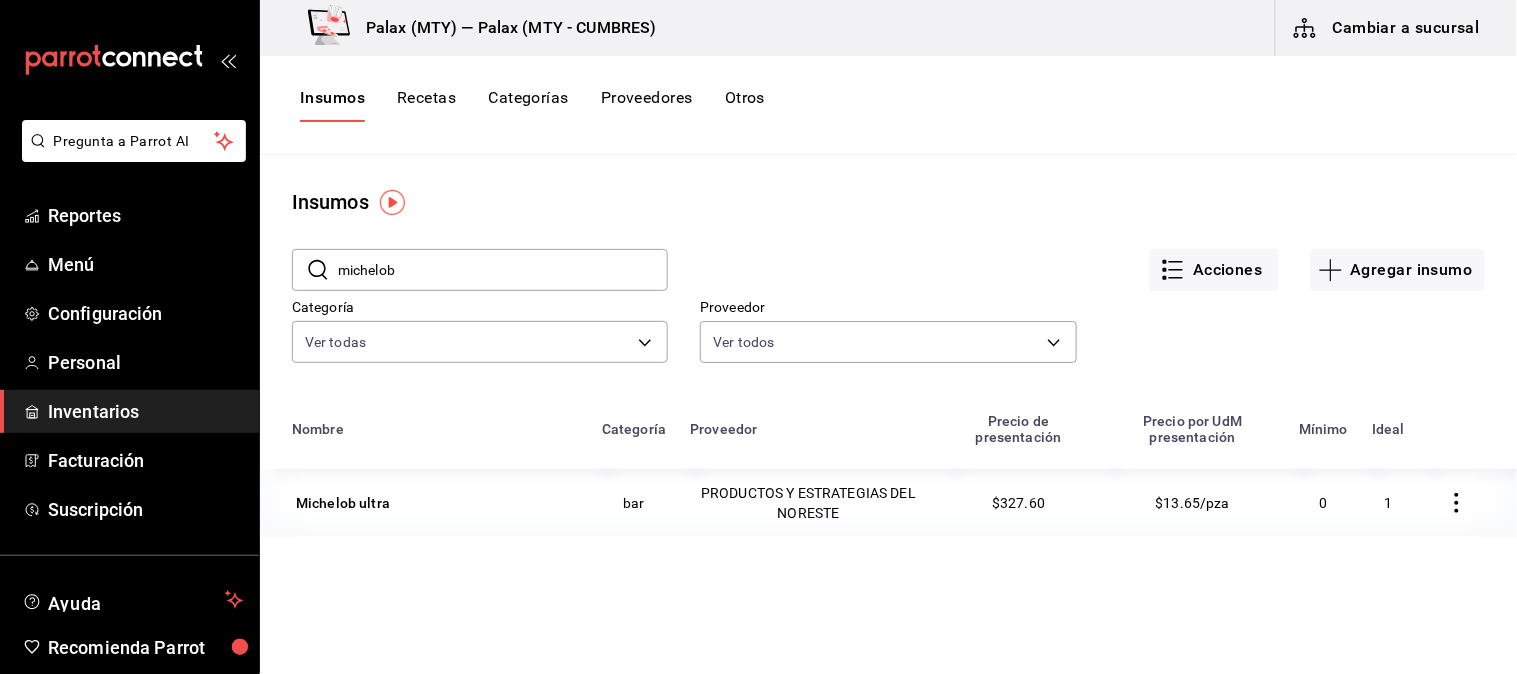 click on "michelob" at bounding box center [503, 270] 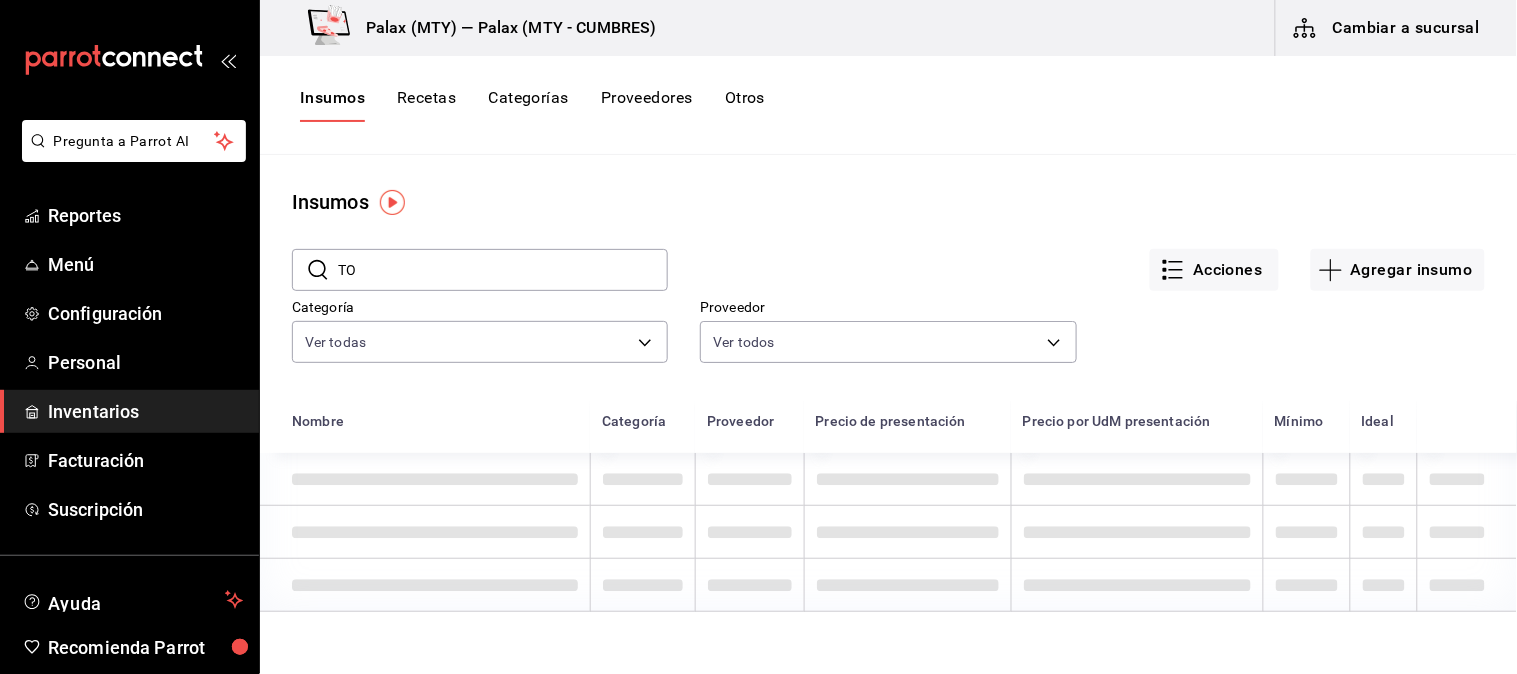 type on "T" 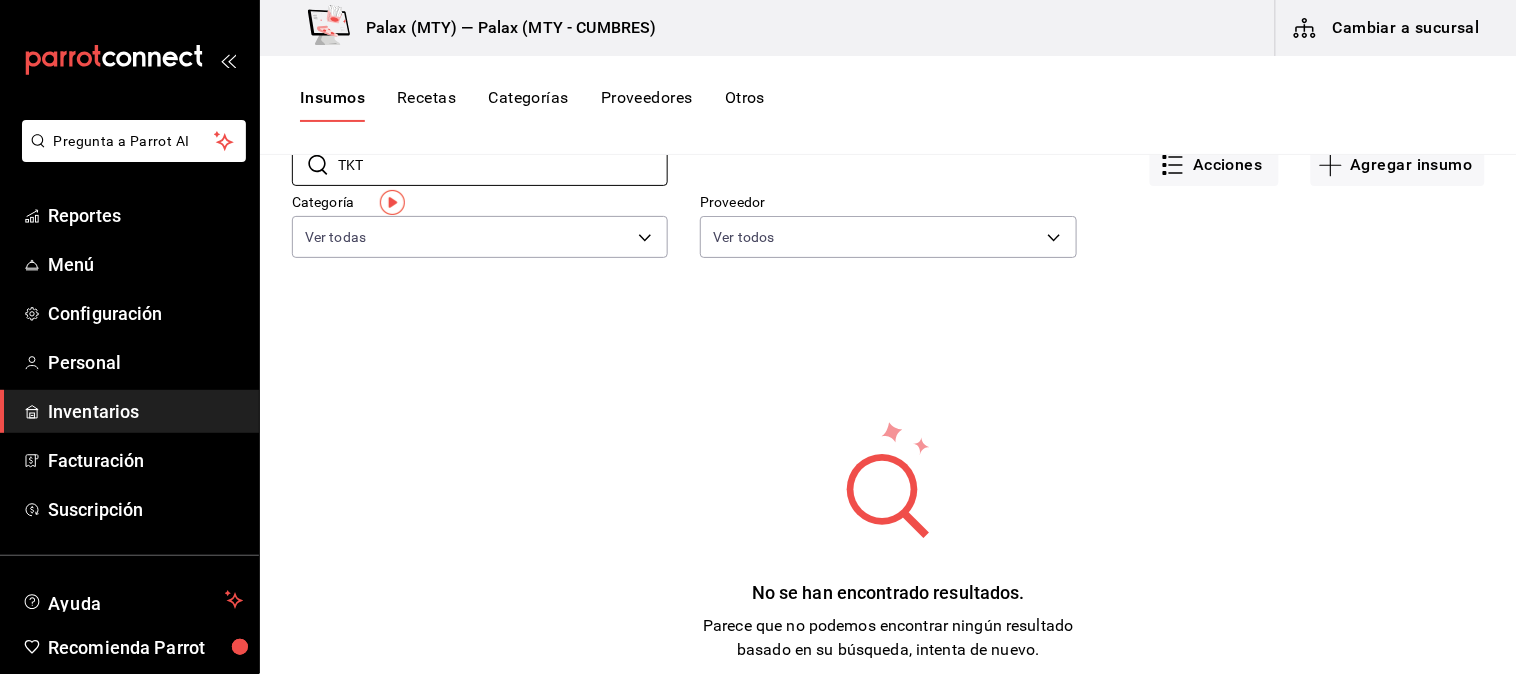 scroll, scrollTop: 0, scrollLeft: 0, axis: both 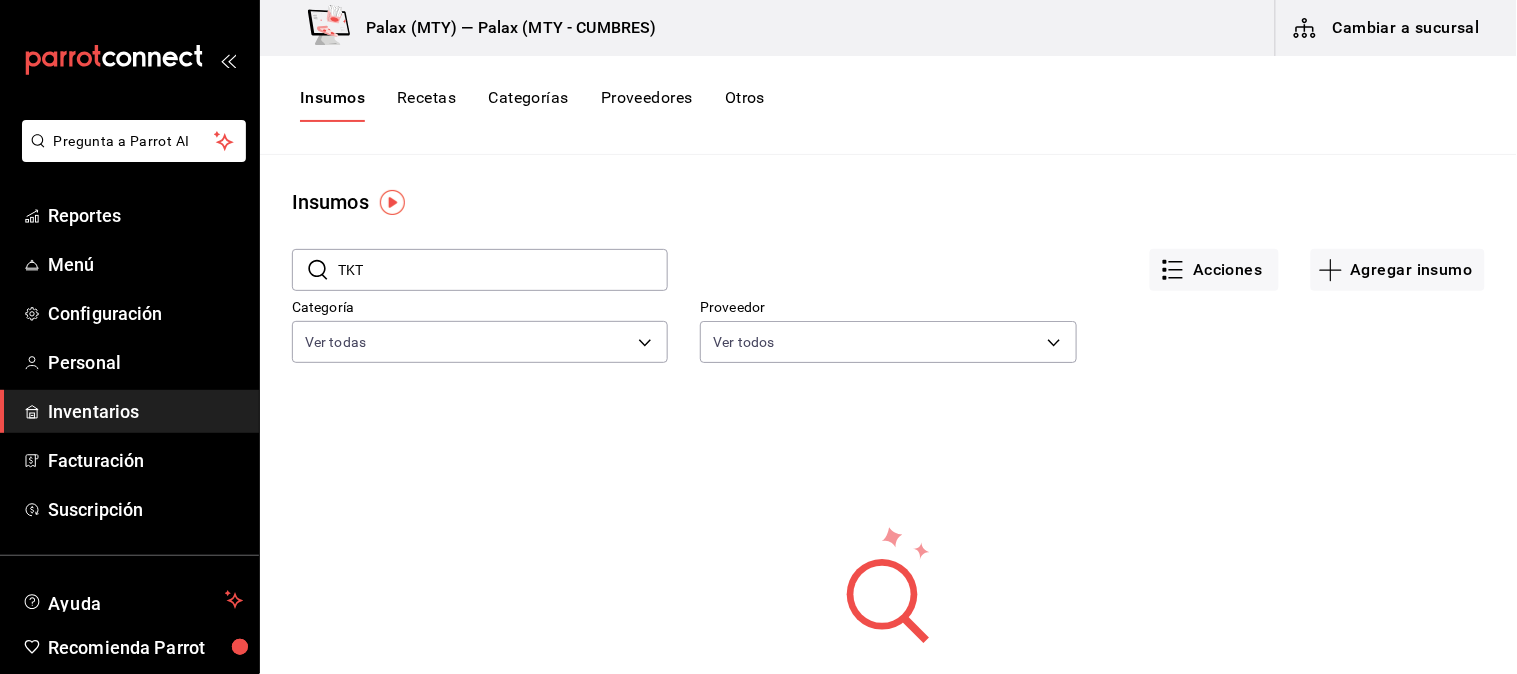 click on "TKT" at bounding box center [503, 270] 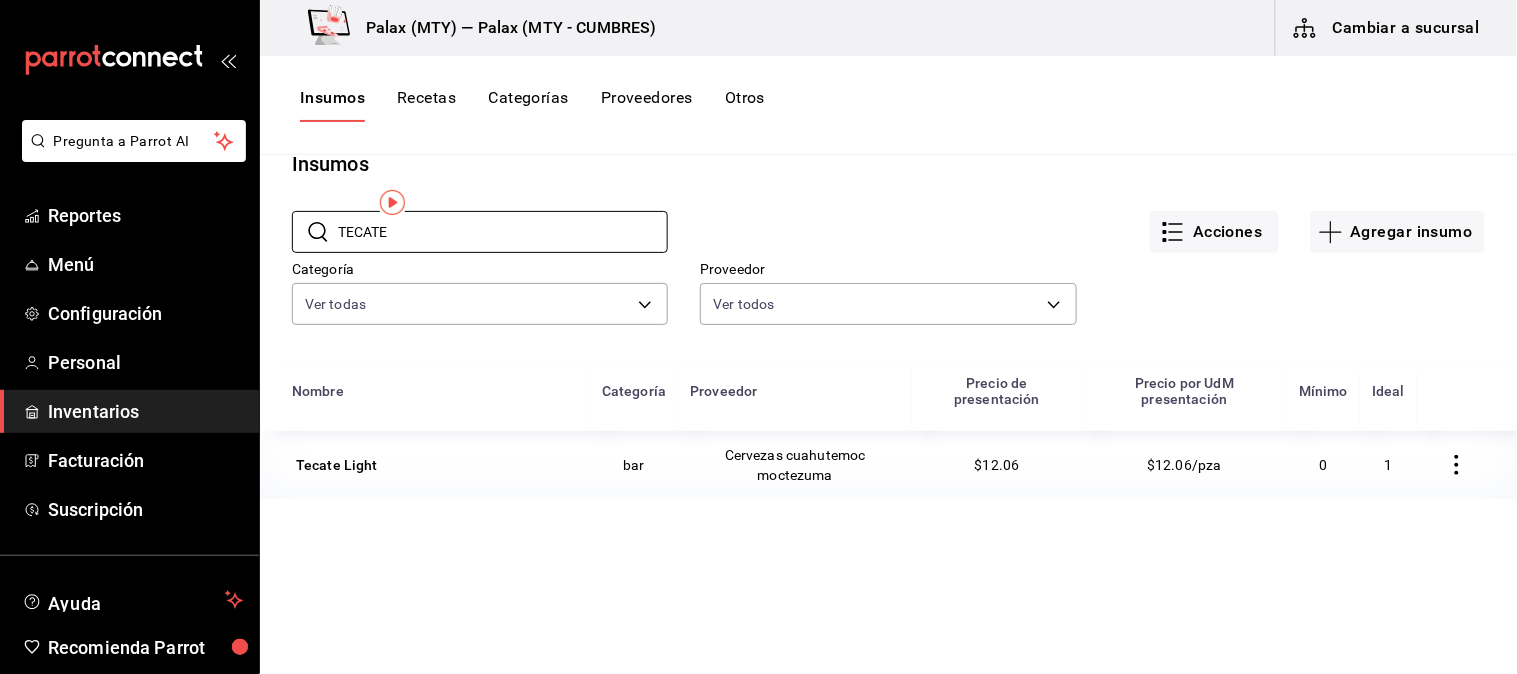 scroll, scrollTop: 0, scrollLeft: 0, axis: both 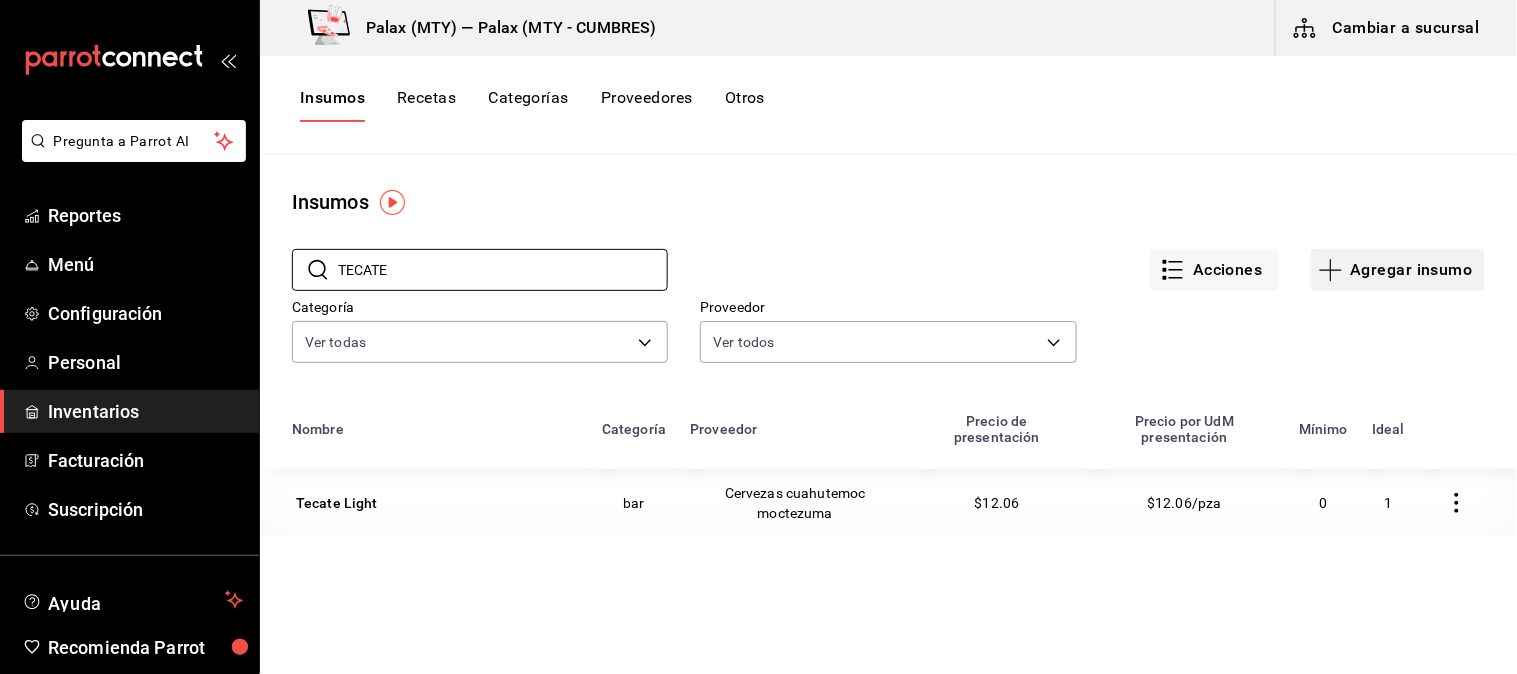 type on "TECATE" 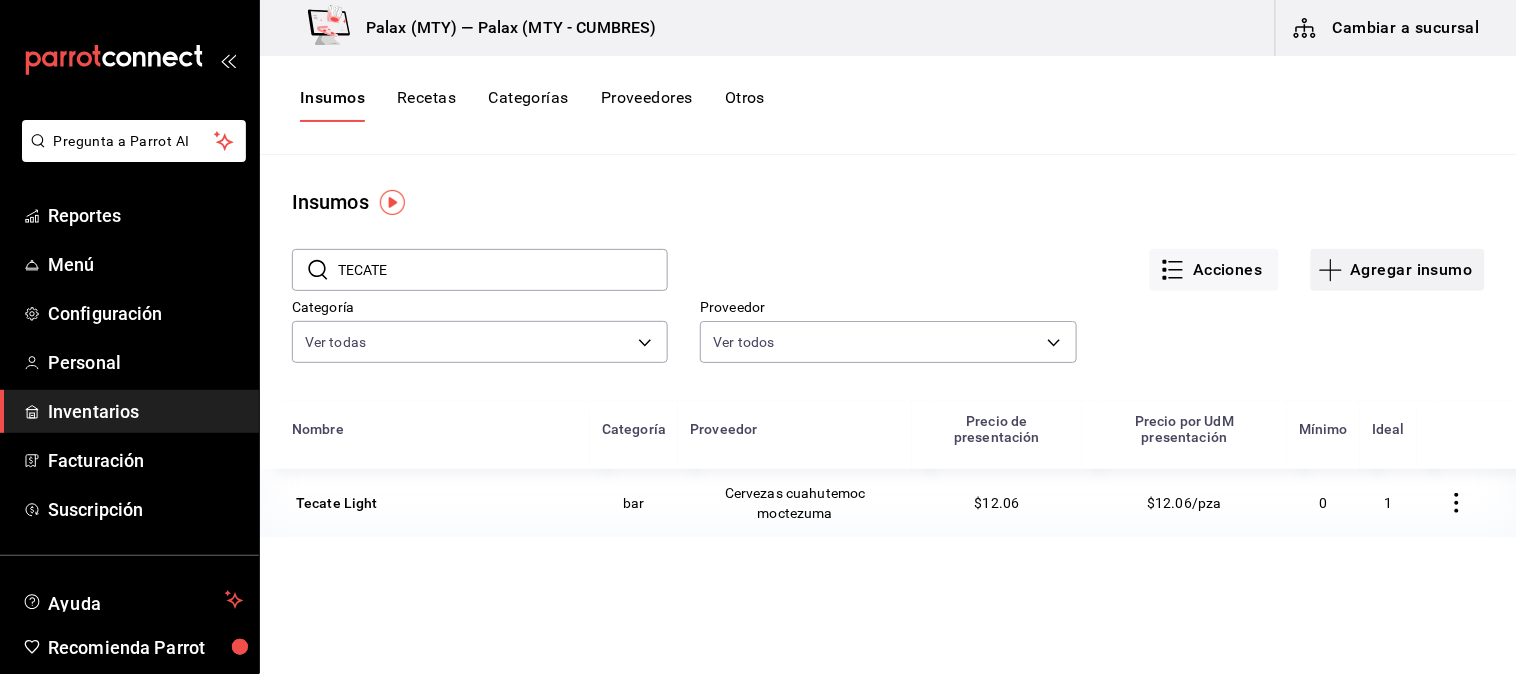 click on "Agregar insumo" at bounding box center (1398, 270) 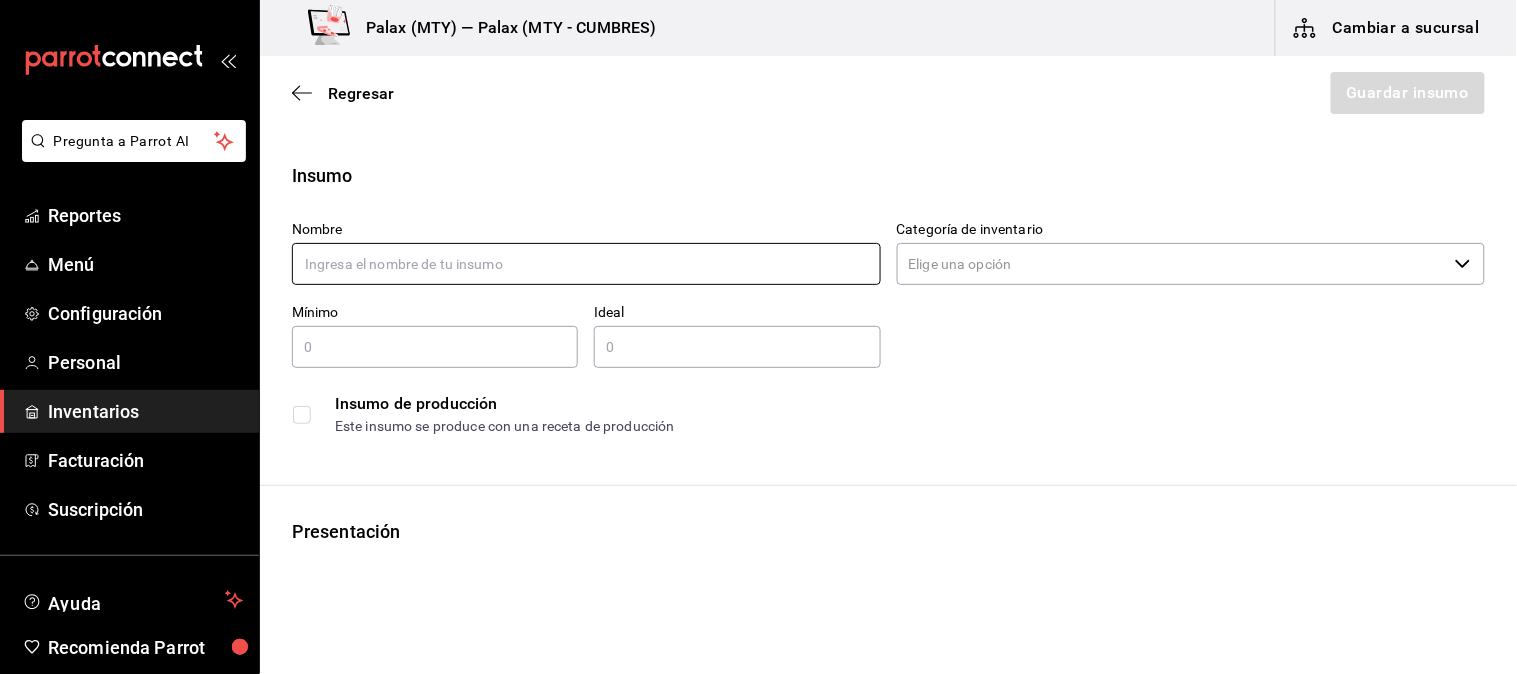 click at bounding box center (586, 264) 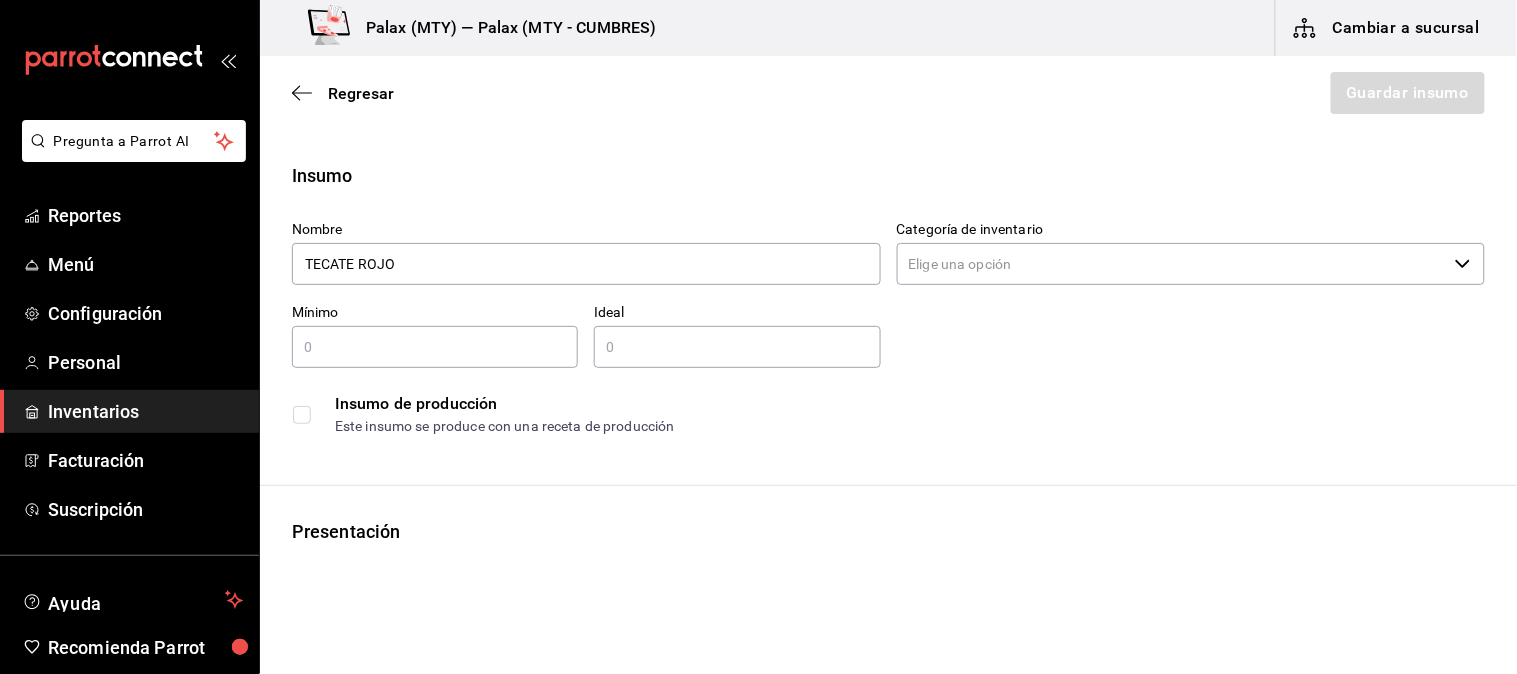 type on "TECATE ROJO" 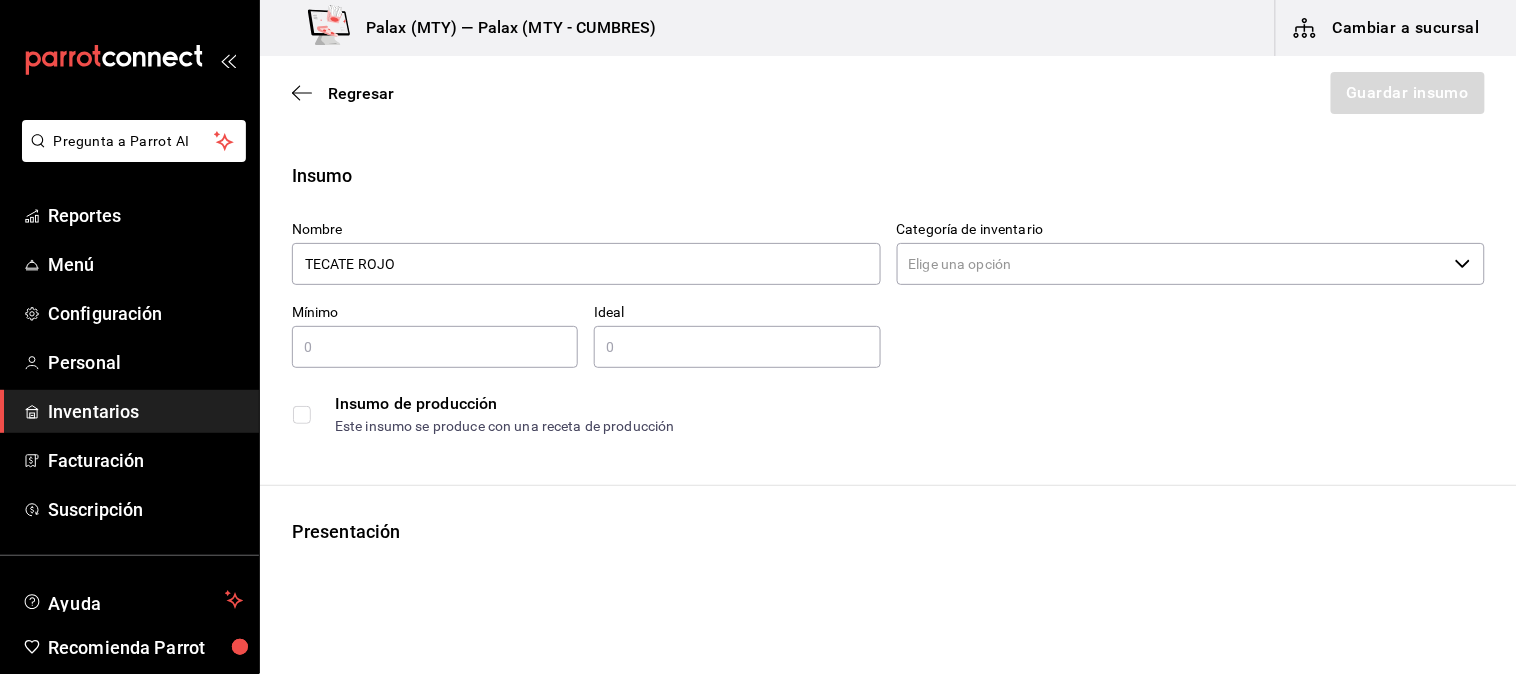 click on "Categoría de inventario" at bounding box center (1172, 264) 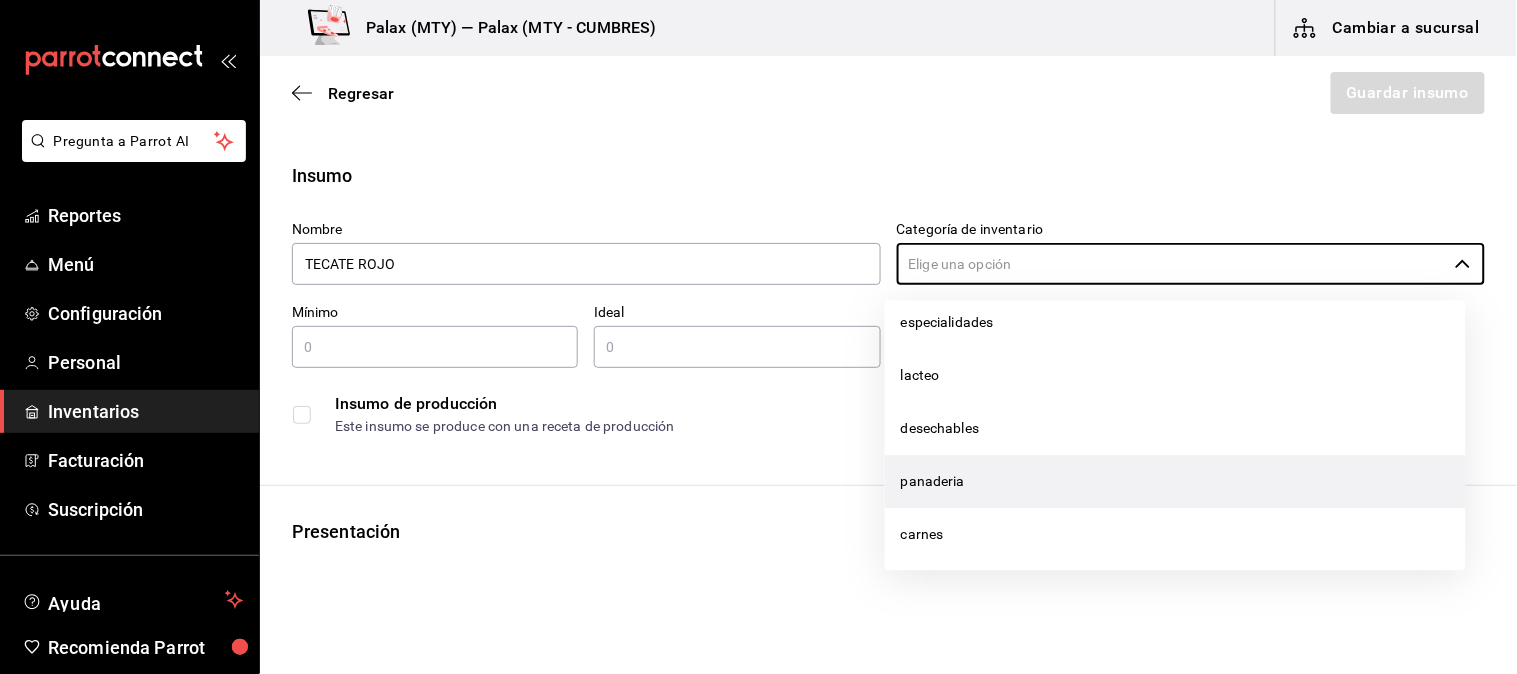 scroll, scrollTop: 111, scrollLeft: 0, axis: vertical 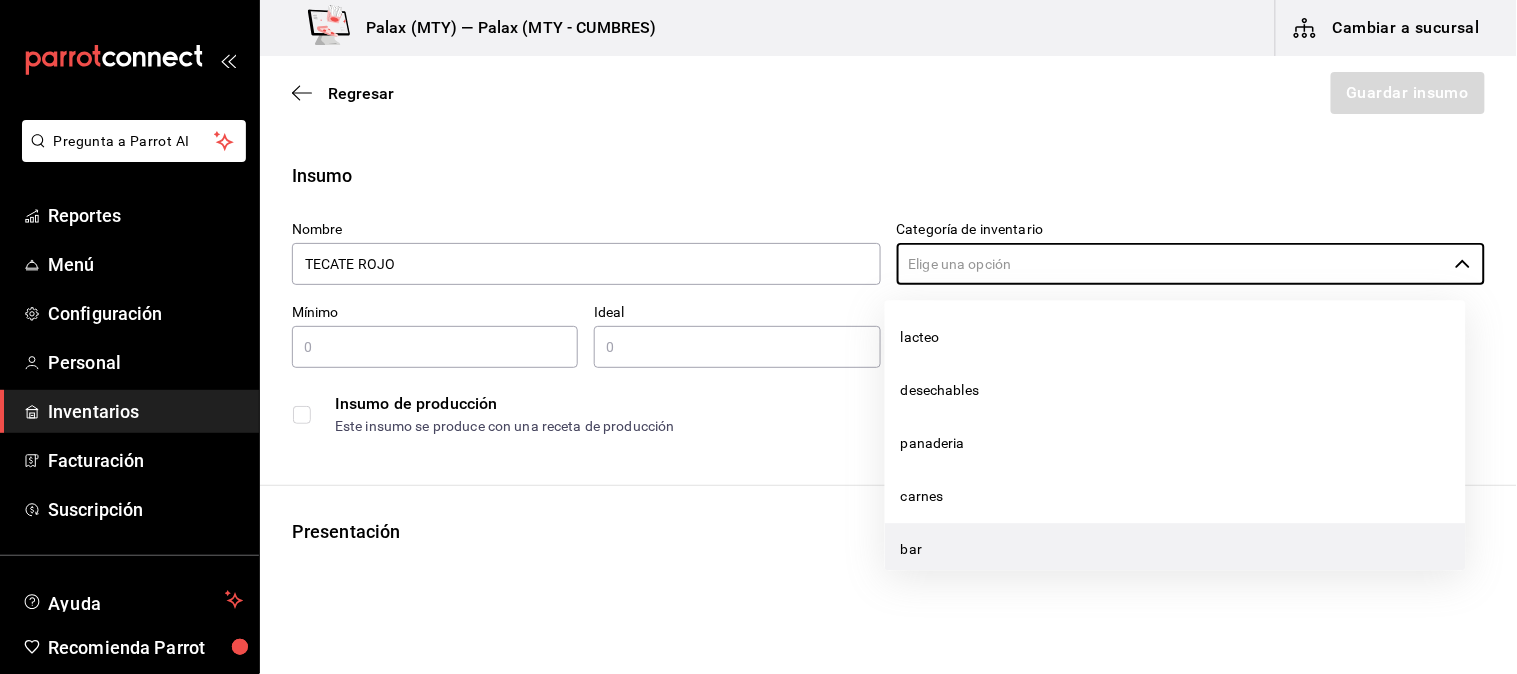 click on "bar" at bounding box center (1175, 549) 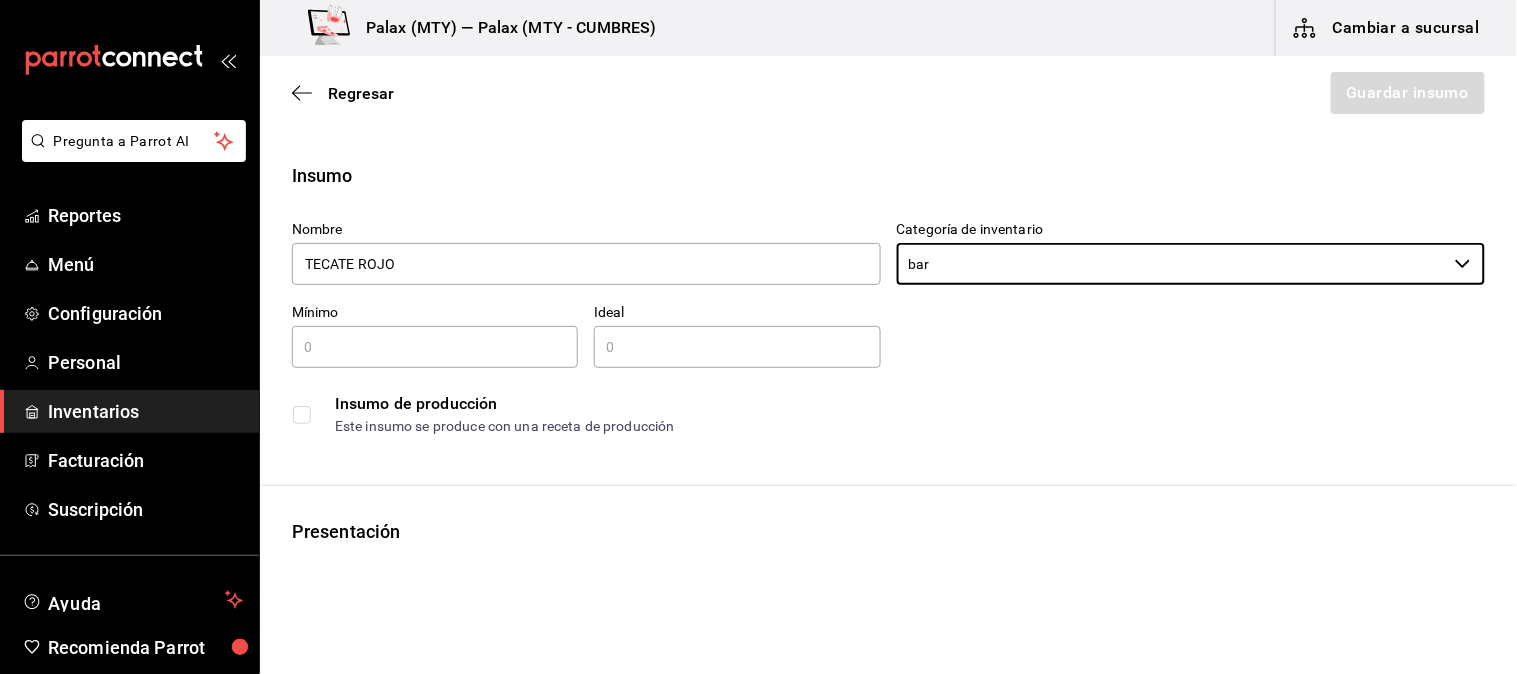 click at bounding box center [435, 347] 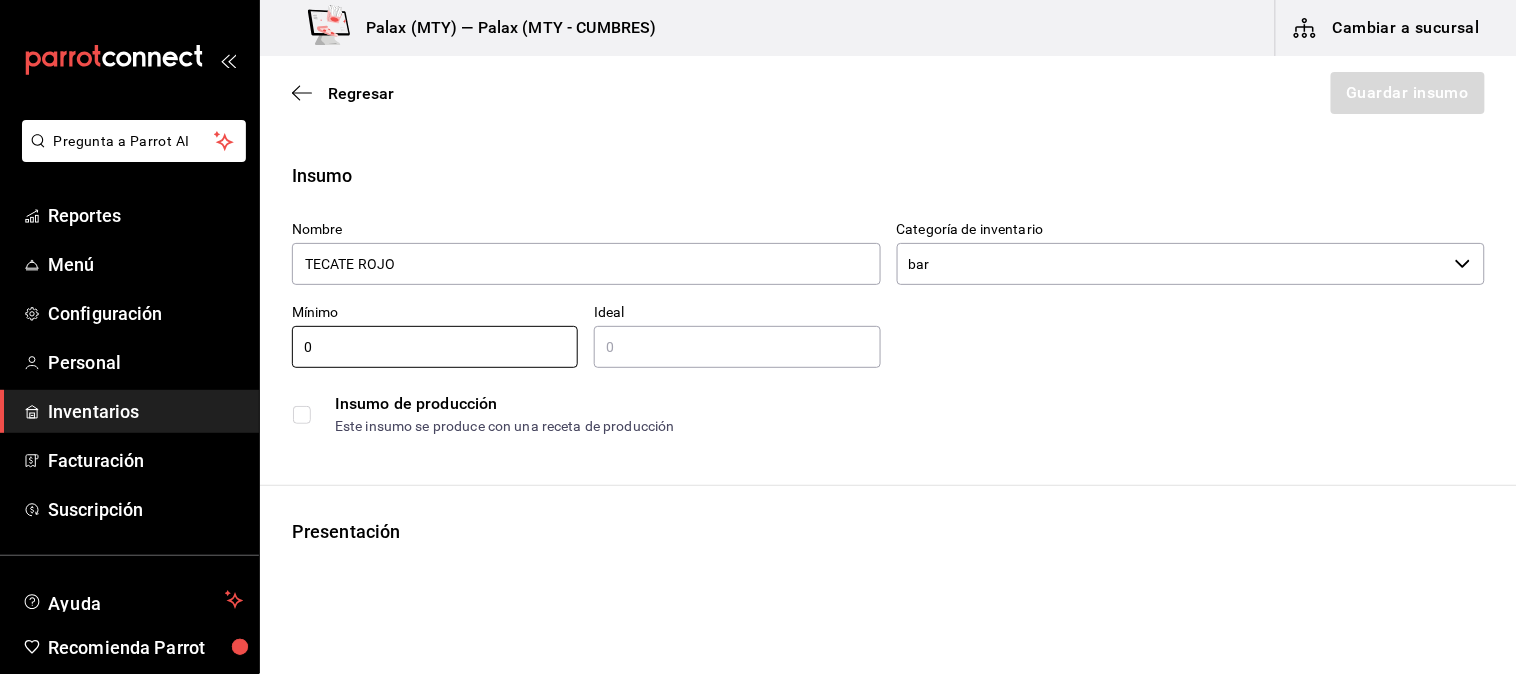 type on "0" 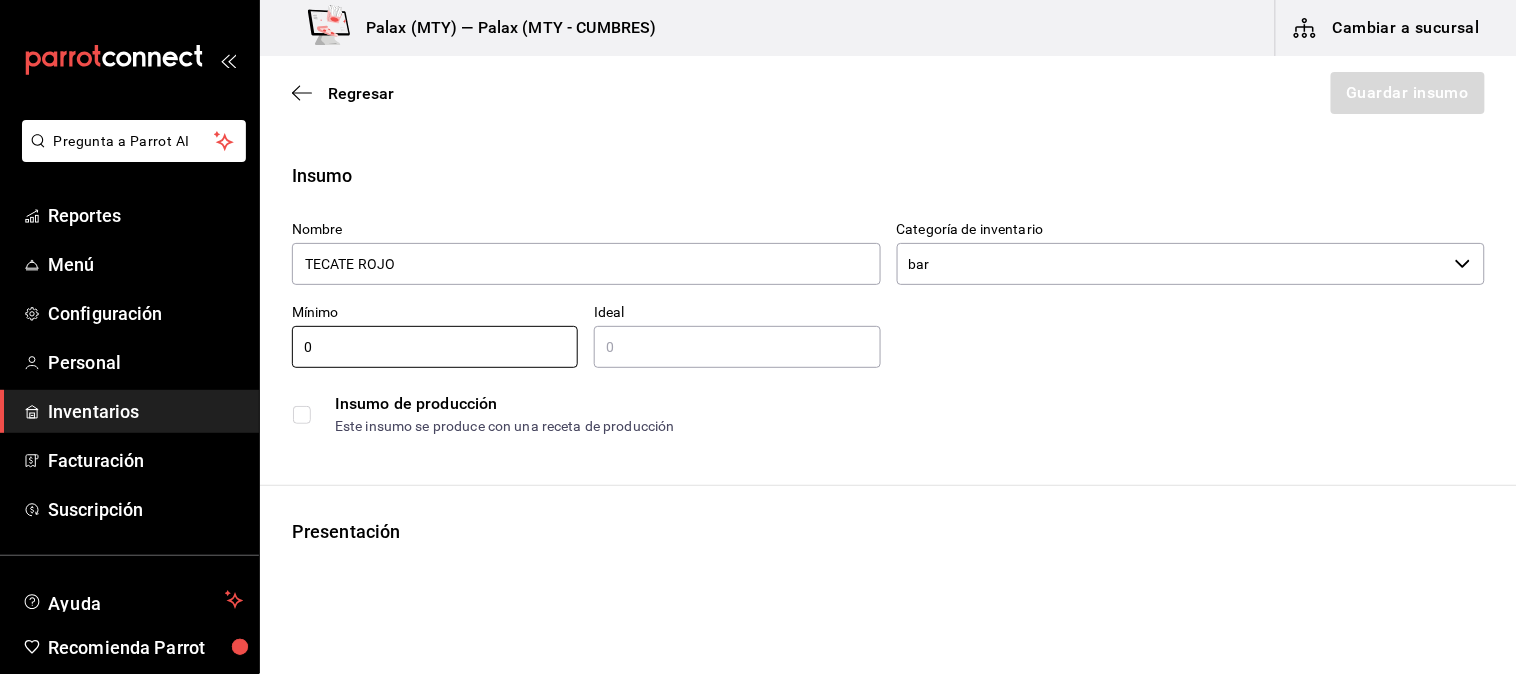click on "​" at bounding box center (737, 347) 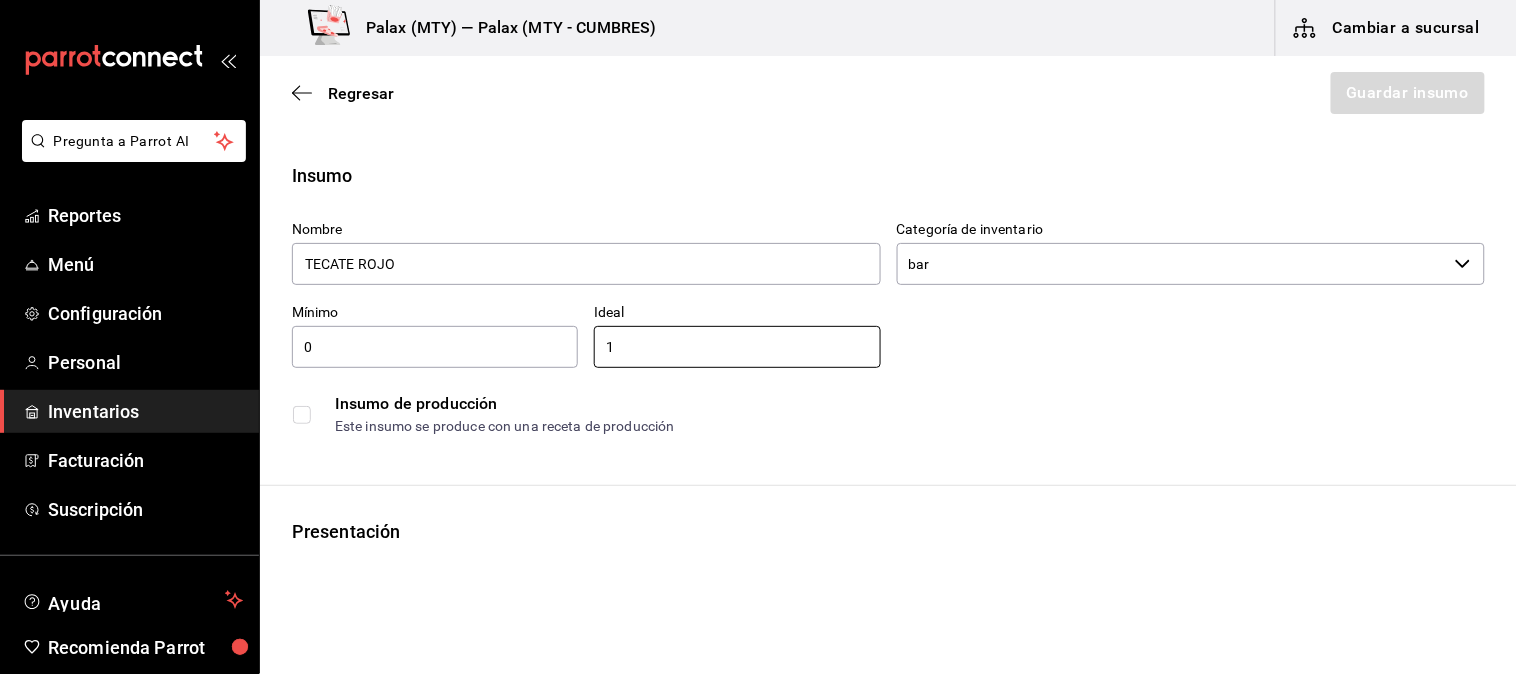 type on "1" 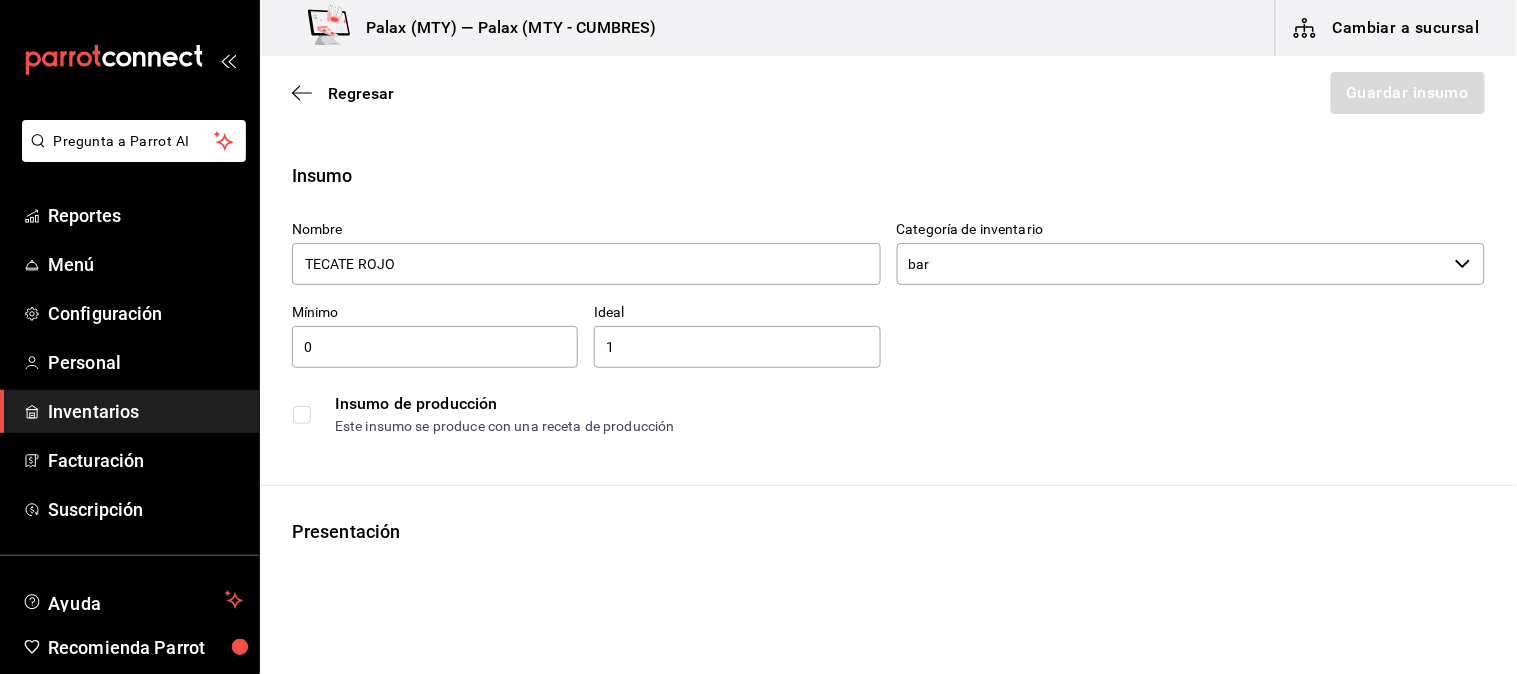click on "Insumo de producción" at bounding box center (909, 404) 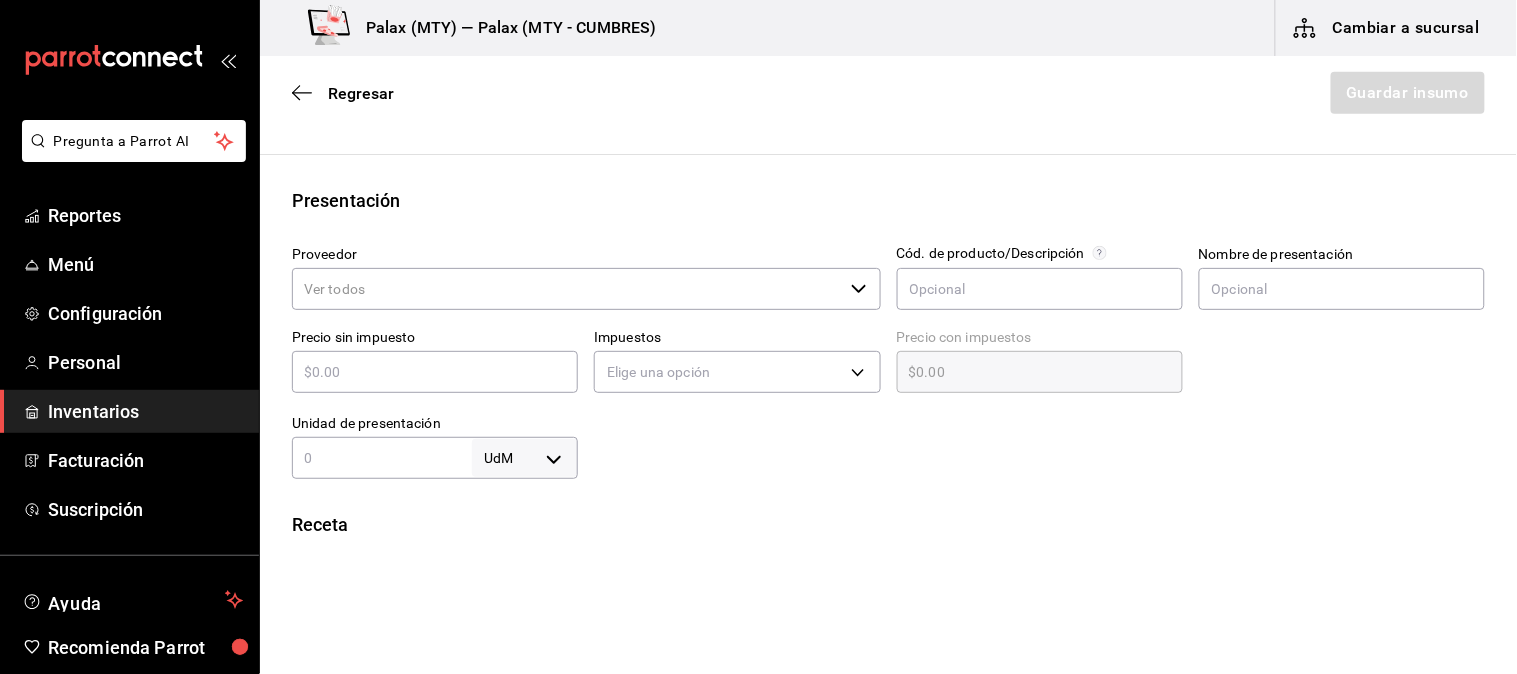 scroll, scrollTop: 333, scrollLeft: 0, axis: vertical 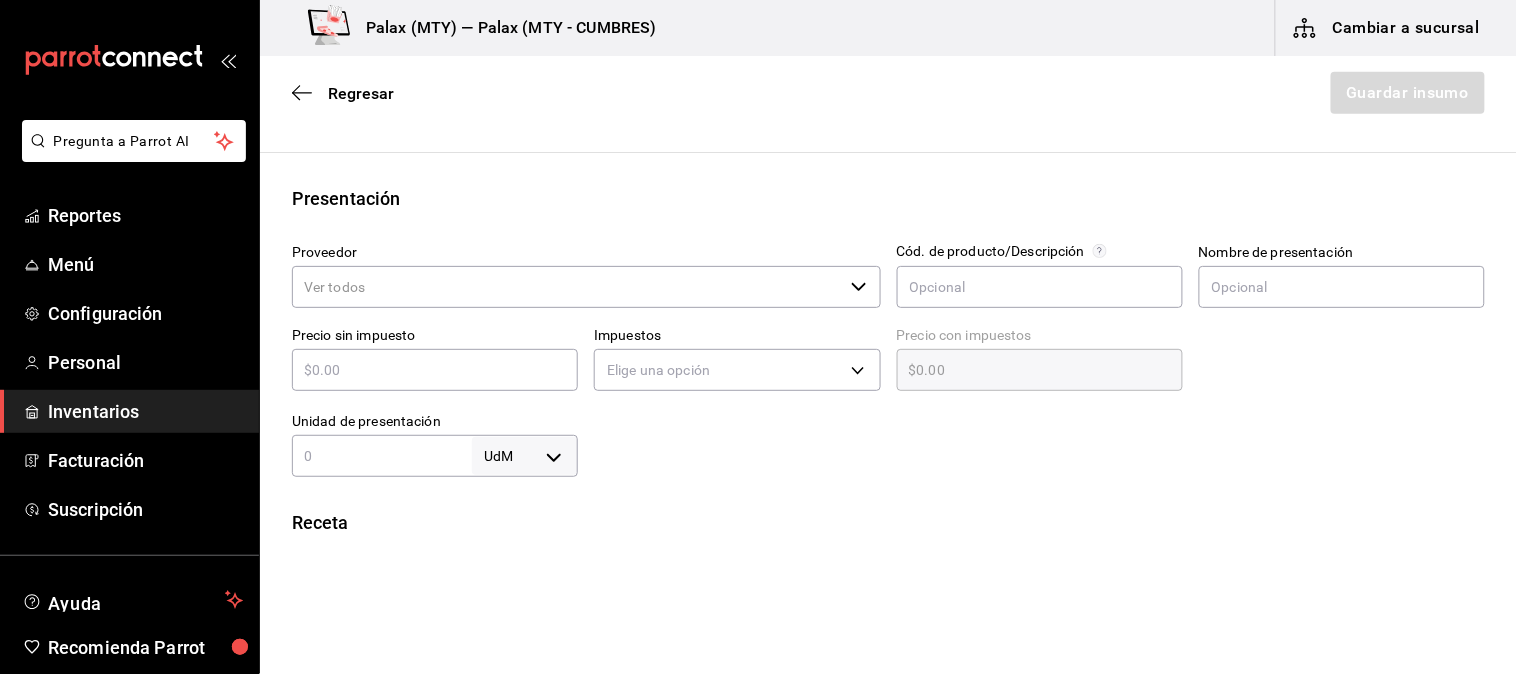 click on "Proveedor" at bounding box center [567, 287] 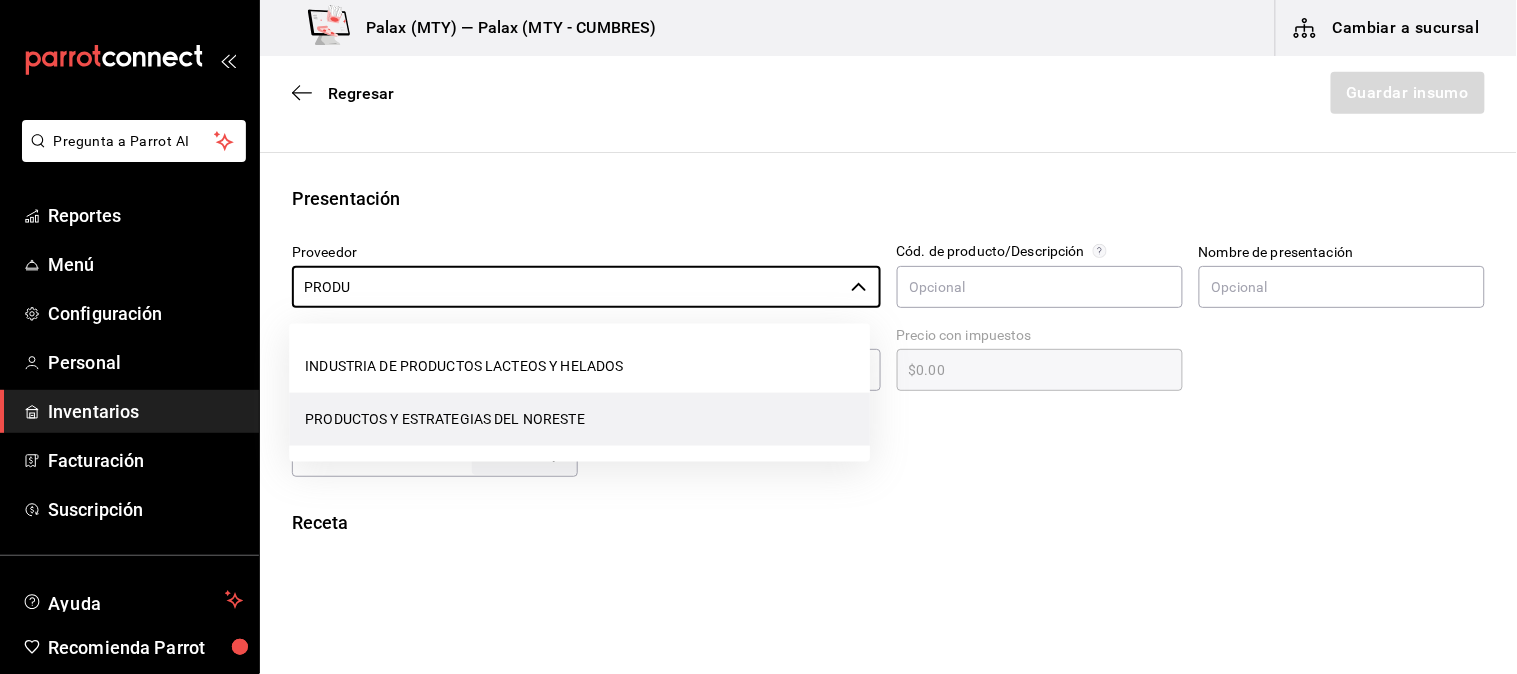 click on "PRODUCTOS Y ESTRATEGIAS DEL NORESTE" at bounding box center [579, 419] 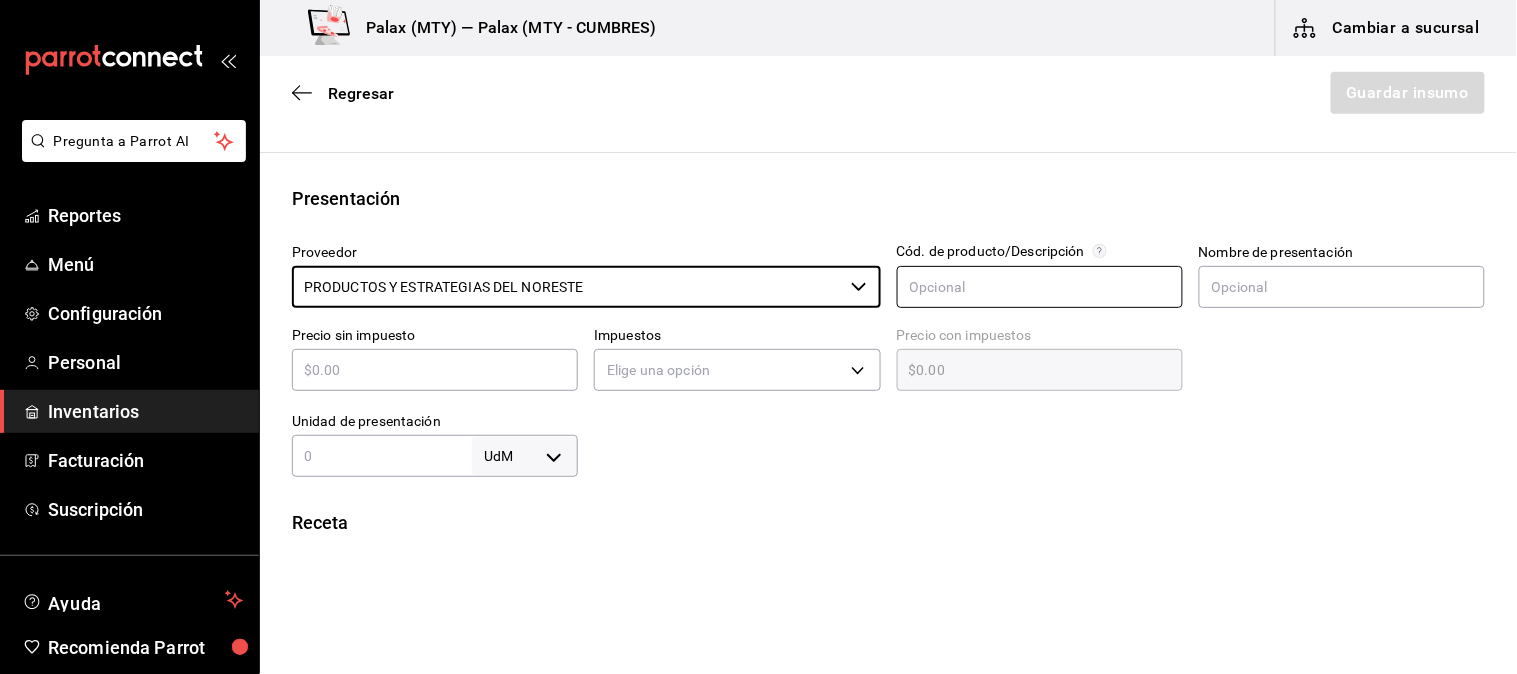 type on "PRODUCTOS Y ESTRATEGIAS DEL NORESTE" 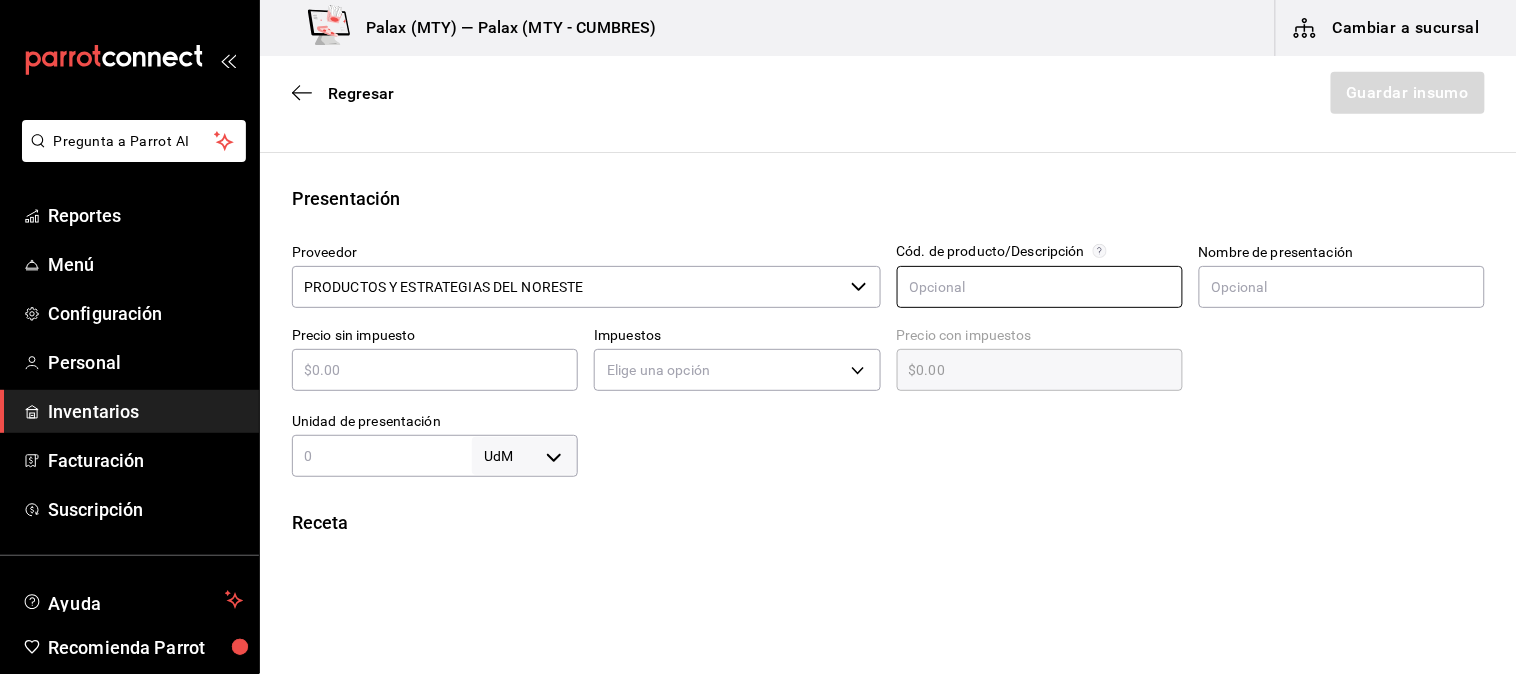 click at bounding box center [1040, 287] 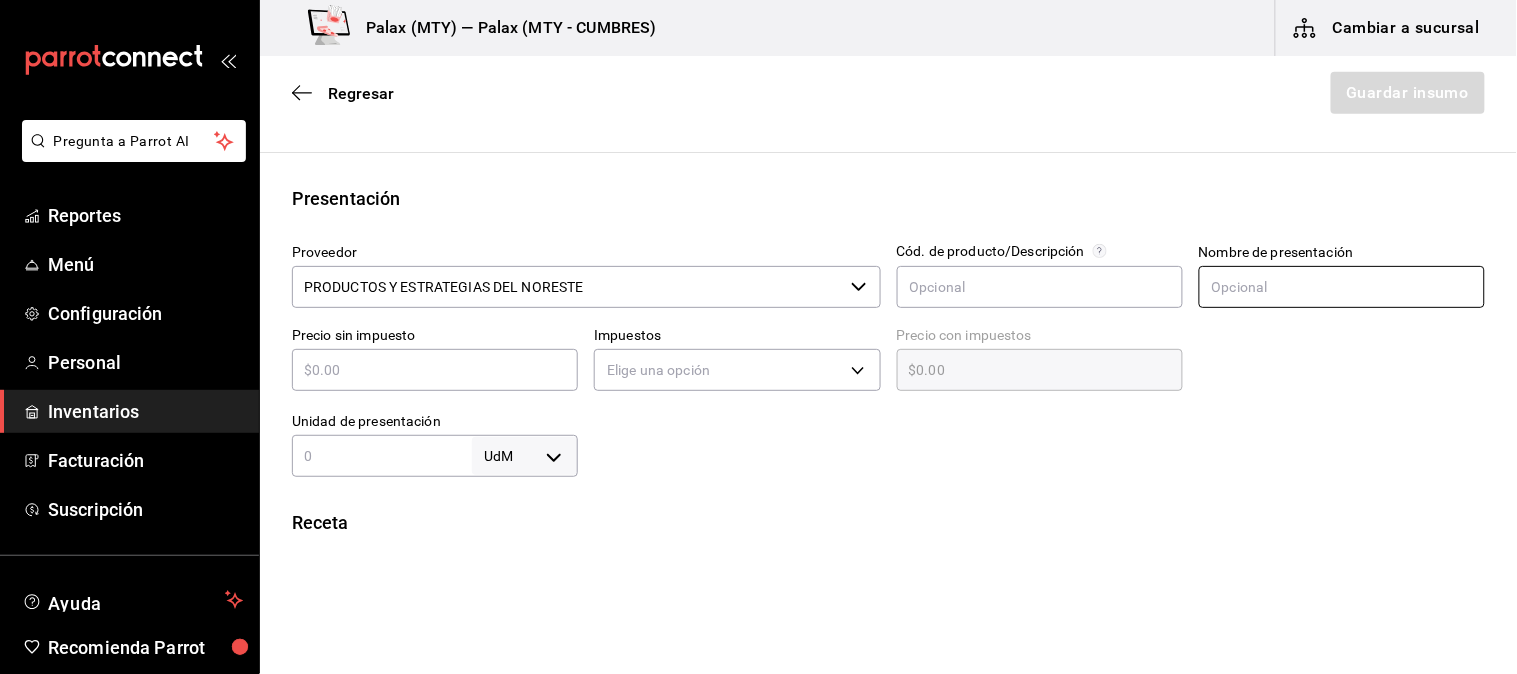 click at bounding box center (1342, 287) 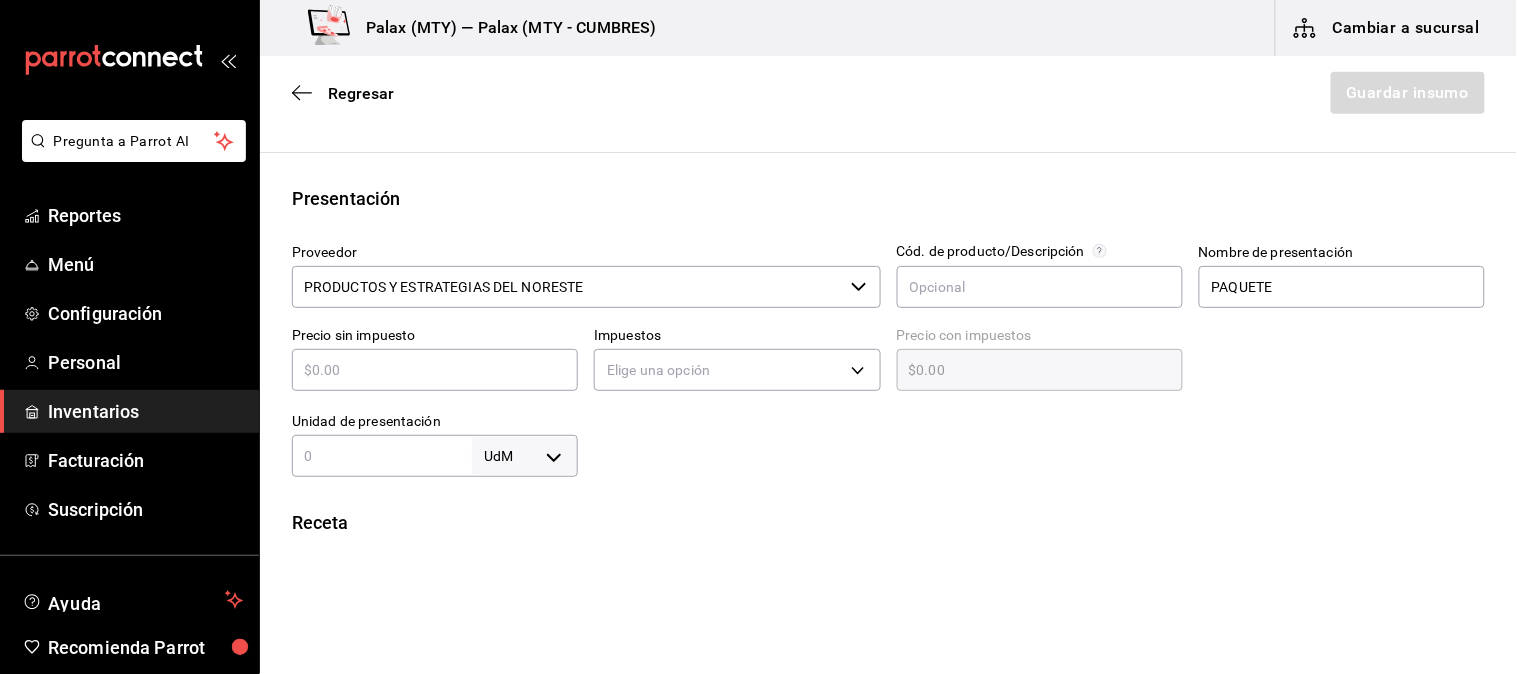click at bounding box center [435, 370] 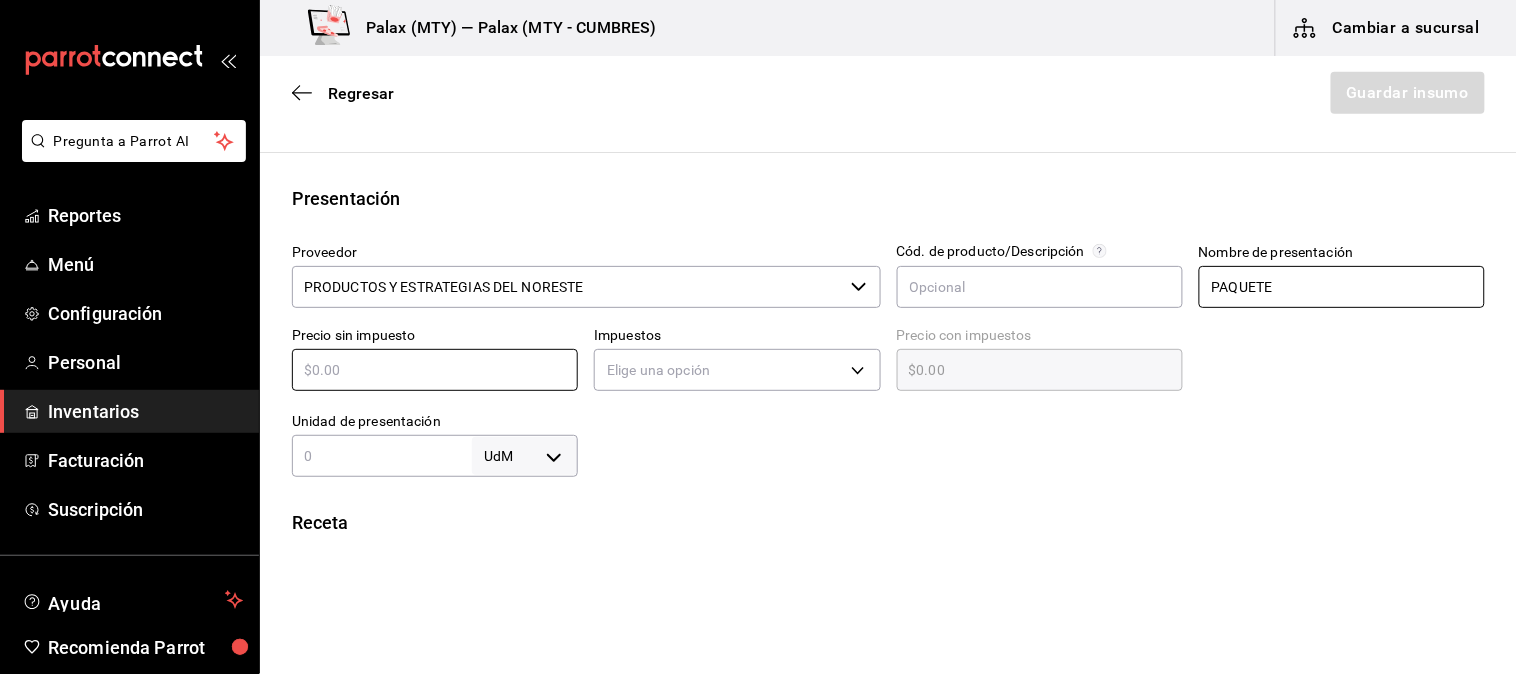 click on "PAQUETE" at bounding box center [1342, 287] 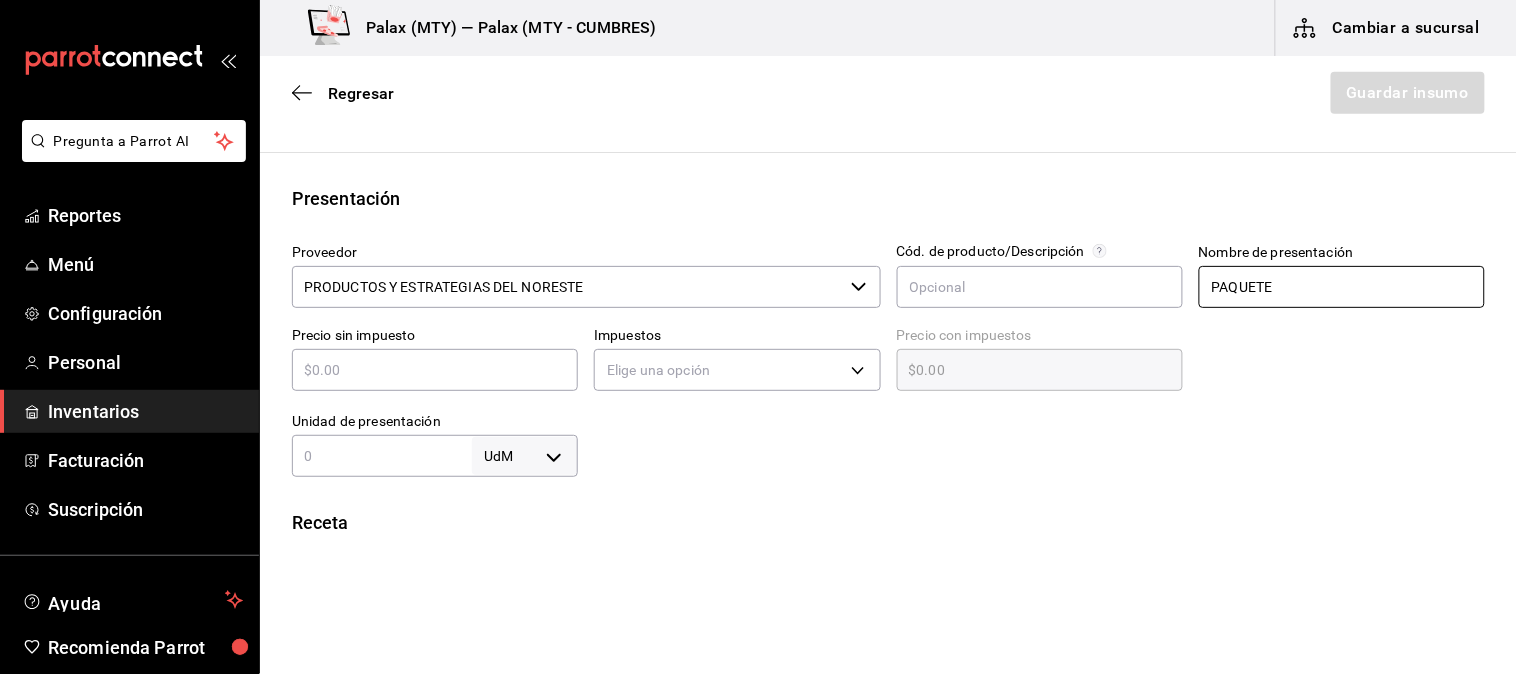 click on "PAQUETE" at bounding box center [1342, 287] 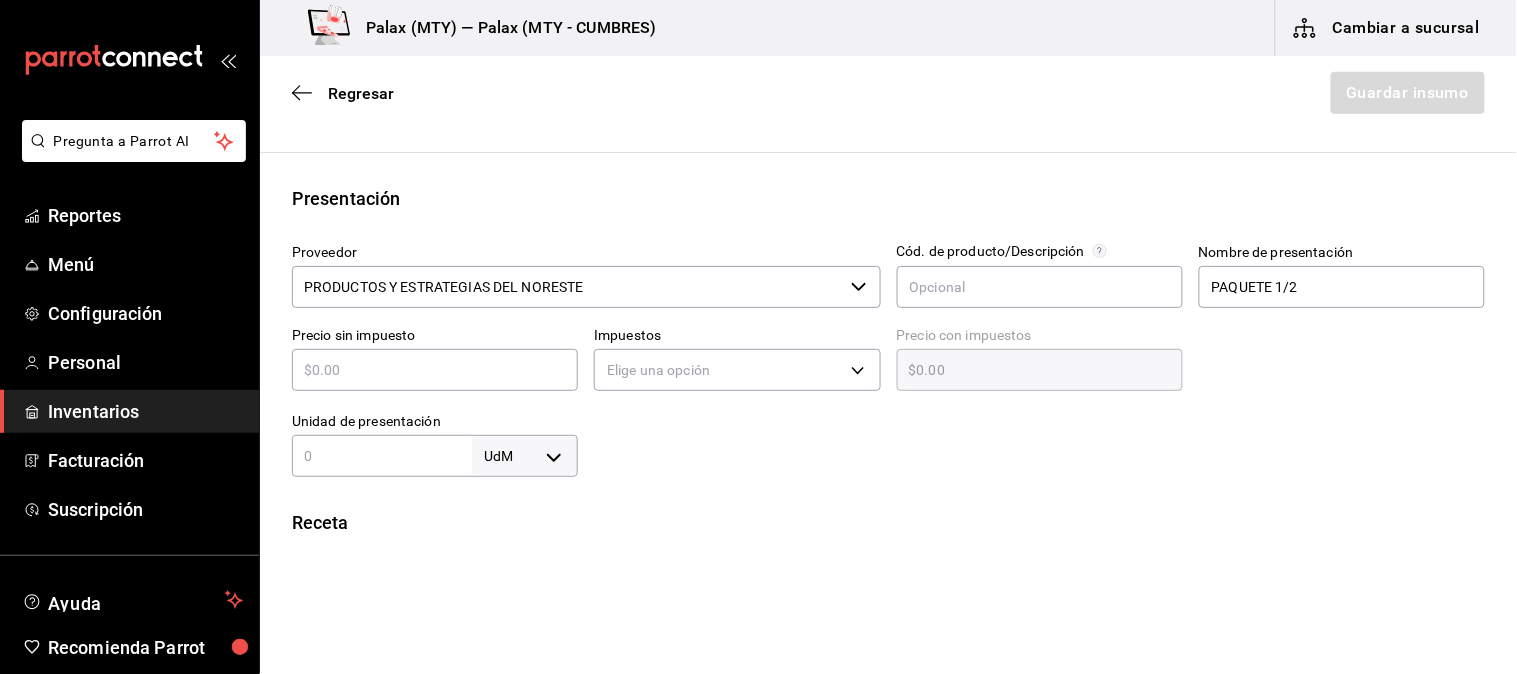 click at bounding box center [1031, 437] 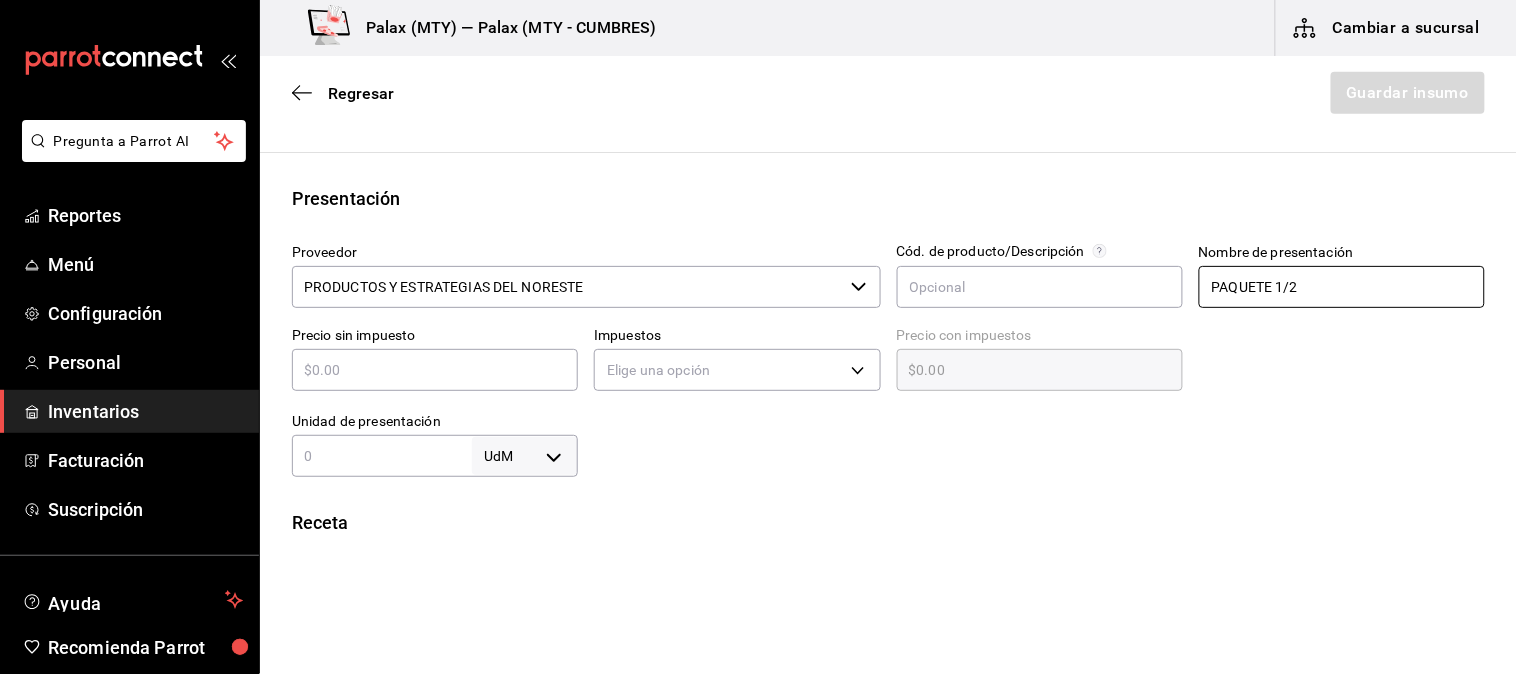 click on "PAQUETE 1/2" at bounding box center [1342, 287] 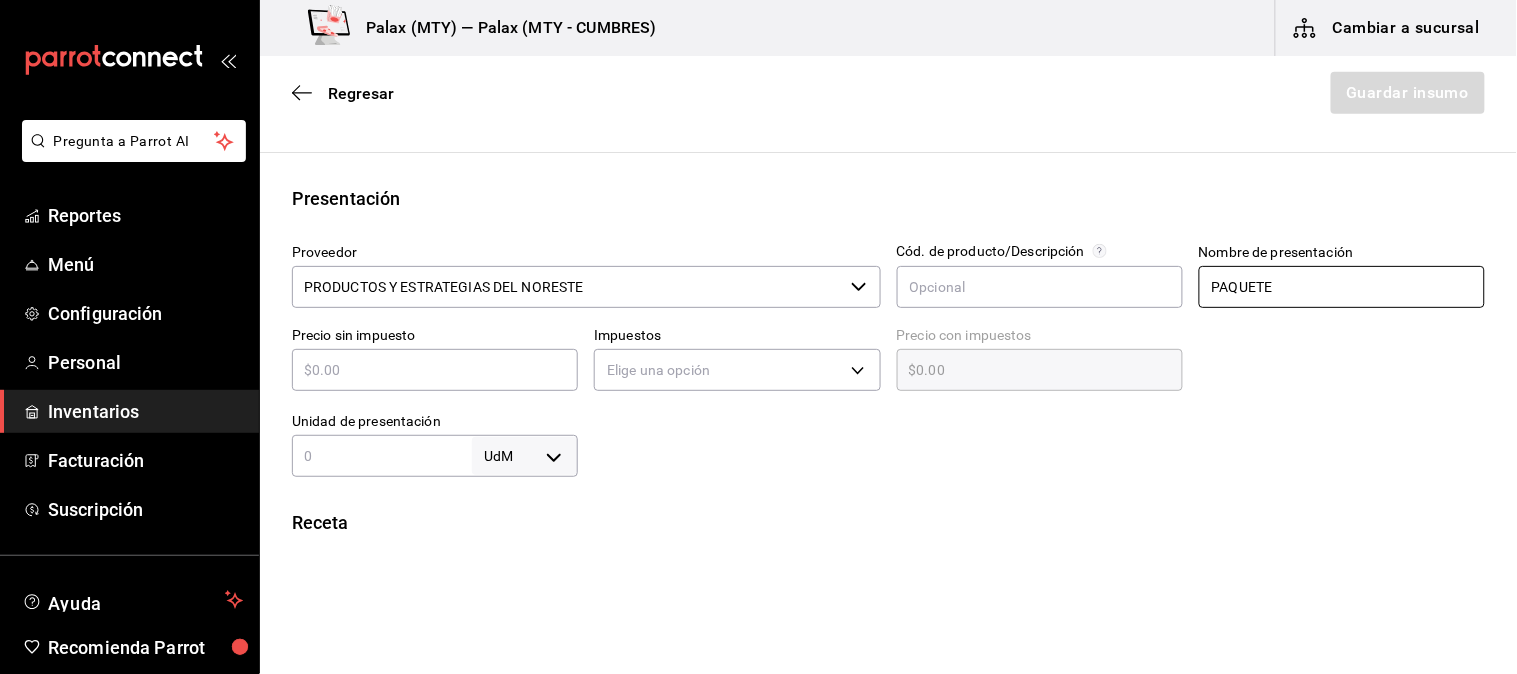 type on "PAQUETE" 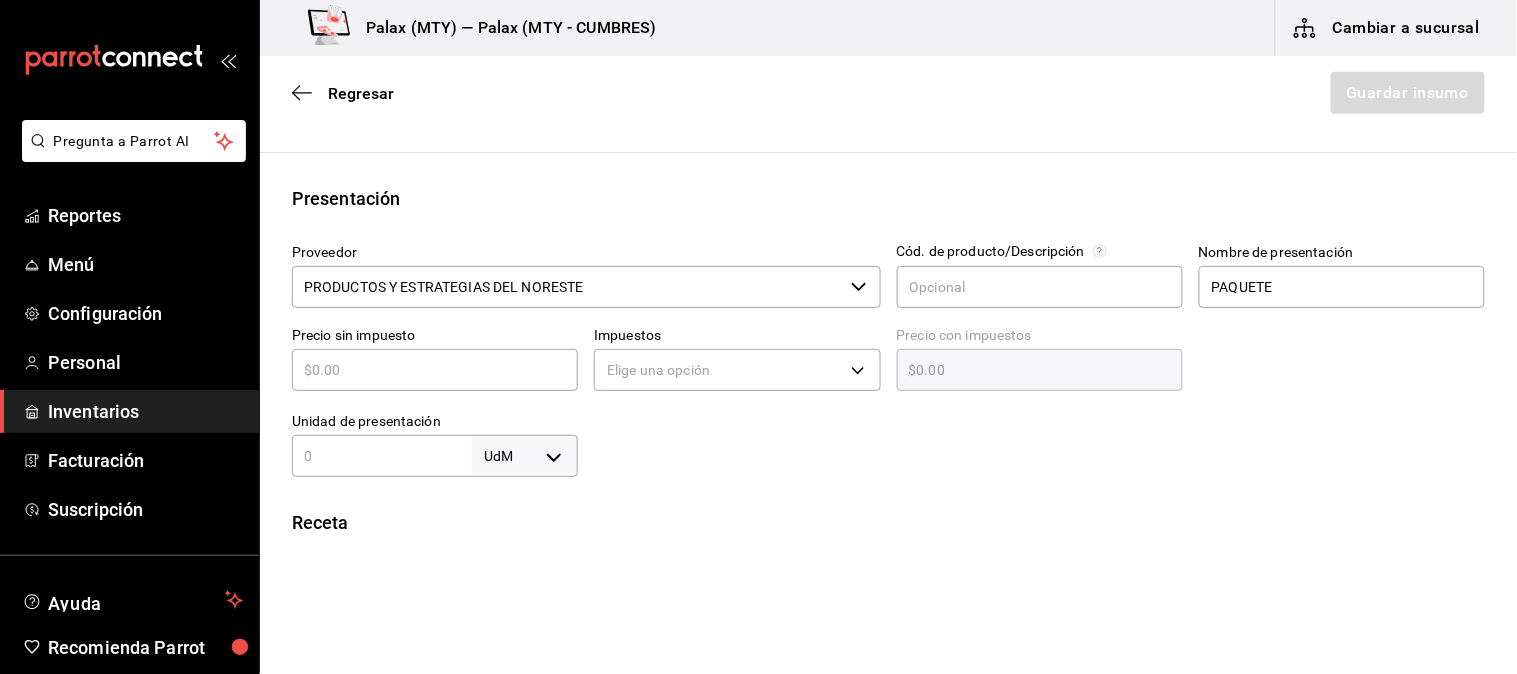 click at bounding box center (1334, 354) 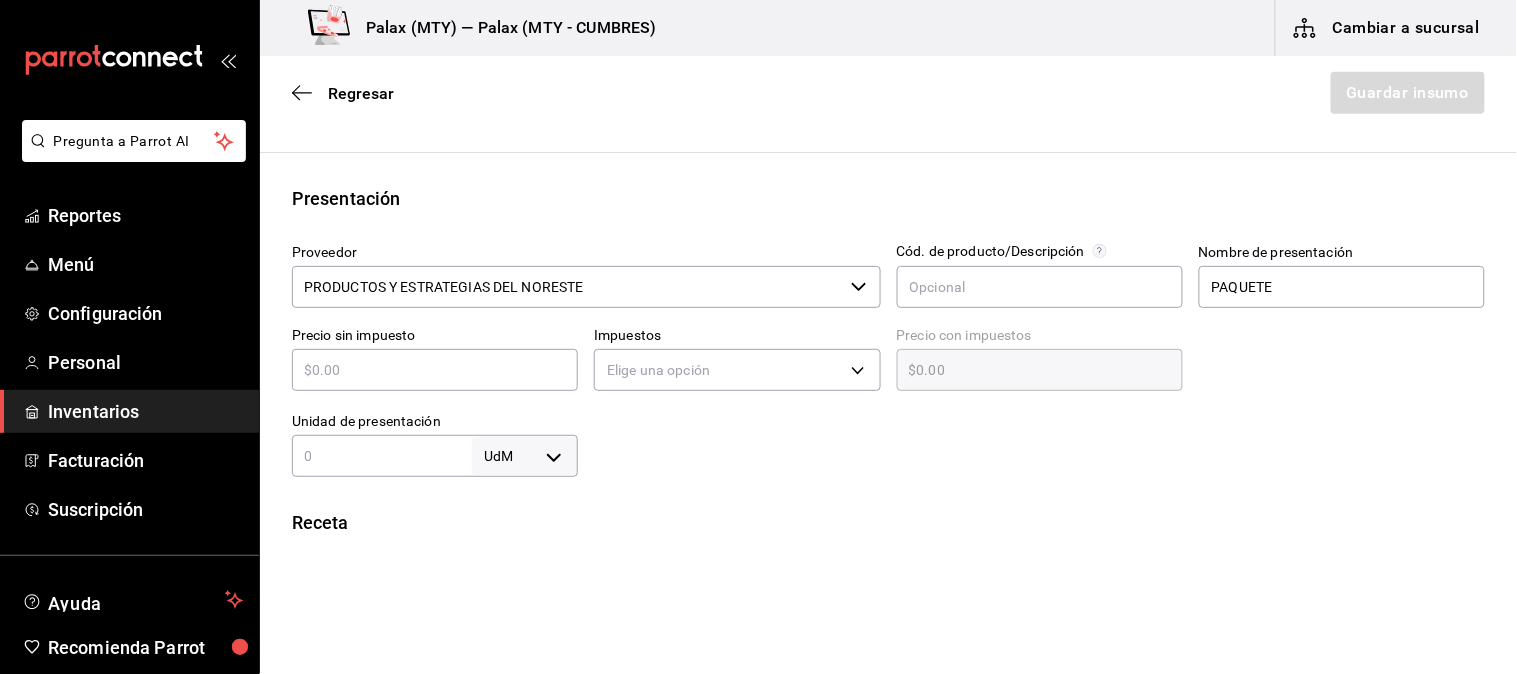 click at bounding box center (1334, 354) 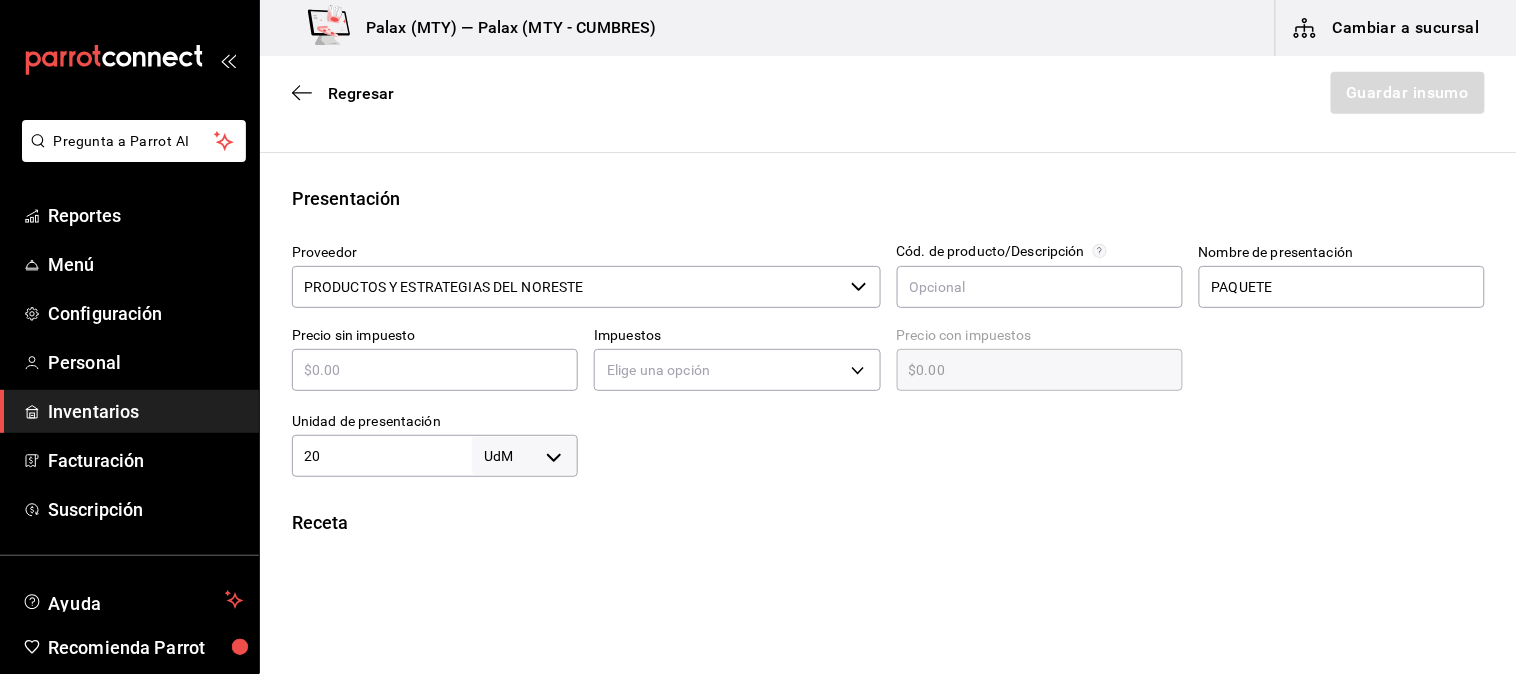 type on "20" 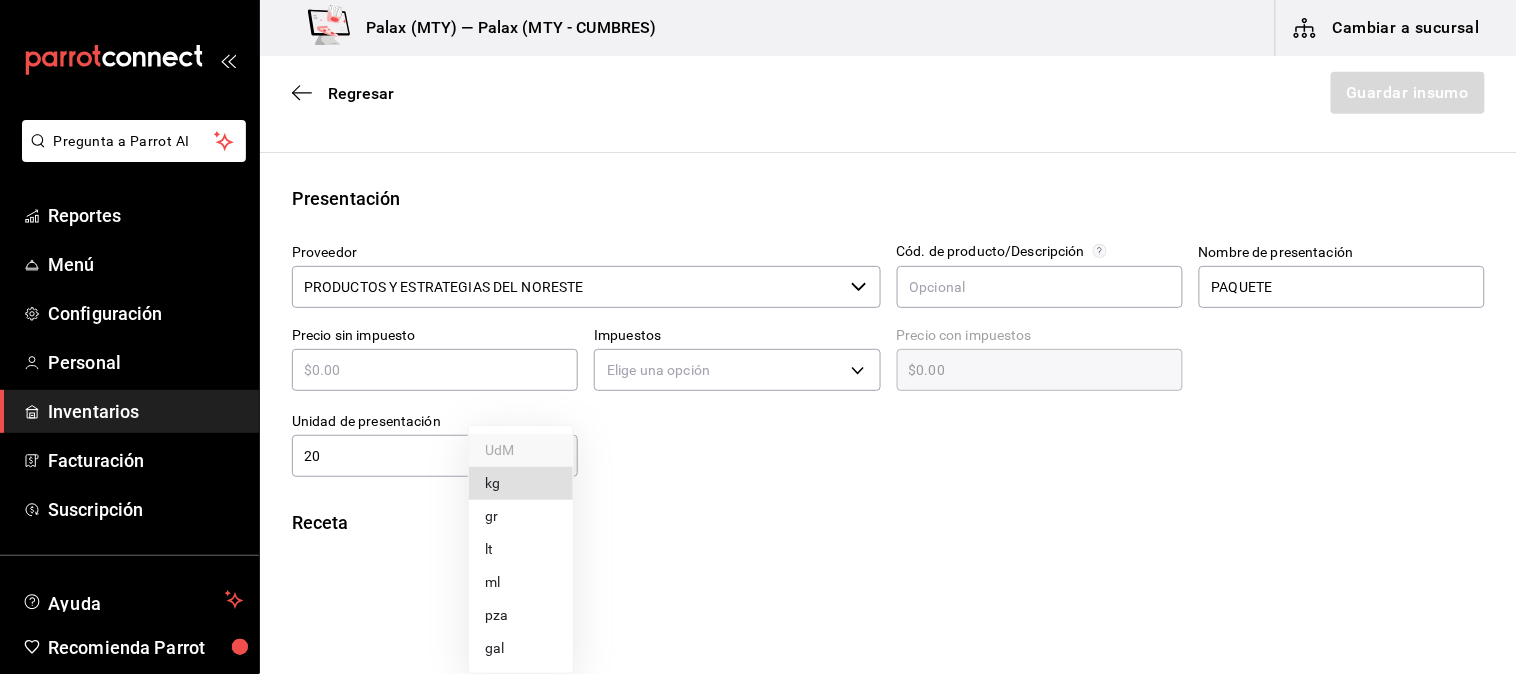 click on "pza" at bounding box center (521, 615) 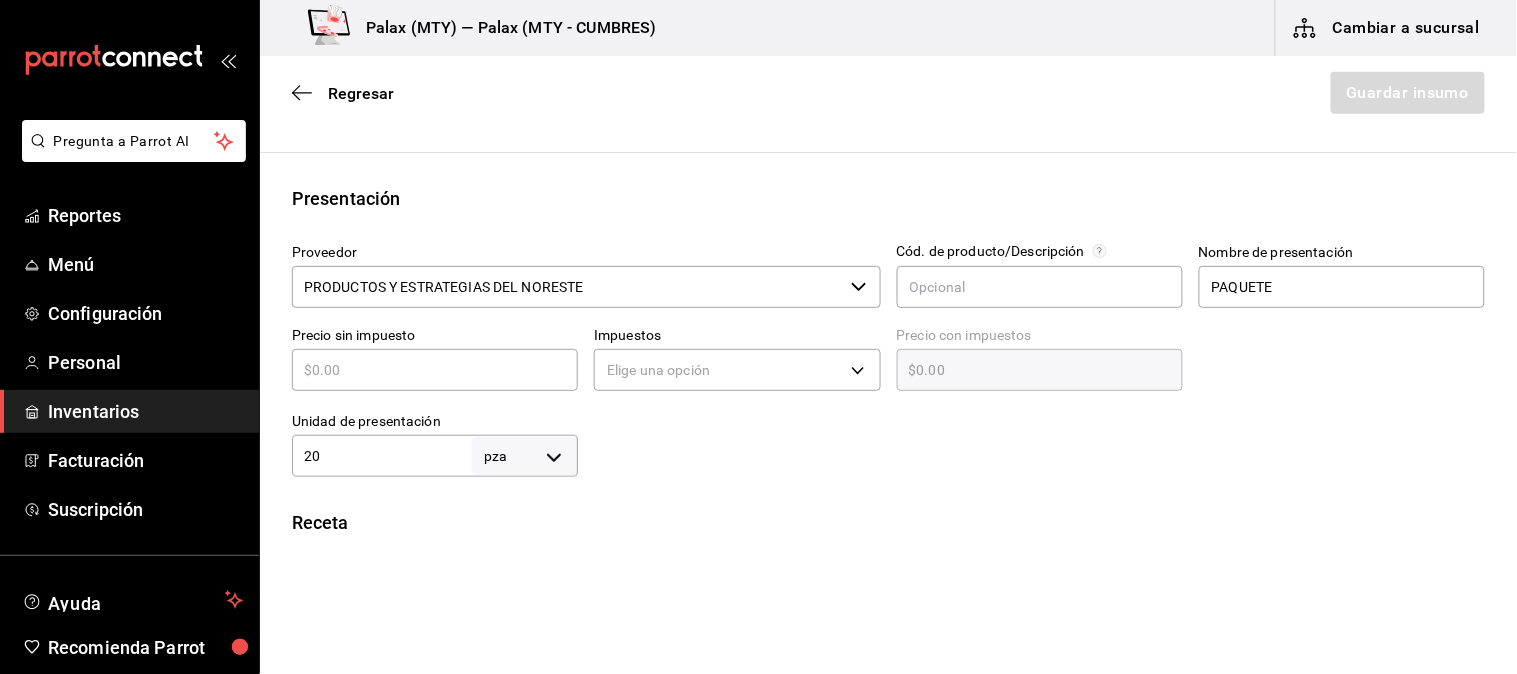 click at bounding box center (1031, 437) 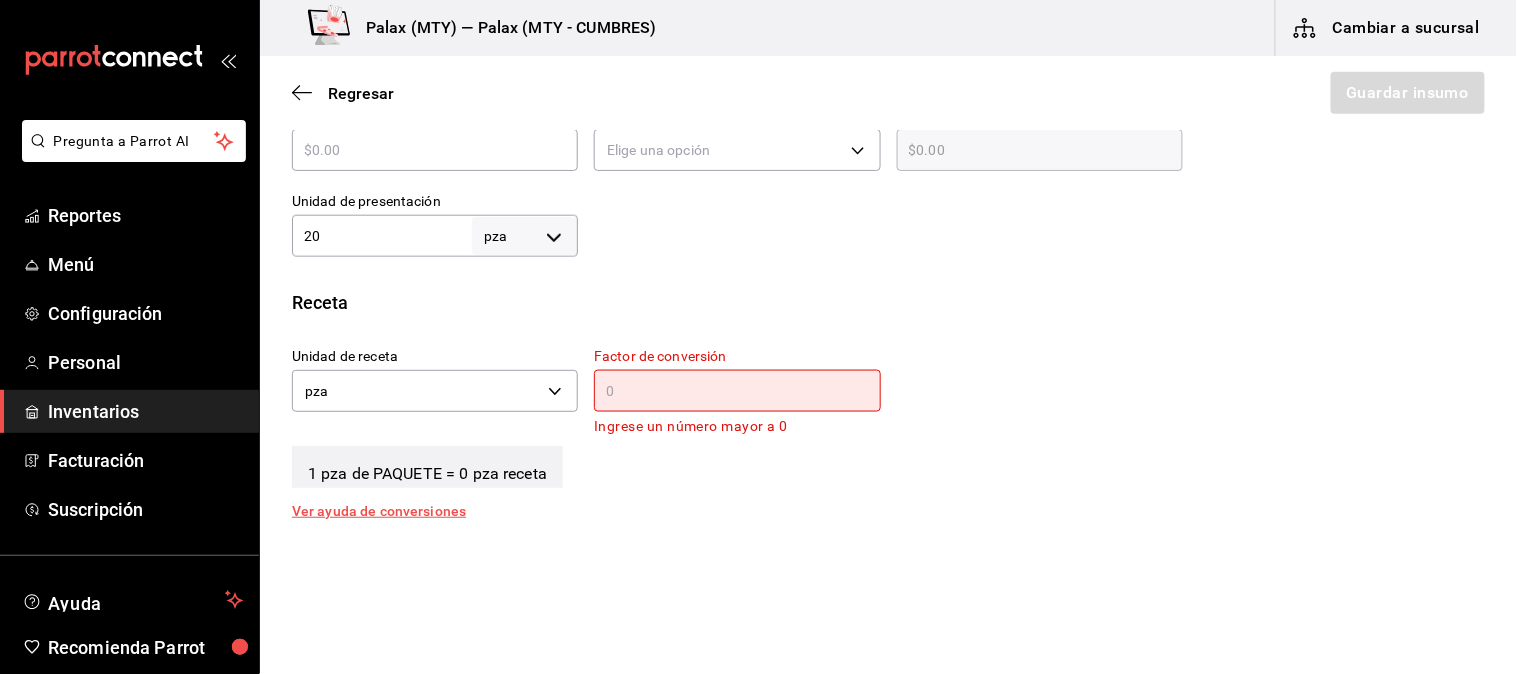 scroll, scrollTop: 555, scrollLeft: 0, axis: vertical 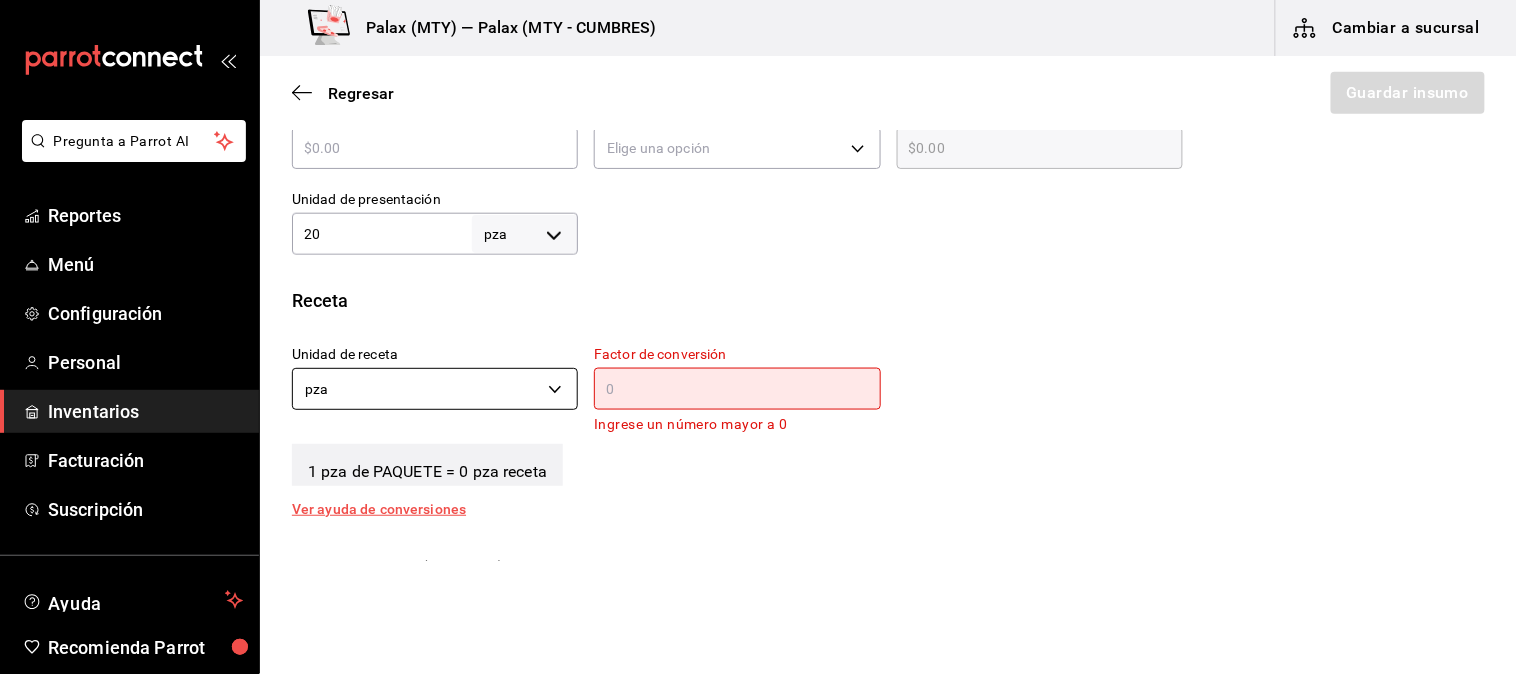 click on "Pregunta a Parrot AI Reportes   Menú   Configuración   Personal   Inventarios   Facturación   Suscripción   Ayuda Recomienda Parrot   Mutiuser Palax   Sugerir nueva función   Palax ([CITY]) — Palax ([CITY] - CUMBRES) Cambiar a sucursal Regresar Guardar insumo Insumo Nombre TECATE ROJO Categoría de inventario bar ​ Mínimo 0 ​ Ideal 1 ​ Insumo de producción Este insumo se produce con una receta de producción Presentación Proveedor PRODUCTOS Y ESTRATEGIAS DEL NORESTE ​ Cód. de producto/Descripción Nombre de presentación PAQUETE Precio sin impuesto ​ Impuestos Elige una opción Precio con impuestos $0.00 ​ Unidad de presentación 20 pza UNIT ​ Receta Unidad de receta pza UNIT Factor de conversión ​ Ingrese un número mayor a 0 1 pza de PAQUETE = 0 pza receta Ver ayuda de conversiones ¿La presentación (PAQUETE) viene en otra caja? Si No Presentaciones por caja ​  PAQUETE de 20 pza Unidades de conteo pza PAQUETE (20 pza) GANA 1 MES GRATIS EN TU SUSCRIPCIÓN AQUÍ Pregunta a Parrot AI" at bounding box center [758, 280] 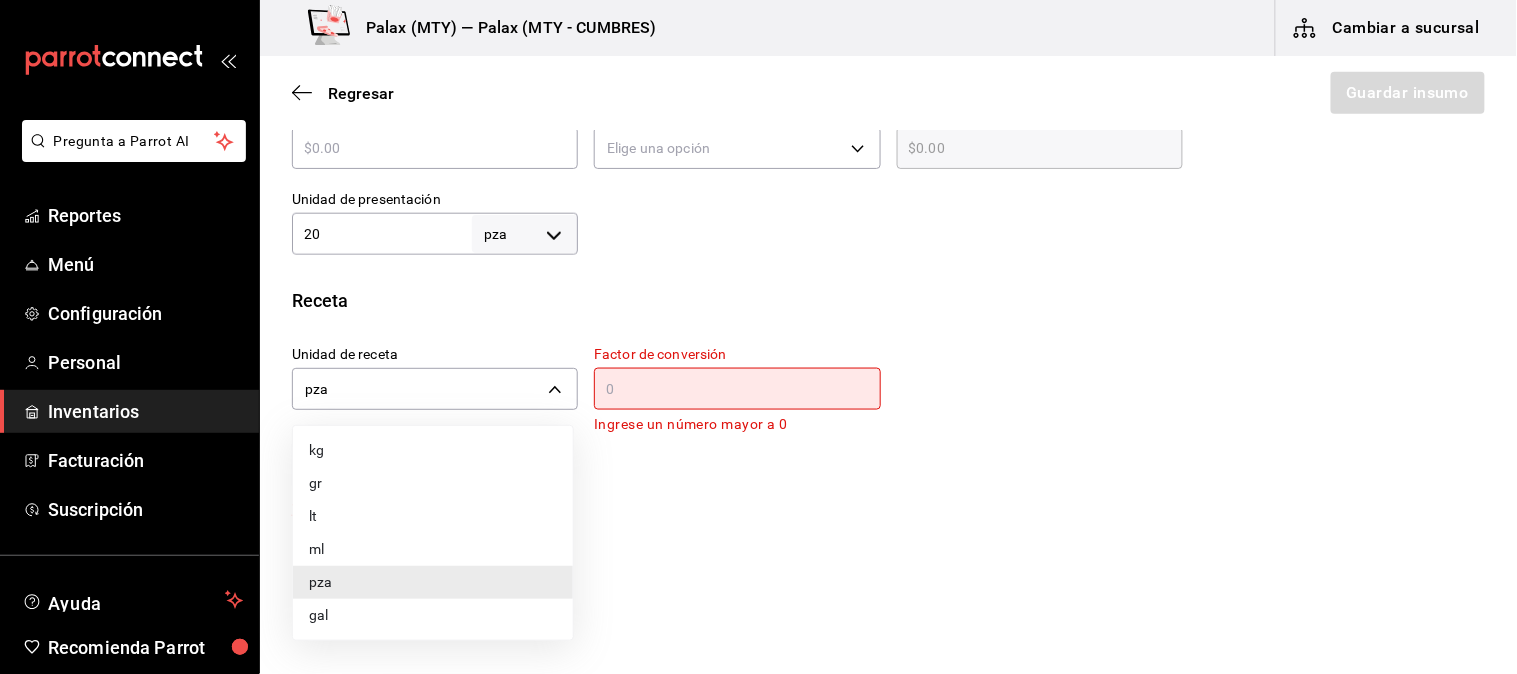 click at bounding box center (758, 337) 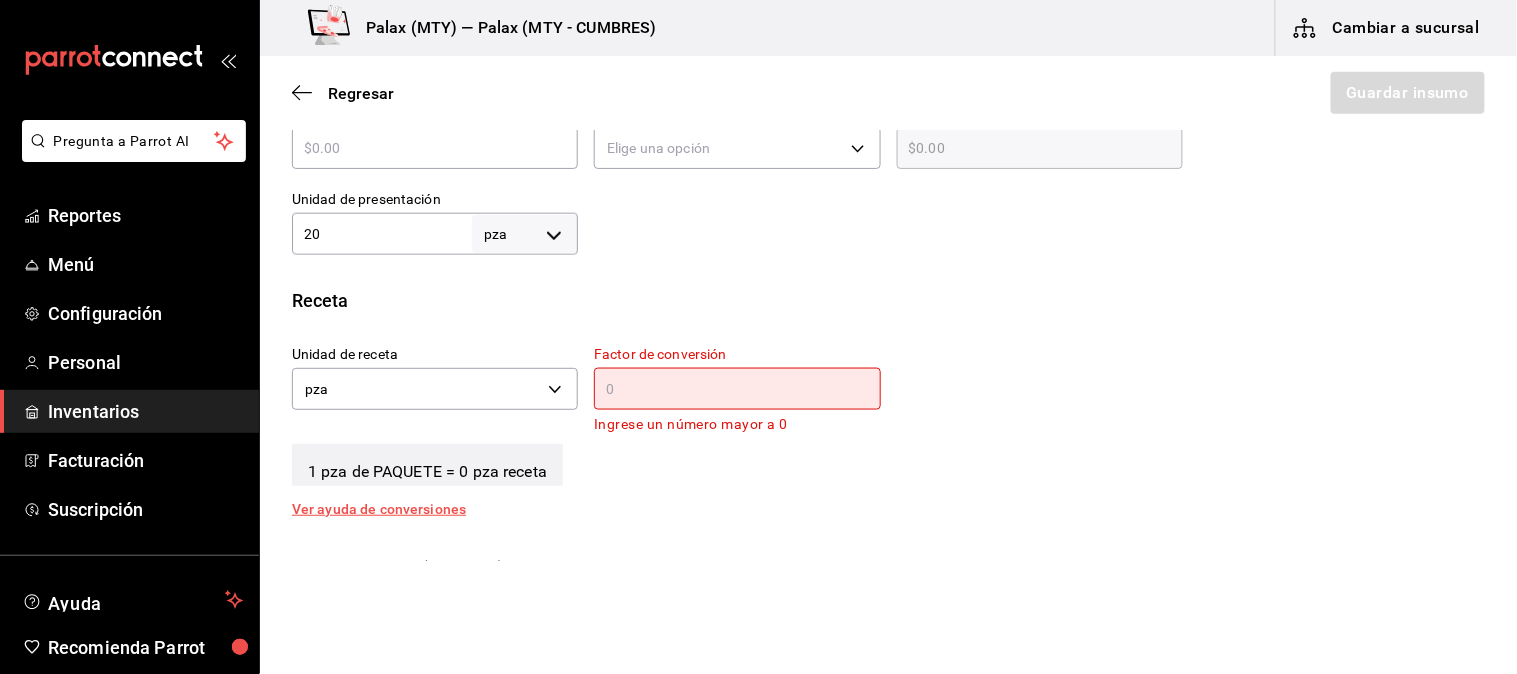 click at bounding box center (737, 389) 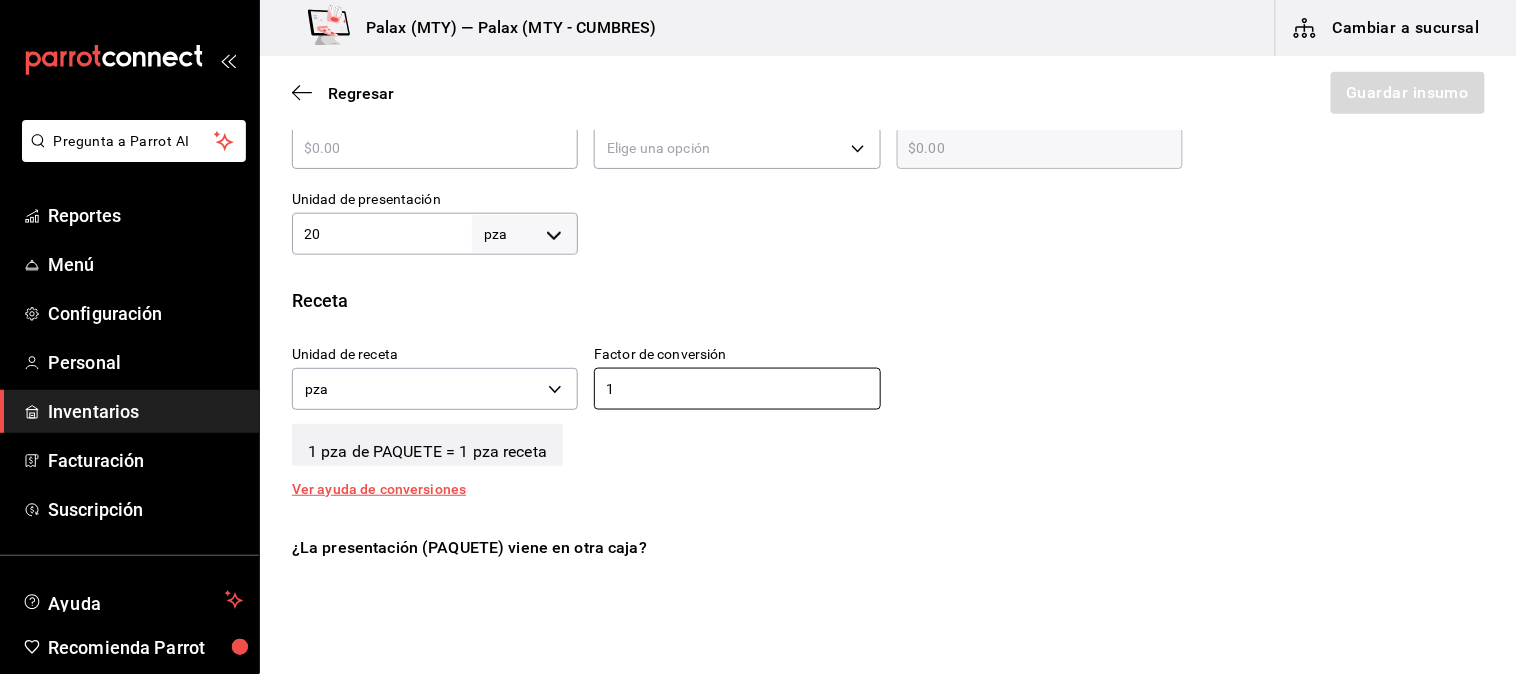 type on "1" 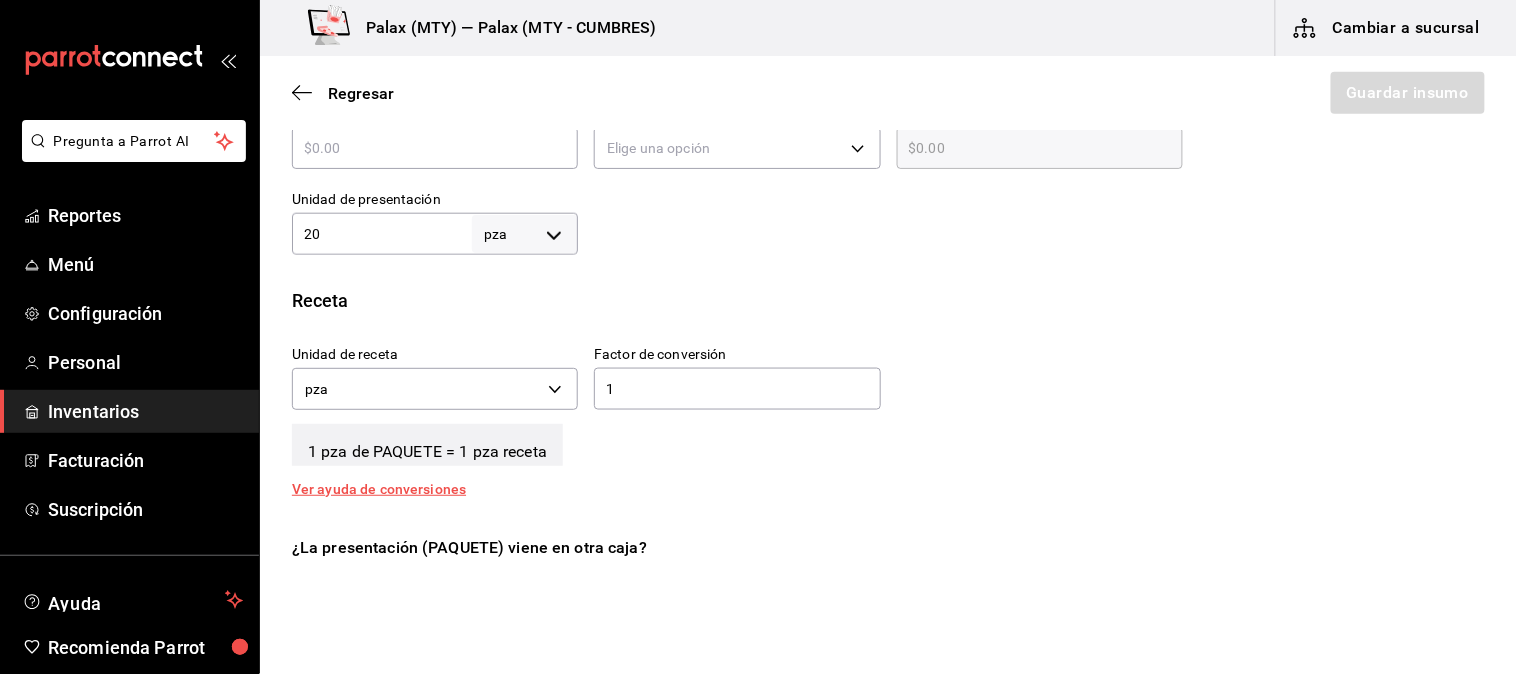 drag, startPoint x: 1004, startPoint y: 380, endPoint x: 1005, endPoint y: 411, distance: 31.016125 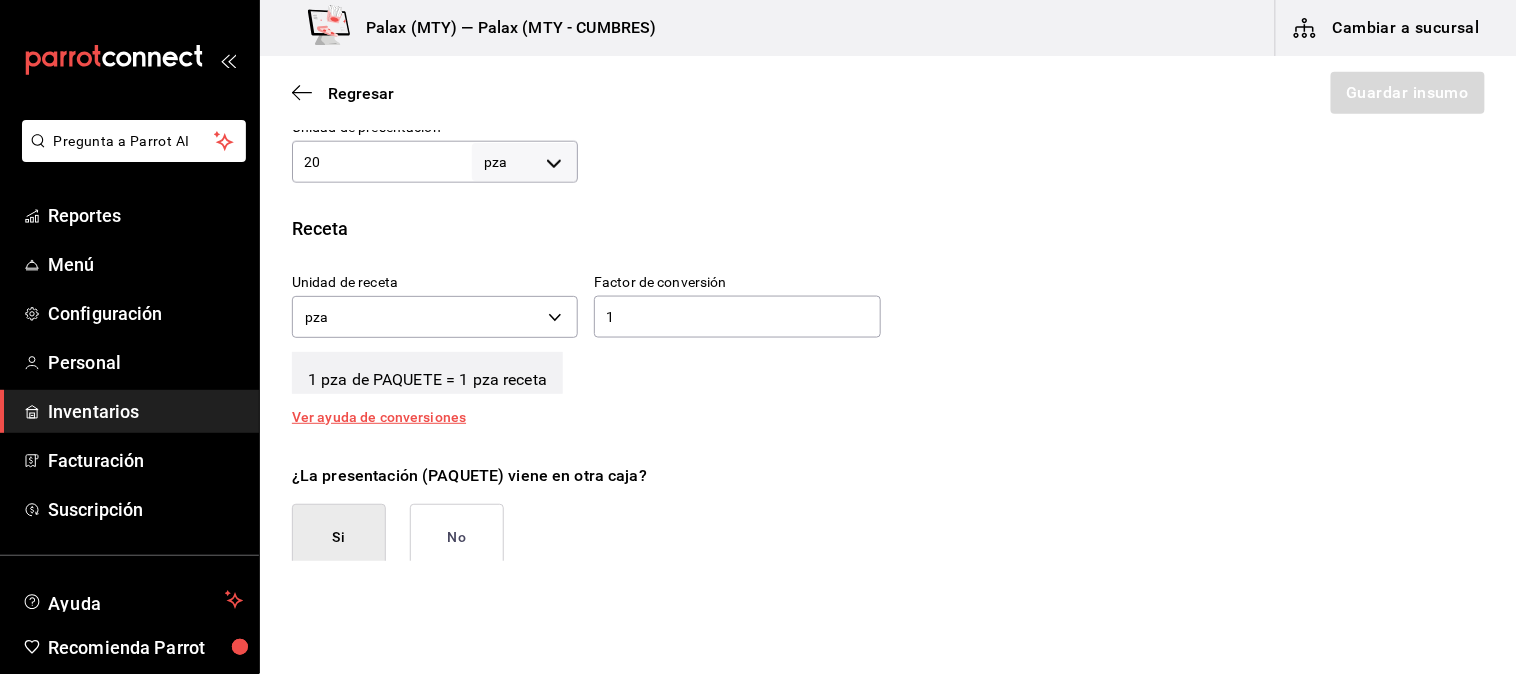 scroll, scrollTop: 666, scrollLeft: 0, axis: vertical 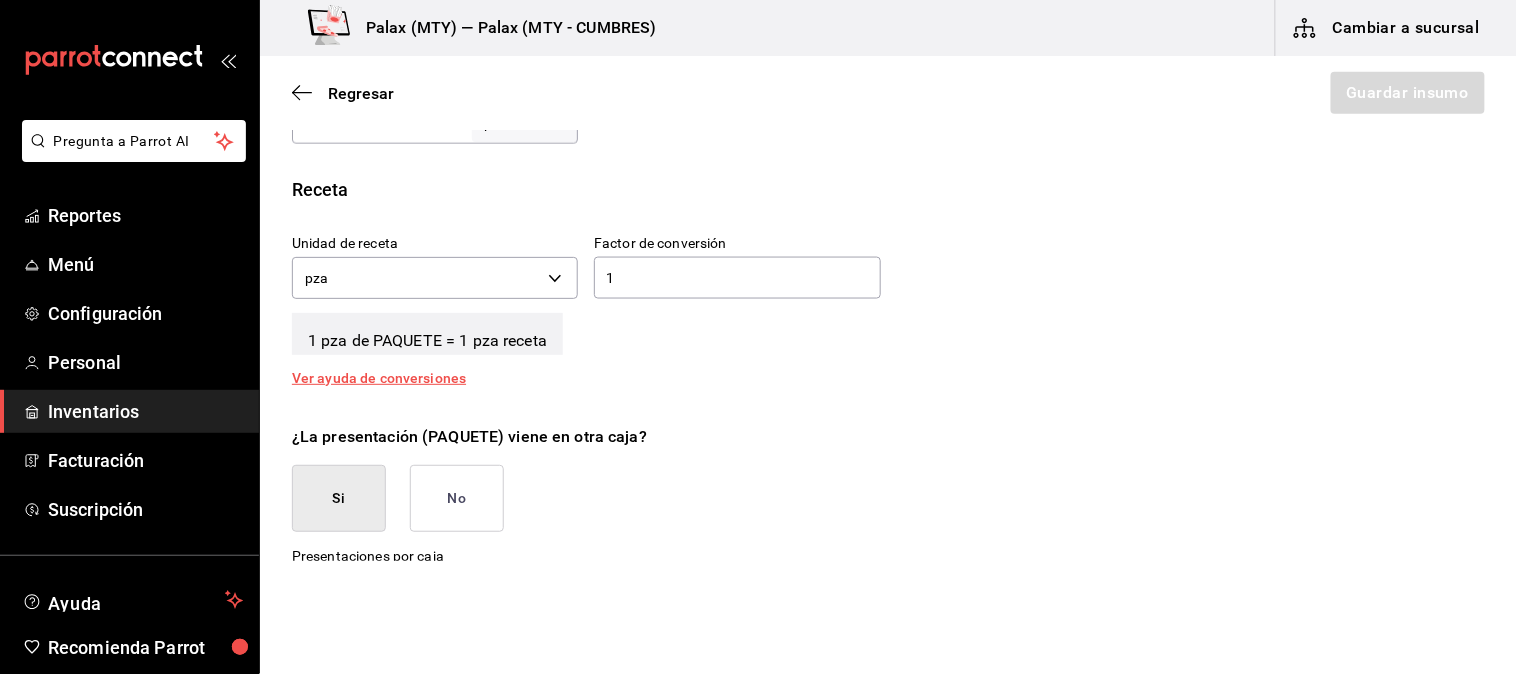 click on "Si" at bounding box center (339, 498) 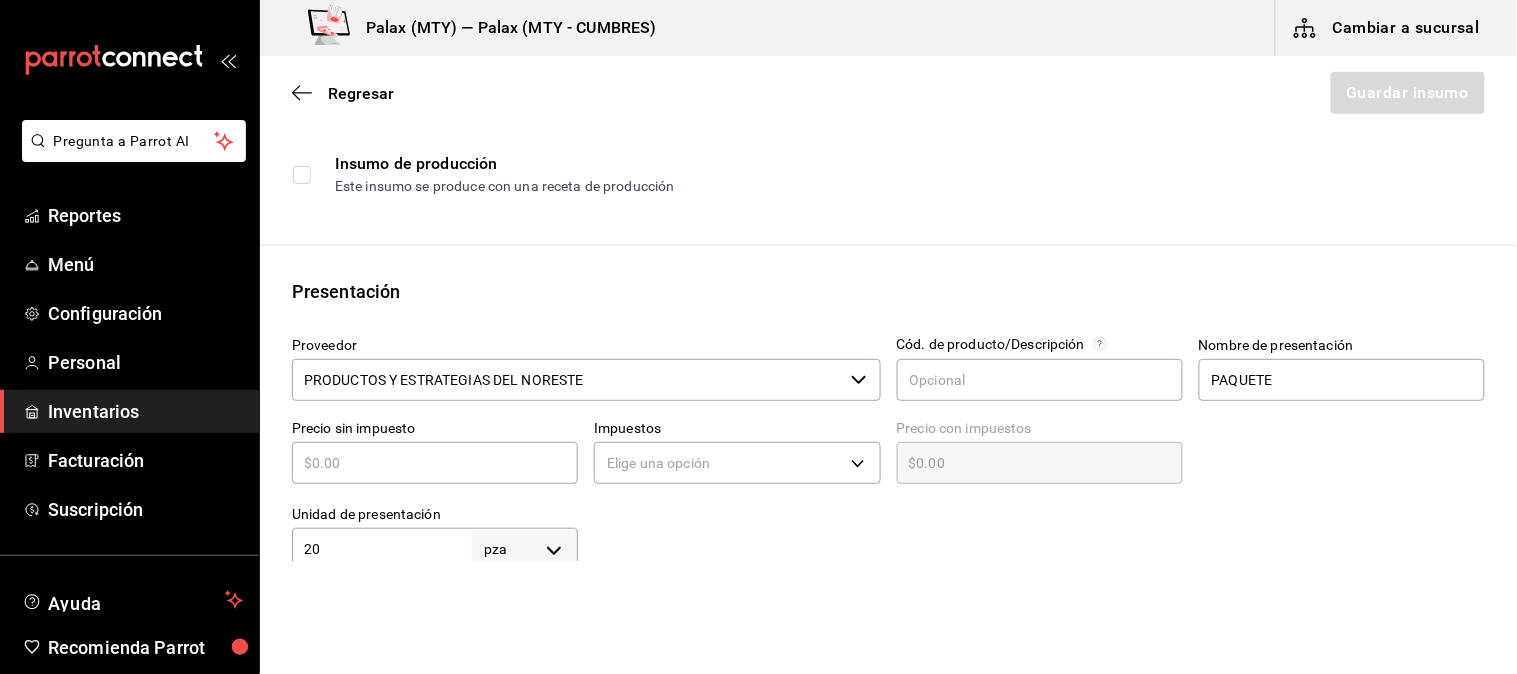 scroll, scrollTop: 407, scrollLeft: 0, axis: vertical 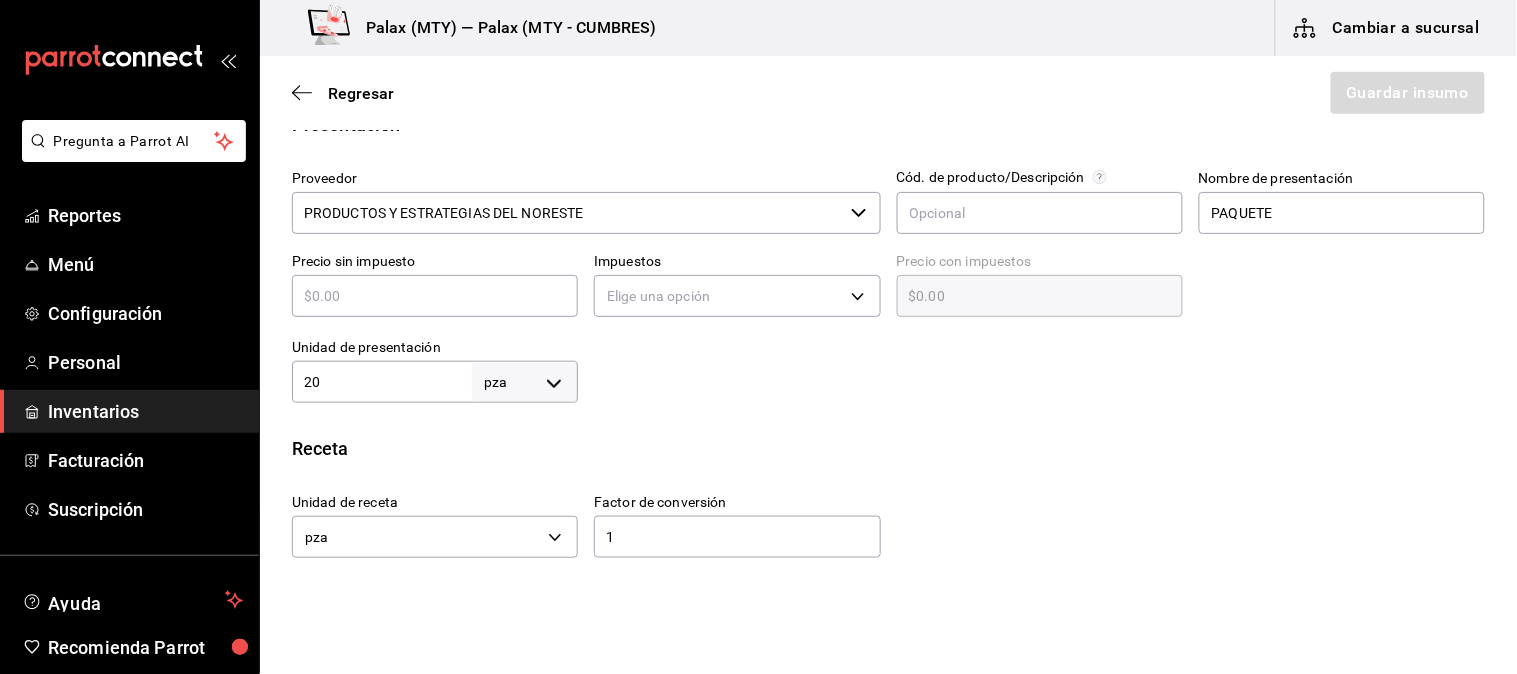 click at bounding box center [435, 296] 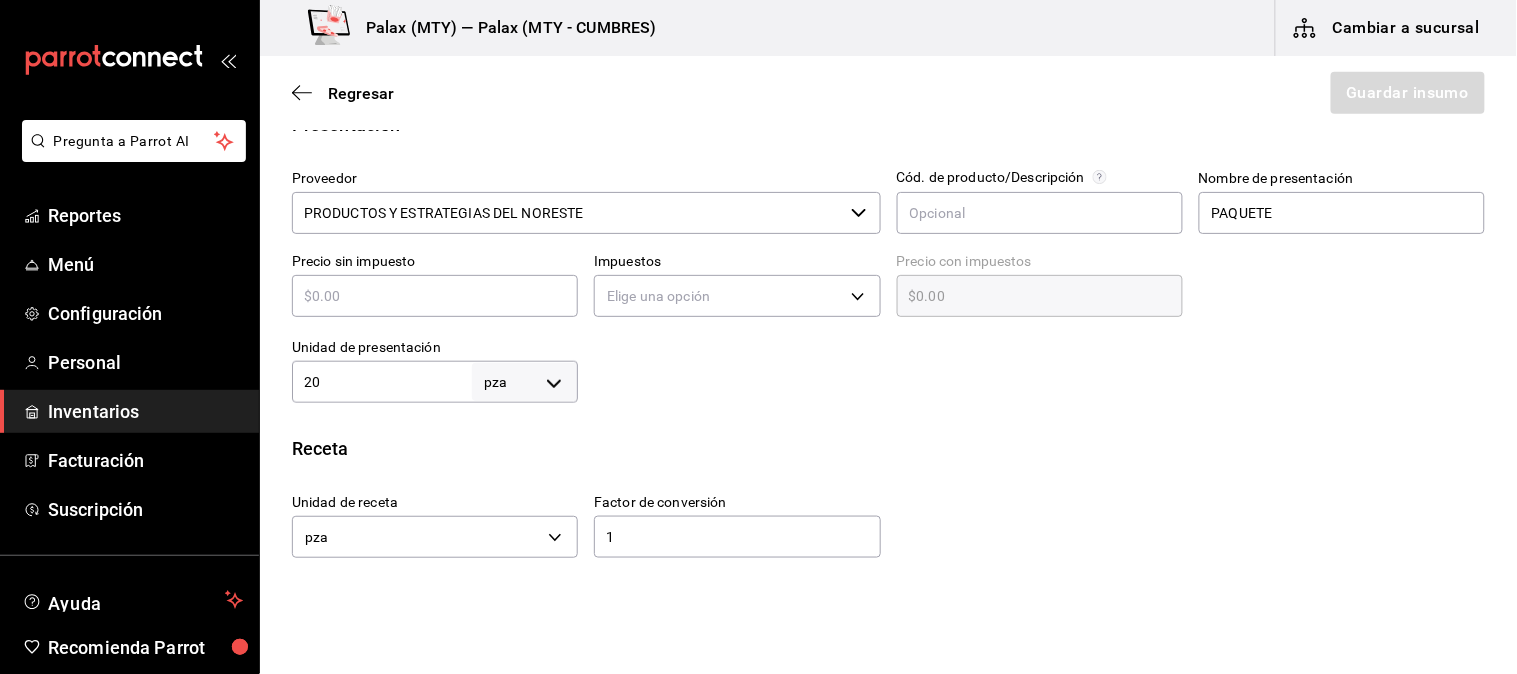 type on "$2" 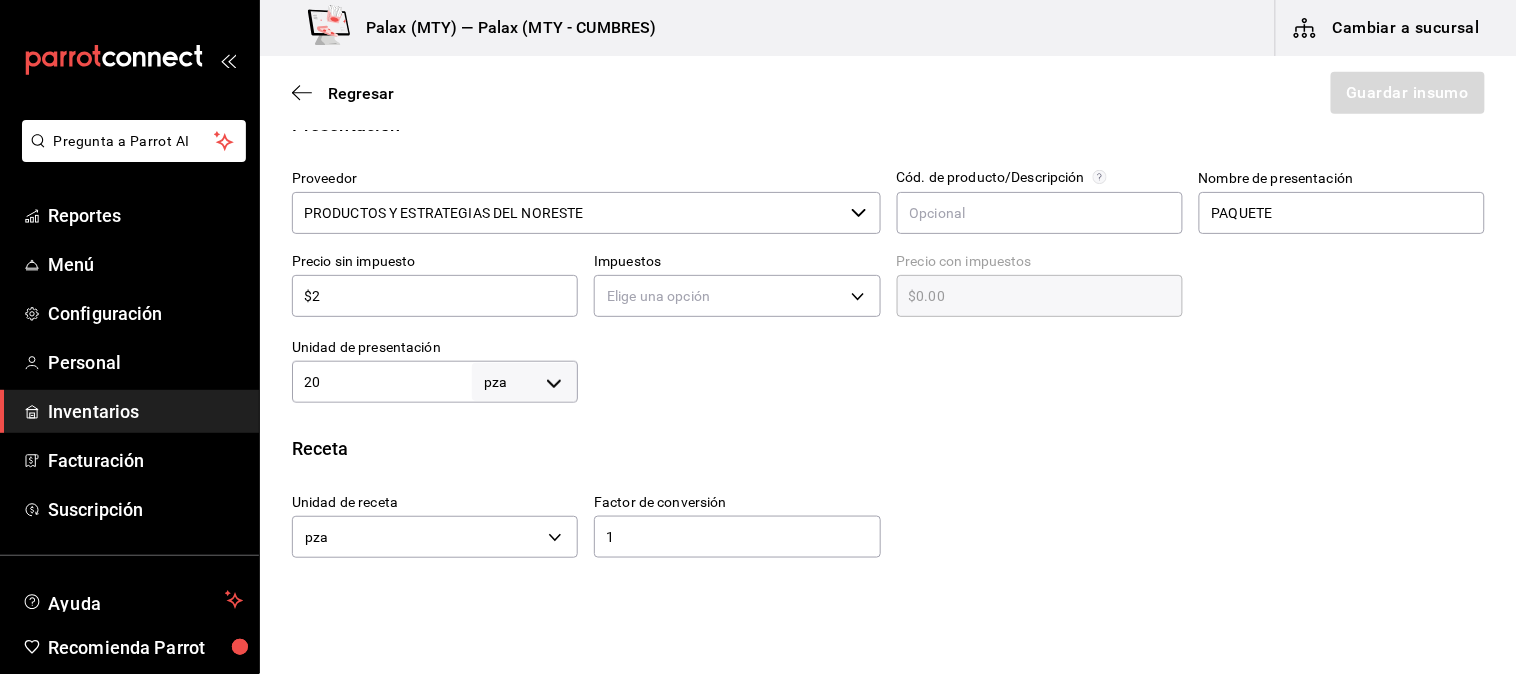 type on "$2.00" 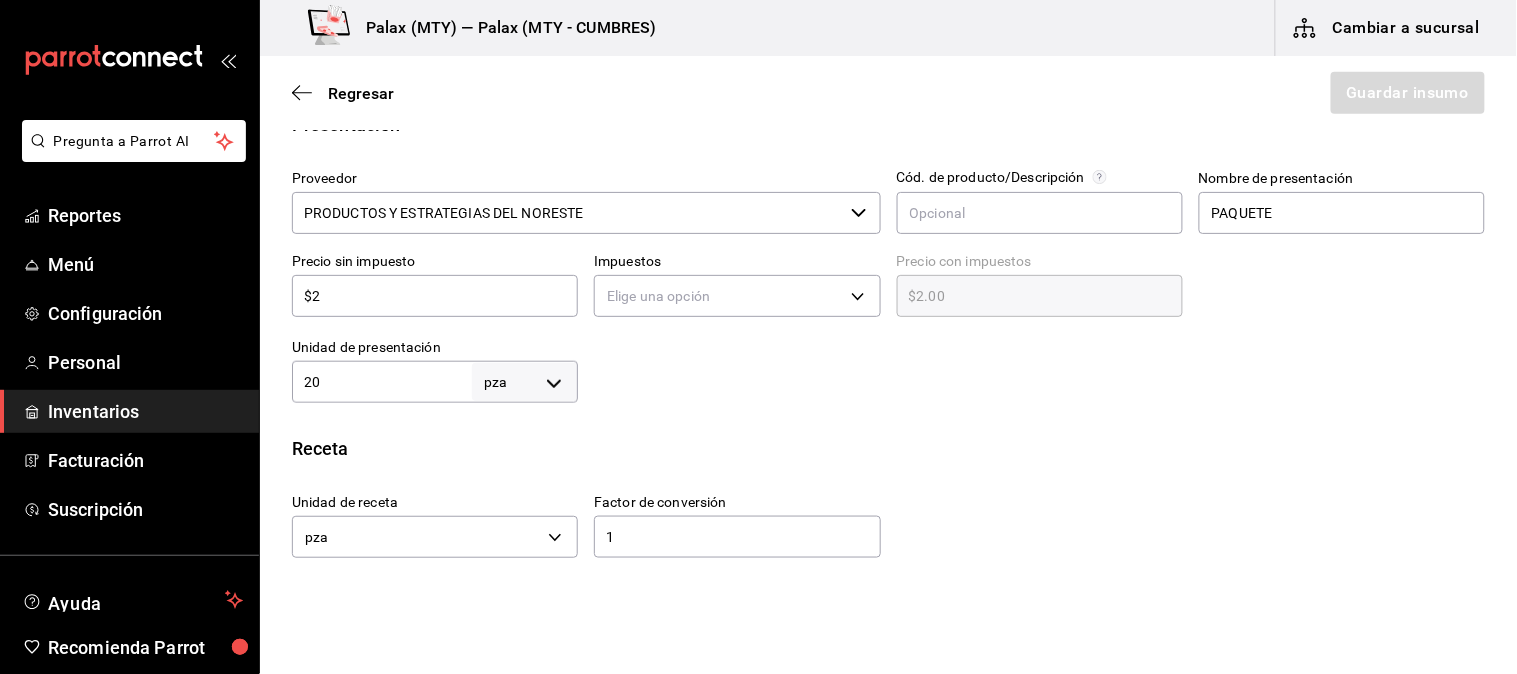 type on "$25" 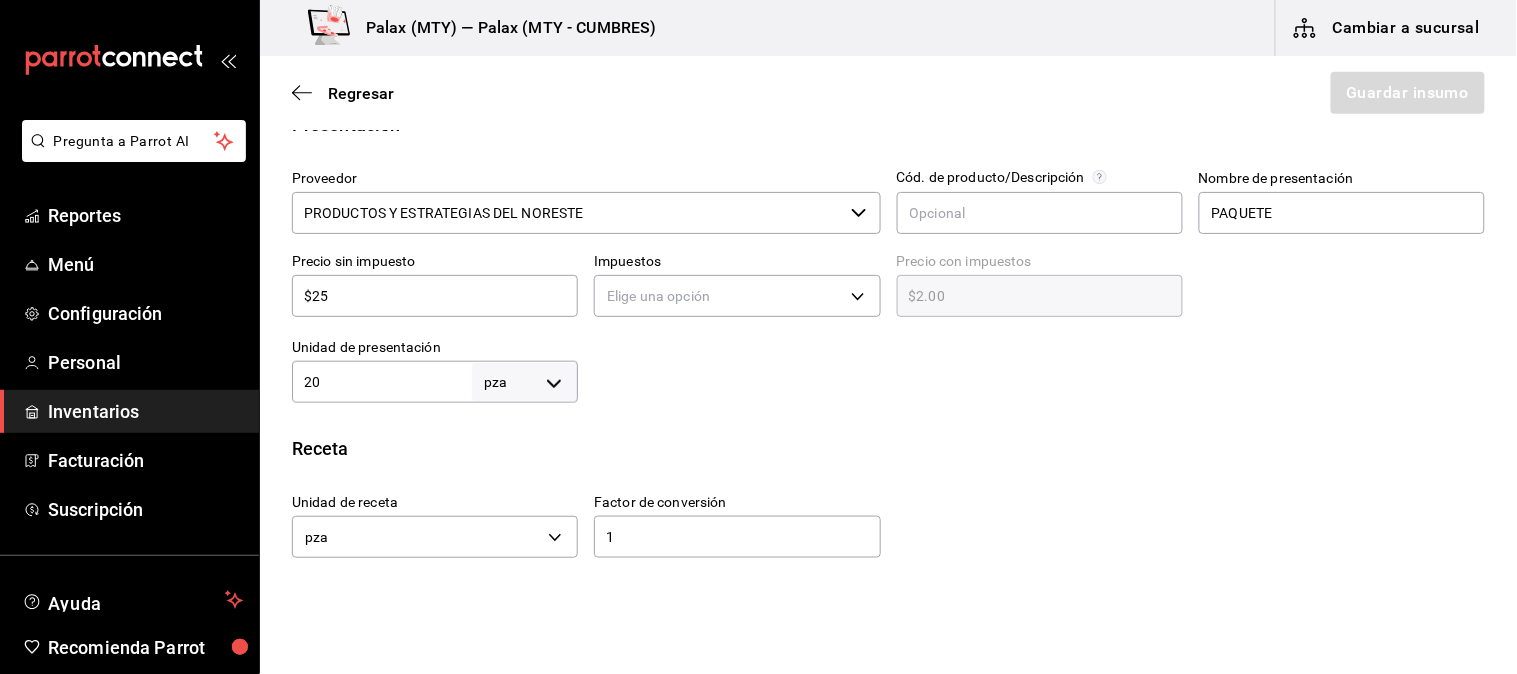 type on "$25.00" 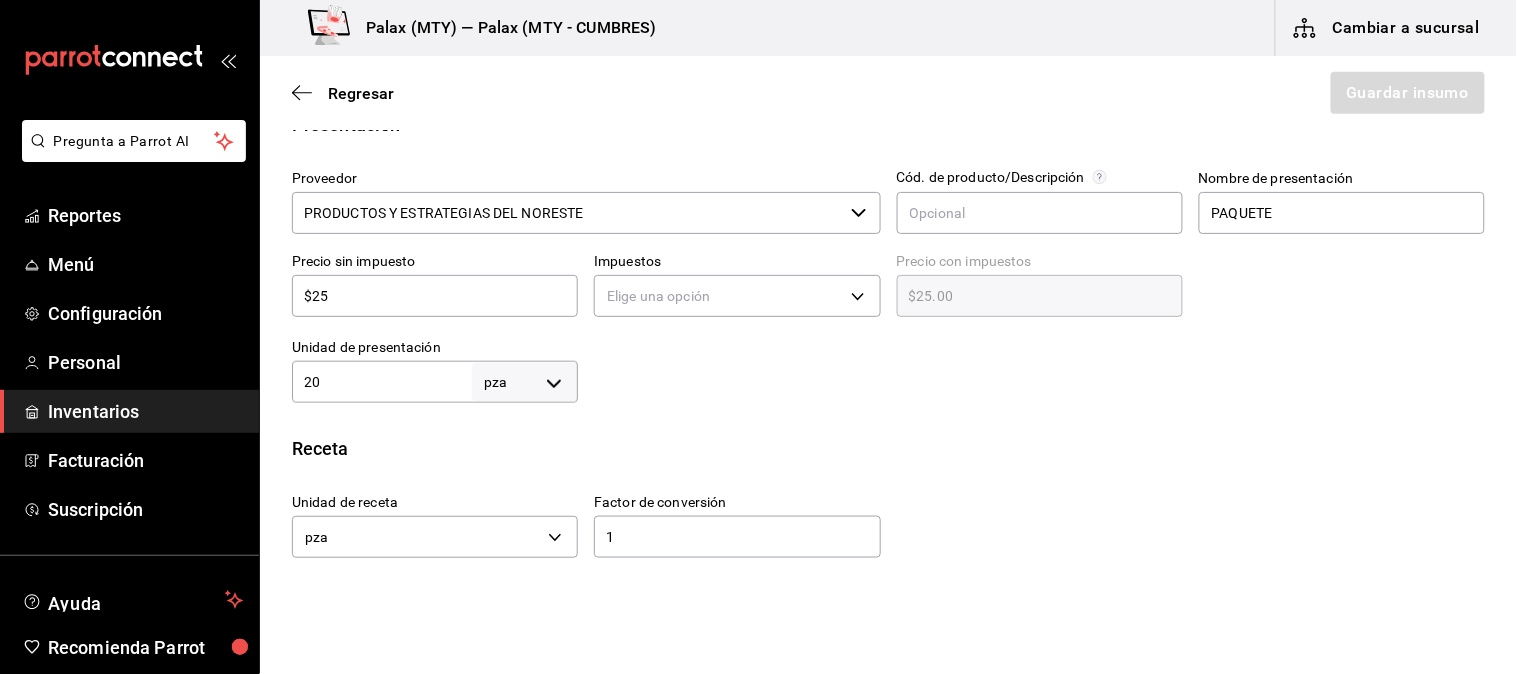 type on "$258" 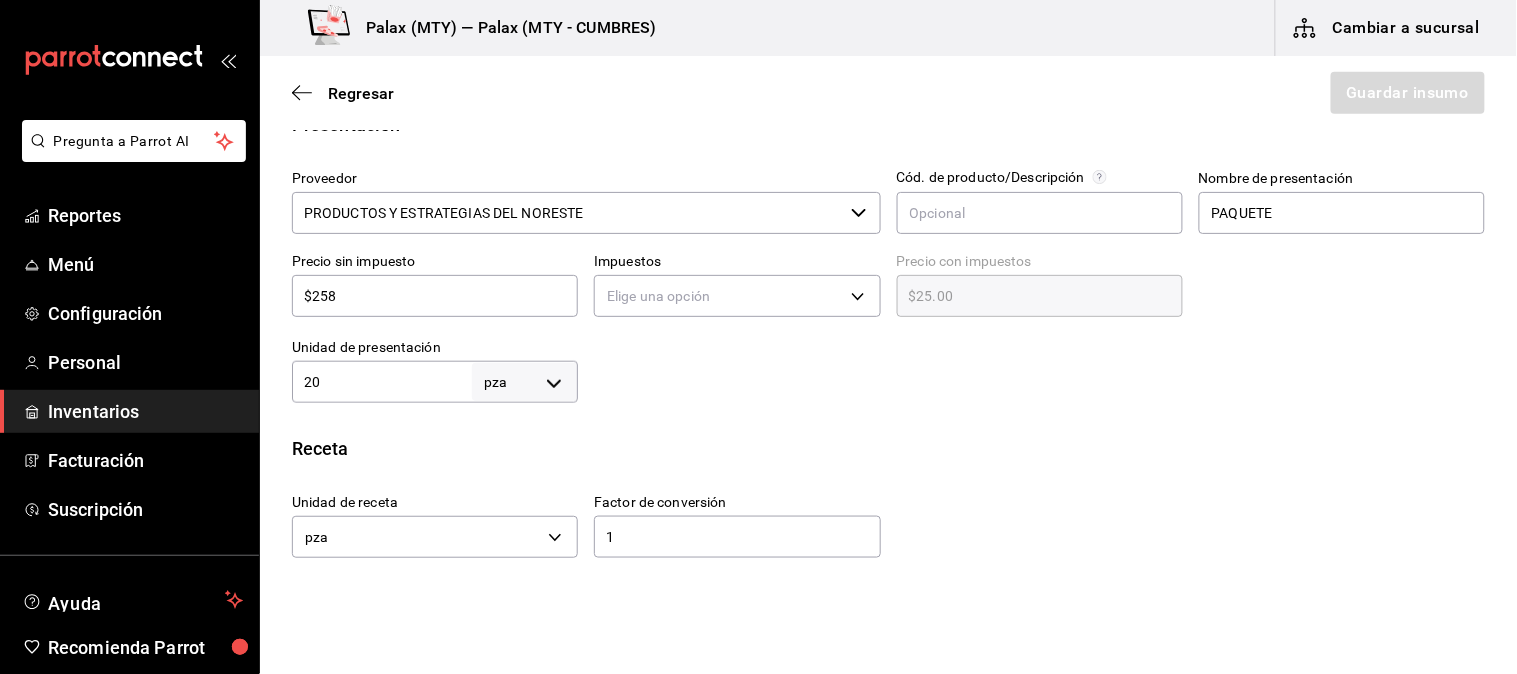 type on "$258.00" 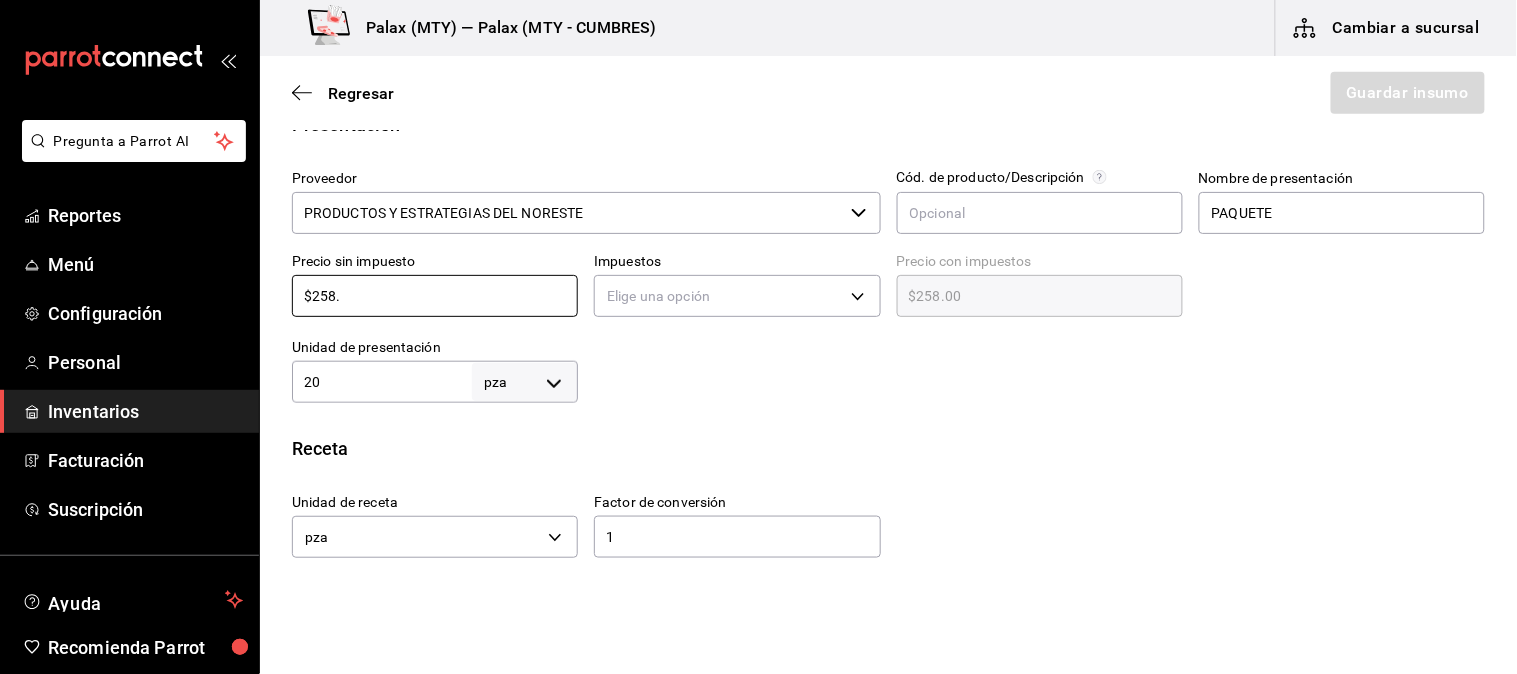 type on "$258.6" 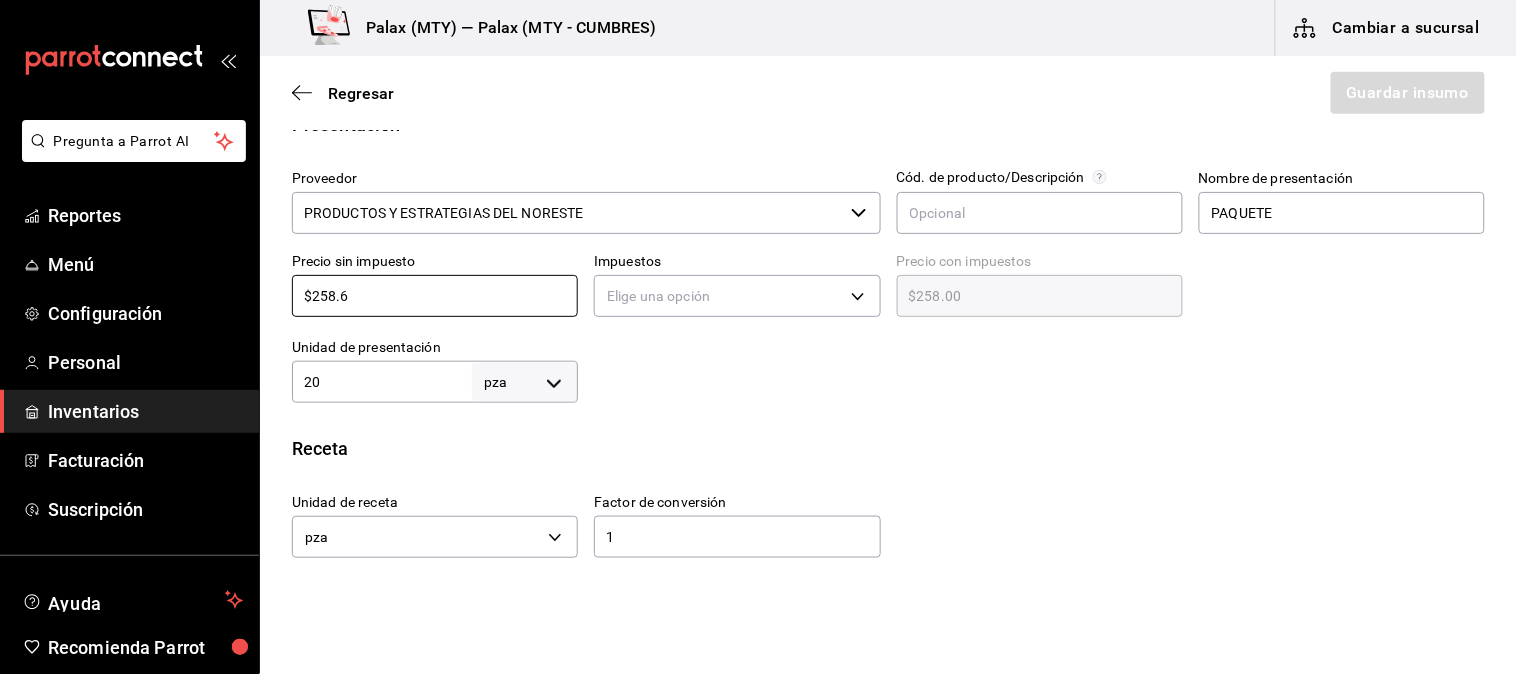 type on "$258.60" 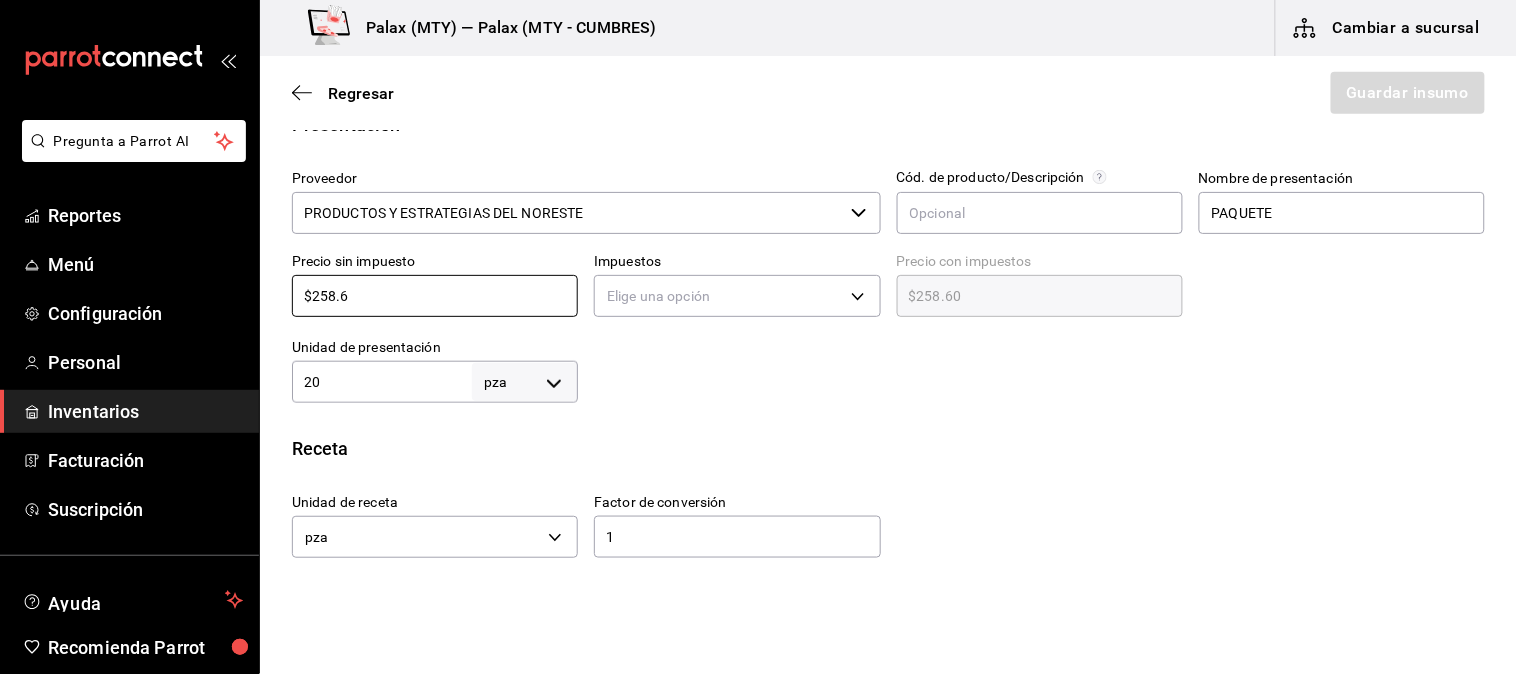type on "$258.63" 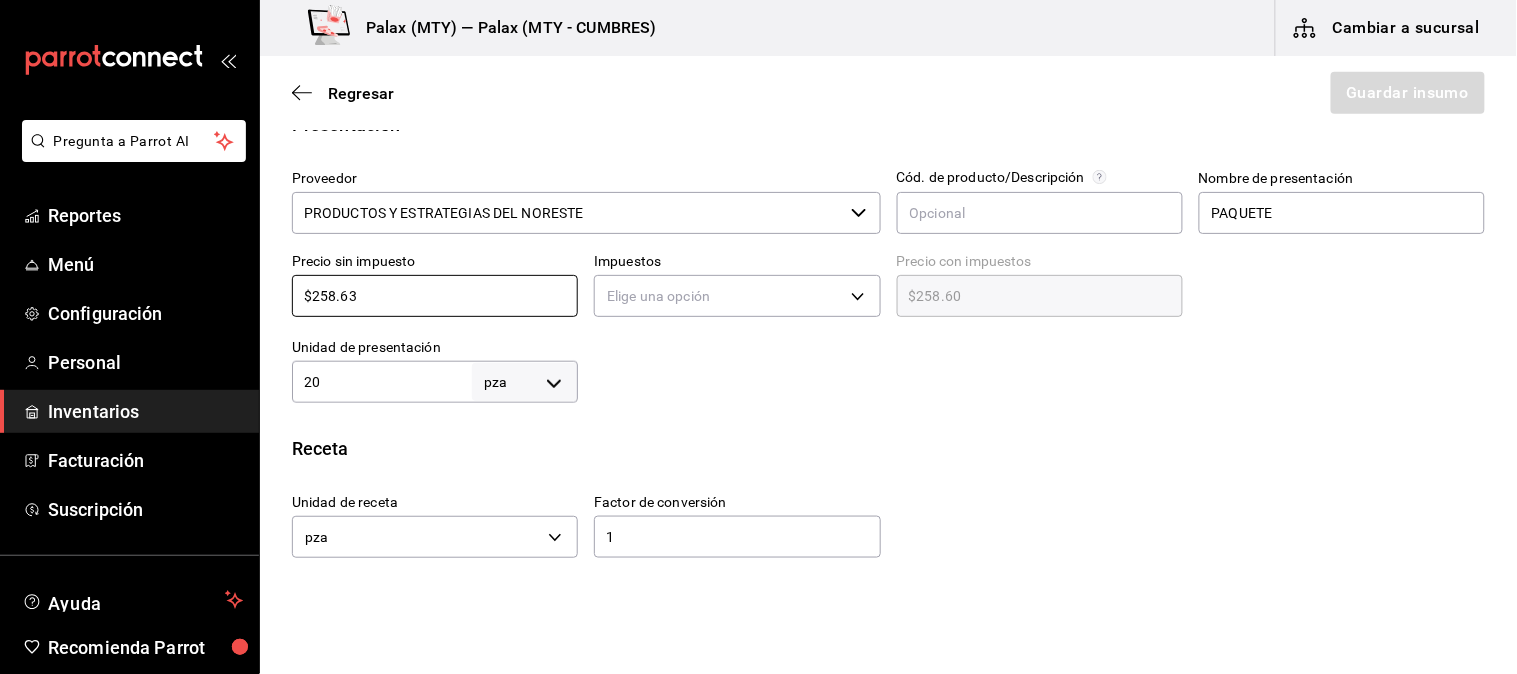 type on "$258.63" 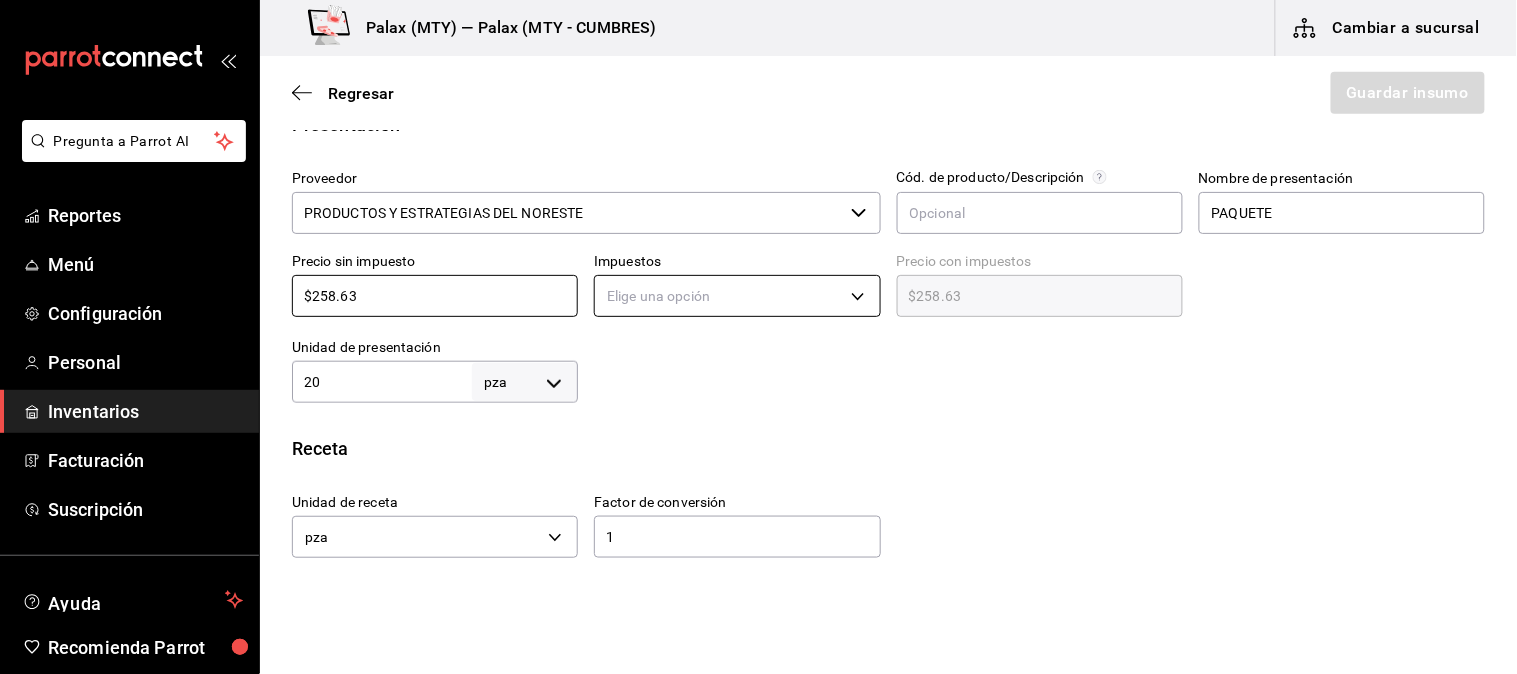 type on "$258.63" 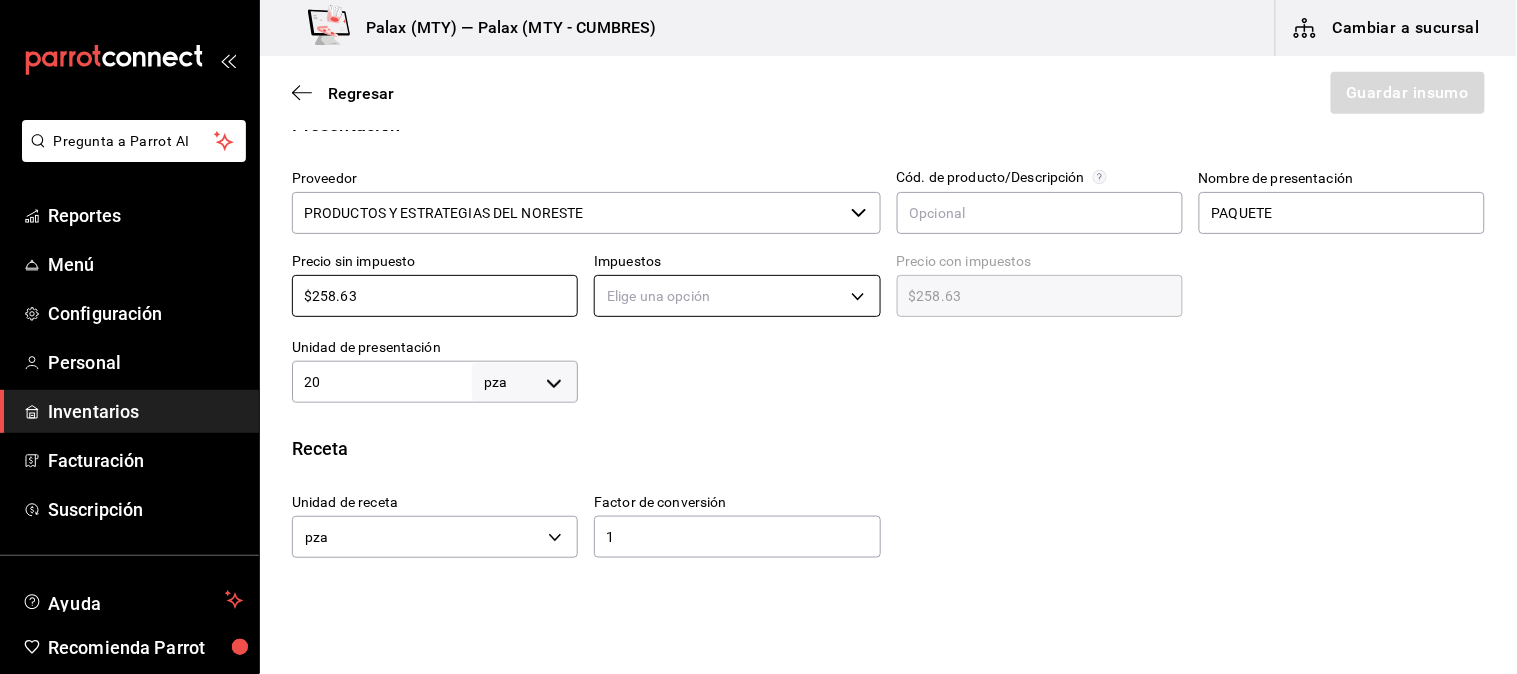 click on "Pregunta a Parrot AI Reportes   Menú   Configuración   Personal   Inventarios   Facturación   Suscripción   Ayuda Recomienda Parrot   Mutiuser Palax   Sugerir nueva función   Palax ([CITY]) — Palax ([CITY] - CUMBRES) Cambiar a sucursal Regresar Guardar insumo Insumo Nombre TECATE ROJO Categoría de inventario bar ​ Mínimo 0 ​ Ideal 1 ​ Insumo de producción Este insumo se produce con una receta de producción Presentación Proveedor PRODUCTOS Y ESTRATEGIAS DEL NORESTE ​ Cód. de producto/Descripción Nombre de presentación PAQUETE Precio sin impuesto $258.63 ​ Impuestos Elige una opción Precio con impuestos $258.63 ​ Unidad de presentación 20 pza UNIT ​ Receta Unidad de receta pza UNIT Factor de conversión 1 ​ 1 pza de PAQUETE = 1 pza receta Ver ayuda de conversiones ¿La presentación (PAQUETE) viene en otra caja? Si No Unidades de conteo pza PAQUETE (20 pza) GANA 1 MES GRATIS EN TU SUSCRIPCIÓN AQUÍ Pregunta a Parrot AI Reportes   Menú   Configuración   Personal   Inventarios" at bounding box center (758, 280) 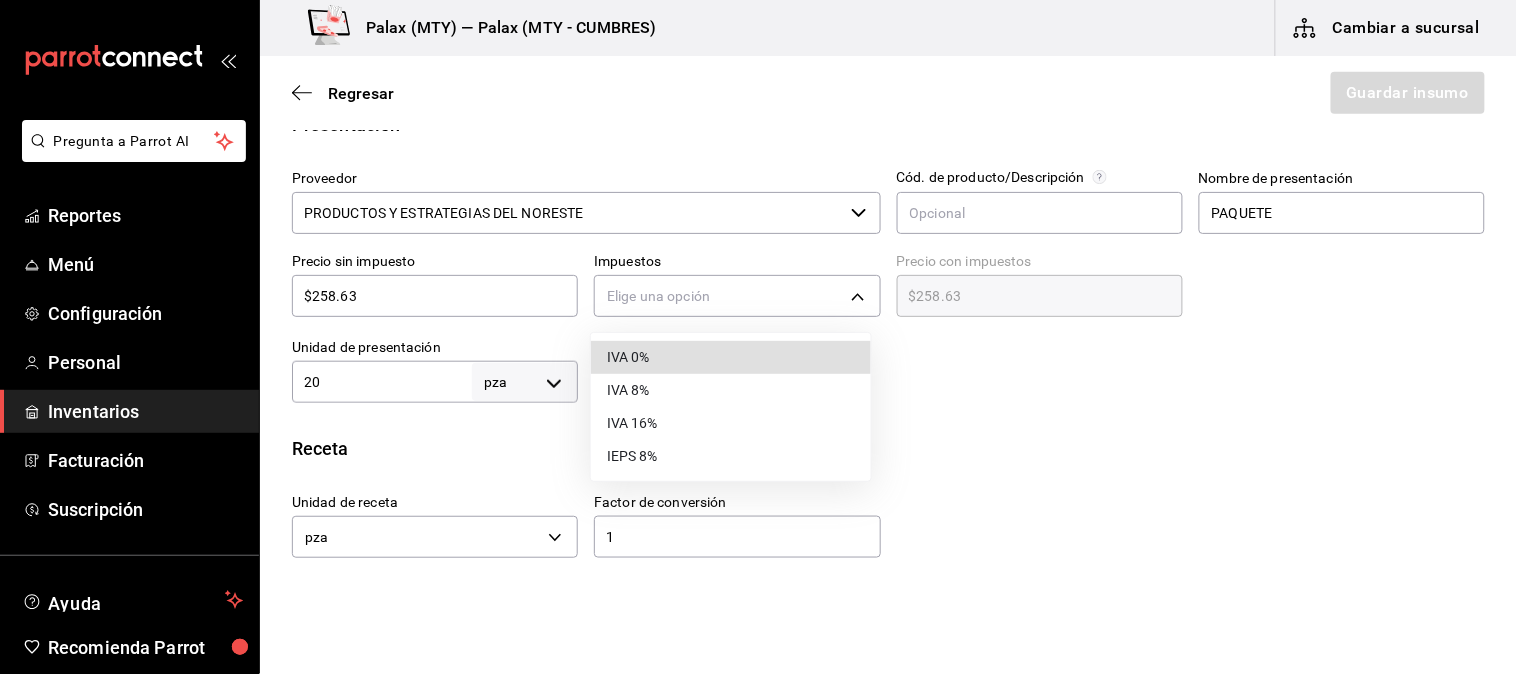 click on "IVA 0%" at bounding box center (731, 357) 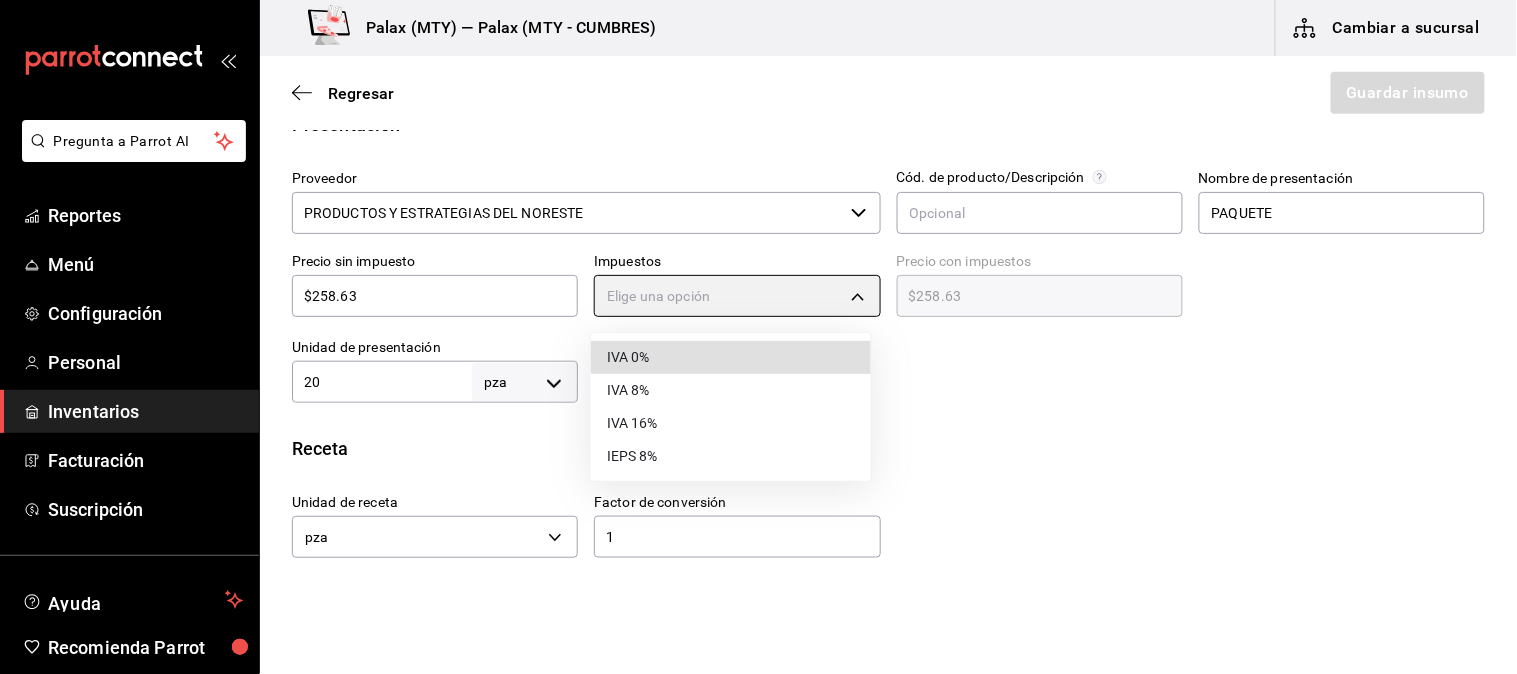 type on "IVA_0" 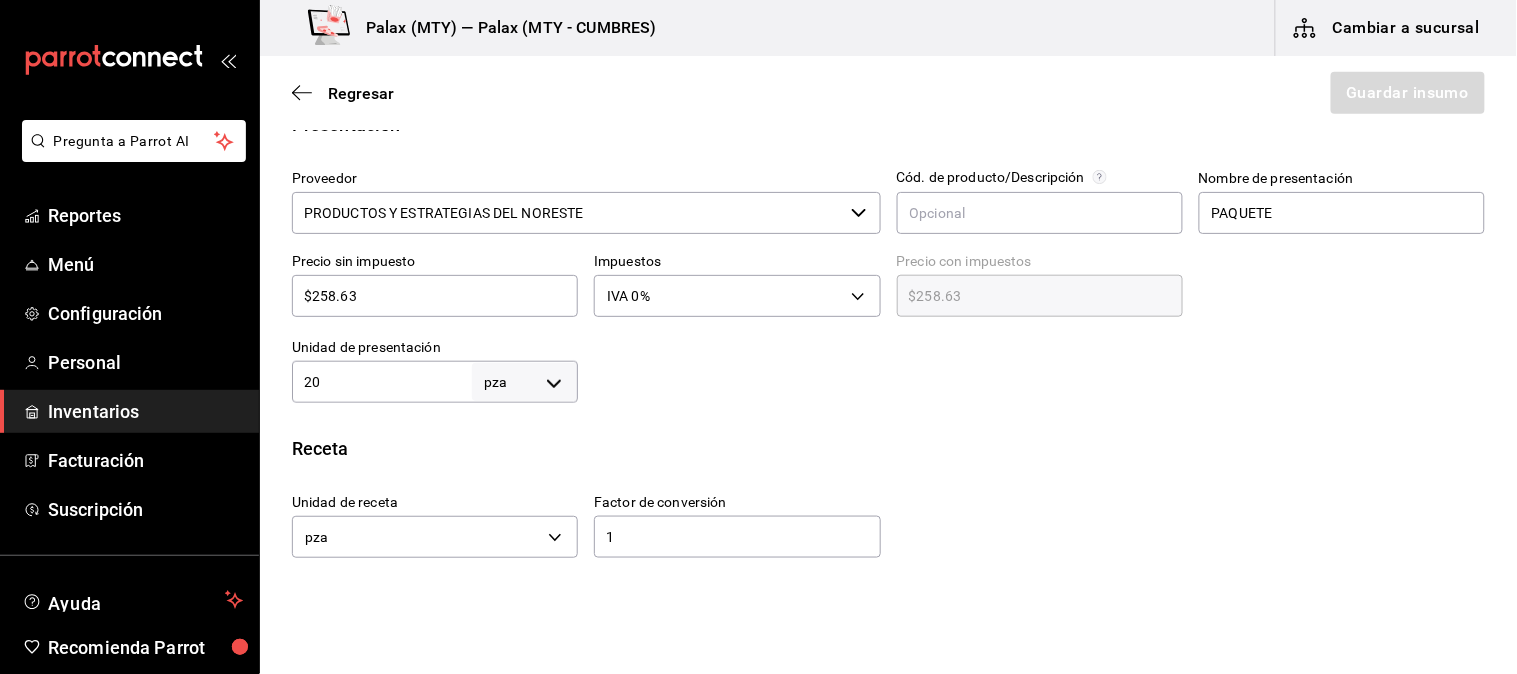 click at bounding box center [1031, 363] 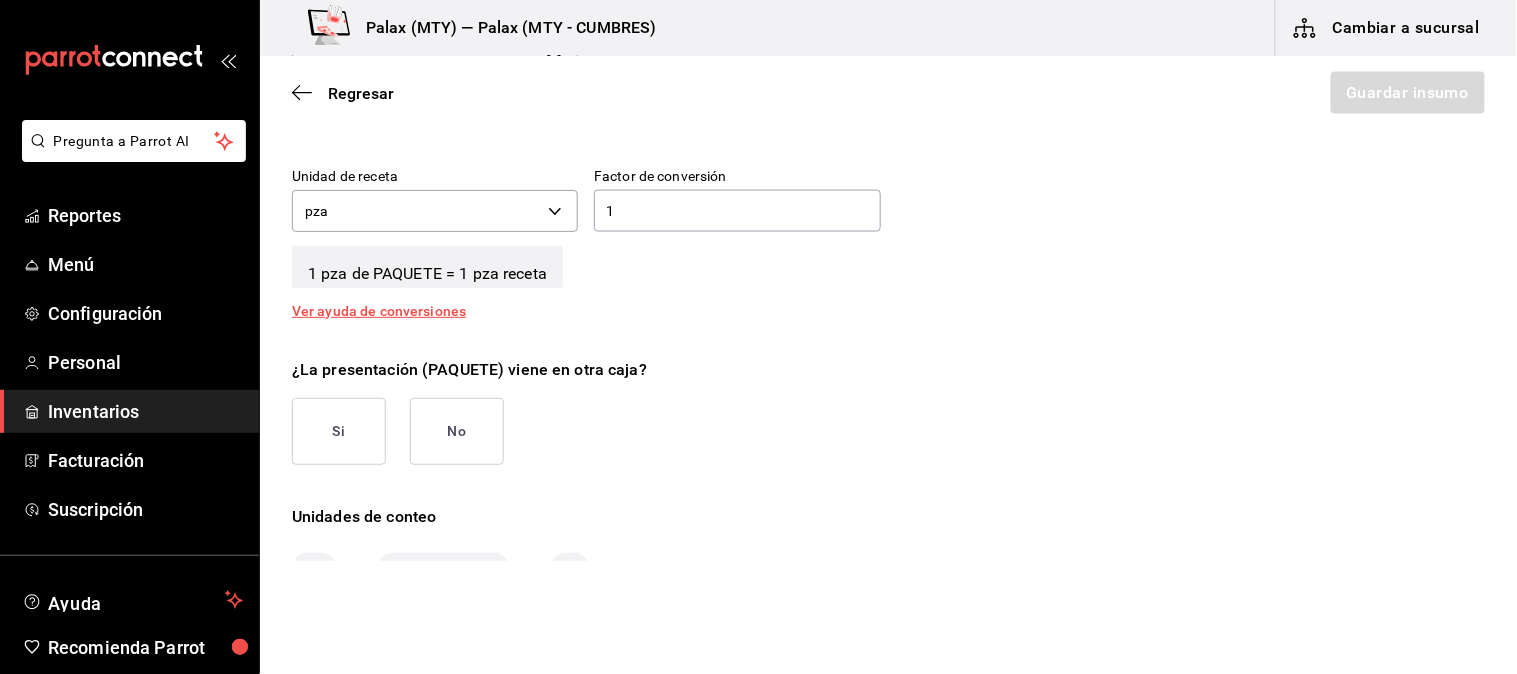 scroll, scrollTop: 852, scrollLeft: 0, axis: vertical 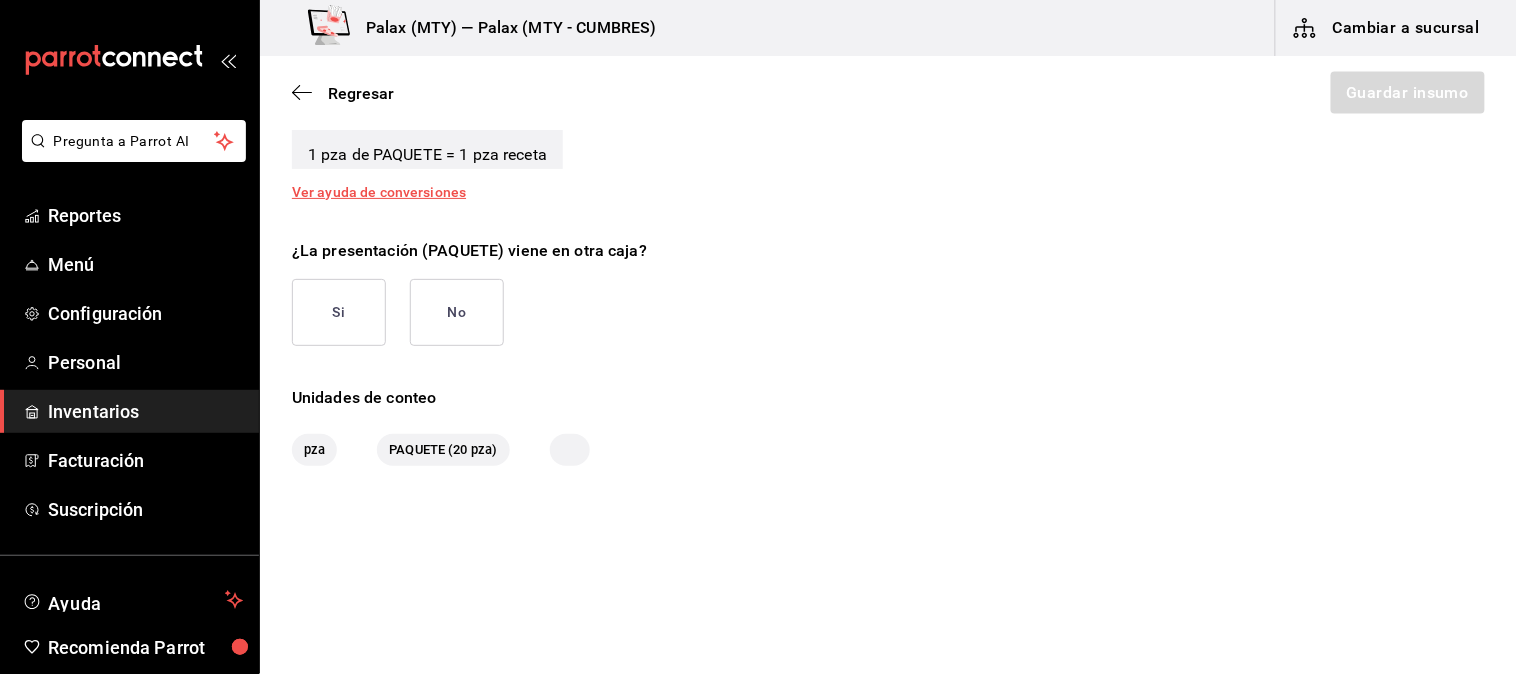 click on "Si" at bounding box center [339, 312] 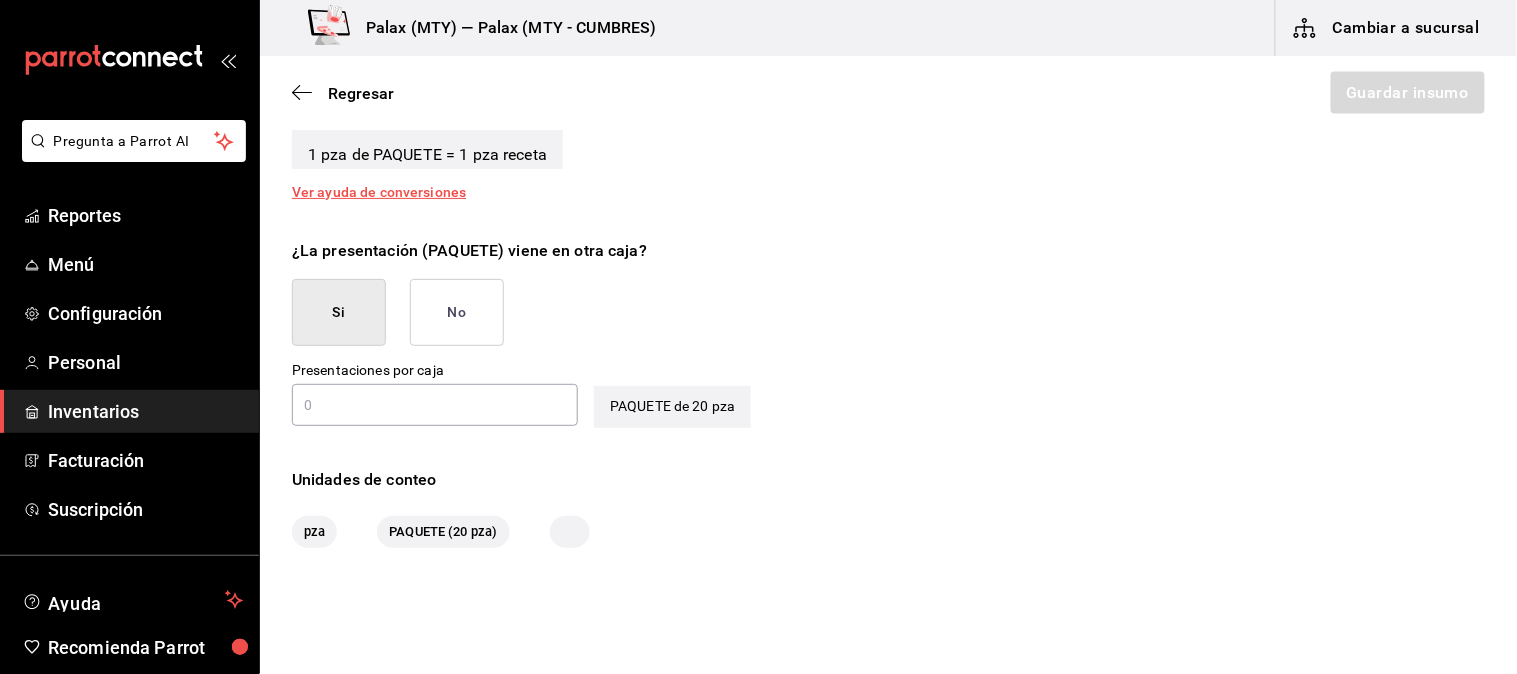 click at bounding box center [435, 405] 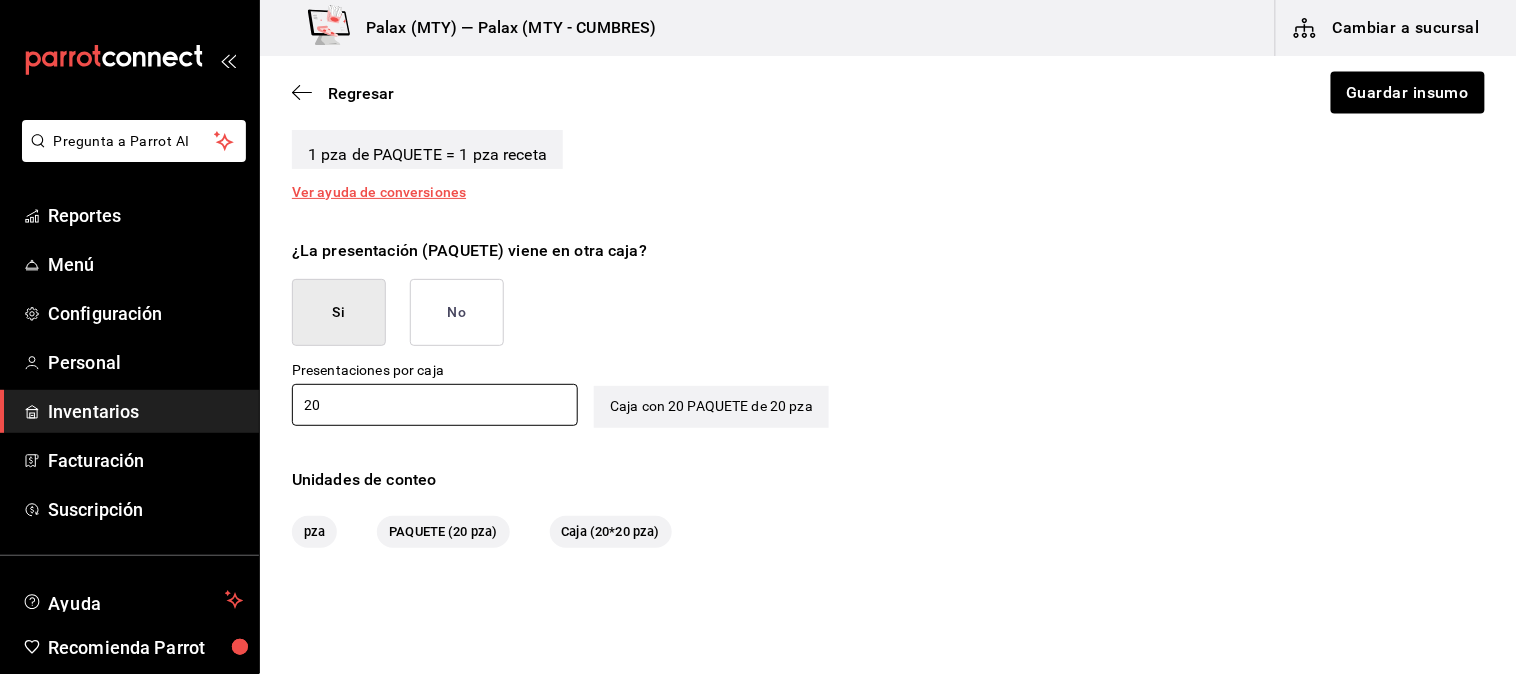 type on "20" 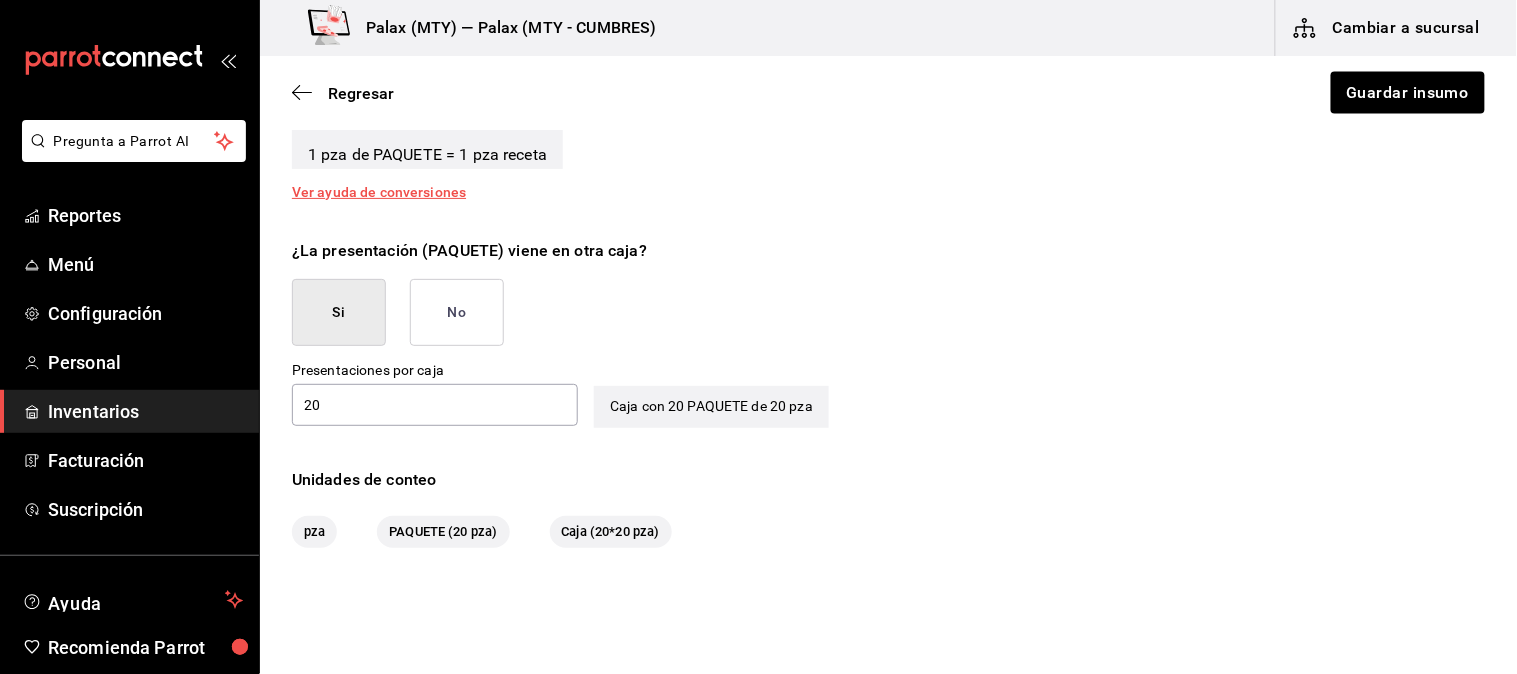 click on "Insumo Nombre TECATE ROJO Categoría de inventario bar ​ Mínimo 0 ​ Ideal 1 ​ Insumo de producción Este insumo se produce con una receta de producción Presentación Proveedor PRODUCTOS Y ESTRATEGIAS DEL NORESTE ​ Cód. de producto/Descripción Nombre de presentación PAQUETE Precio sin impuesto $258.63 ​ Impuestos IVA 0% IVA_0 Precio con impuestos $258.63 ​ Unidad de presentación 20 pza UNIT ​ Receta Unidad de receta pza UNIT Factor de conversión 1 ​ 1 pza de PAQUETE = 1 pza receta Ver ayuda de conversiones ¿La presentación (PAQUETE) viene en otra caja? Si No Presentaciones por caja 20 ​ Caja con 20 PAQUETE de 20 pza Unidades de conteo pza PAQUETE (20 pza) Caja (20*20 pza)" at bounding box center (888, -71) 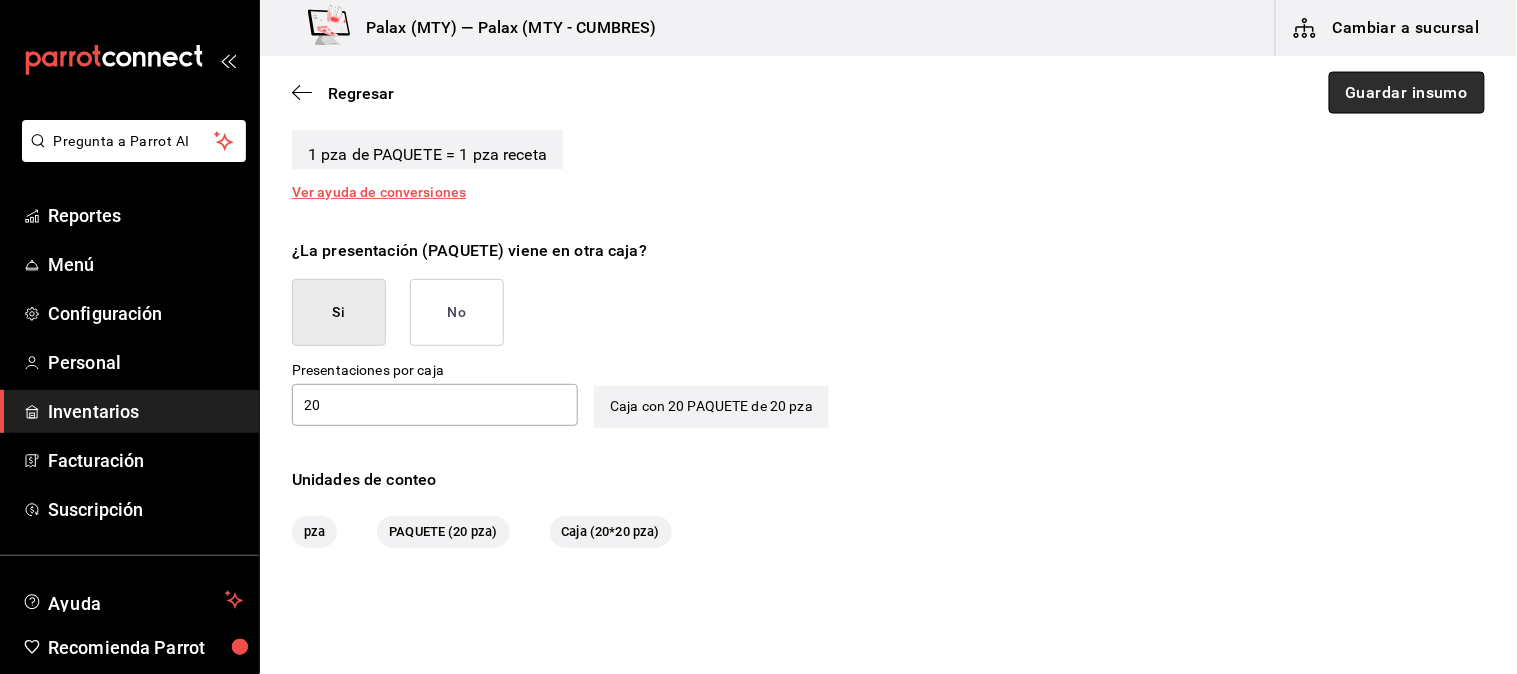 click on "Guardar insumo" at bounding box center [1407, 93] 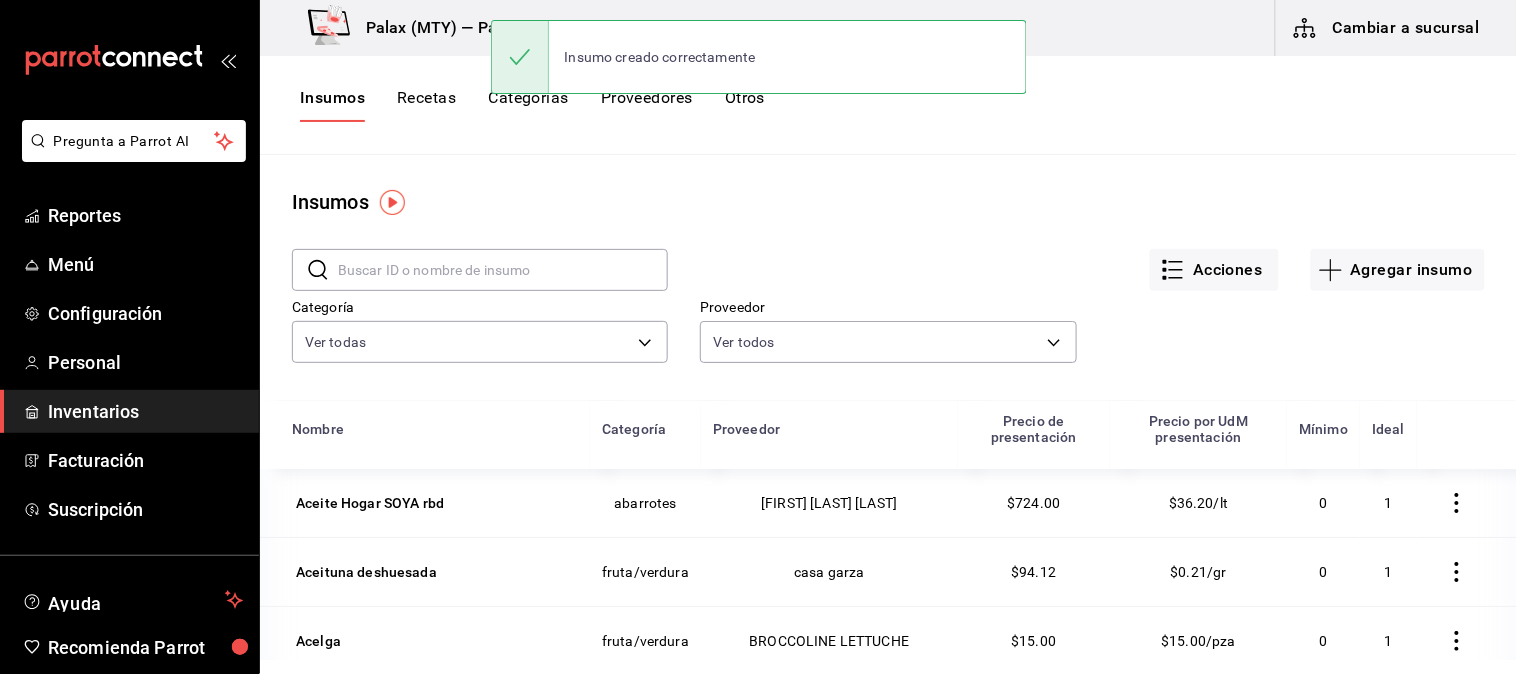 click at bounding box center [503, 270] 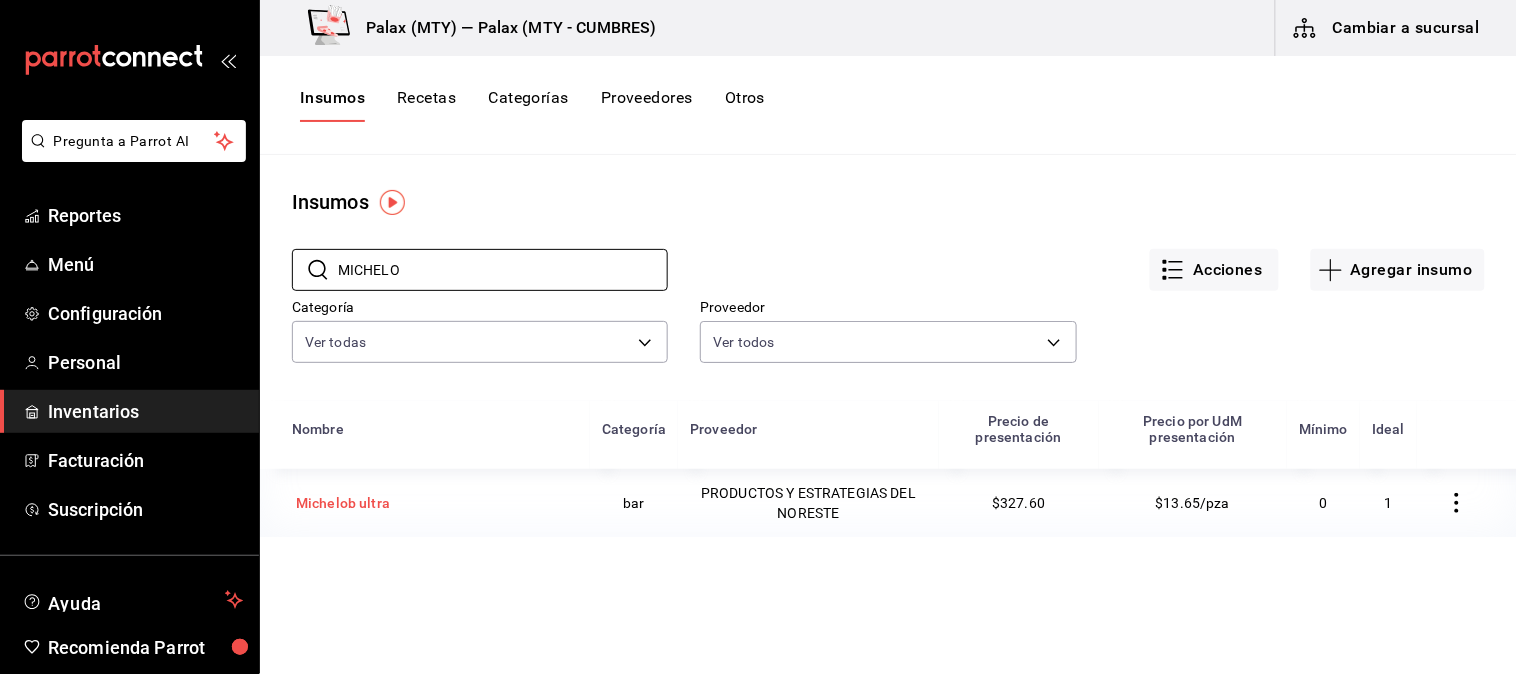 type on "MICHELO" 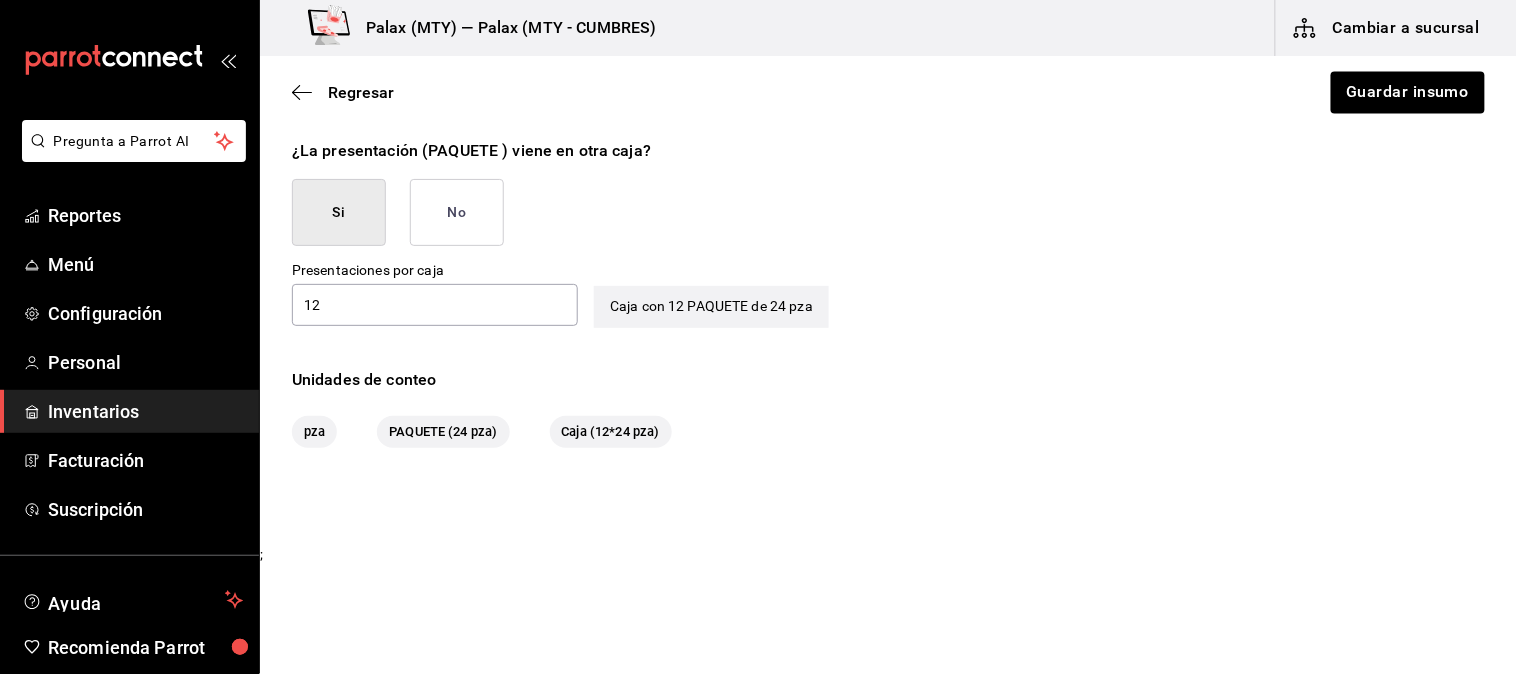 scroll, scrollTop: 975, scrollLeft: 0, axis: vertical 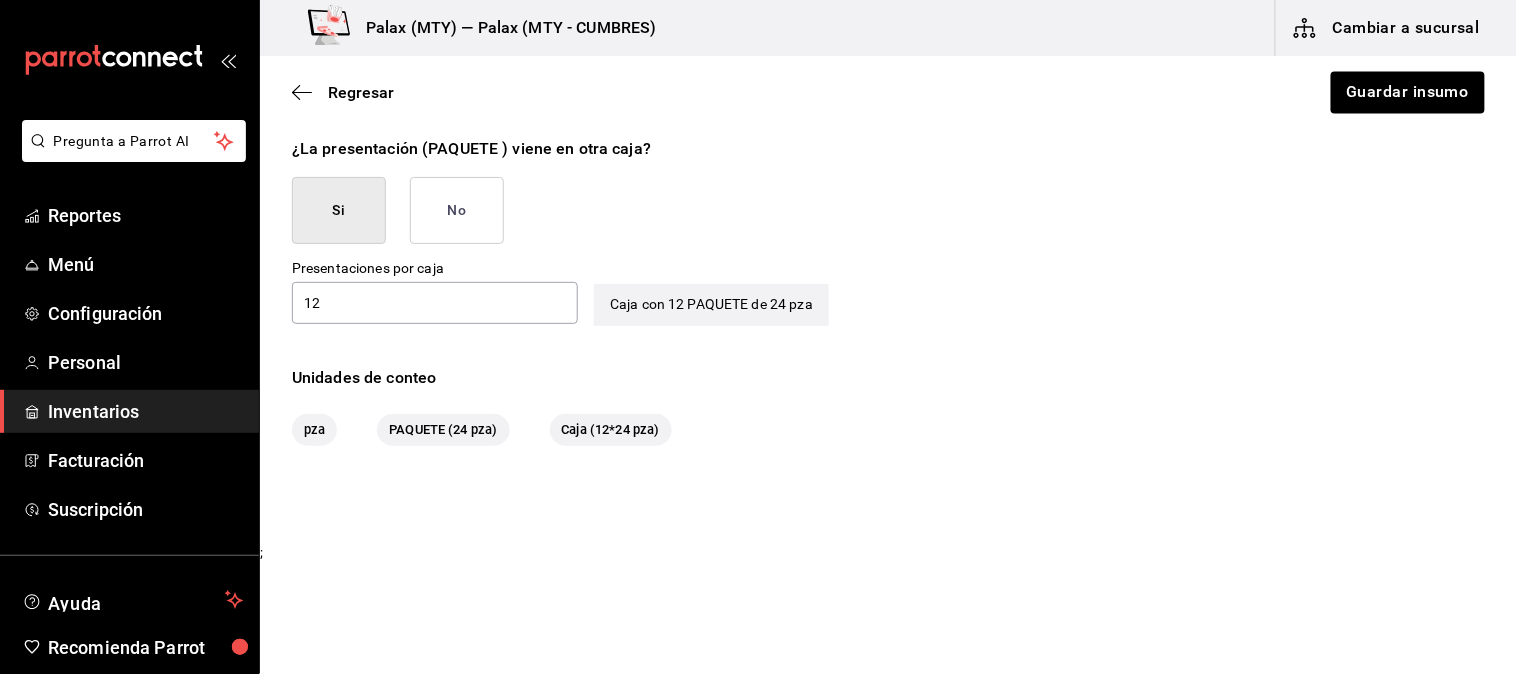 click on "12" at bounding box center [435, 303] 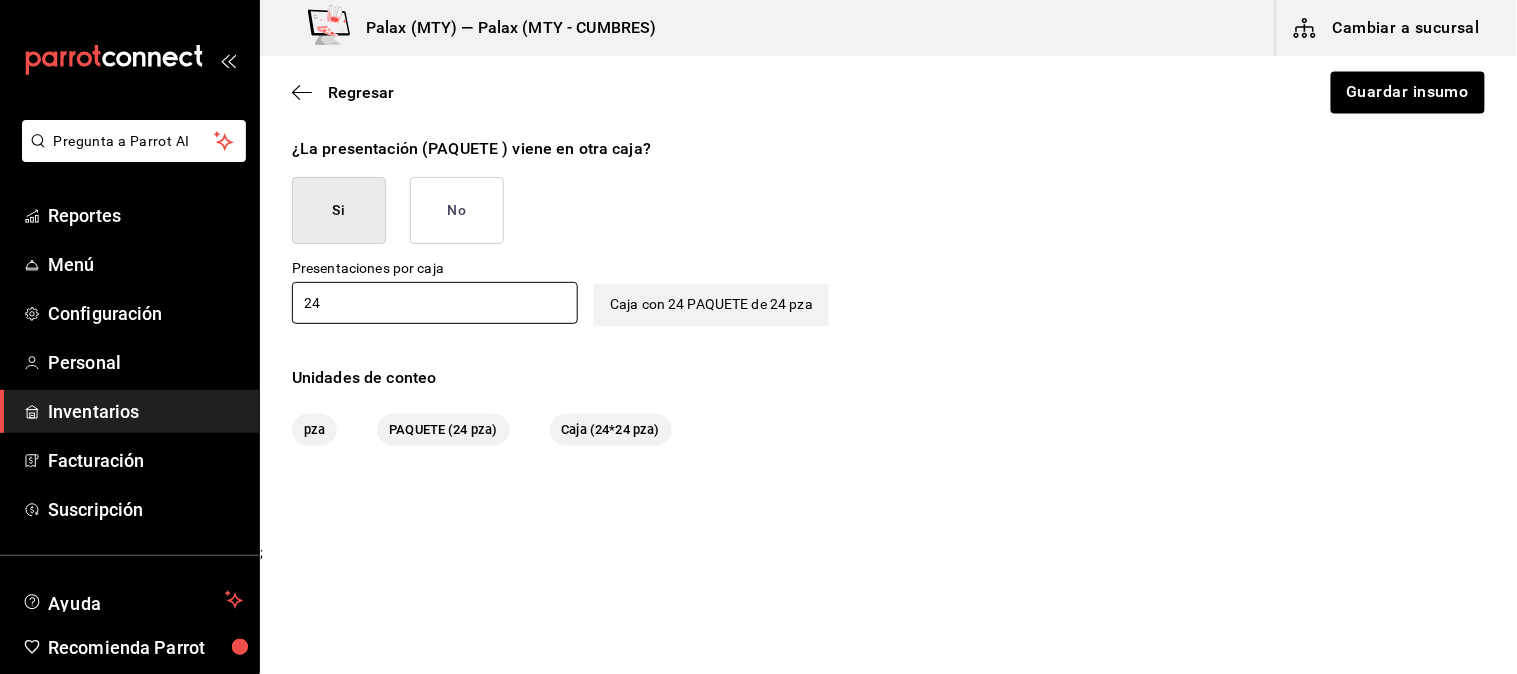 type on "24" 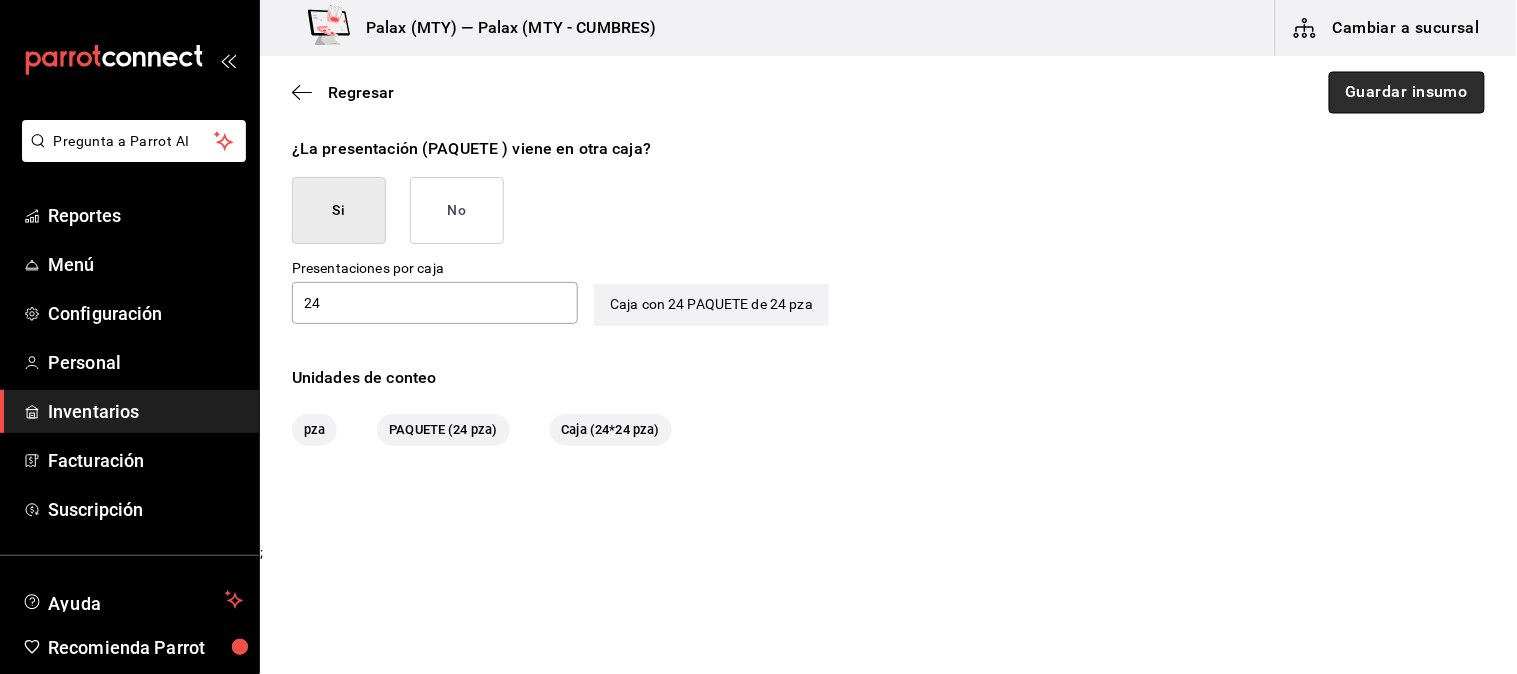 click on "Guardar insumo" at bounding box center [1407, 93] 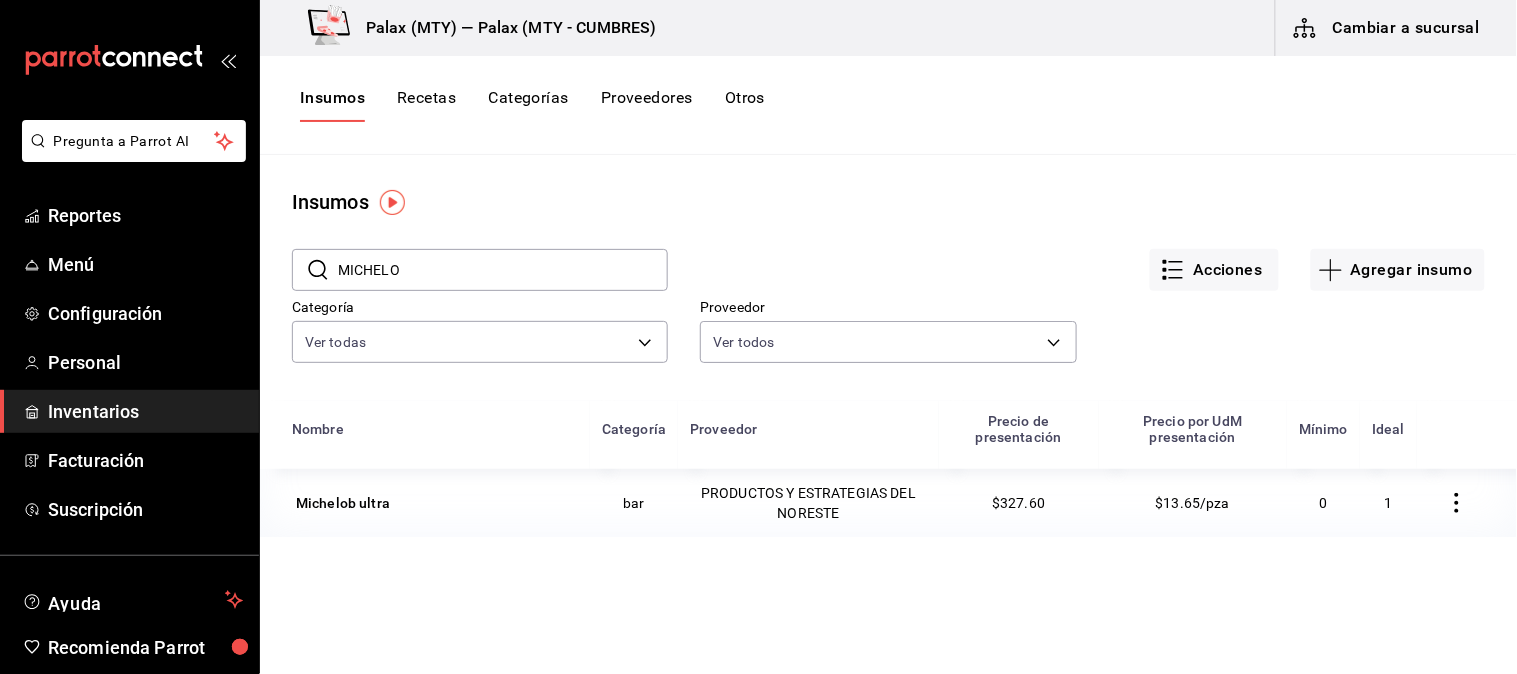 click on "​ MICHELO ​" at bounding box center (464, 254) 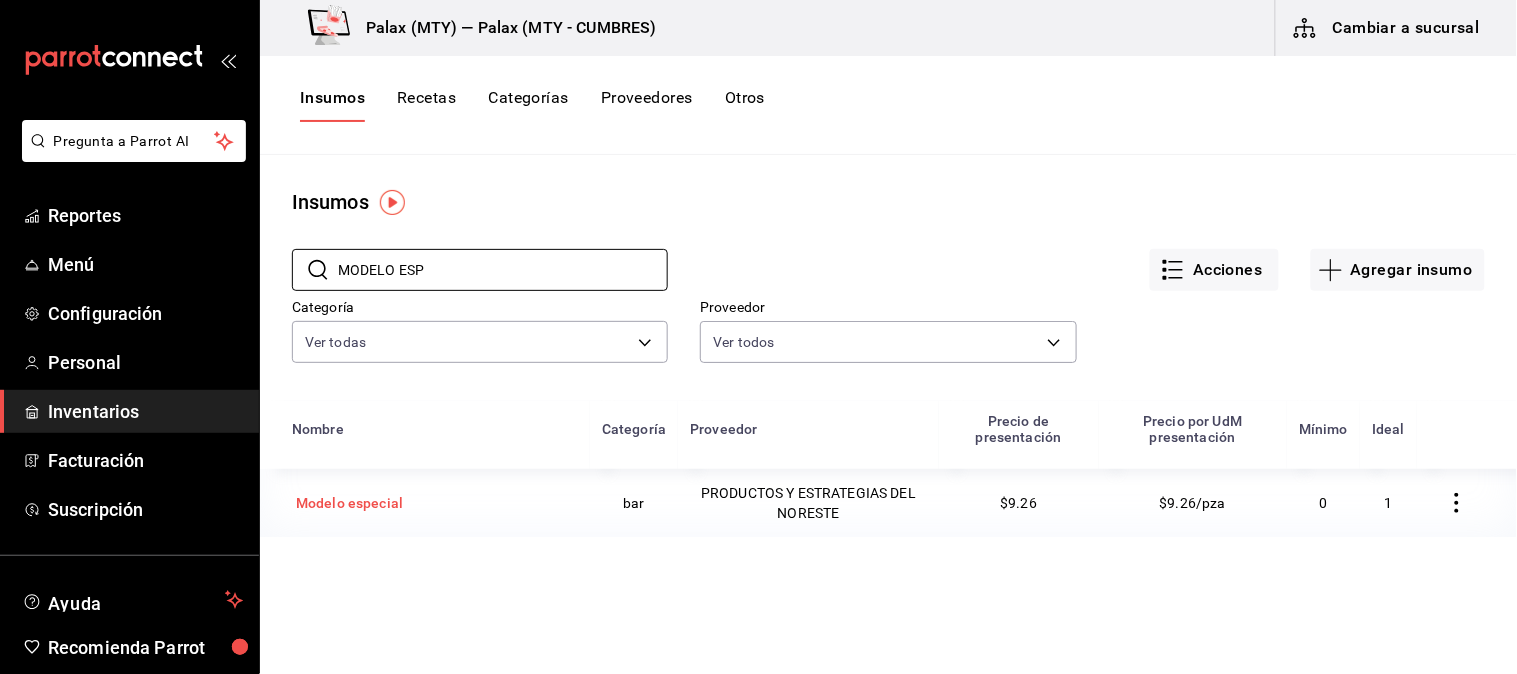 type on "MODELO ESP" 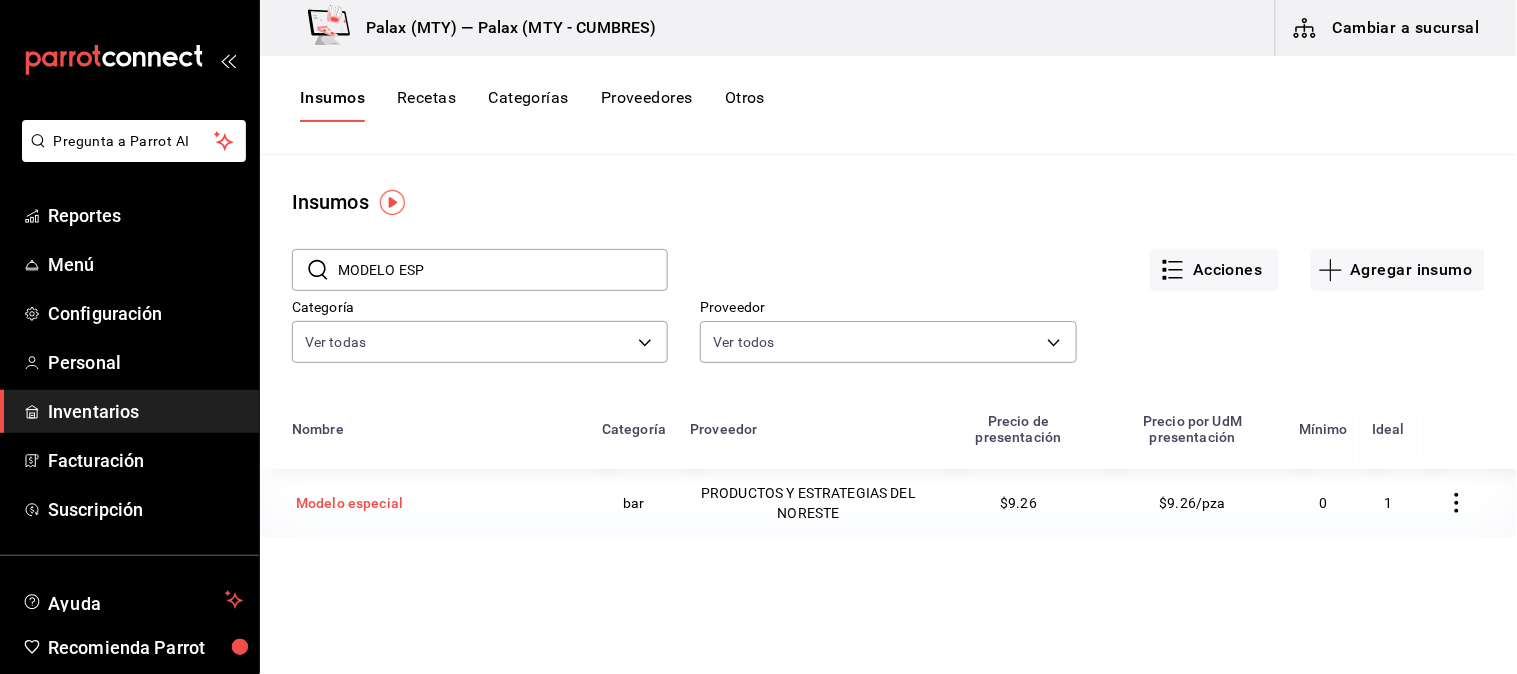 click on "Modelo especial" at bounding box center [349, 503] 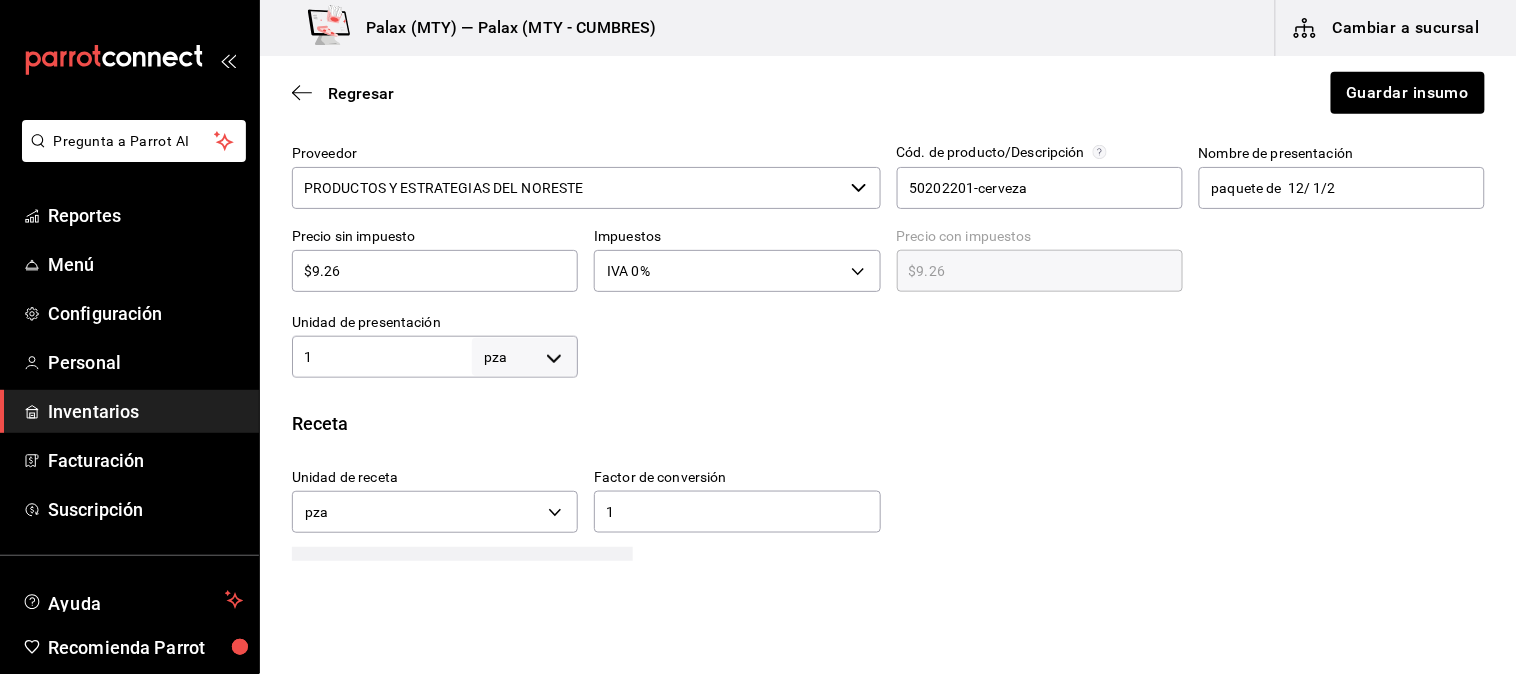 scroll, scrollTop: 421, scrollLeft: 0, axis: vertical 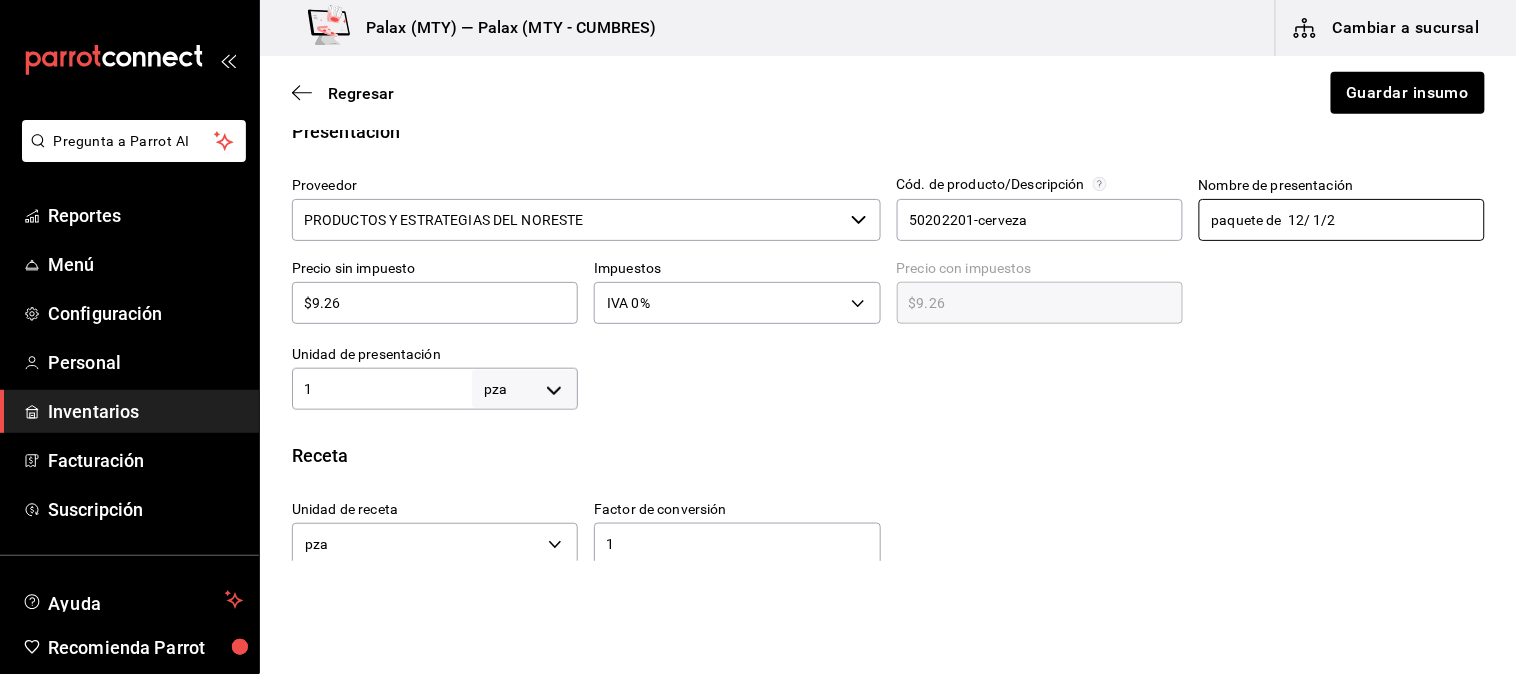 drag, startPoint x: 1373, startPoint y: 221, endPoint x: 1220, endPoint y: 223, distance: 153.01308 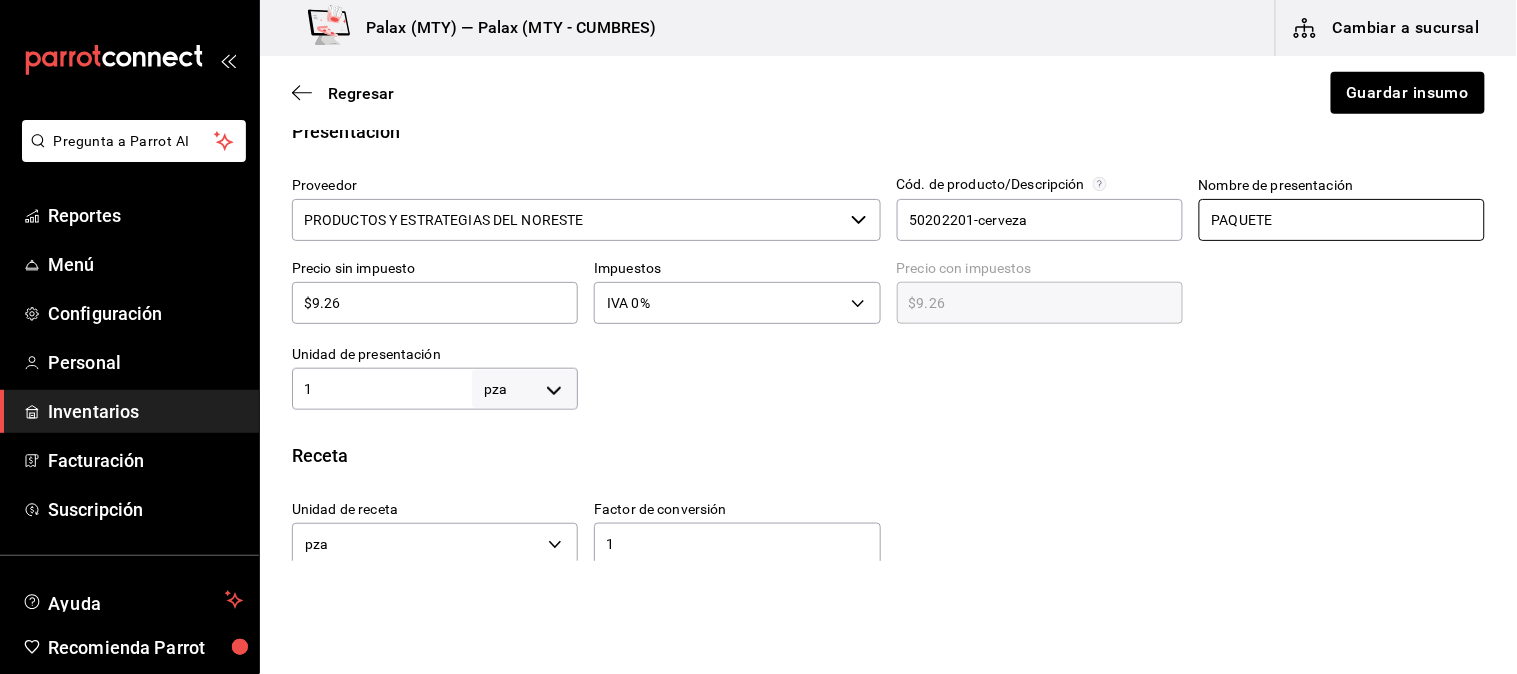 type on "PAQUETE" 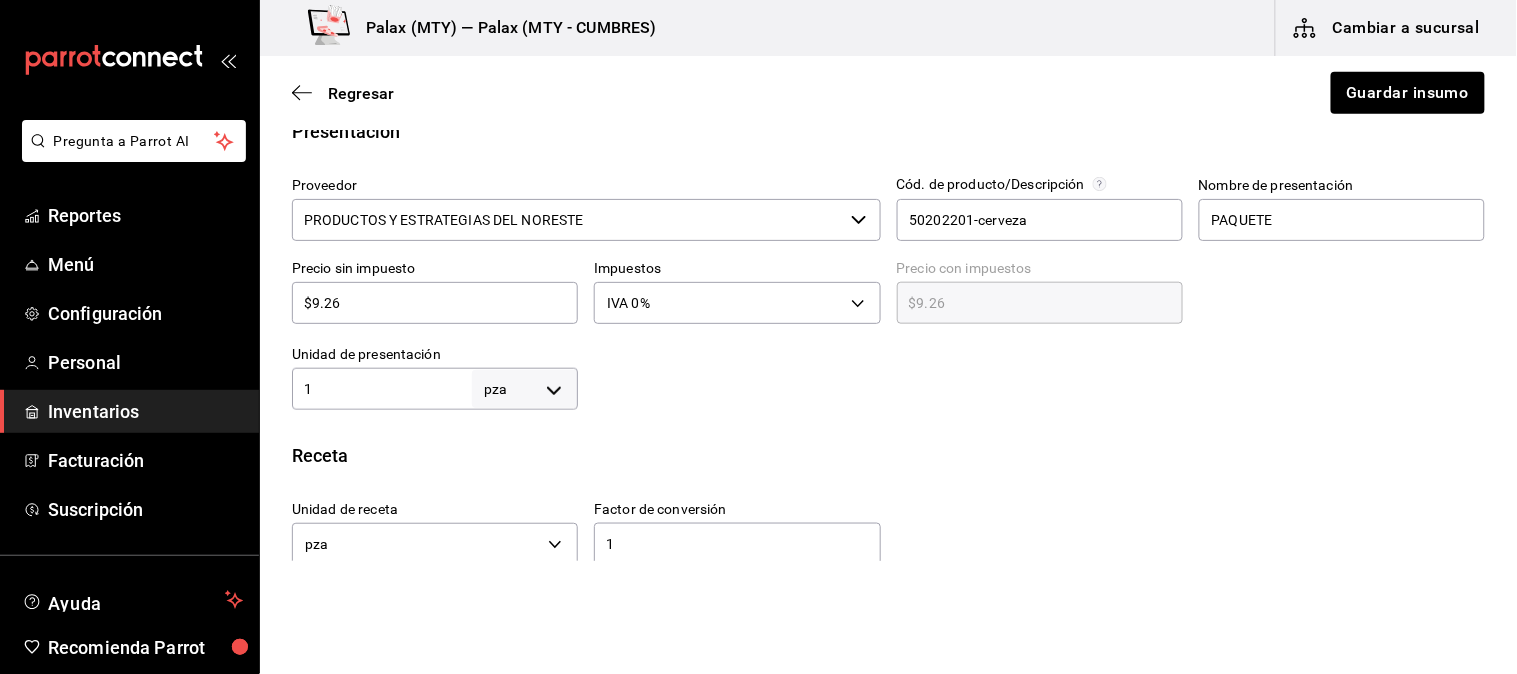 click at bounding box center [1334, 287] 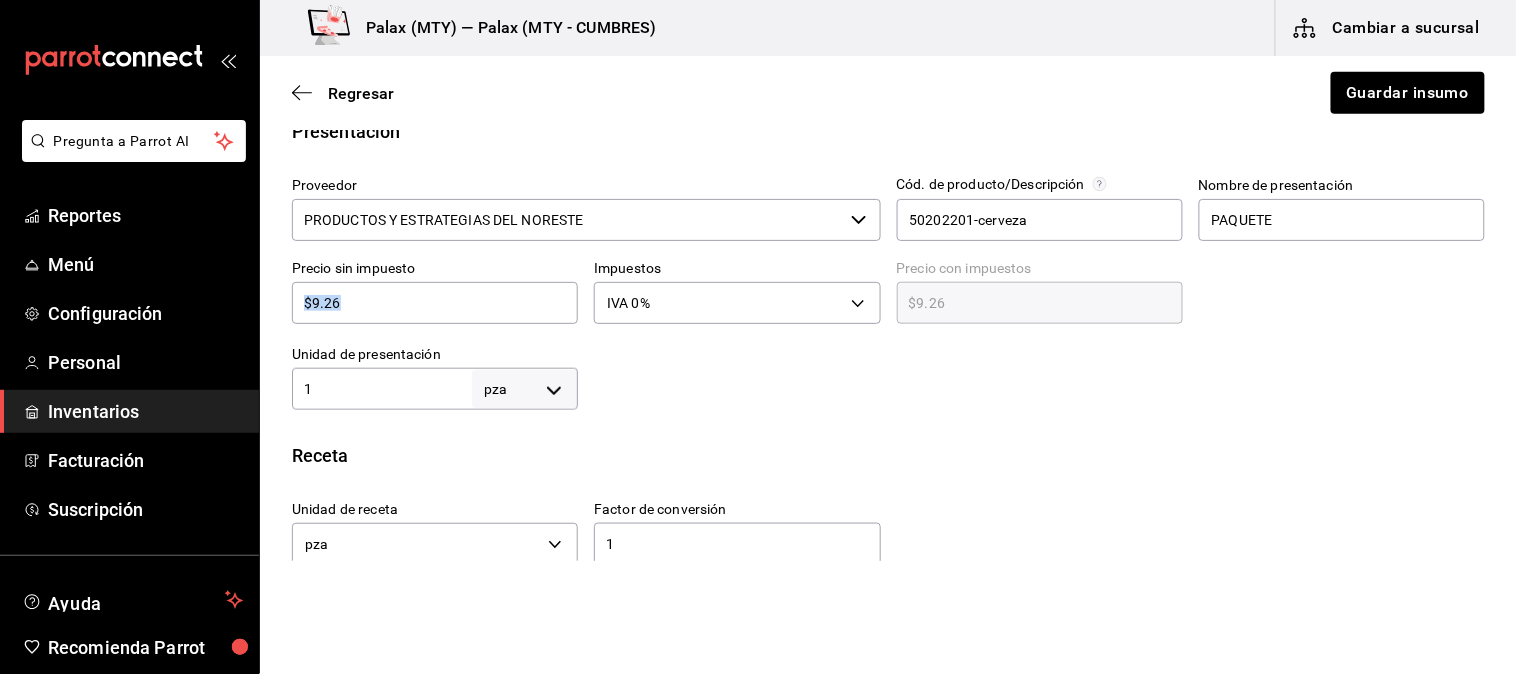 click on "$9.26 ​" at bounding box center [435, 303] 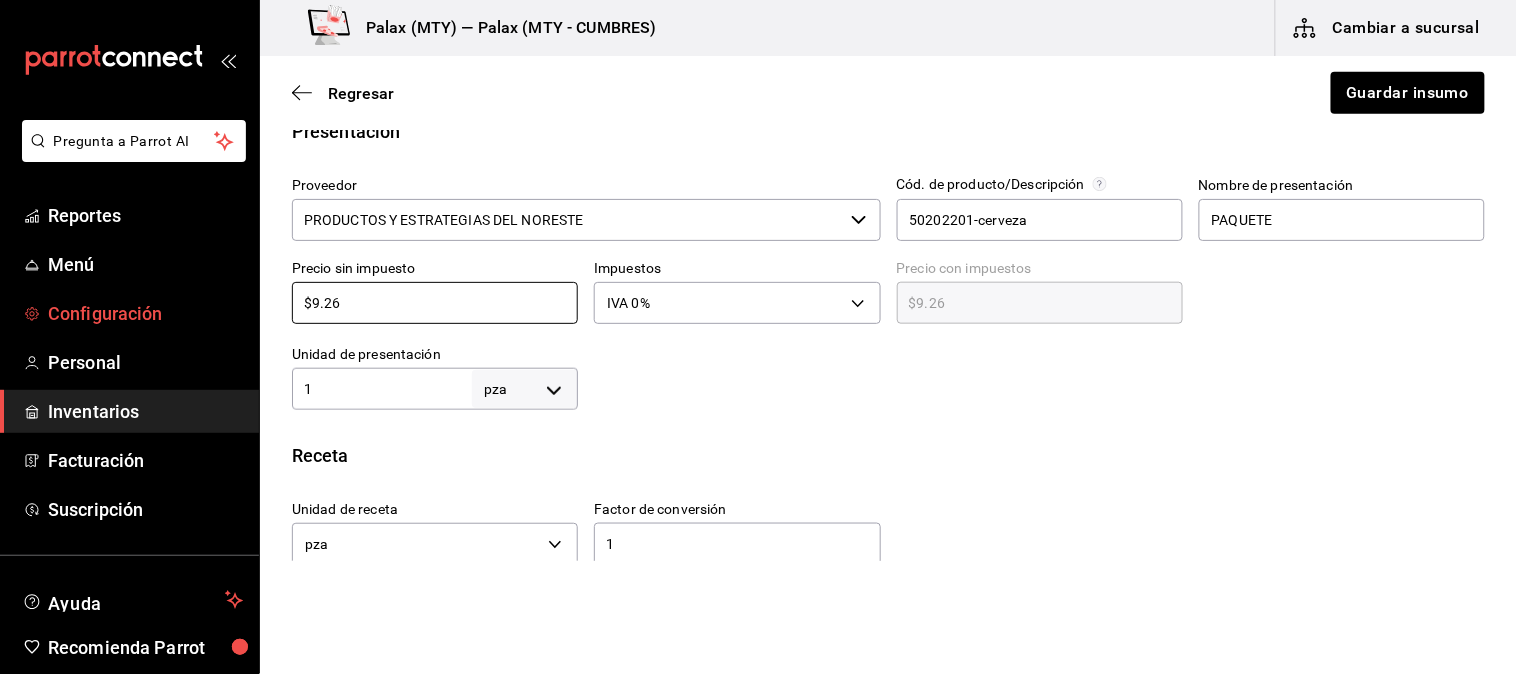 drag, startPoint x: 452, startPoint y: 303, endPoint x: 51, endPoint y: 306, distance: 401.01123 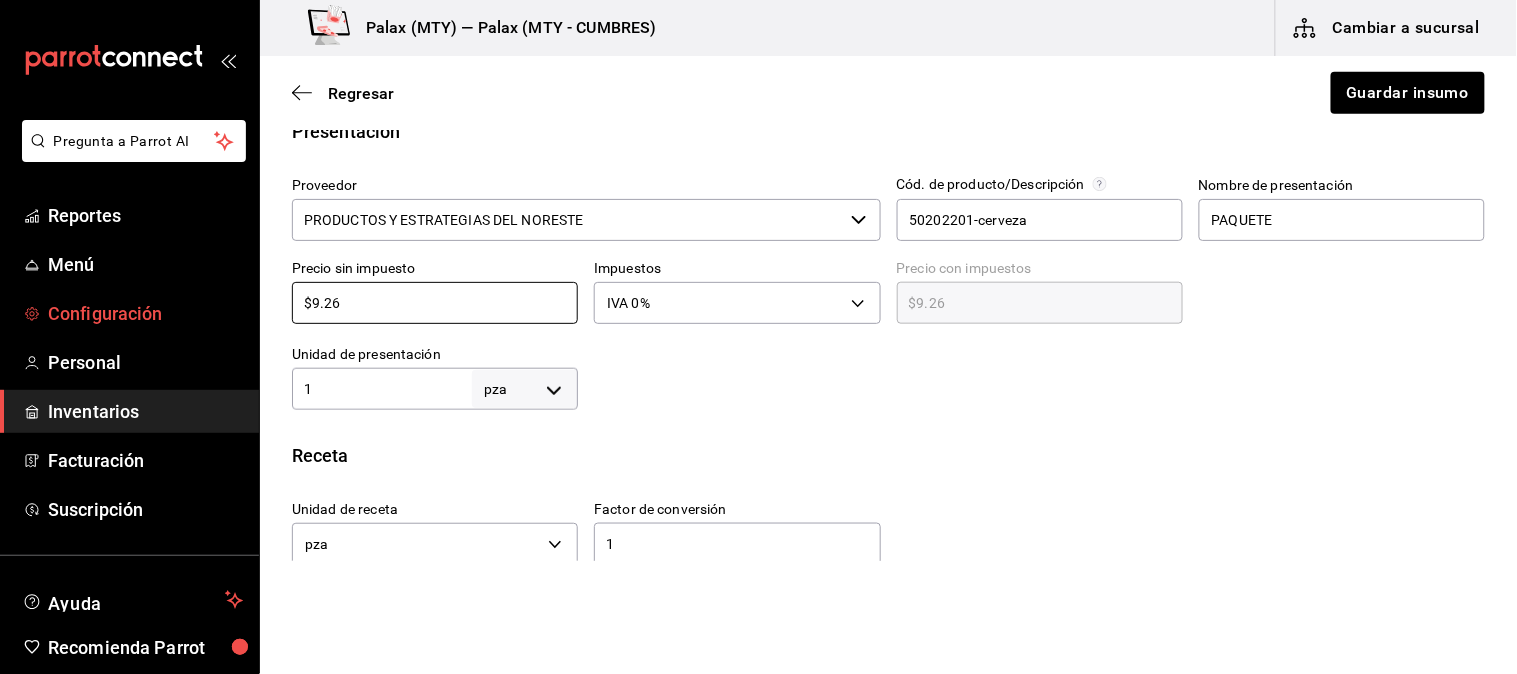 click on "Pregunta a Parrot AI Reportes   Menú   Configuración   Personal   Inventarios   Facturación   Suscripción   Ayuda Recomienda Parrot   Mutiuser Palax   Sugerir nueva función   Palax (MTY) — Palax (MTY - CUMBRES) Cambiar a sucursal Regresar Guardar insumo Insumo IN-1724431663852 Nombre Modelo especial Categoría de inventario bar ​ Mínimo 0 ​ Ideal 1 ​ Insumo de producción Este insumo se produce con una receta de producción Presentación Proveedor PRODUCTOS Y ESTRATEGIAS DEL NORESTE ​ Cód. de producto/Descripción 50202201-cerveza Nombre de presentación PAQUETE Precio sin impuesto $9.26 ​ Impuestos IVA 0% IVA_0 Precio con impuestos $9.26 ​ Unidad de presentación 1 pza UNIT ​ Receta Unidad de receta pza UNIT Factor de conversión 1 ​ 1 pza de PAQUETE  = 1 pza receta Ver ayuda de conversiones ¿La presentación (PAQUETE ) viene en otra caja? Si No Presentaciones por caja 12 ​ Caja con 12 PAQUETE  de 1 pza Unidades de conteo pza PAQUETE  (1 pza) Caja (12*1 pza) ;" at bounding box center [758, 280] 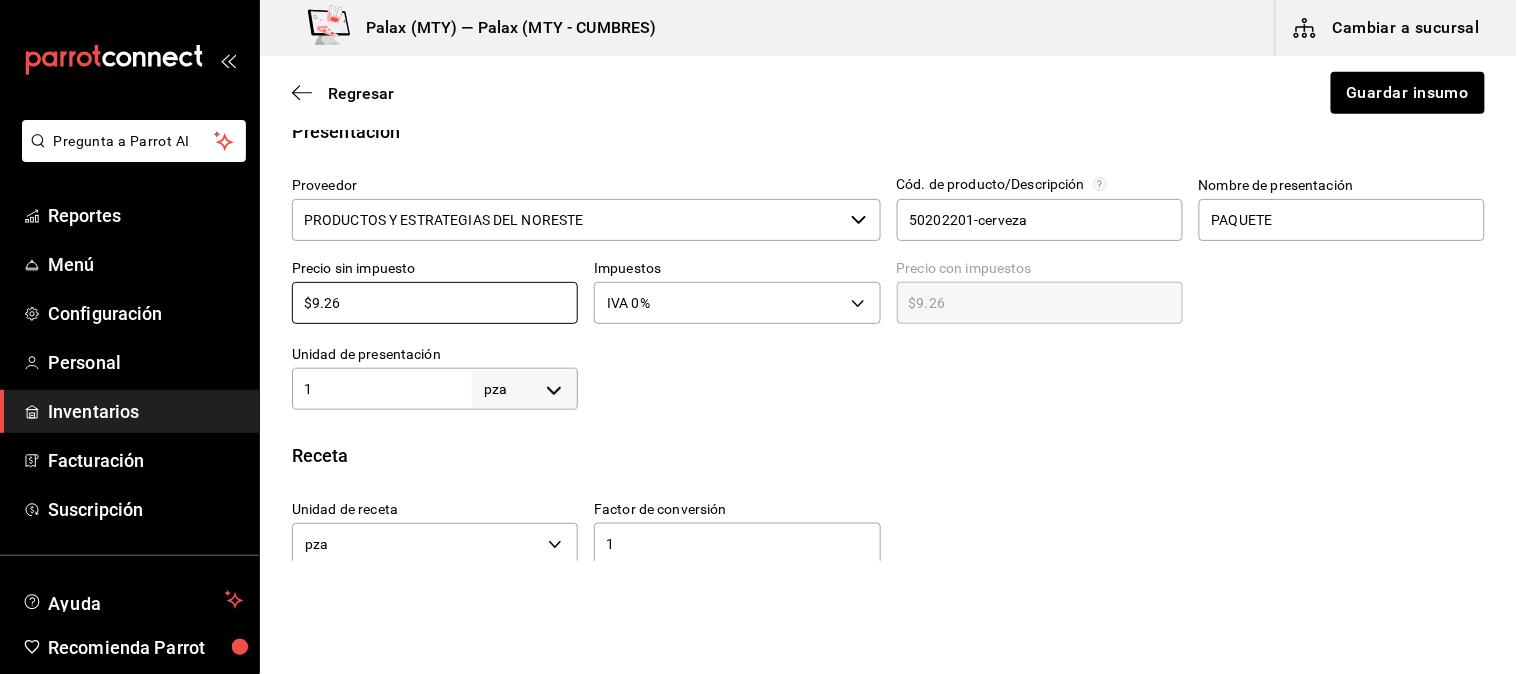 type on "$1" 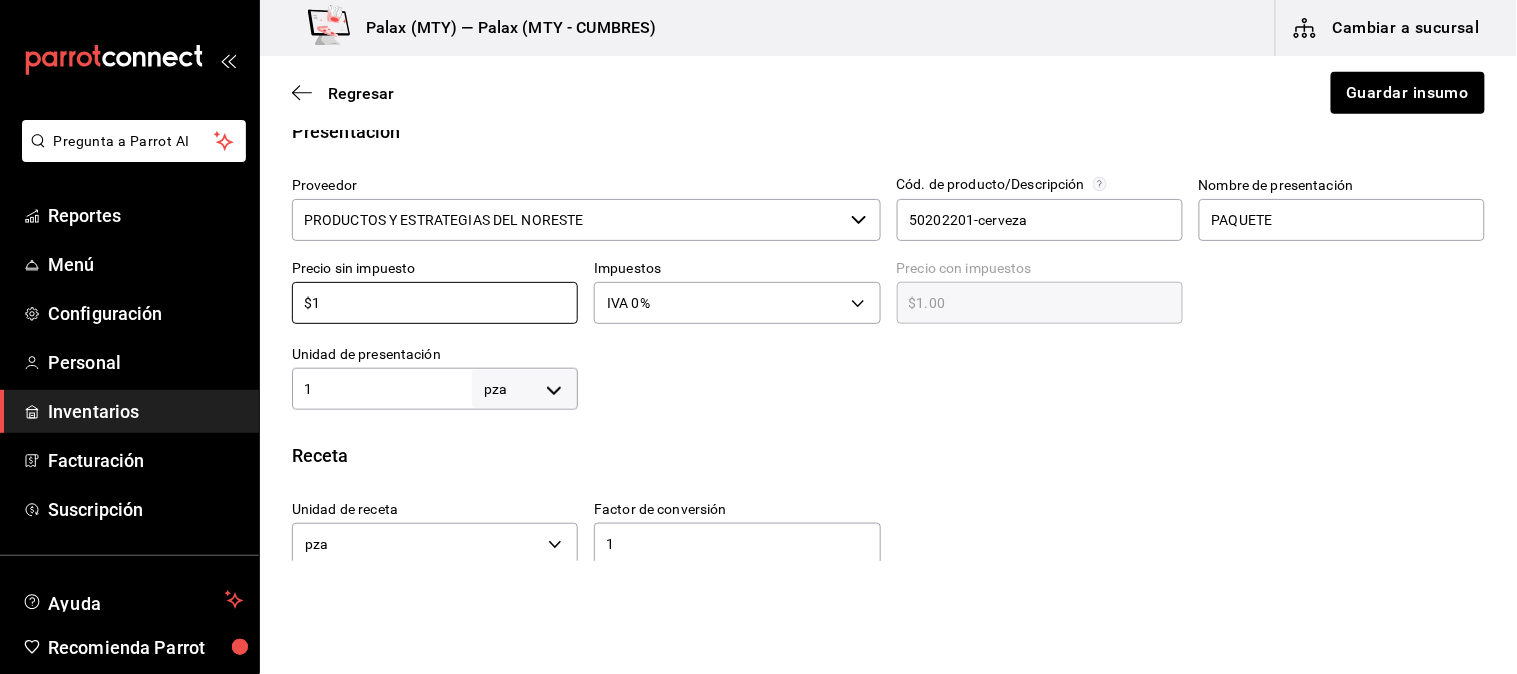 type on "$1.00" 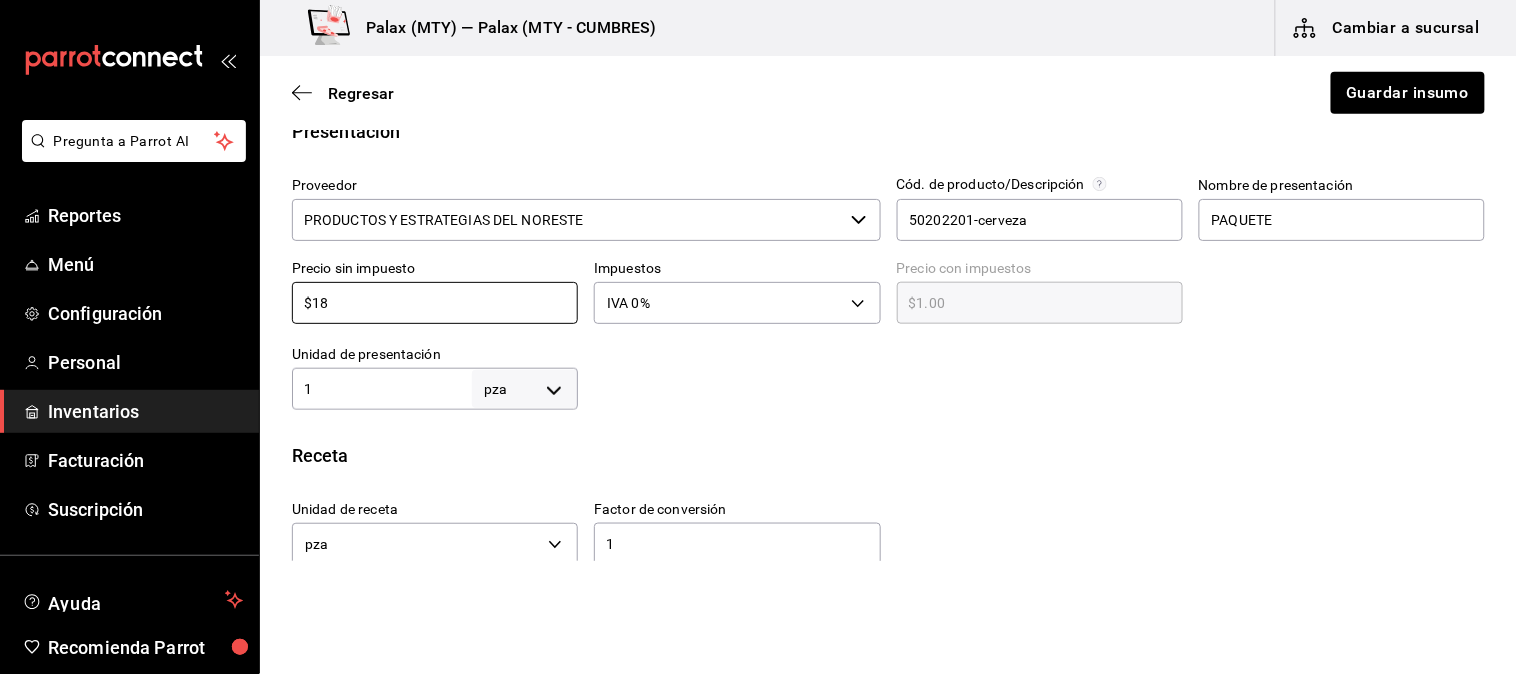 type on "$18.00" 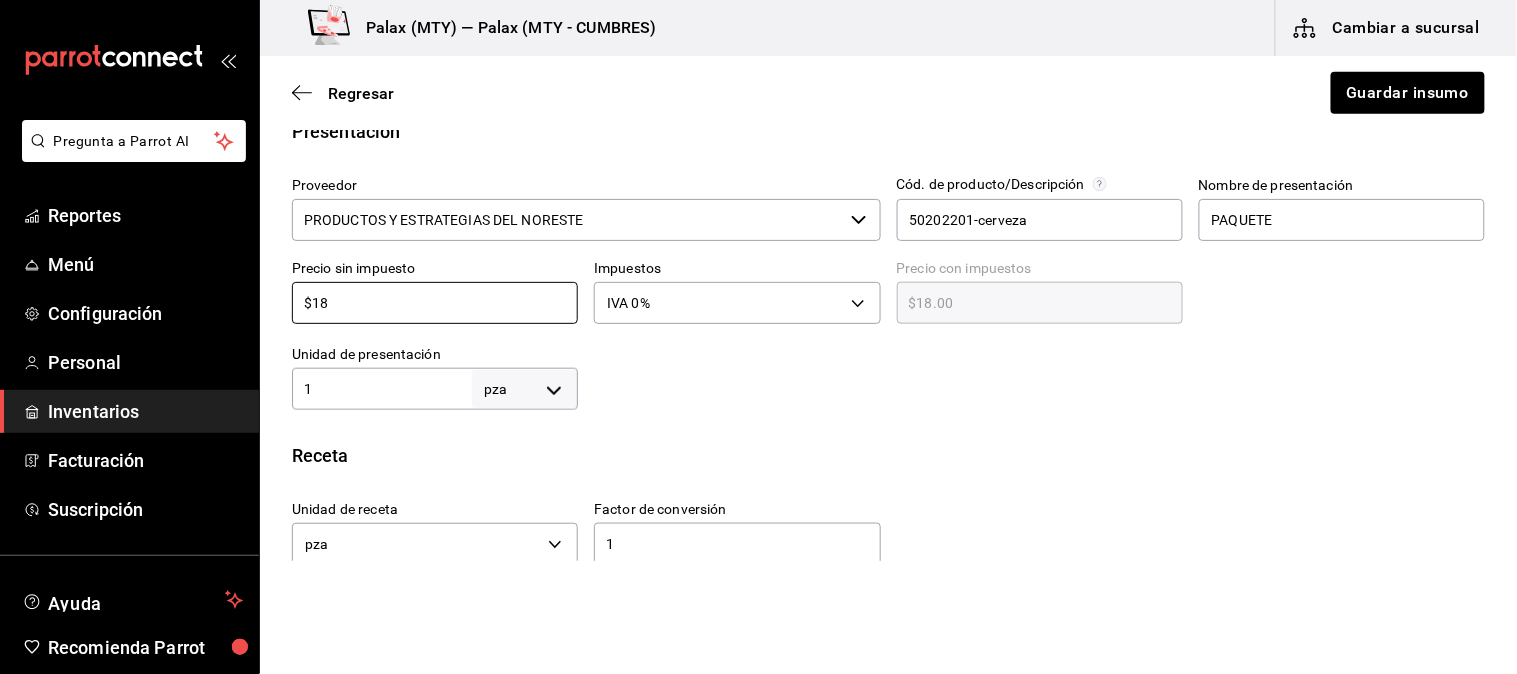 type on "$189" 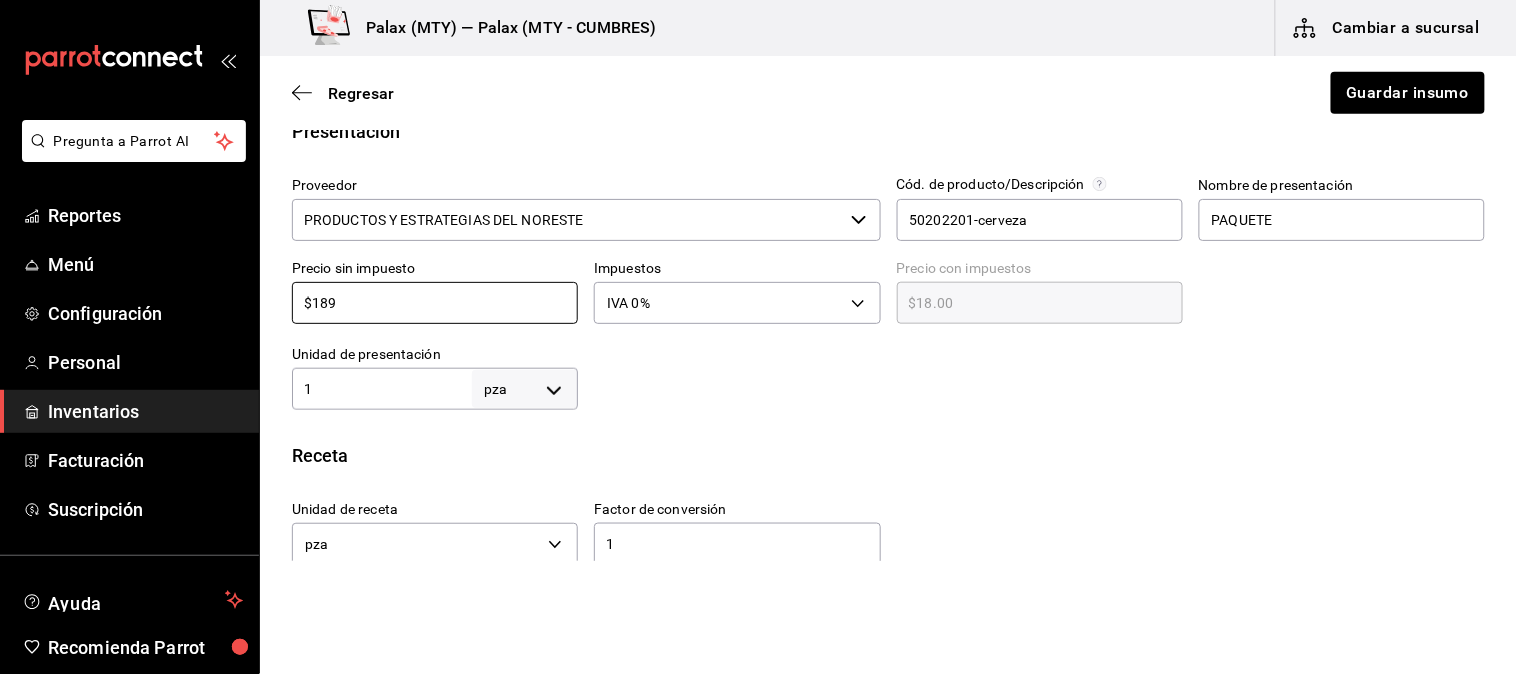 type on "$189.00" 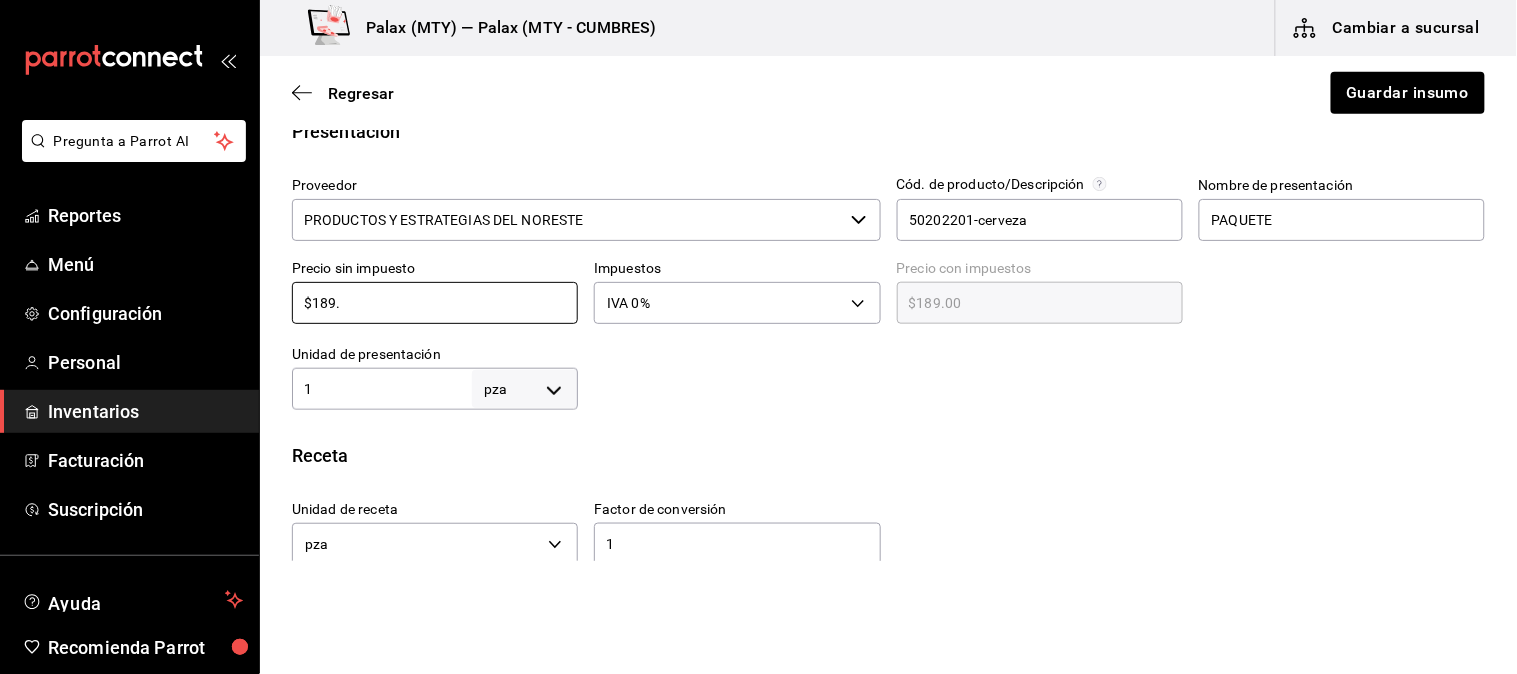 type on "$189.6" 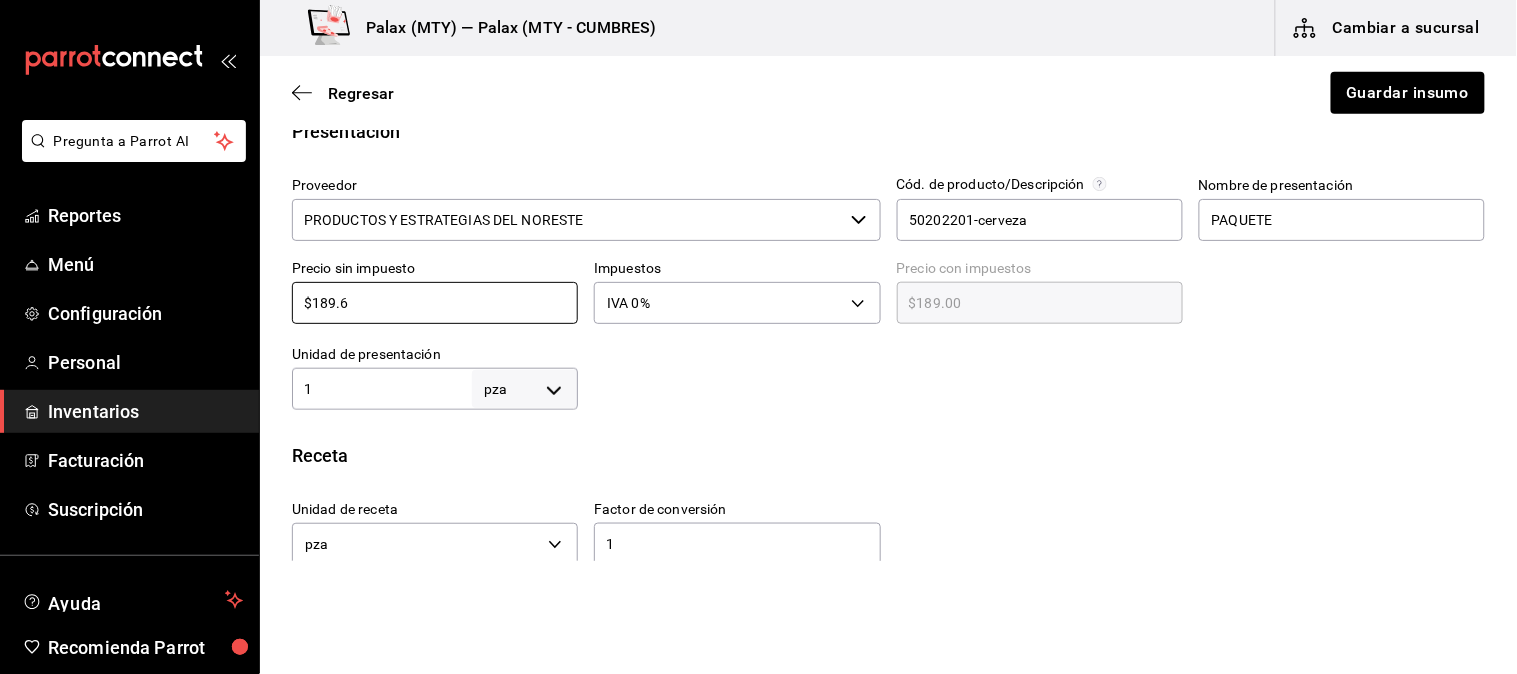 type on "$189.60" 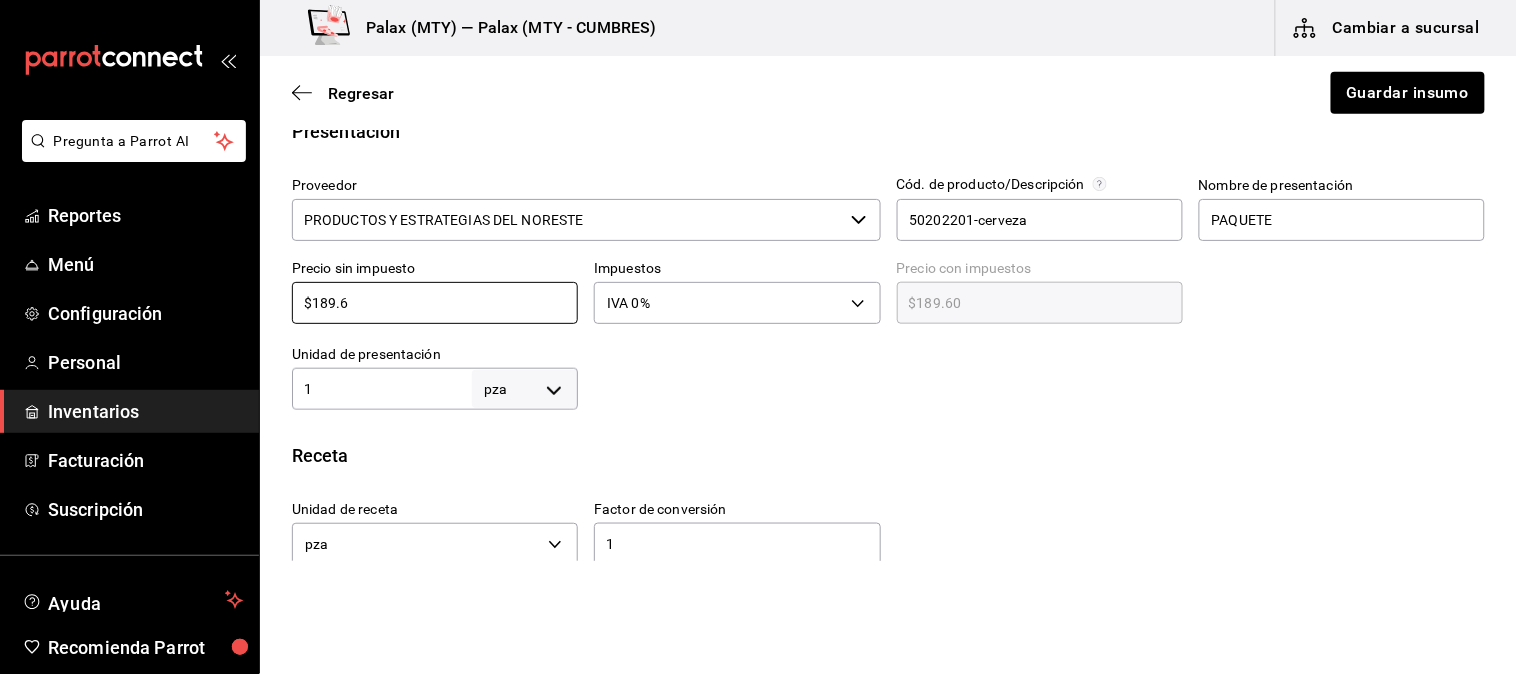 type on "$189.67" 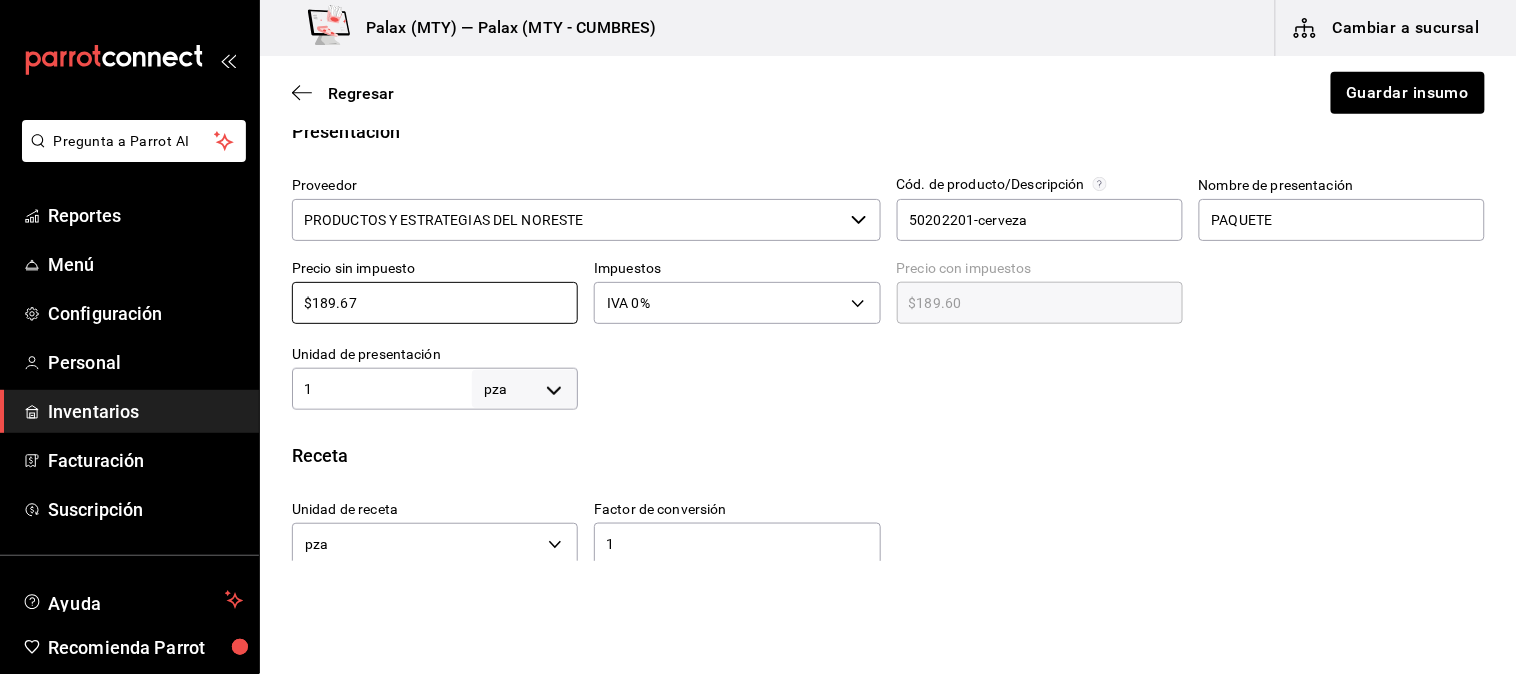 type on "$189.67" 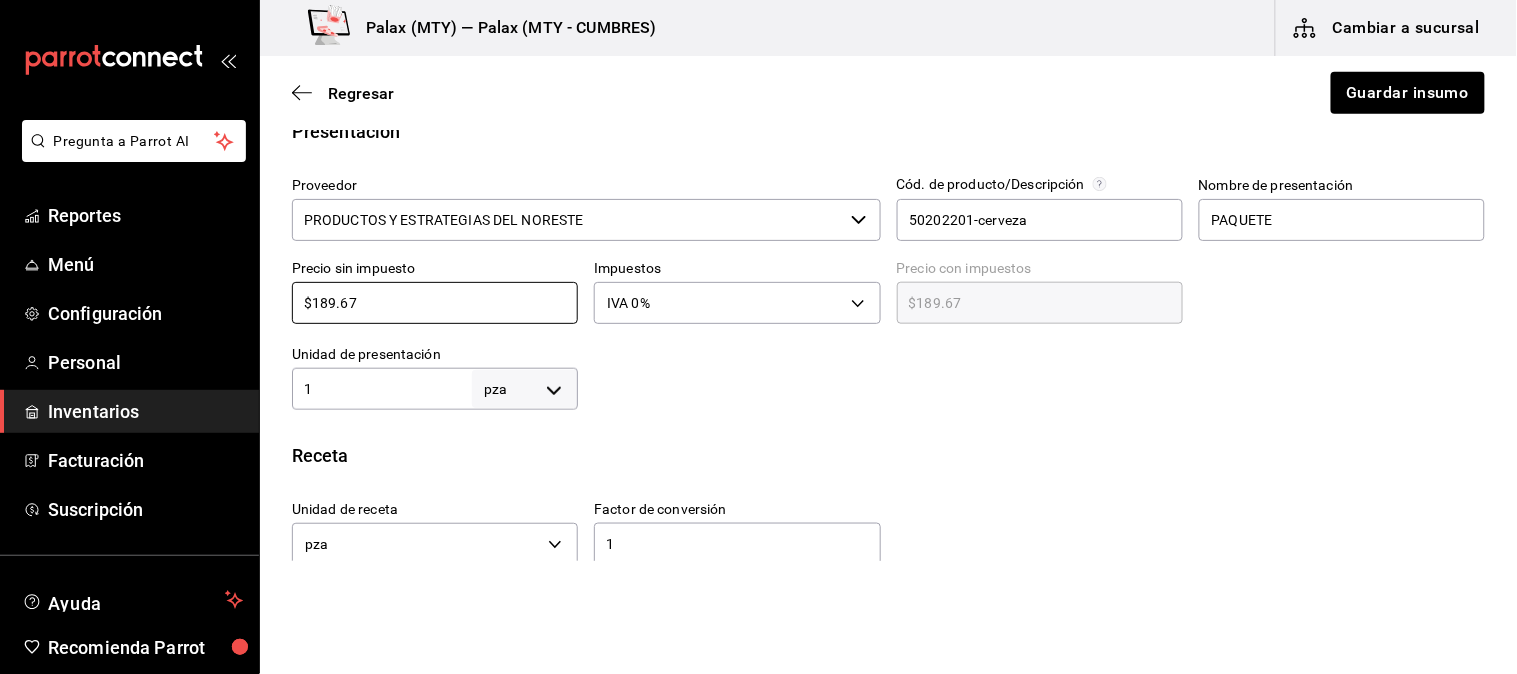 type on "$189.67" 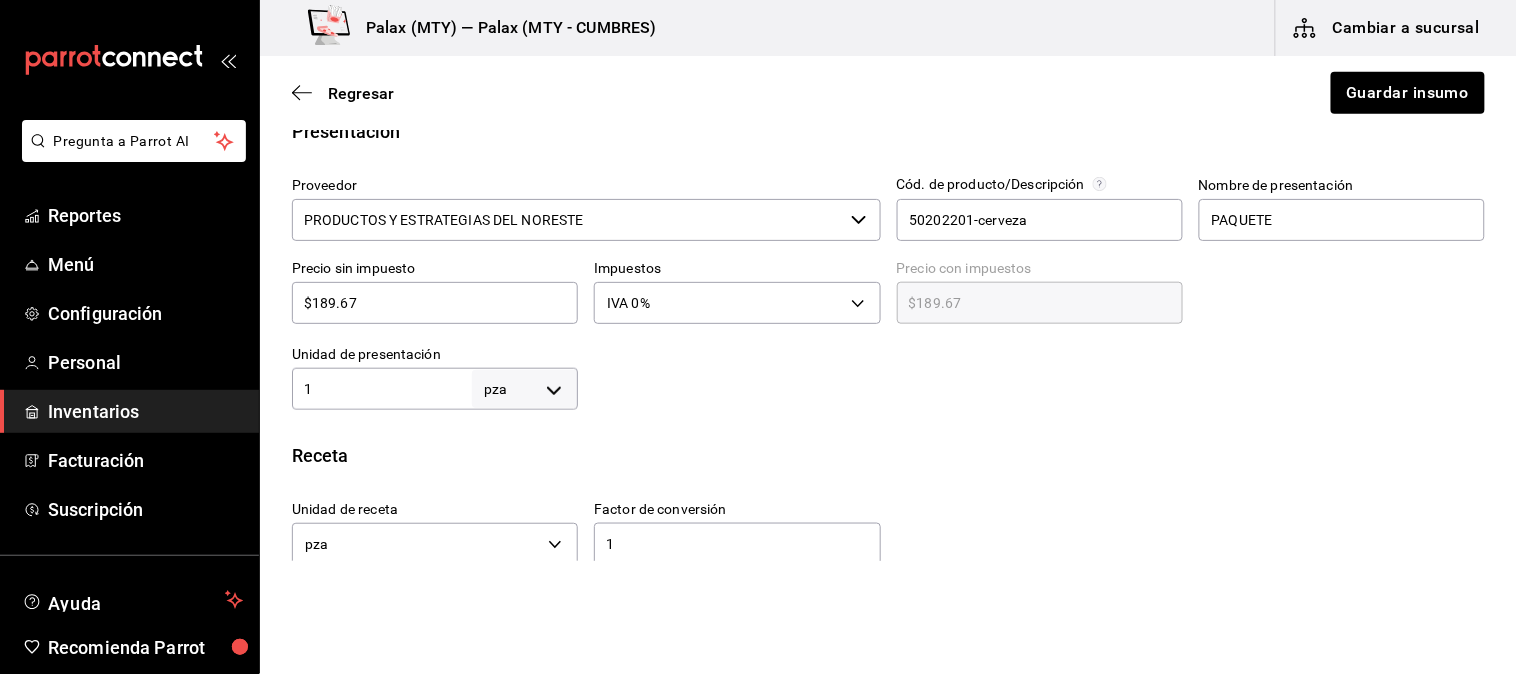 click on "1" at bounding box center [382, 389] 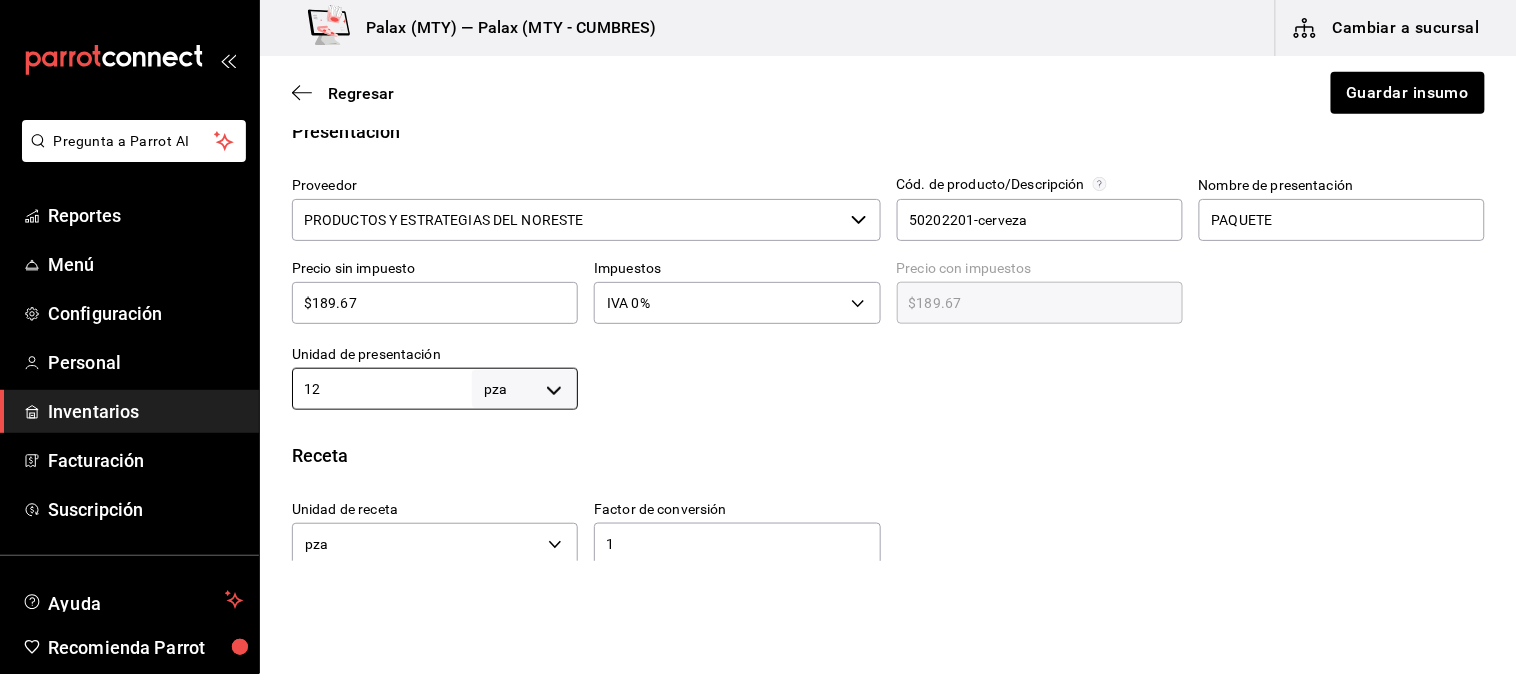 type on "12" 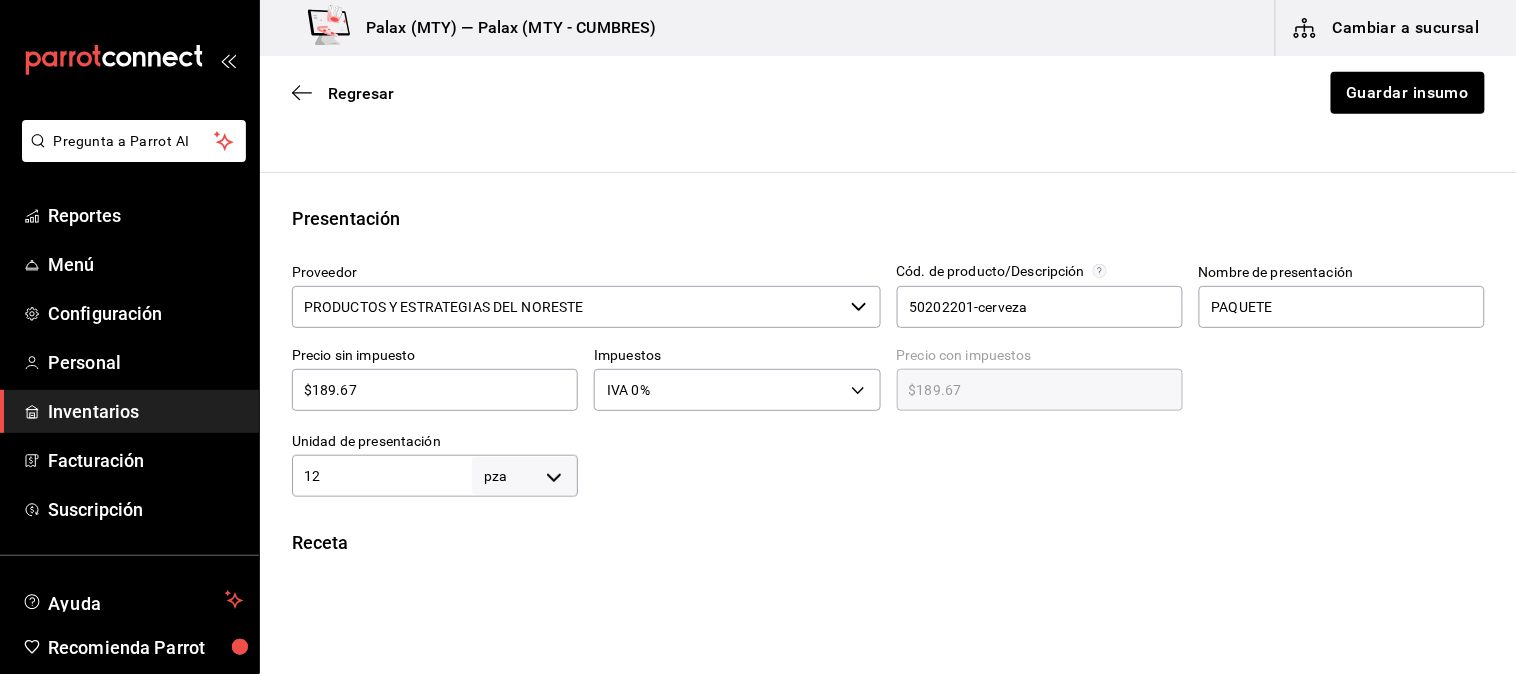 scroll, scrollTop: 310, scrollLeft: 0, axis: vertical 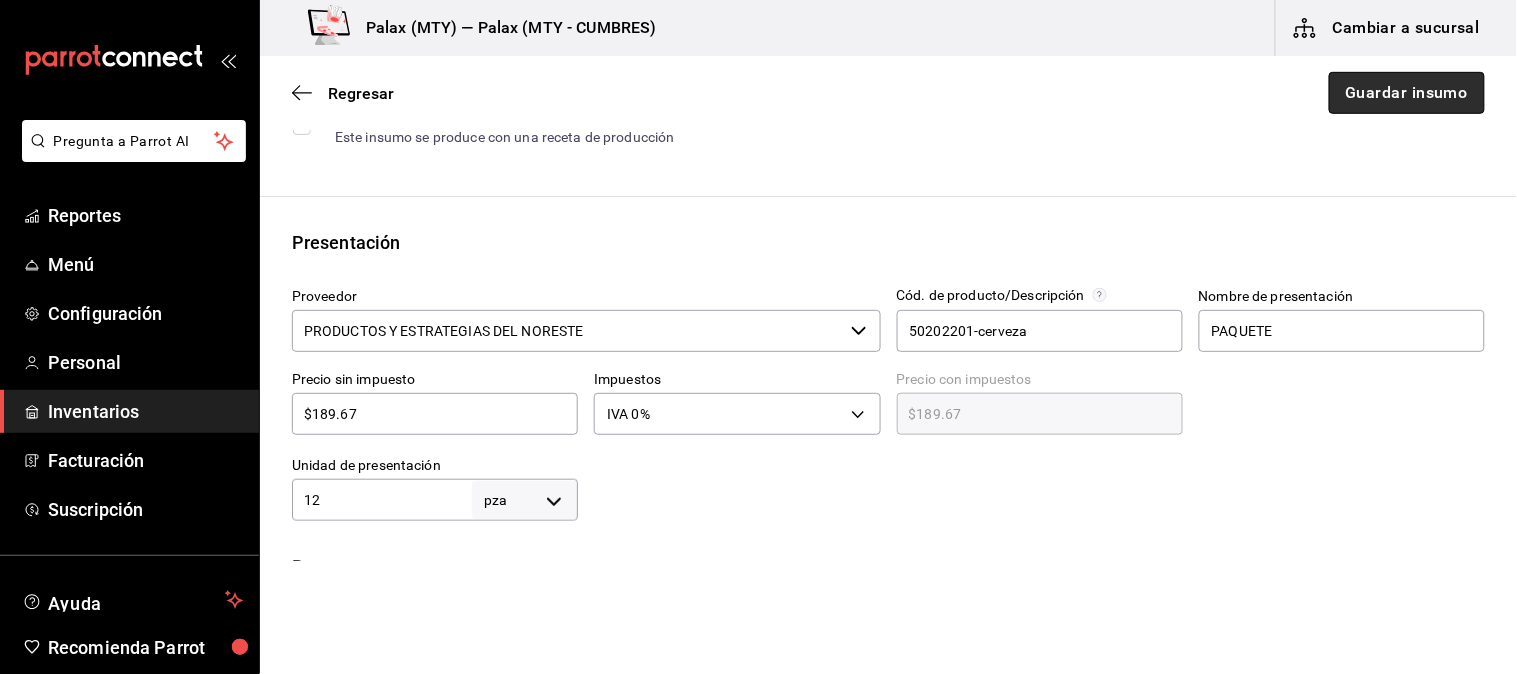 click on "Guardar insumo" at bounding box center (1407, 93) 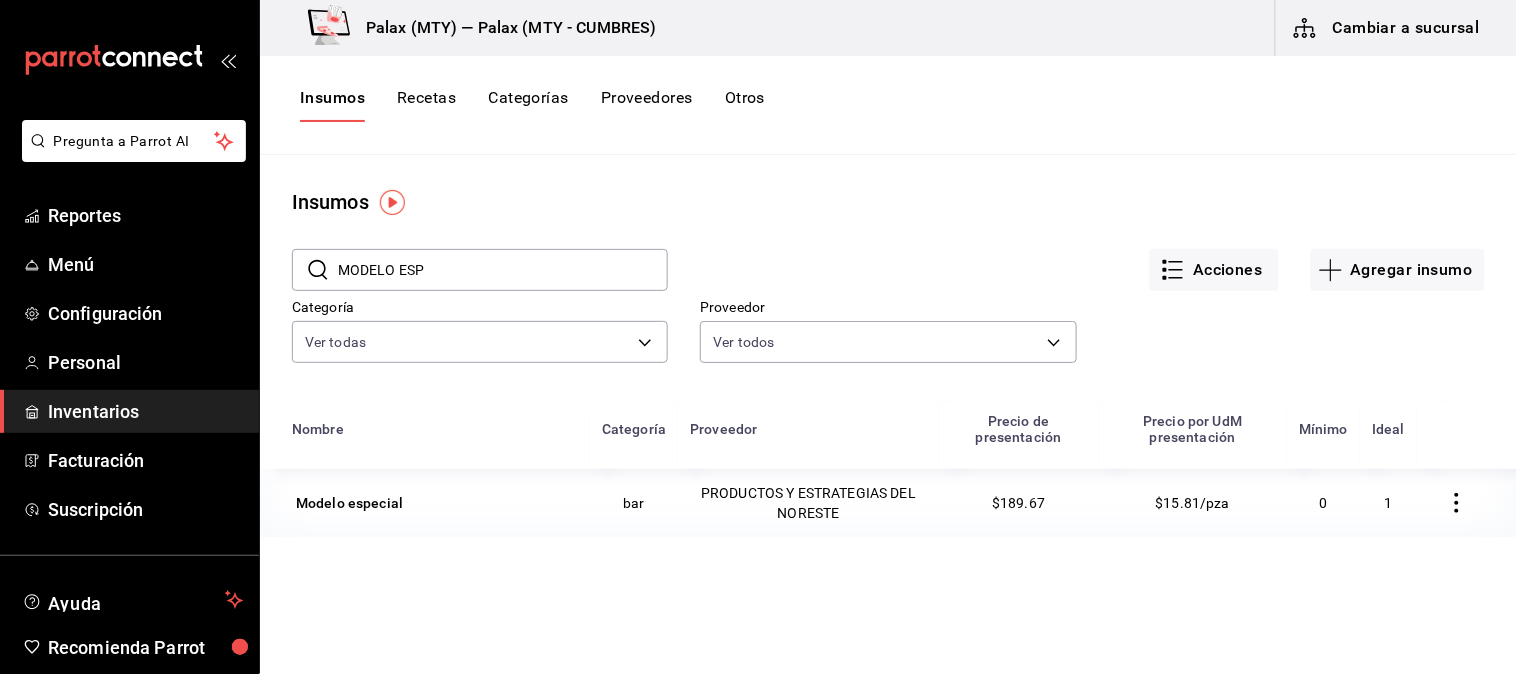 click on "MODELO ESP" at bounding box center [503, 270] 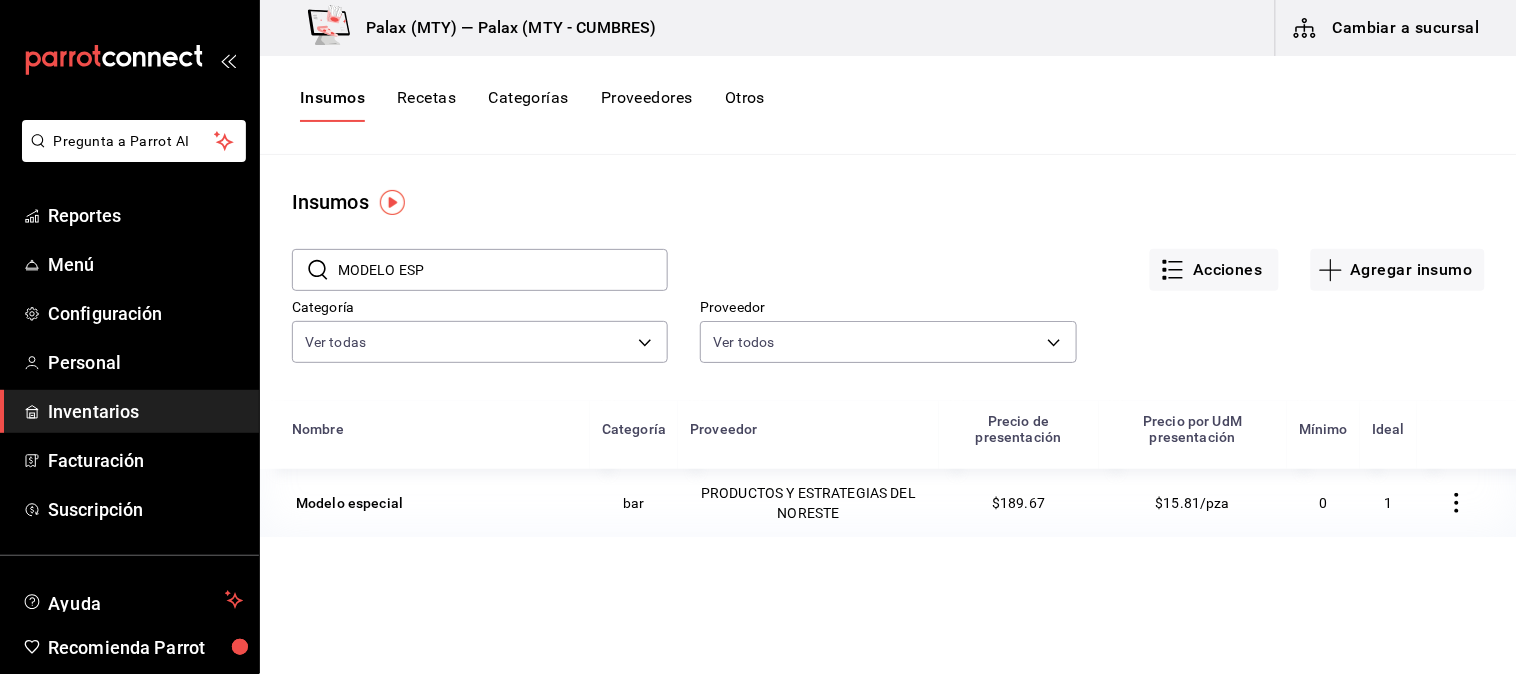 click on "MODELO ESP" at bounding box center (503, 270) 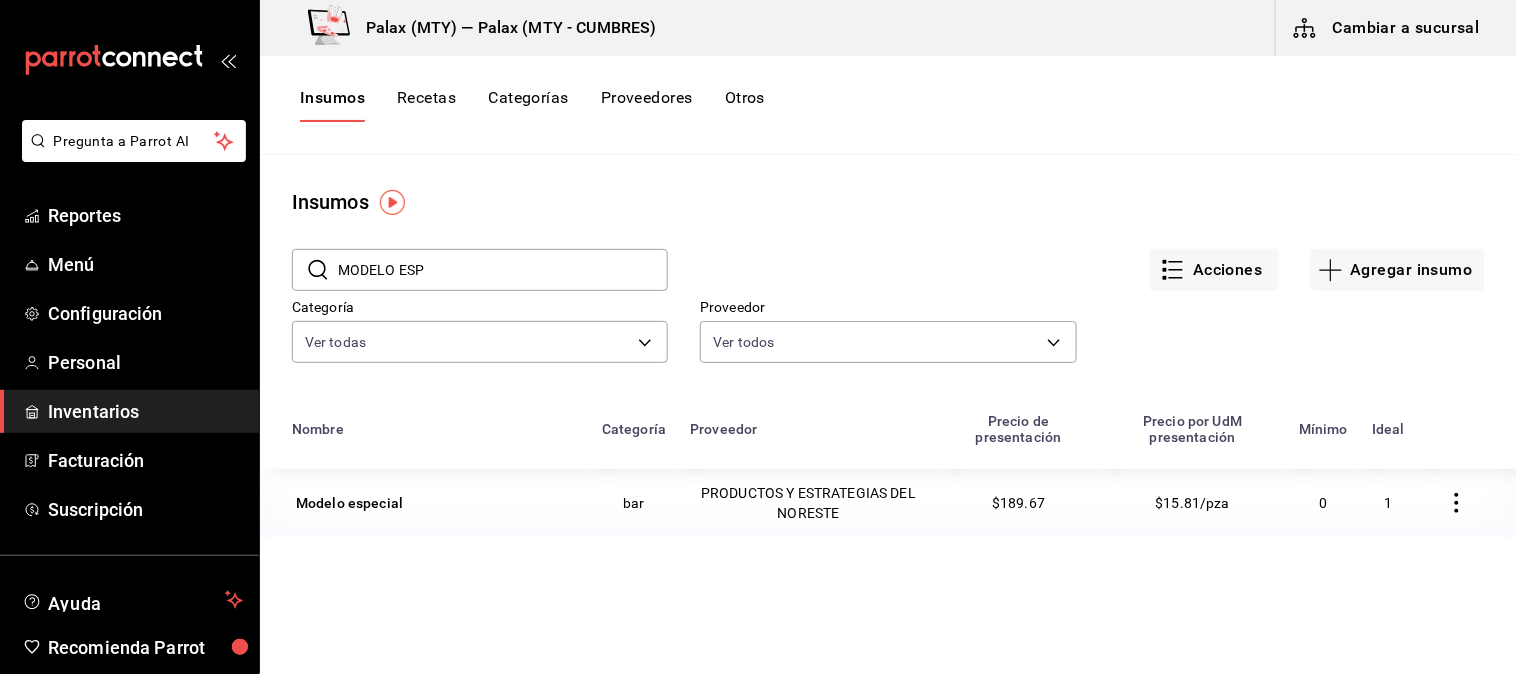 click on "MODELO ESP" at bounding box center (503, 270) 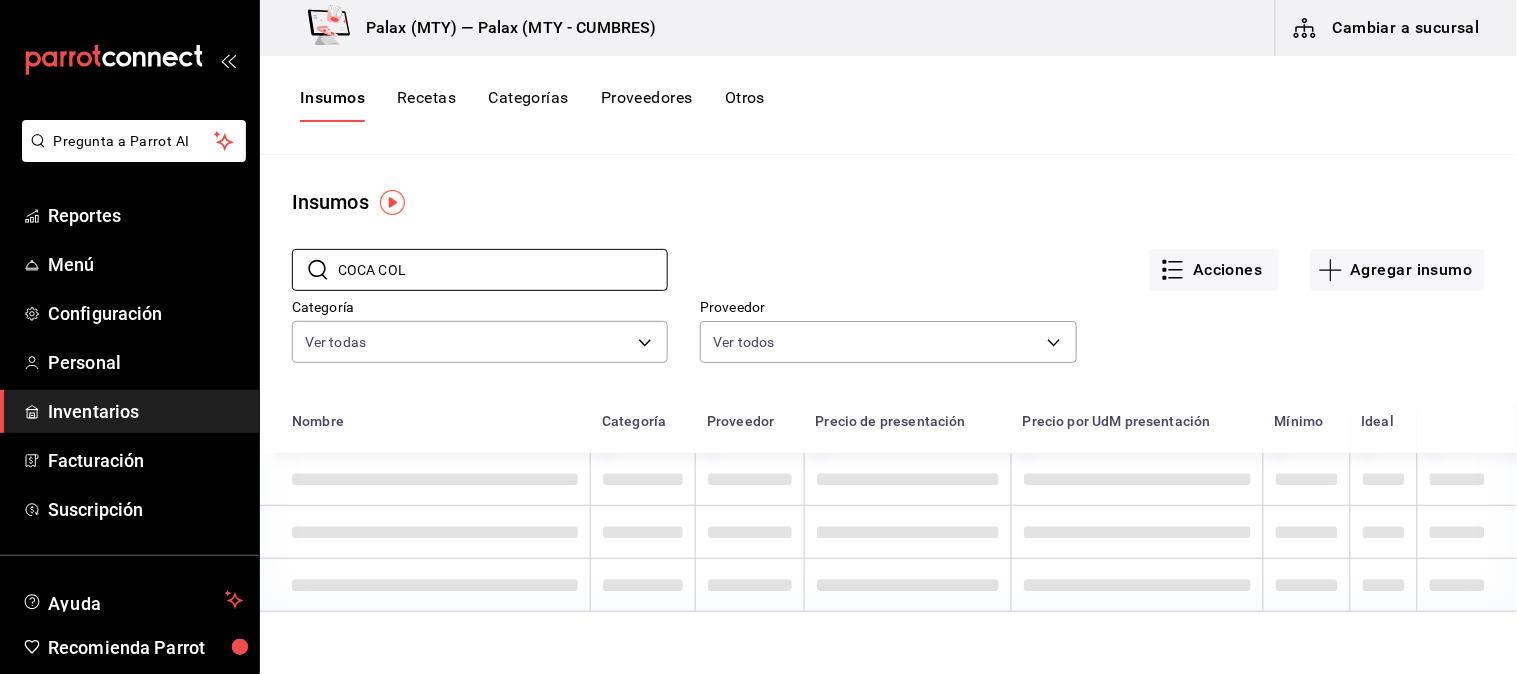 type on "COCA COLA" 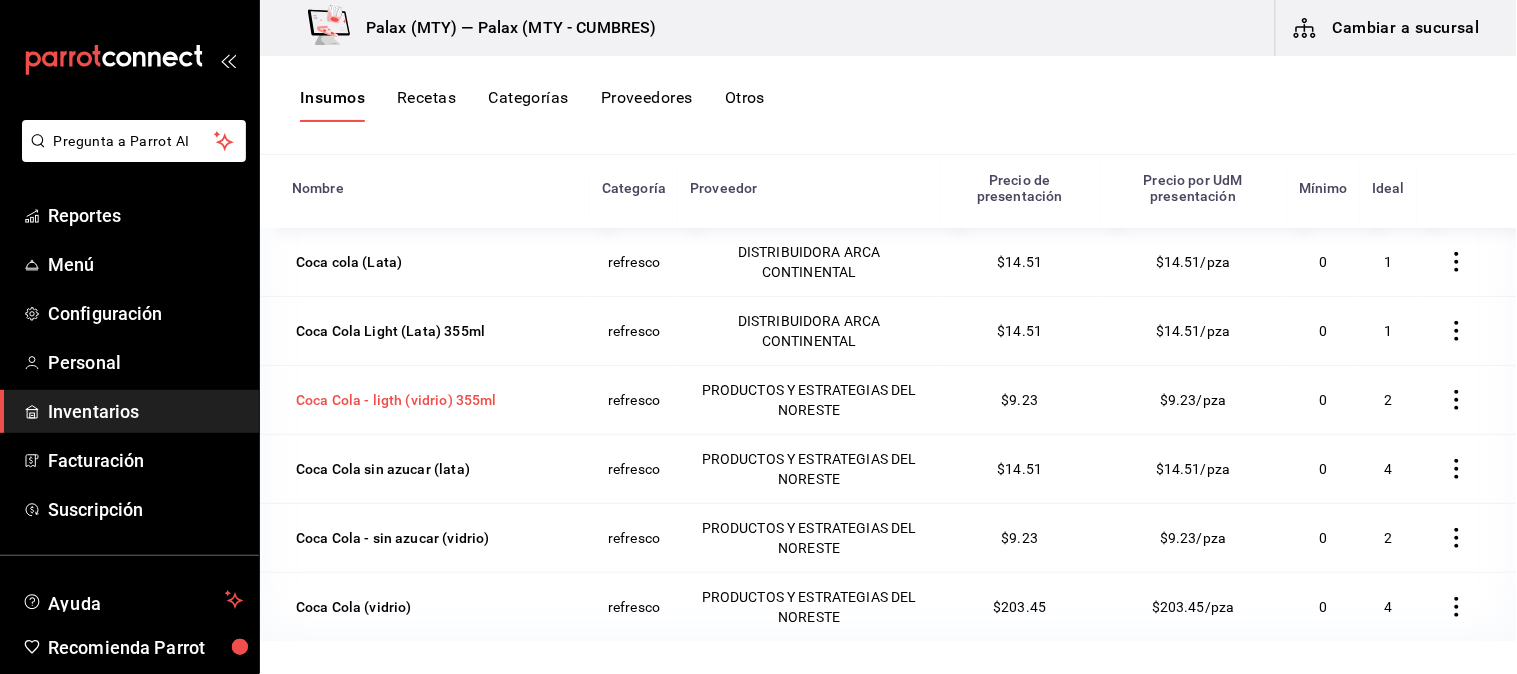 scroll, scrollTop: 245, scrollLeft: 0, axis: vertical 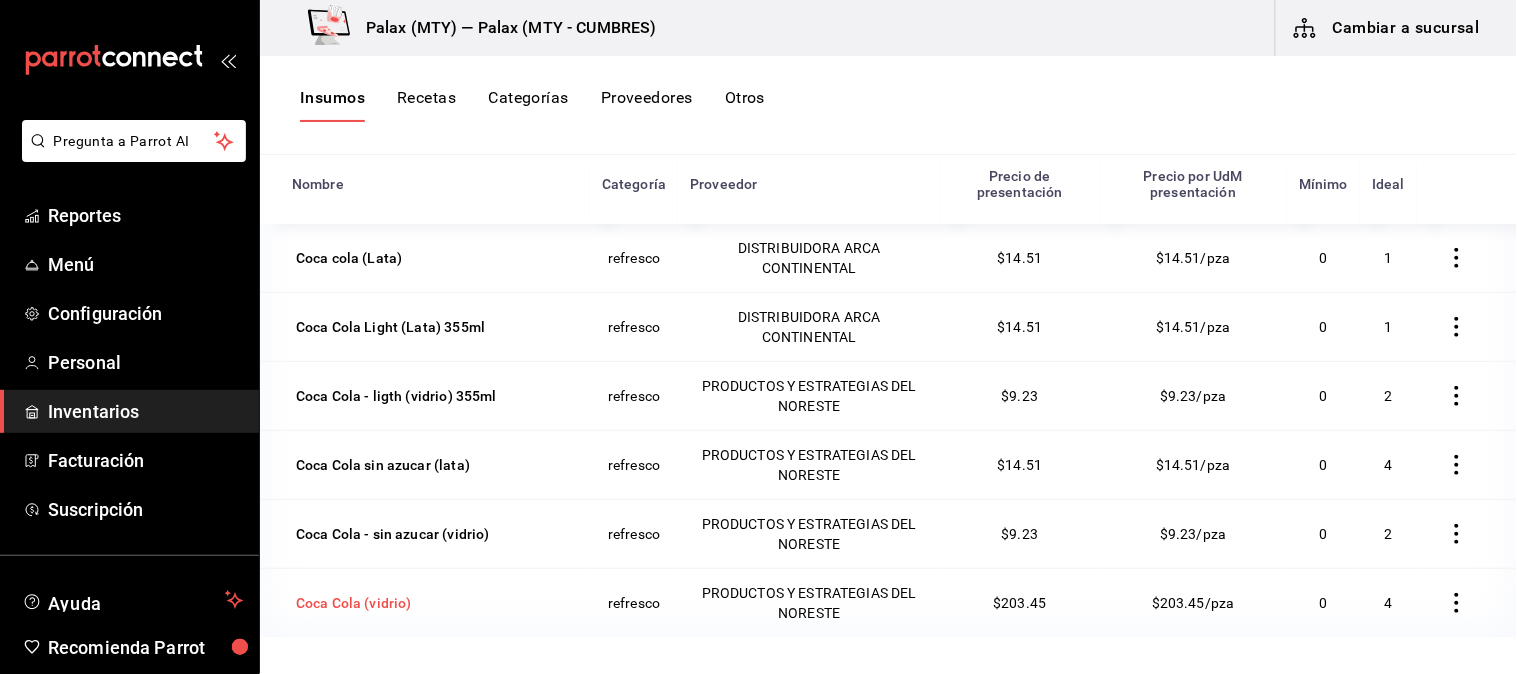 click on "Coca Cola  (vidrio)" at bounding box center (354, 603) 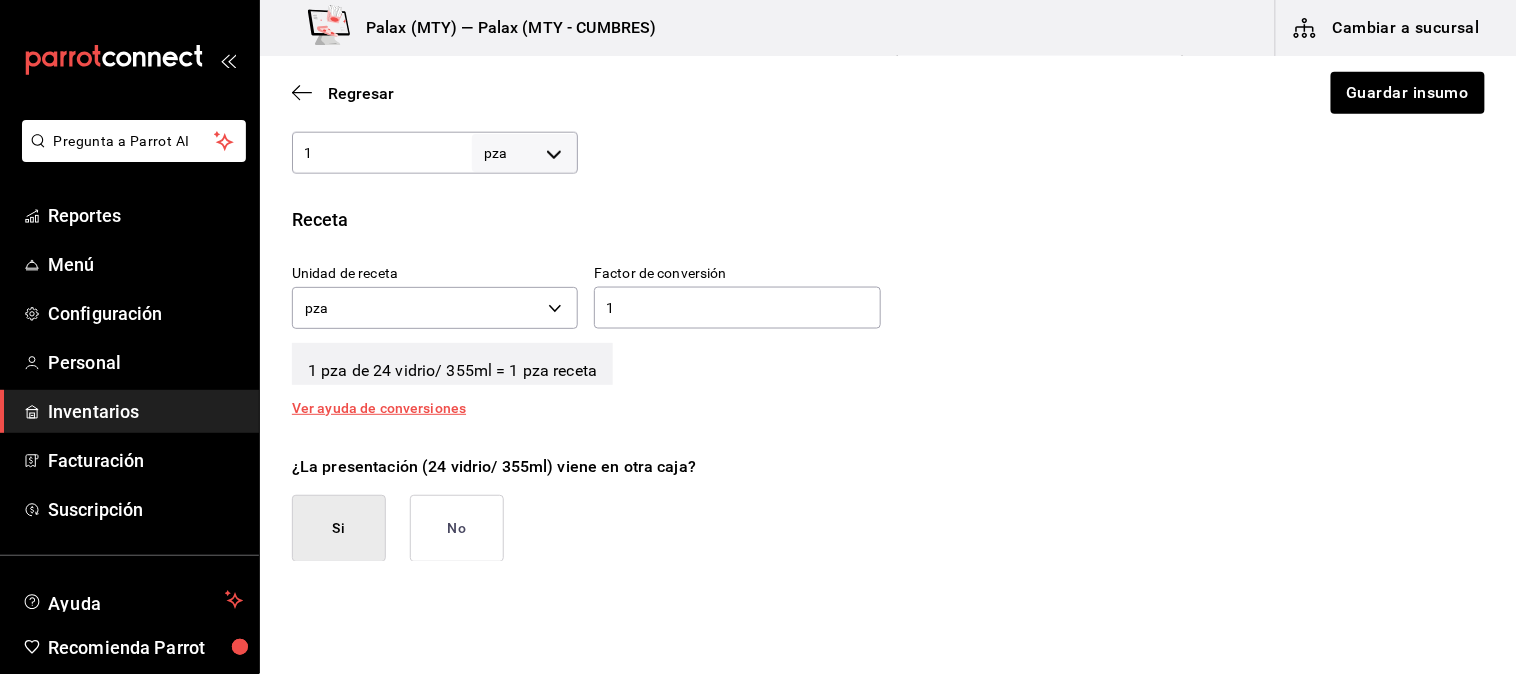 scroll, scrollTop: 666, scrollLeft: 0, axis: vertical 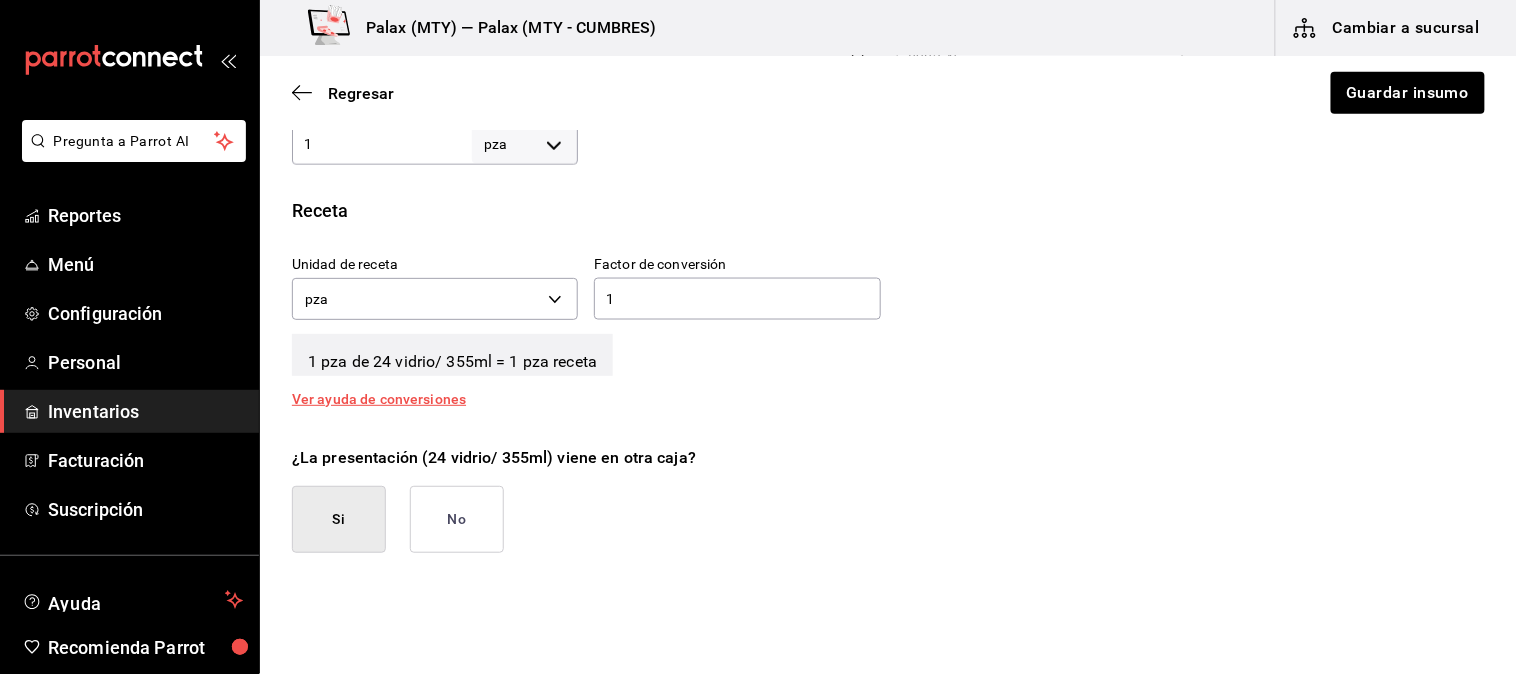 click on "1 pza UNIT ​" at bounding box center (435, 144) 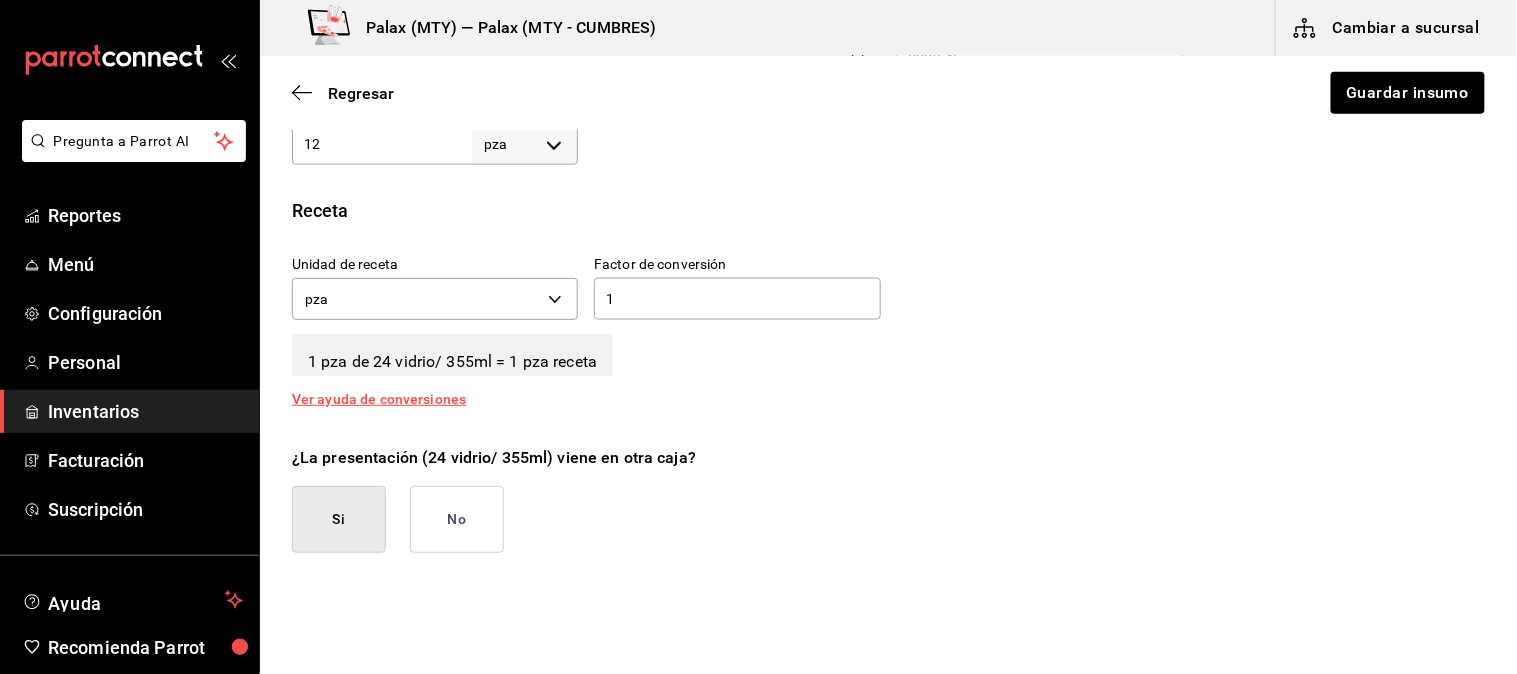 type on "1" 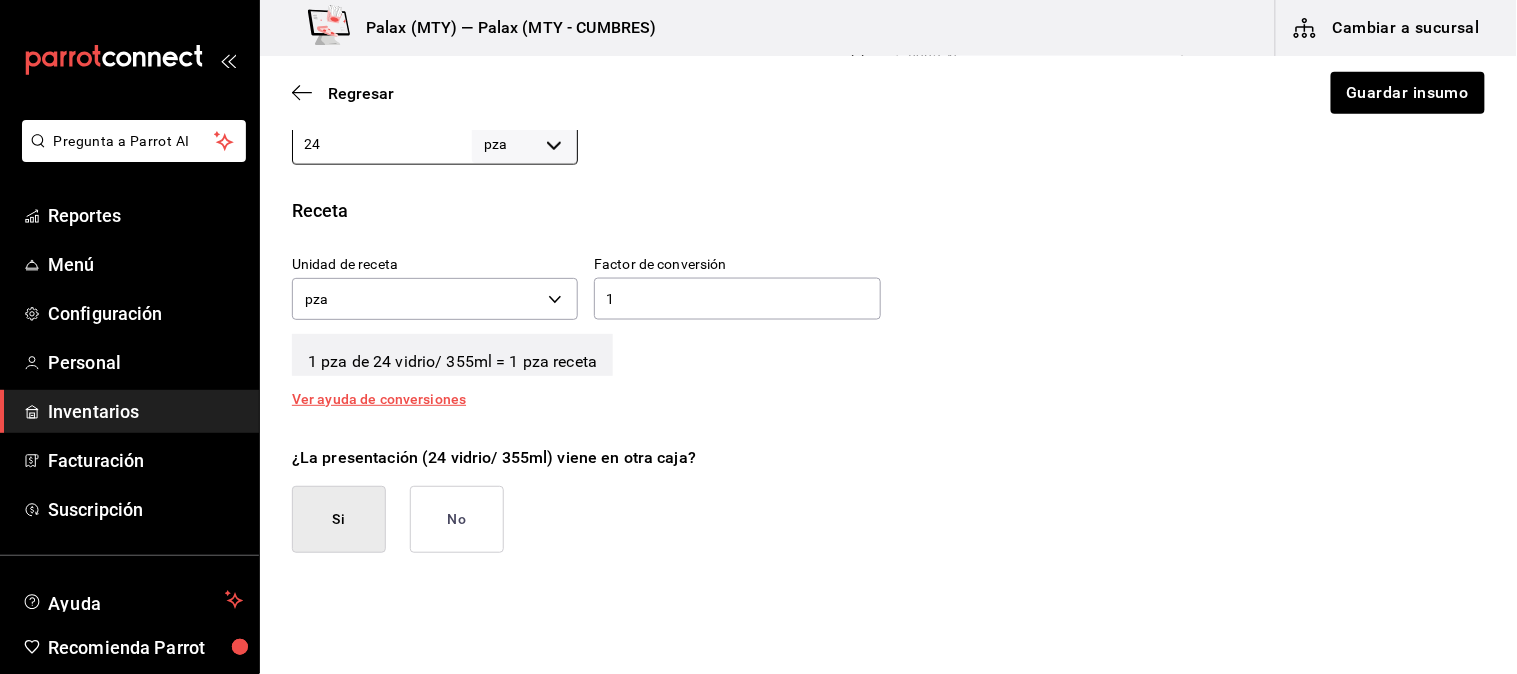 type on "24" 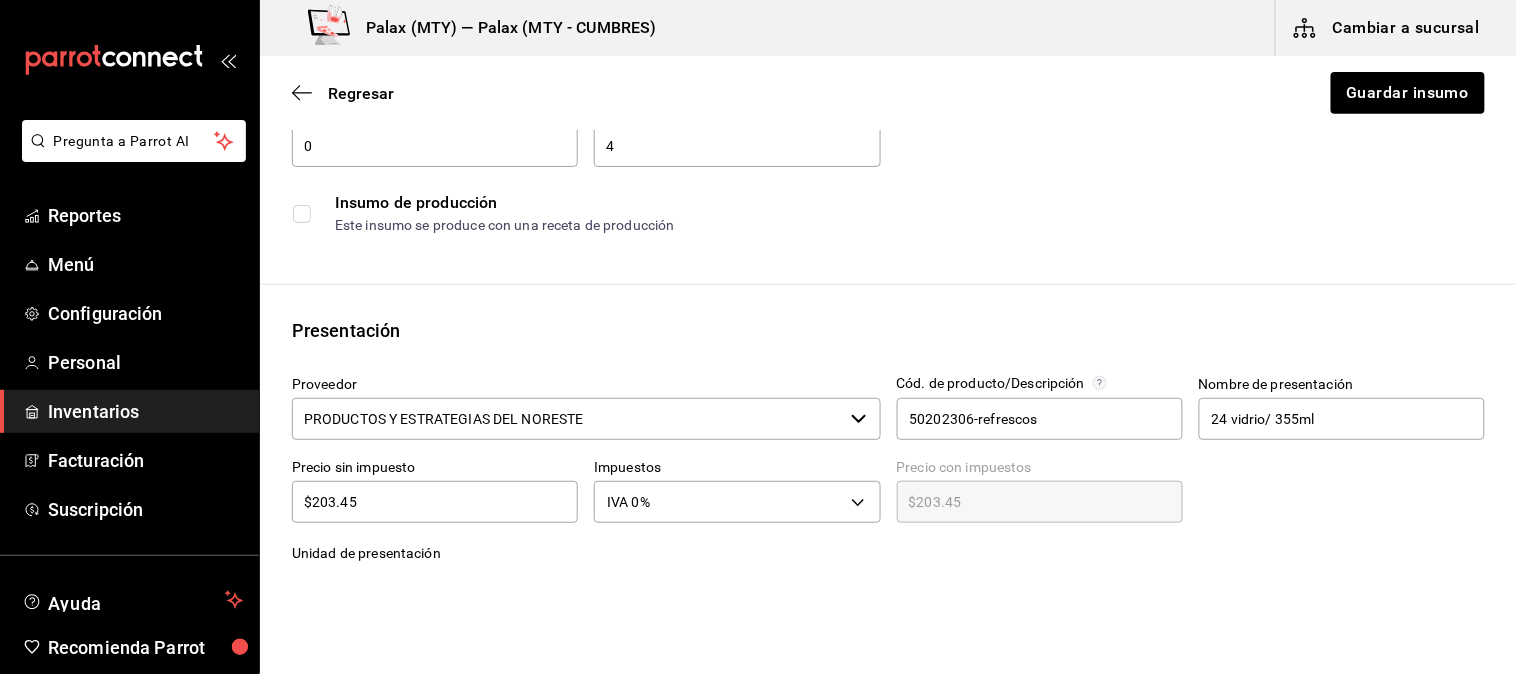scroll, scrollTop: 111, scrollLeft: 0, axis: vertical 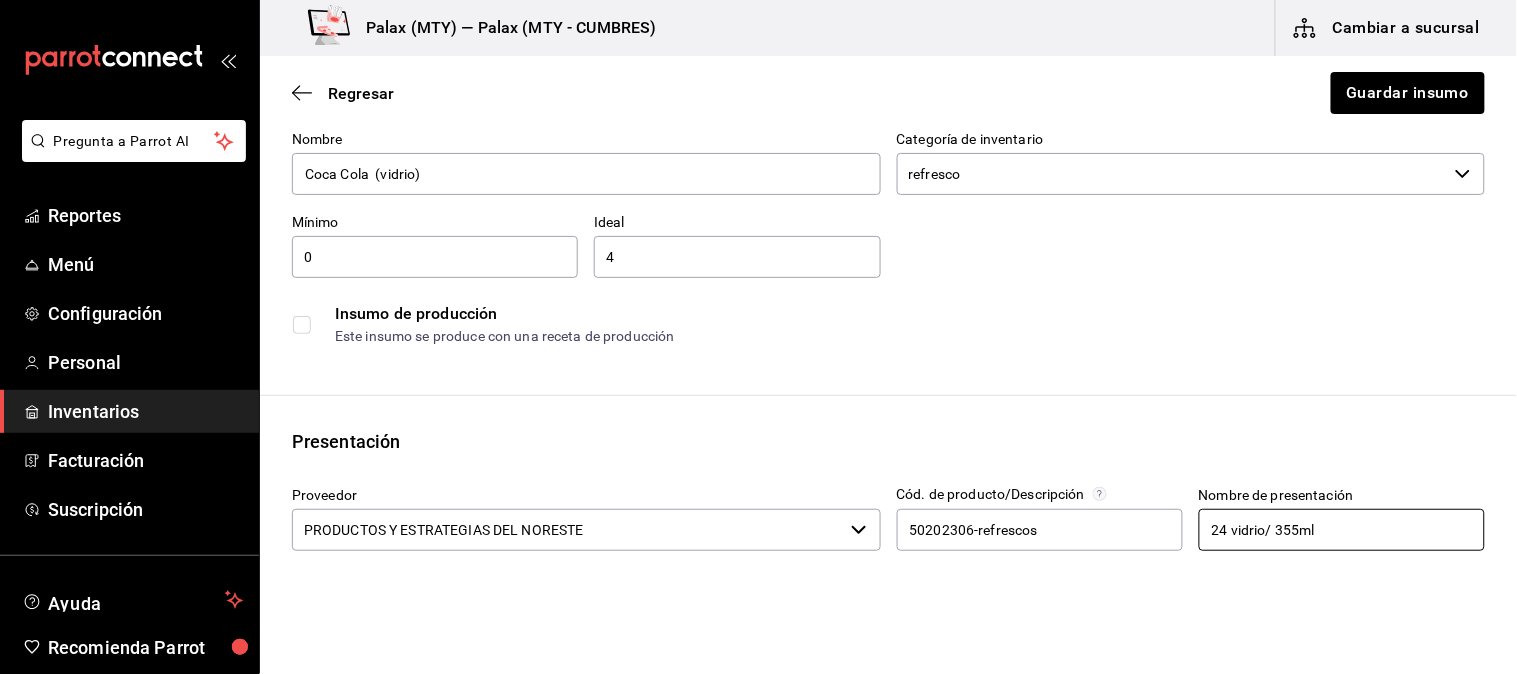 click on "24 vidrio/ 355ml" at bounding box center [1342, 530] 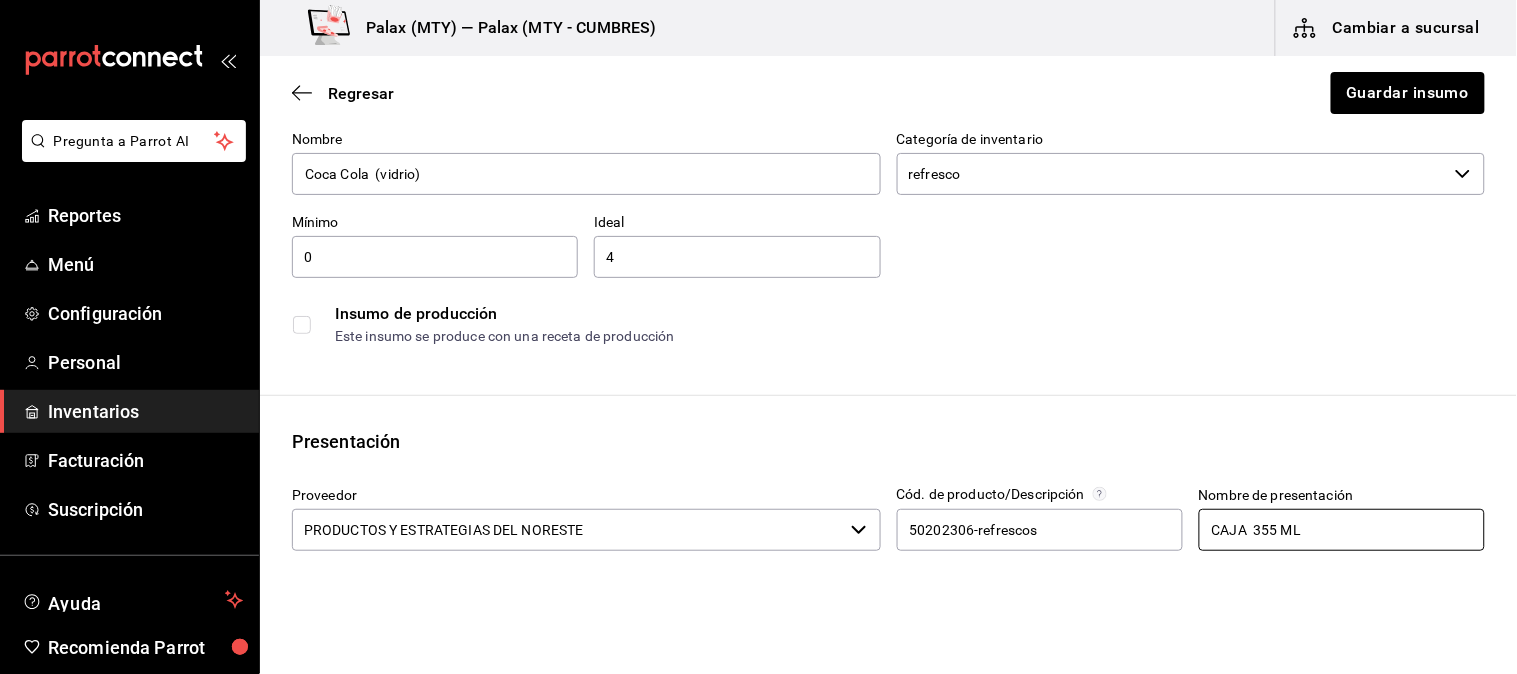 type on "CAJA  355 ML" 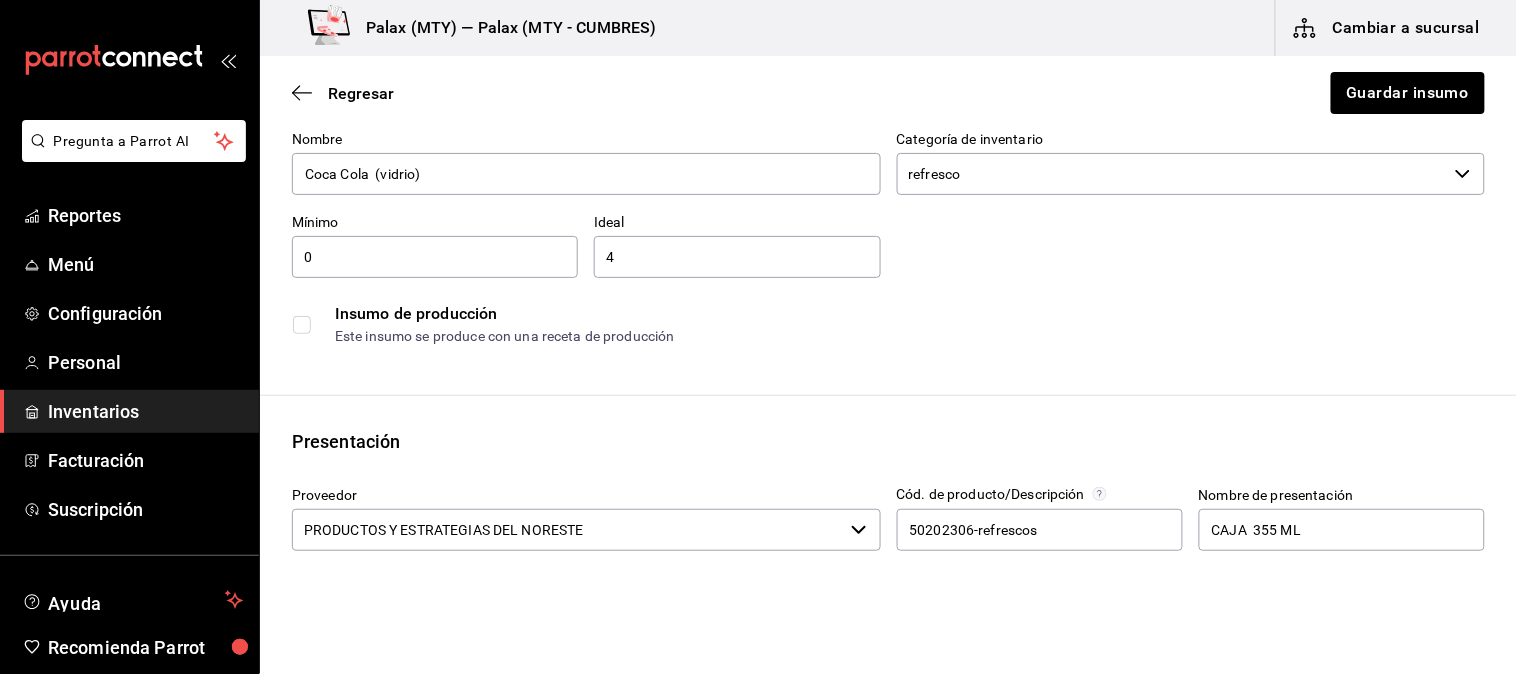 click on "Este insumo se produce con una receta de producción" at bounding box center (909, 336) 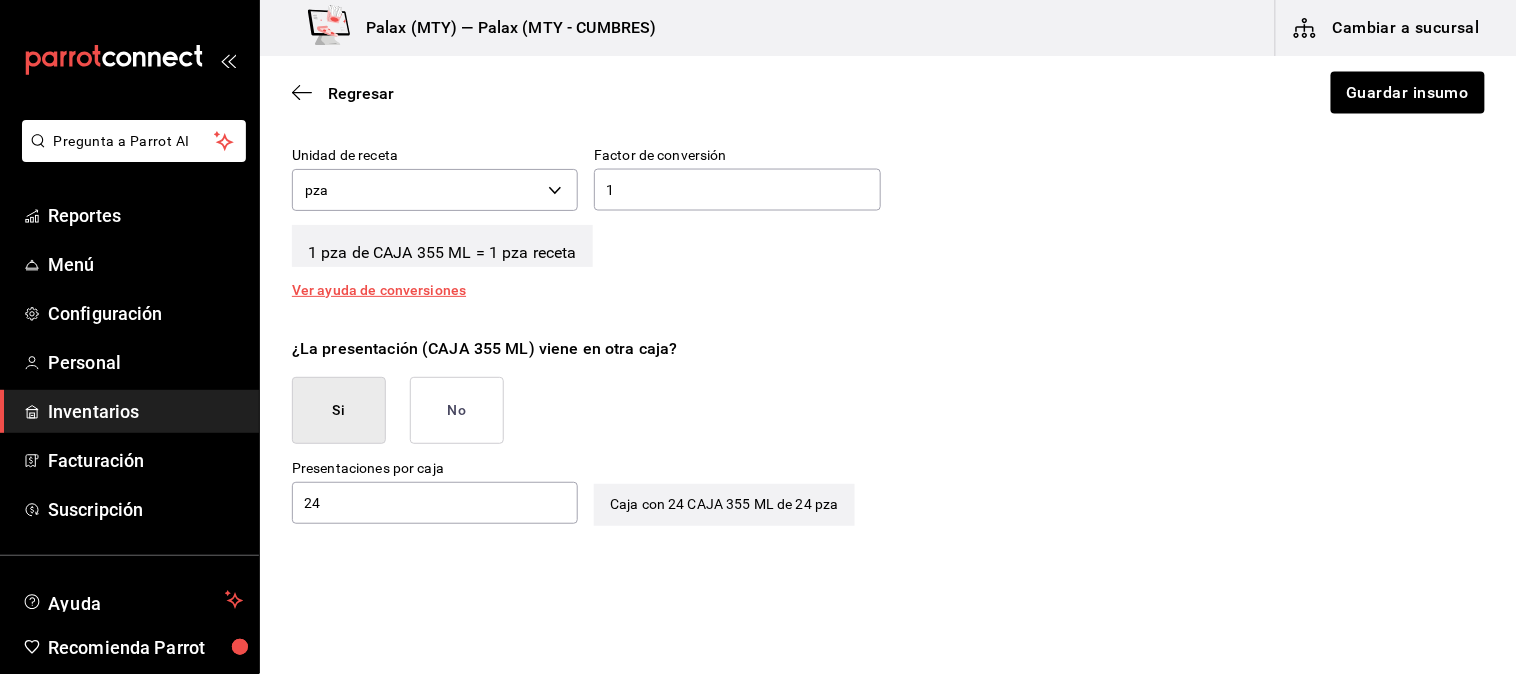scroll, scrollTop: 777, scrollLeft: 0, axis: vertical 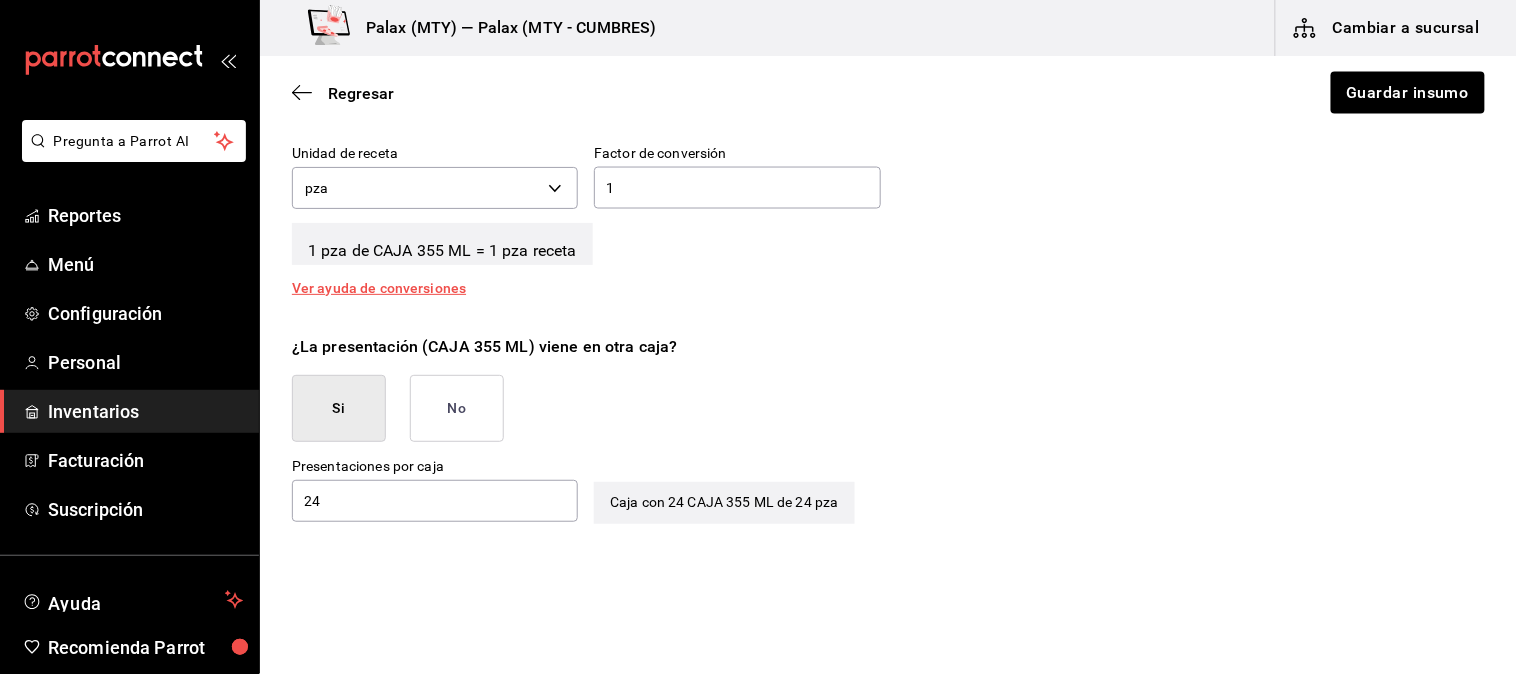 click on "Si" at bounding box center (339, 408) 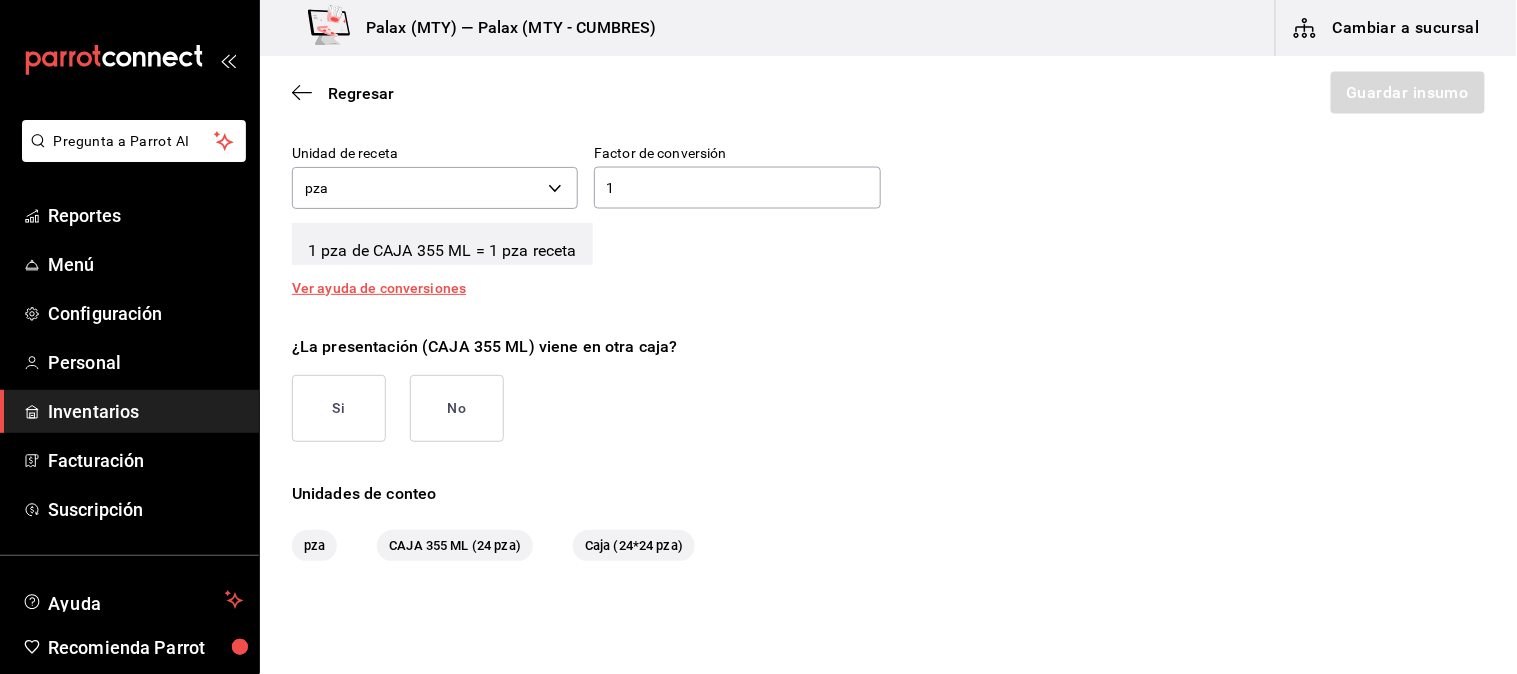 click on "Si" at bounding box center (339, 408) 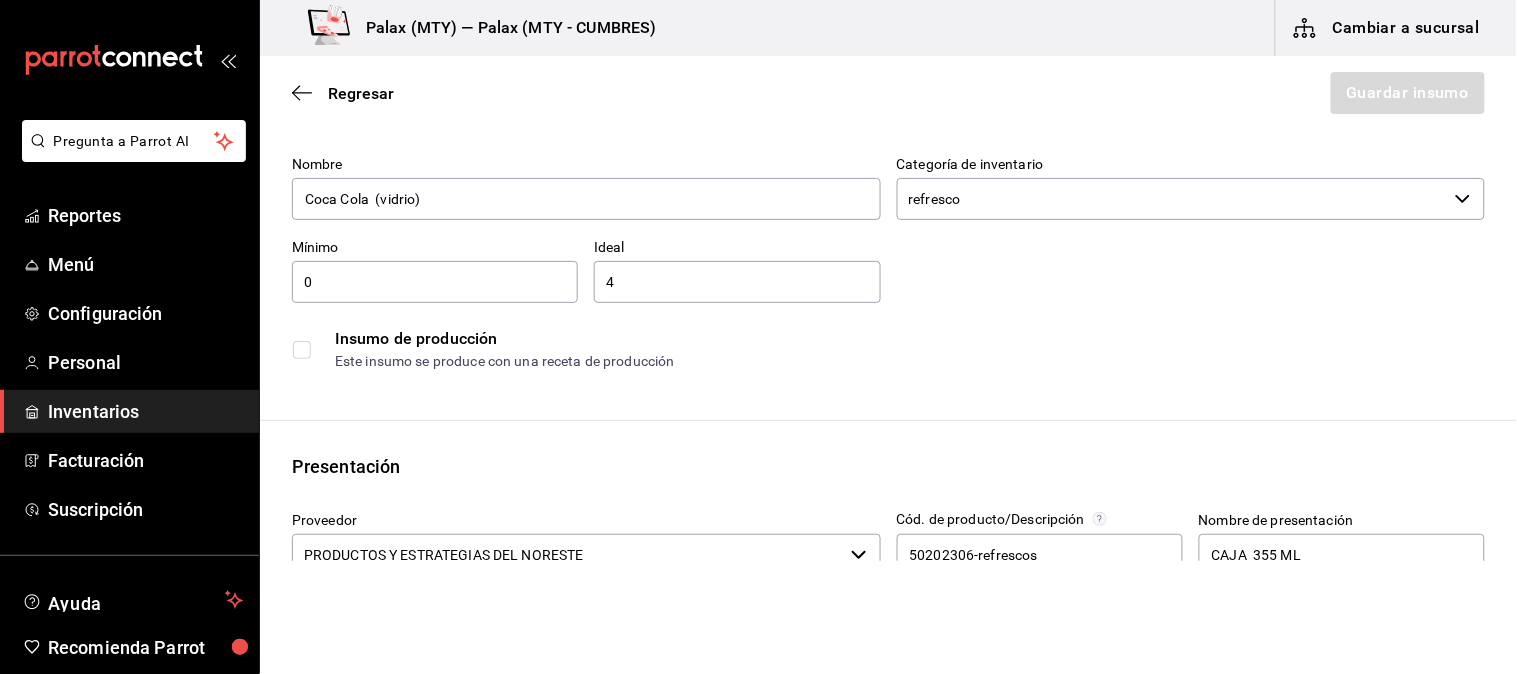 scroll, scrollTop: 0, scrollLeft: 0, axis: both 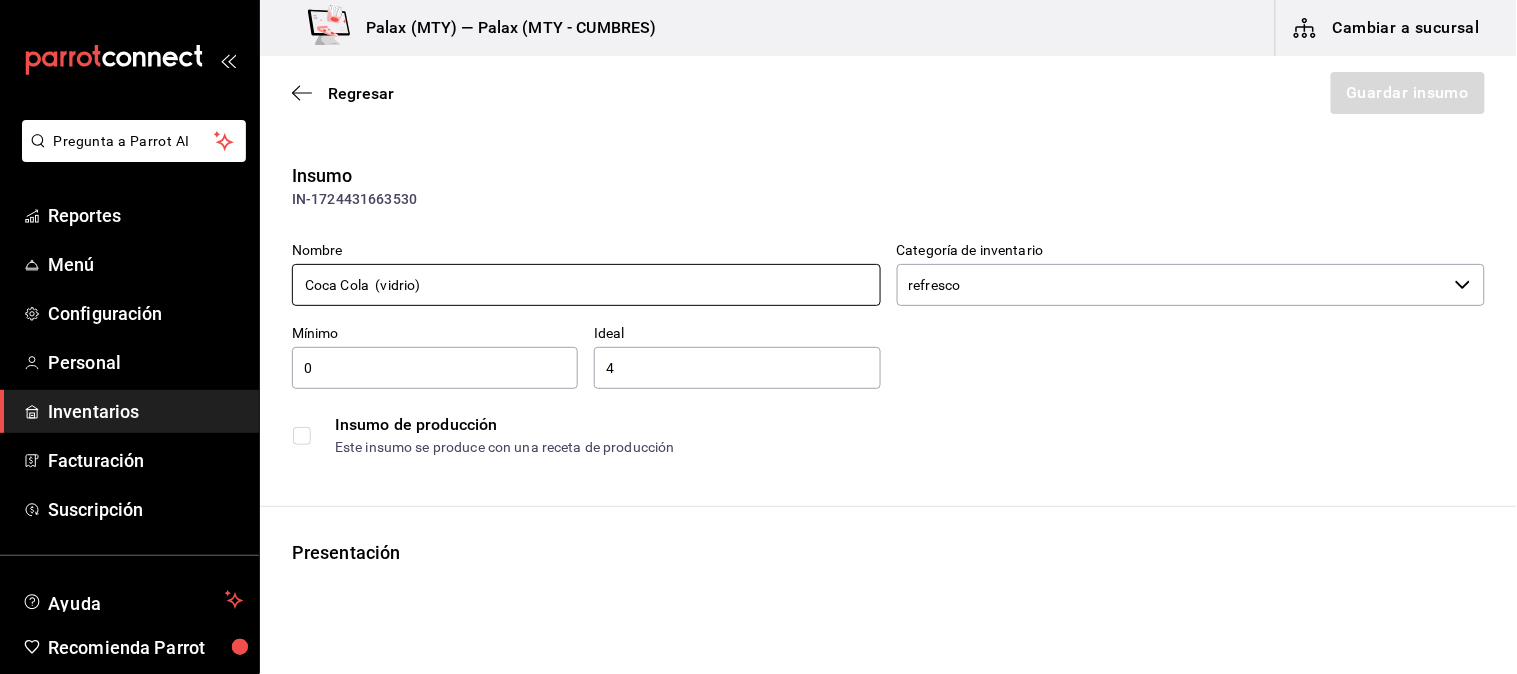 click on "Coca Cola  (vidrio)" at bounding box center [586, 285] 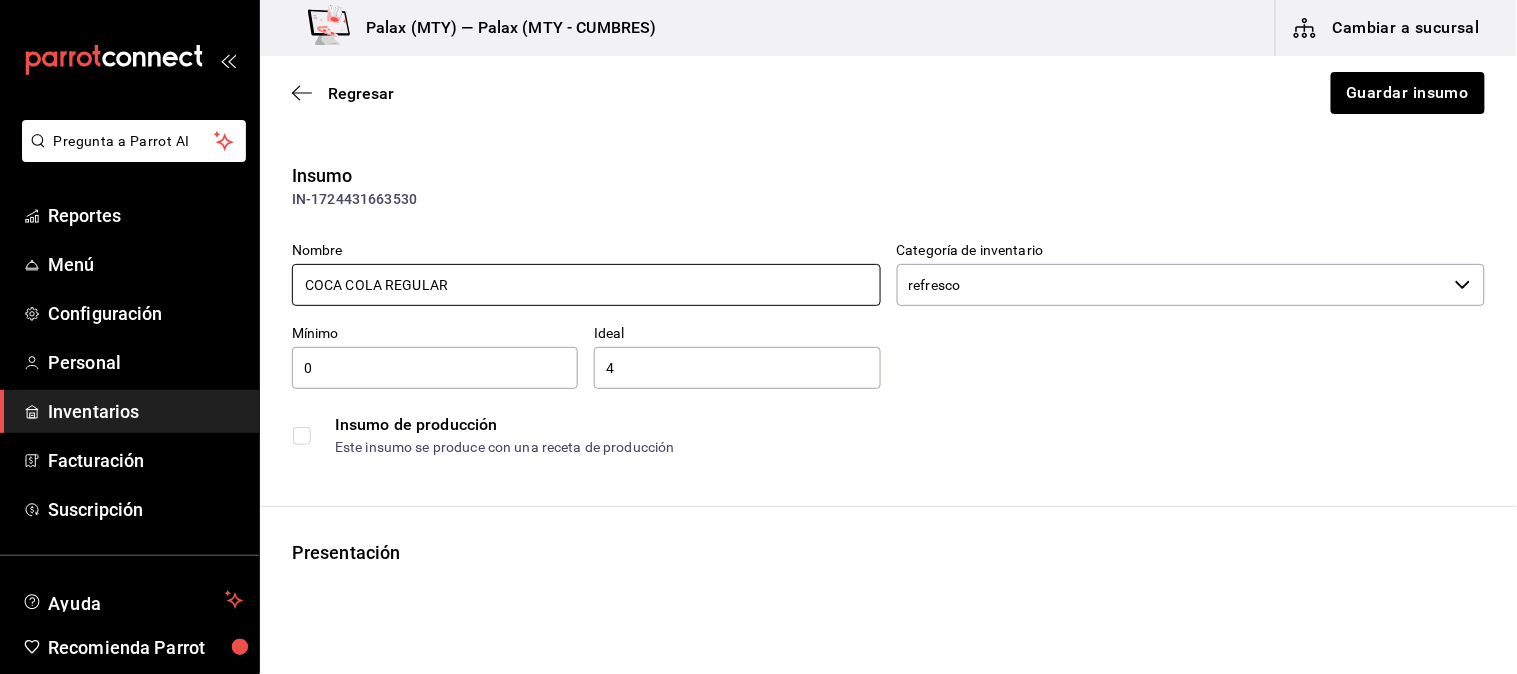 type on "COCA COLA REGULAR" 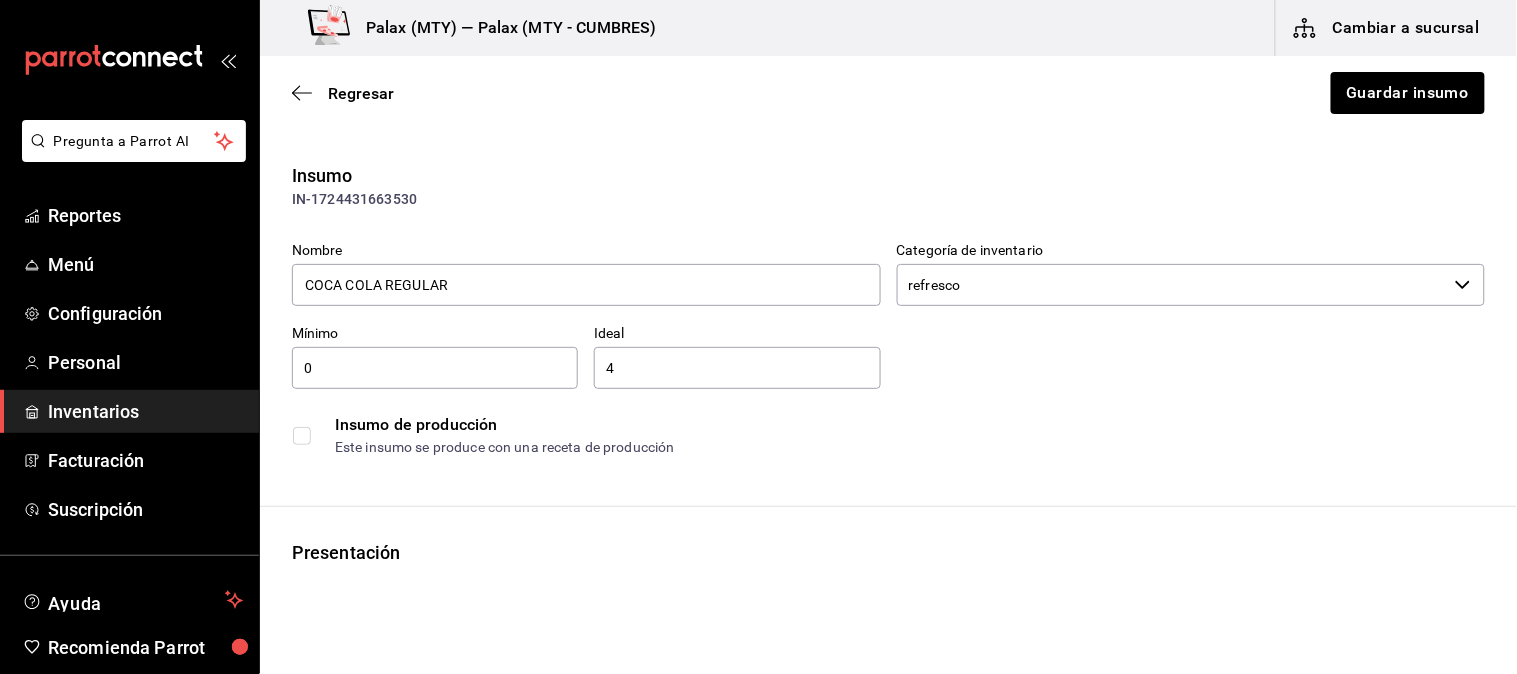 click on "Nombre COCA COLA REGULAR Categoría de inventario refresco ​ Mínimo 0 ​ Ideal 4 ​ Insumo de producción Este insumo se produce con una receta de producción" at bounding box center (880, 346) 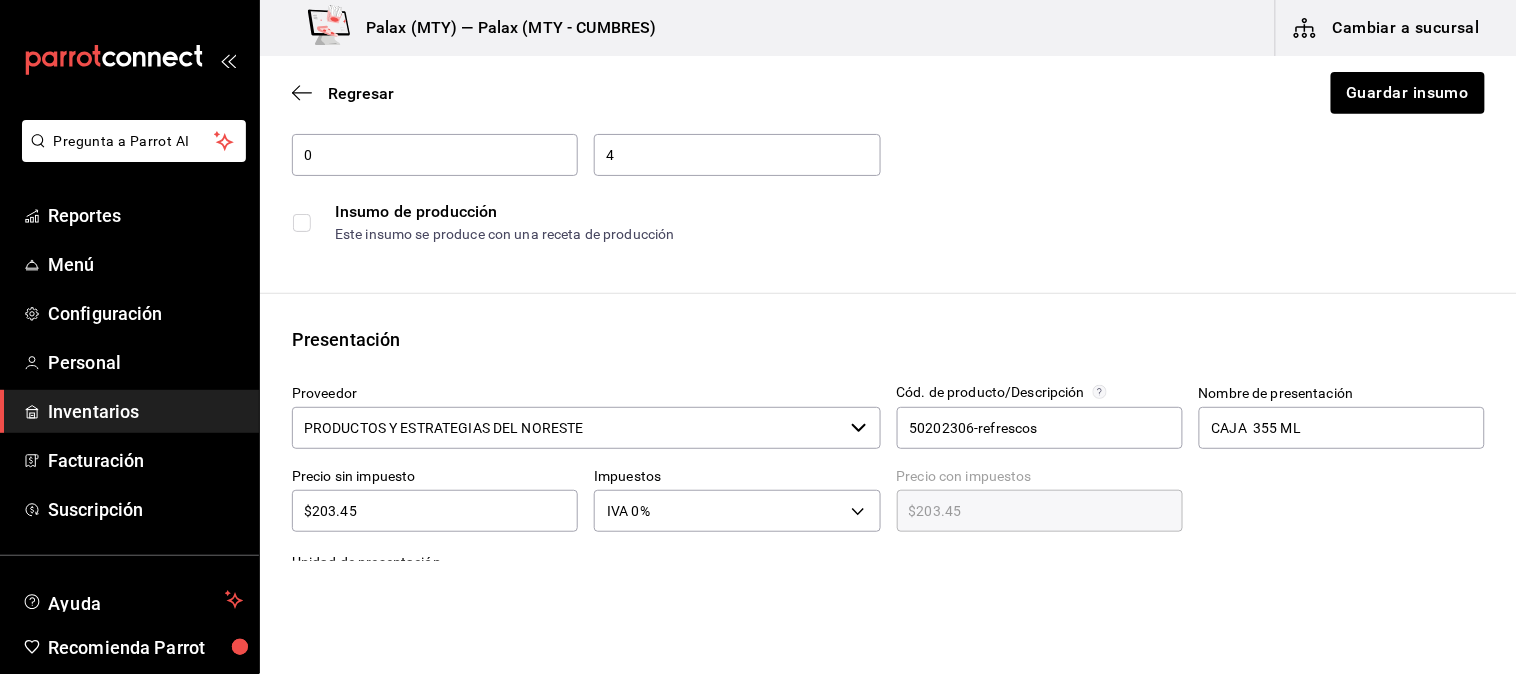 scroll, scrollTop: 222, scrollLeft: 0, axis: vertical 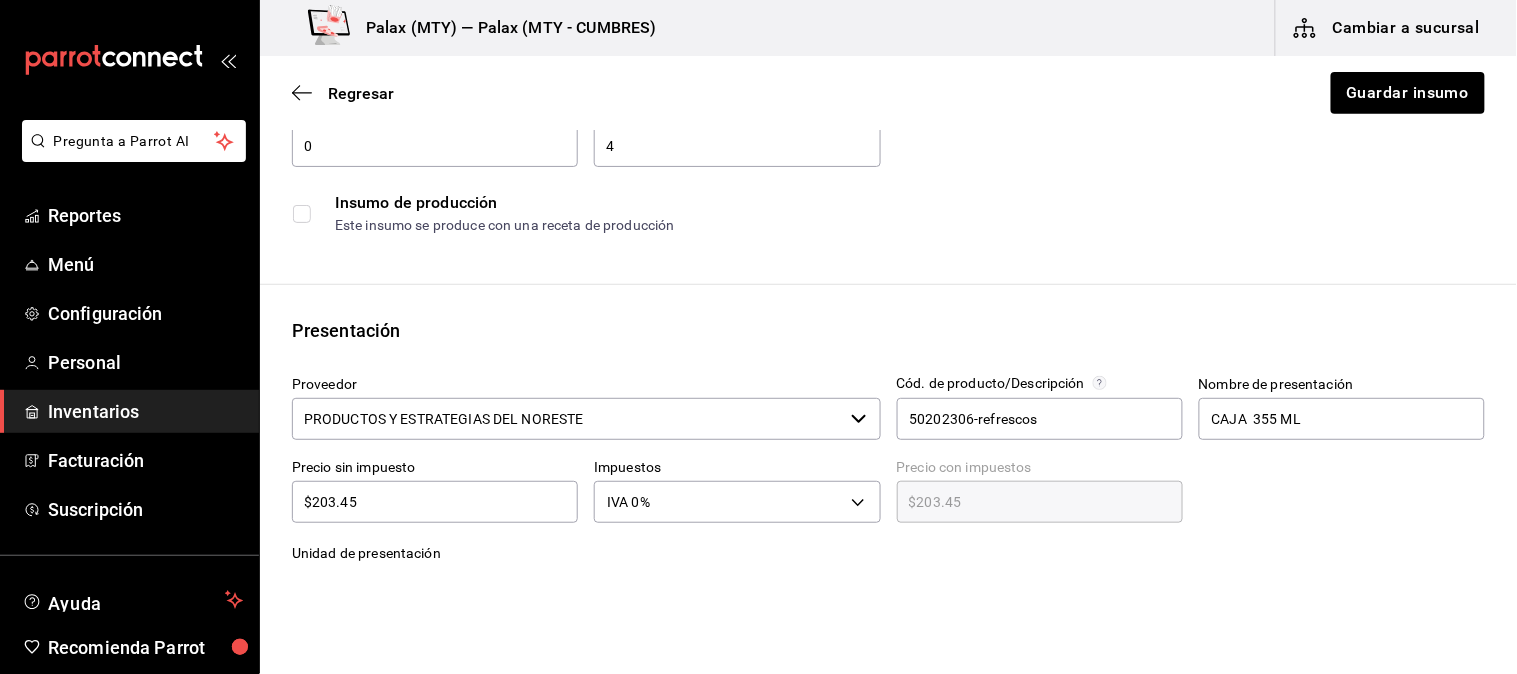 click on "4" at bounding box center (737, 146) 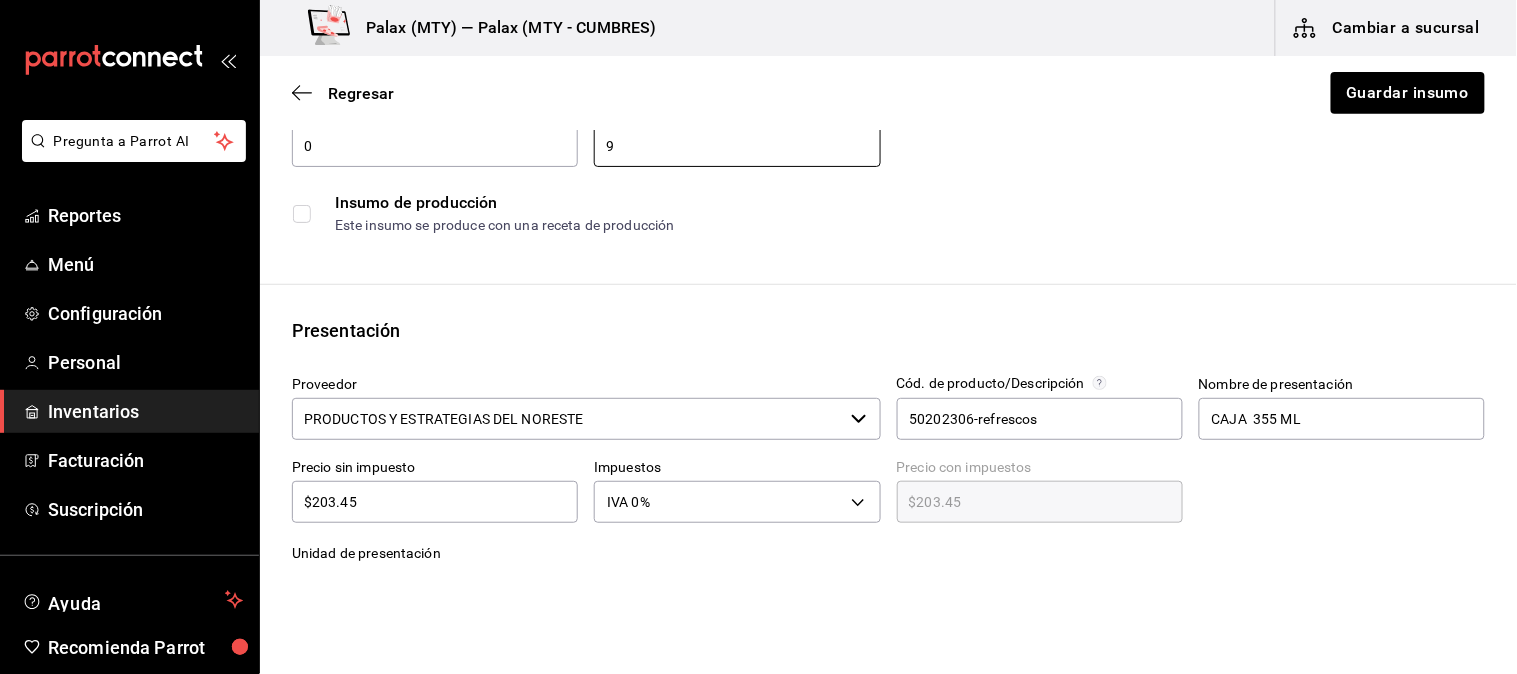 type on "9" 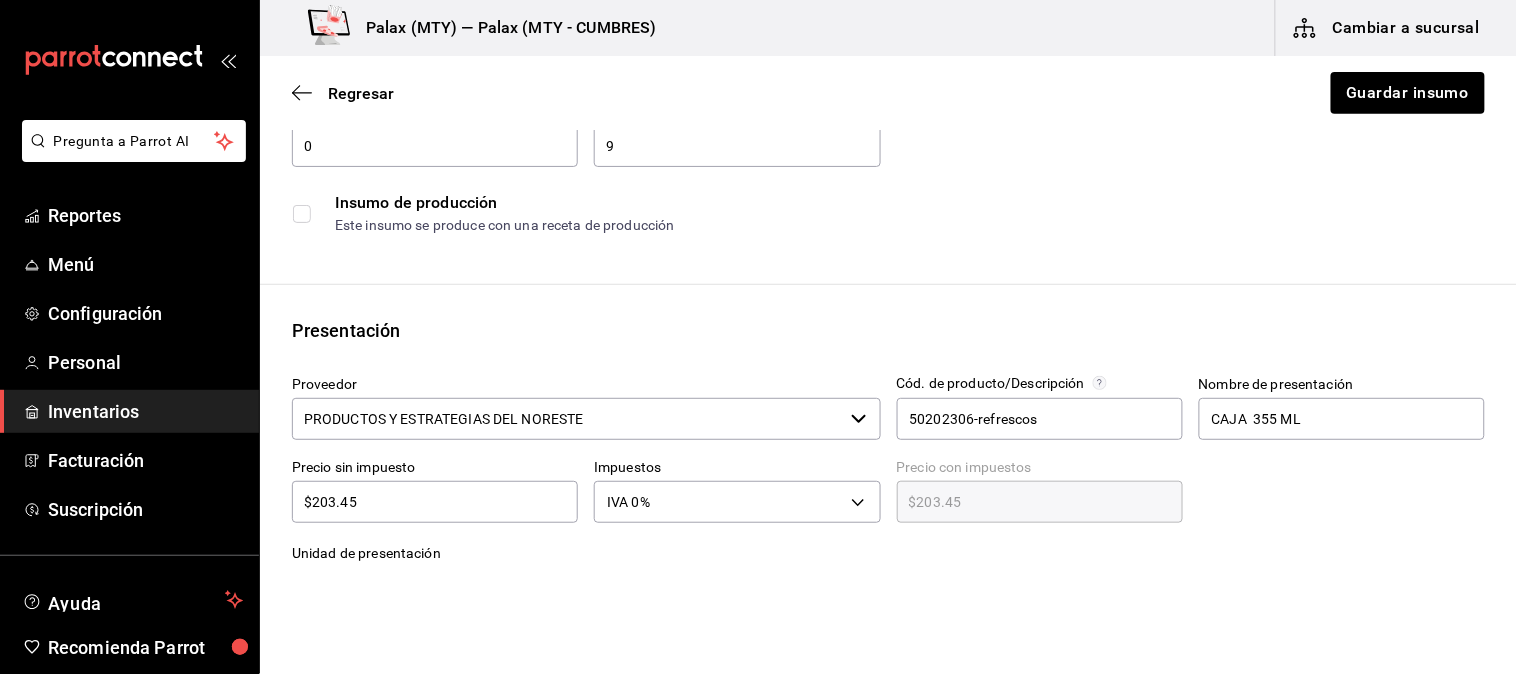 click on "$203.45" at bounding box center (435, 502) 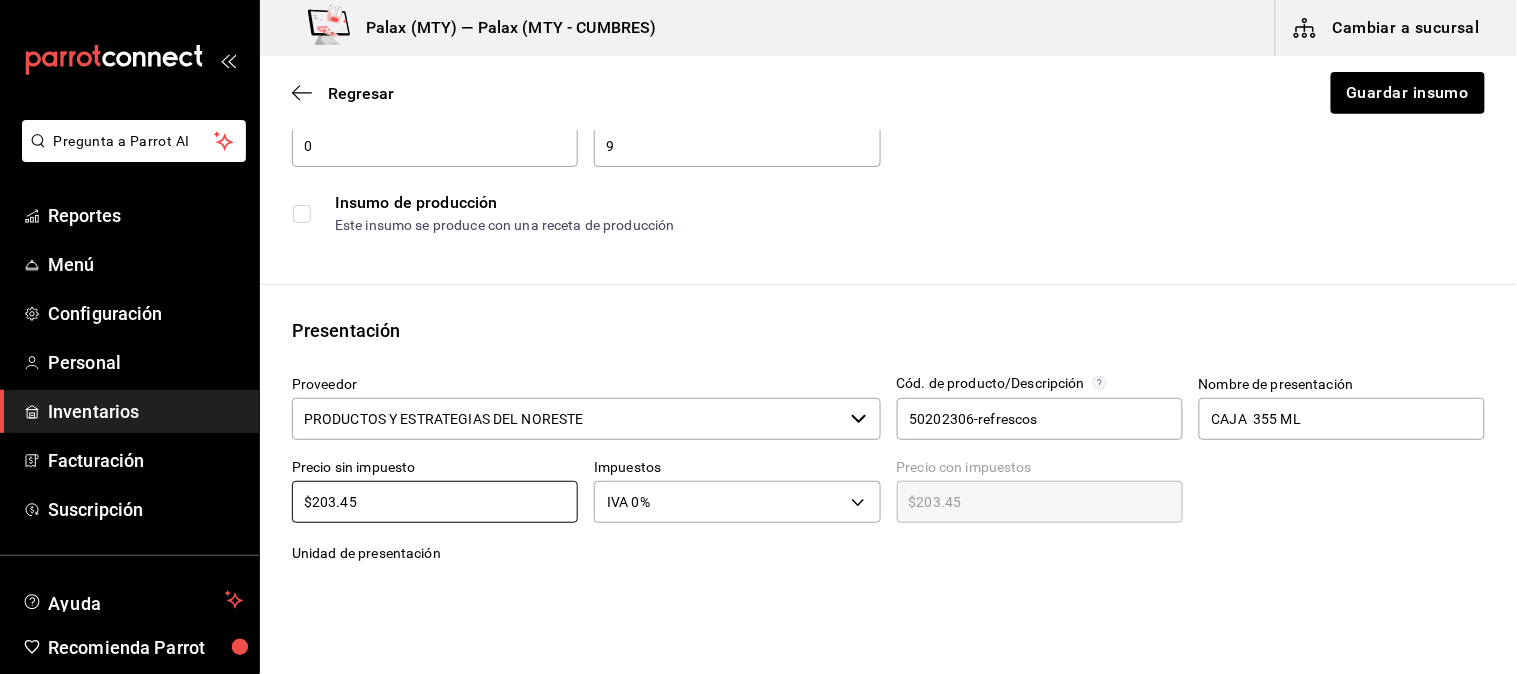 type on "$2" 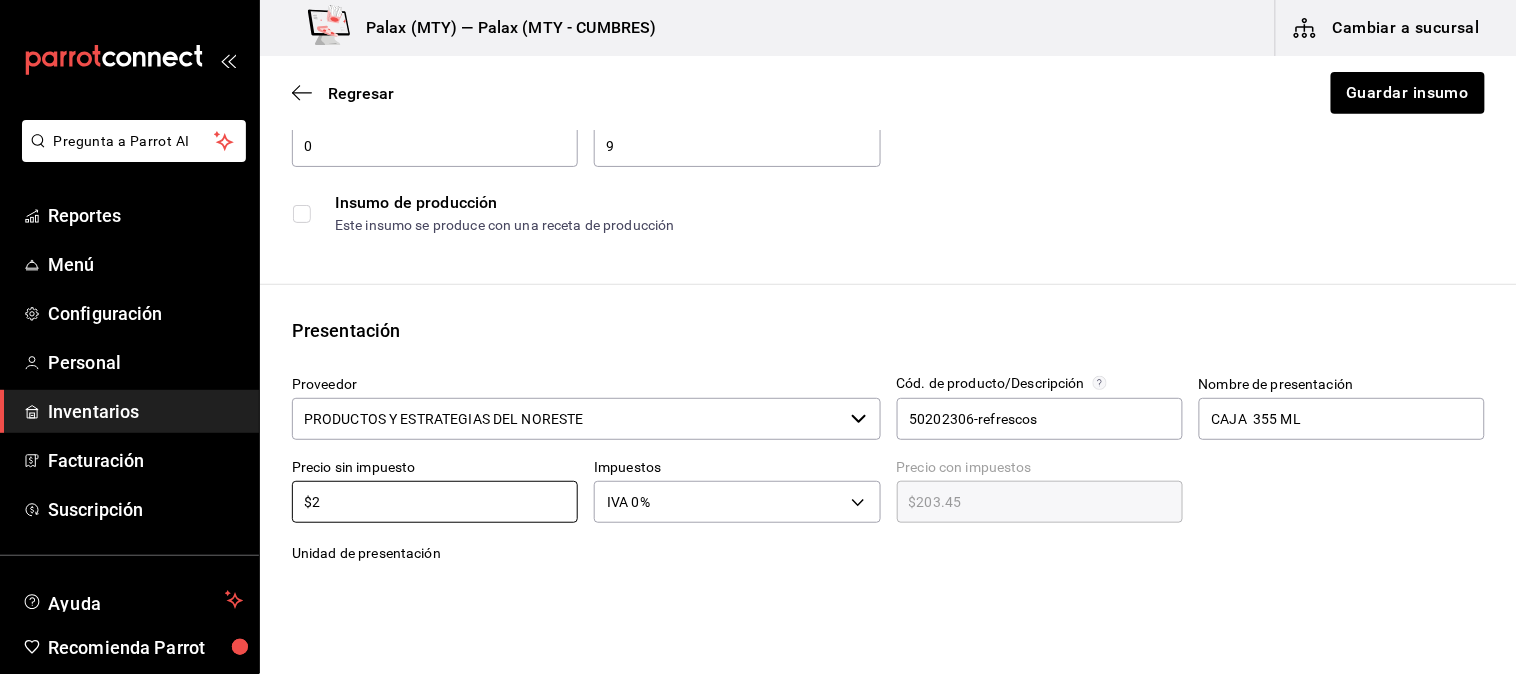type on "$2.00" 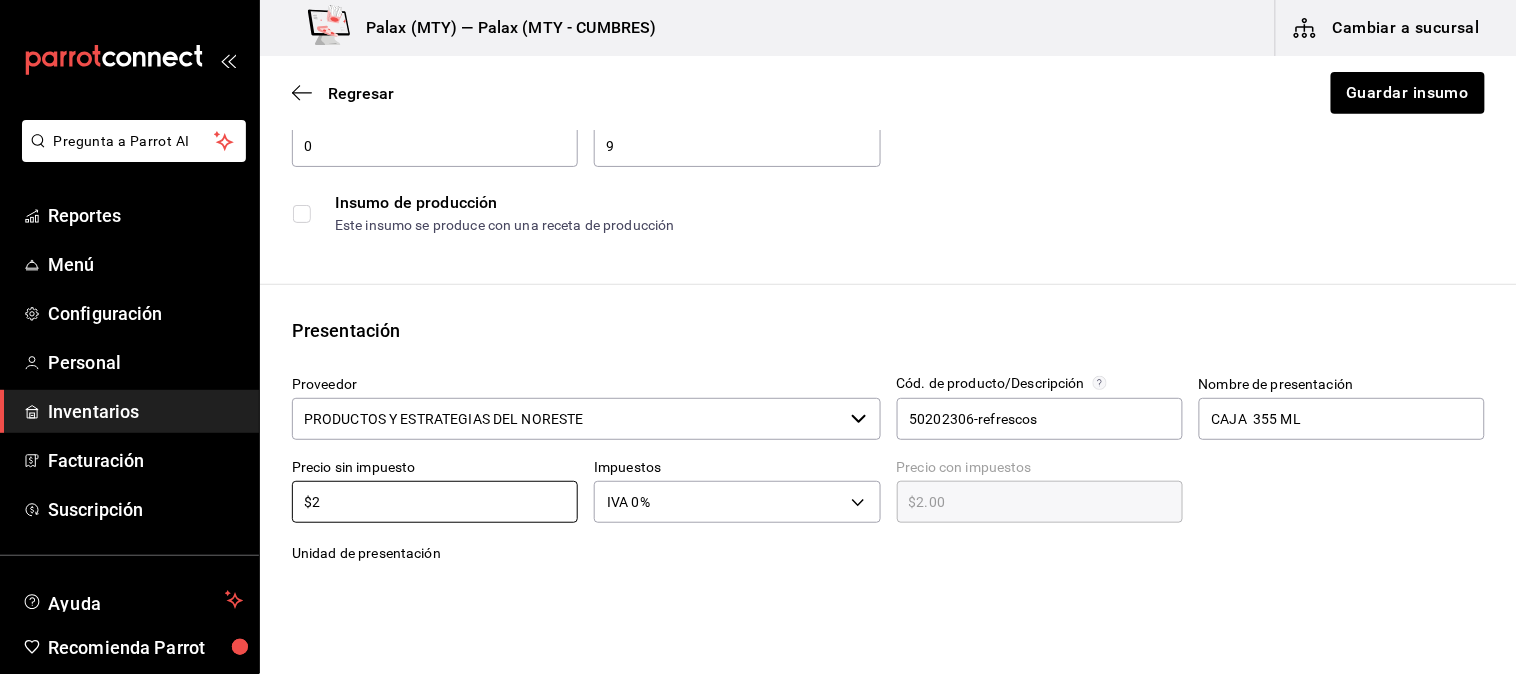type on "$23" 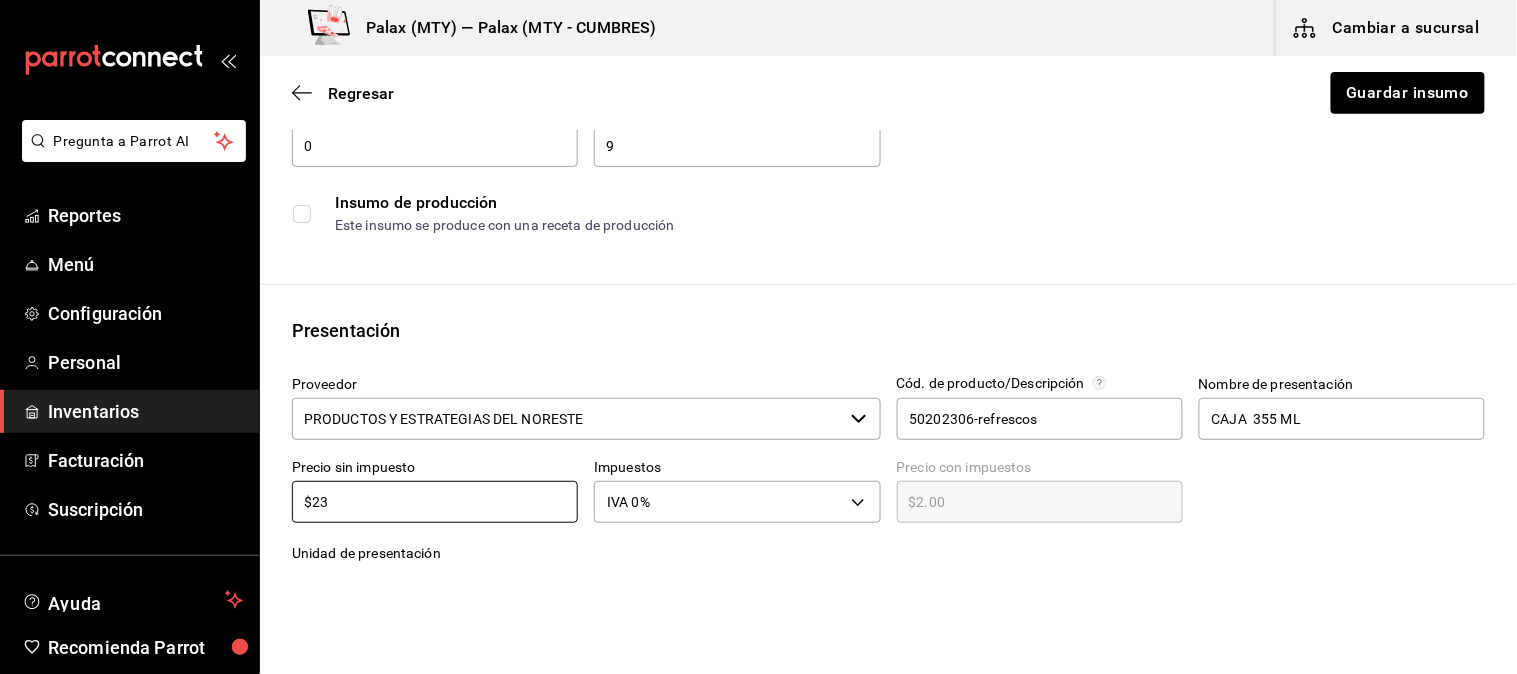 type on "$23.00" 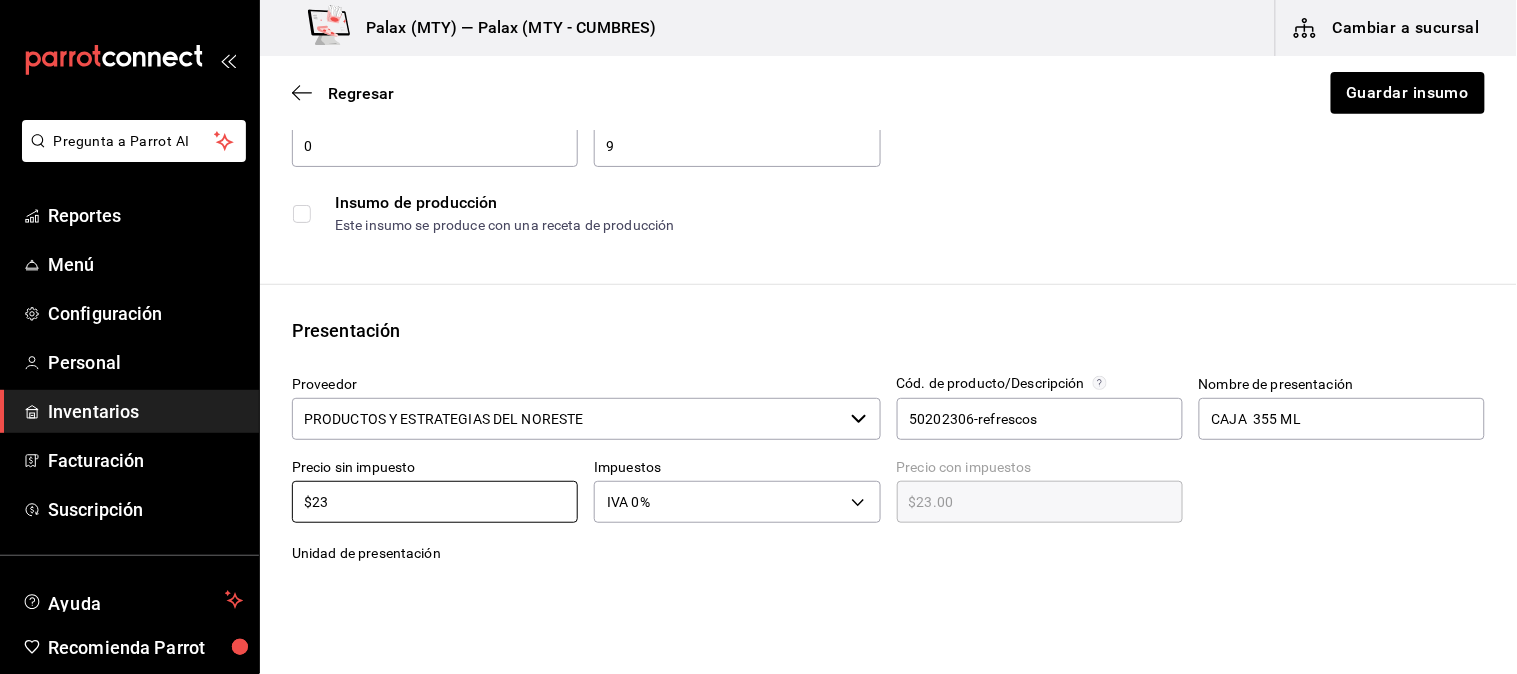 type on "$237" 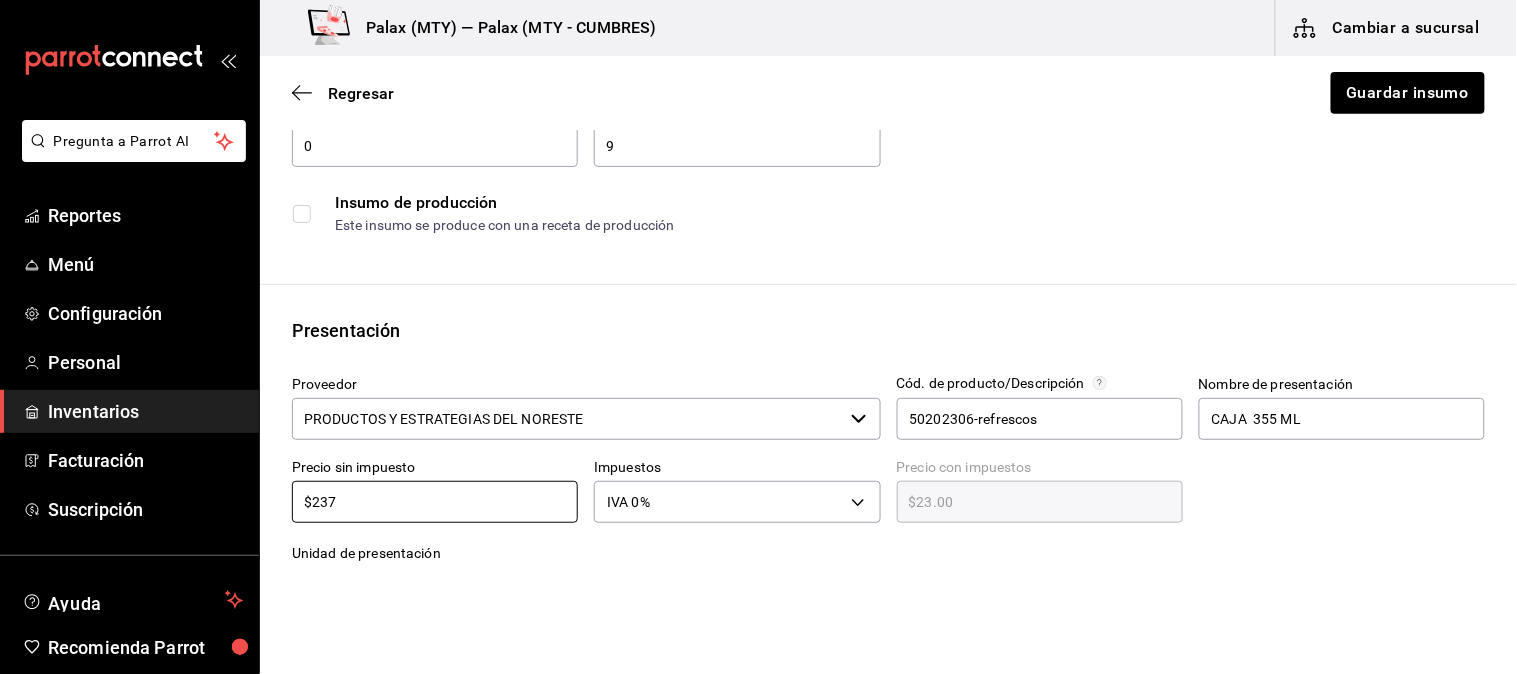 type on "$237.00" 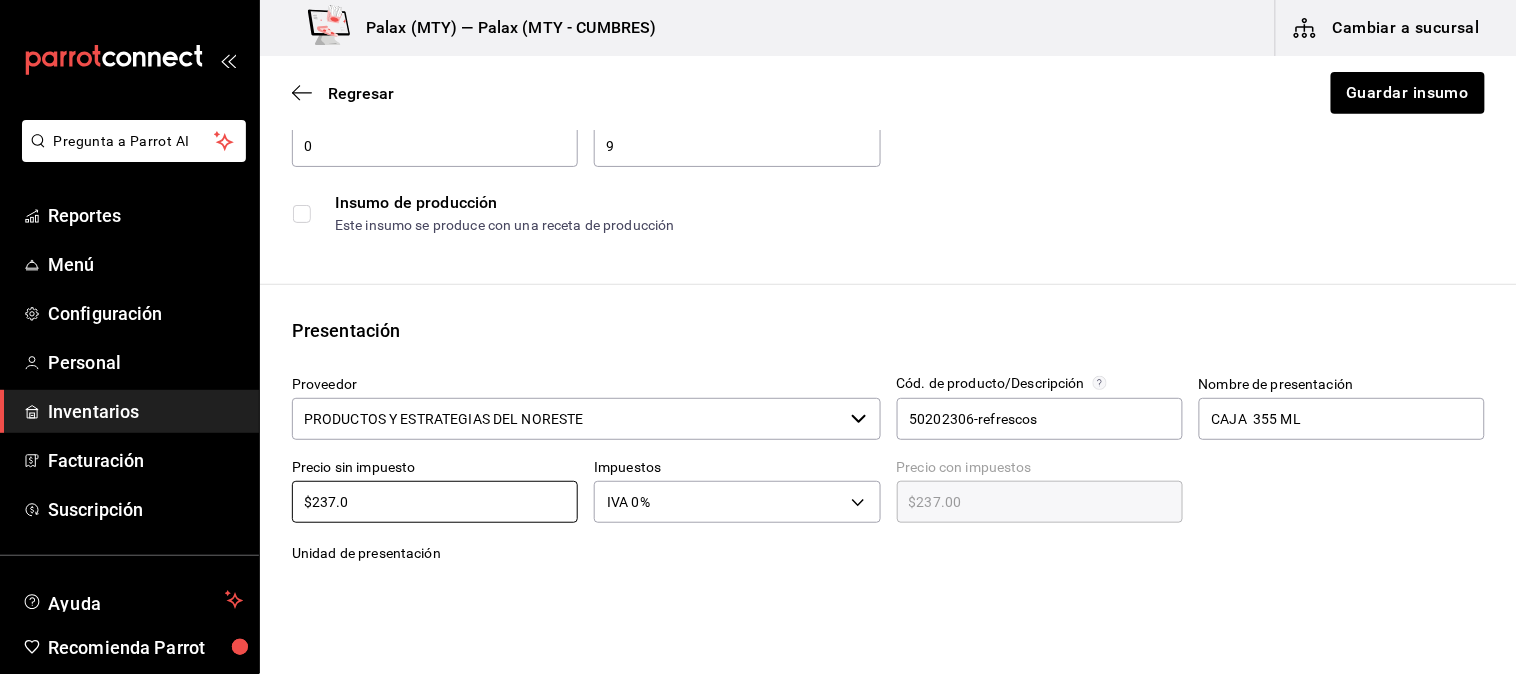 type on "$237.08" 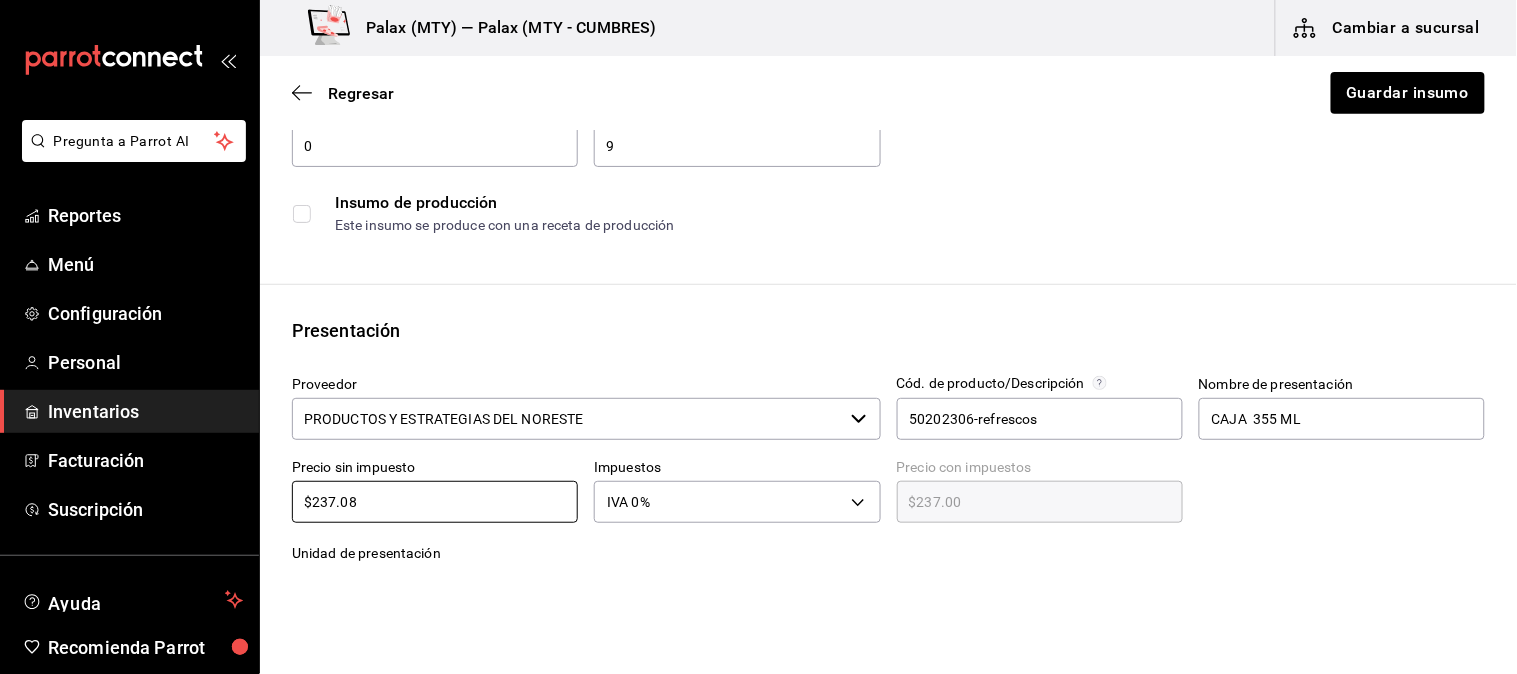 type on "$237.08" 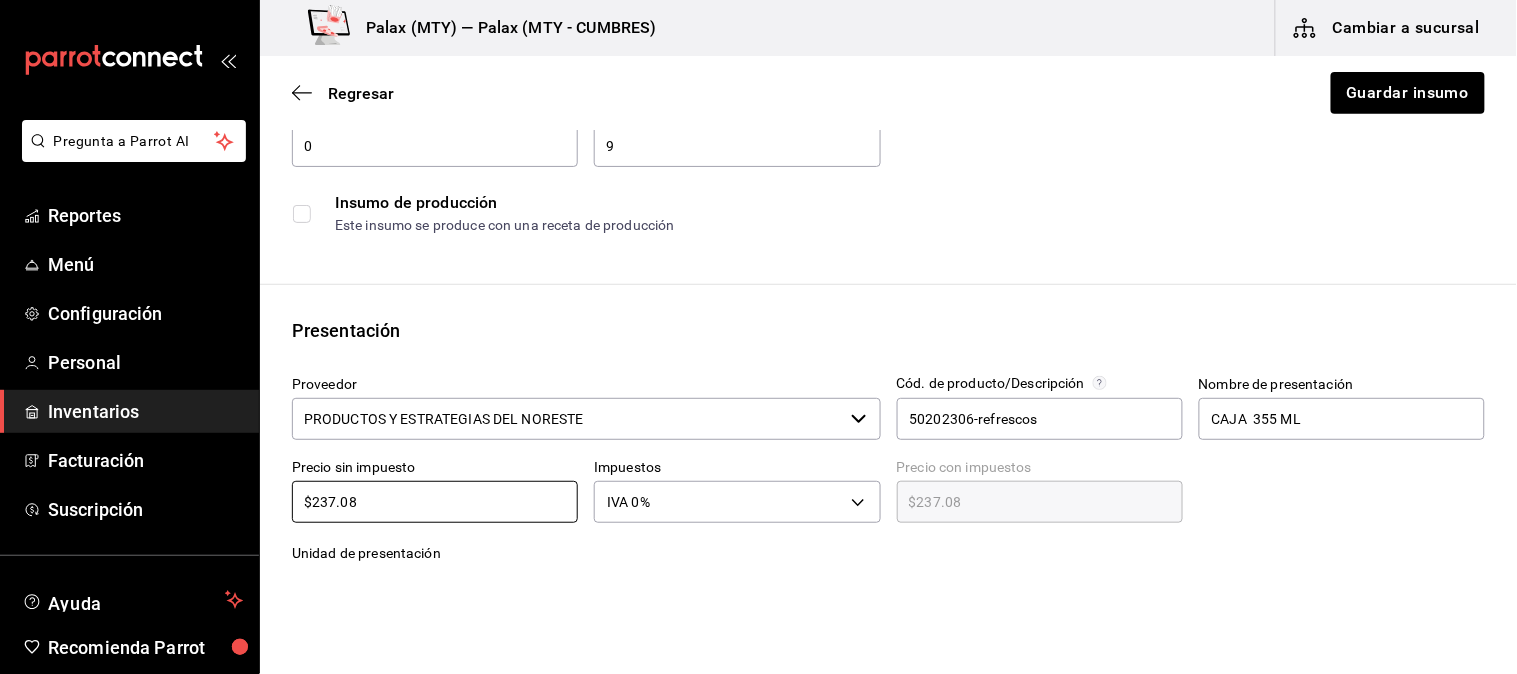 type on "$237.08" 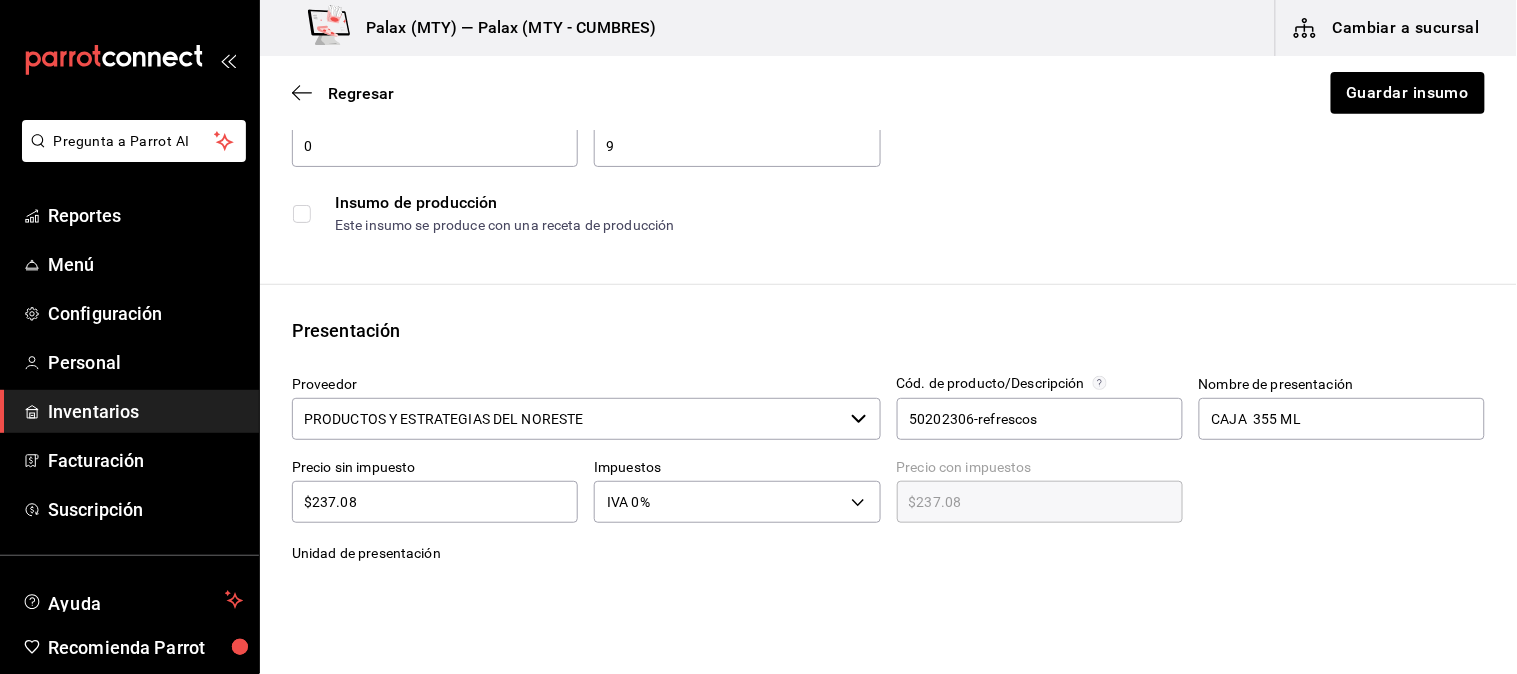 click at bounding box center [1334, 486] 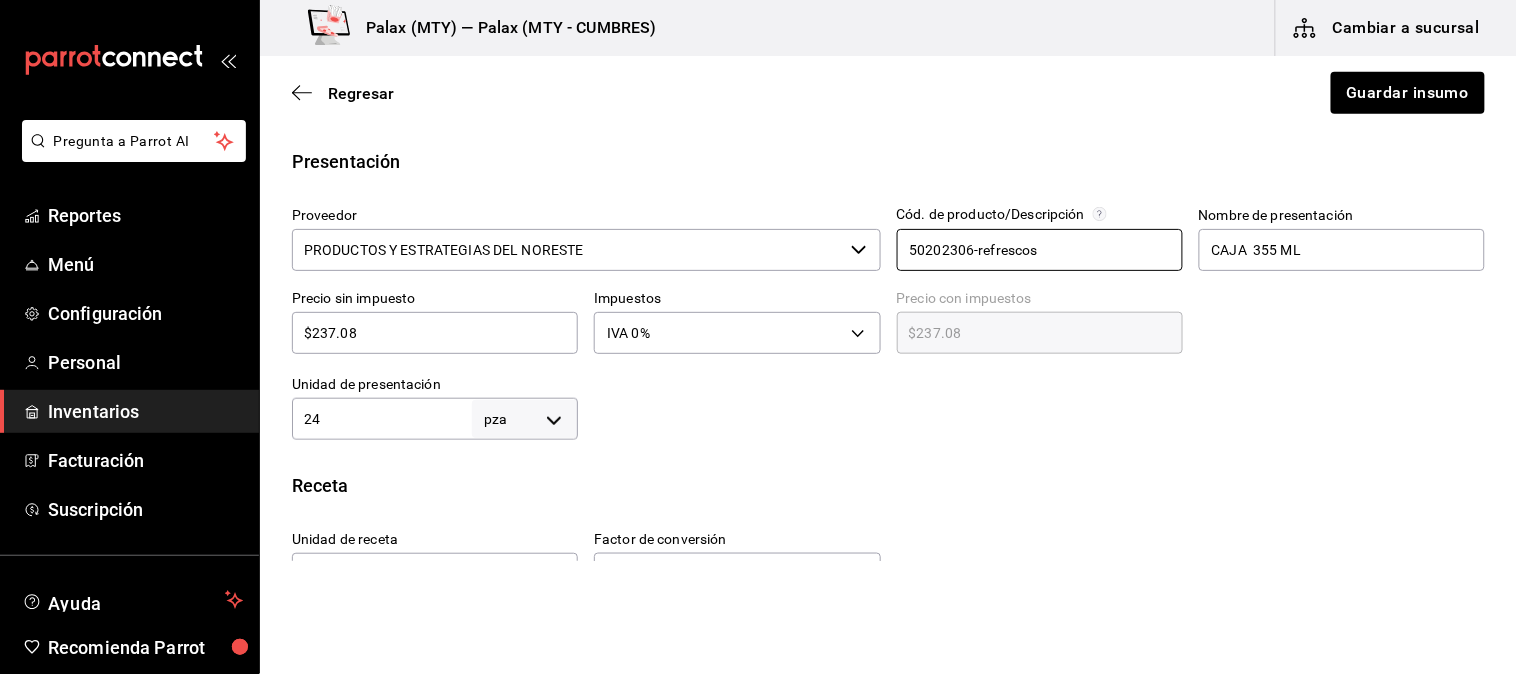 scroll, scrollTop: 444, scrollLeft: 0, axis: vertical 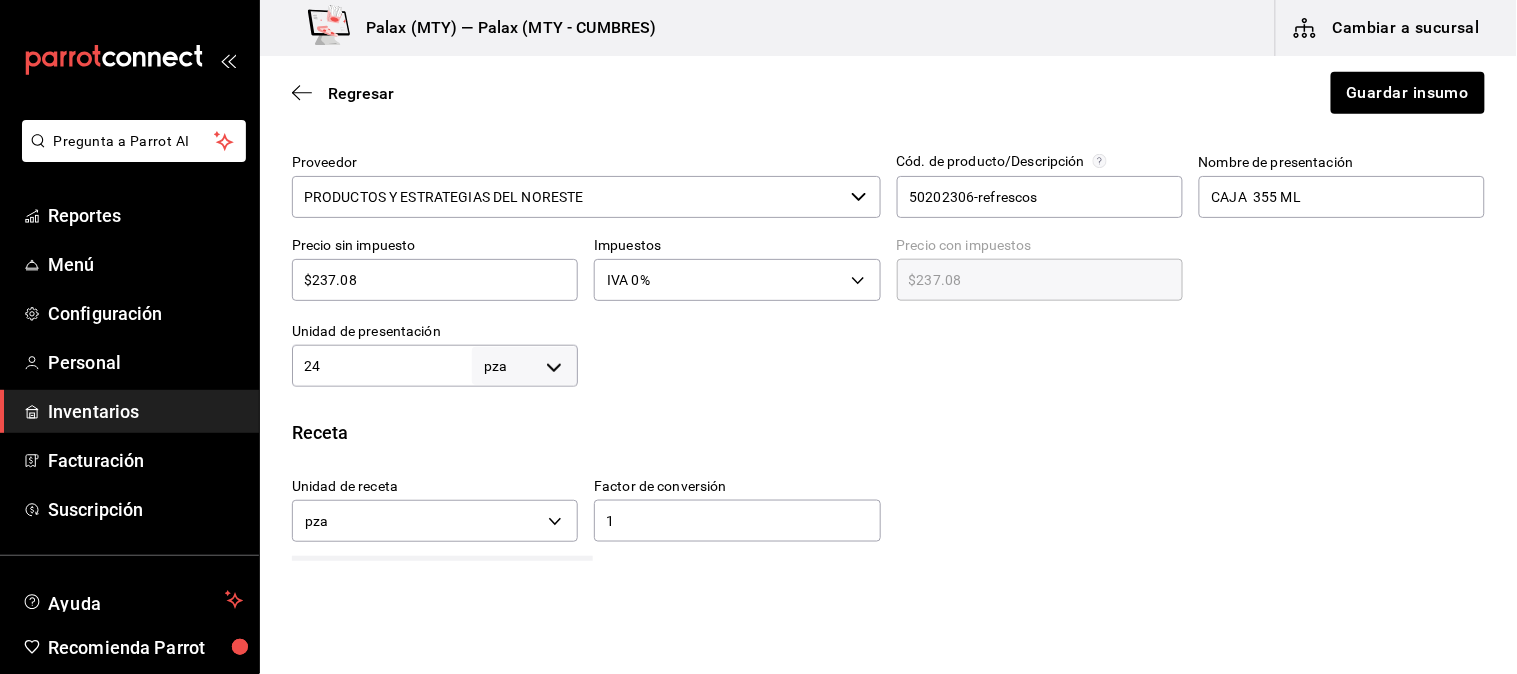 click on "1" at bounding box center (737, 521) 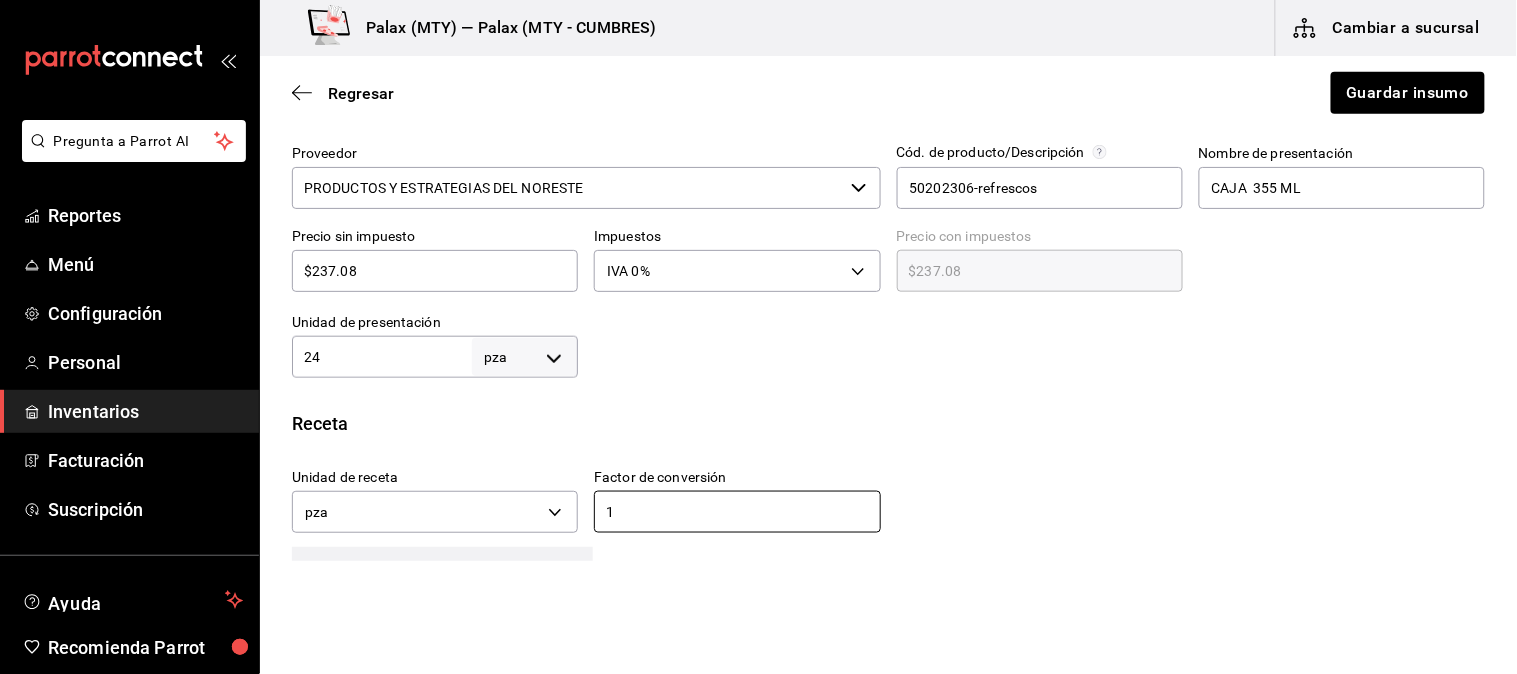 scroll, scrollTop: 444, scrollLeft: 0, axis: vertical 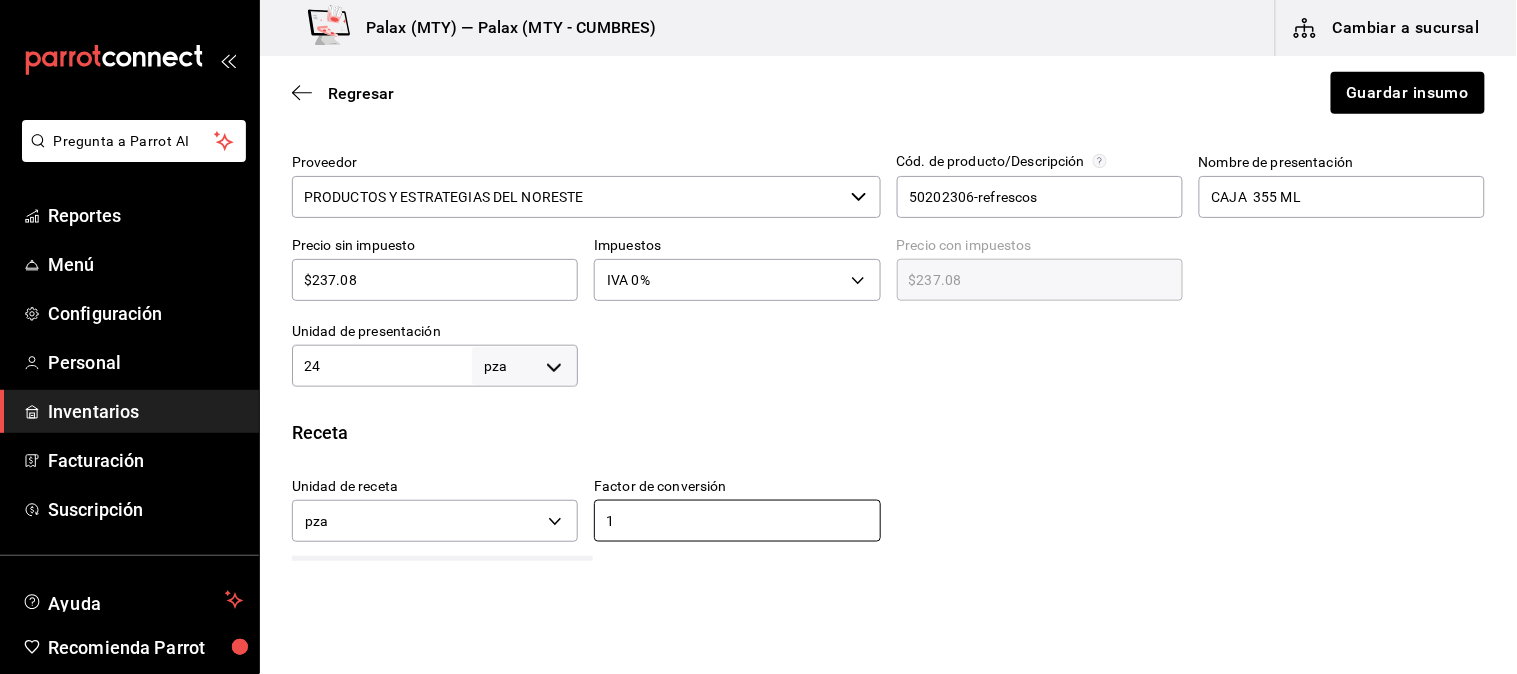 click on "24" at bounding box center (382, 366) 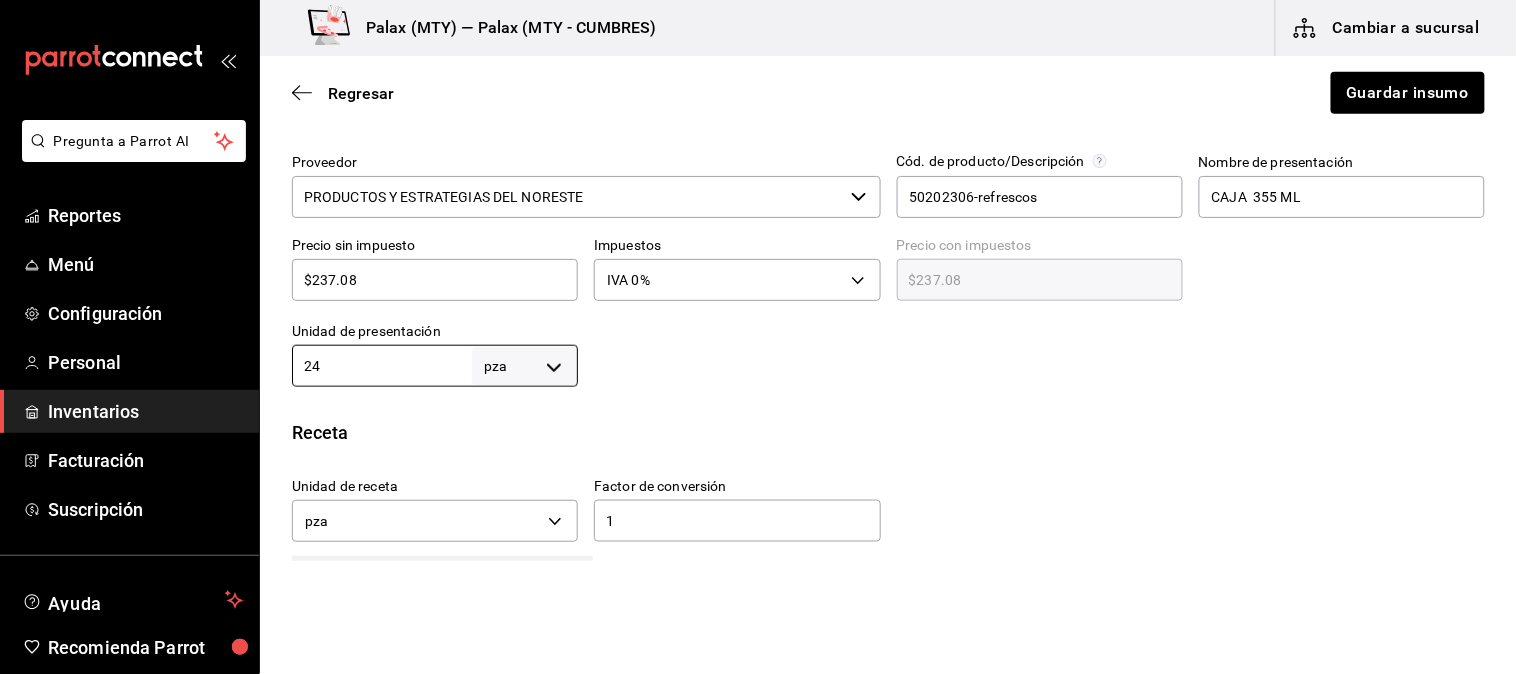 click on "Insumo IN-1724431663530 Nombre COCA COLA REGULAR Categoría de inventario refresco ​ Mínimo 0 ​ Ideal 9 ​ Insumo de producción Este insumo se produce con una receta de producción Presentación Proveedor PRODUCTOS Y ESTRATEGIAS DEL NORESTE ​ Cód. de producto/Descripción 50202306-refrescos Nombre de presentación CAJA  355 ML Precio sin impuesto $237.08 ​ Impuestos IVA 0% IVA_0 Precio con impuestos $237.08 ​ Unidad de presentación 24 pza UNIT ​ Receta Unidad de receta pza UNIT Factor de conversión 1 ​ 1 pza de CAJA  355 ML = 1 pza receta Ver ayuda de conversiones ¿La presentación (CAJA  355 ML) viene en otra caja? Si No Presentaciones por caja 24 ​ Caja con 24 CAJA  355 ML de 24 pza Unidades de conteo pza CAJA  355 ML (24 pza) Caja (24*24 pza)" at bounding box center (888, 347) 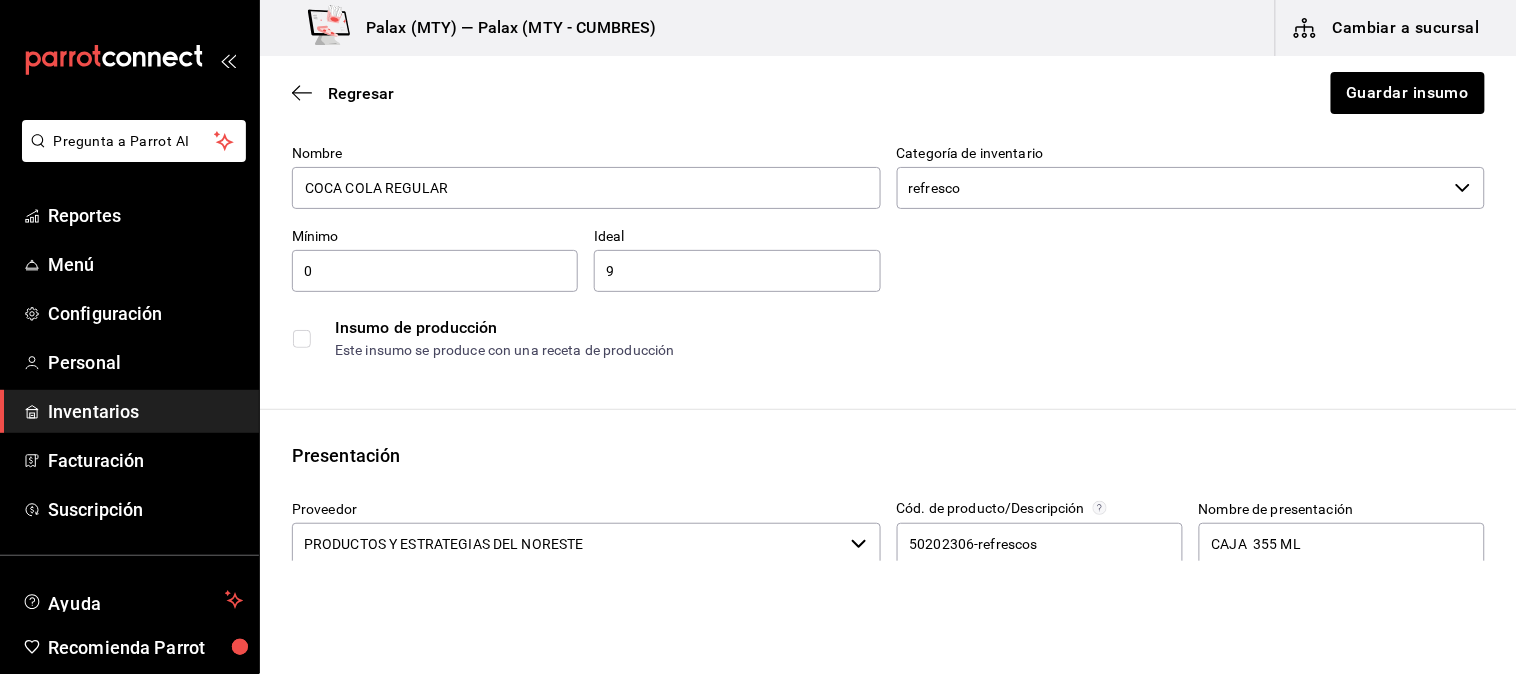scroll, scrollTop: 0, scrollLeft: 0, axis: both 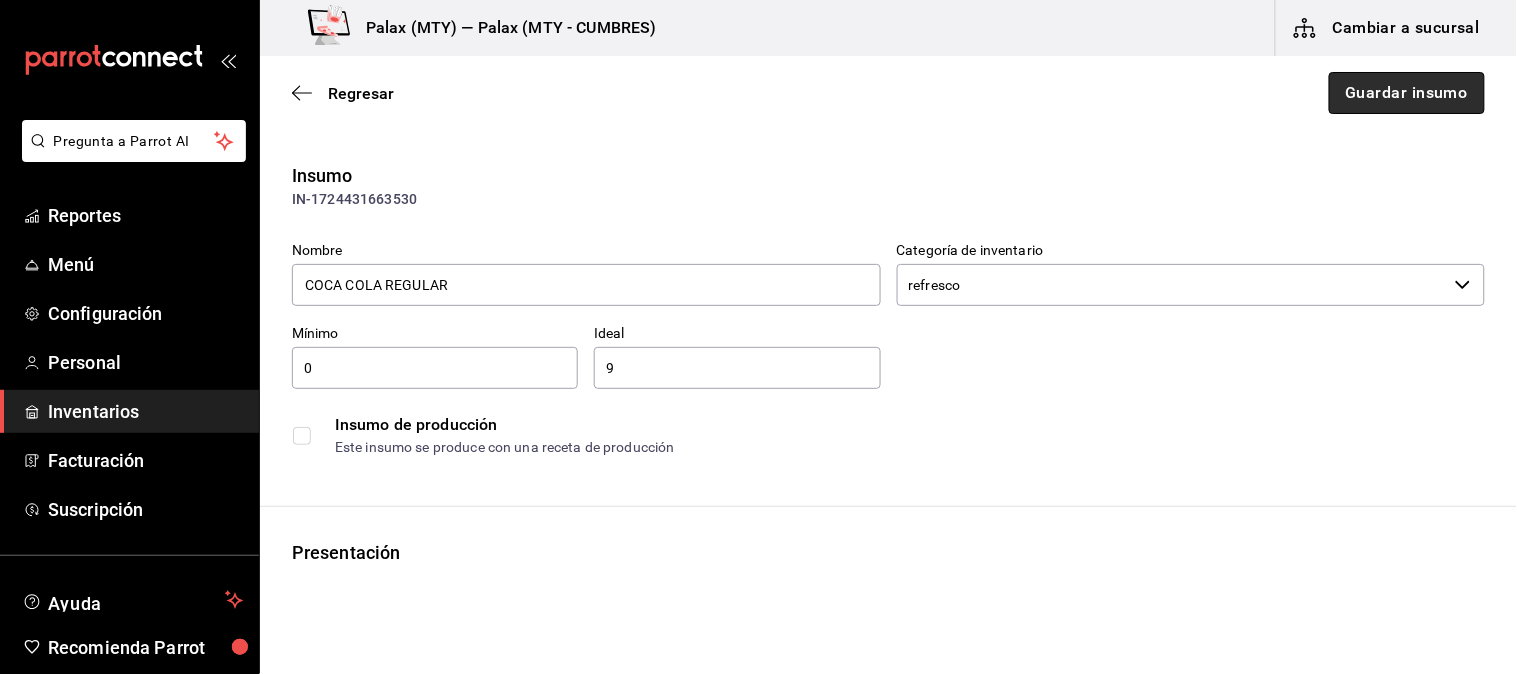 click on "Guardar insumo" at bounding box center [1407, 93] 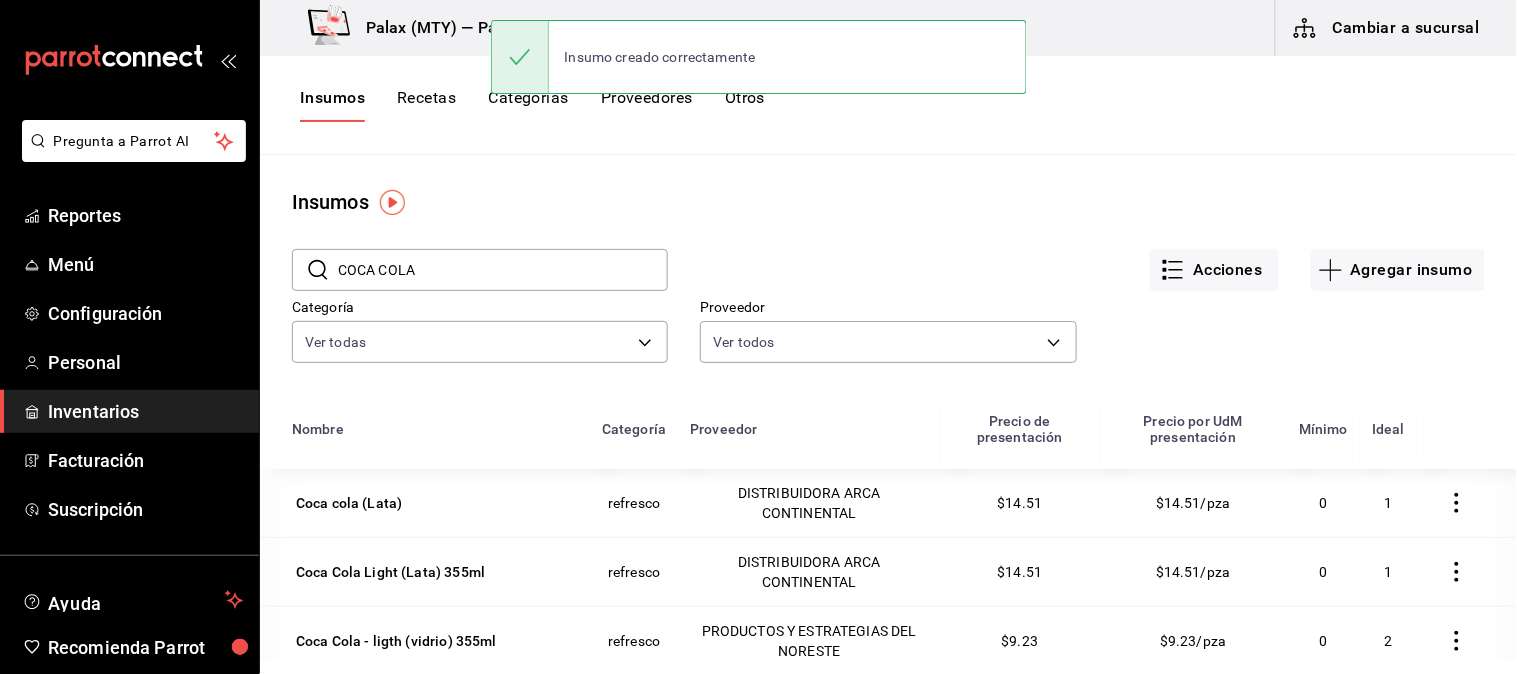 click on "COCA COLA" at bounding box center (503, 270) 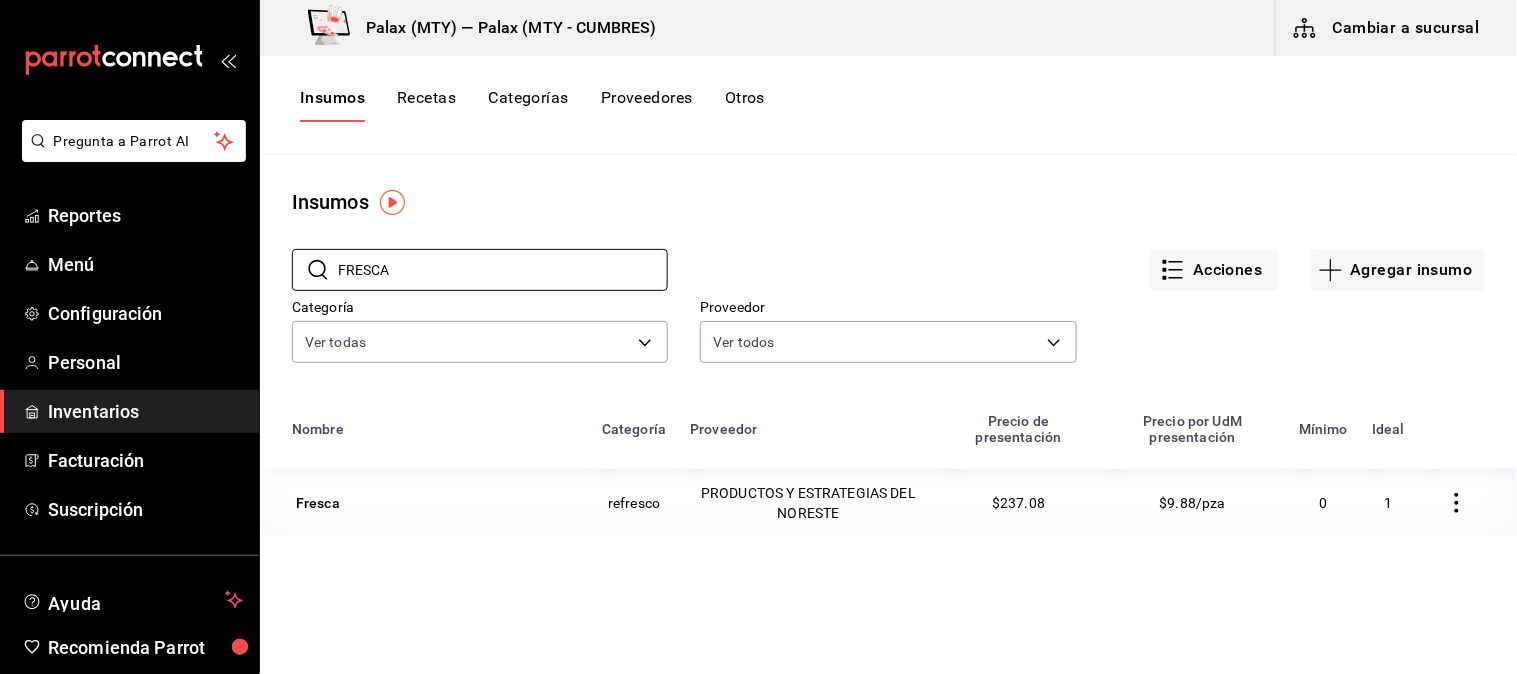 type on "FRESCA" 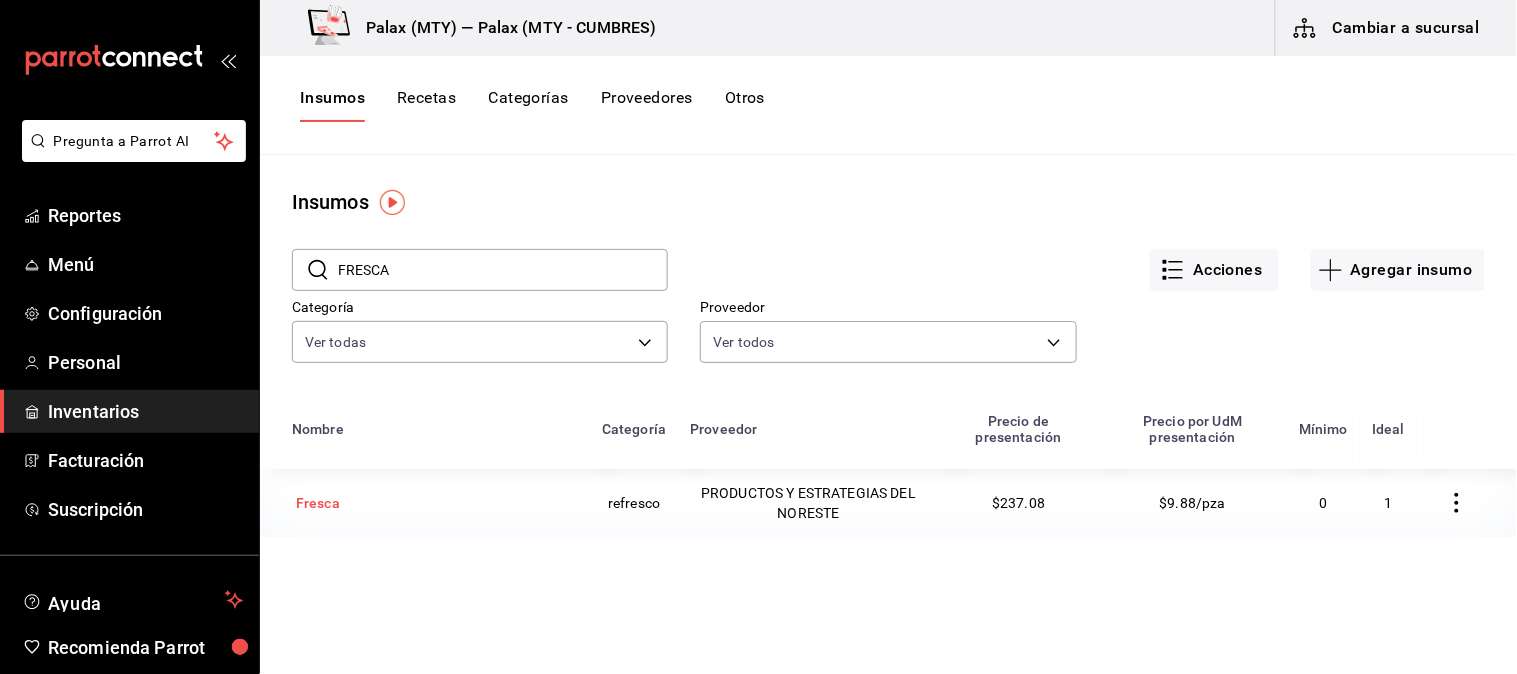 click on "Fresca" at bounding box center [425, 503] 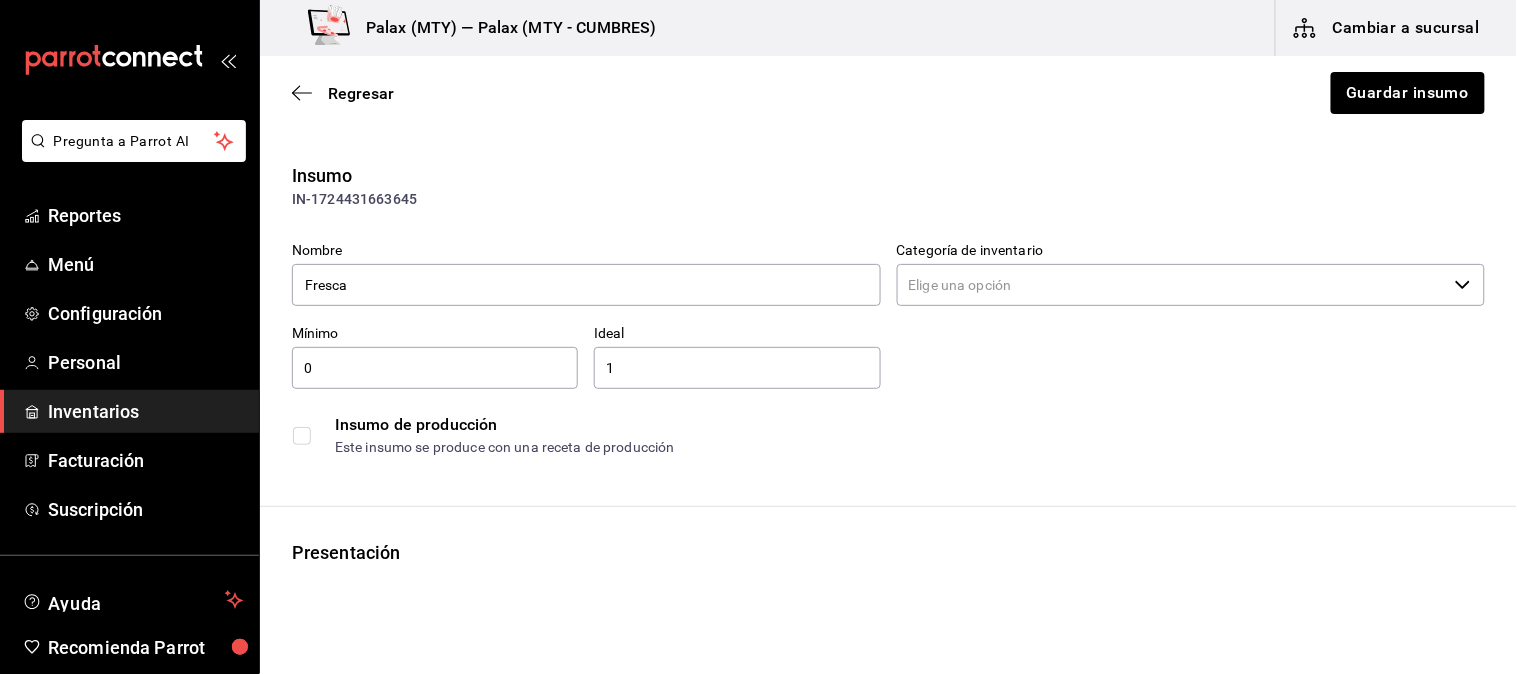 type on "refresco" 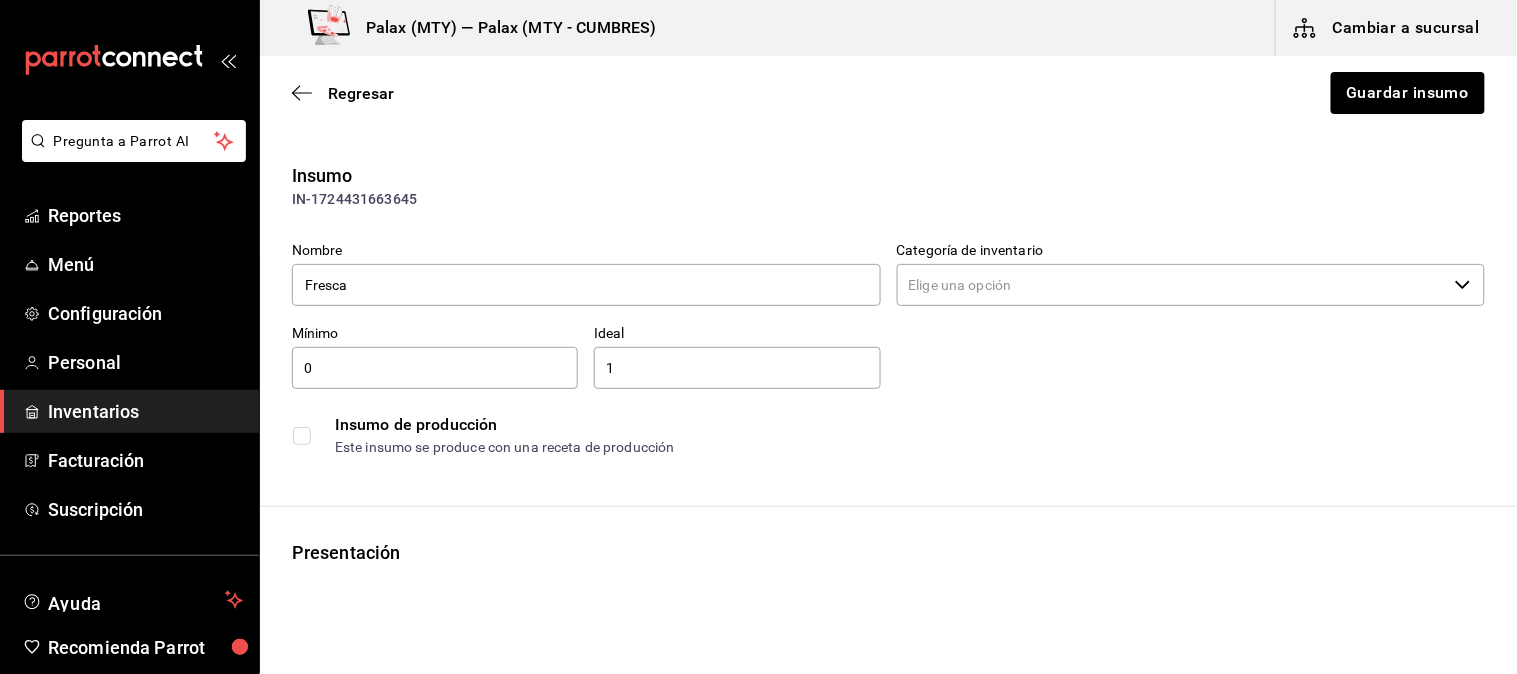 type on "PRODUCTOS Y ESTRATEGIAS DEL NORESTE" 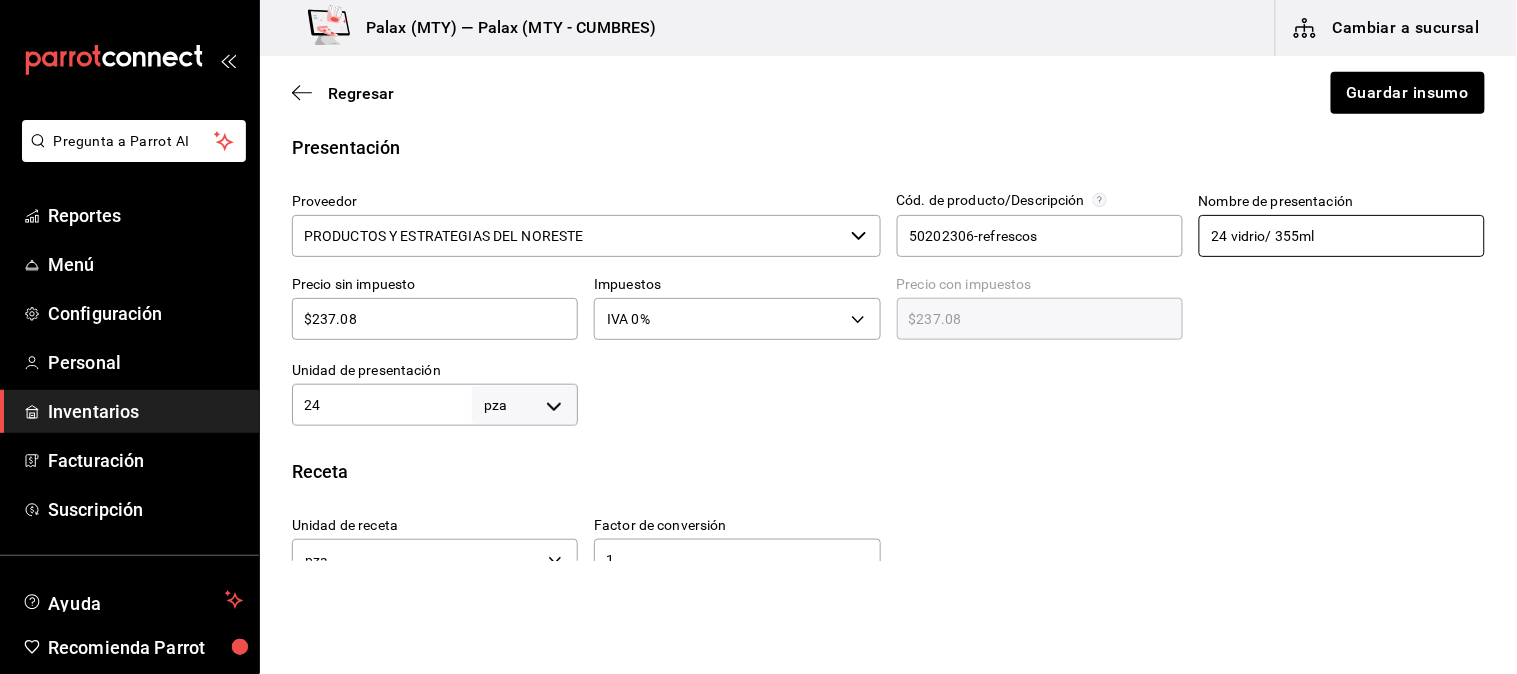 scroll, scrollTop: 222, scrollLeft: 0, axis: vertical 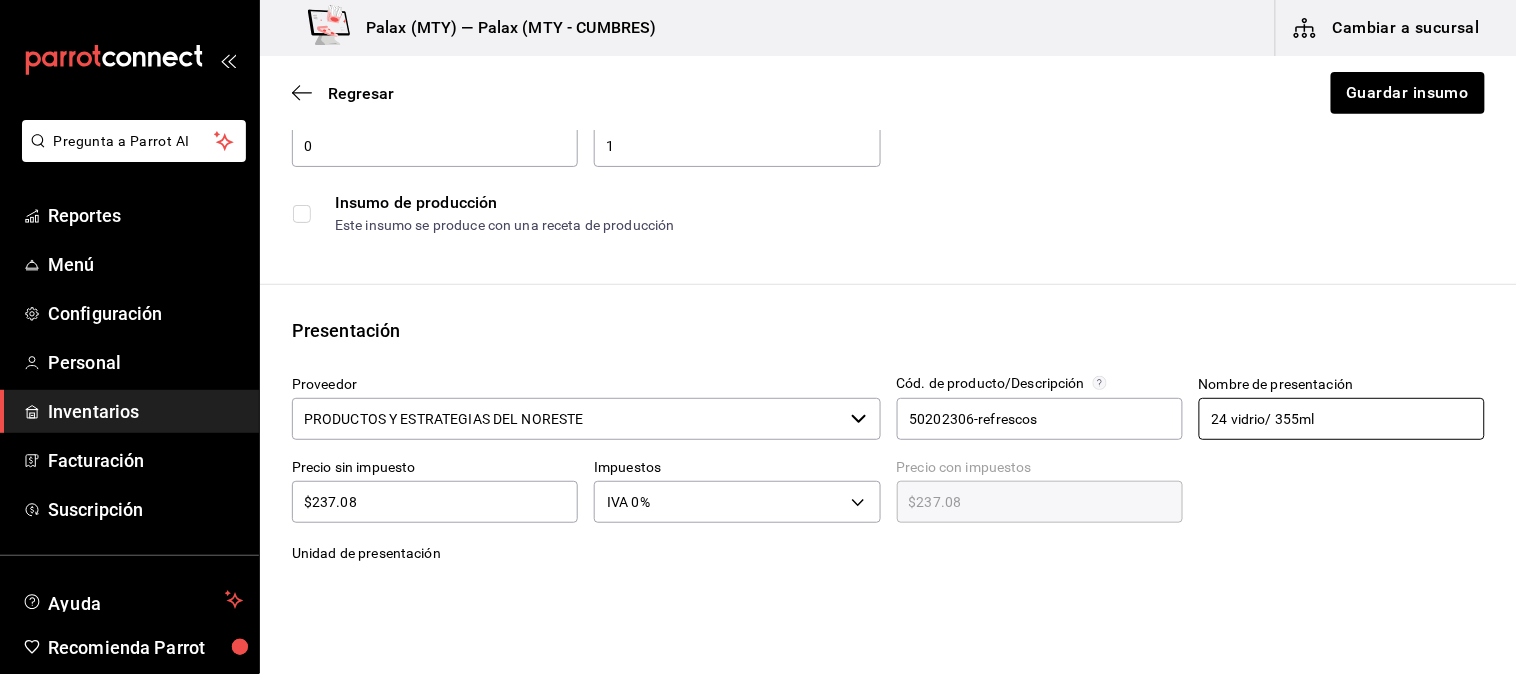 click on "24 vidrio/ 355ml" at bounding box center [1342, 419] 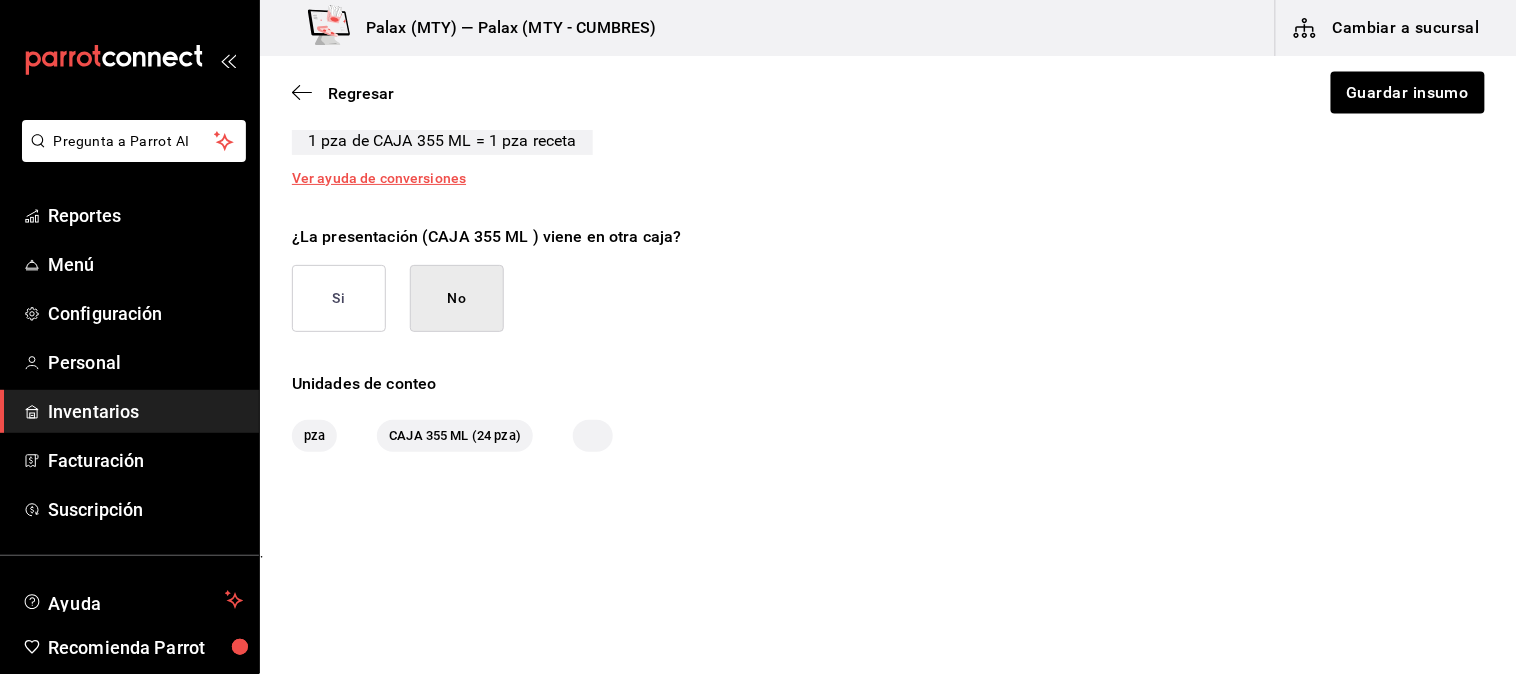 scroll, scrollTop: 888, scrollLeft: 0, axis: vertical 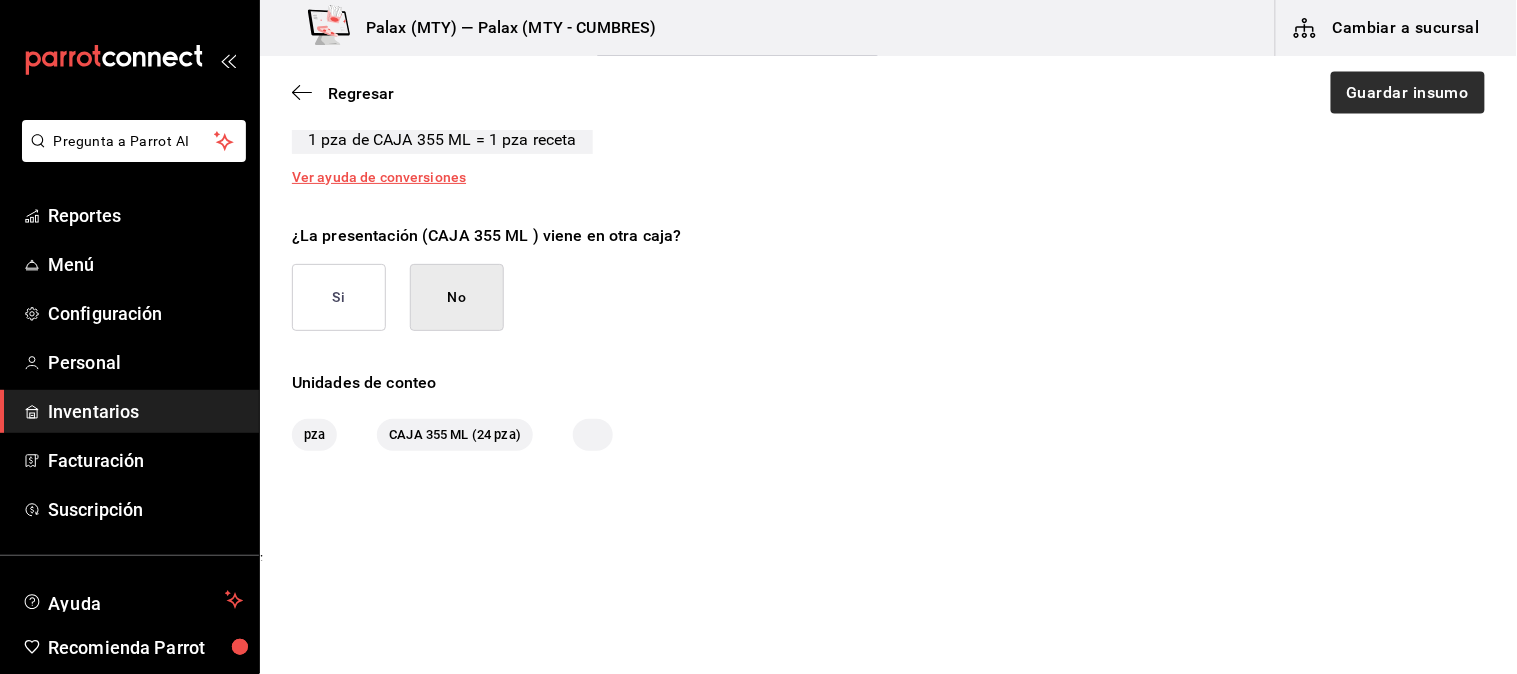 type on "CAJA 355 ML" 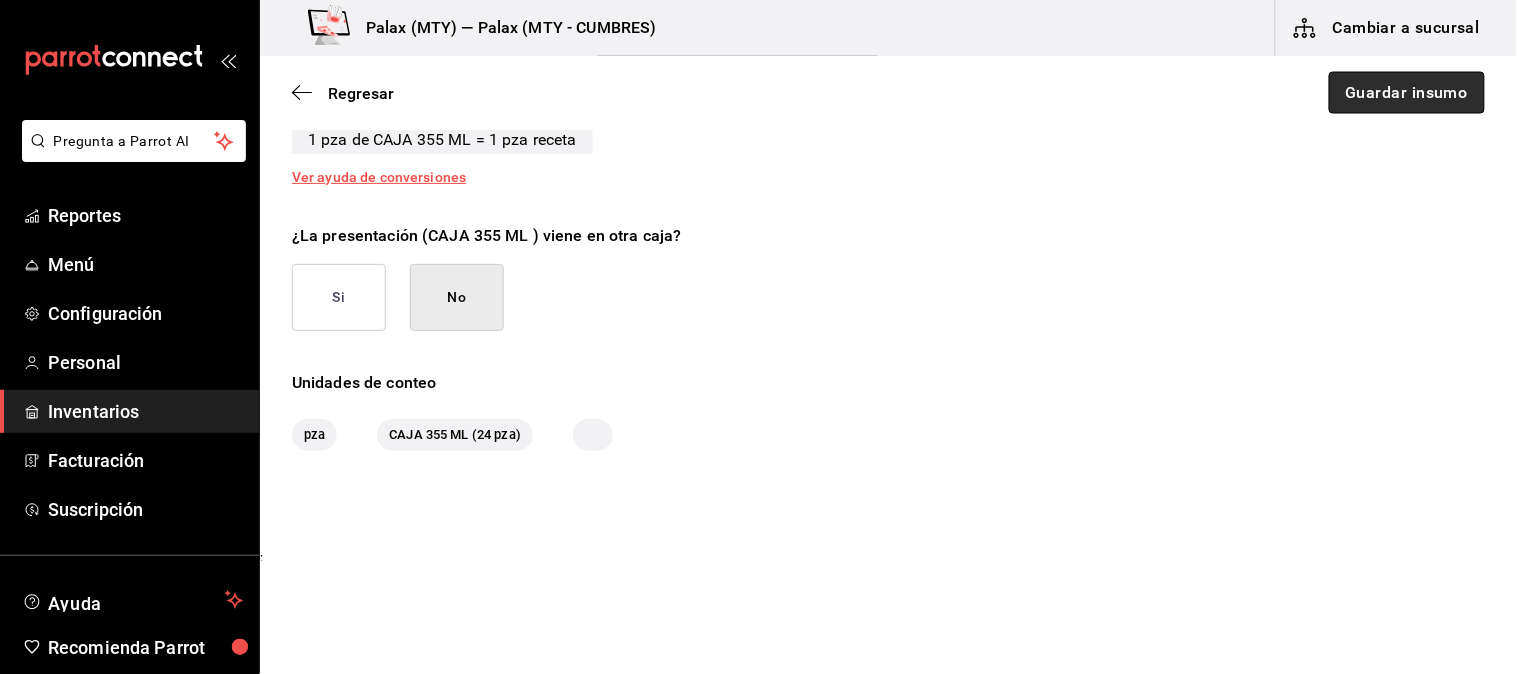 click on "Guardar insumo" at bounding box center [1407, 93] 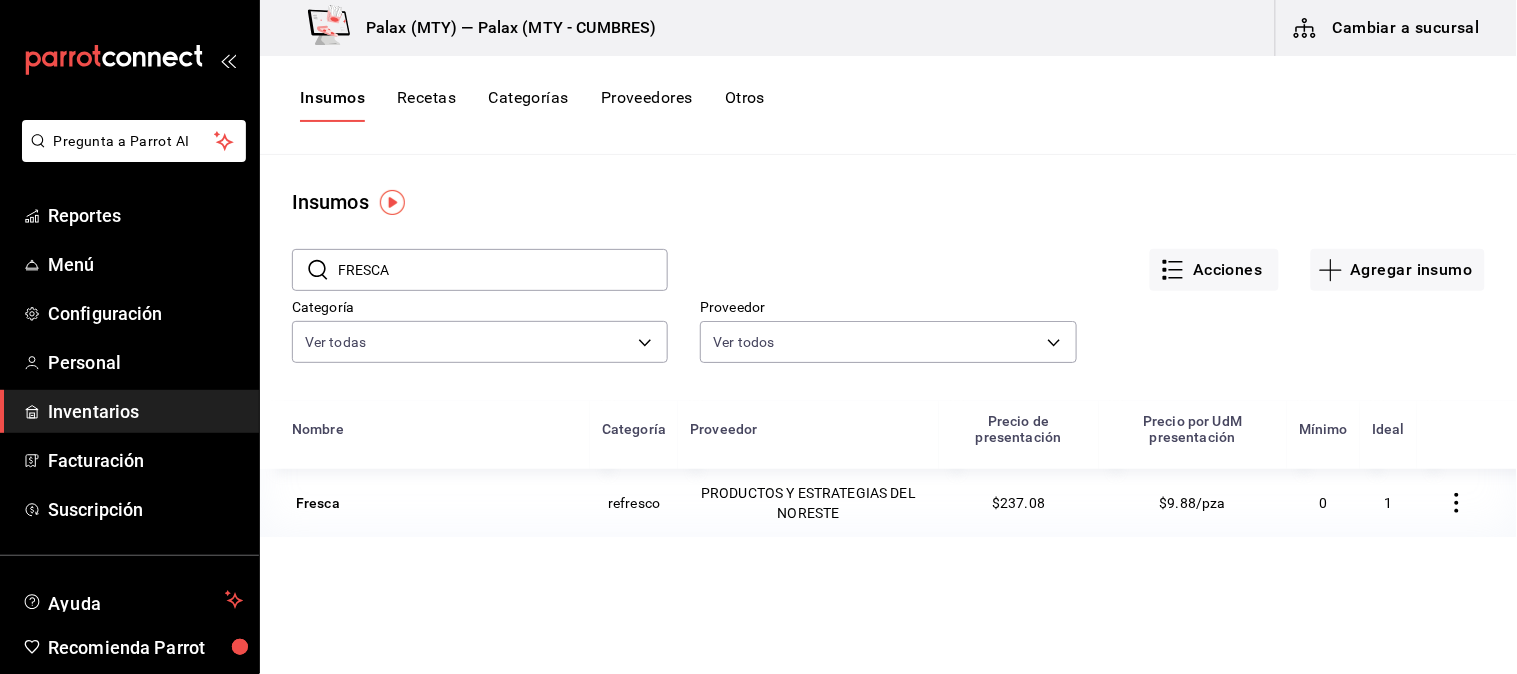 click on "Acciones Agregar insumo" at bounding box center [1076, 254] 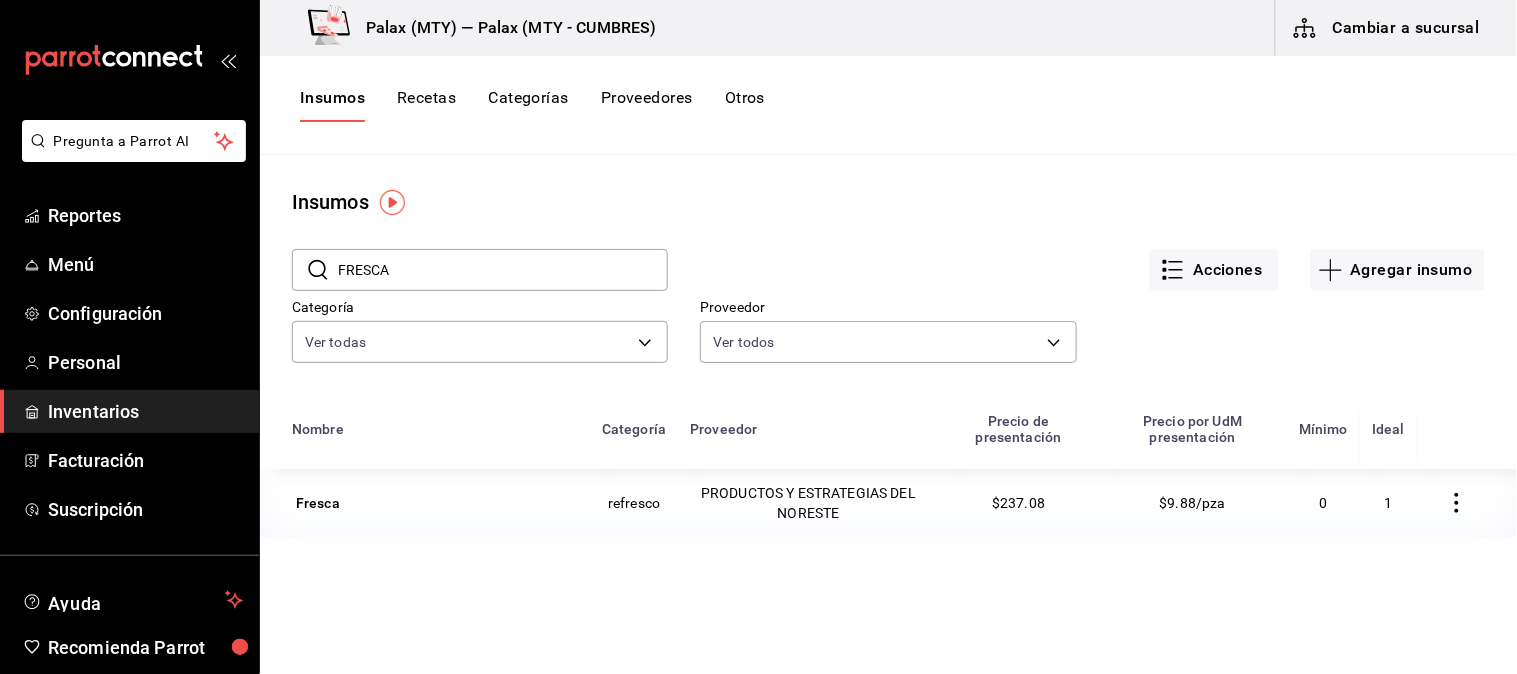 click on "Categoría" at bounding box center [480, 308] 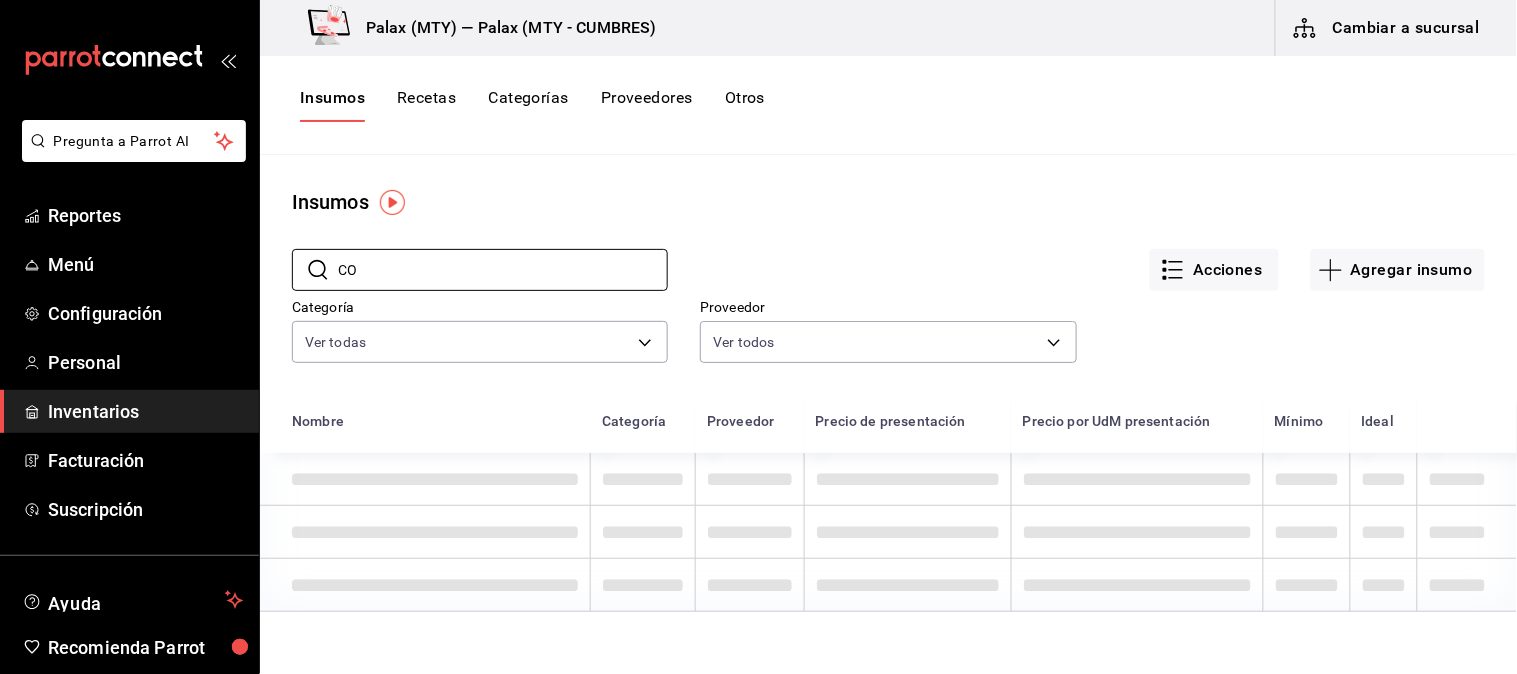 type on "C" 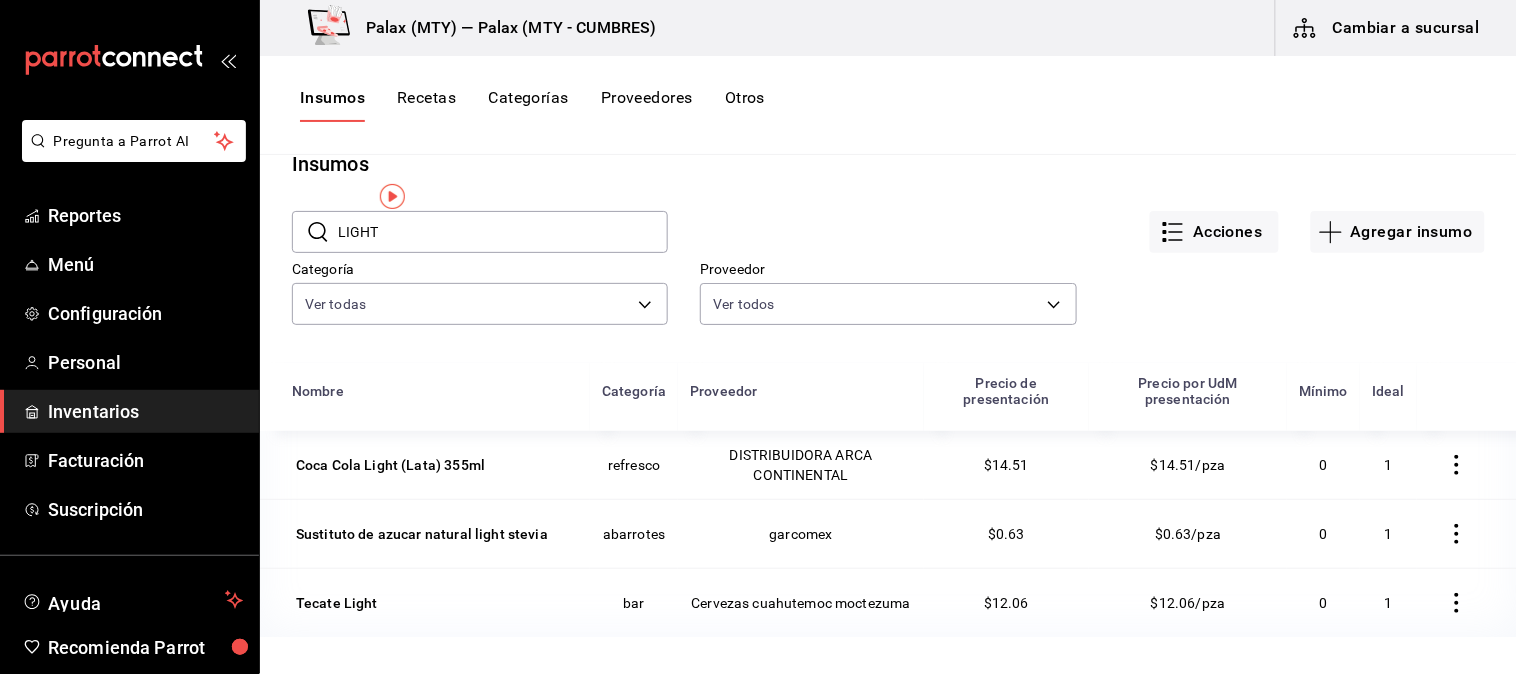 scroll, scrollTop: 0, scrollLeft: 0, axis: both 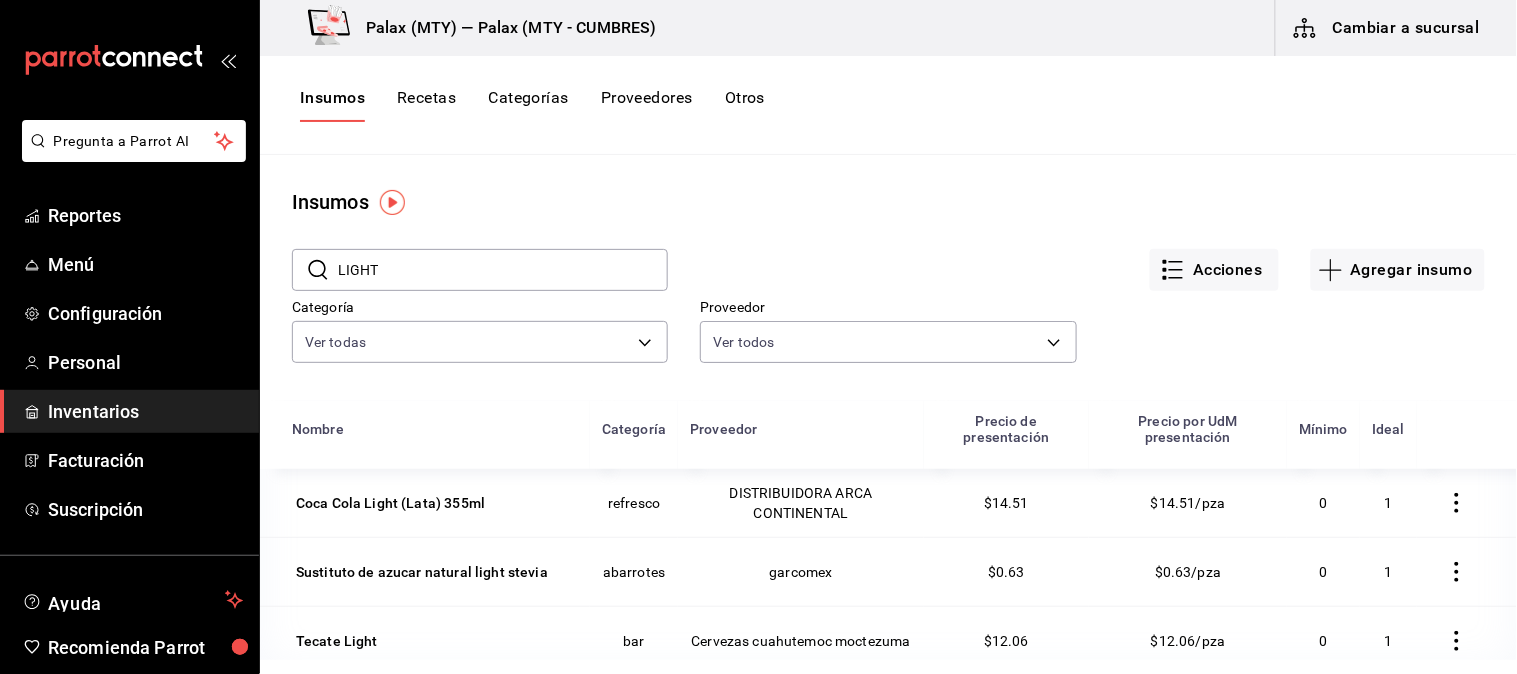 click on "LIGHT" at bounding box center (503, 270) 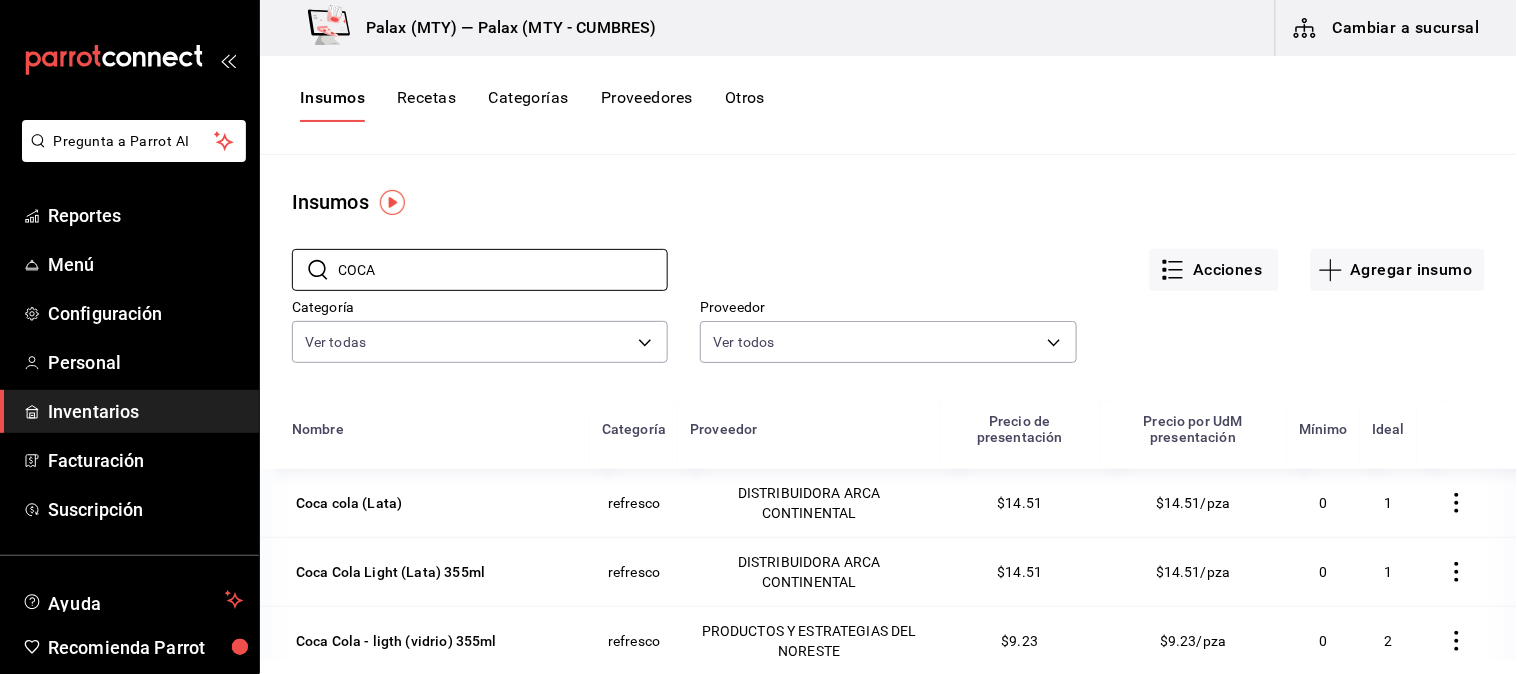 type on "COCA" 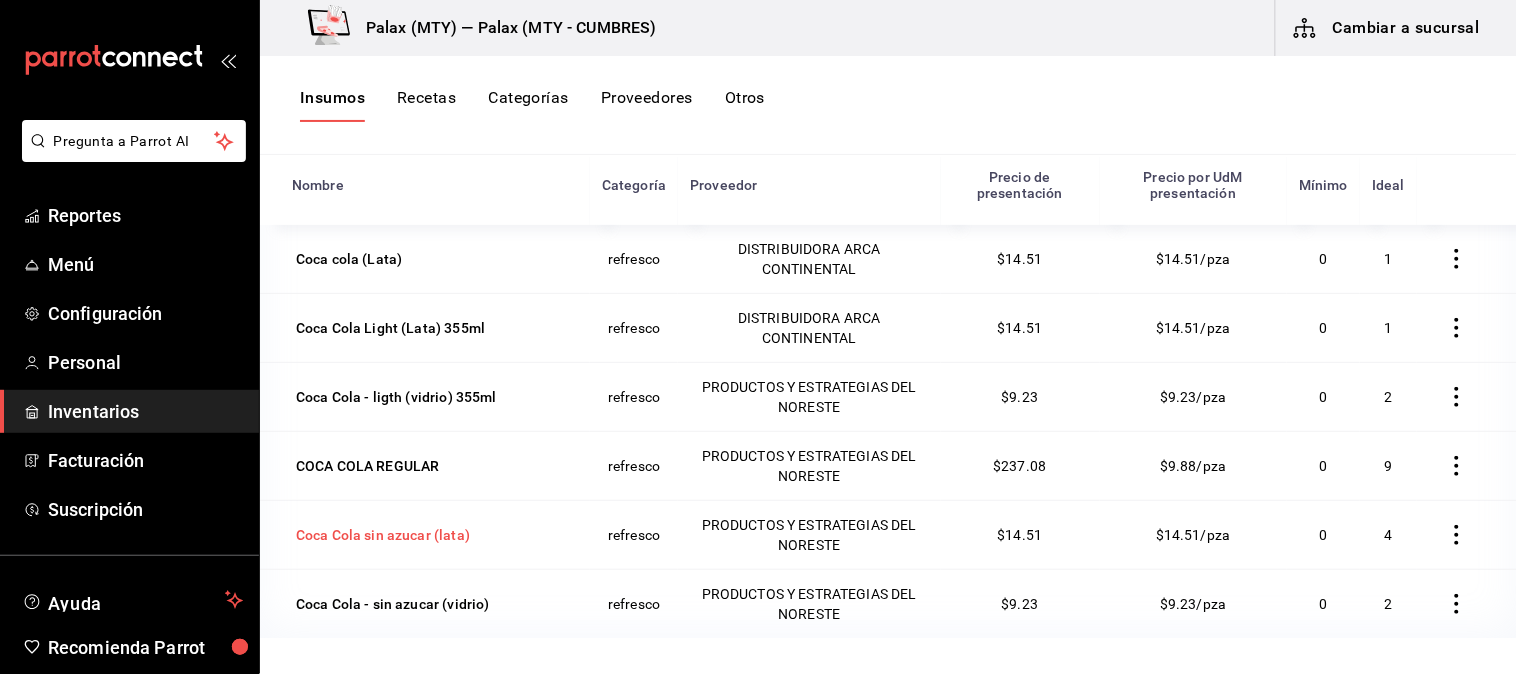 scroll, scrollTop: 245, scrollLeft: 0, axis: vertical 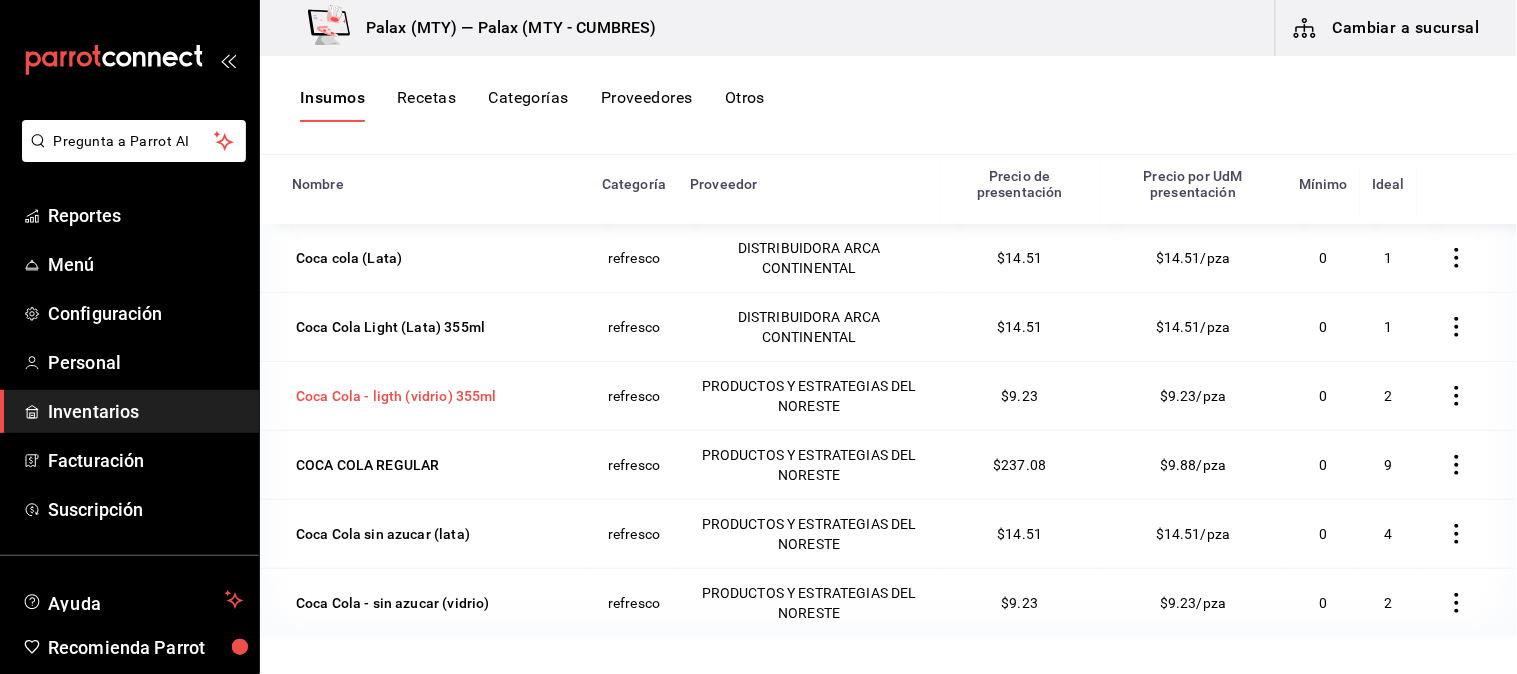 click on "Coca Cola - ligth (vidrio) 355ml" at bounding box center (396, 396) 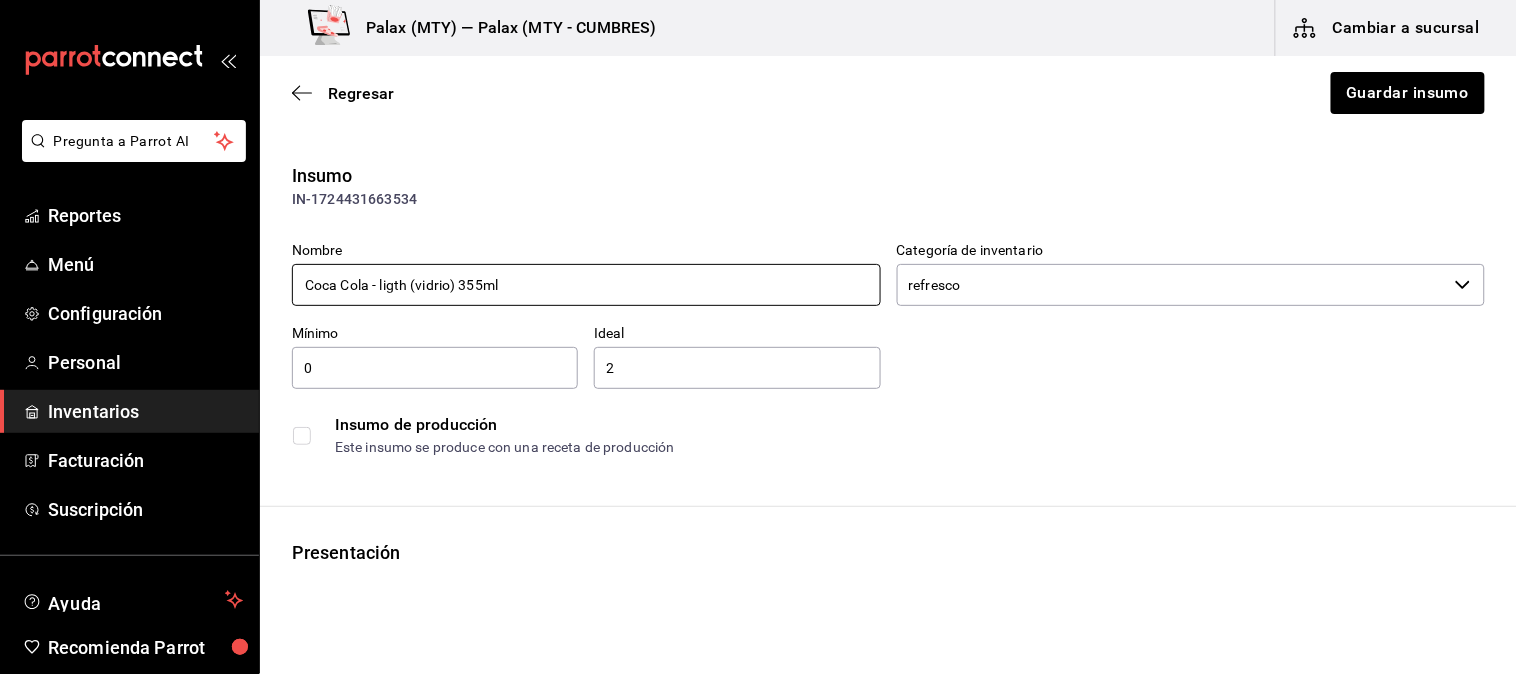 click on "Coca Cola - ligth (vidrio) 355ml" at bounding box center [586, 285] 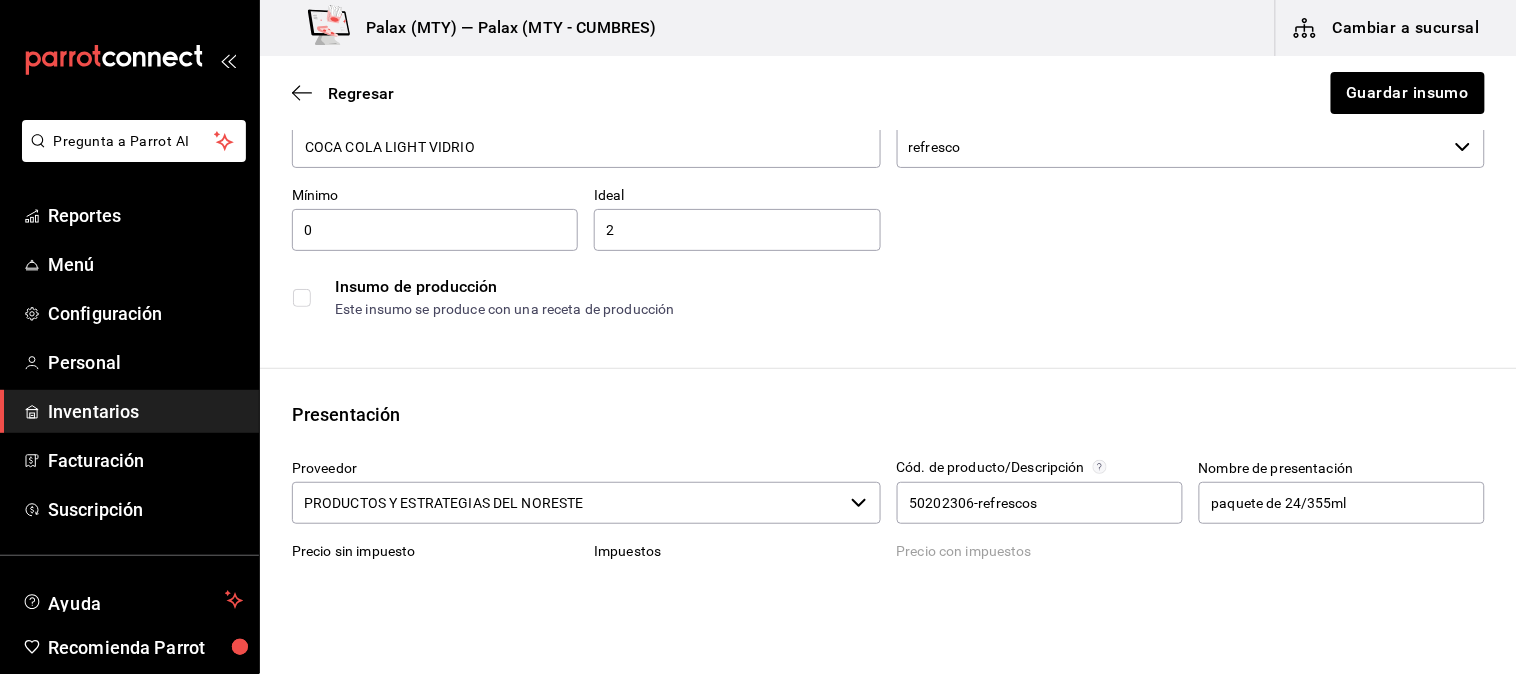 scroll, scrollTop: 222, scrollLeft: 0, axis: vertical 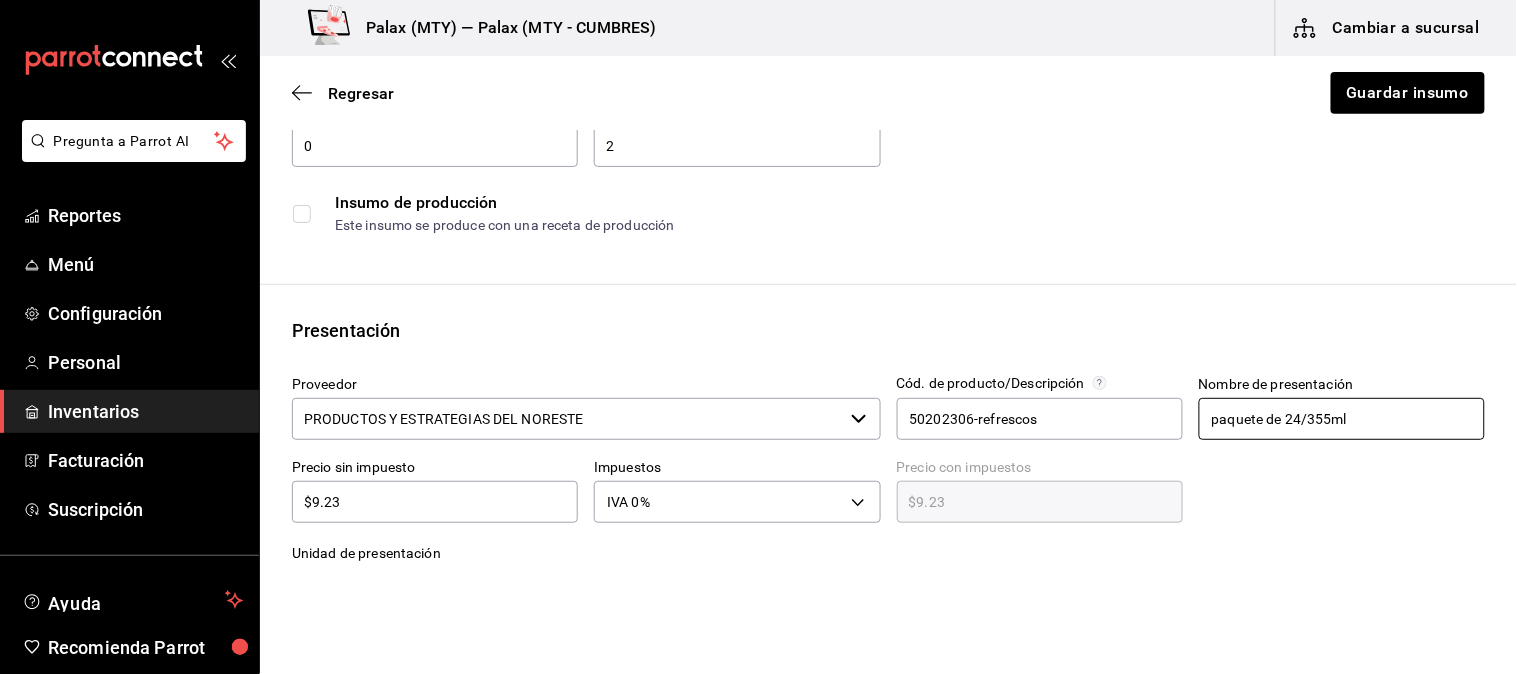 type on "COCA COLA LIGHT VIDRIO" 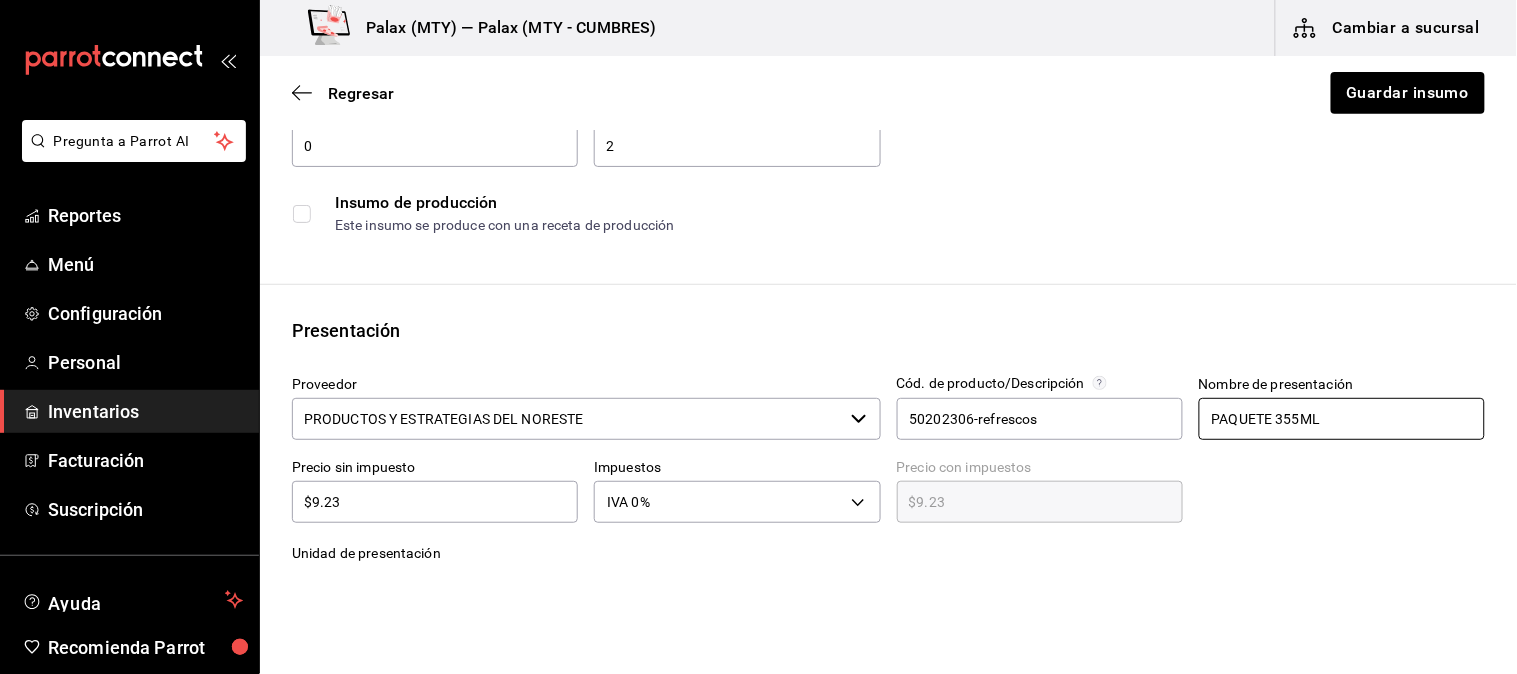 click on "PAQUETE 355ML" at bounding box center [1342, 419] 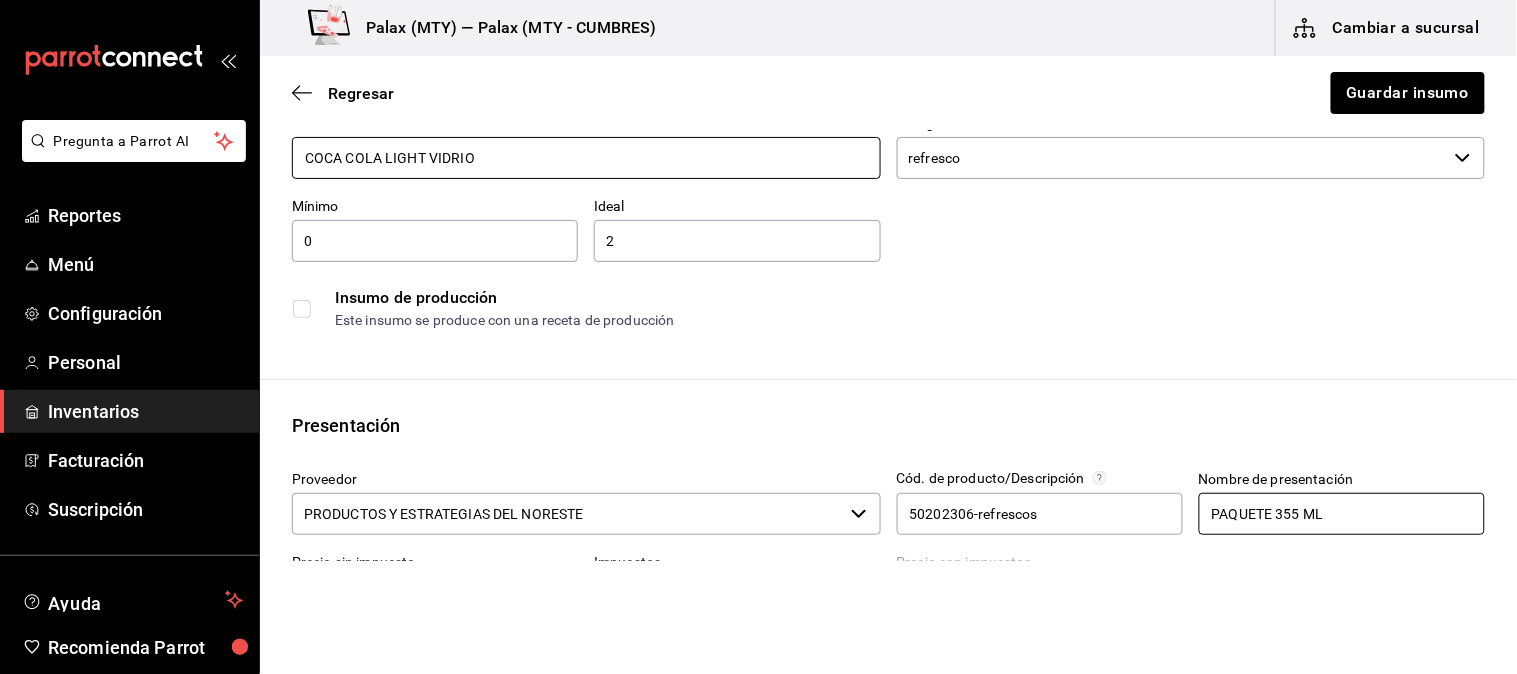 scroll, scrollTop: 0, scrollLeft: 0, axis: both 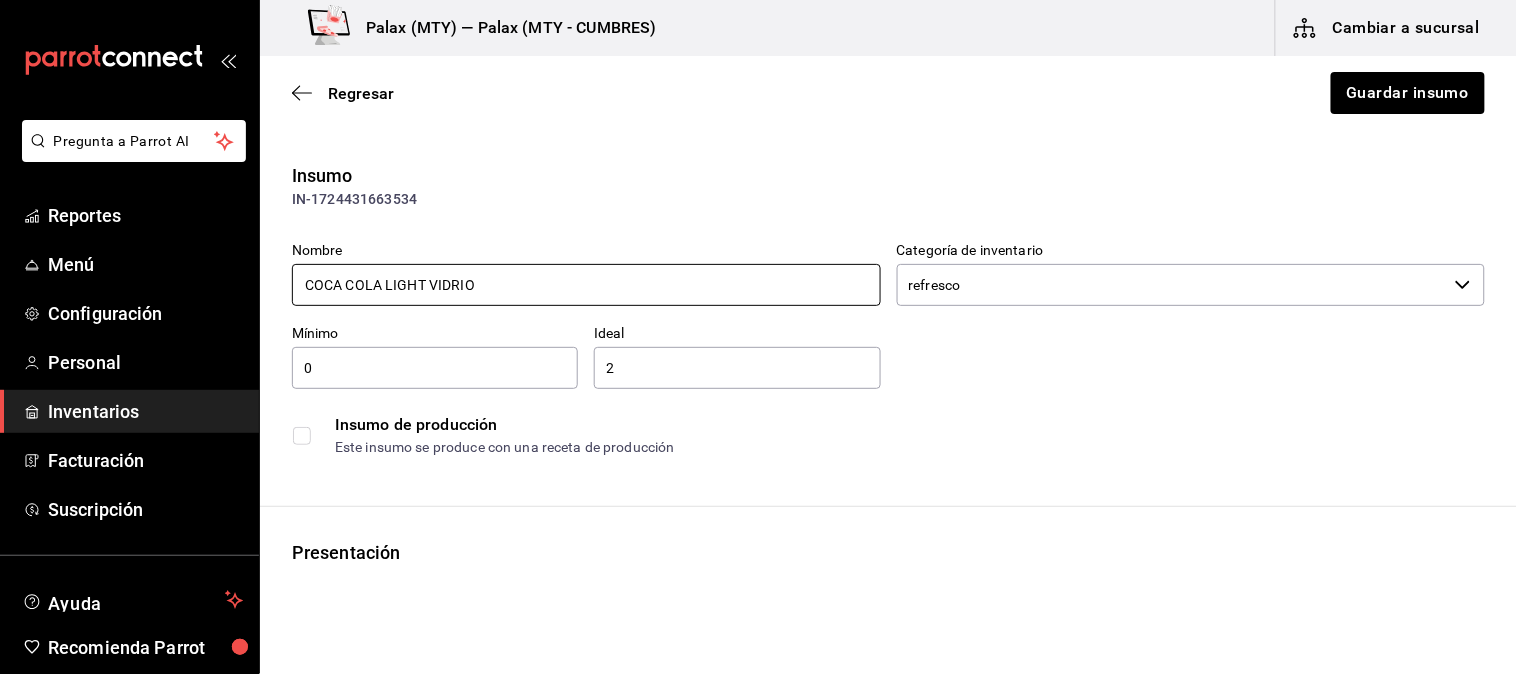 type on "PAQUETE 355 ML" 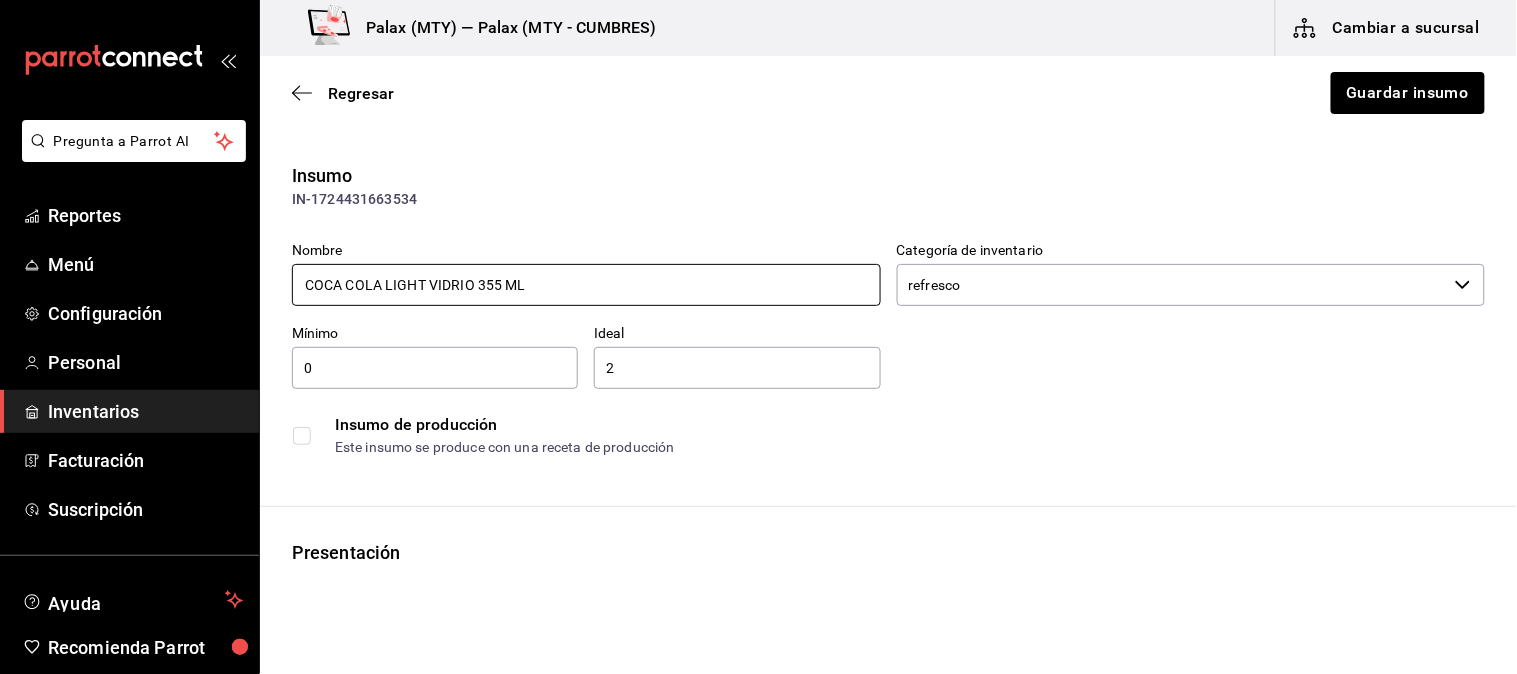 drag, startPoint x: 553, startPoint y: 285, endPoint x: 474, endPoint y: 285, distance: 79 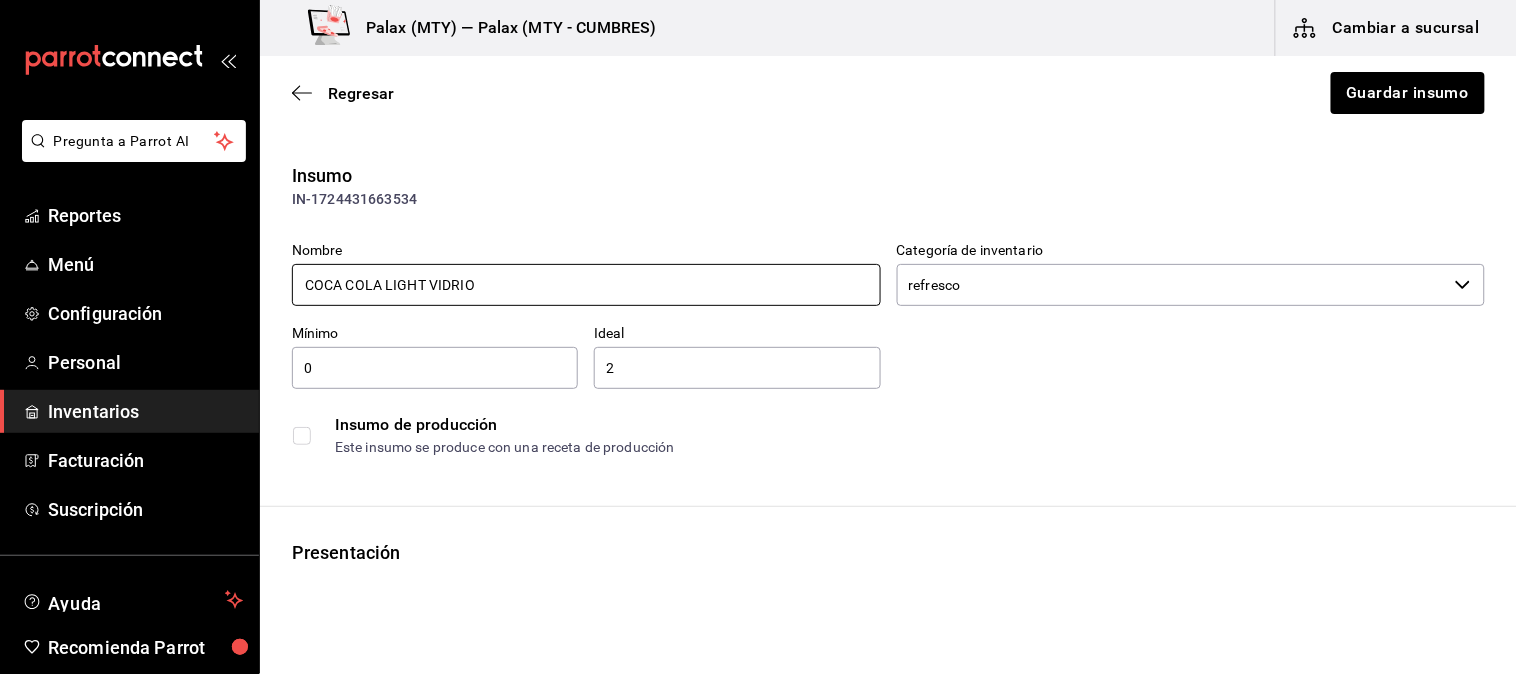 drag, startPoint x: 491, startPoint y: 290, endPoint x: 430, endPoint y: 285, distance: 61.204575 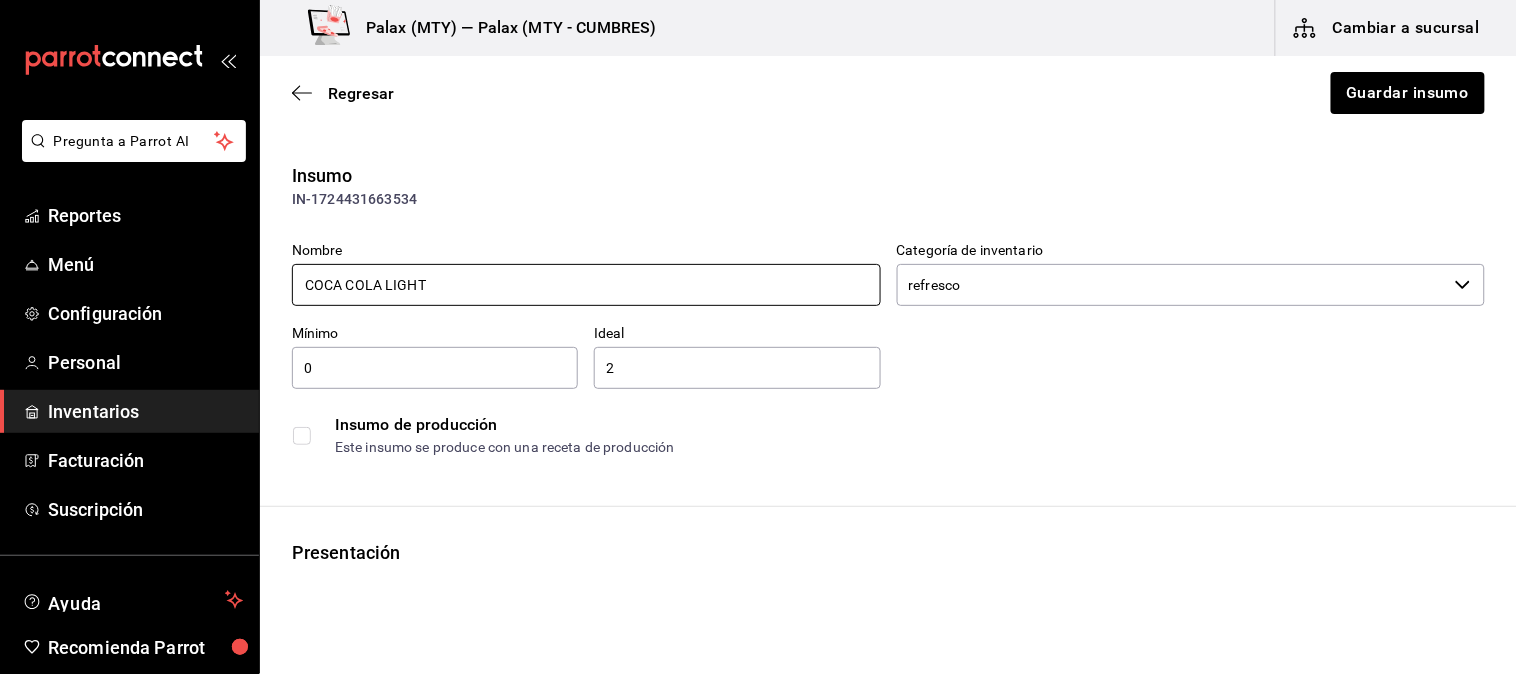 type on "COCA COLA LIGHT" 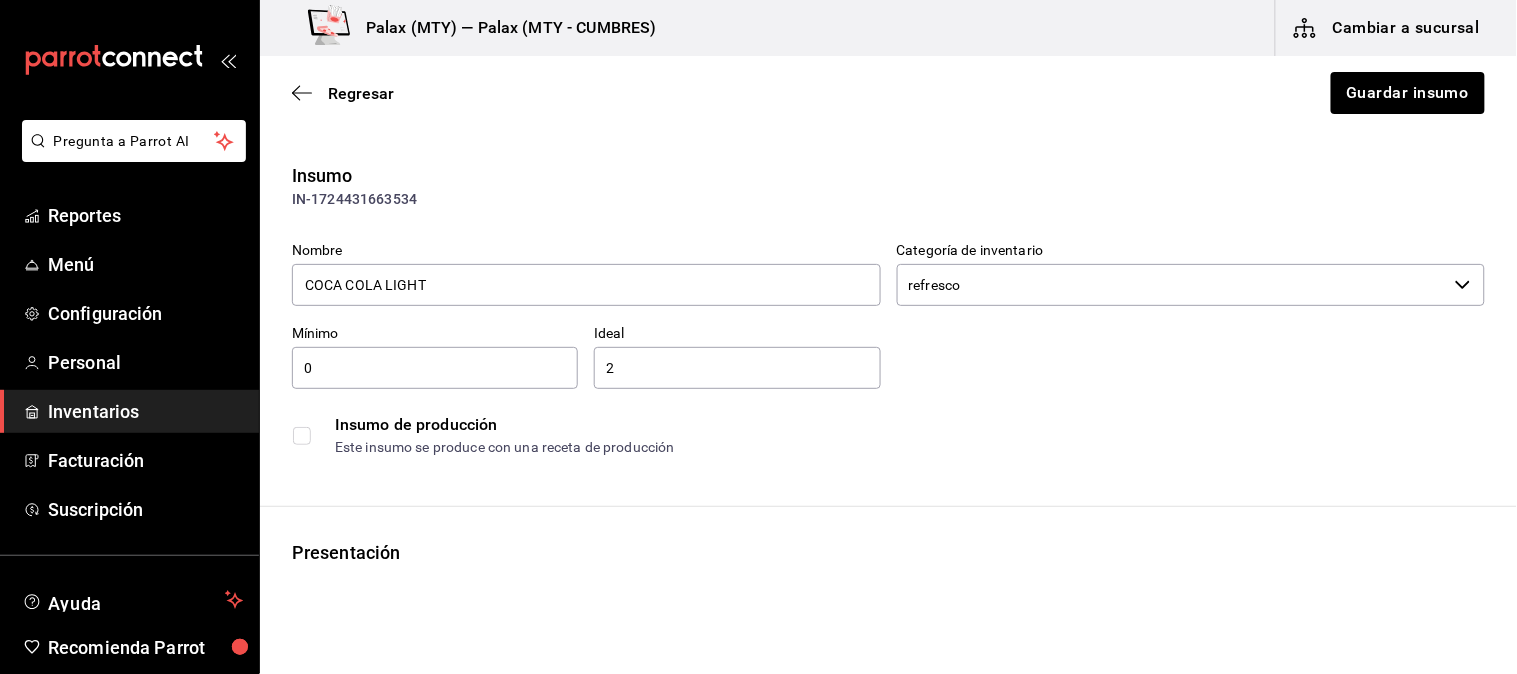 click on "Insumo IN-1724431663534 Nombre COCA COLA LIGHT Categoría de inventario refresco ​ Mínimo 0 ​ Ideal 2 ​ Insumo de producción Este insumo se produce con una receta de producción" at bounding box center (888, 314) 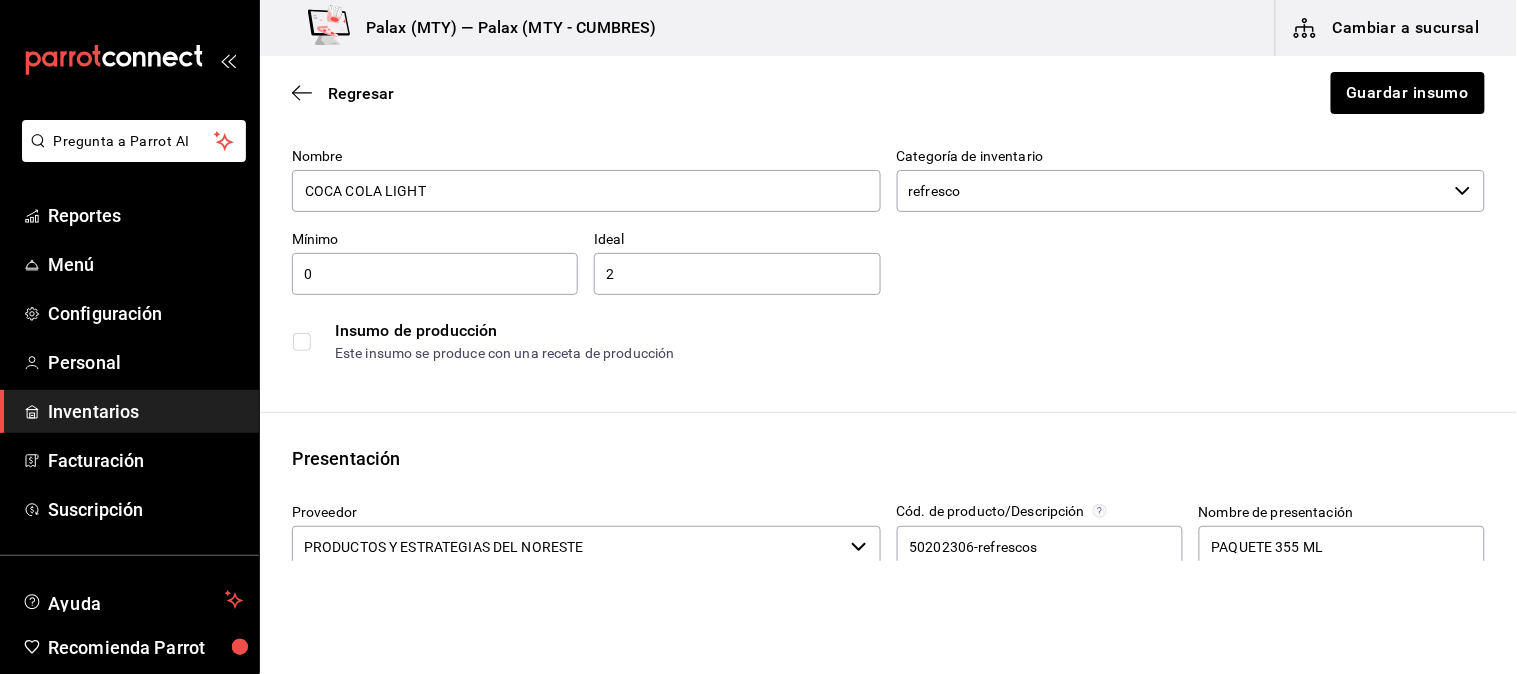 scroll, scrollTop: 222, scrollLeft: 0, axis: vertical 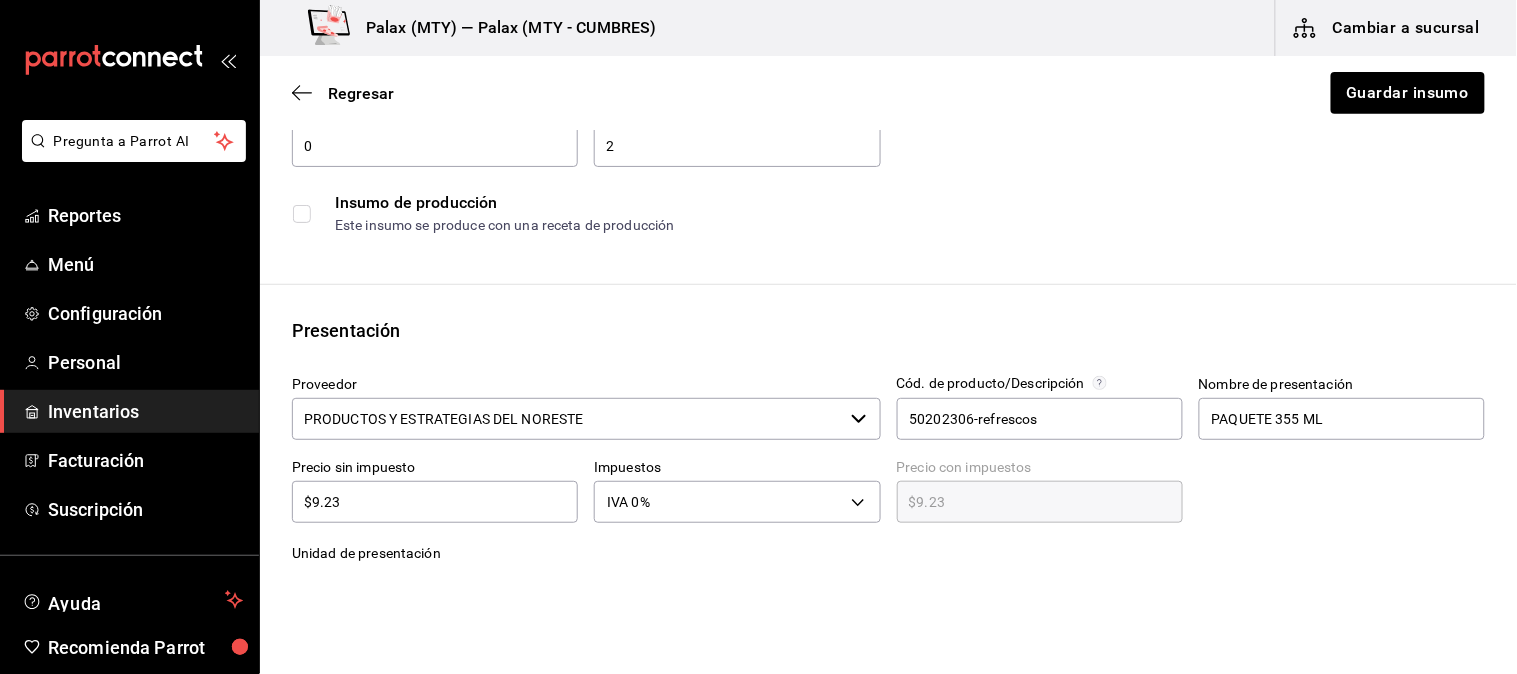 click on "$9.23" at bounding box center (435, 502) 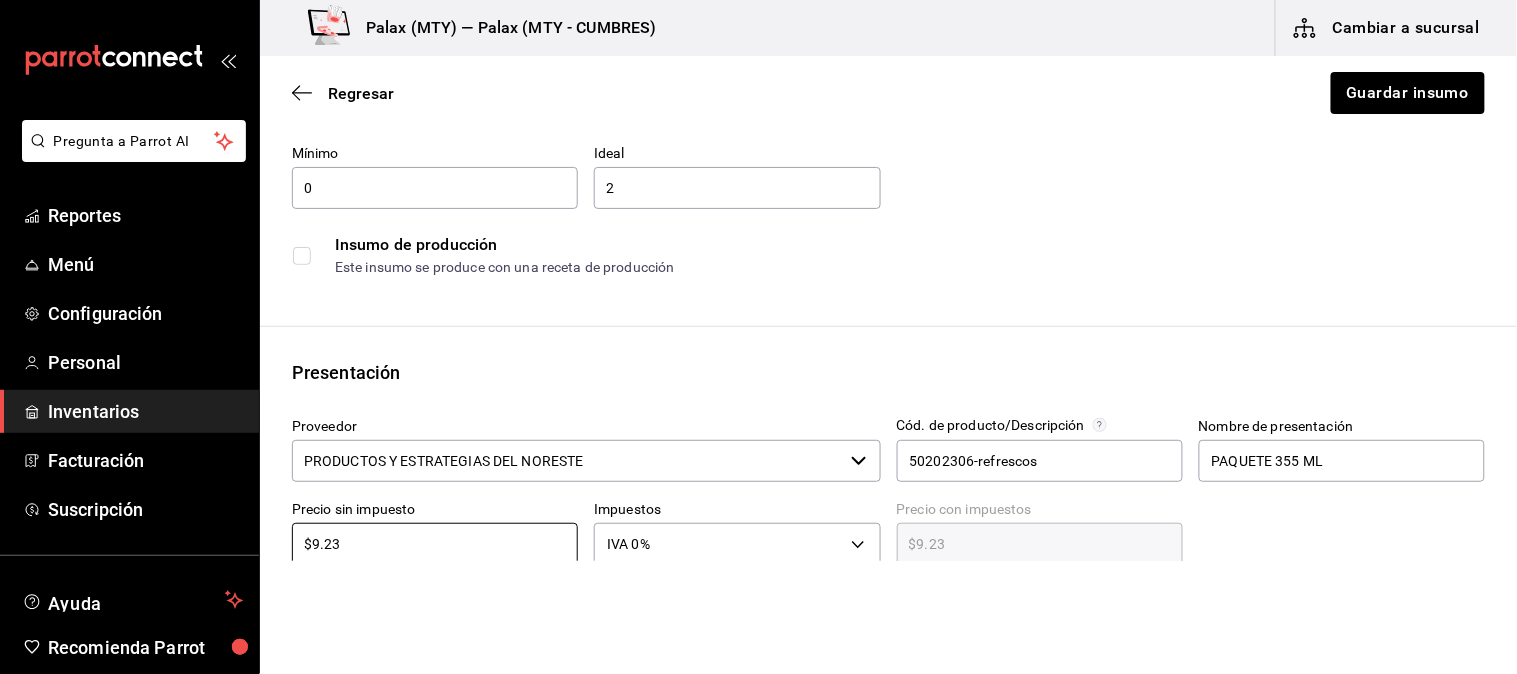 scroll, scrollTop: 333, scrollLeft: 0, axis: vertical 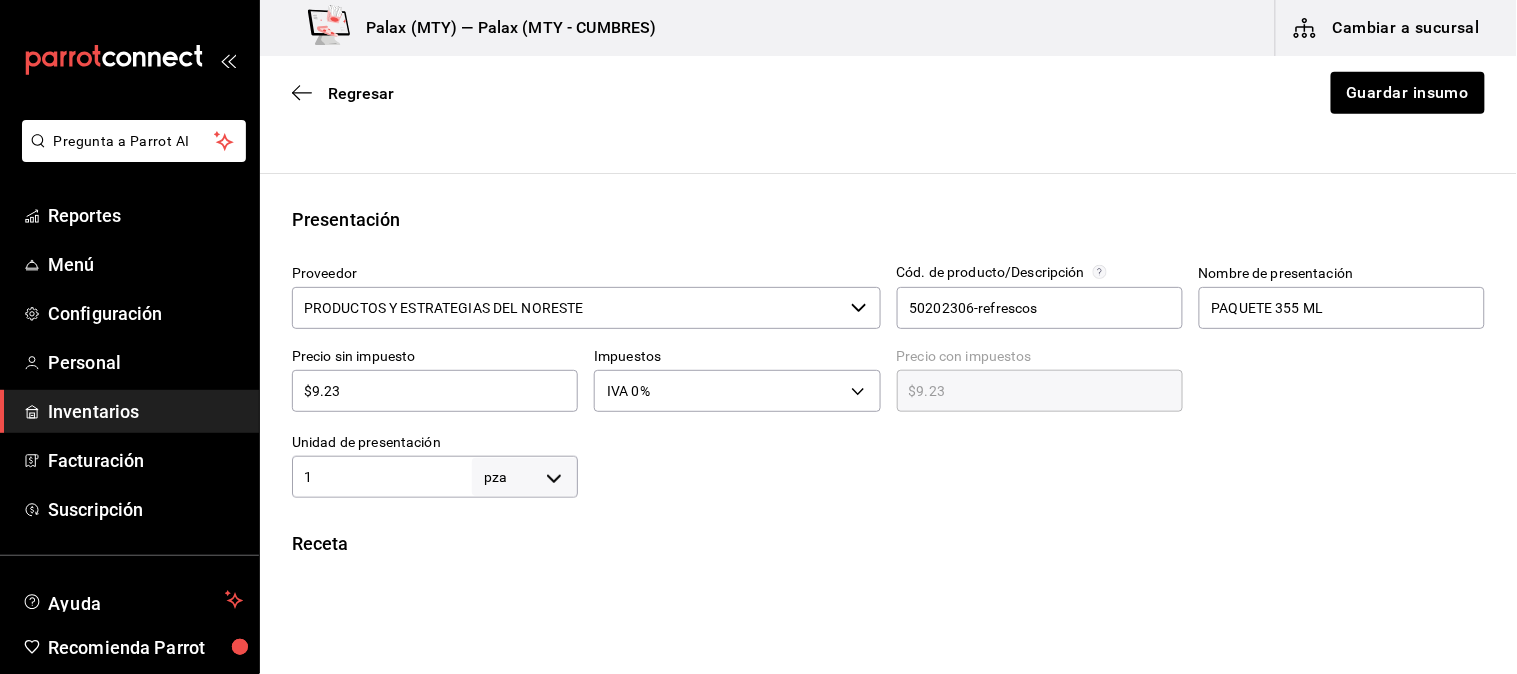click on "$9.23" at bounding box center (435, 391) 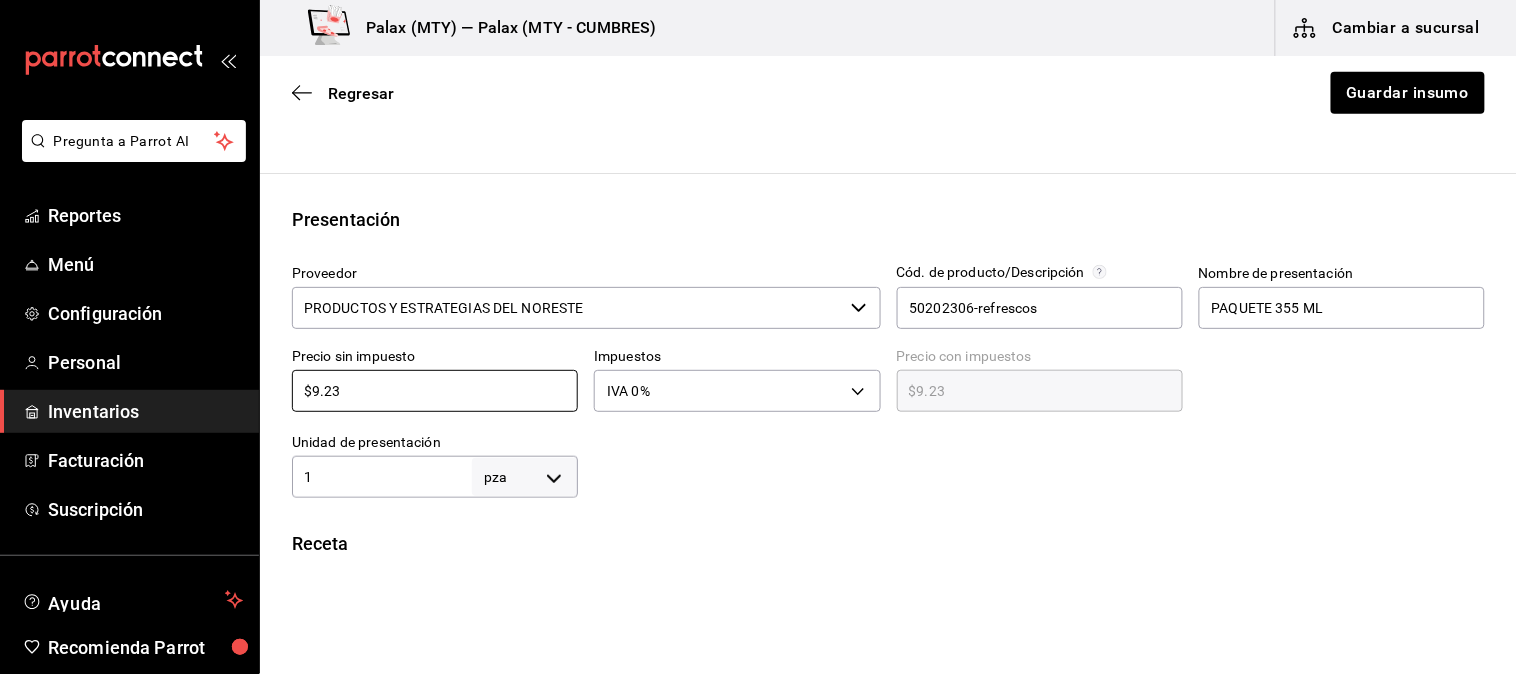 type on "$2" 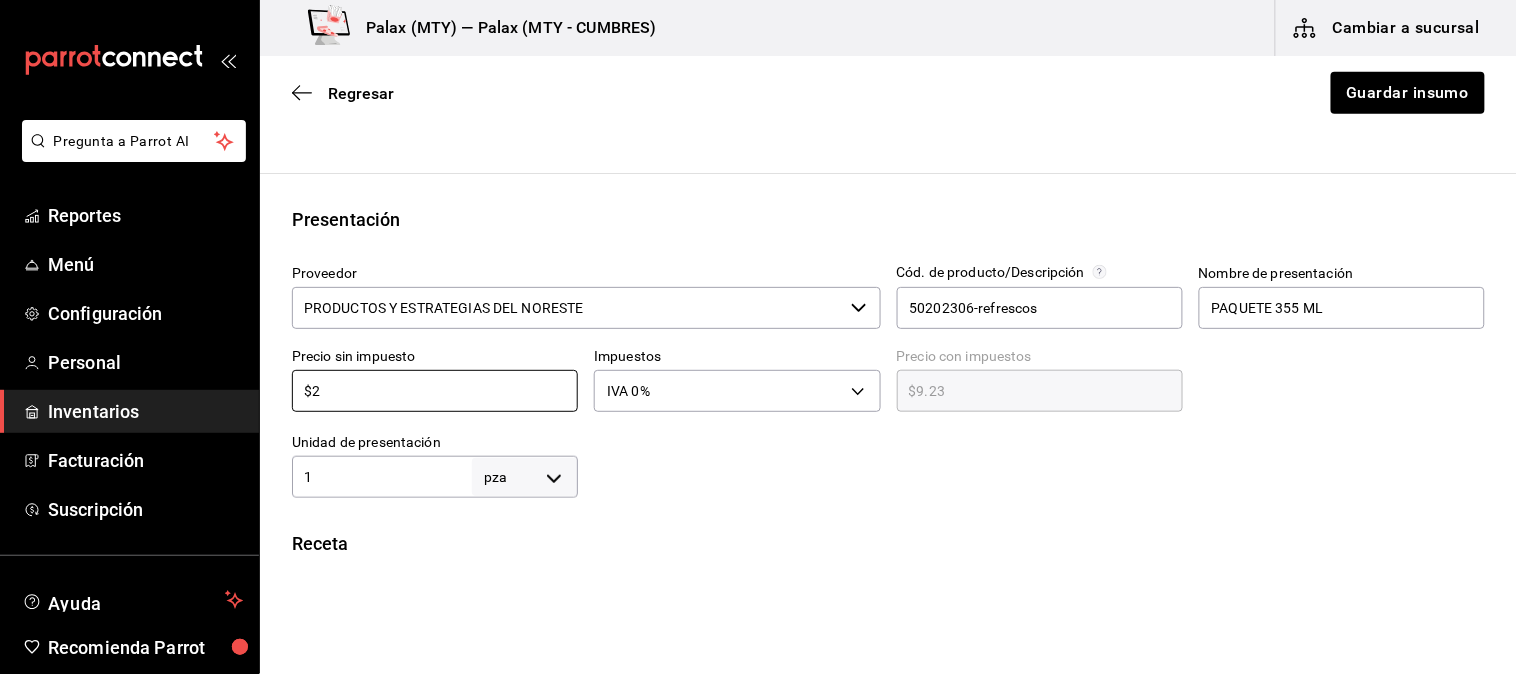 type on "$2.00" 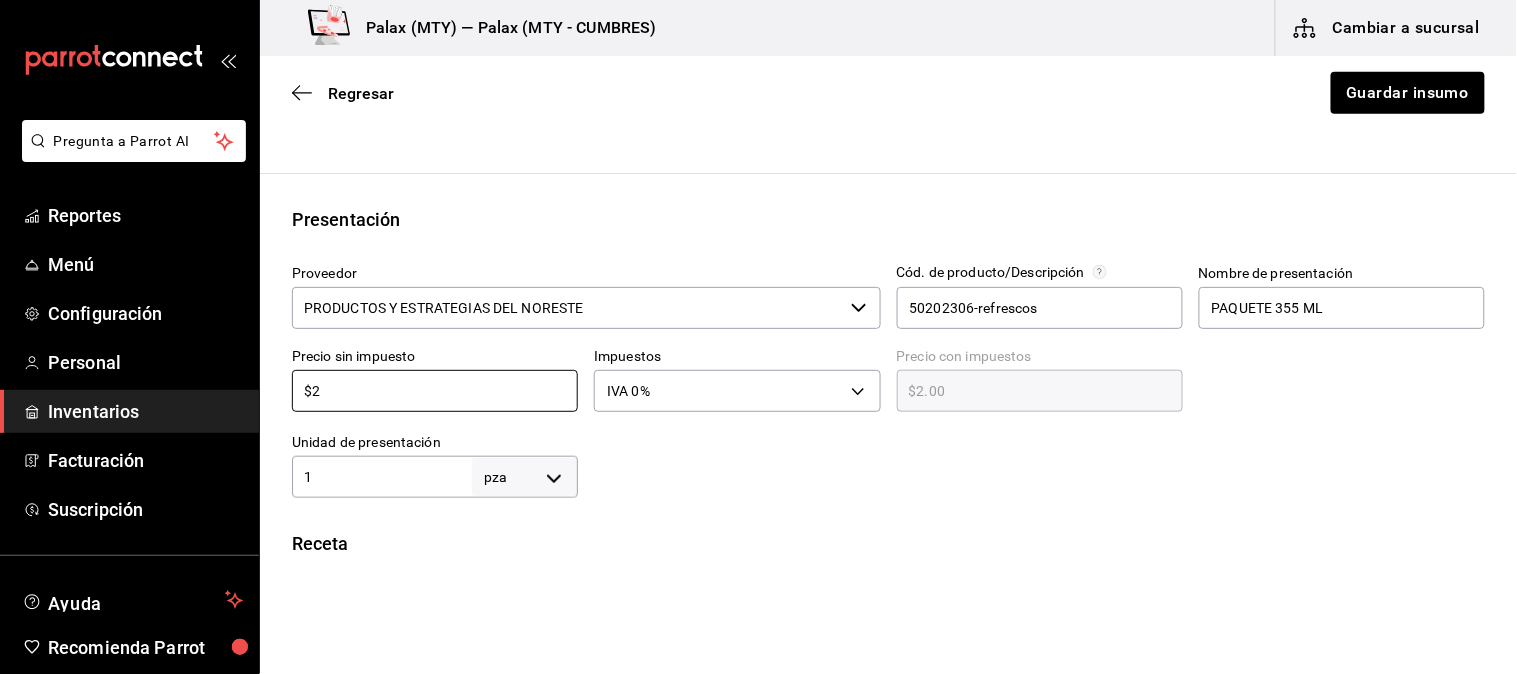 type on "$20" 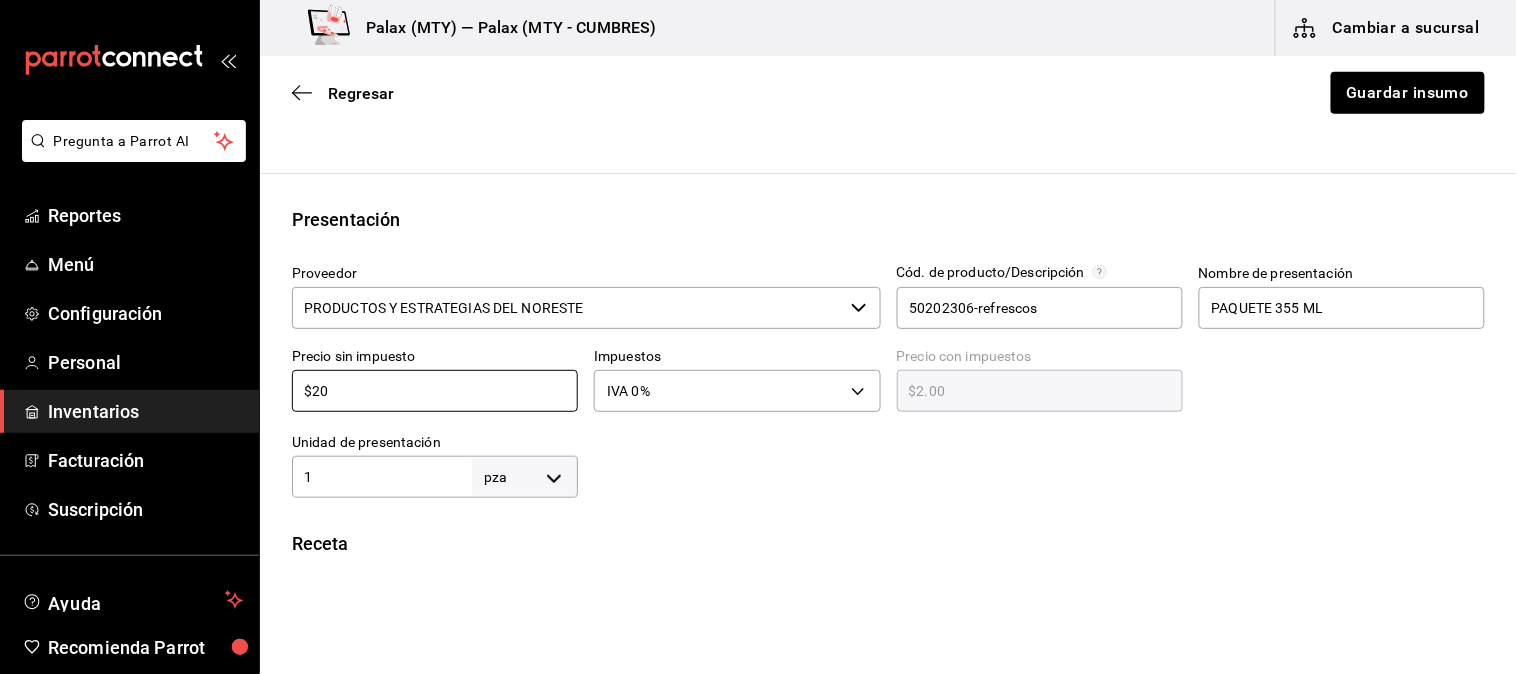 type on "$20.00" 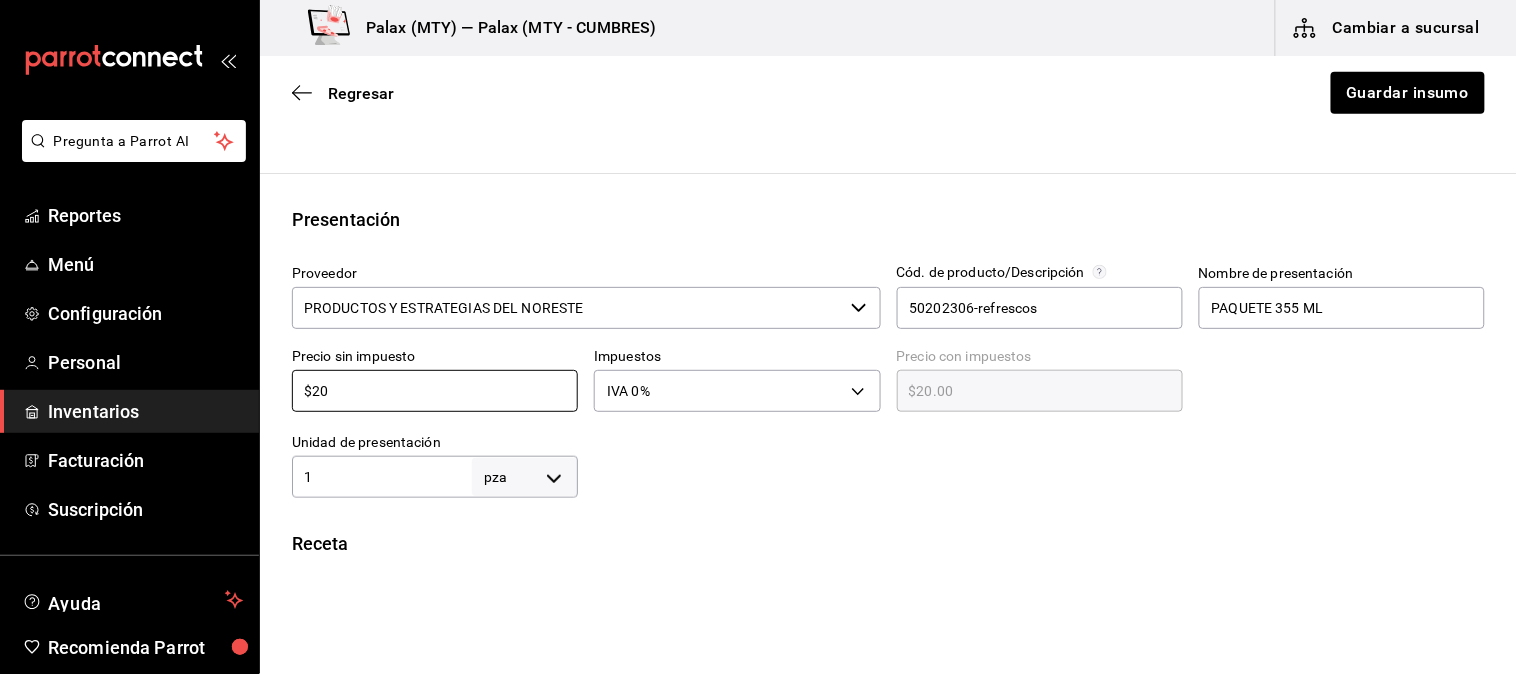 type on "$203" 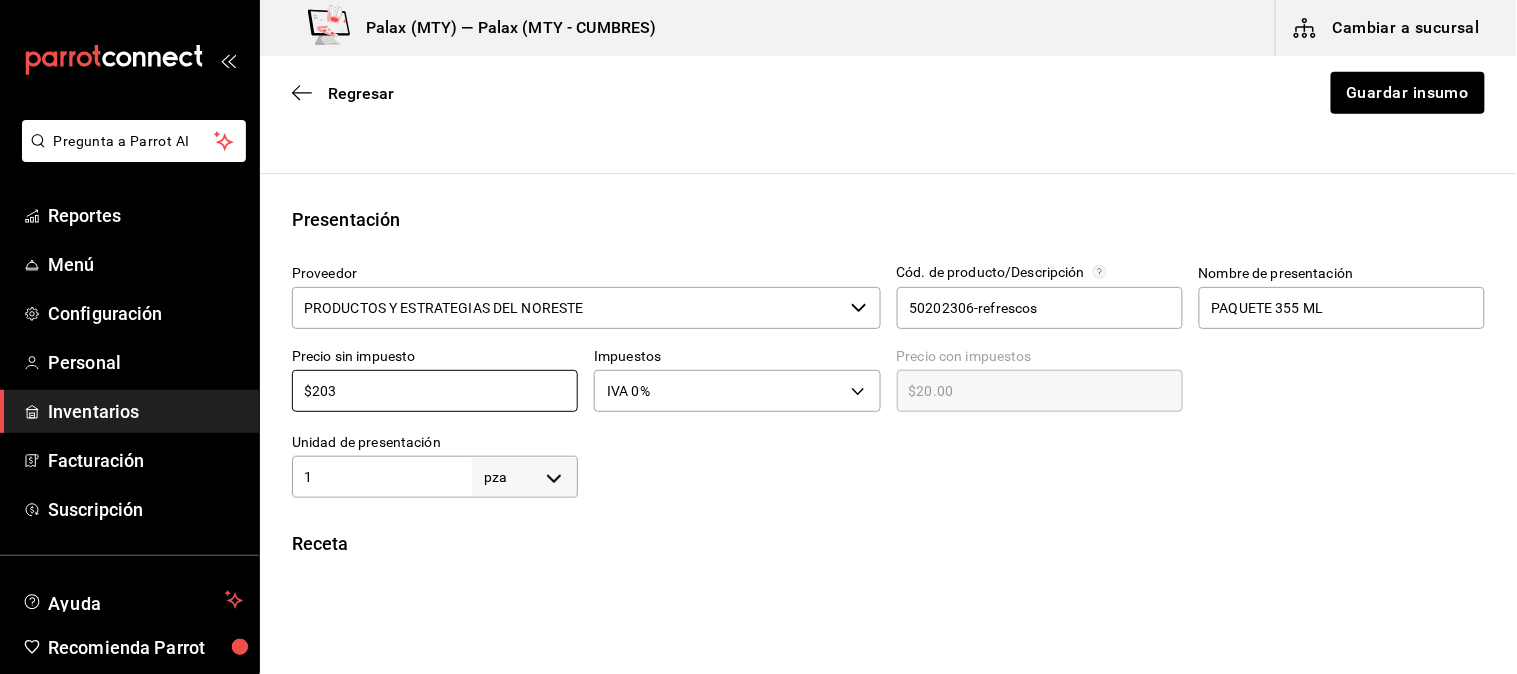 type on "$203.00" 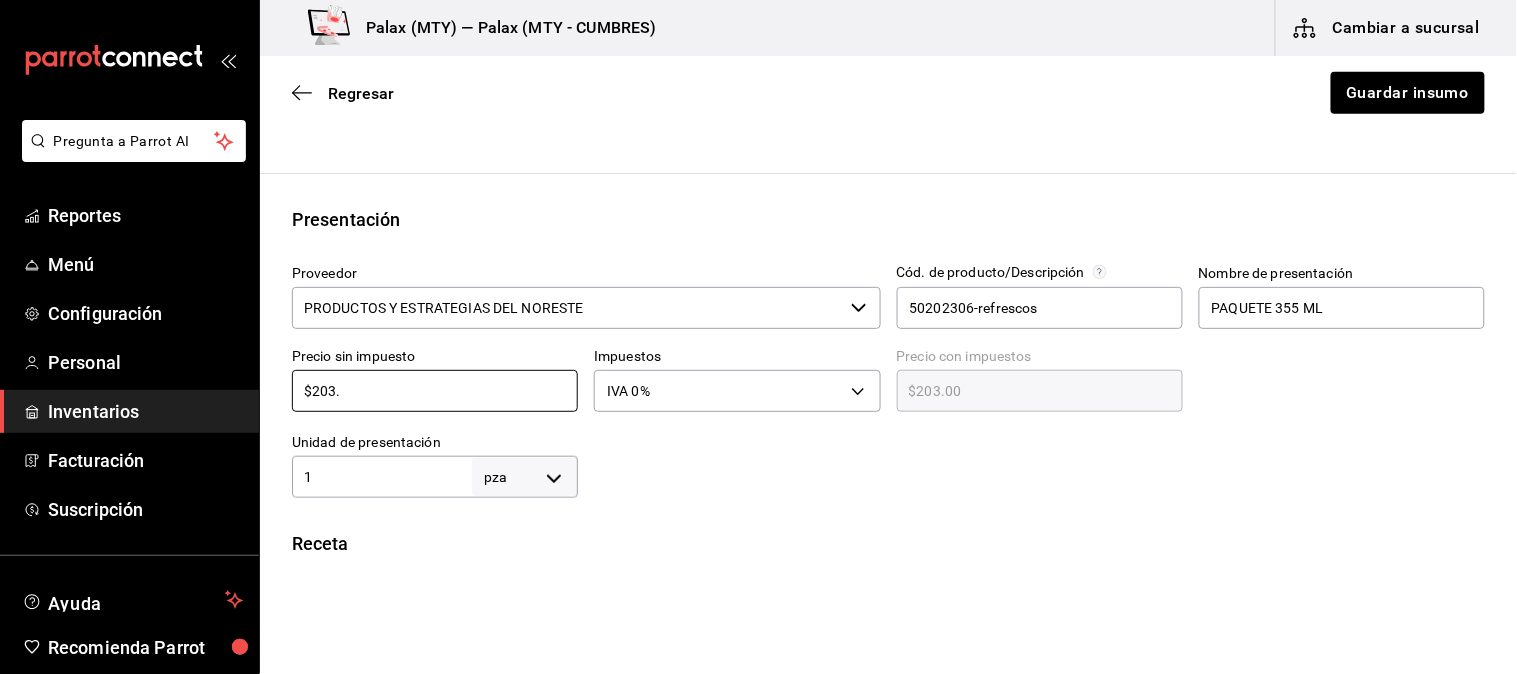 type on "$203.4" 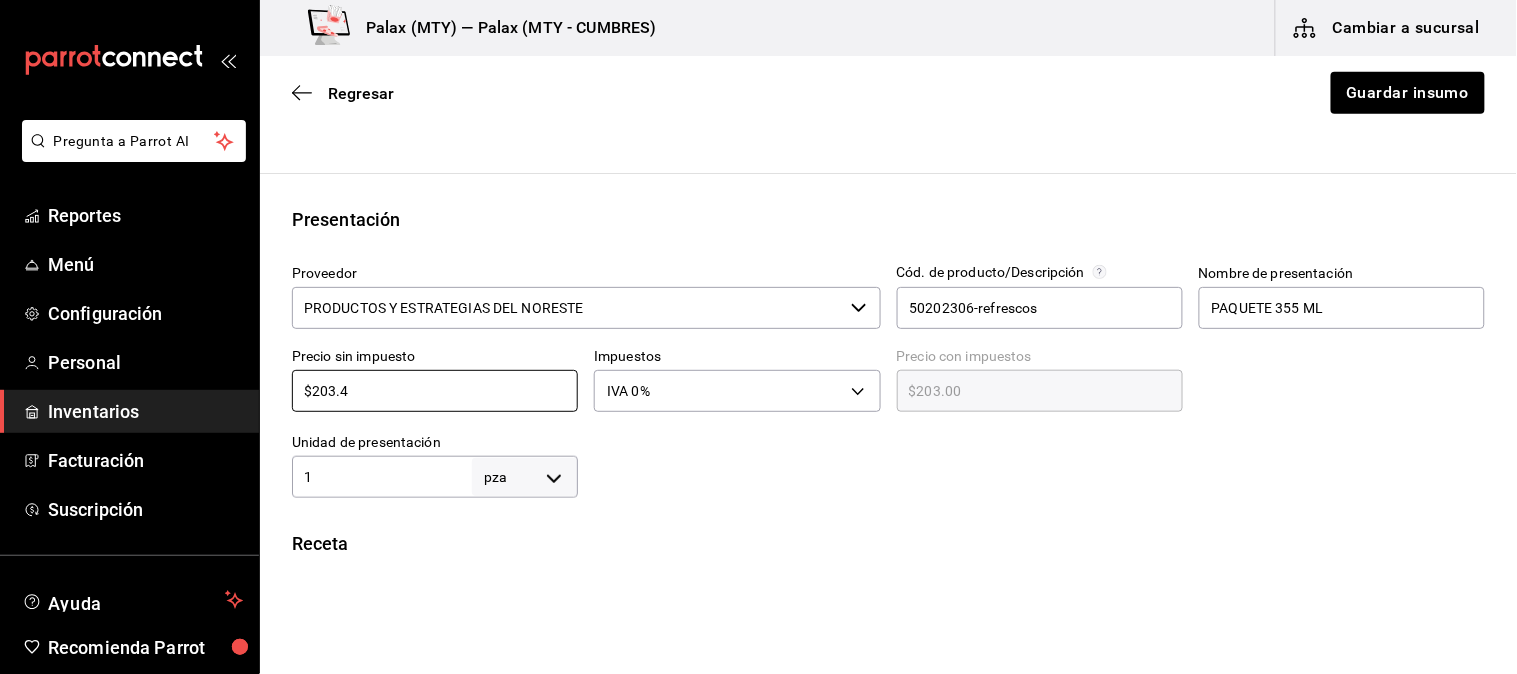 type on "$203.40" 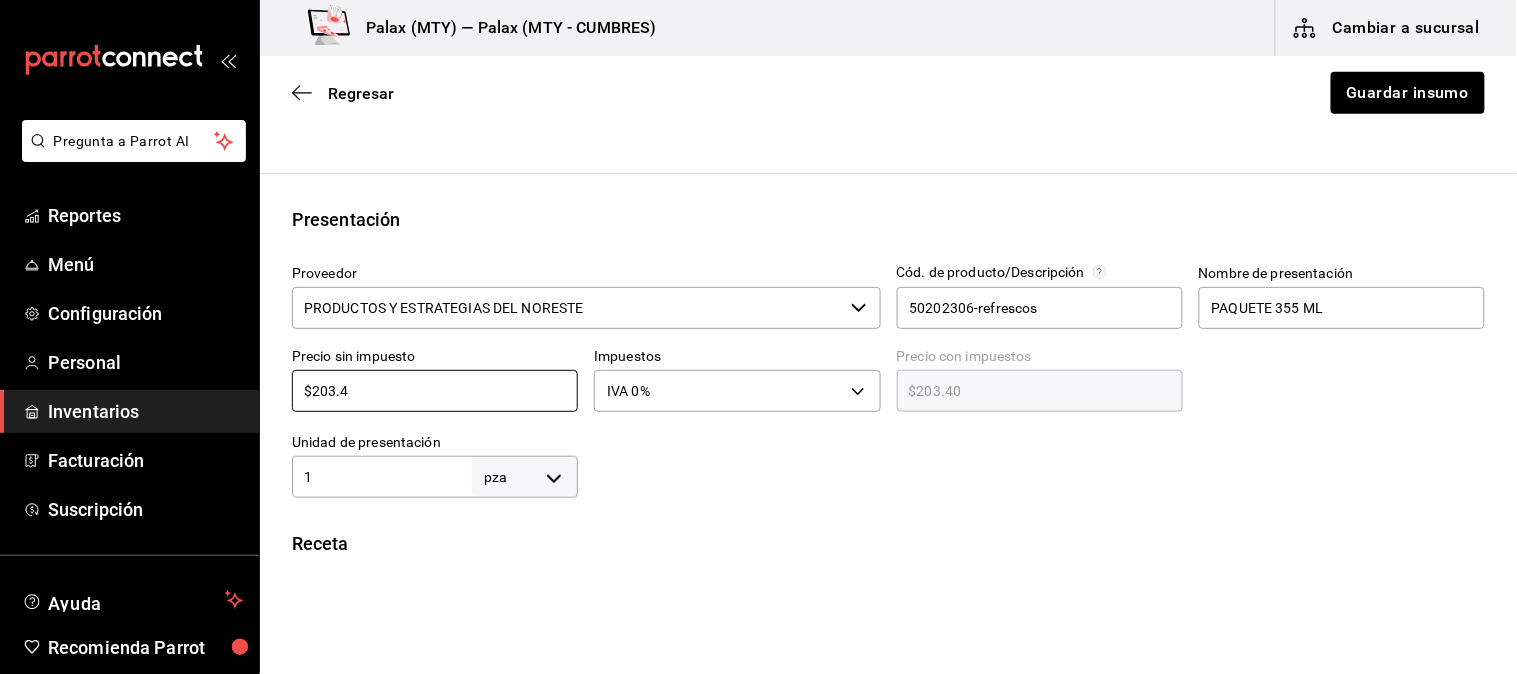 type on "$203.45" 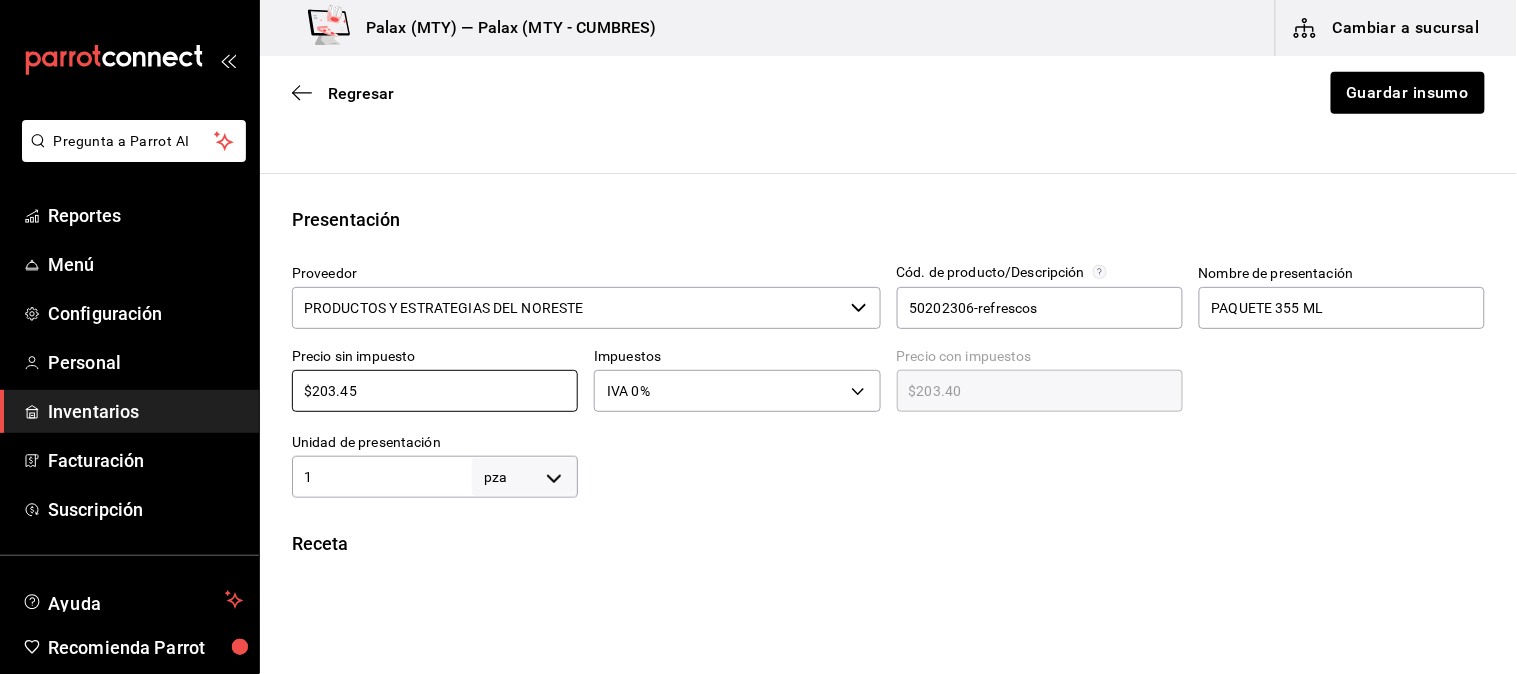 type on "$203.45" 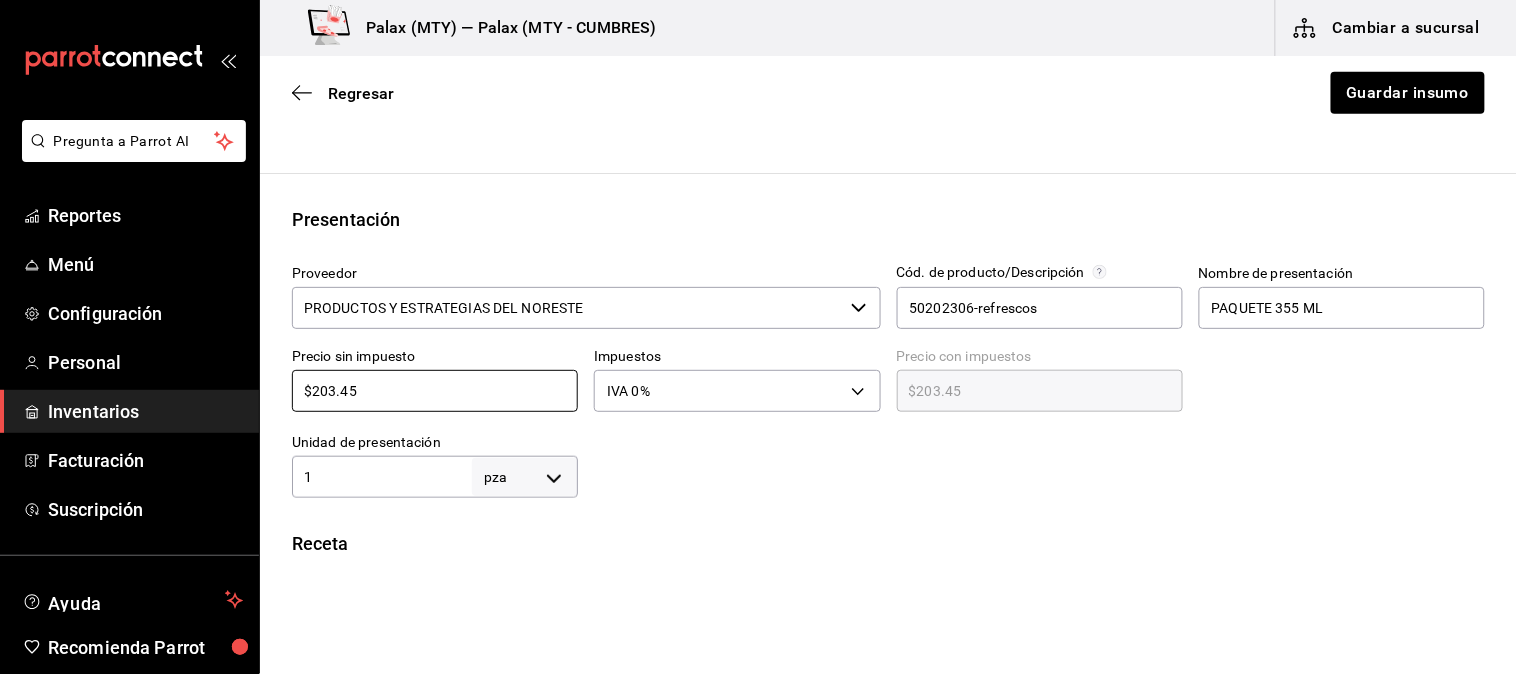 type on "$203.45" 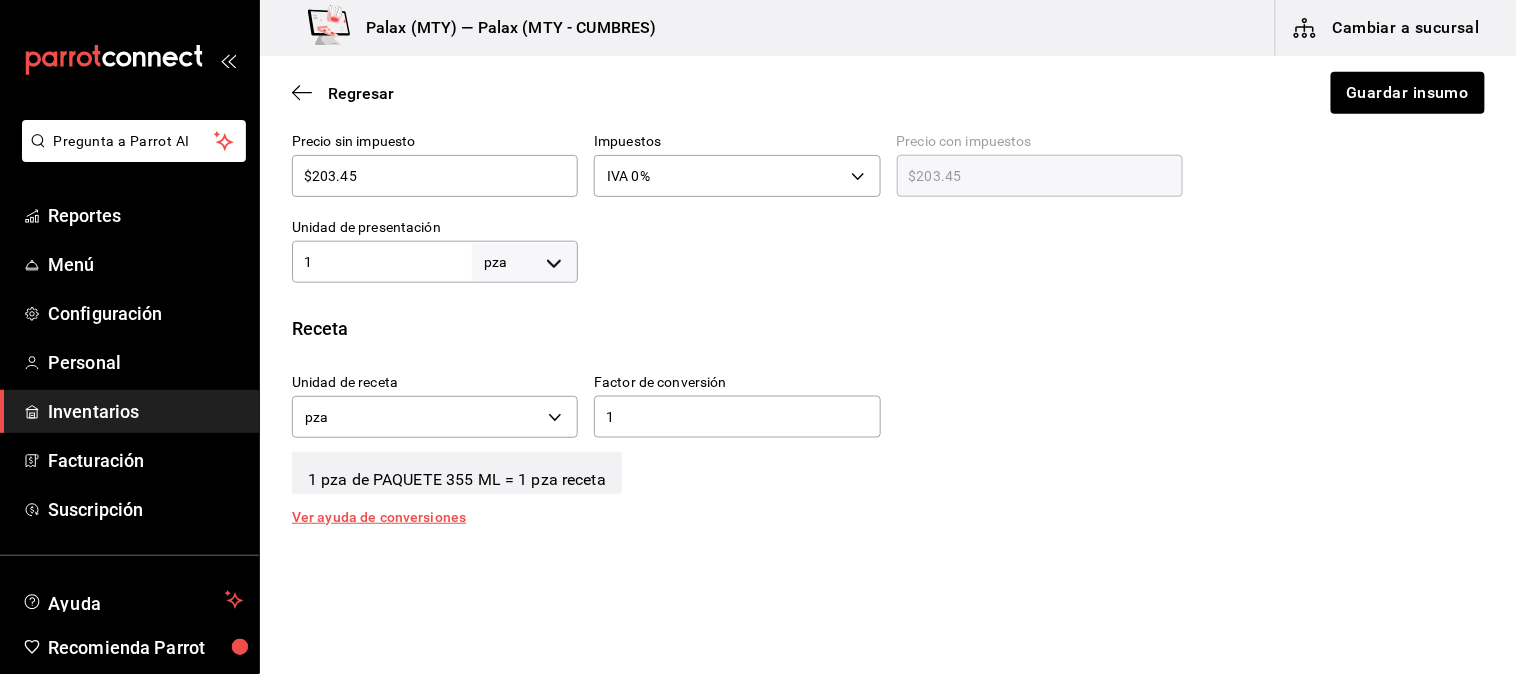 scroll, scrollTop: 444, scrollLeft: 0, axis: vertical 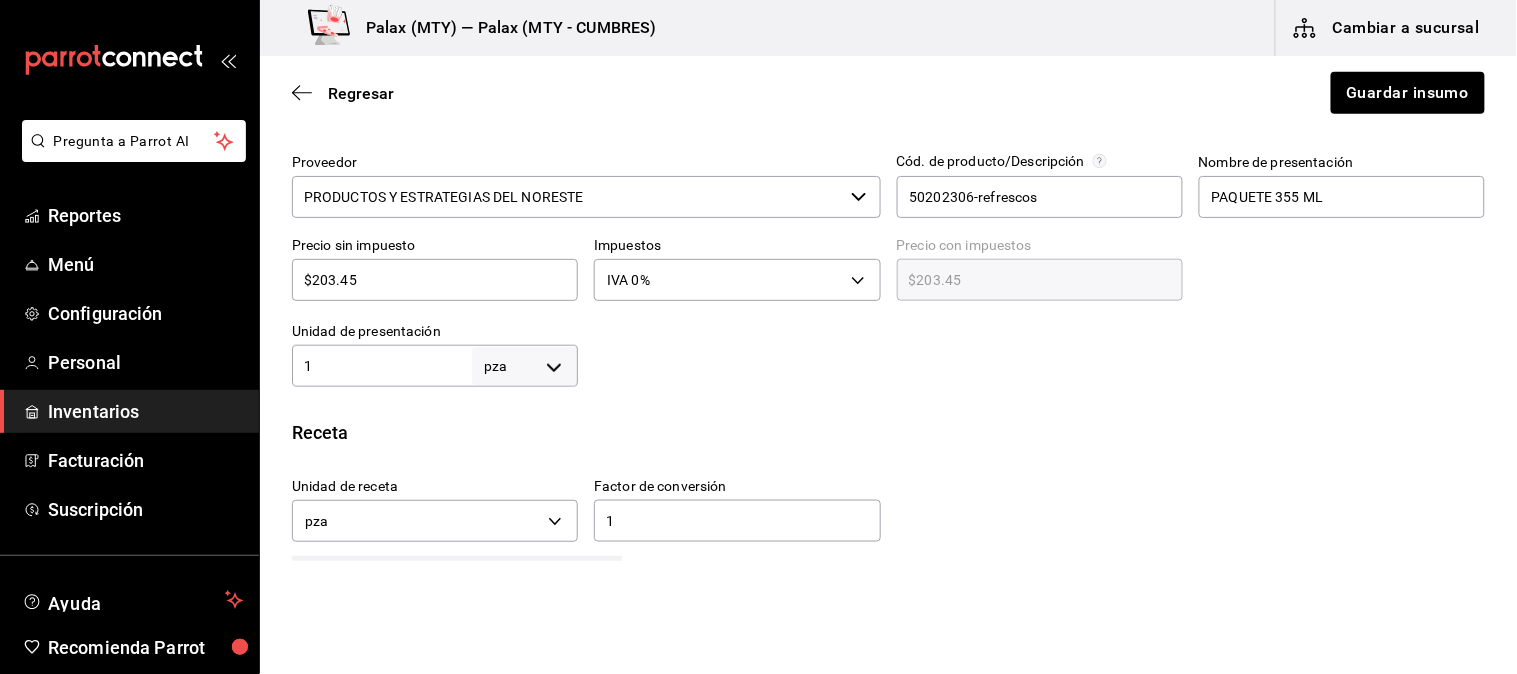 click on "1 pza UNIT ​" at bounding box center [435, 366] 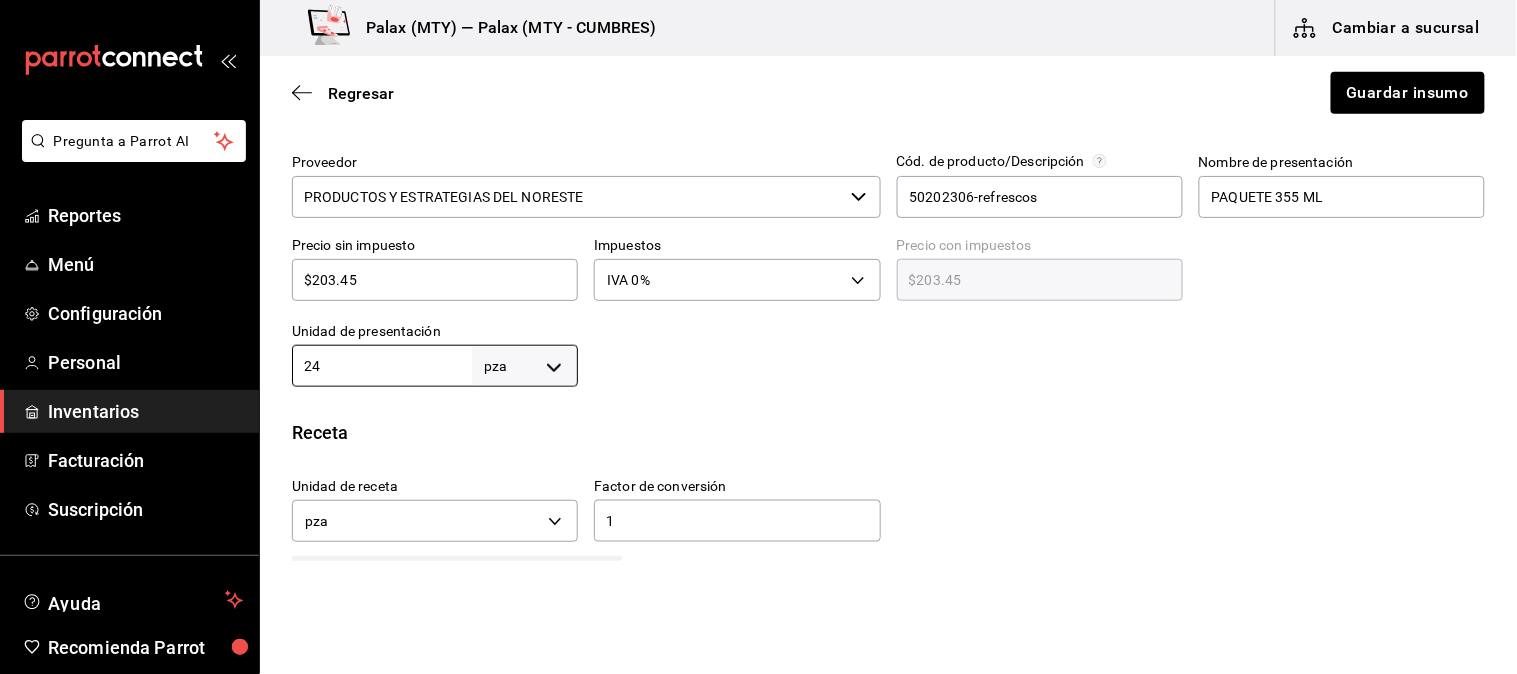 type on "24" 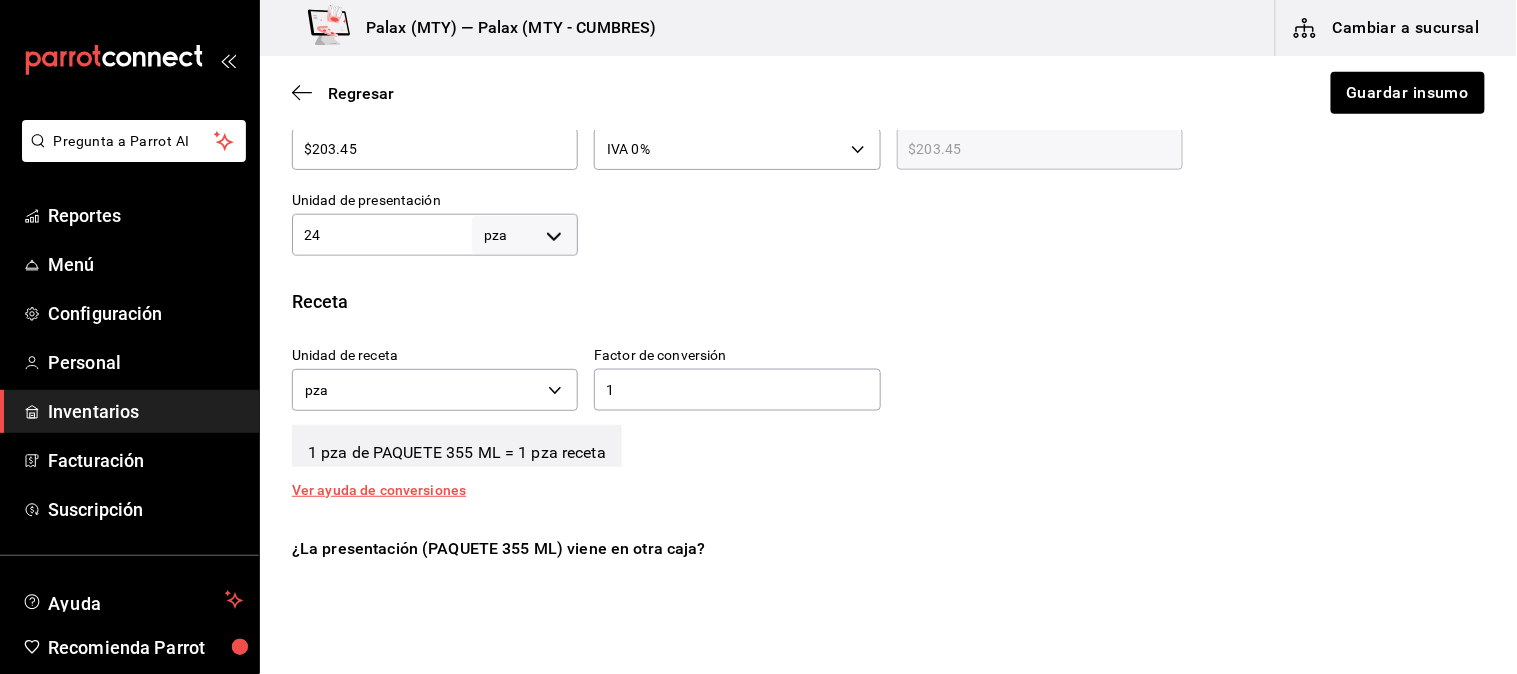 scroll, scrollTop: 777, scrollLeft: 0, axis: vertical 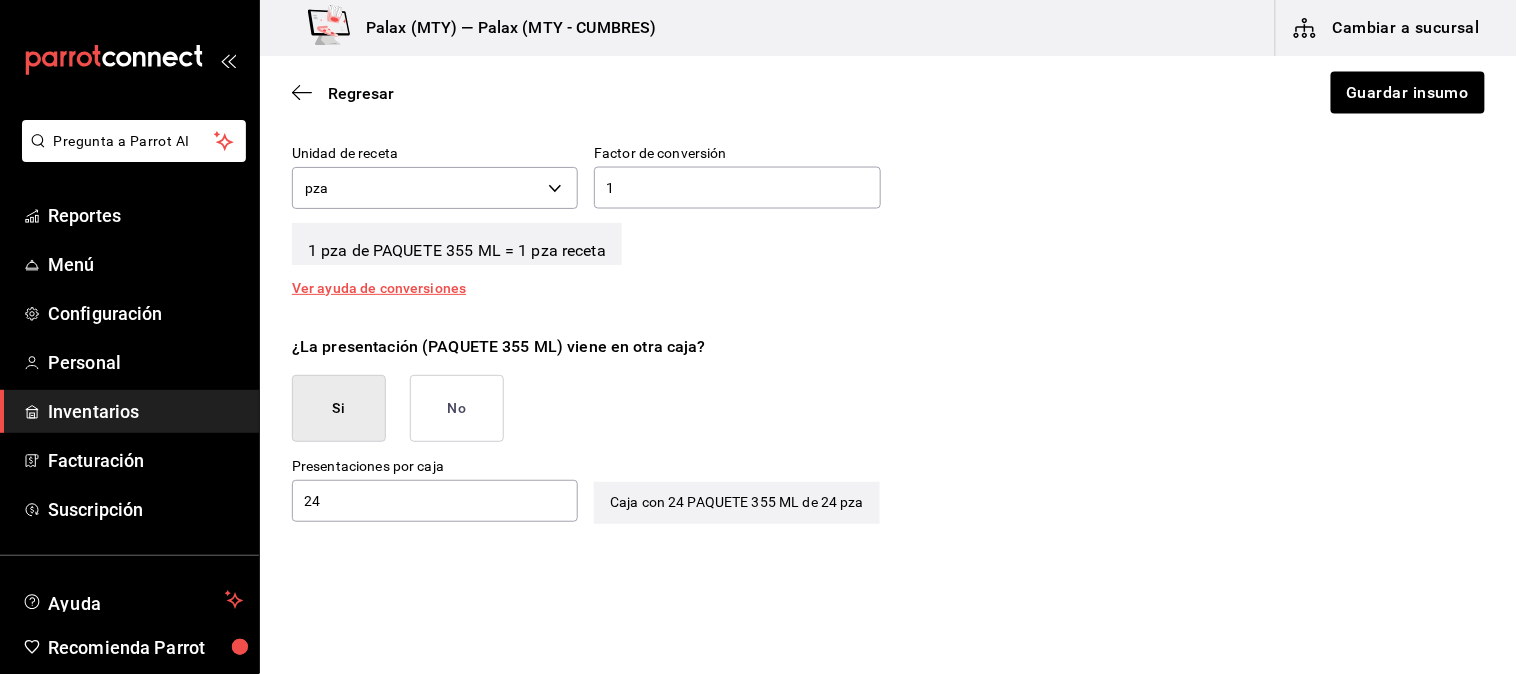 click on "Insumo IN-1724431663534 Nombre COCA COLA LIGHT Categoría de inventario refresco ​ Mínimo 0 ​ Ideal 2 ​ Insumo de producción Este insumo se produce con una receta de producción Presentación Proveedor PRODUCTOS Y ESTRATEGIAS DEL NORESTE ​ Cód. de producto/Descripción 50202306-refrescos Nombre de presentación PAQUETE 355 ML Precio sin impuesto $203.45 ​ Impuestos IVA 0% IVA_0 Precio con impuestos $203.45 ​ Unidad de presentación 24 pza UNIT ​ Receta Unidad de receta pza UNIT Factor de conversión 1 ​ 1 pza de PAQUETE 355 ML = 1 pza receta Ver ayuda de conversiones ¿La presentación (PAQUETE 355 ML) viene en otra caja? Si No Presentaciones por caja 24 ​ Caja con 24 PAQUETE 355 ML de 24 pza Unidades de conteo pza PAQUETE 355 ML (24 pza) Caja (24*24 pza)" at bounding box center [888, 14] 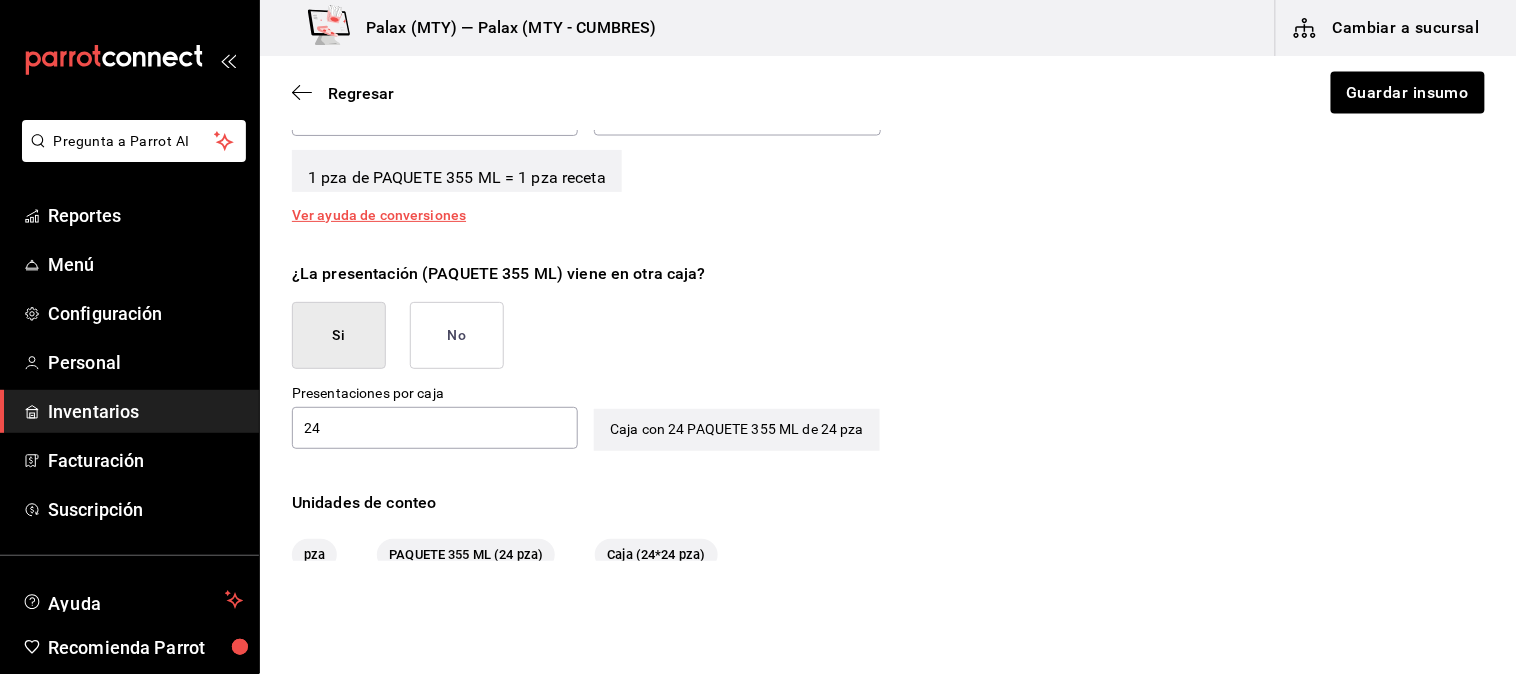 scroll, scrollTop: 975, scrollLeft: 0, axis: vertical 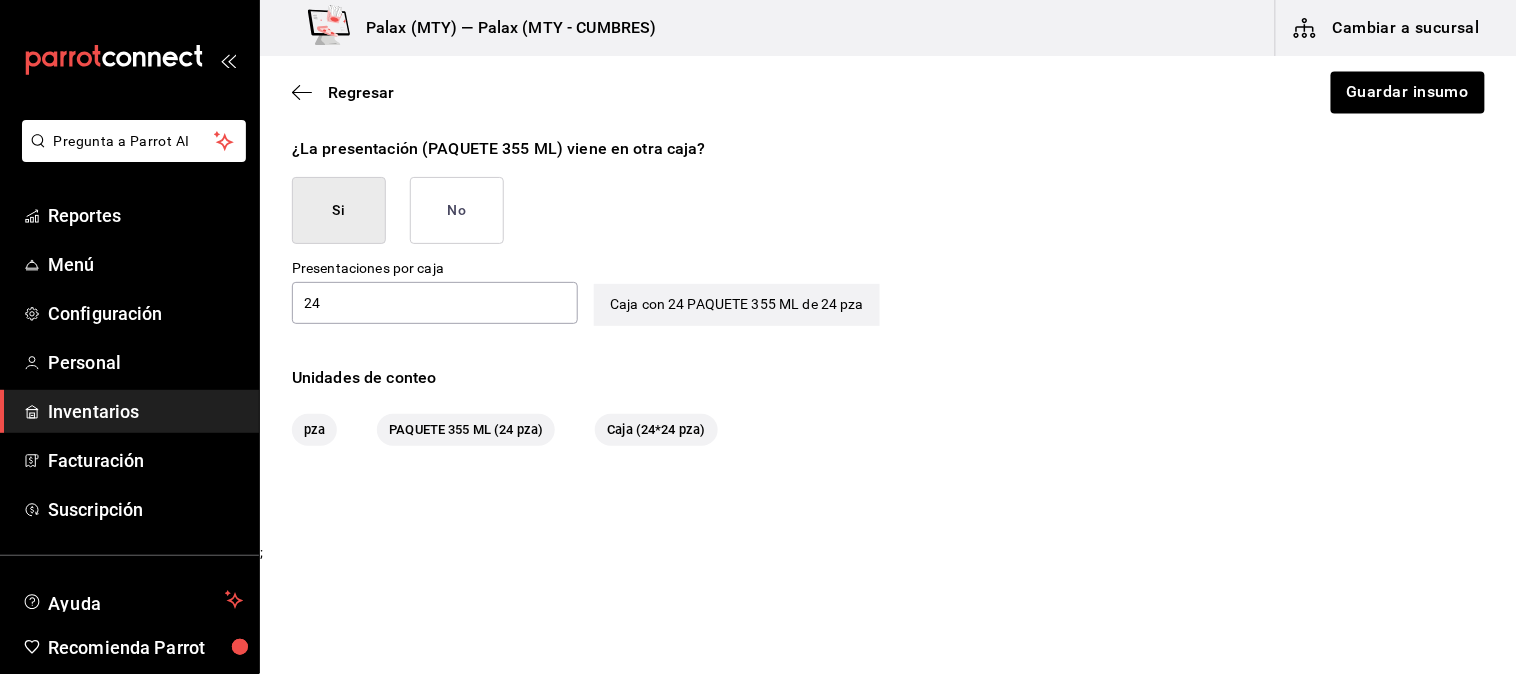drag, startPoint x: 300, startPoint y: 435, endPoint x: 326, endPoint y: 435, distance: 26 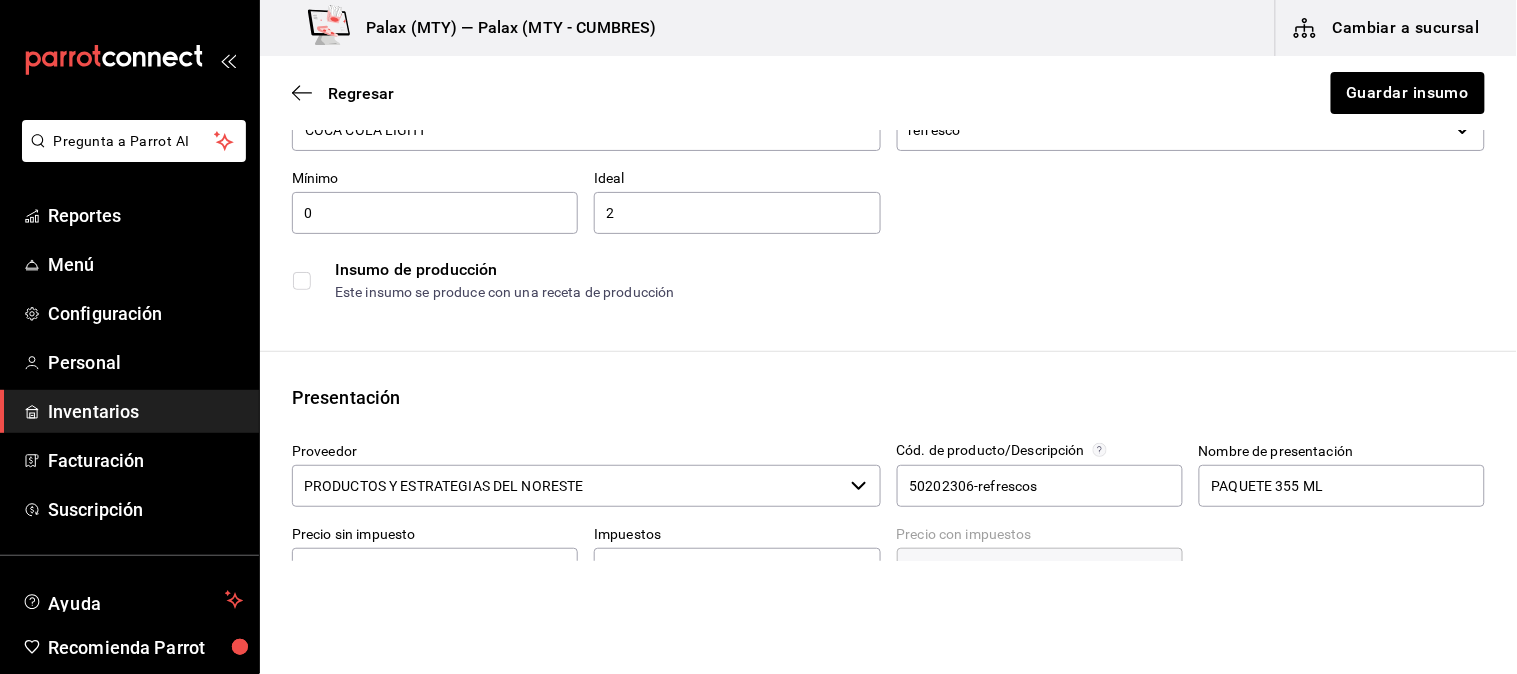 scroll, scrollTop: 333, scrollLeft: 0, axis: vertical 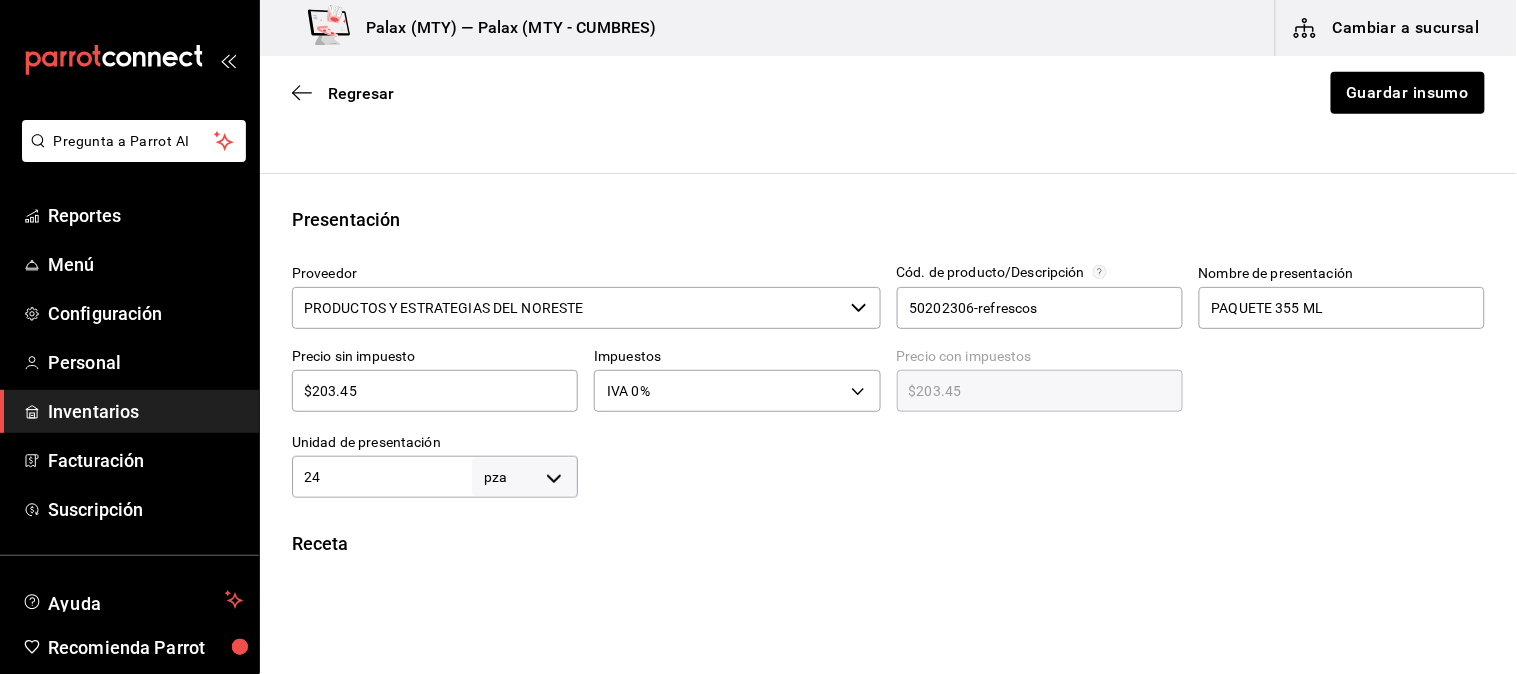 click on "PRODUCTOS Y ESTRATEGIAS DEL NORESTE" at bounding box center (567, 308) 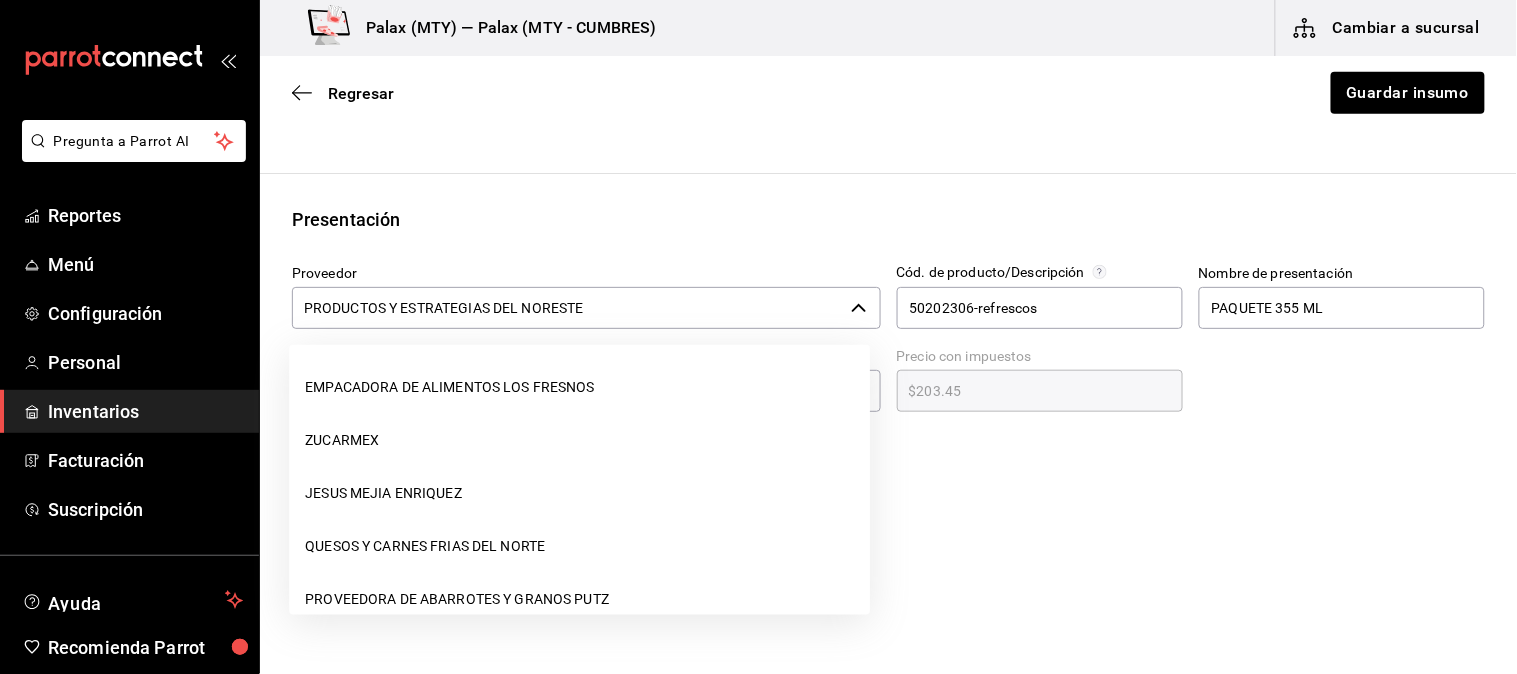 scroll, scrollTop: 2252, scrollLeft: 0, axis: vertical 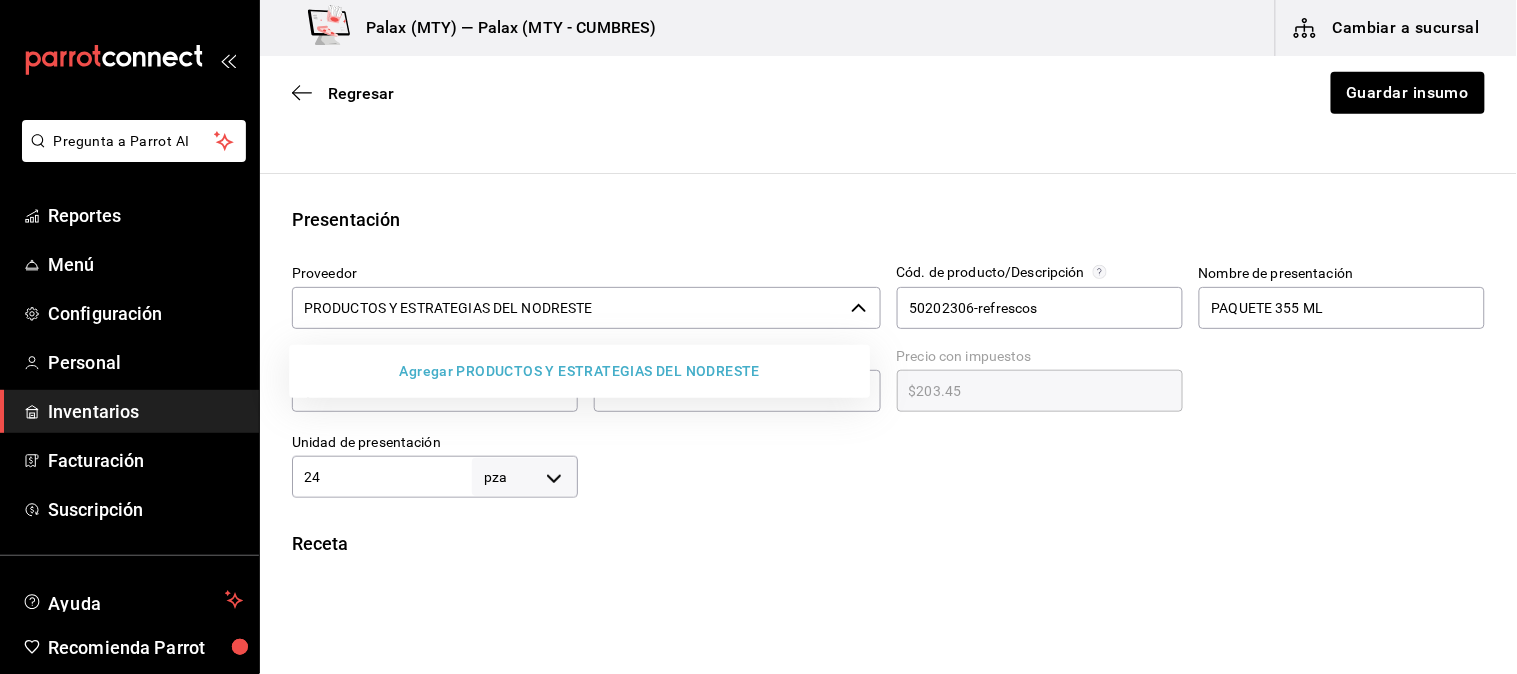 click on "PRODUCTOS Y ESTRATEGIAS DEL NODRESTE" at bounding box center [567, 308] 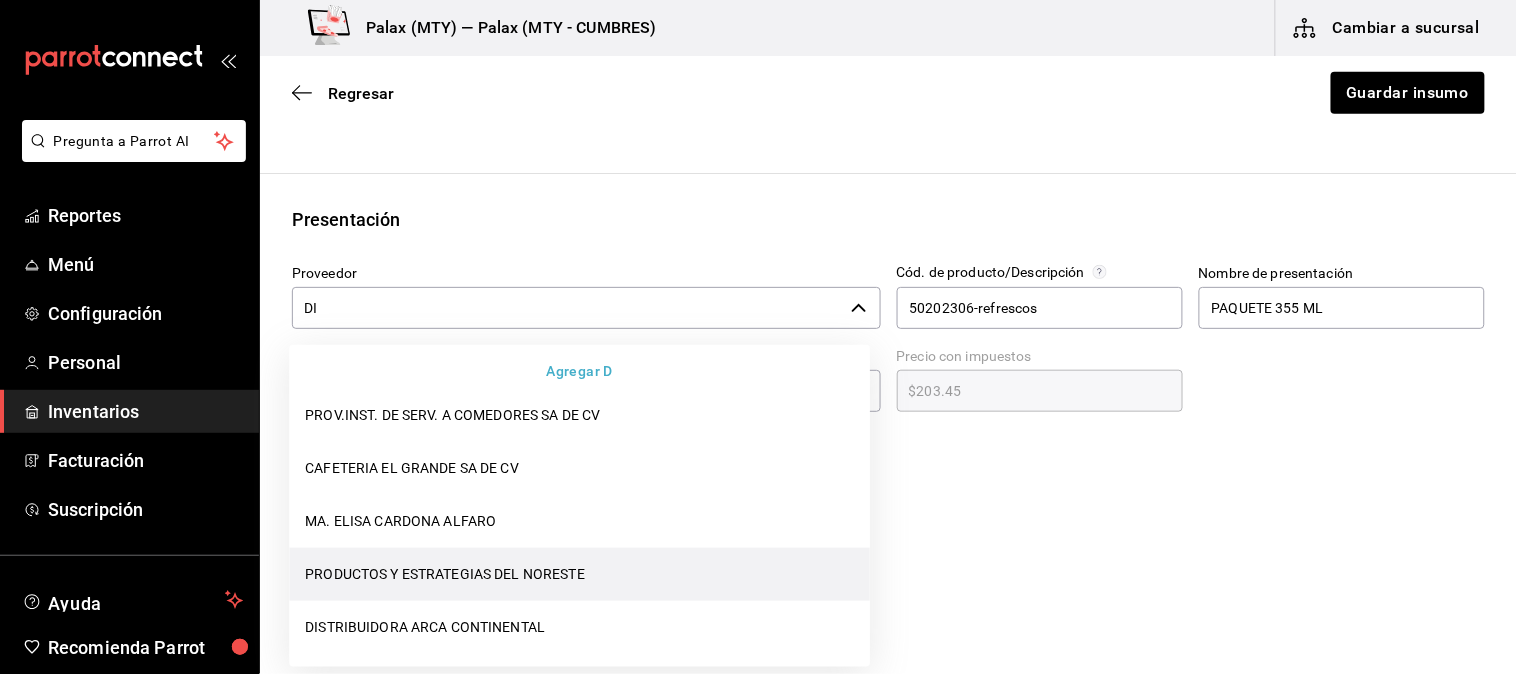 scroll, scrollTop: 0, scrollLeft: 0, axis: both 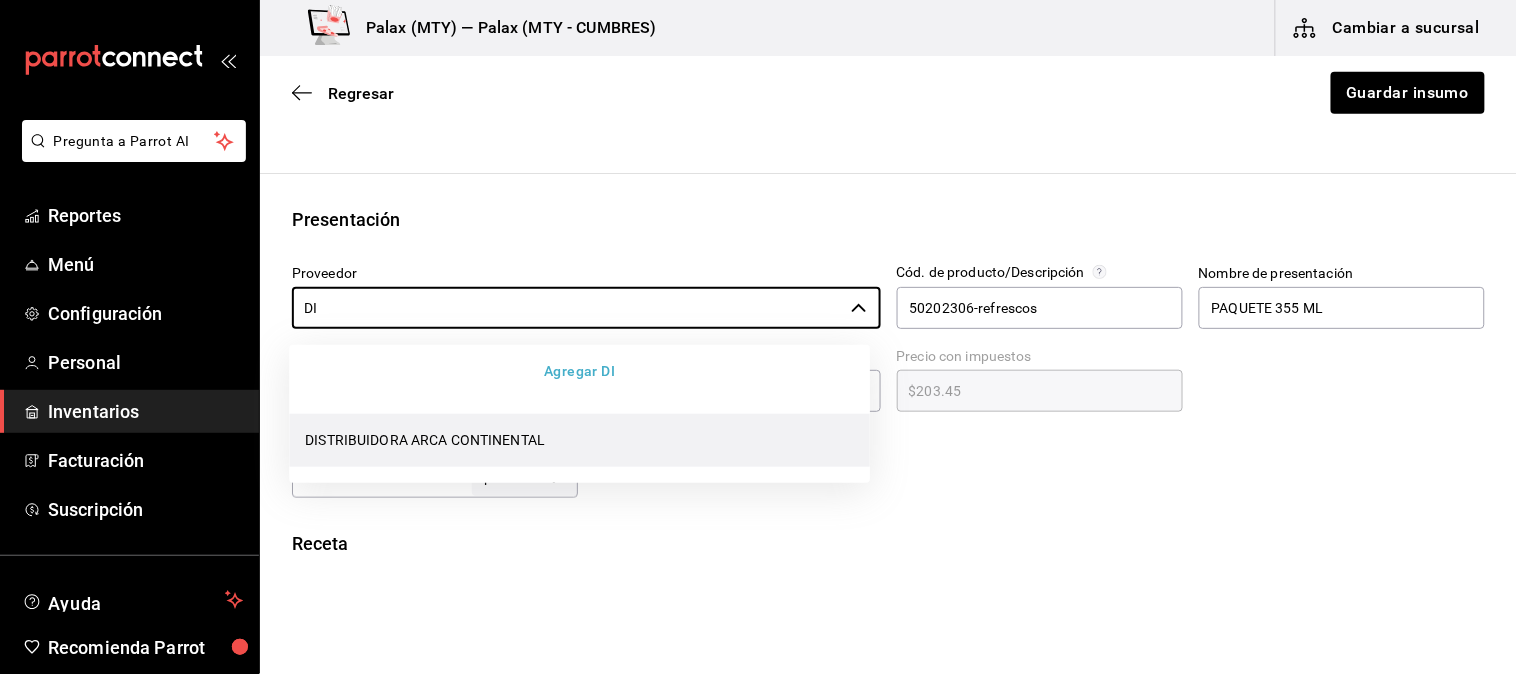 click on "DISTRIBUIDORA ARCA CONTINENTAL" at bounding box center [579, 439] 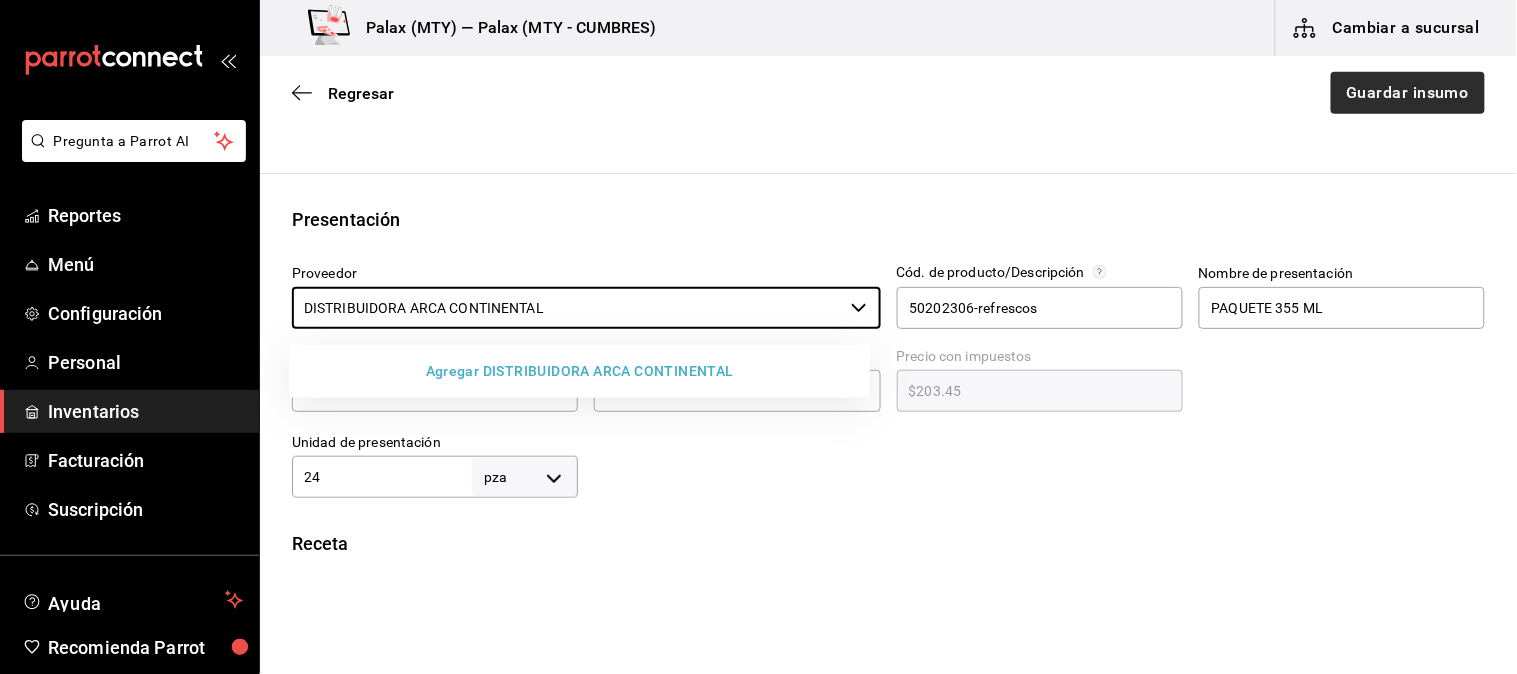 type on "DISTRIBUIDORA ARCA CONTINENTAL" 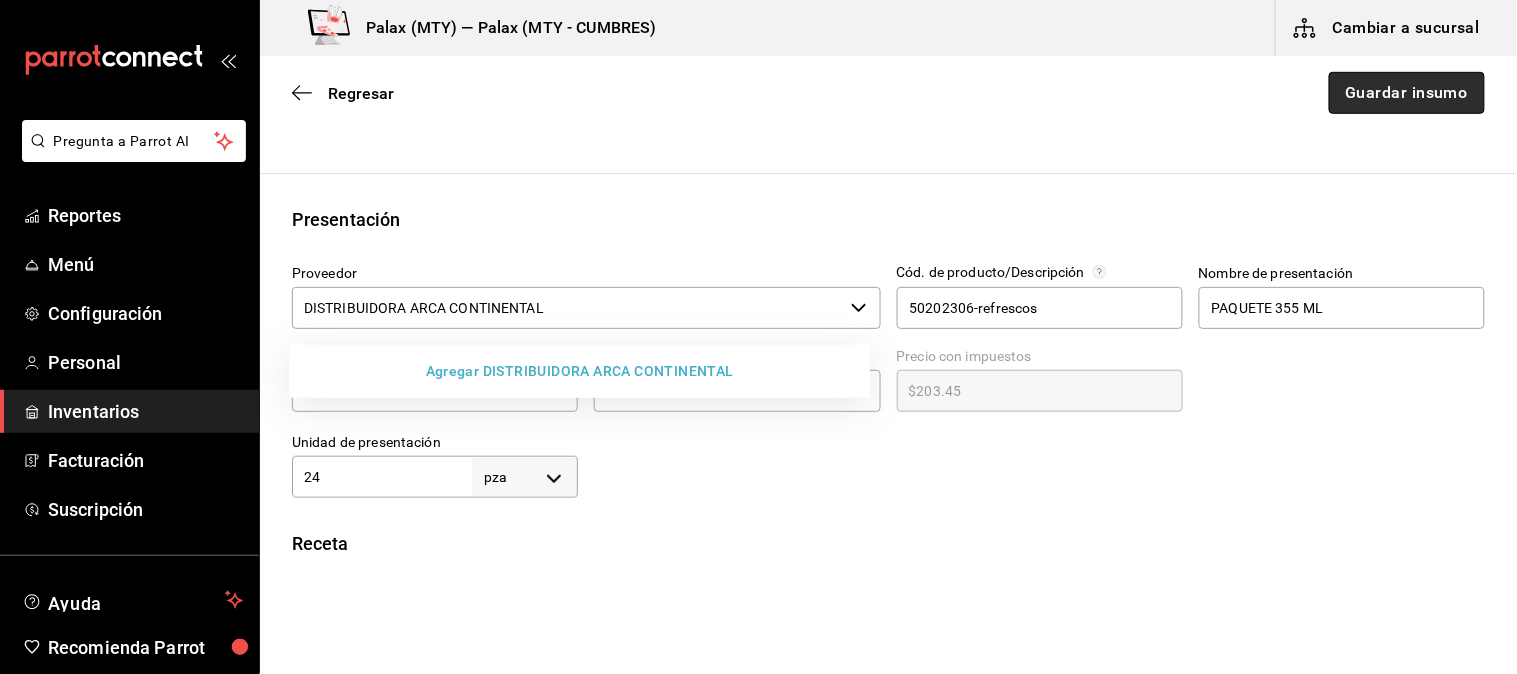 click on "Guardar insumo" at bounding box center (1407, 93) 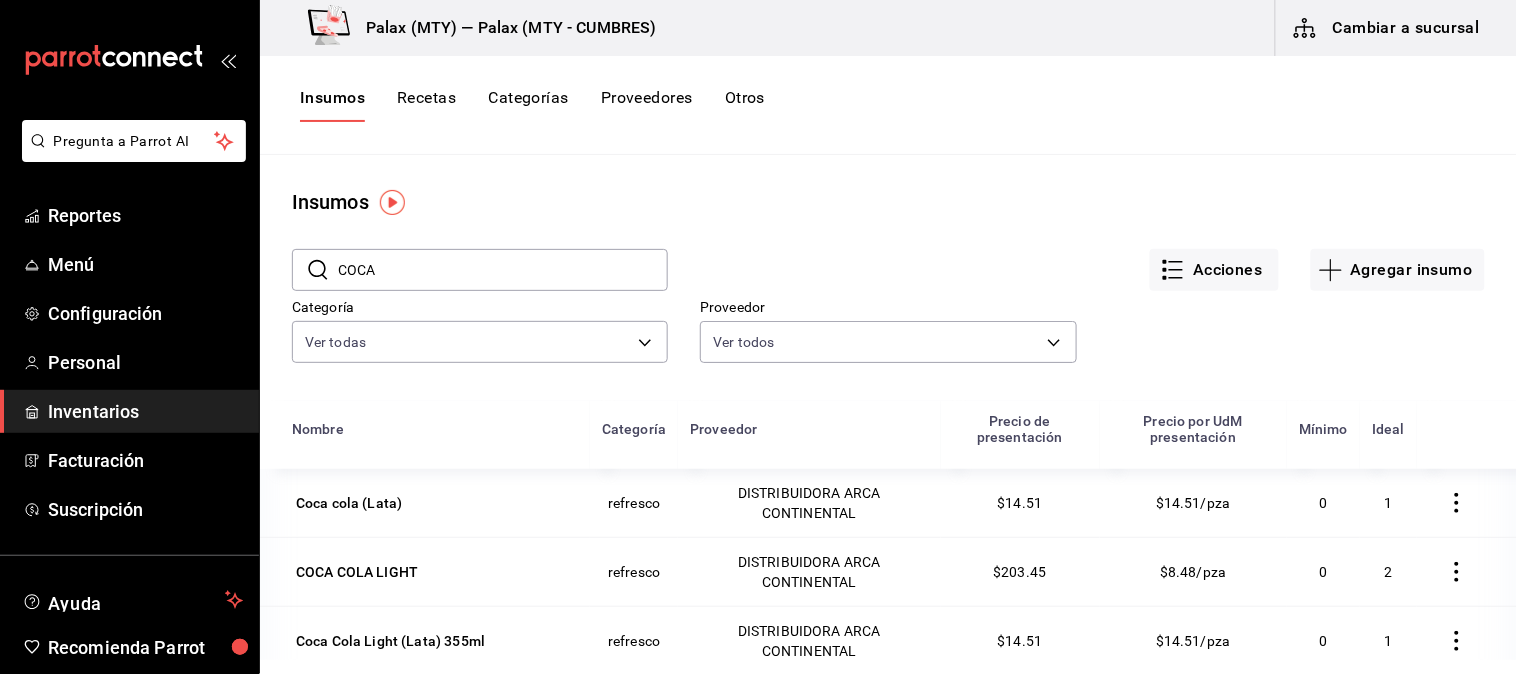 click on "COCA" at bounding box center (503, 270) 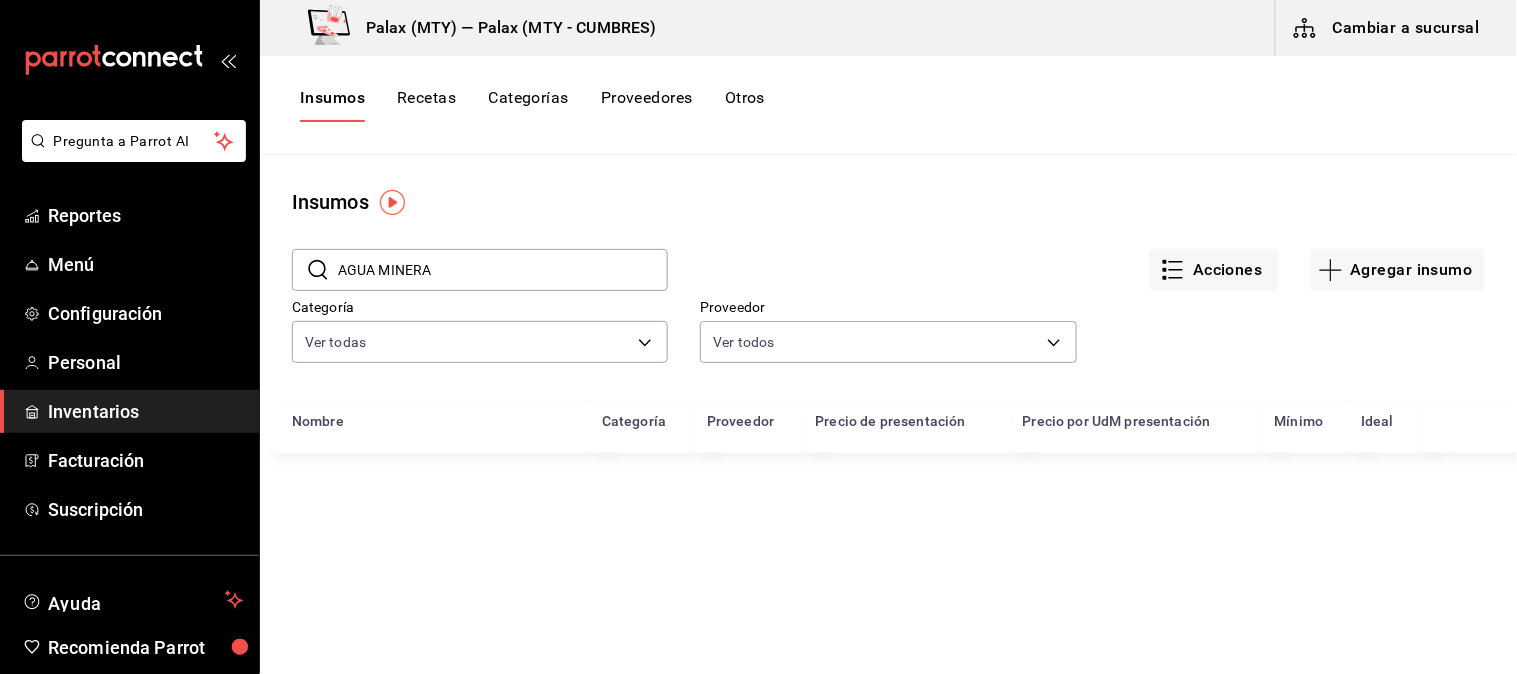 type on "AGUA MINERAL" 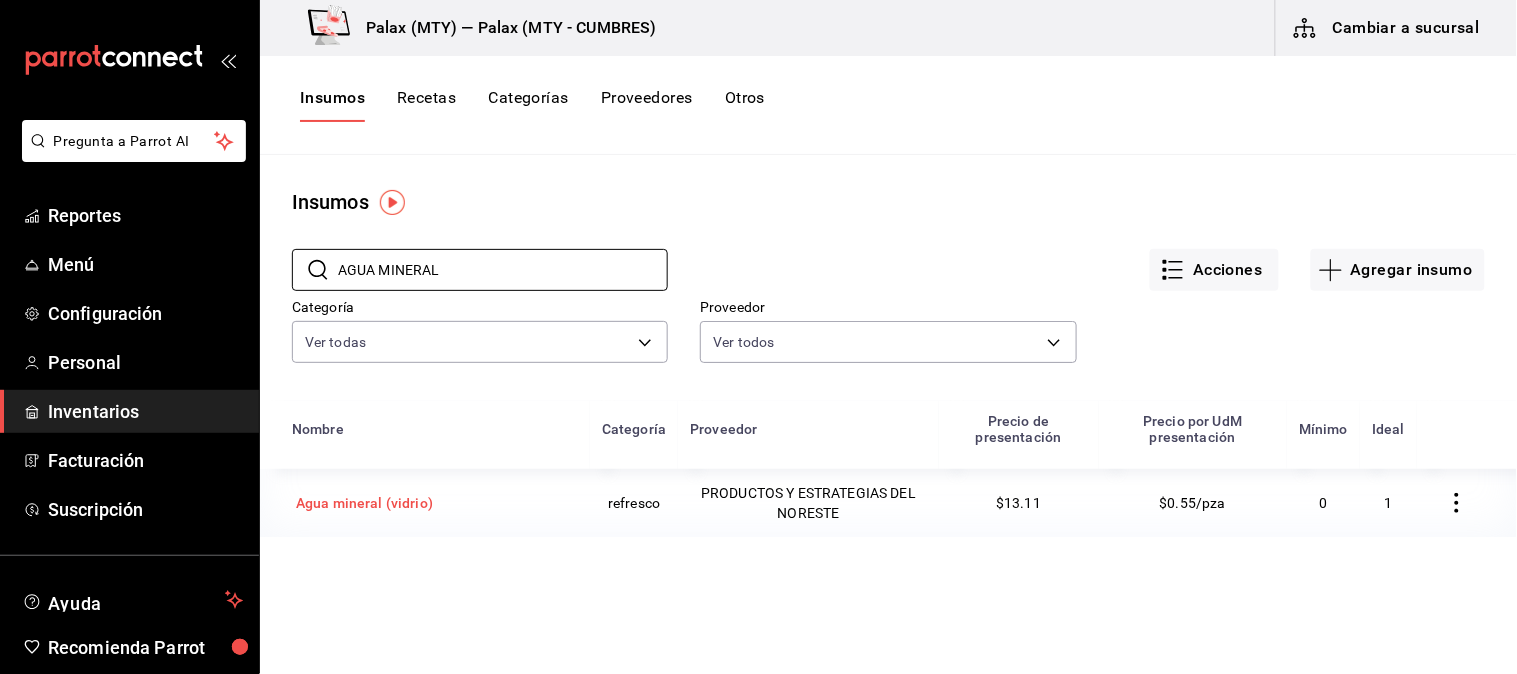 click on "Agua mineral (vidrio)" at bounding box center (364, 503) 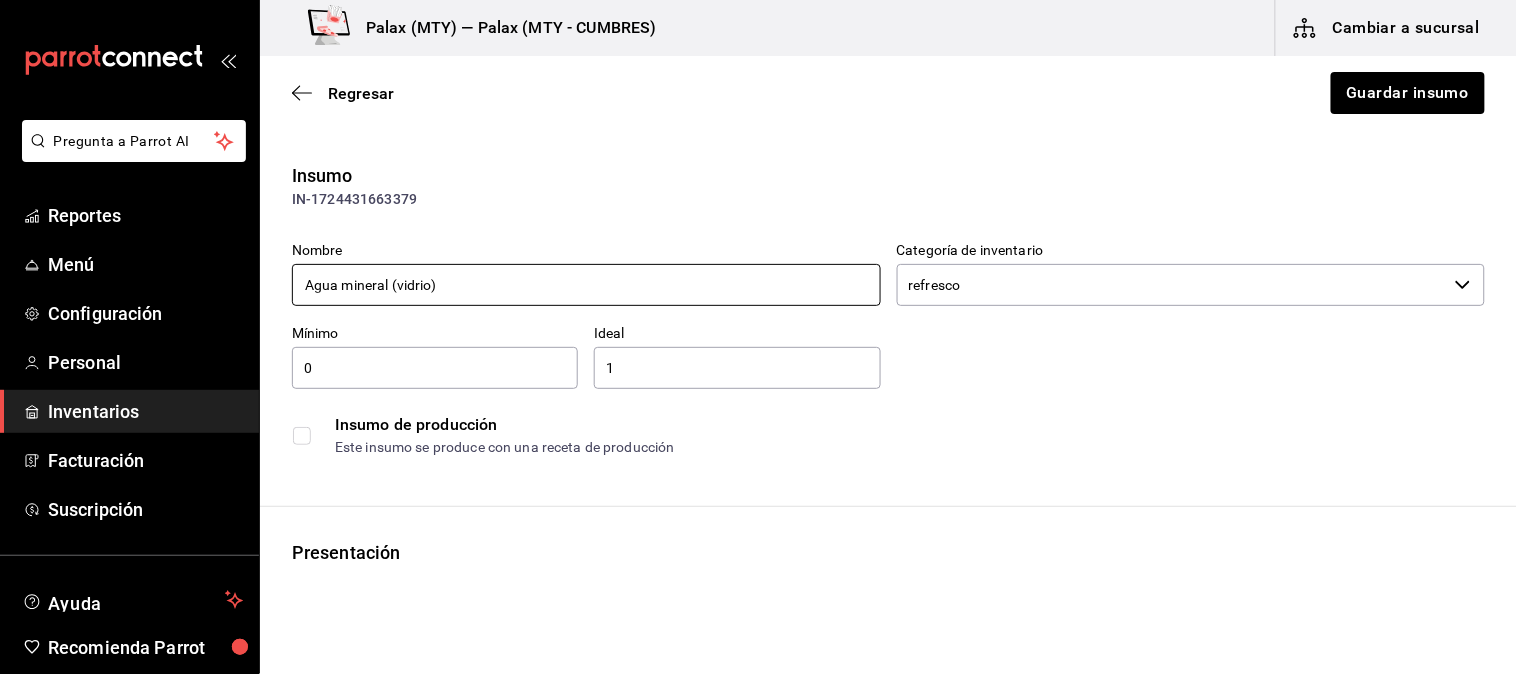 click on "Agua mineral (vidrio)" at bounding box center (586, 285) 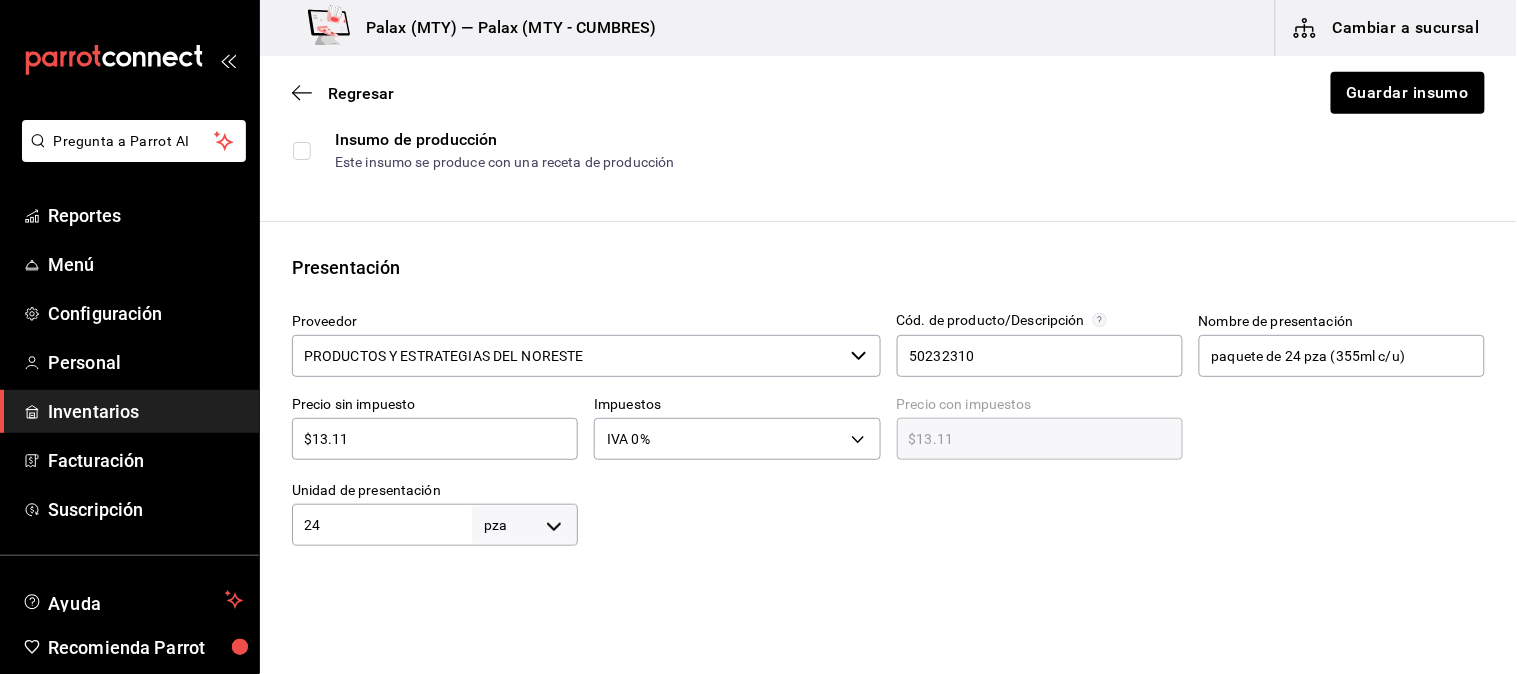 scroll, scrollTop: 333, scrollLeft: 0, axis: vertical 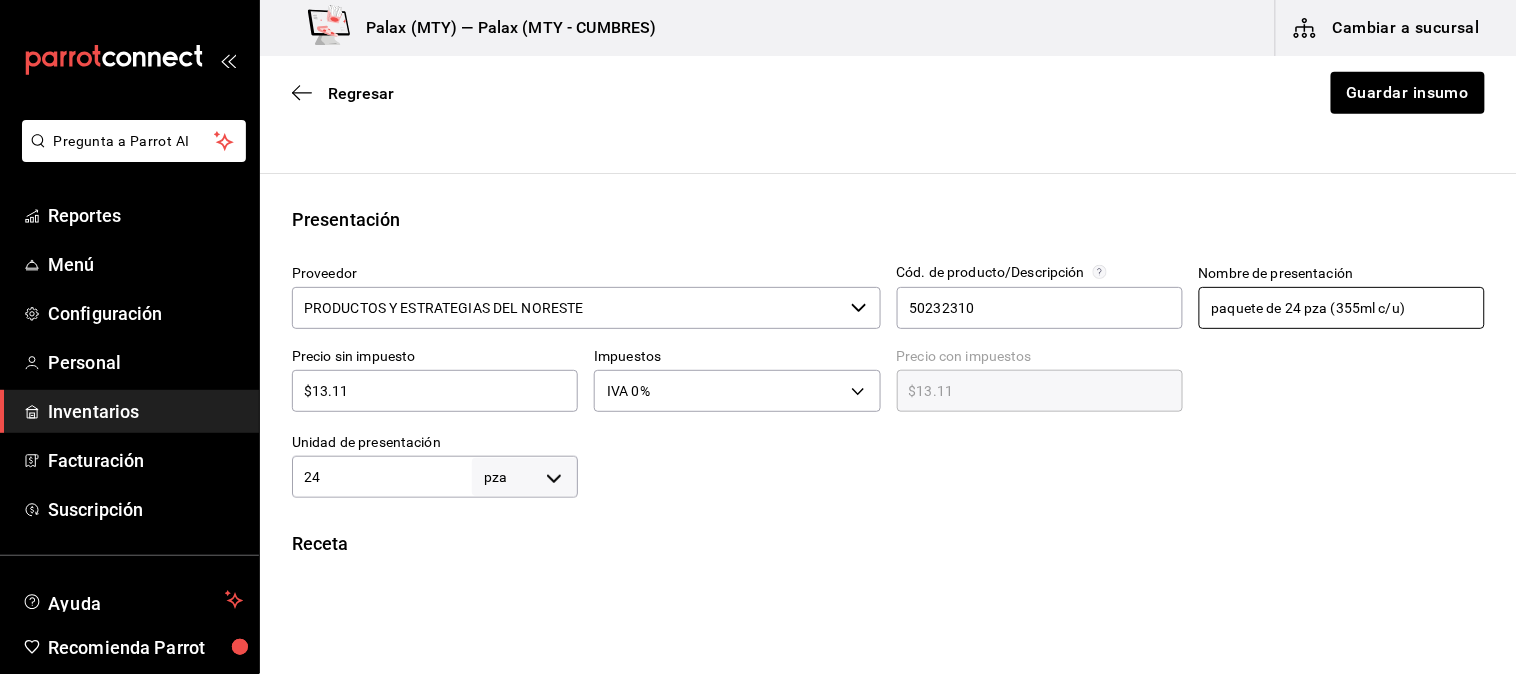type on "AGUA MINERAL" 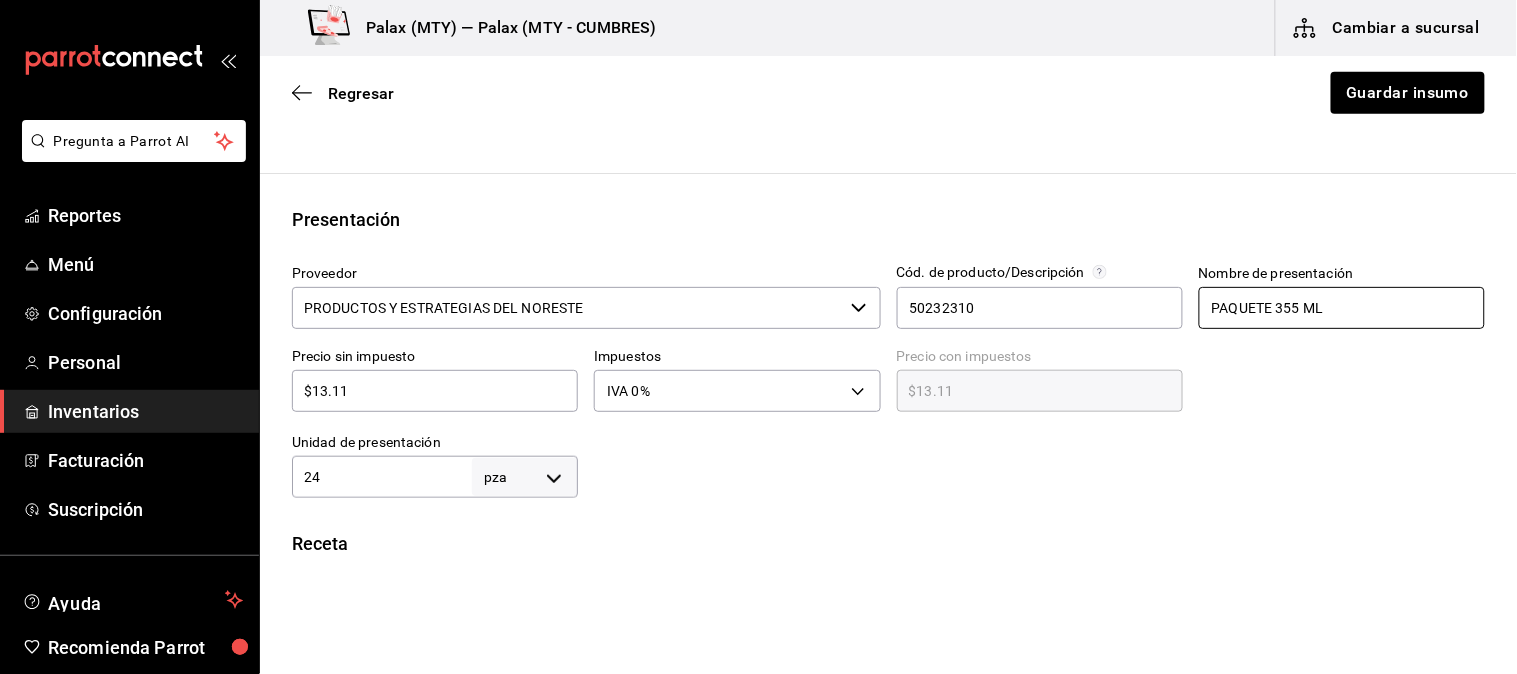 type on "PAQUETE 355 ML" 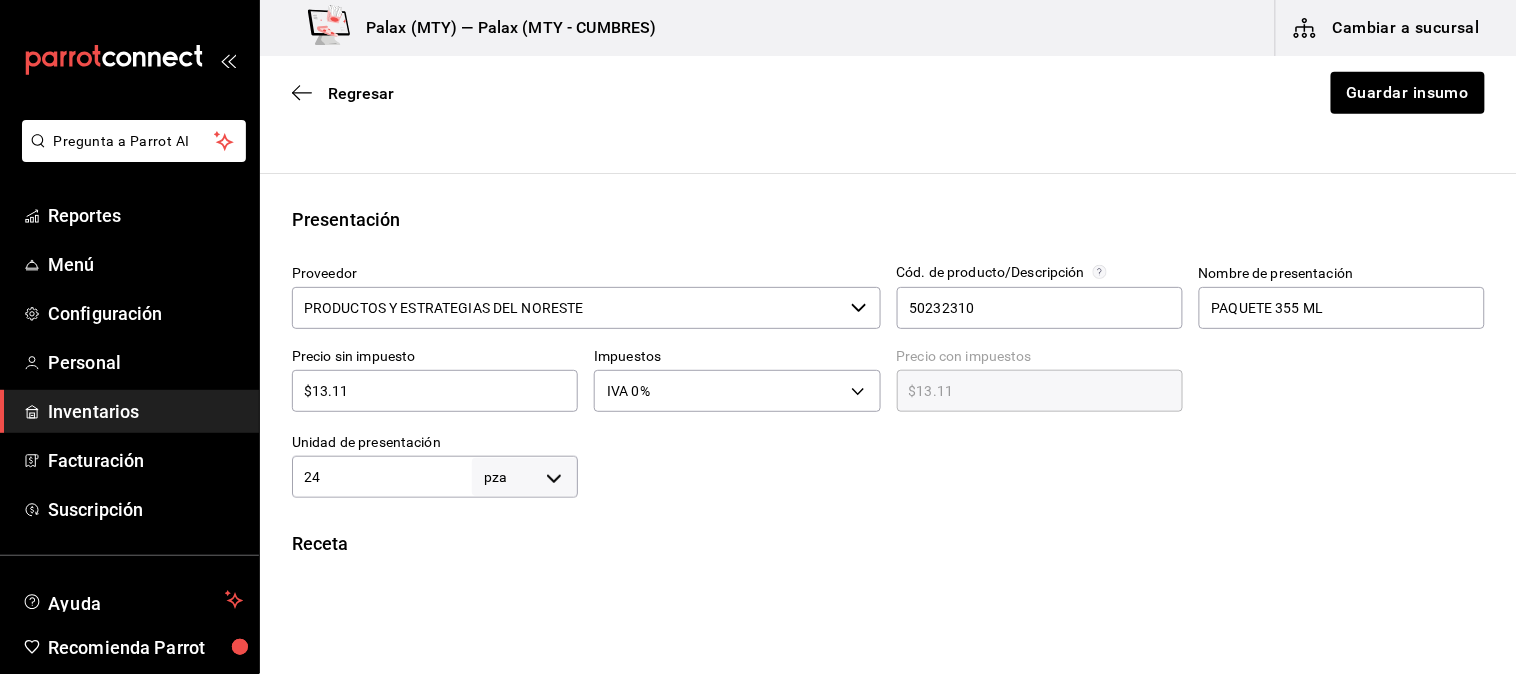 click at bounding box center [1334, 375] 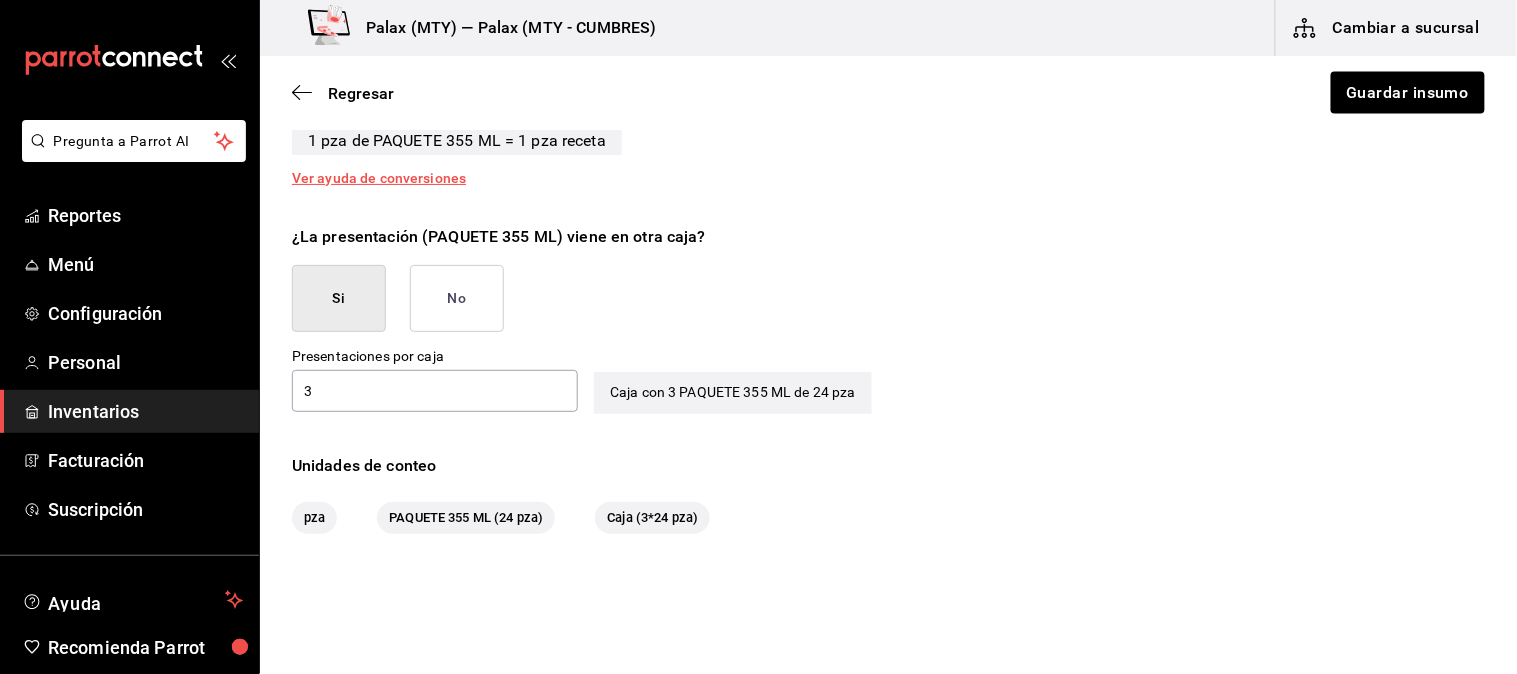 scroll, scrollTop: 888, scrollLeft: 0, axis: vertical 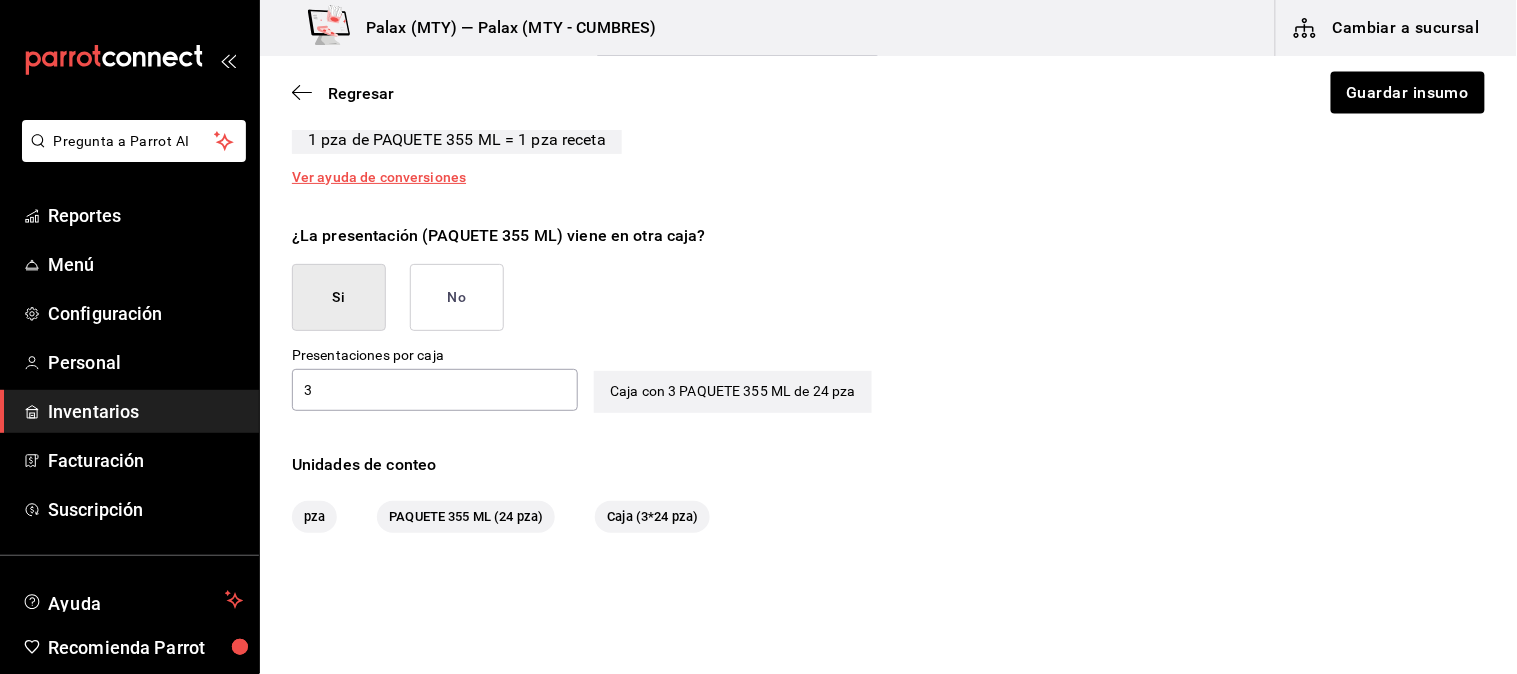 click on "3 ​" at bounding box center [435, 390] 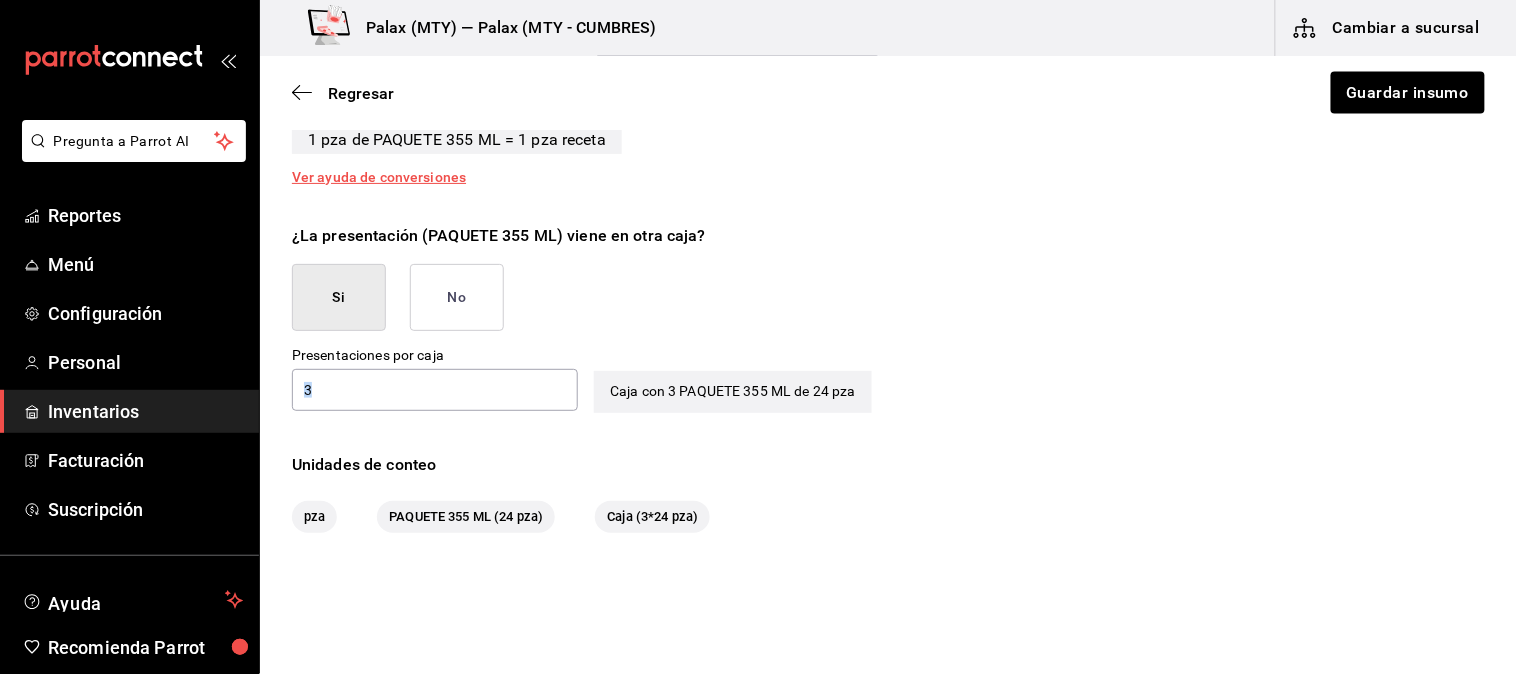 click on "3 ​" at bounding box center [435, 390] 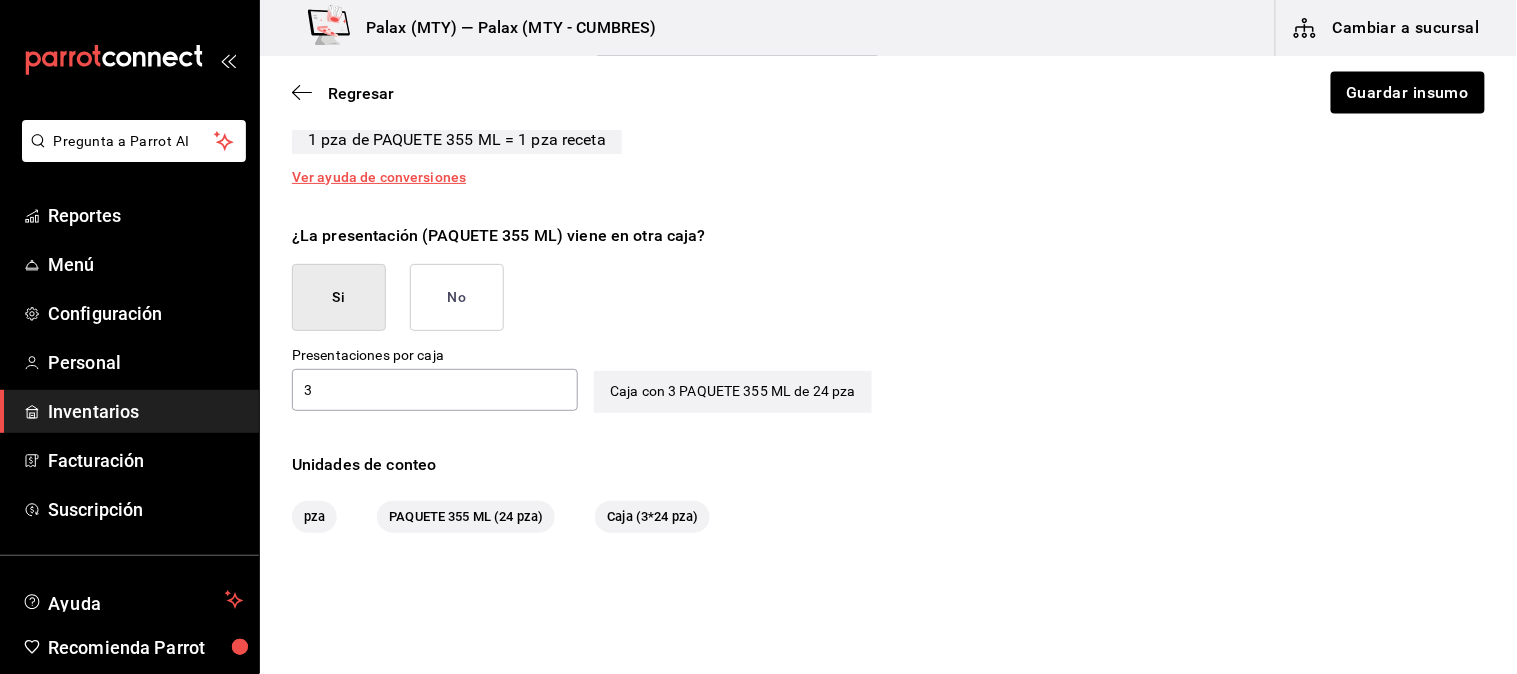 click on "3 ​" at bounding box center [435, 390] 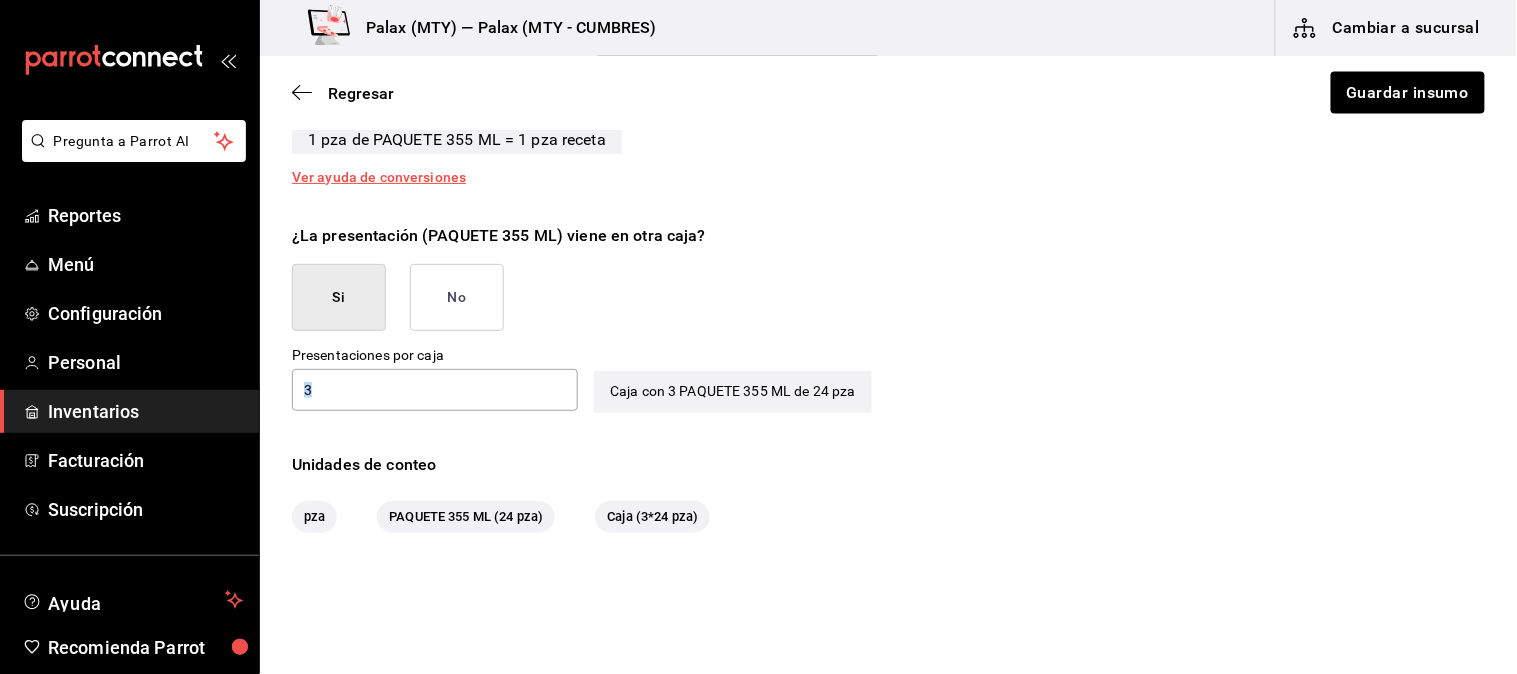 click on "3 ​" at bounding box center (435, 390) 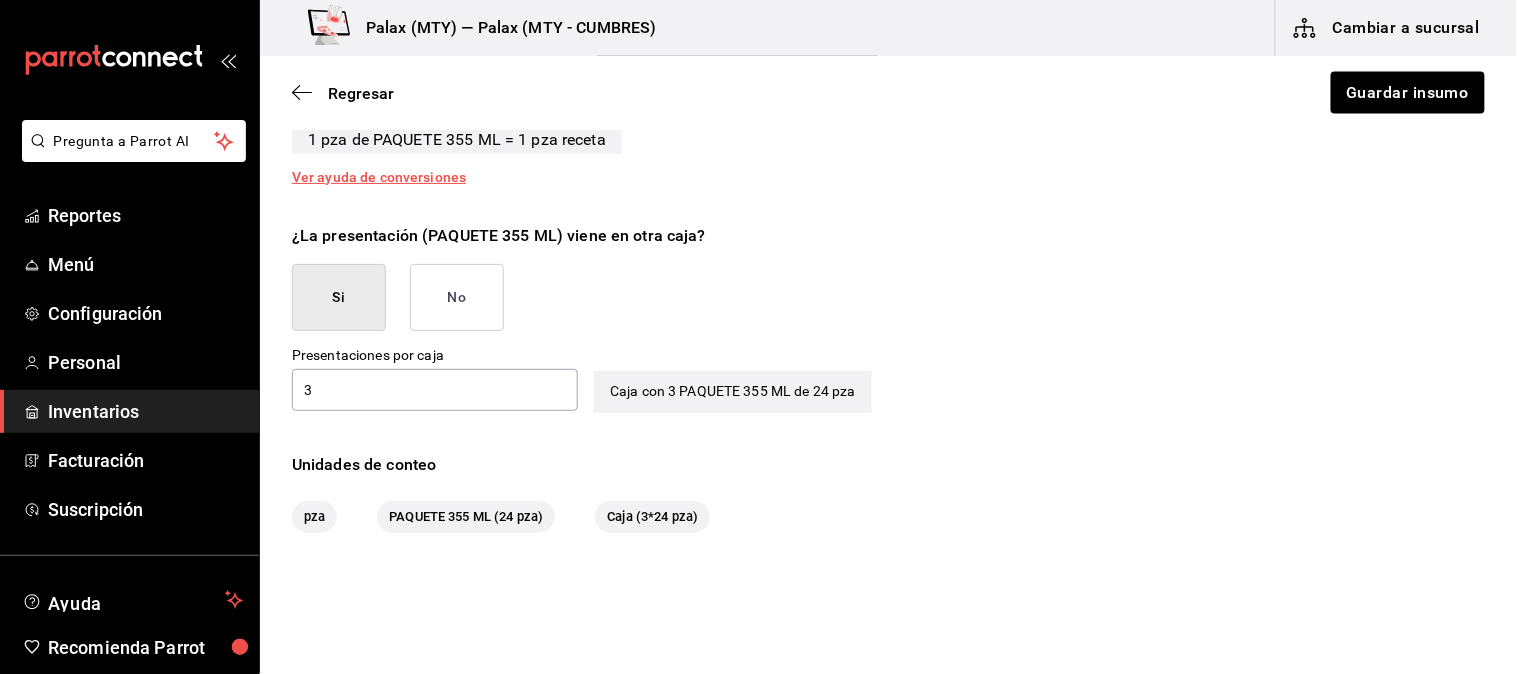 click on "3 ​" at bounding box center [435, 390] 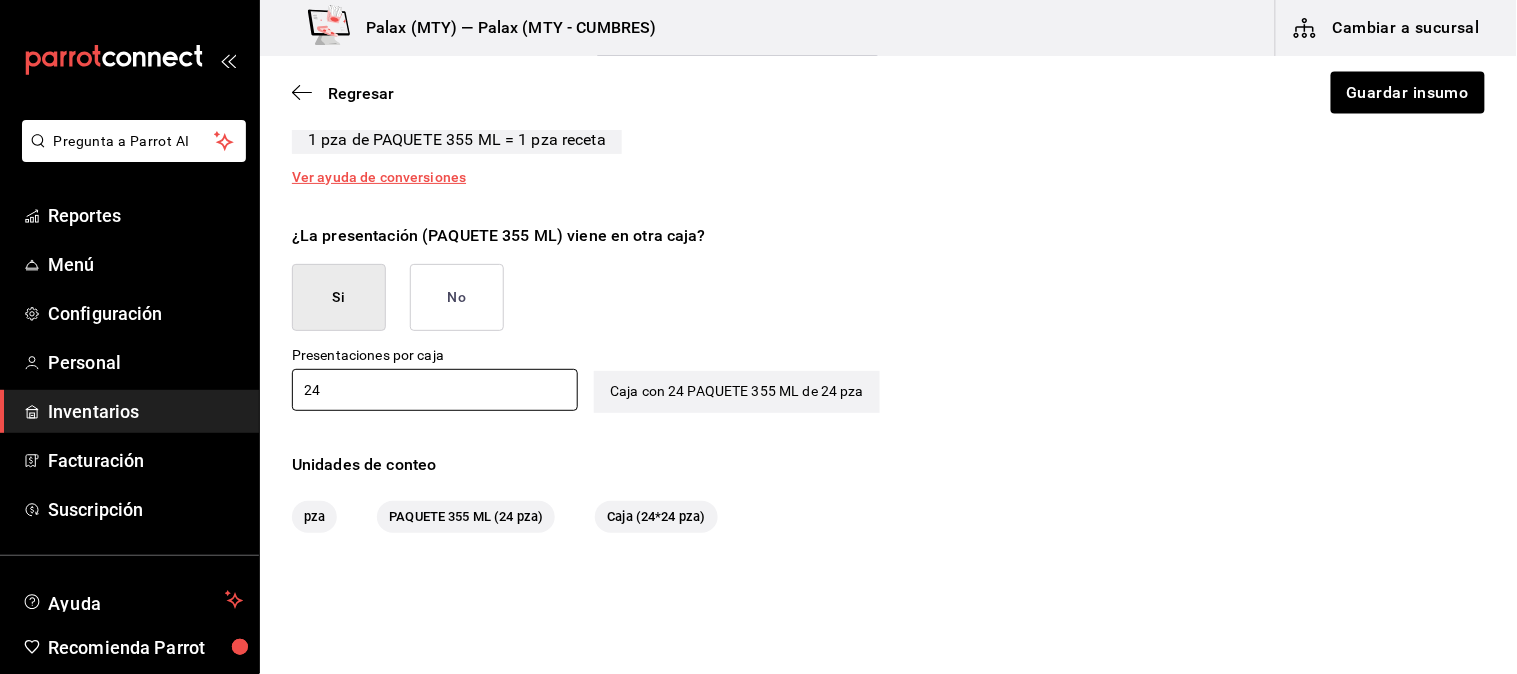 type on "24" 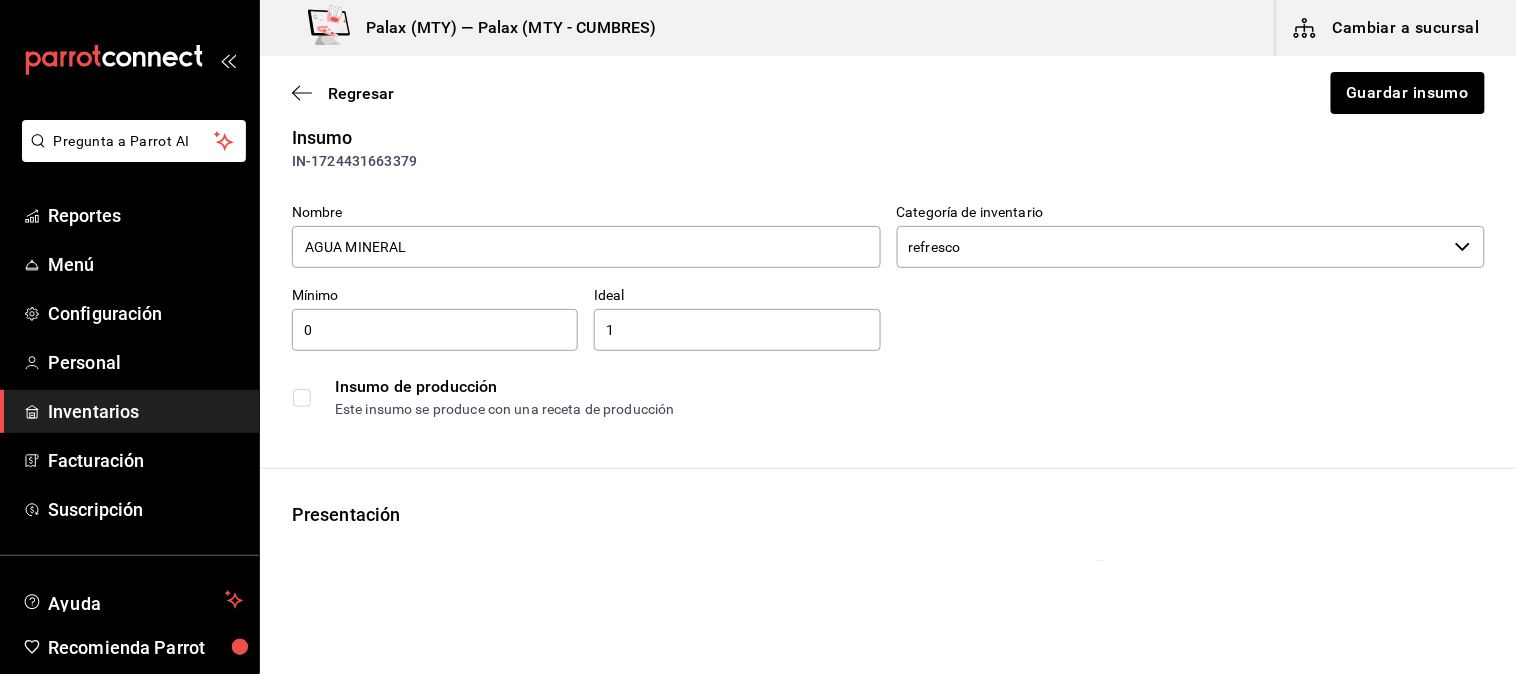 scroll, scrollTop: 0, scrollLeft: 0, axis: both 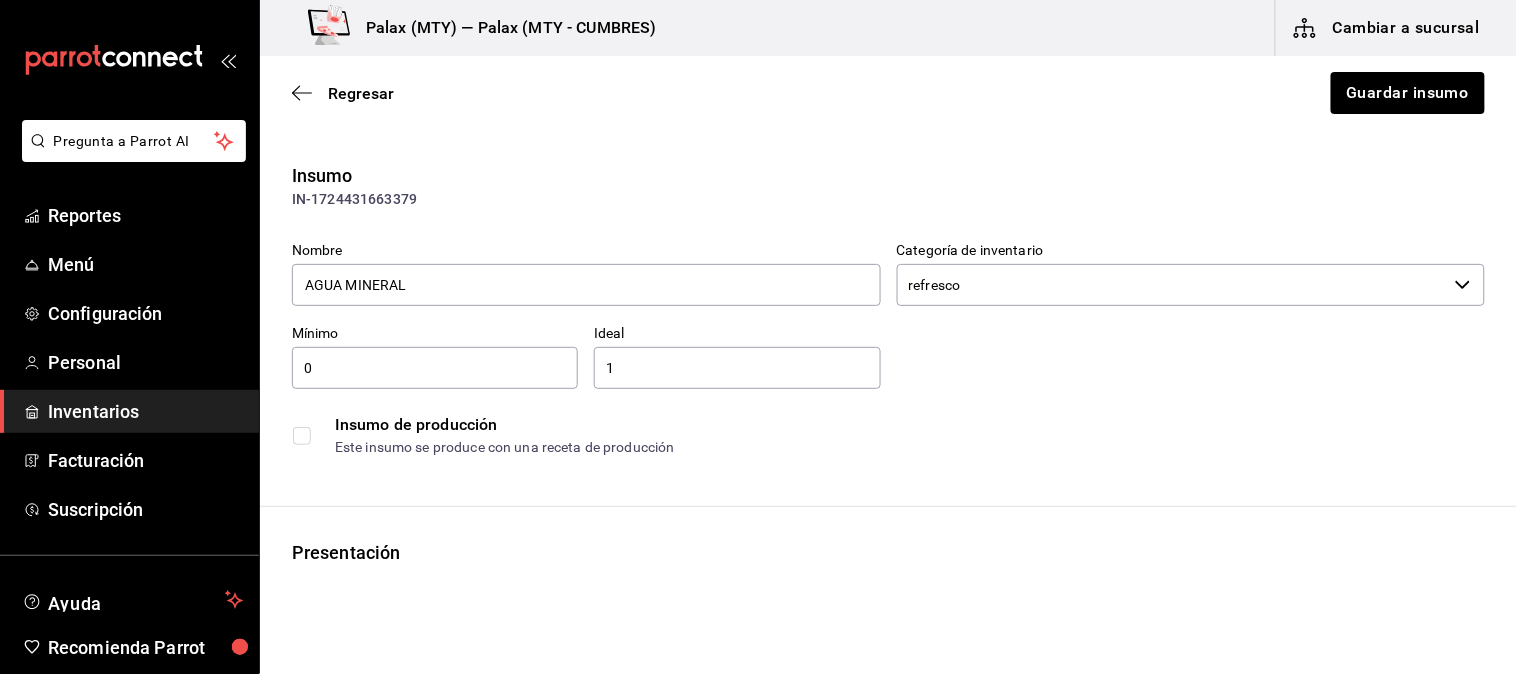 click on "1" at bounding box center [737, 368] 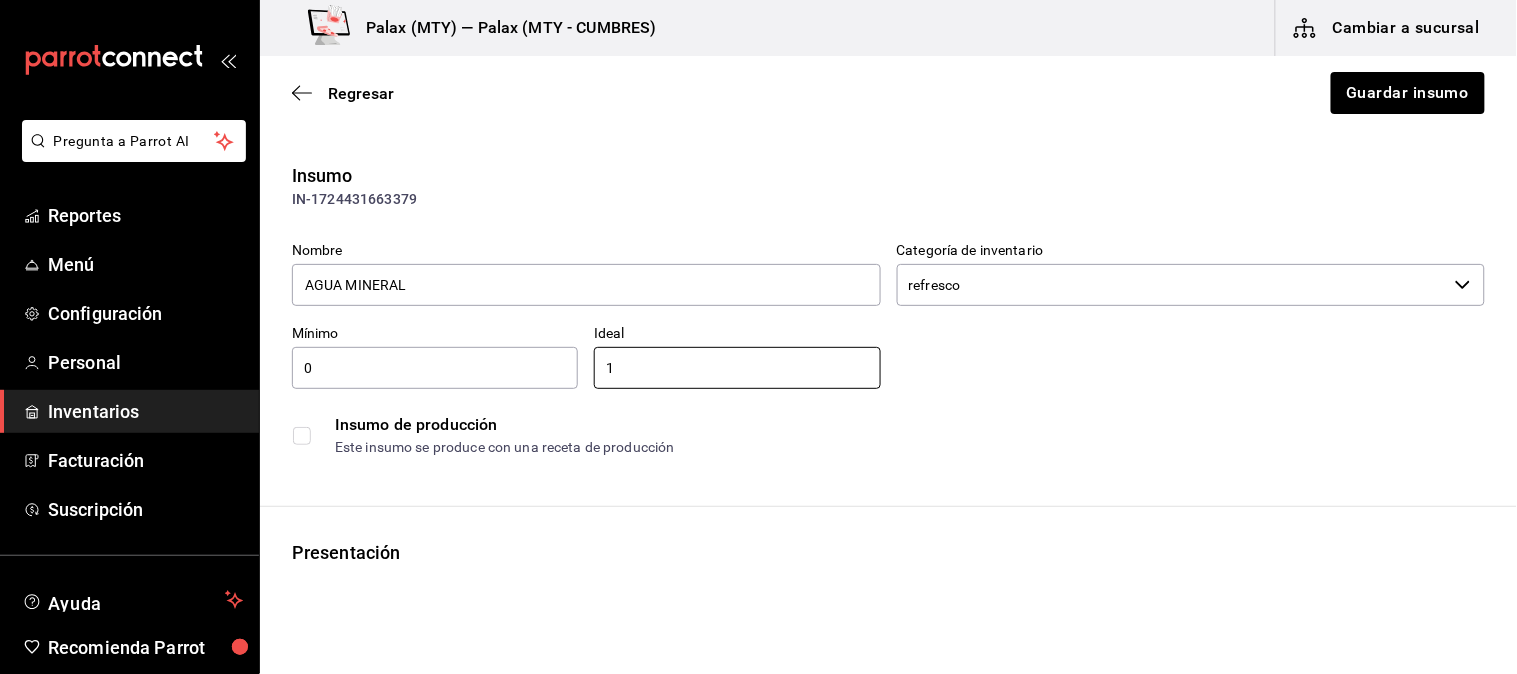 type on "8" 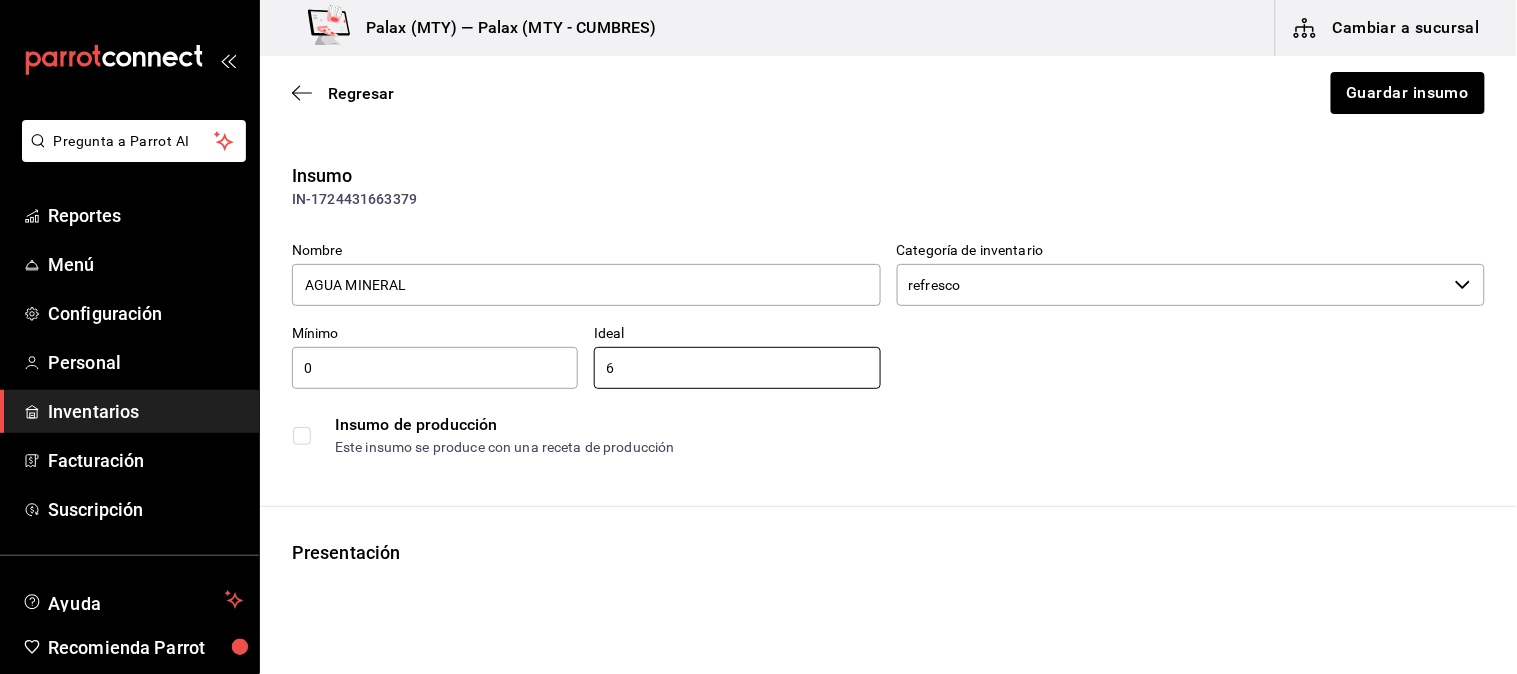 type on "6" 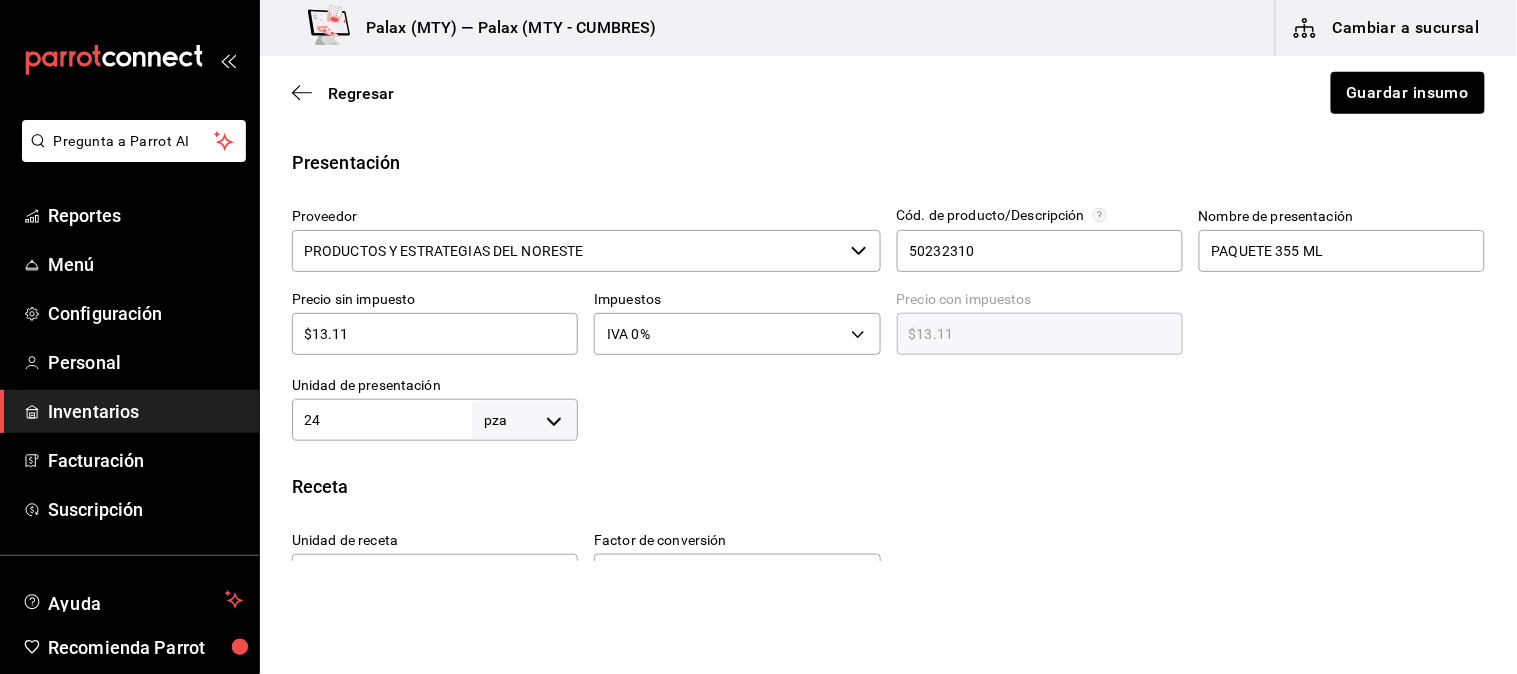 scroll, scrollTop: 444, scrollLeft: 0, axis: vertical 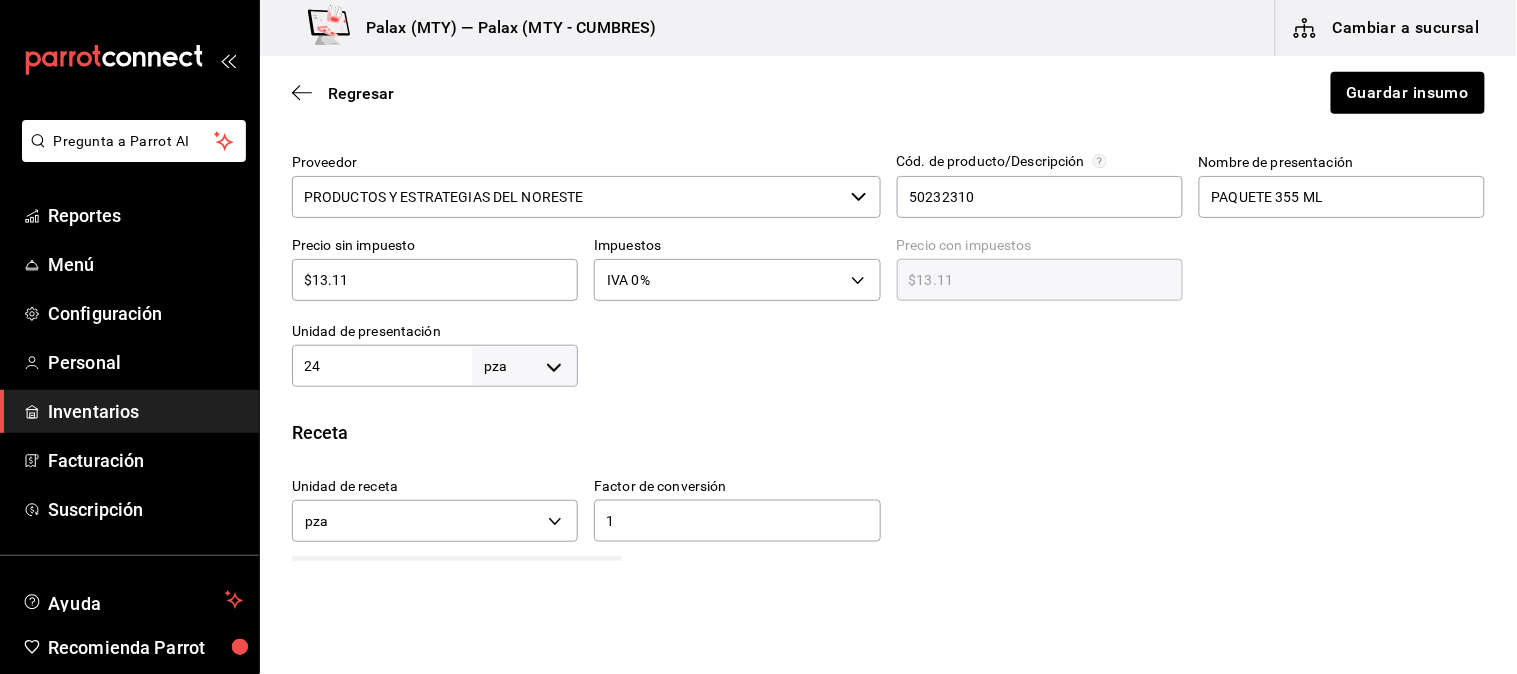 click on "$13.11" at bounding box center [435, 280] 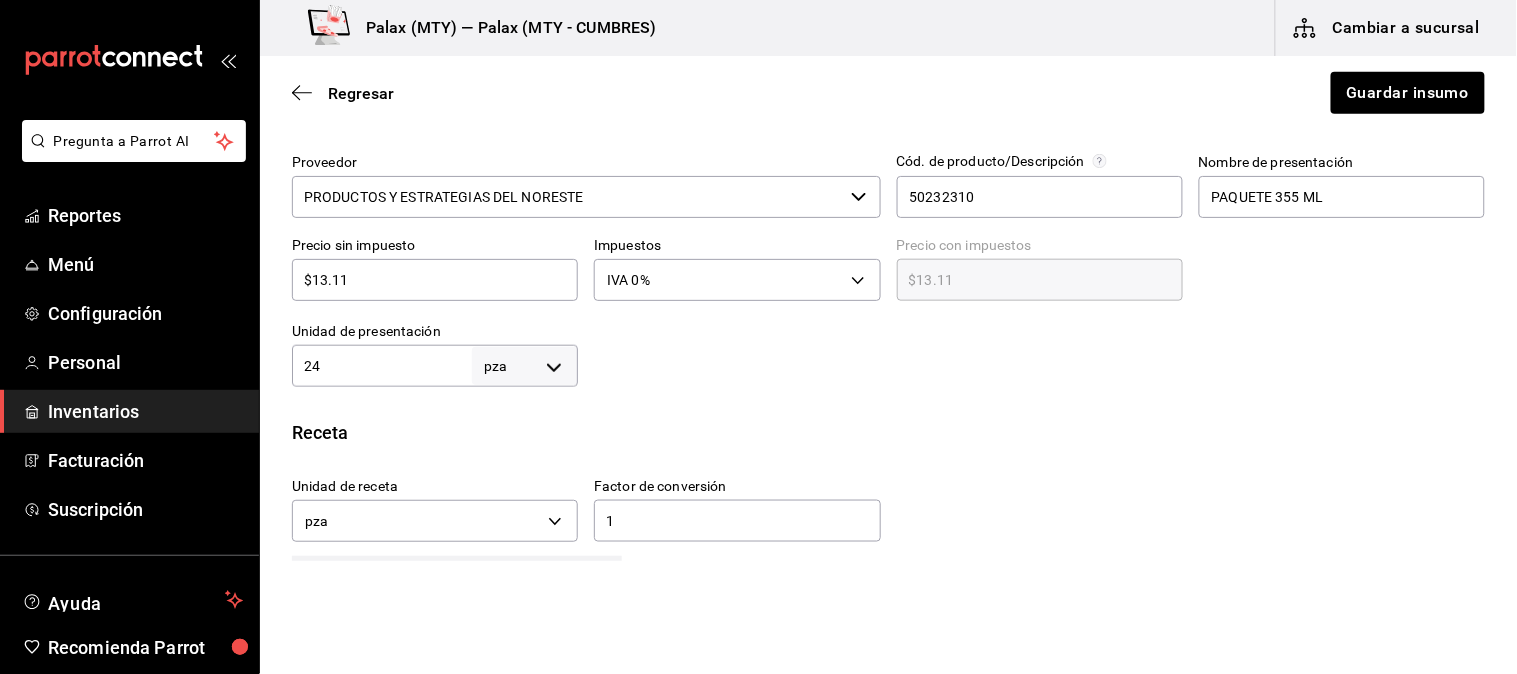 type on "$2" 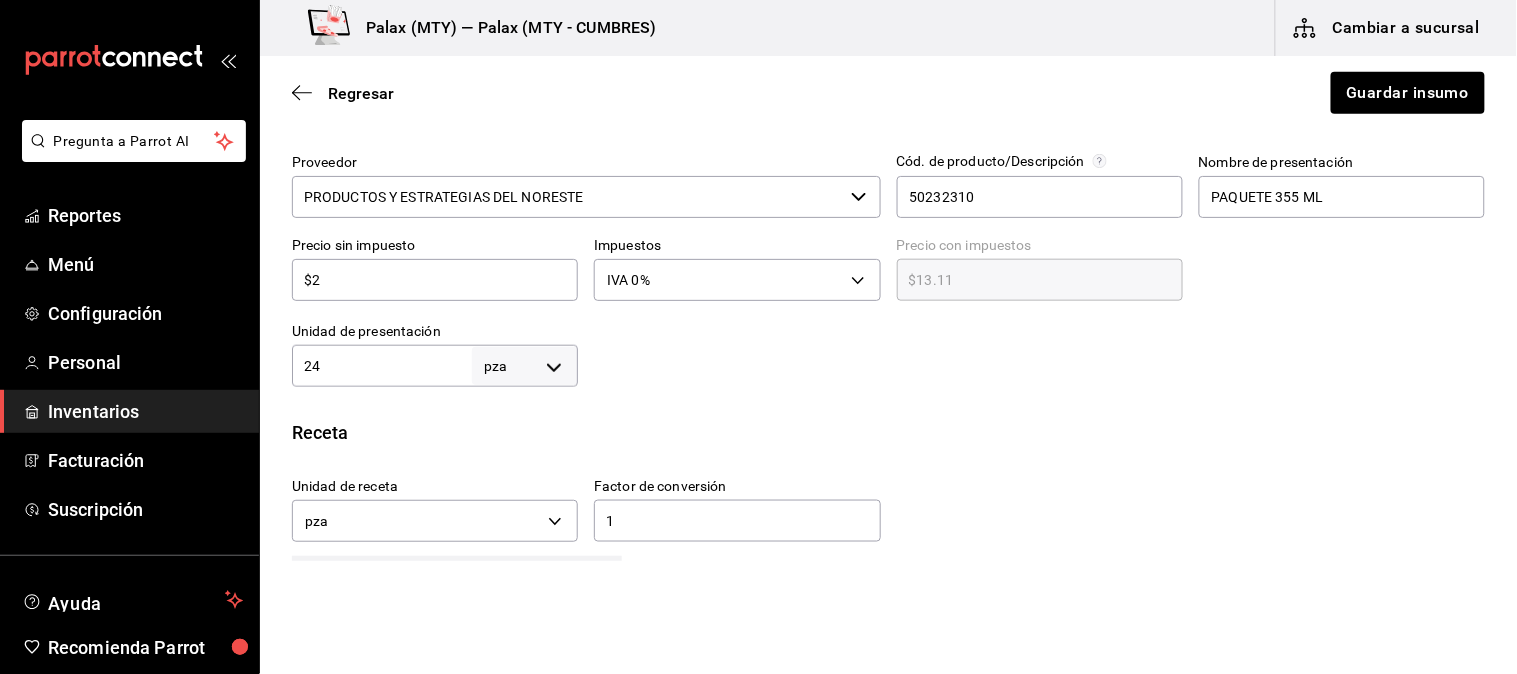 type on "$2.00" 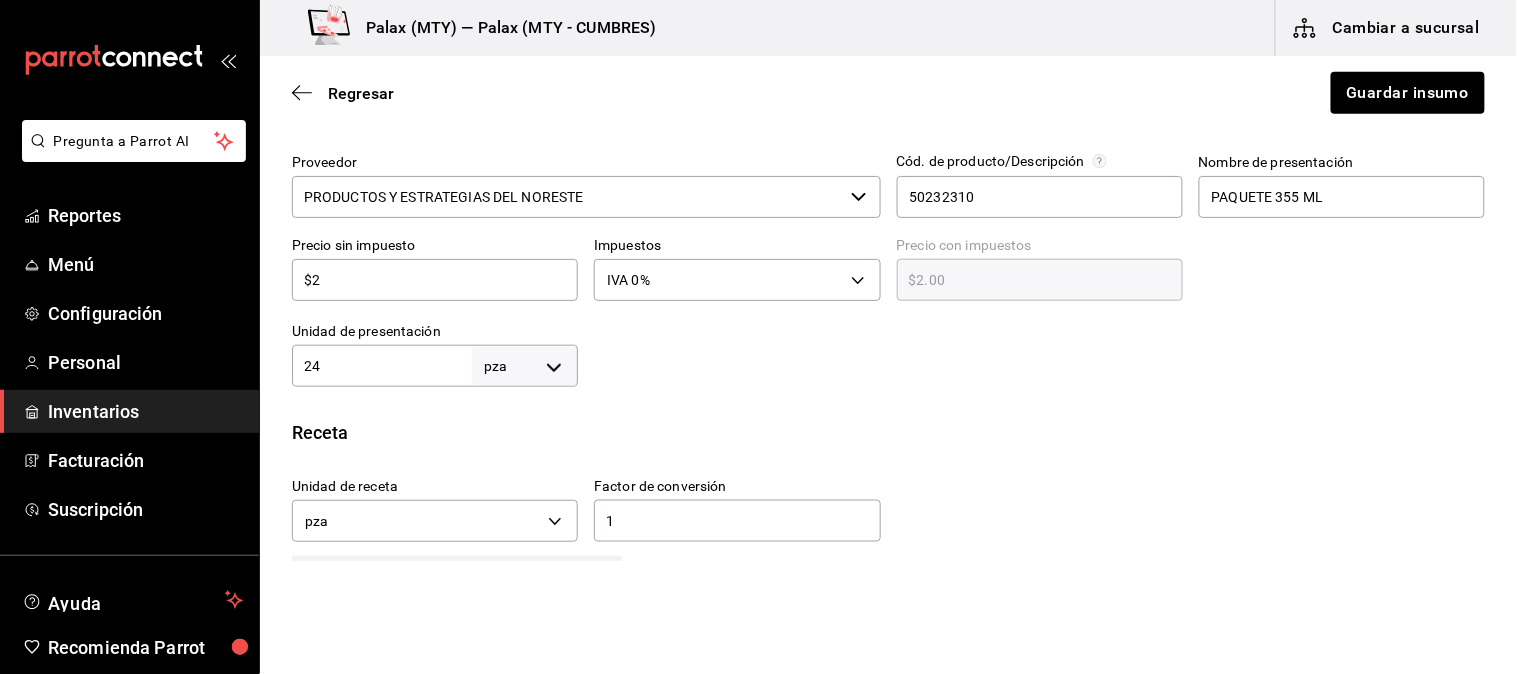 type on "$25" 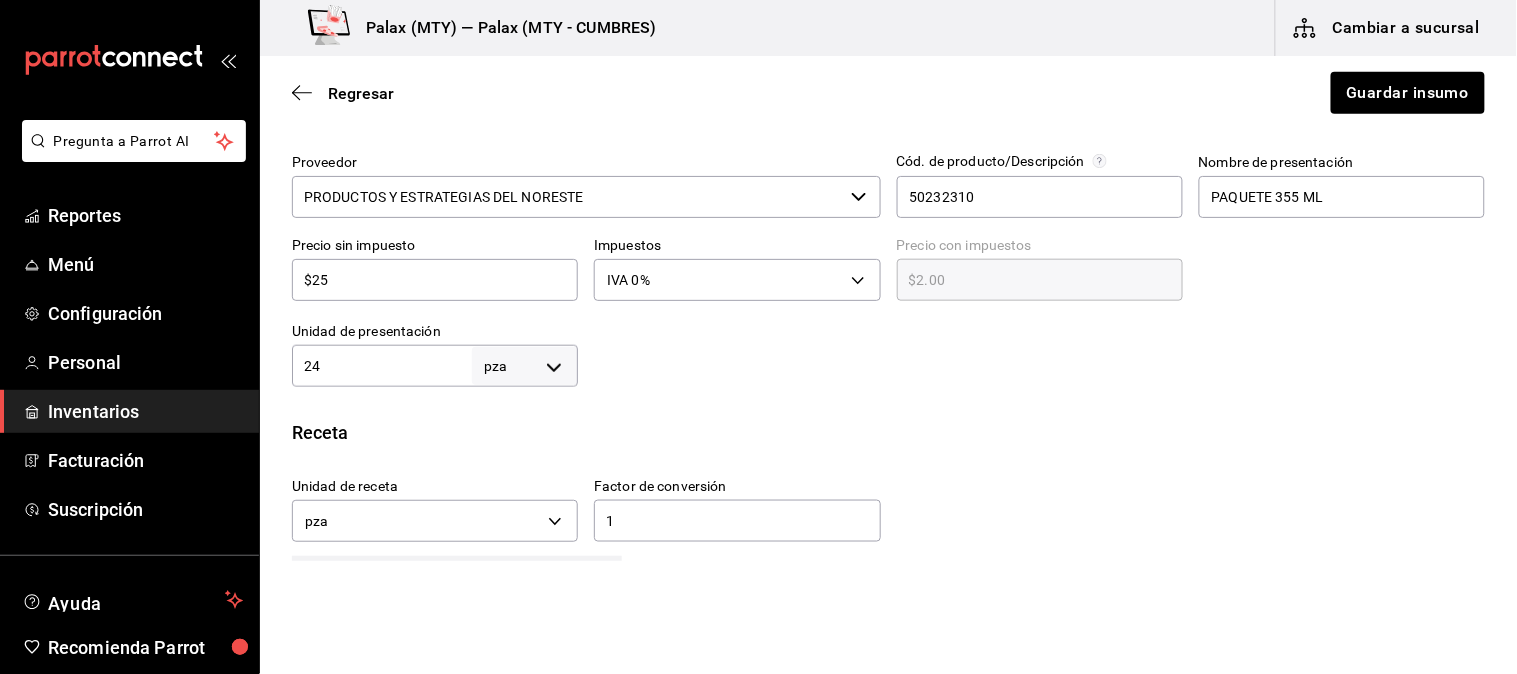type on "$25.00" 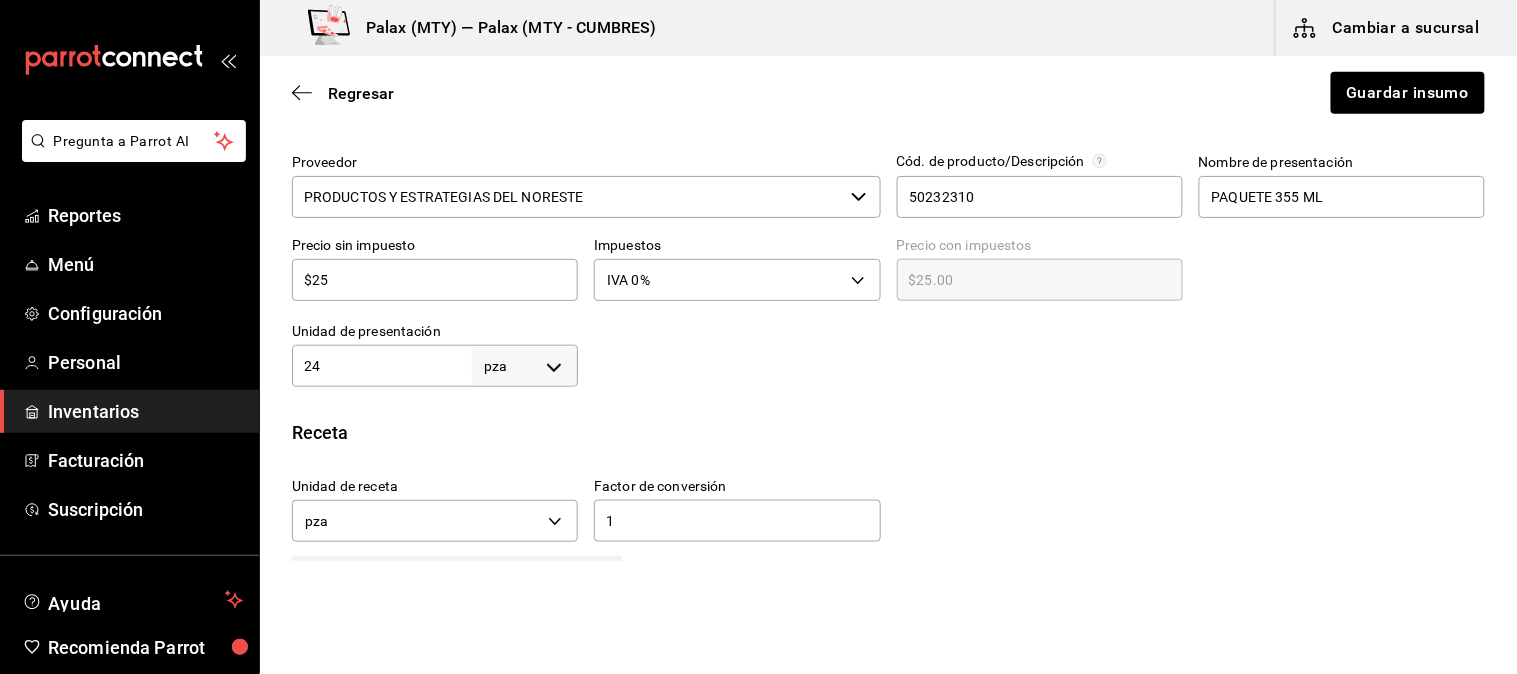 type on "$259" 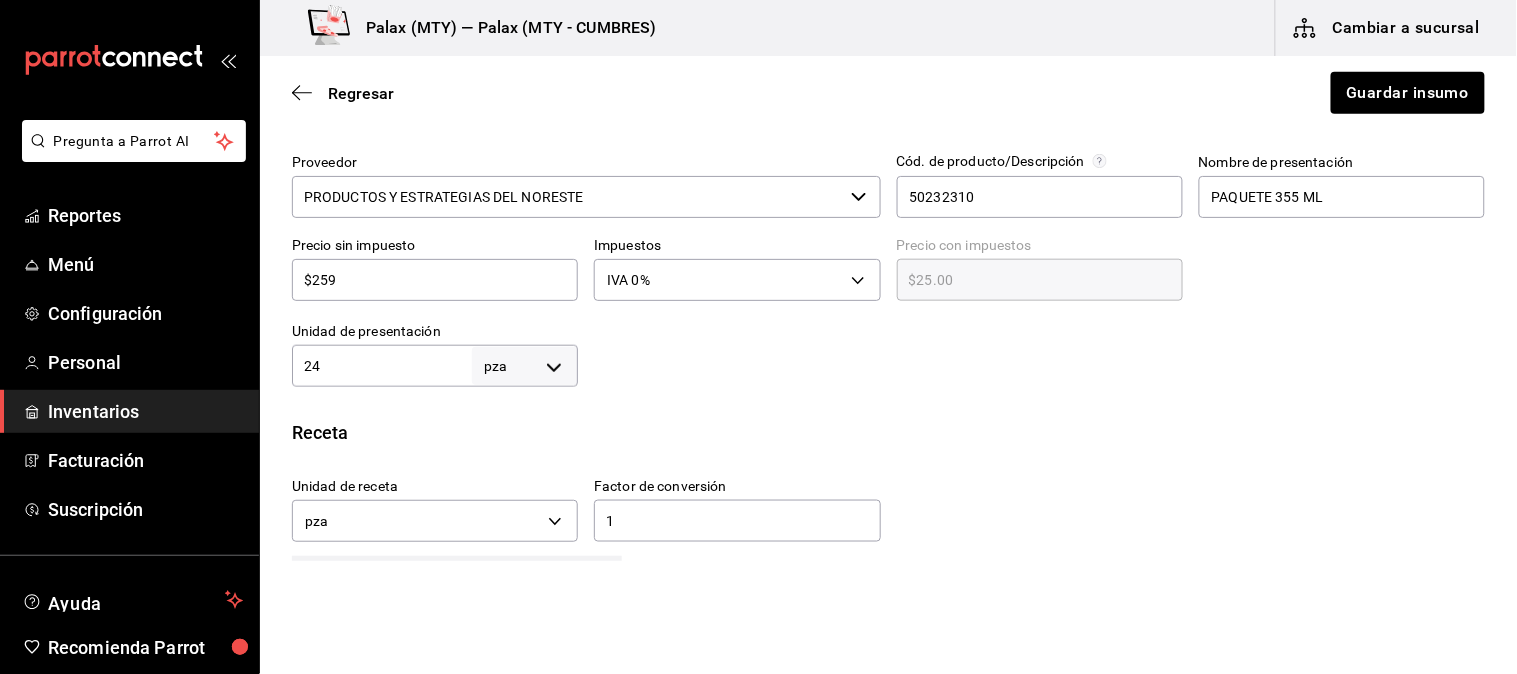 type on "$259.00" 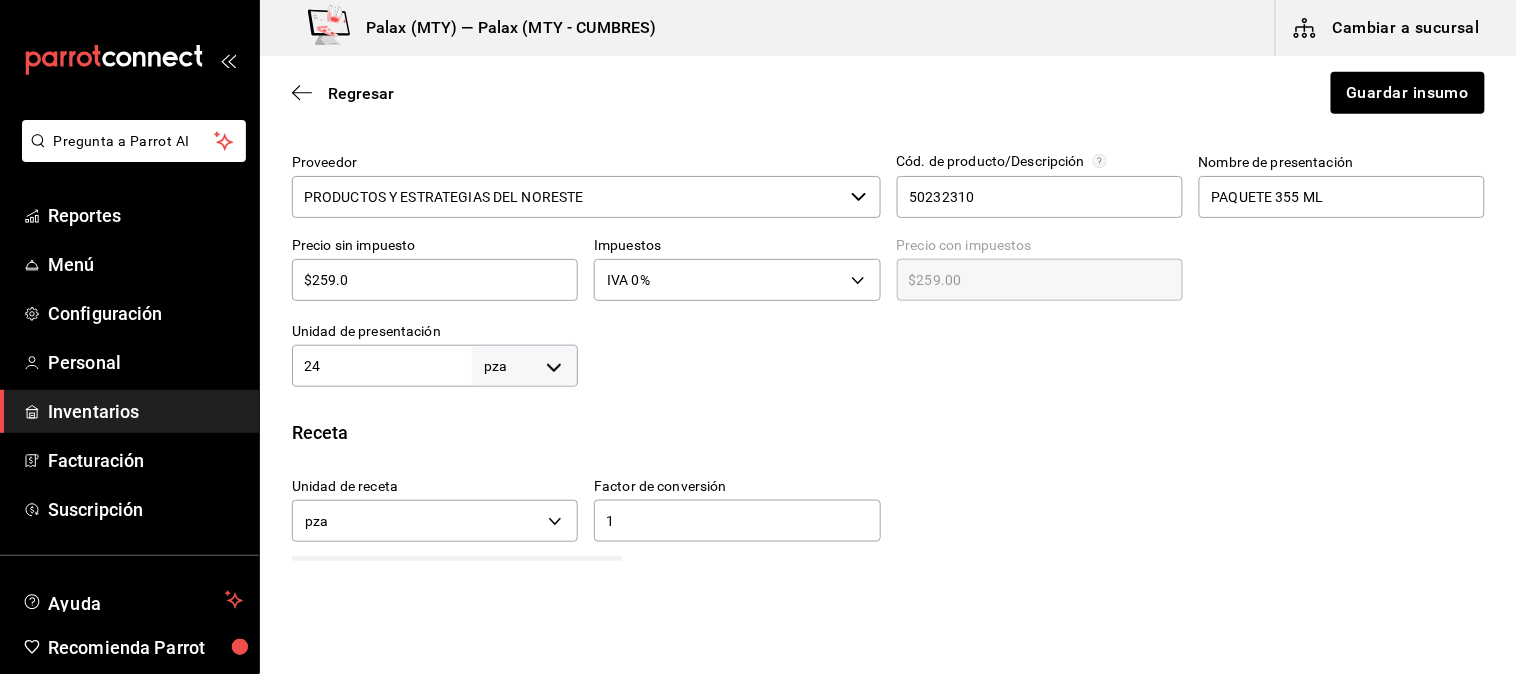 type on "$259.05" 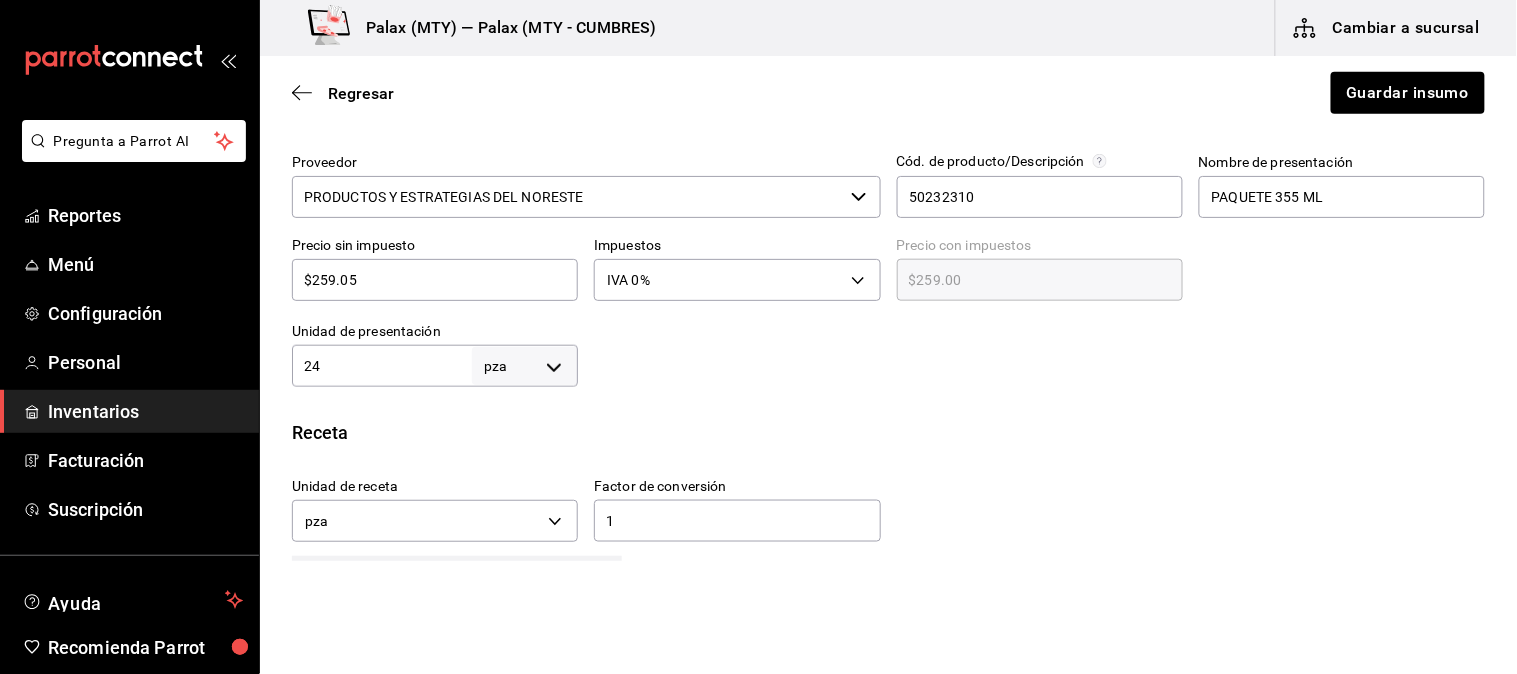 type on "$259.05" 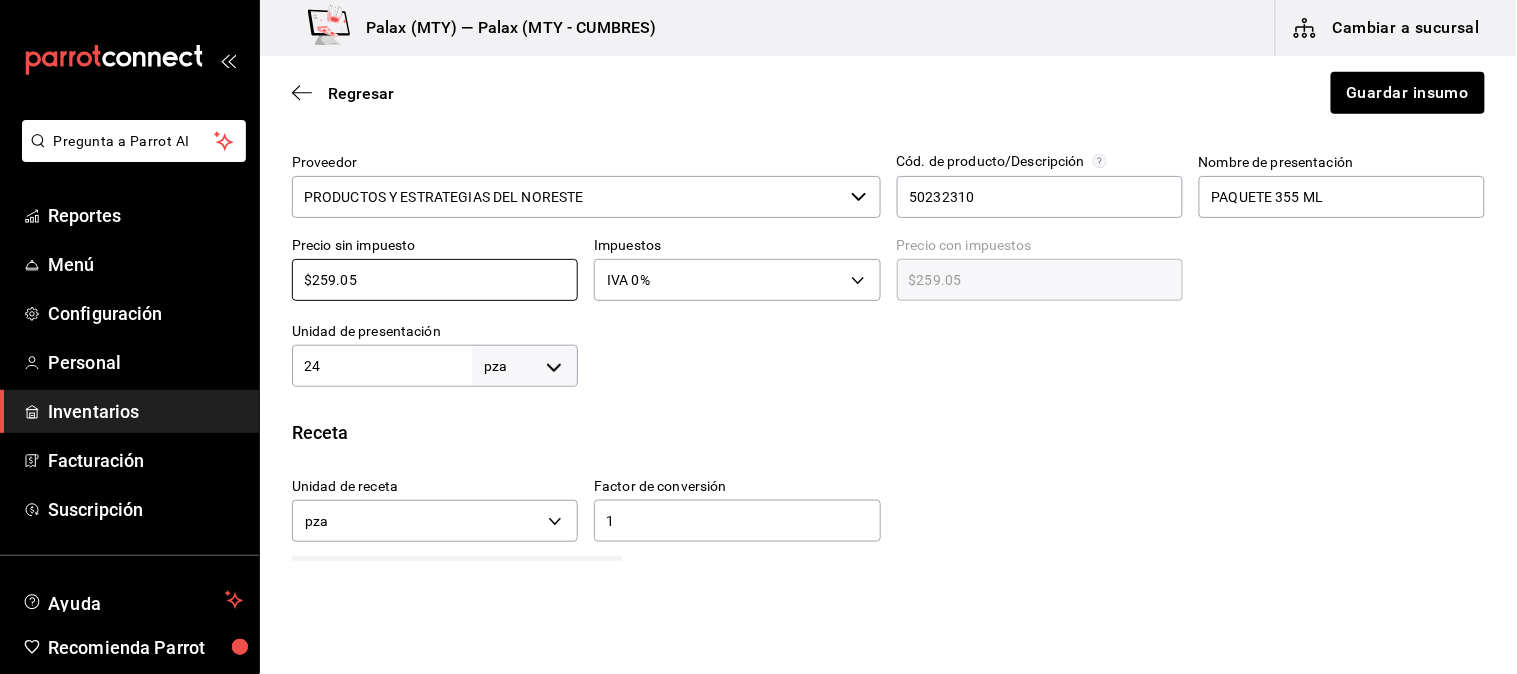type on "$259.05" 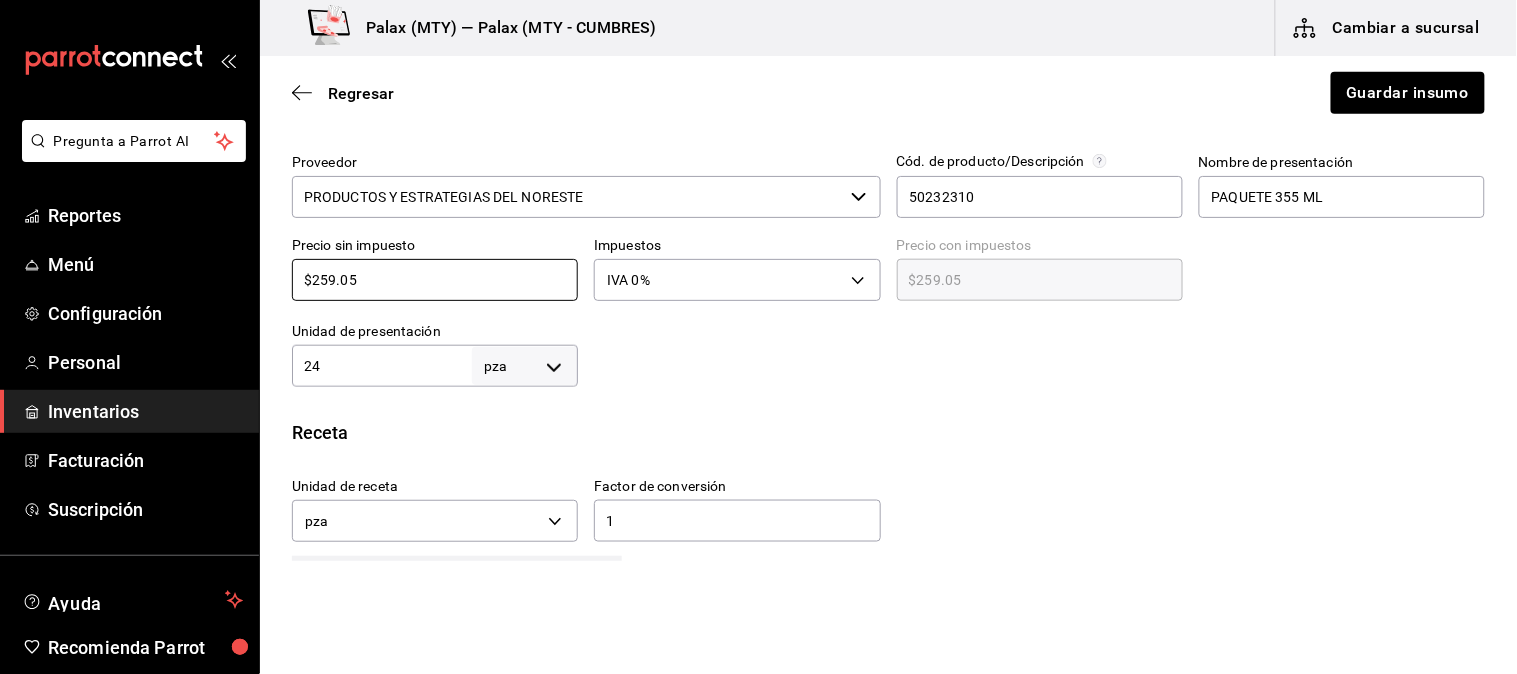 click on "Insumo IN-1724431663379 Nombre AGUA MINERAL Categoría de inventario refresco ​ Mínimo 0 ​ Ideal 6 ​ Insumo de producción Este insumo se produce con una receta de producción Presentación Proveedor PRODUCTOS Y ESTRATEGIAS DEL NORESTE ​ Cód. de producto/Descripción 50232310 Nombre de presentación PAQUETE 355 ML Precio sin impuesto $259.05 ​ Impuestos IVA 0% IVA_0 Precio con impuestos $259.05 ​ Unidad de presentación 24 pza UNIT ​ Receta Unidad de receta pza UNIT Factor de conversión 1 ​ 1 pza de PAQUETE 355 ML = 1 pza receta Ver ayuda de conversiones ¿La presentación (PAQUETE 355 ML) viene en otra caja? Si No Presentaciones por caja 24 ​ Caja con 24 PAQUETE 355 ML de 24 pza Unidades de conteo pza PAQUETE 355 ML (24 pza) Caja (24*24 pza)" at bounding box center (888, 347) 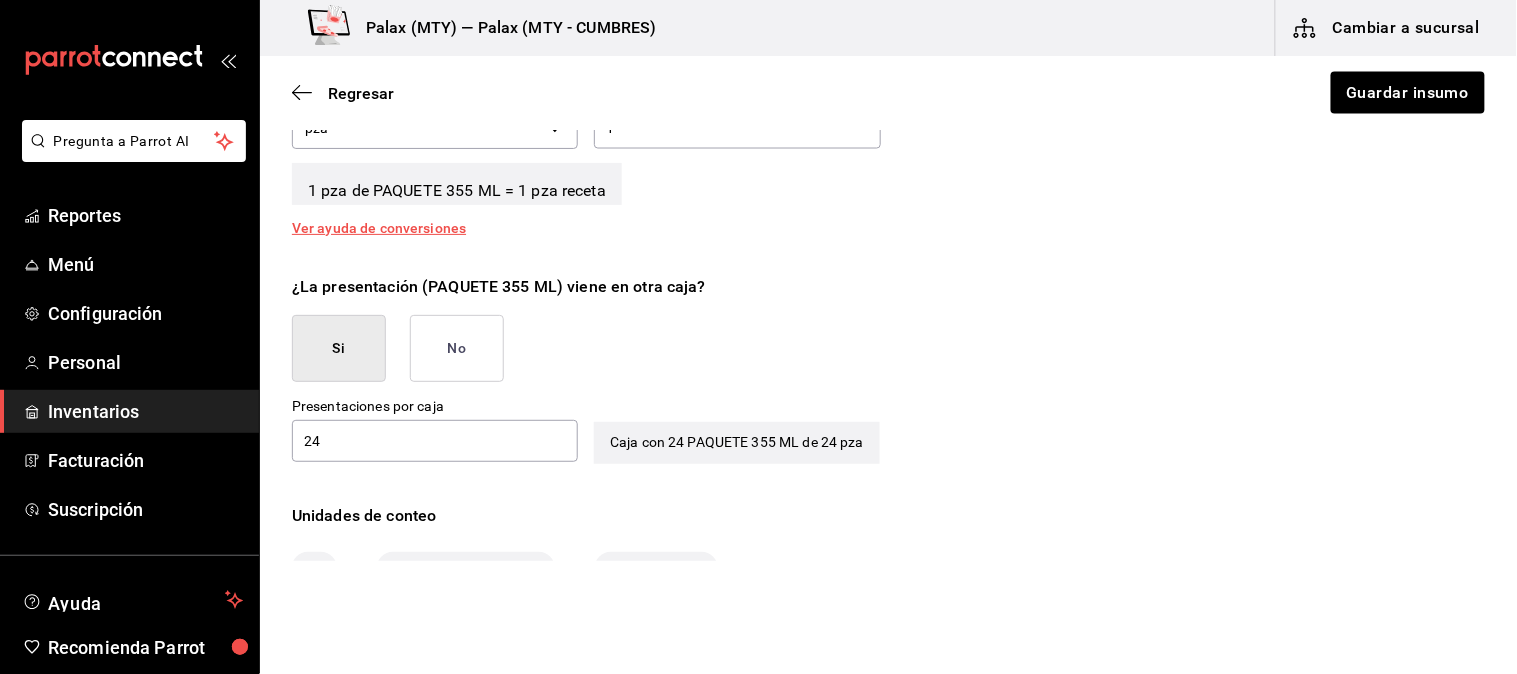 scroll, scrollTop: 888, scrollLeft: 0, axis: vertical 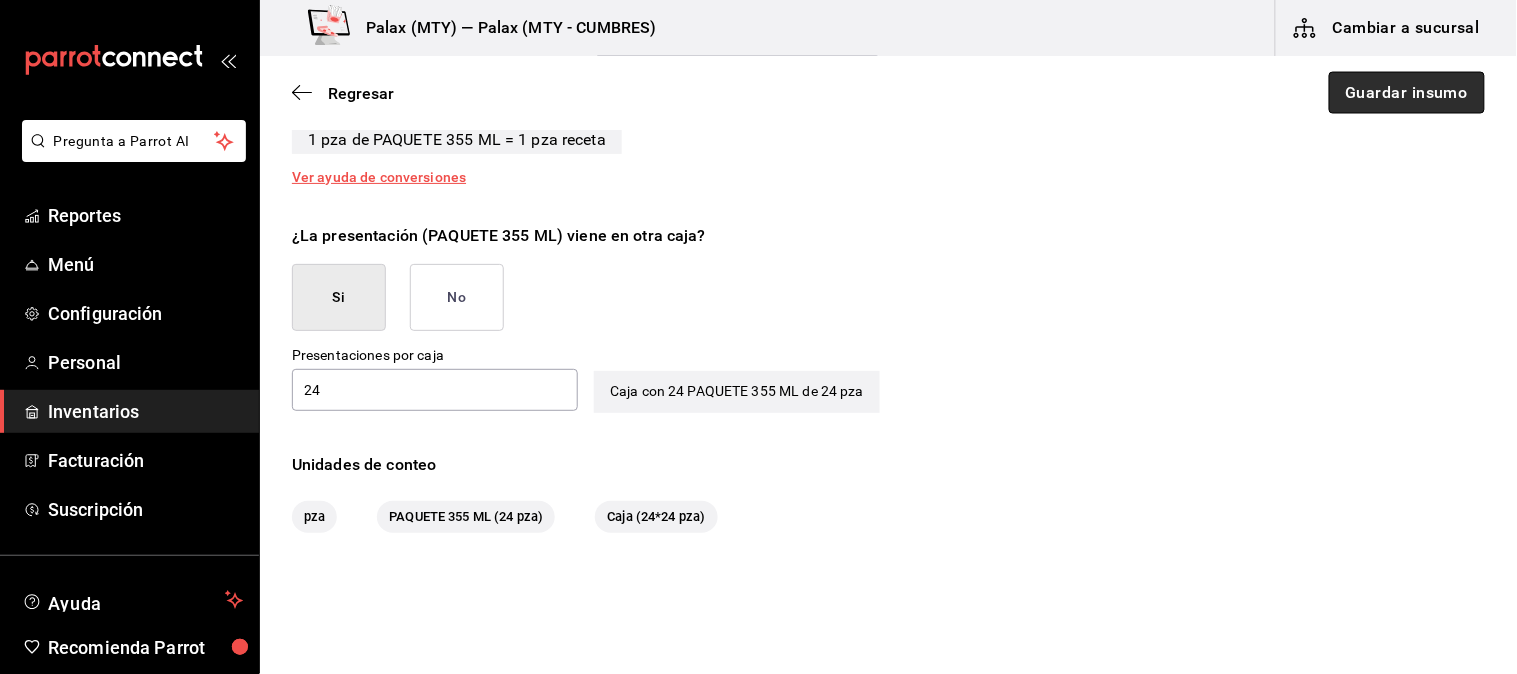 click on "Guardar insumo" at bounding box center (1407, 93) 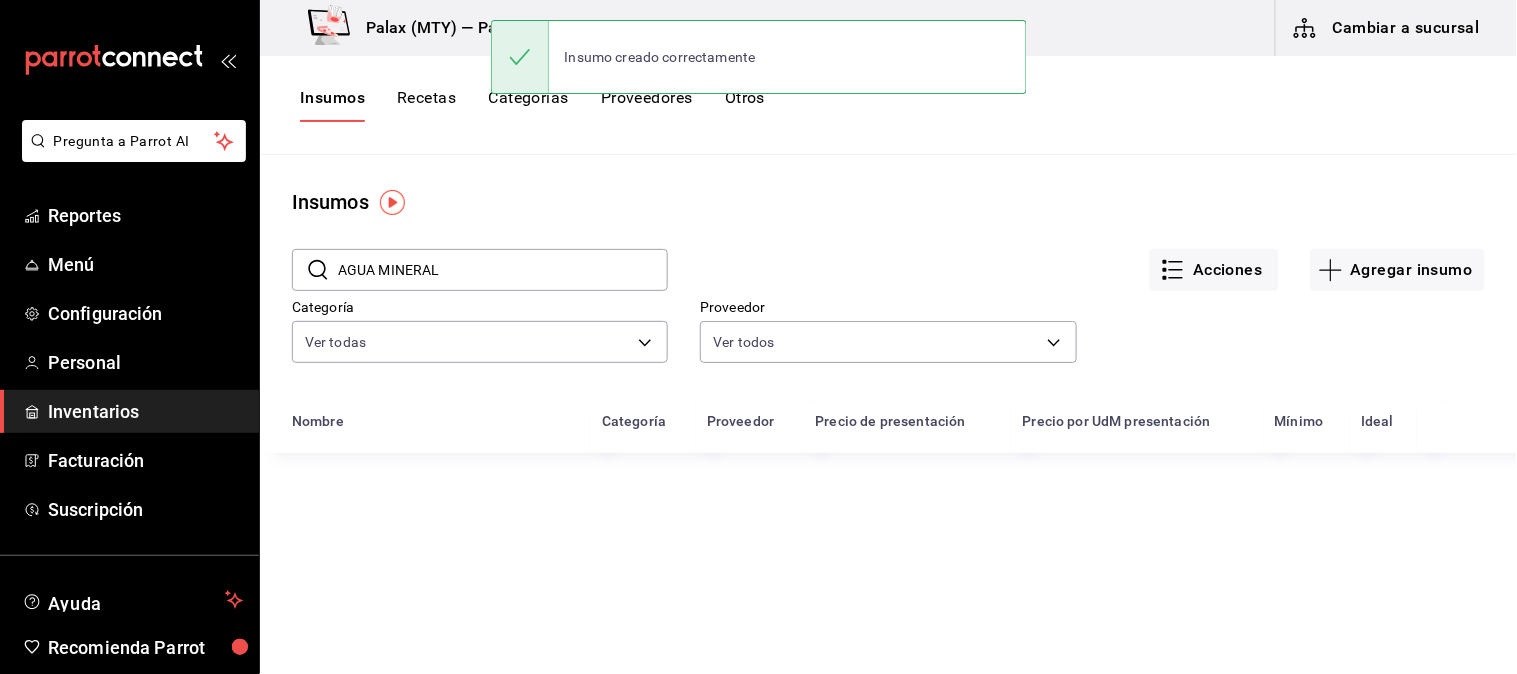 click on "AGUA MINERAL" at bounding box center [503, 270] 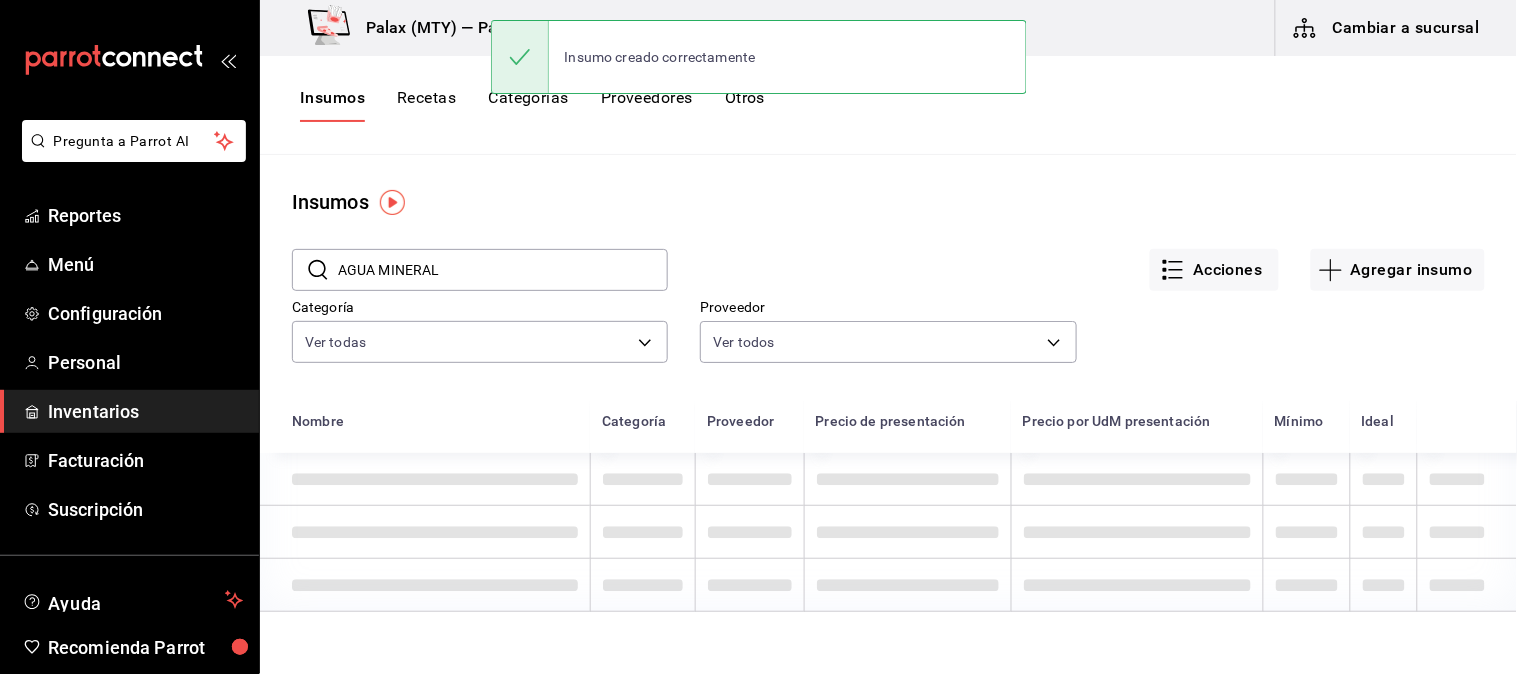 click on "AGUA MINERAL" at bounding box center [503, 270] 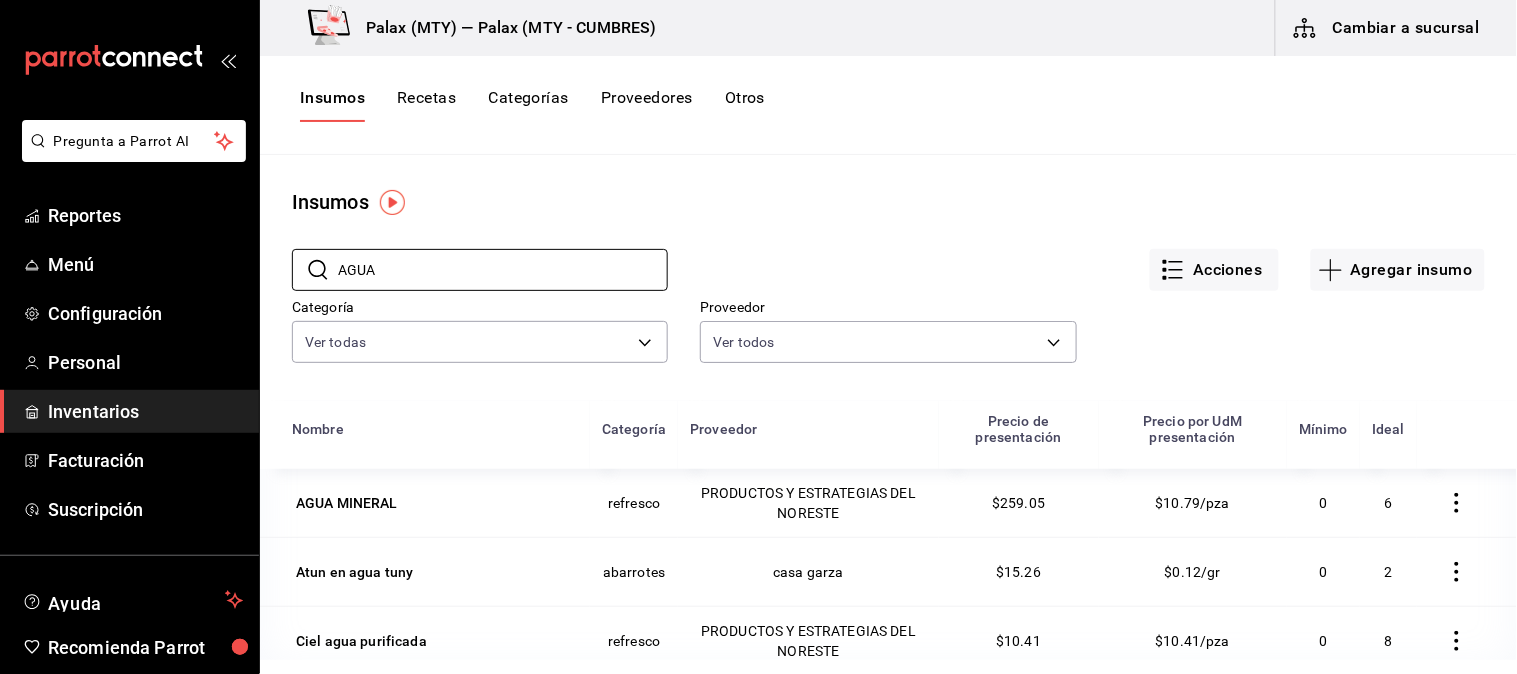 type on "AGUA" 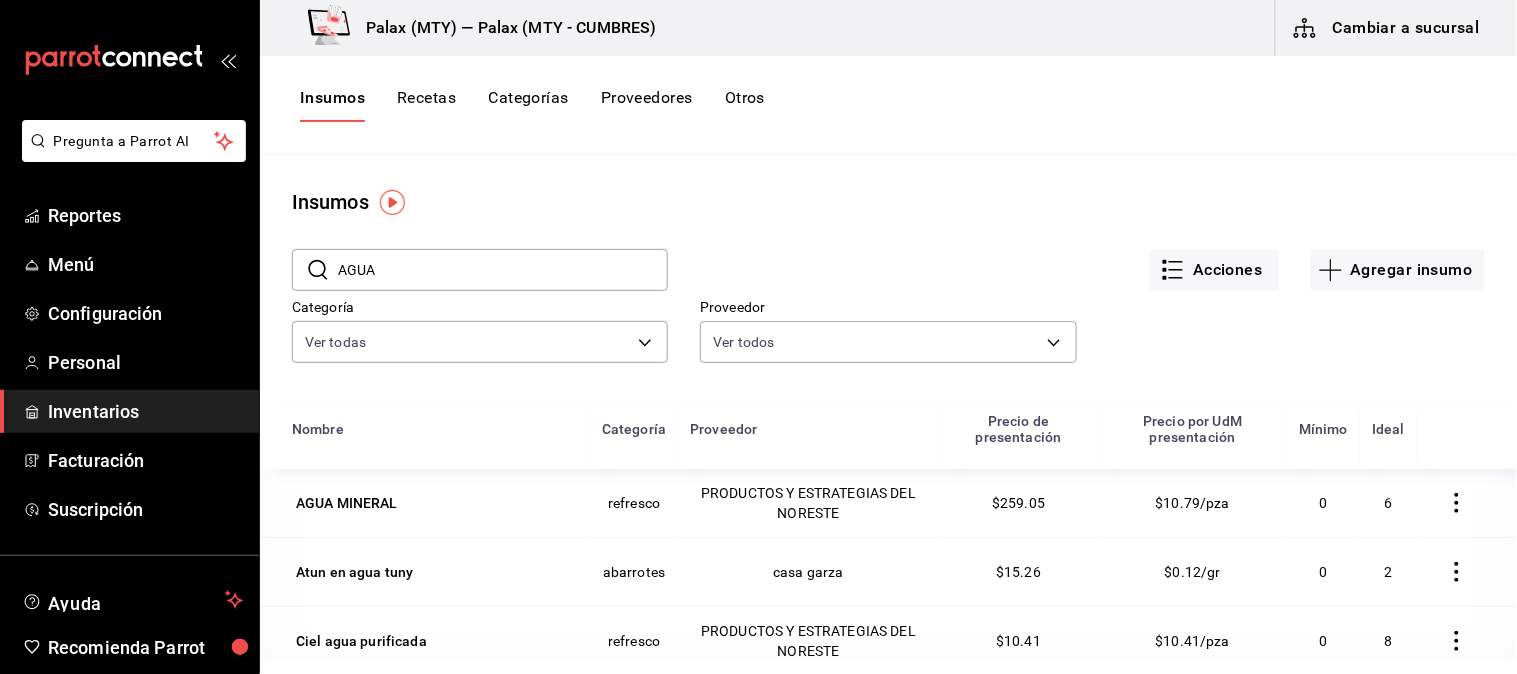 click on "Acciones Agregar insumo" at bounding box center [1076, 254] 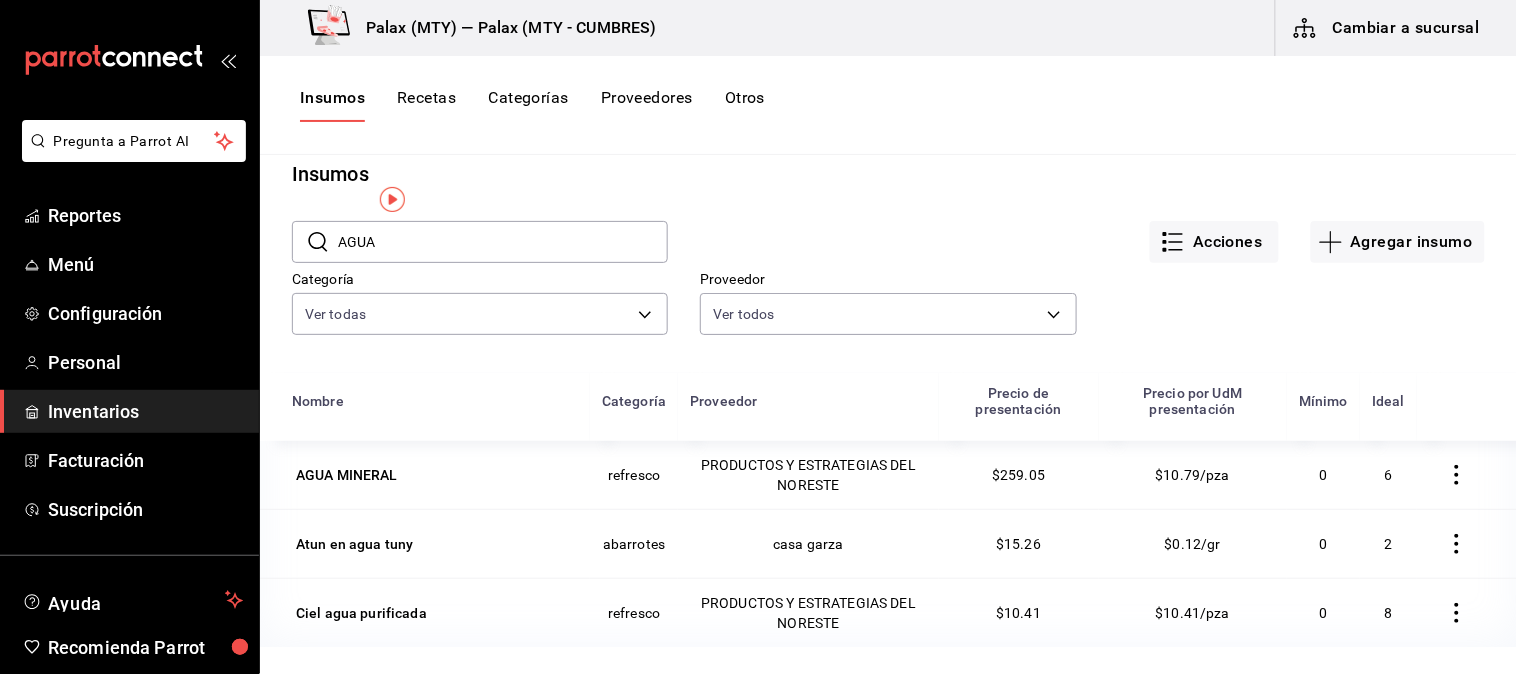 scroll, scrollTop: 111, scrollLeft: 0, axis: vertical 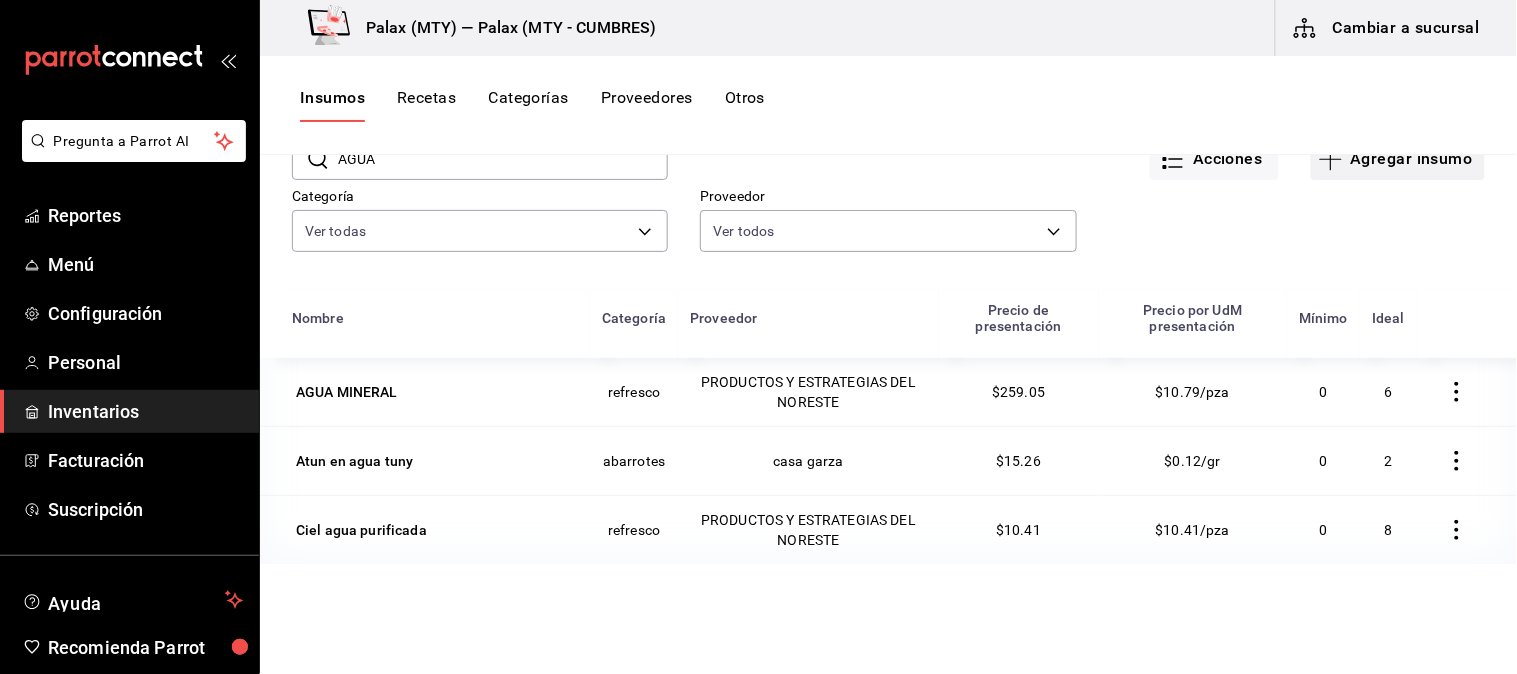 click on "Agregar insumo" at bounding box center [1398, 159] 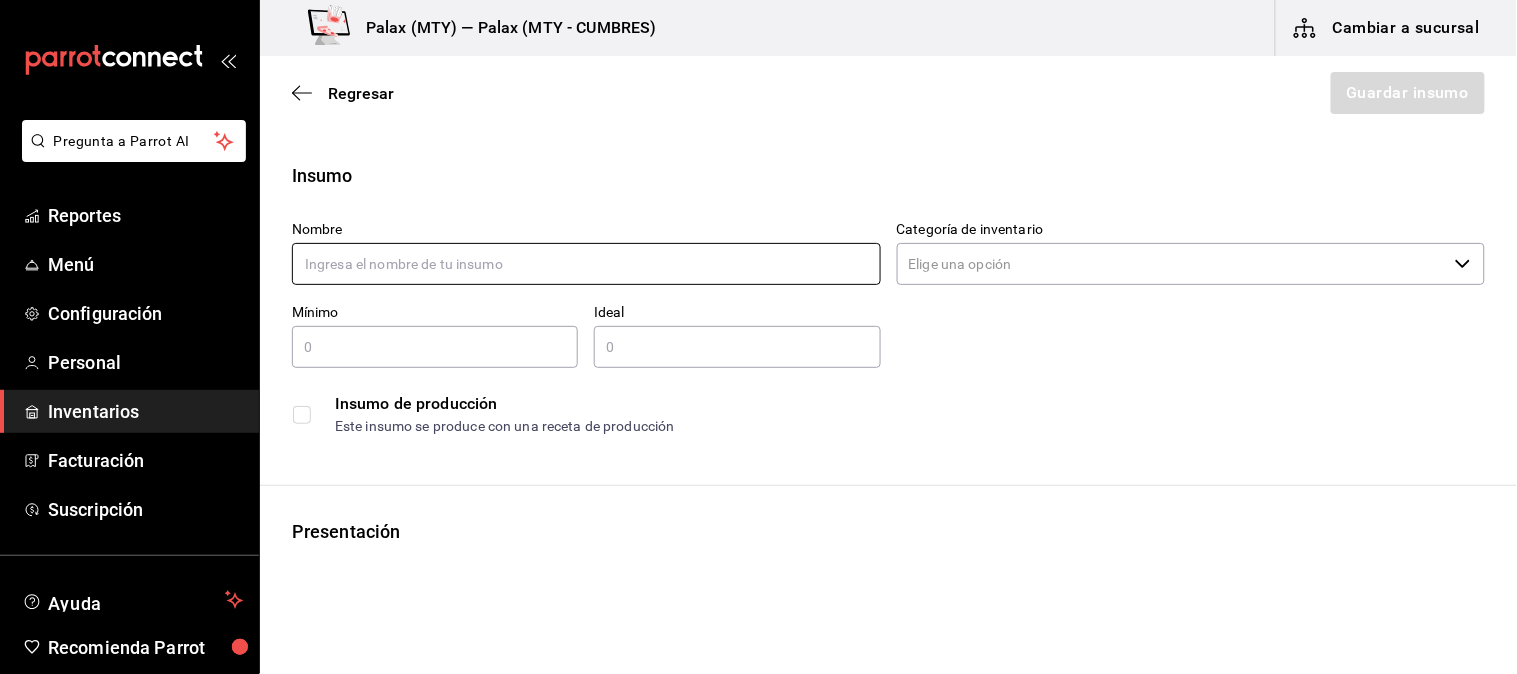 click at bounding box center (586, 264) 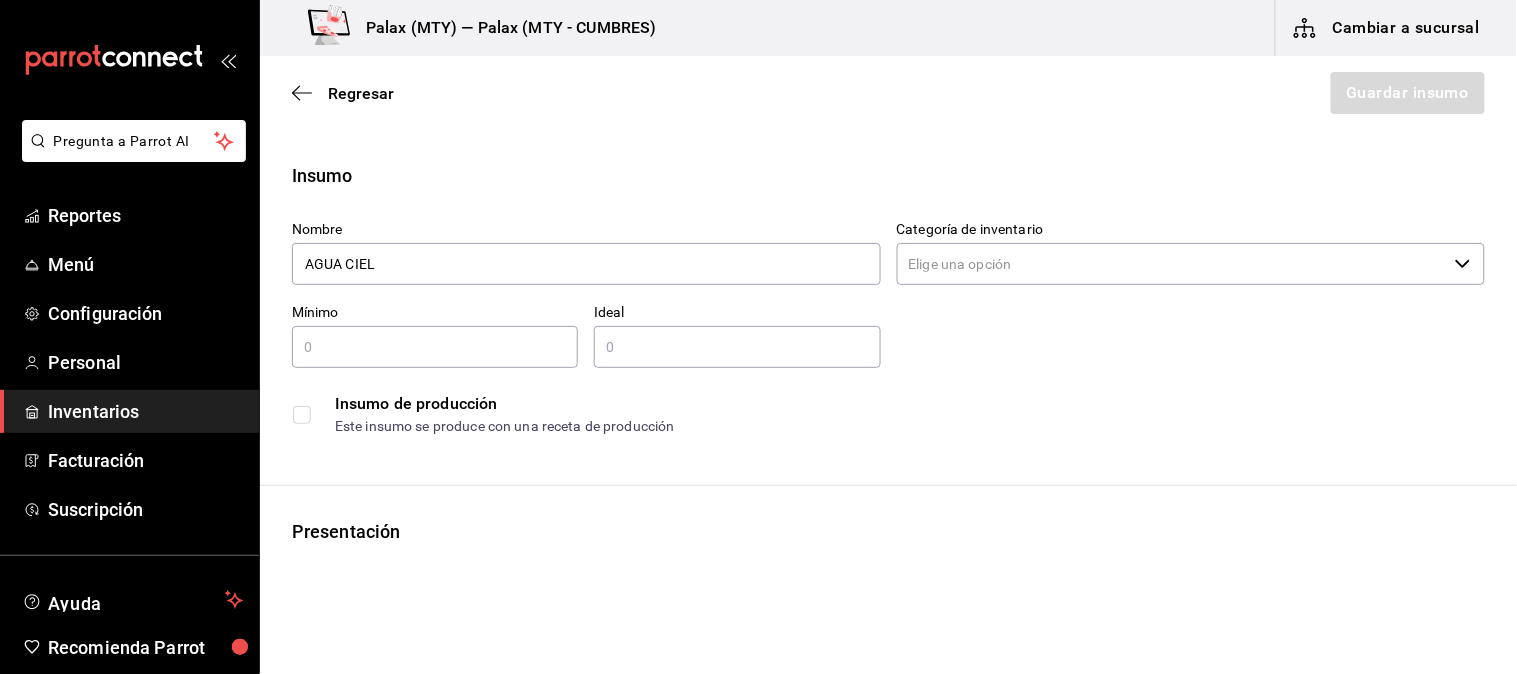 type on "AGUA CIEL" 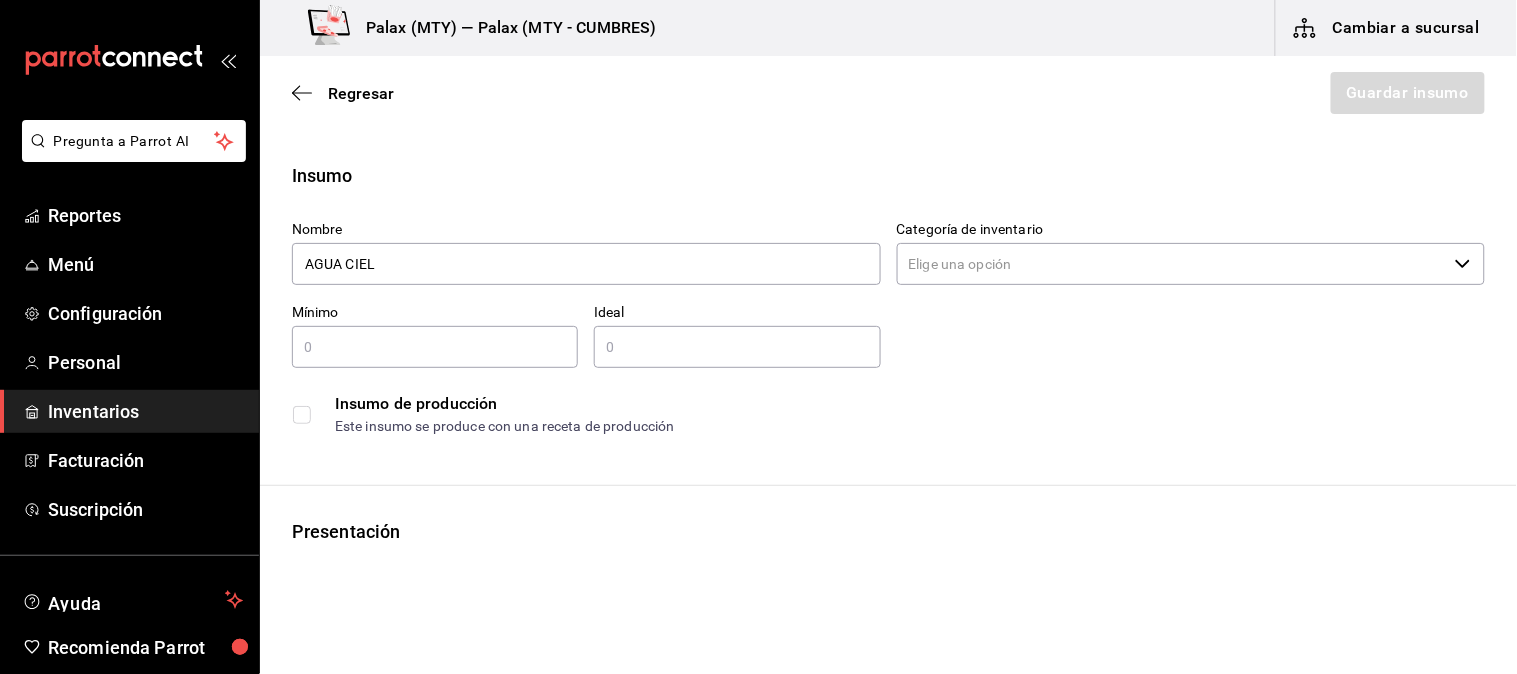 click on "Categoría de inventario" at bounding box center [1172, 264] 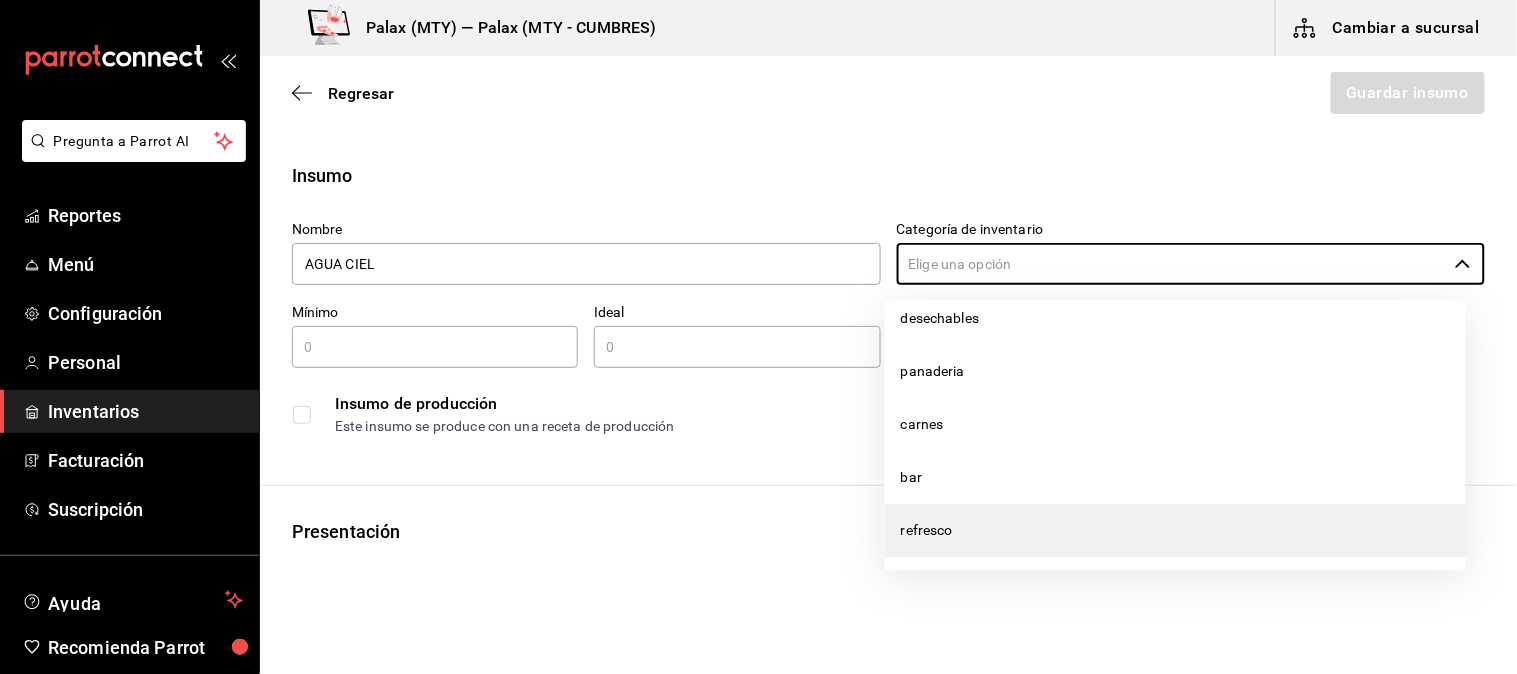 scroll, scrollTop: 222, scrollLeft: 0, axis: vertical 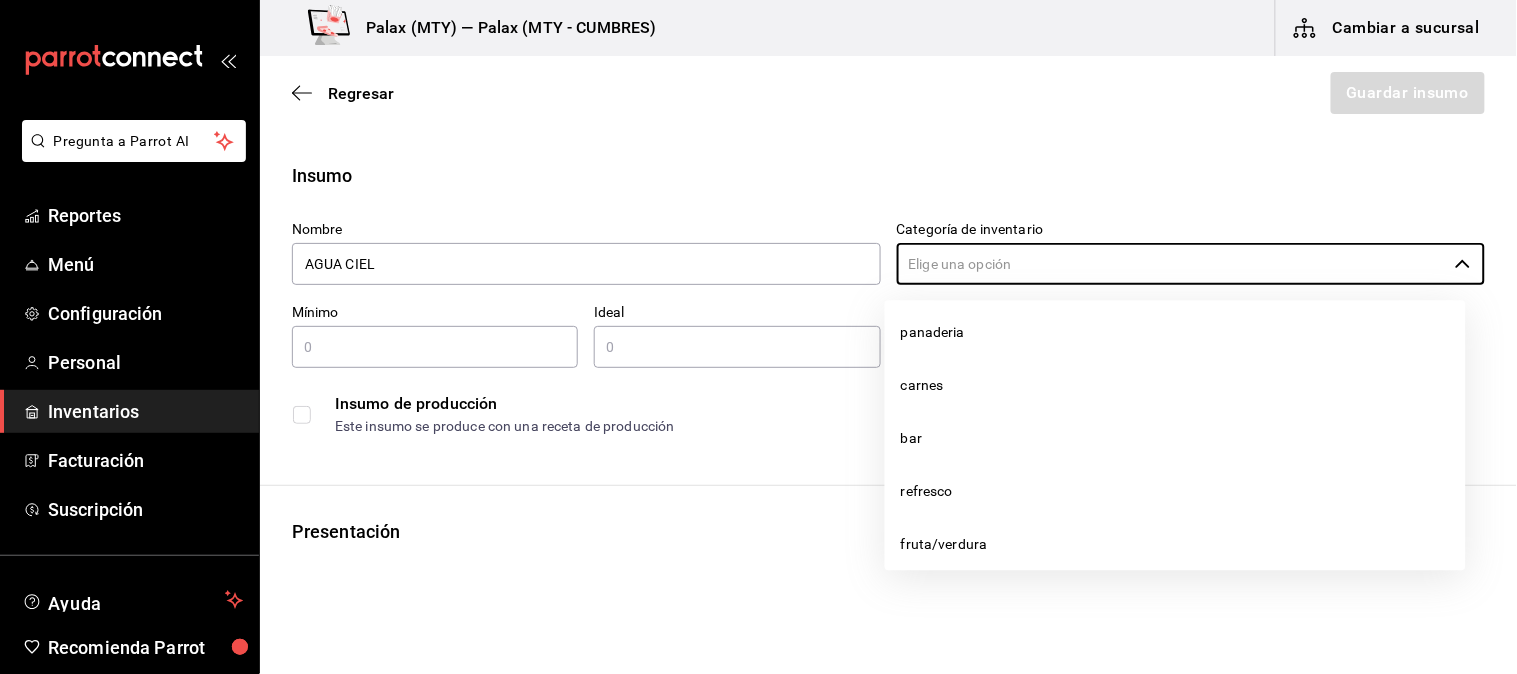 click on "refresco" at bounding box center (1175, 491) 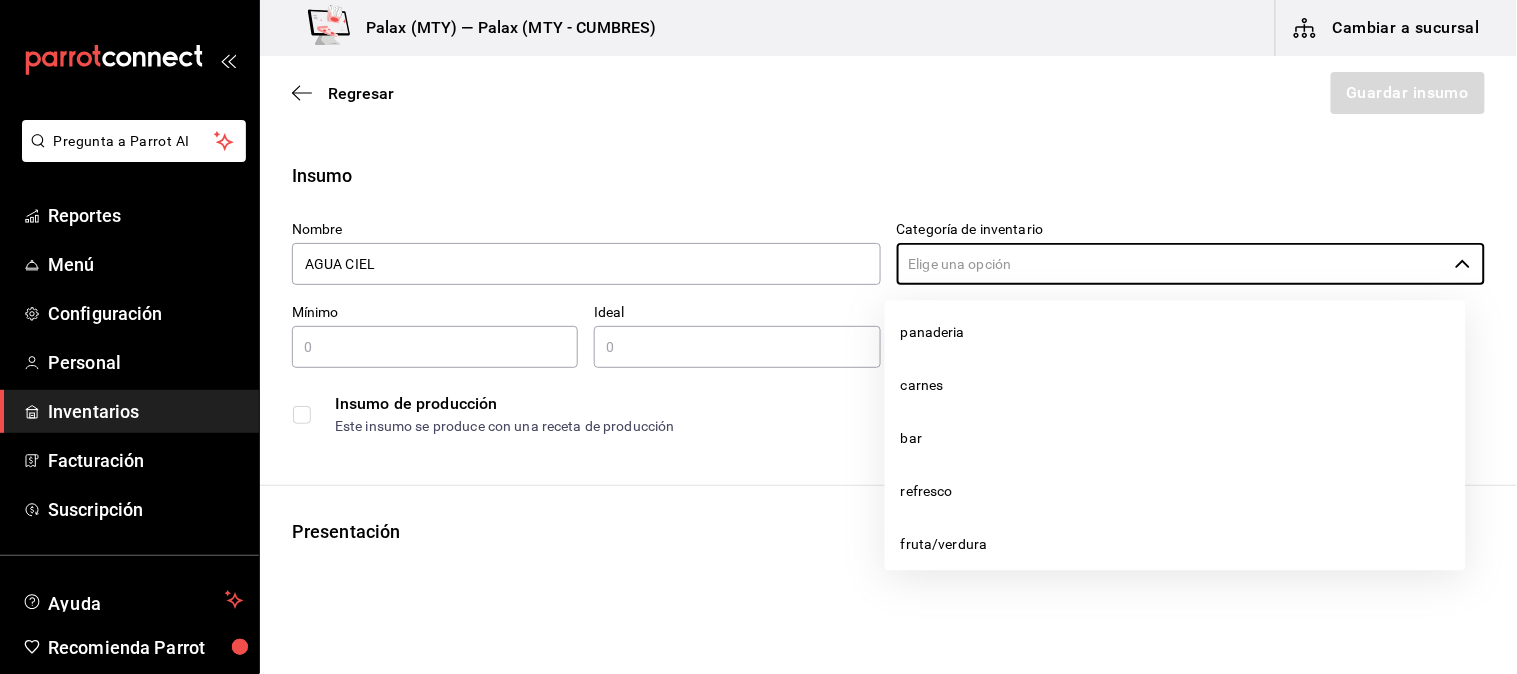 type on "refresco" 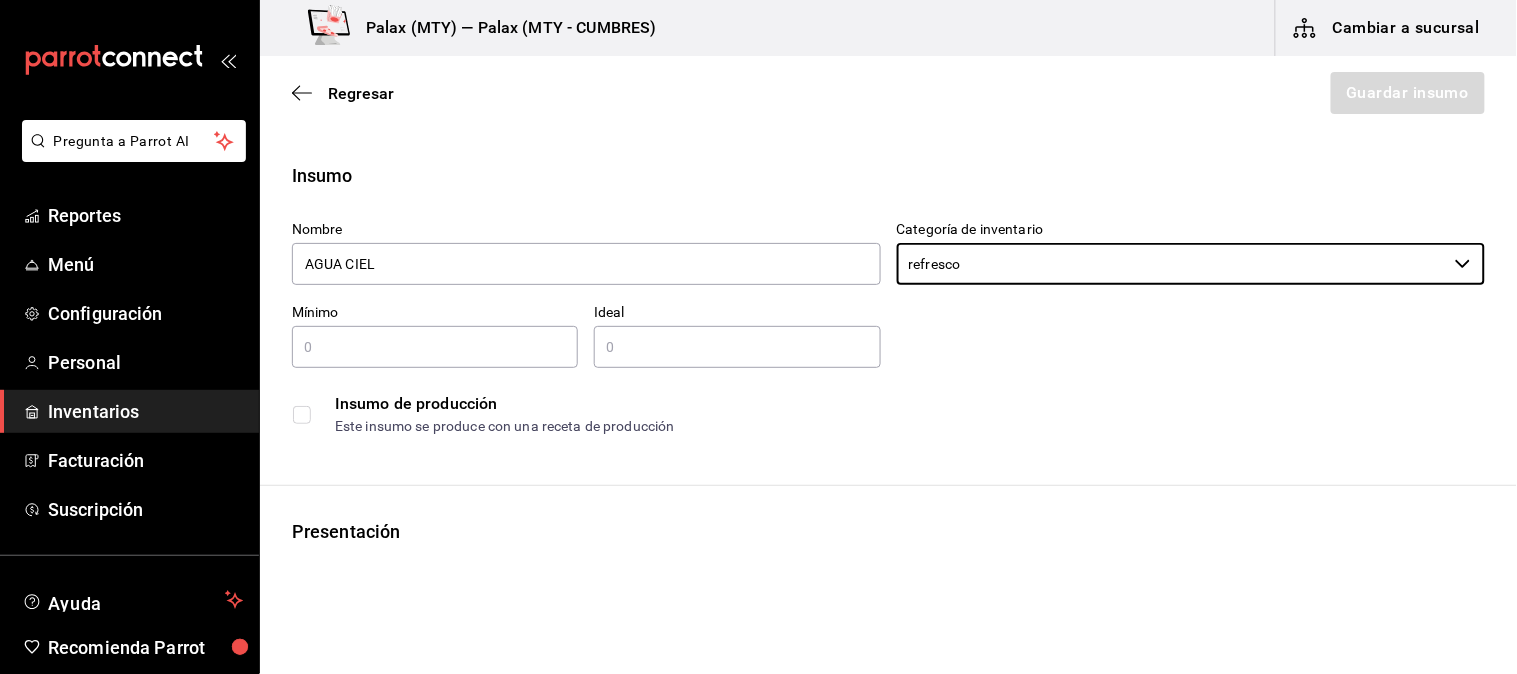 click on "Insumo de producción" at bounding box center [909, 404] 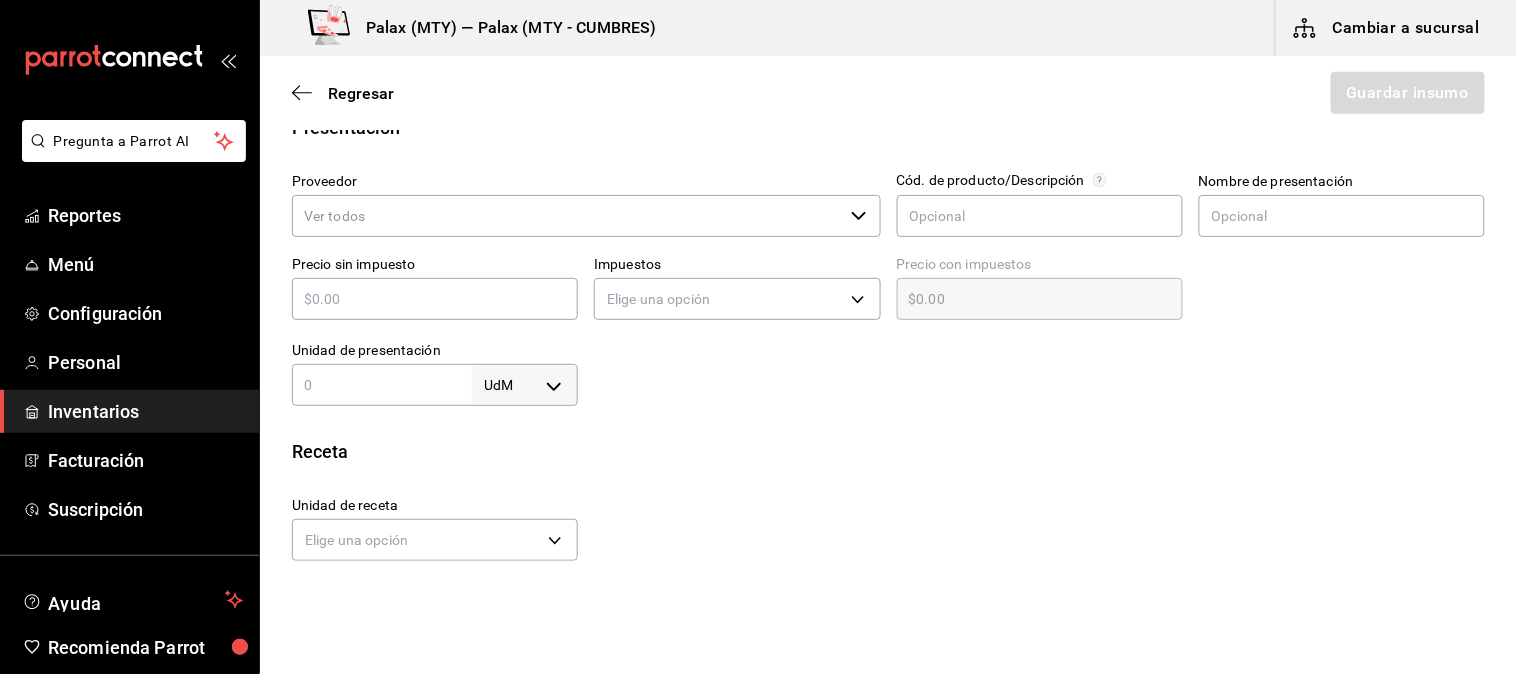 scroll, scrollTop: 444, scrollLeft: 0, axis: vertical 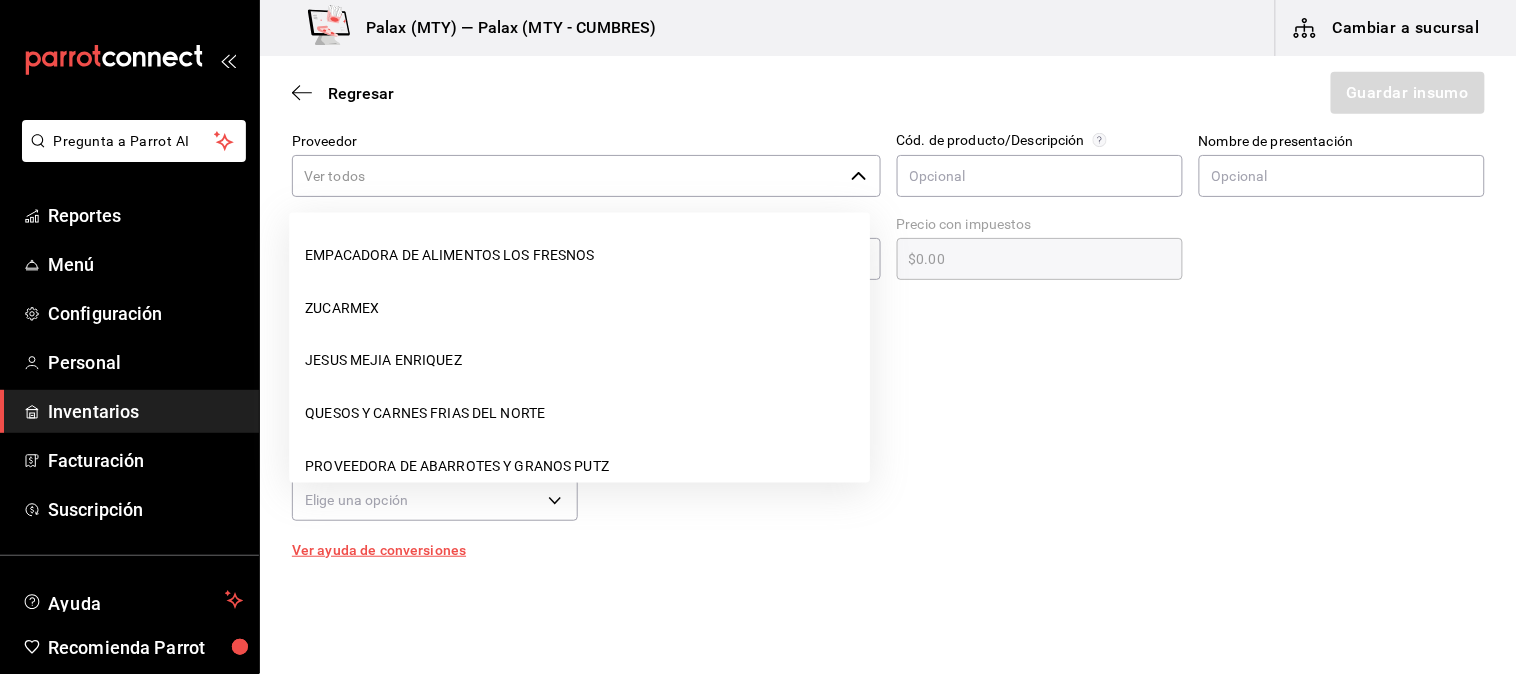 click on "Proveedor" at bounding box center (567, 176) 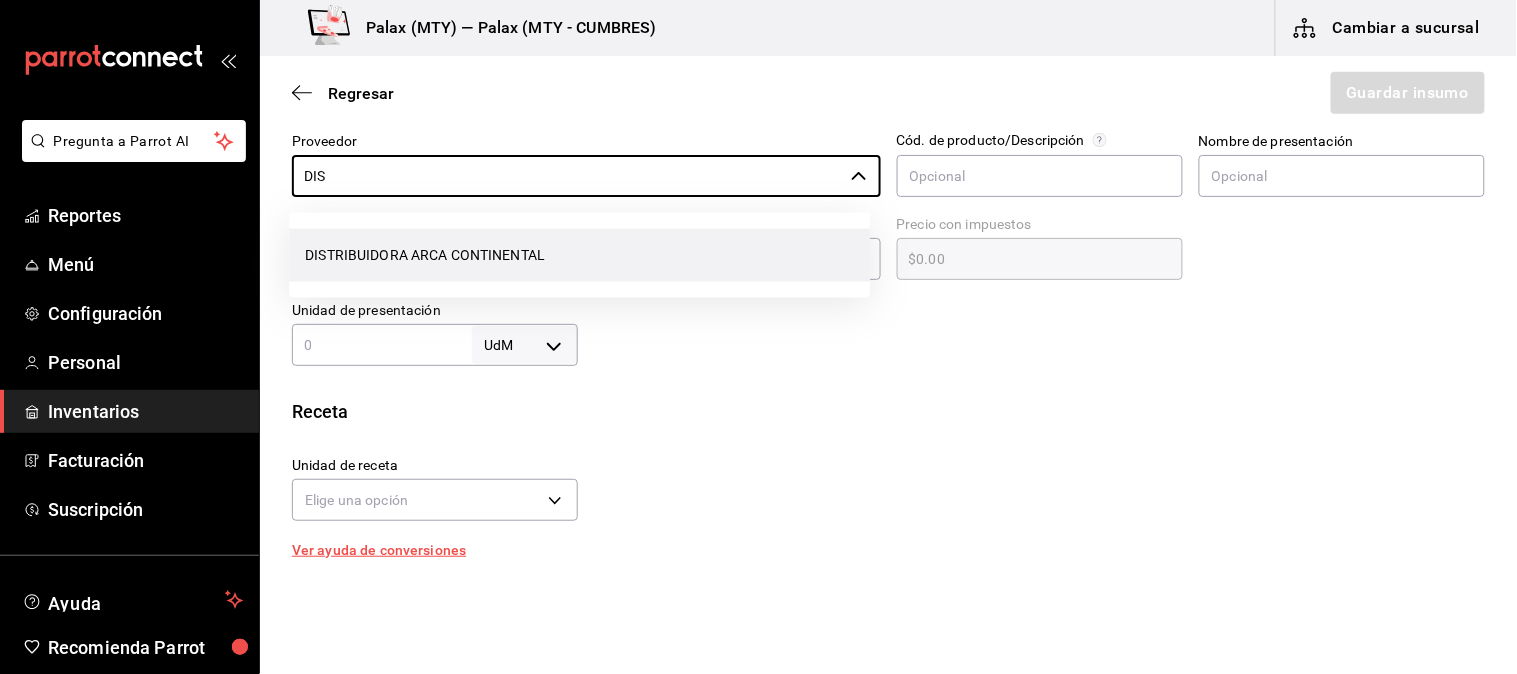 click on "DISTRIBUIDORA ARCA CONTINENTAL" at bounding box center (579, 255) 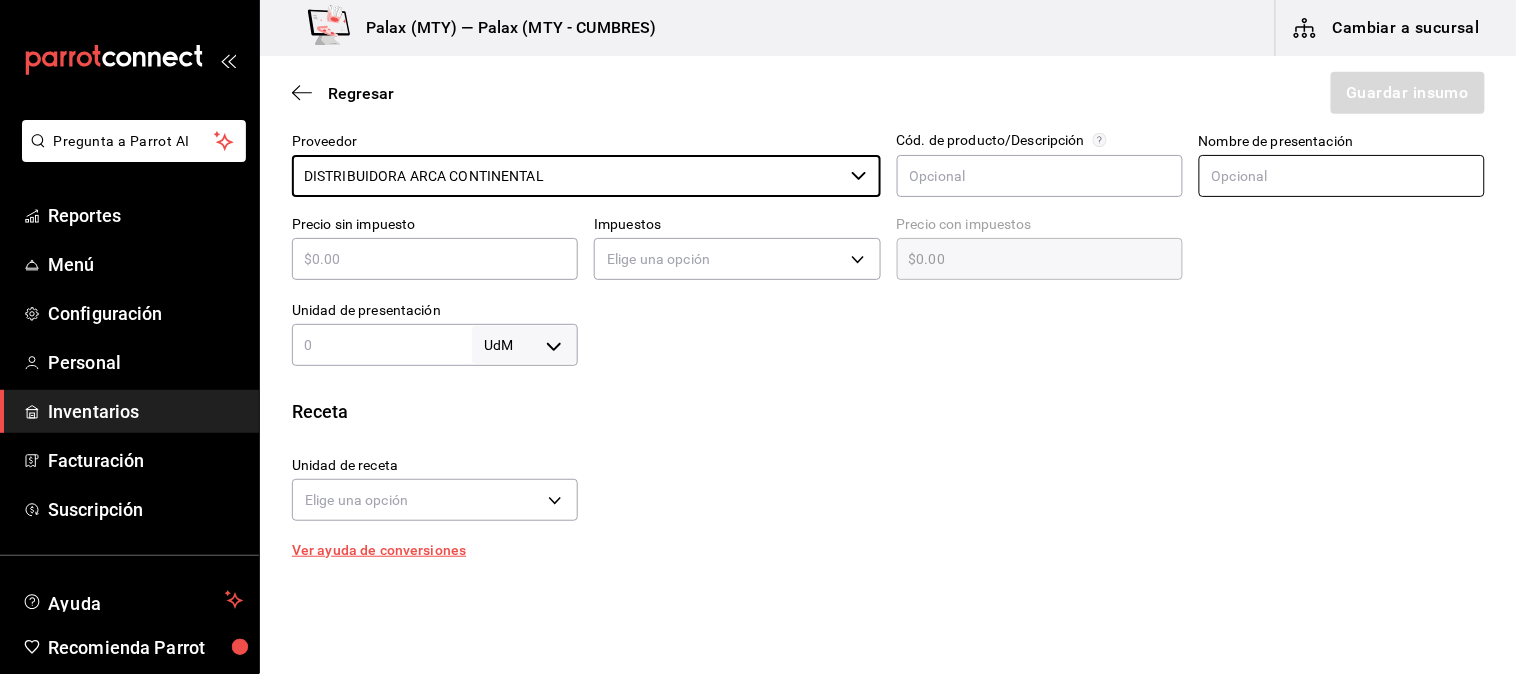 type on "DISTRIBUIDORA ARCA CONTINENTAL" 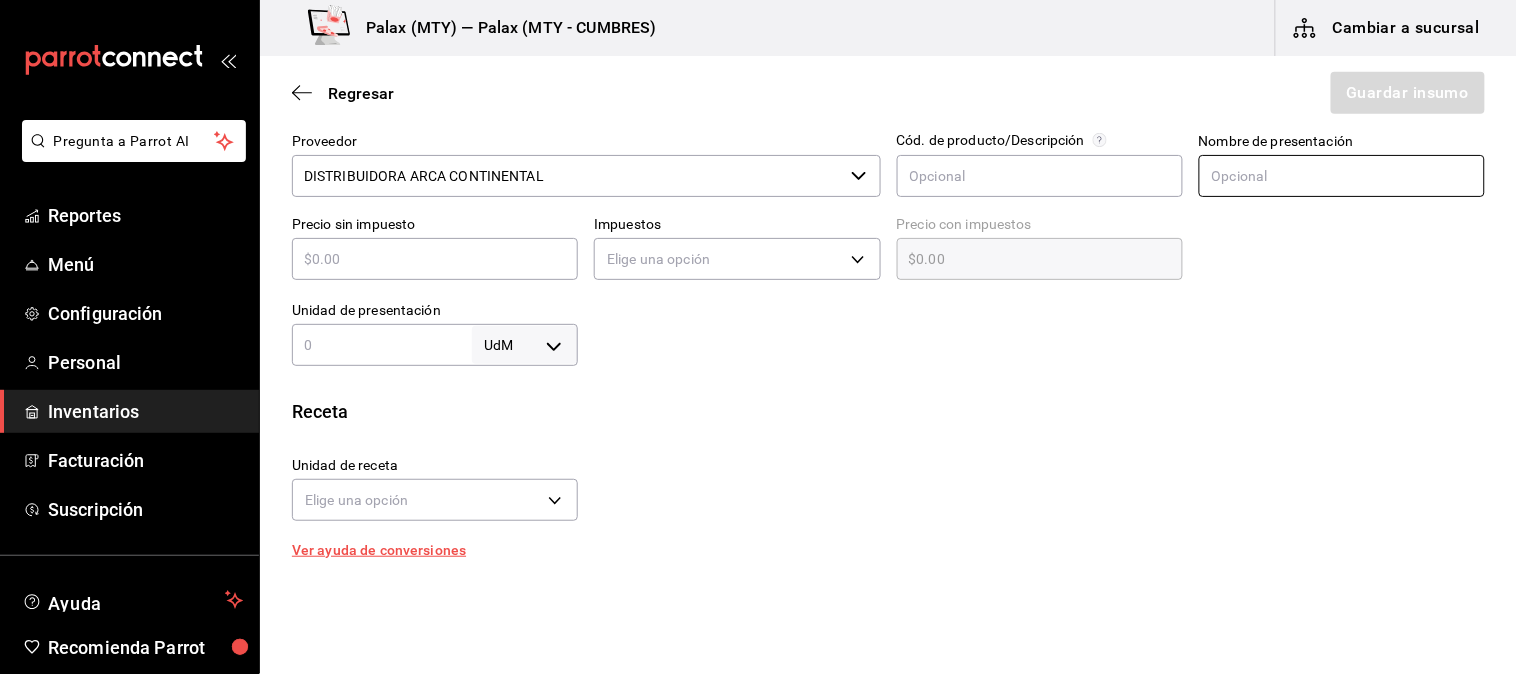 click at bounding box center (1342, 176) 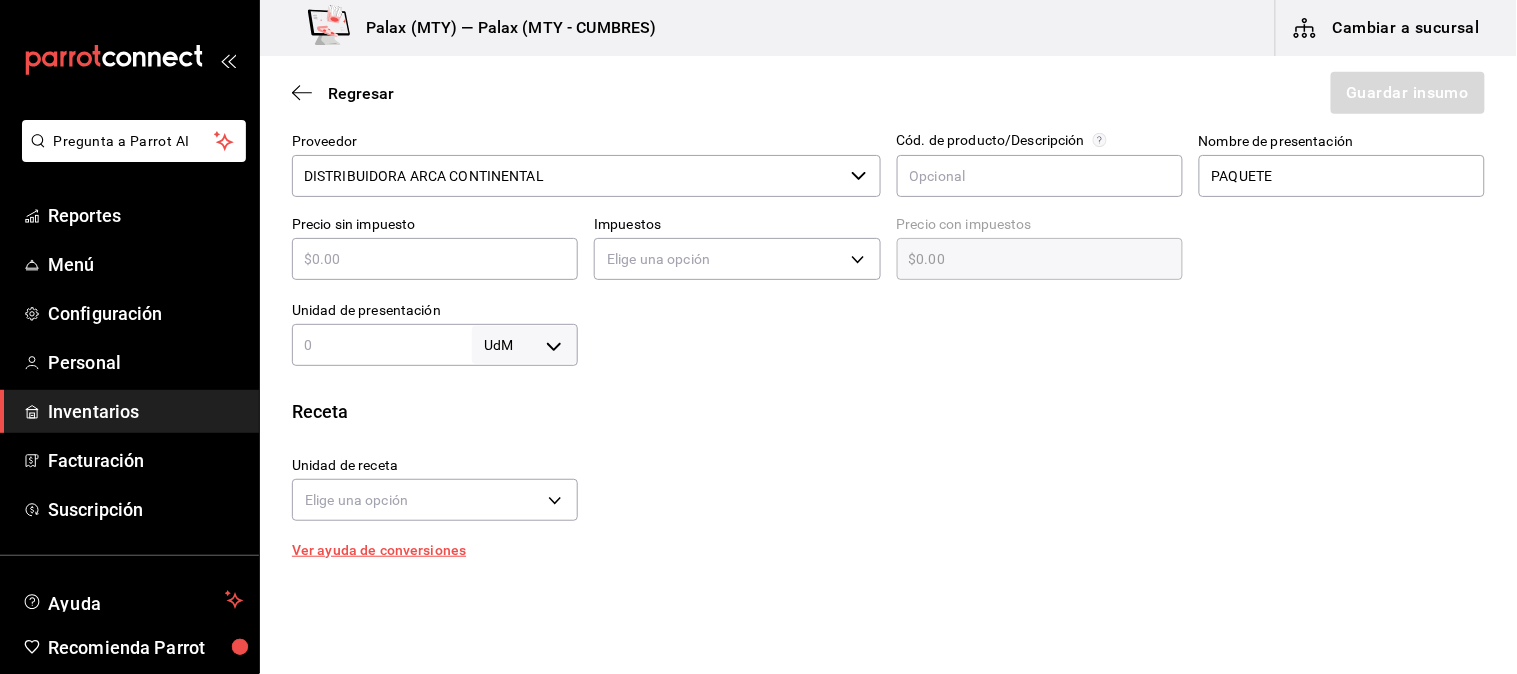 click at bounding box center [1334, 243] 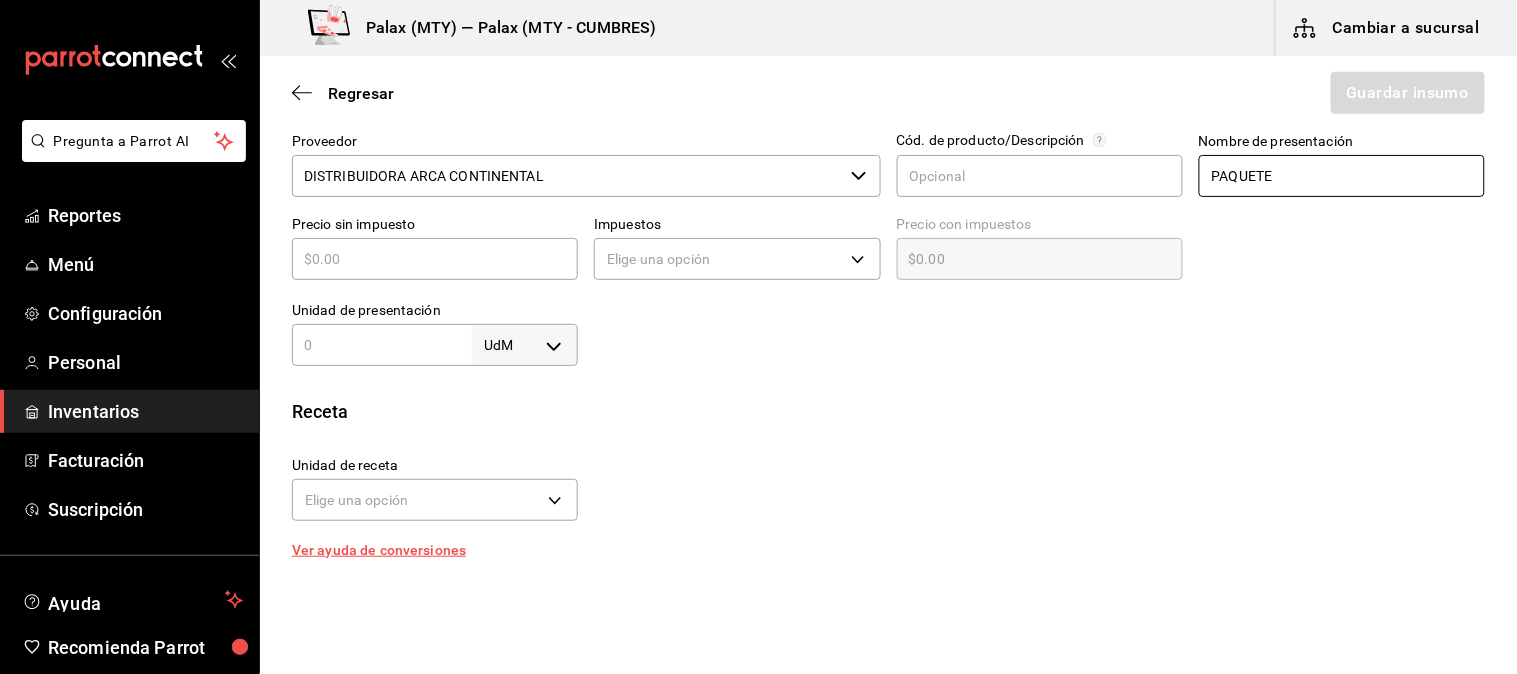 click on "PAQUETE" at bounding box center (1342, 176) 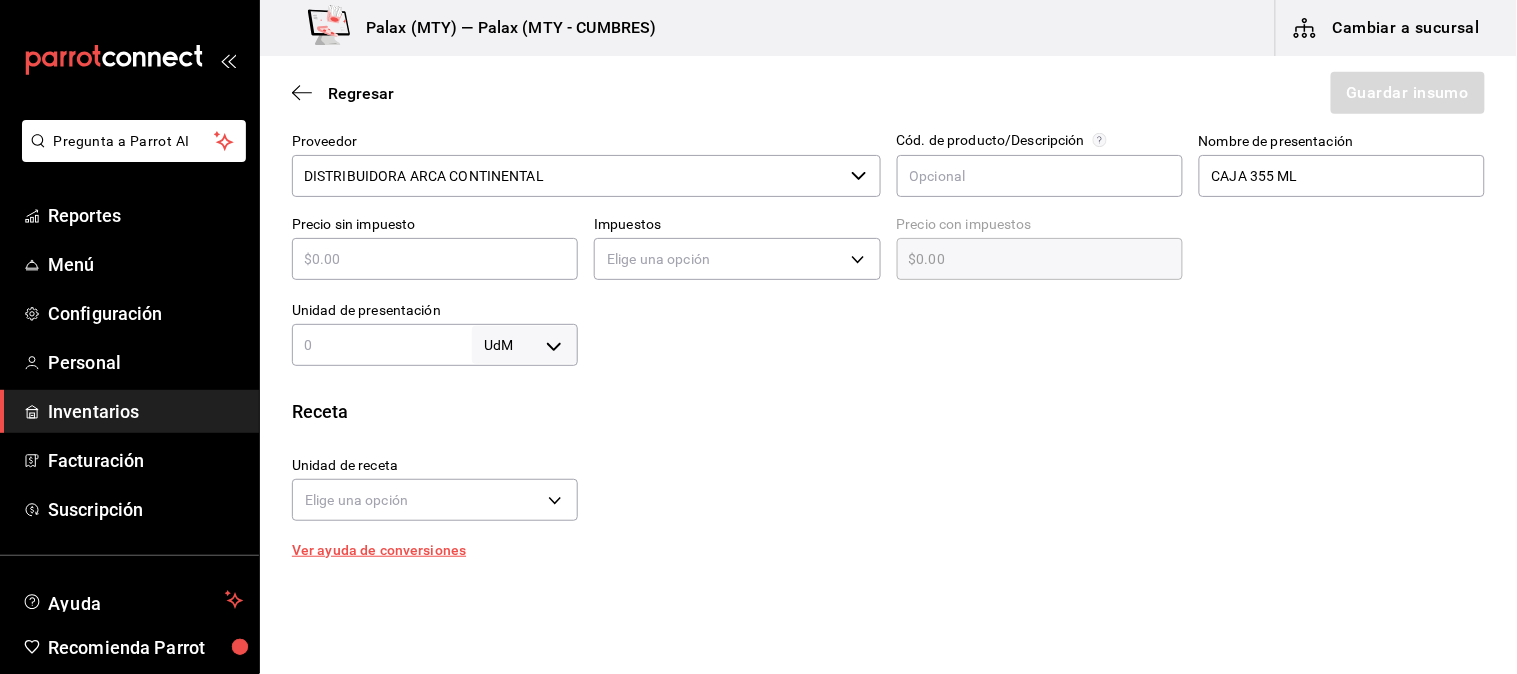 click at bounding box center (1031, 326) 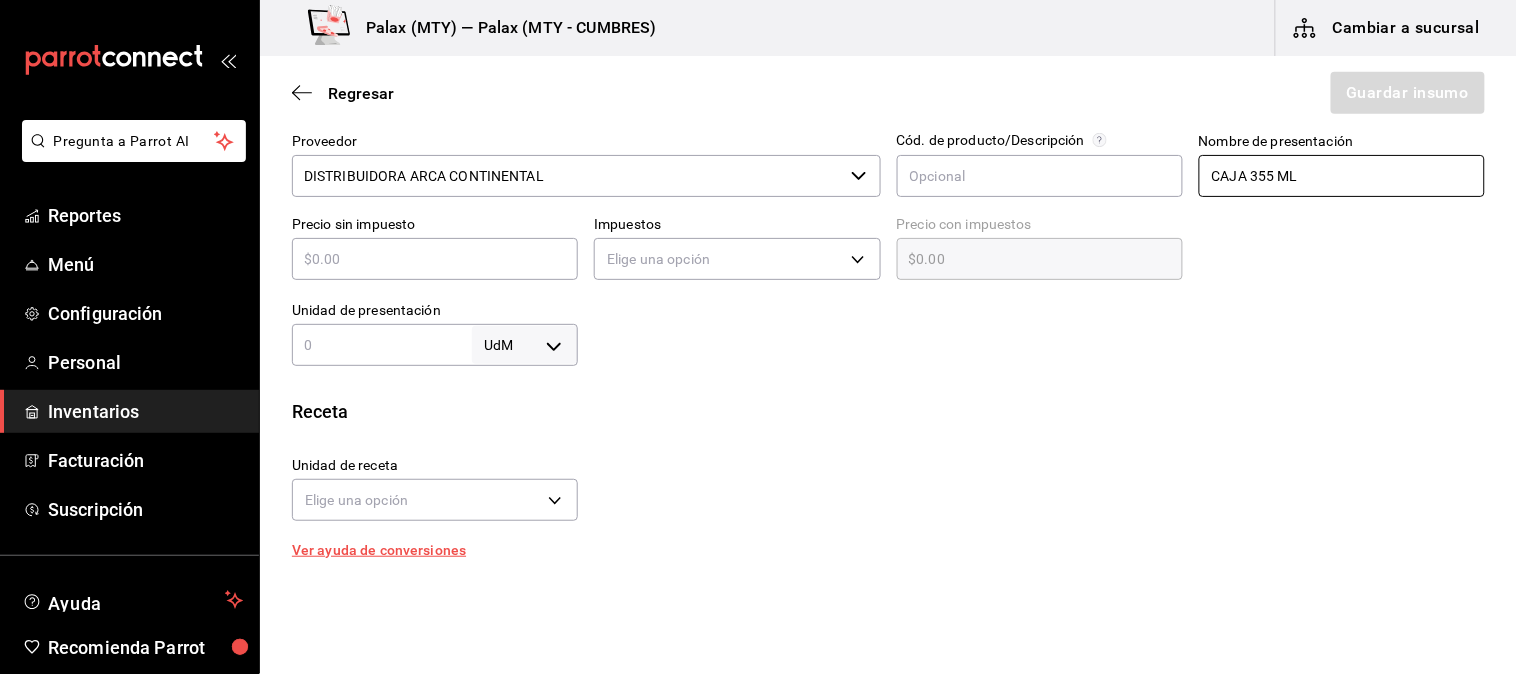 click on "CAJA 355 ML" at bounding box center [1342, 176] 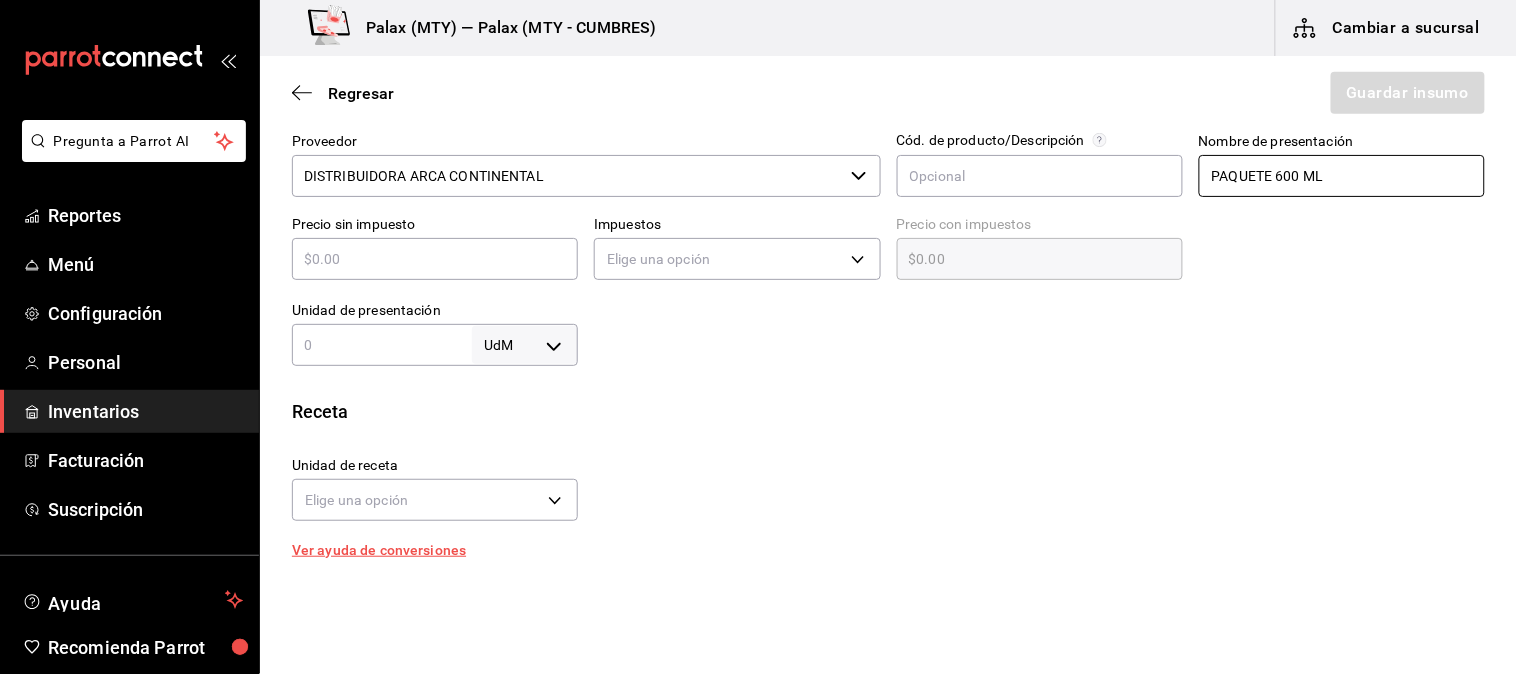 type on "PAQUETE 600 ML" 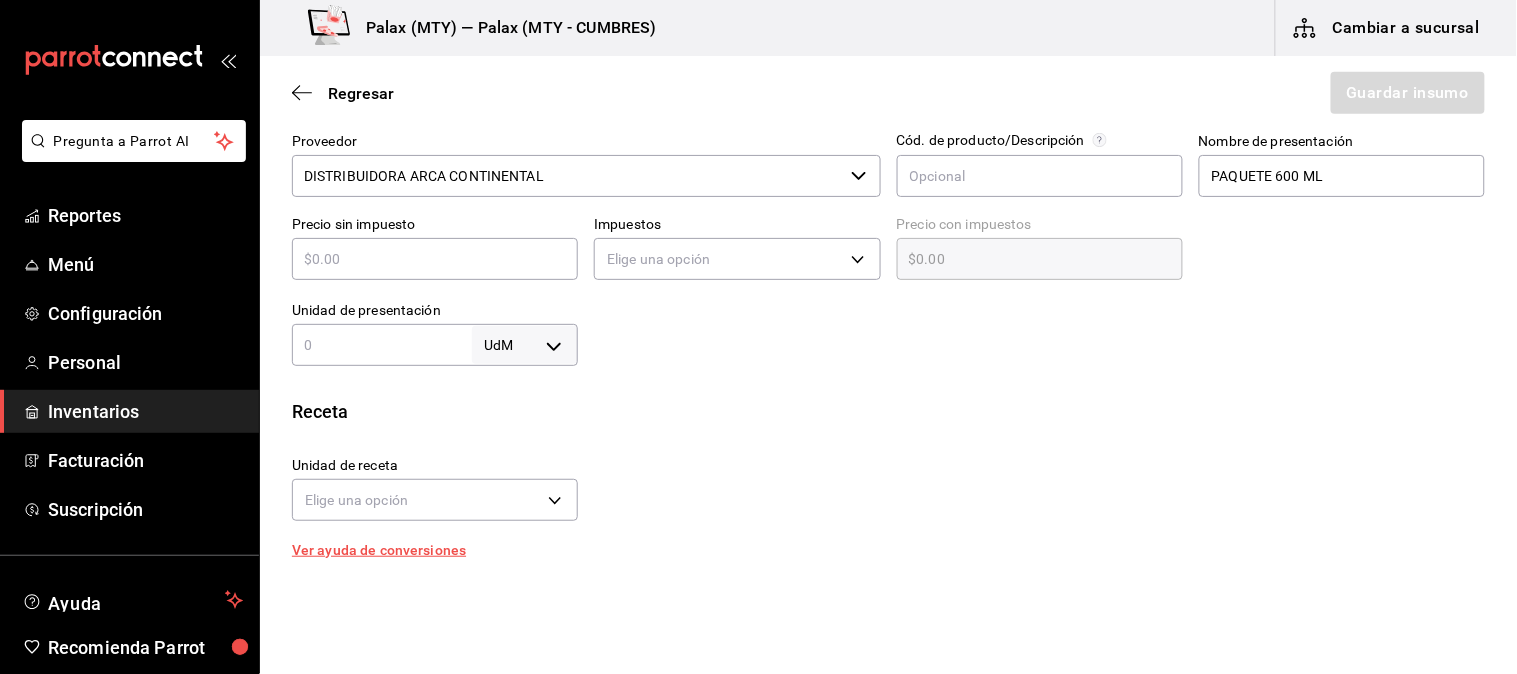 click on "Insumo Nombre AGUA CIEL Categoría de inventario refresco ​ Mínimo ​ Ideal ​ Insumo de producción Este insumo se produce con una receta de producción Presentación Proveedor DISTRIBUIDORA ARCA CONTINENTAL ​ Cód. de producto/Descripción Nombre de presentación PAQUETE 600 ML Precio sin impuesto ​ Impuestos Elige una opción Precio con impuestos $0.00 ​ Unidad de presentación UdM ​ Receta Unidad de receta Elige una opción Factor de conversión ​ Ver ayuda de conversiones ¿La presentación (PAQUETE 600 ML) viene en otra caja? Si No Presentaciones por caja ​ Sin definir Unidades de conteo" at bounding box center (888, 312) 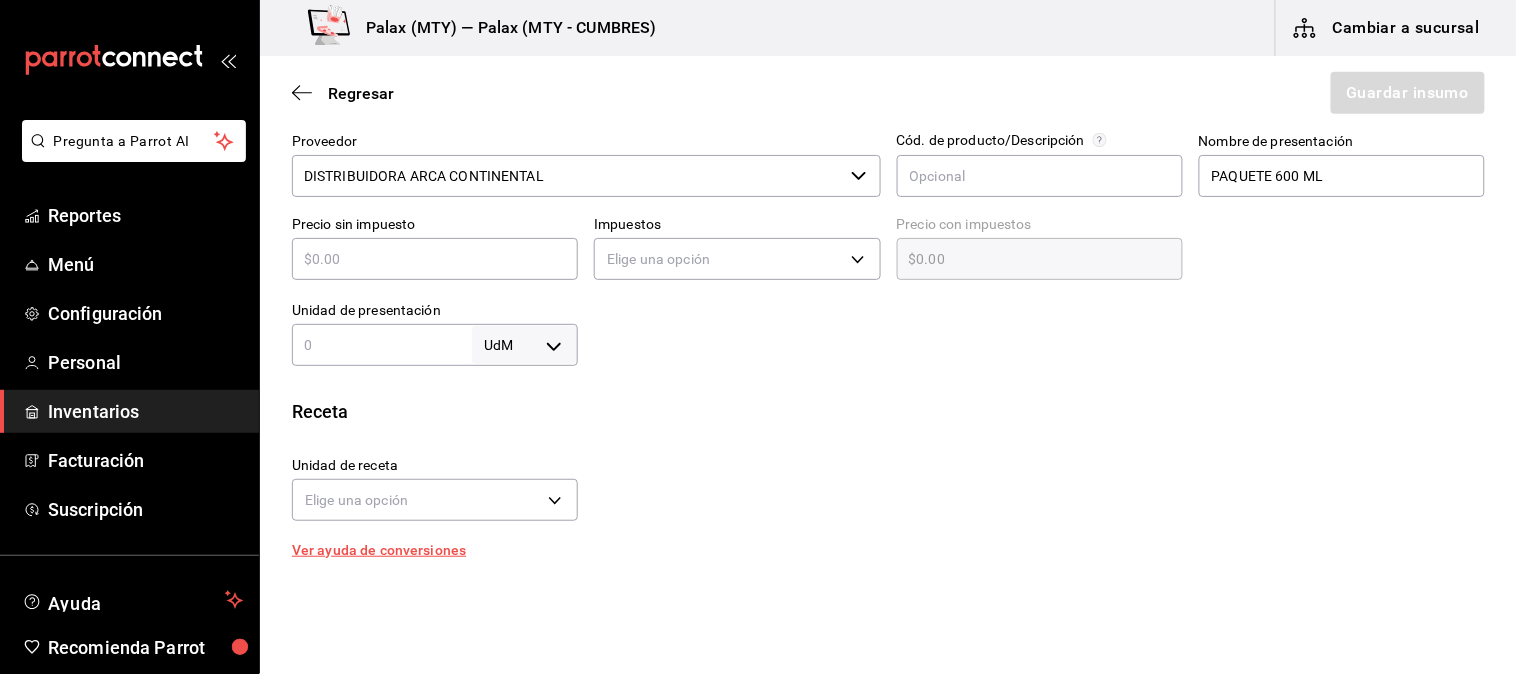type on "$1" 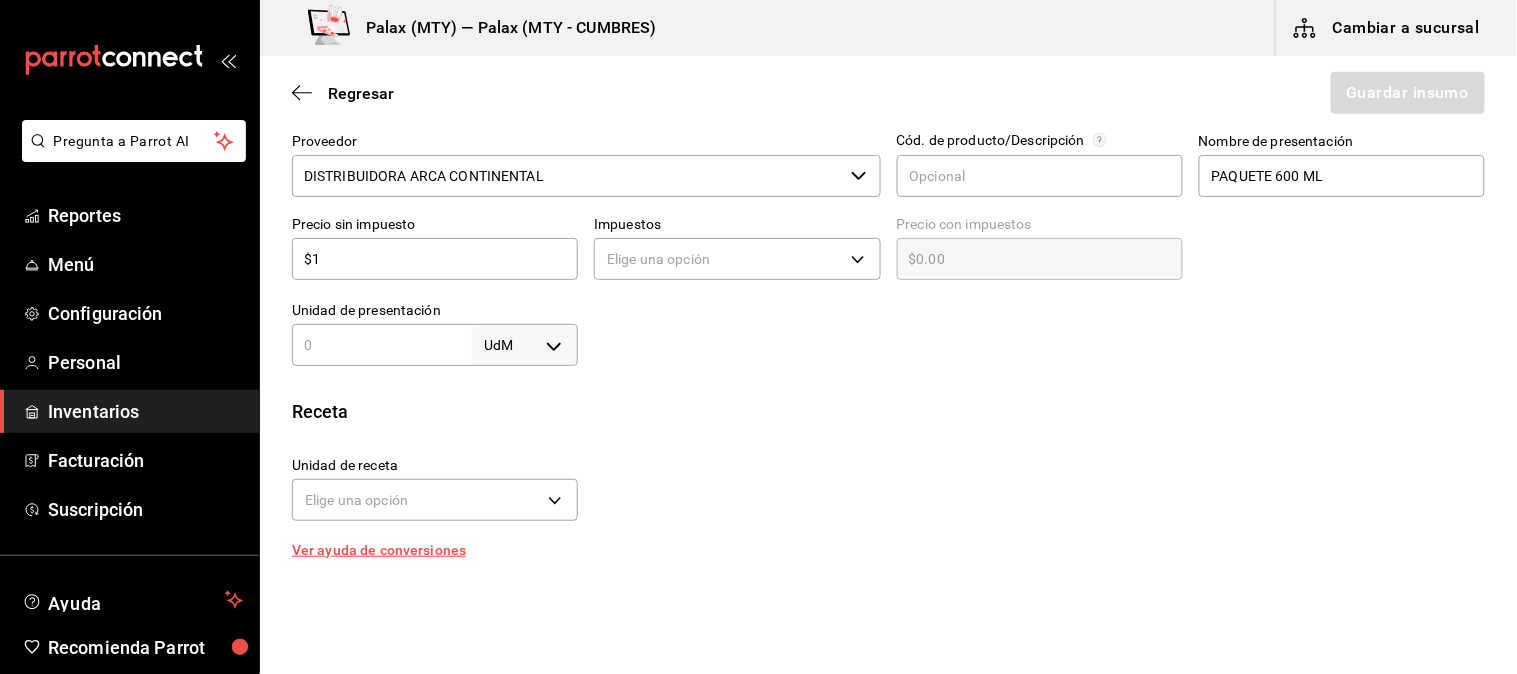type on "$1.00" 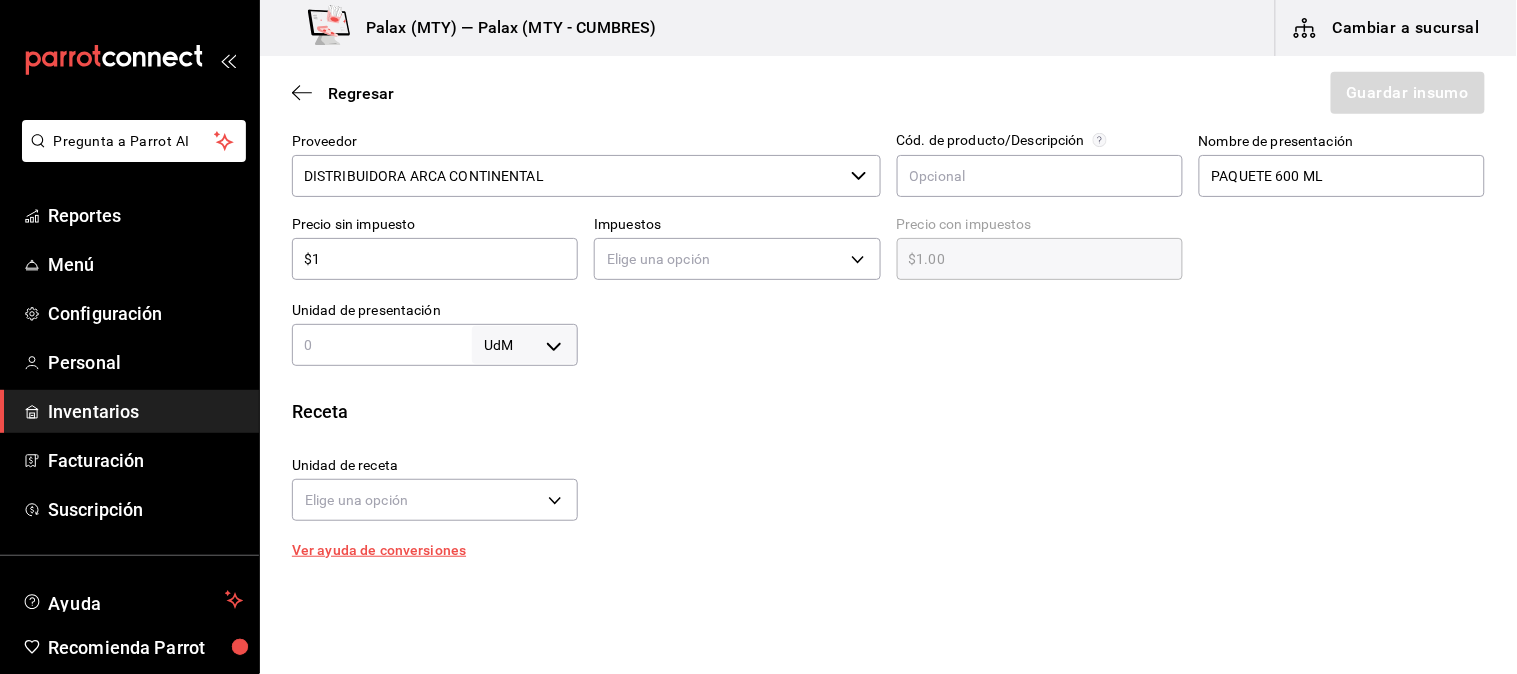 type on "$11" 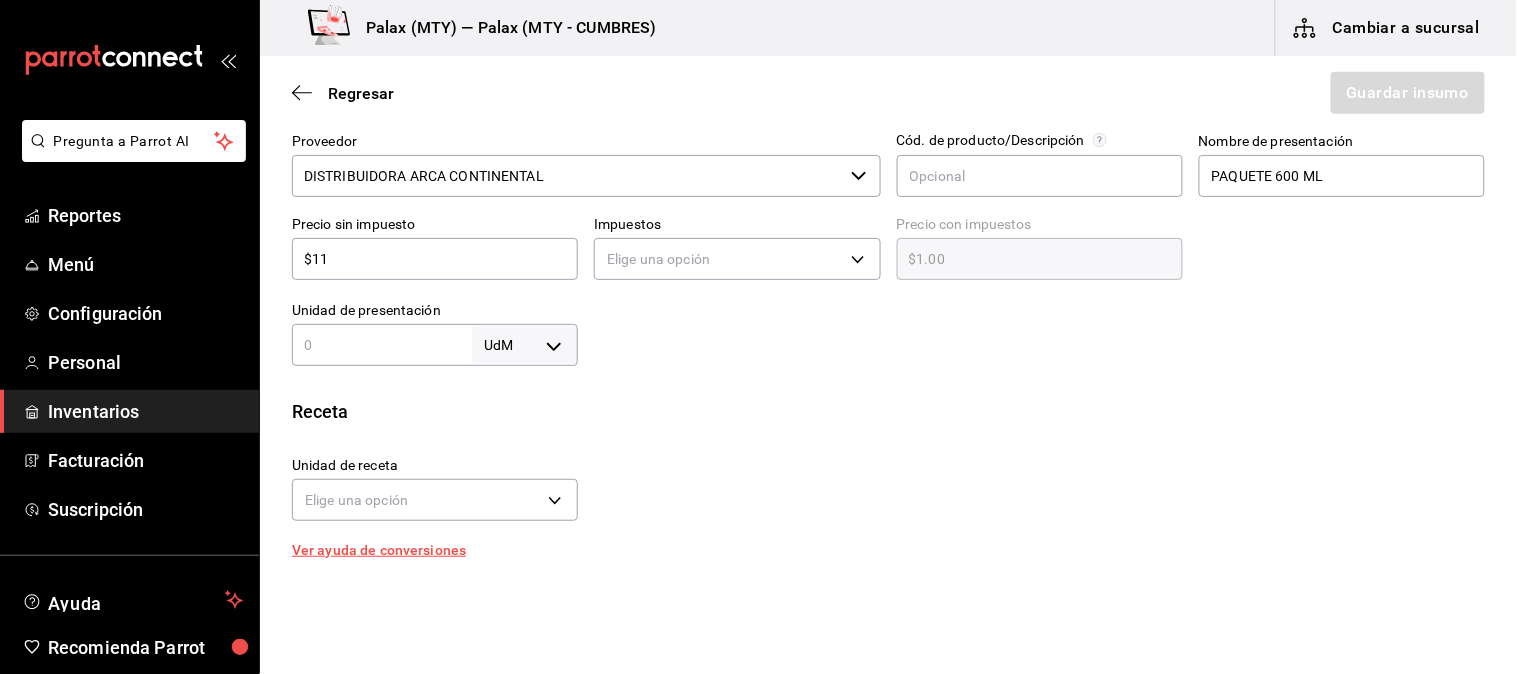 type on "$11.00" 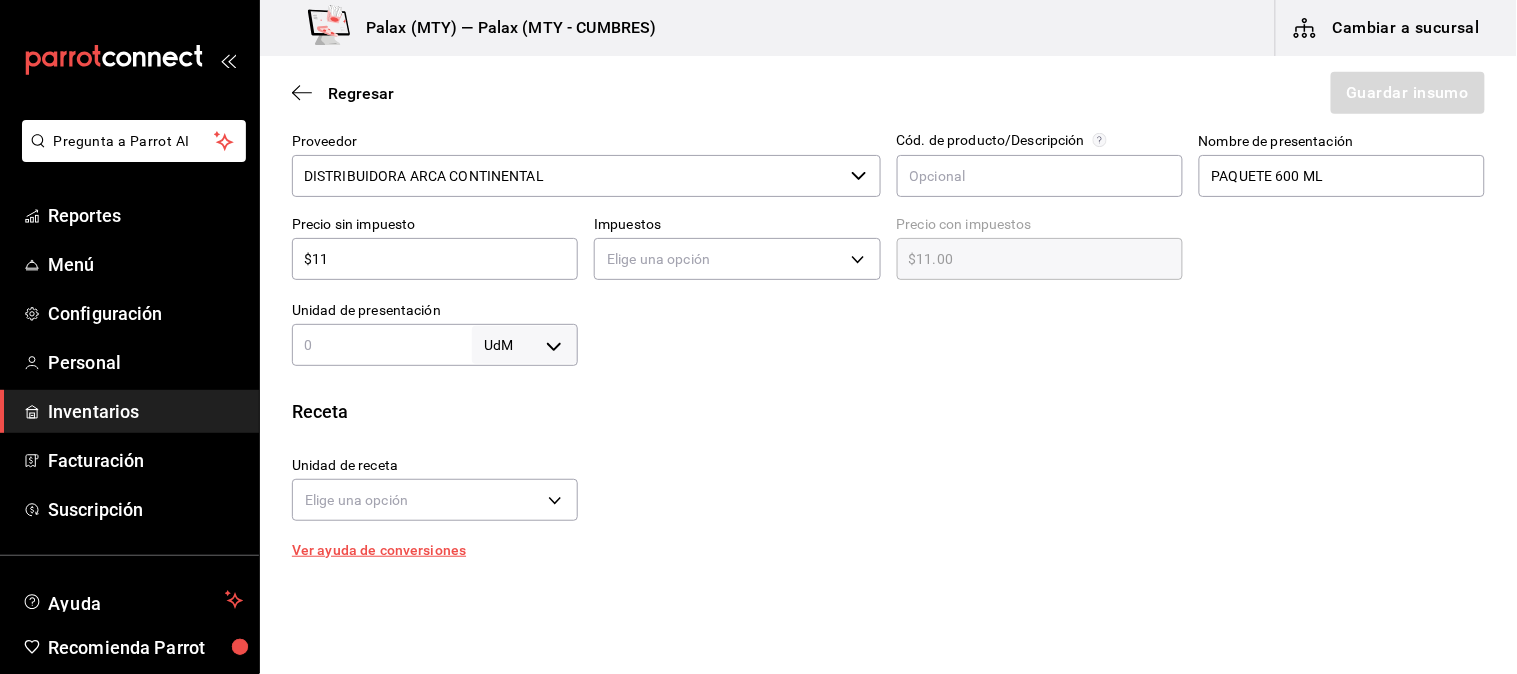 type on "$119" 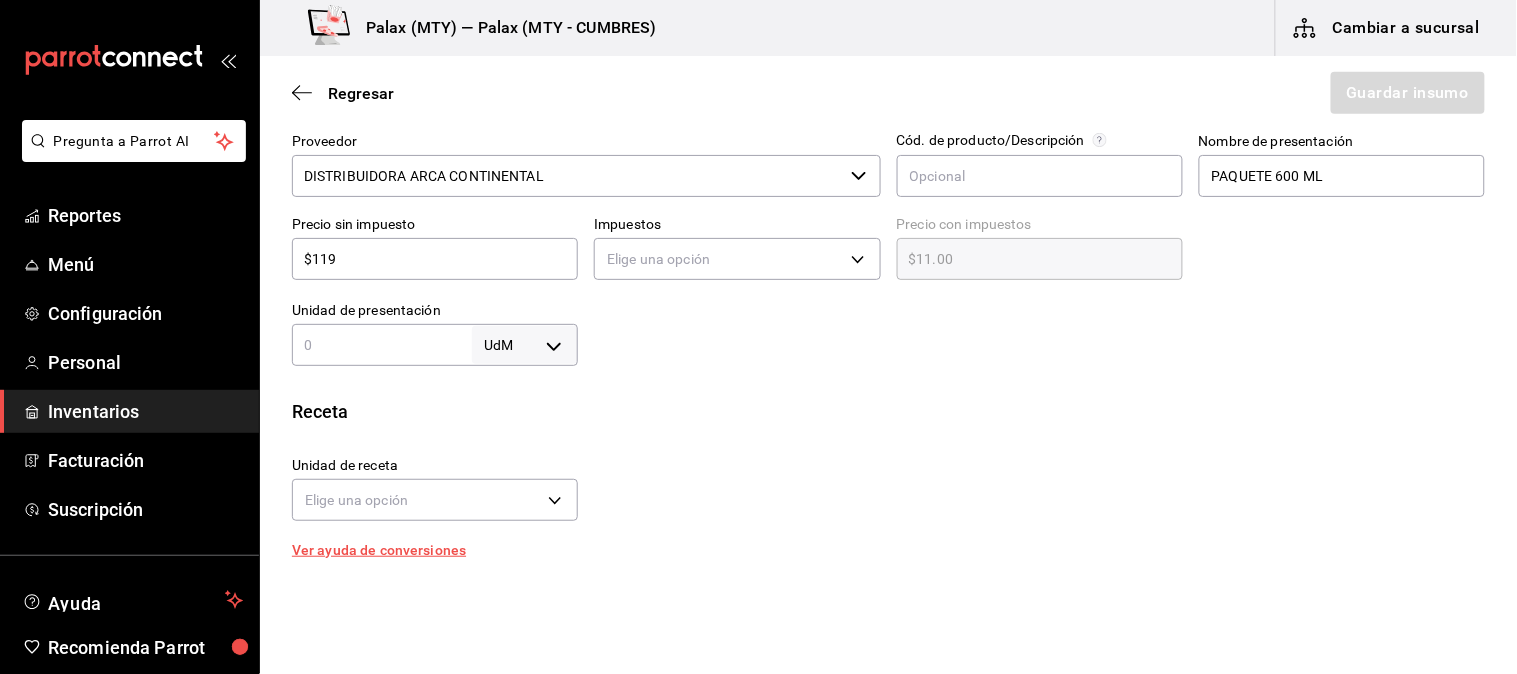 type on "$119.00" 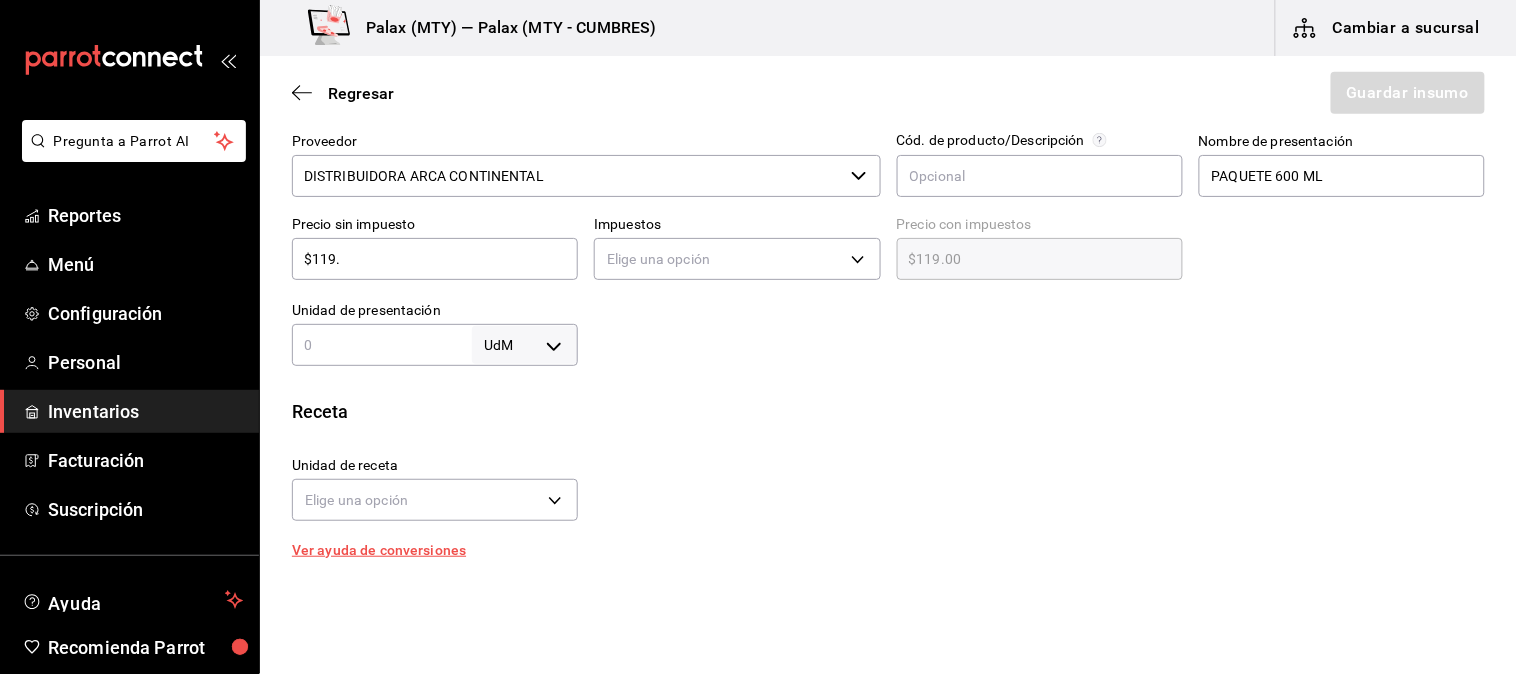 type on "$119.5" 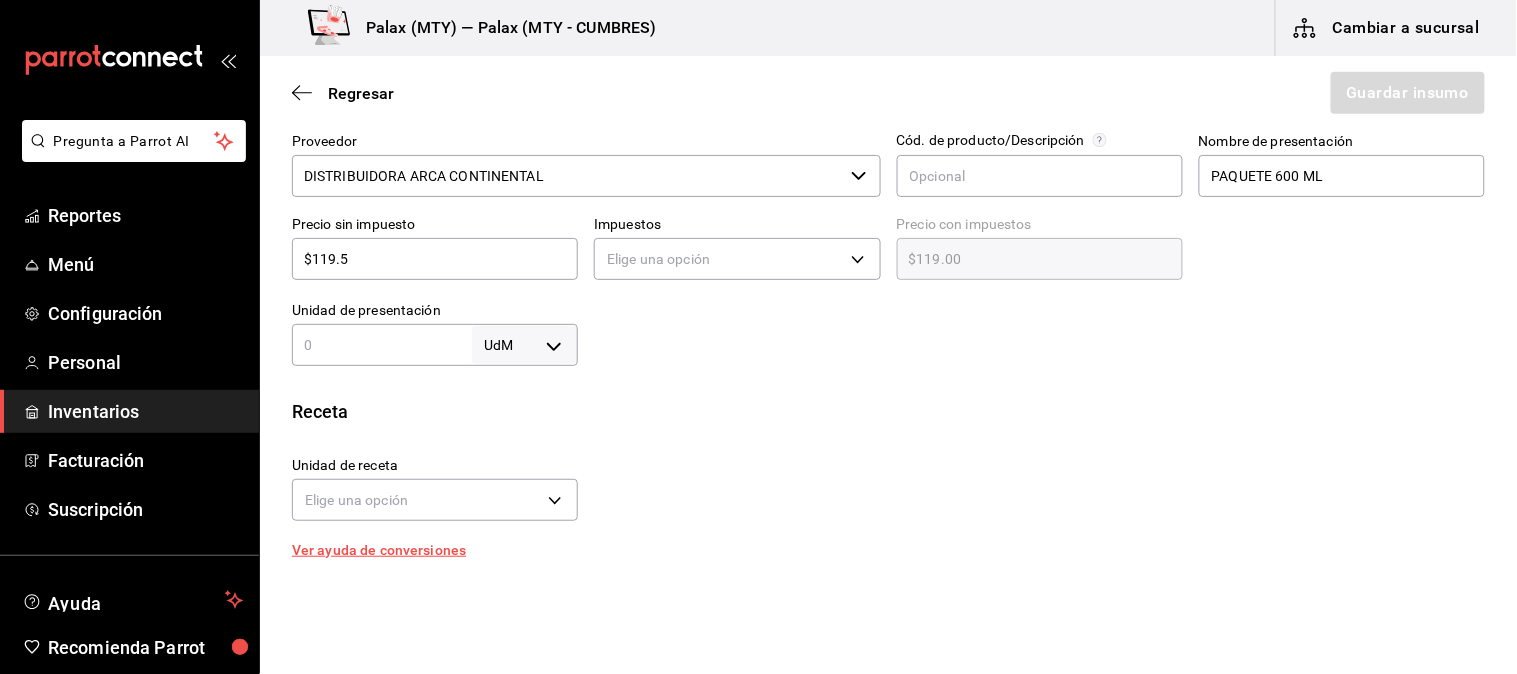type on "$119.50" 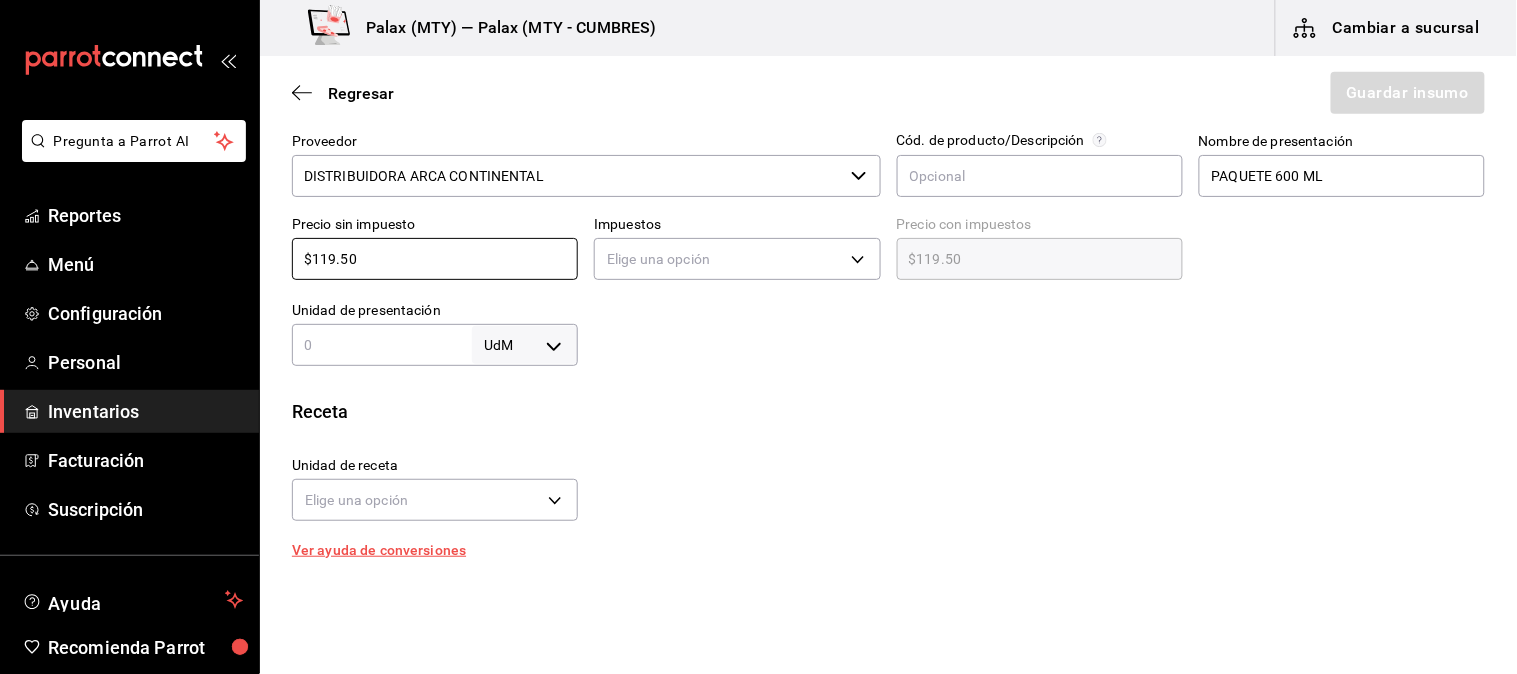 type on "$119.50" 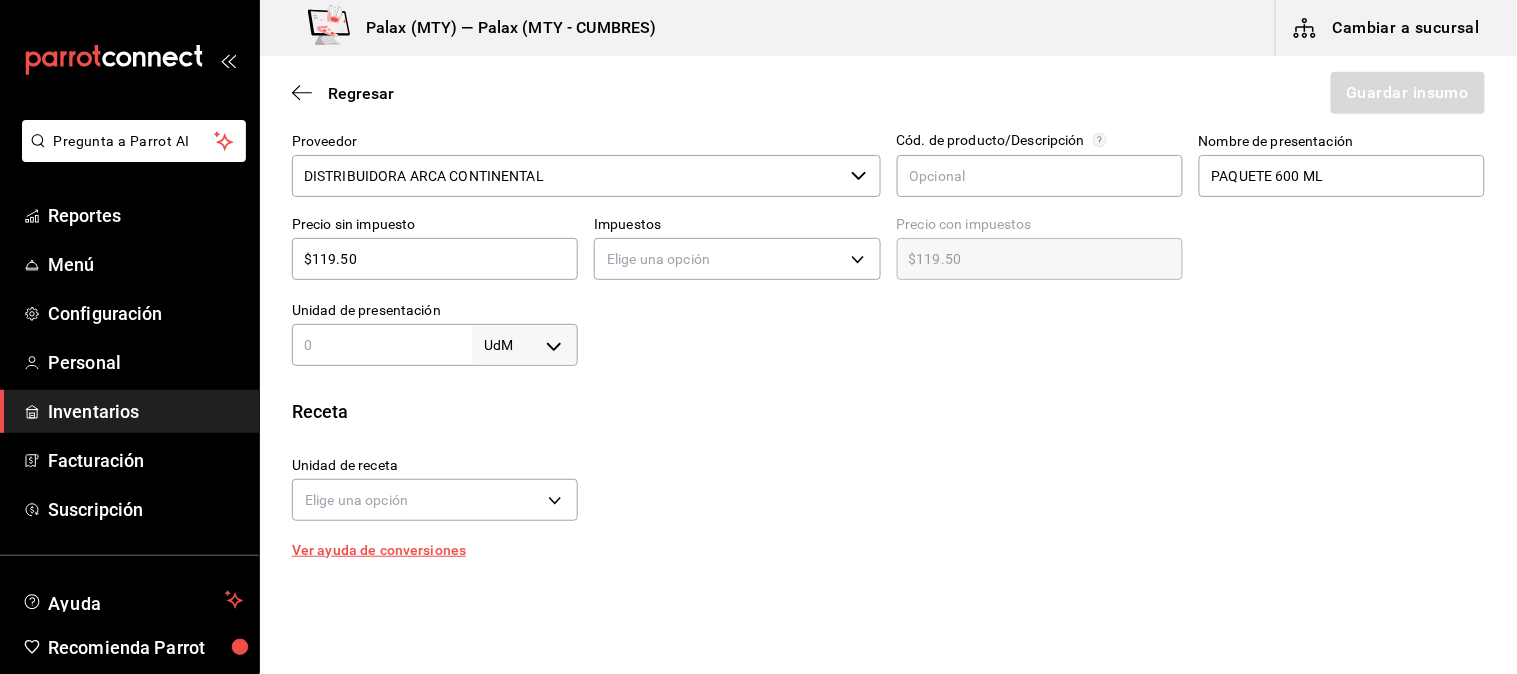 click at bounding box center (382, 345) 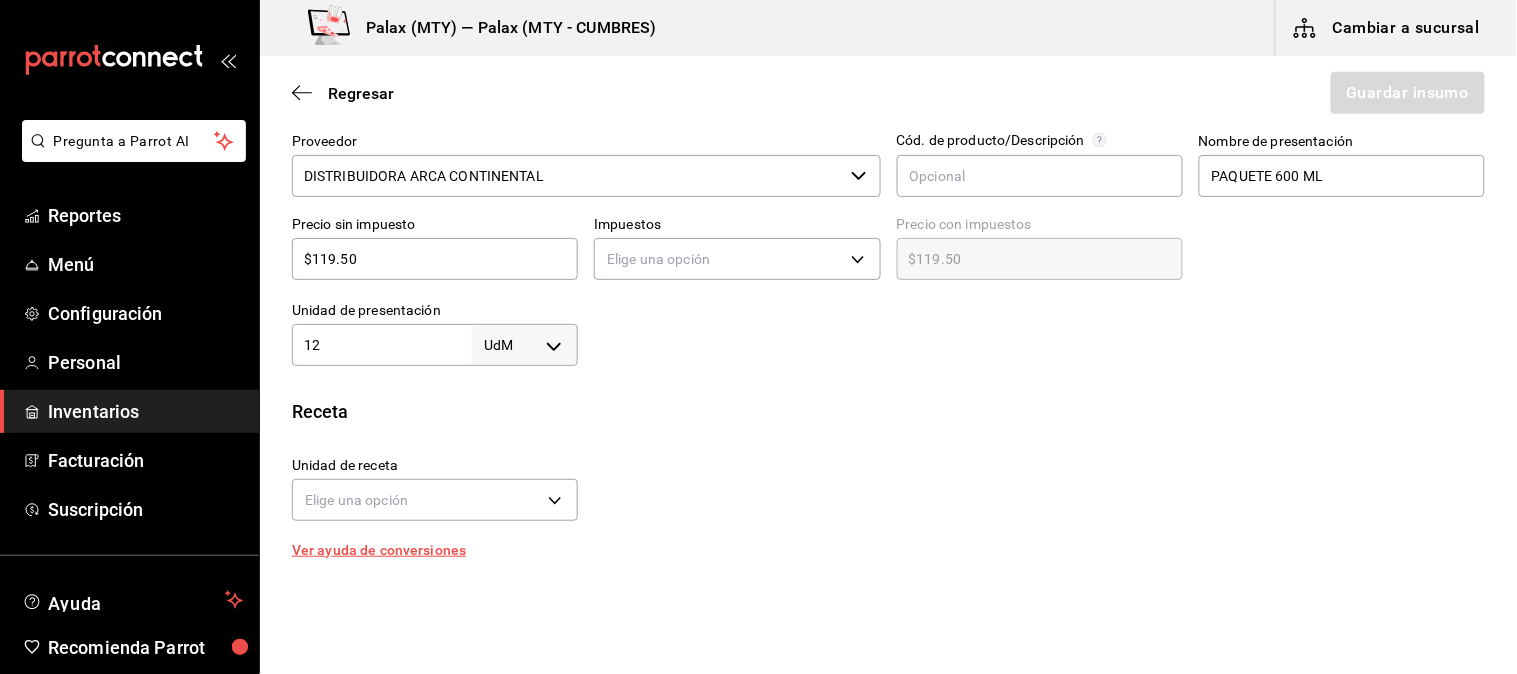 type on "12" 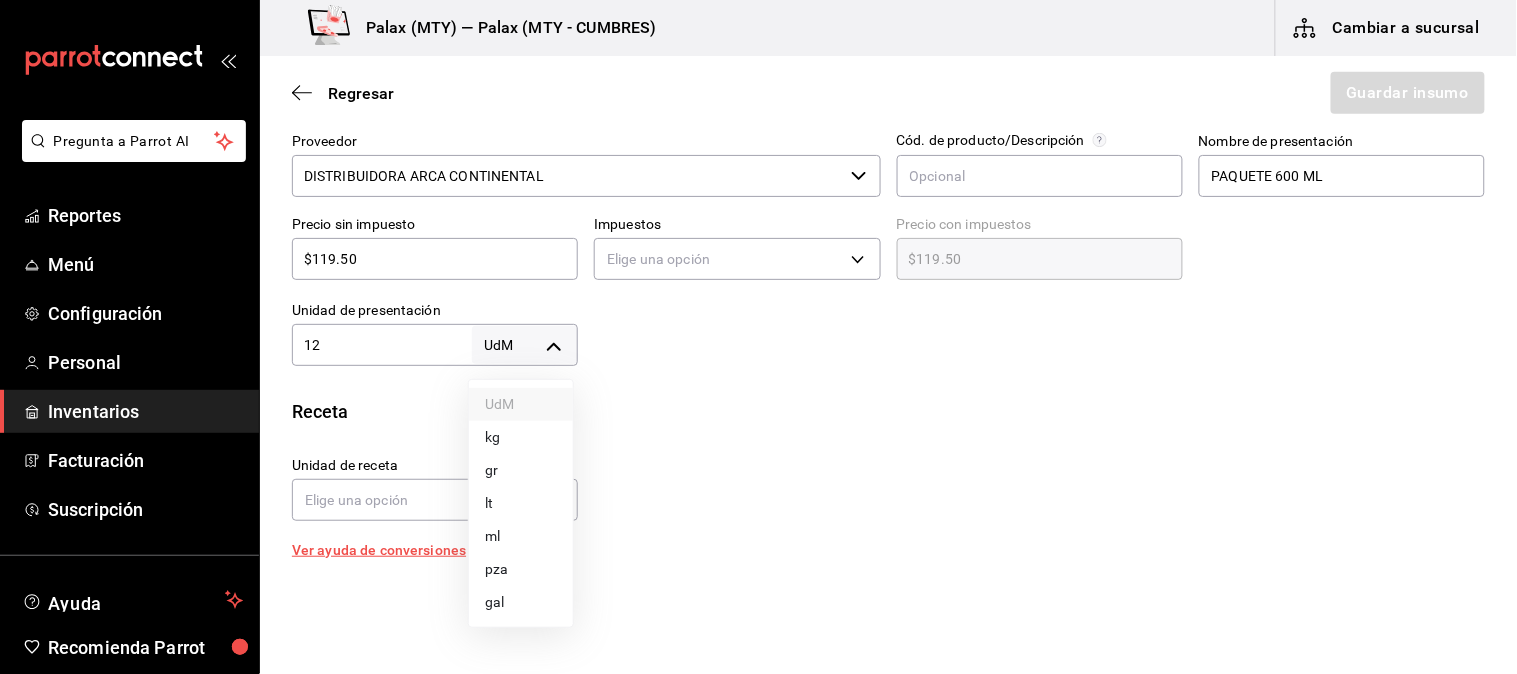 click on "pza" at bounding box center (521, 569) 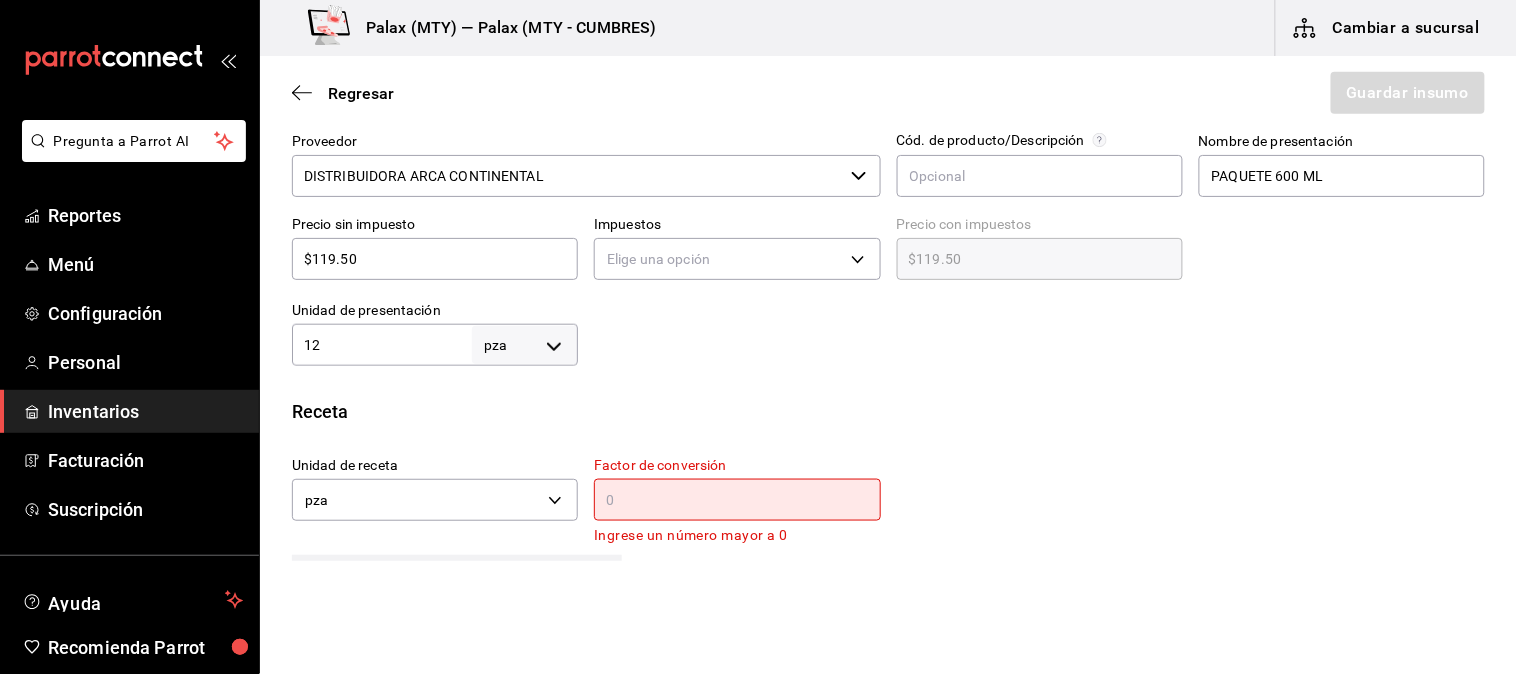 click on "Factor de conversión ​ Ingrese un número mayor a 0" at bounding box center [737, 502] 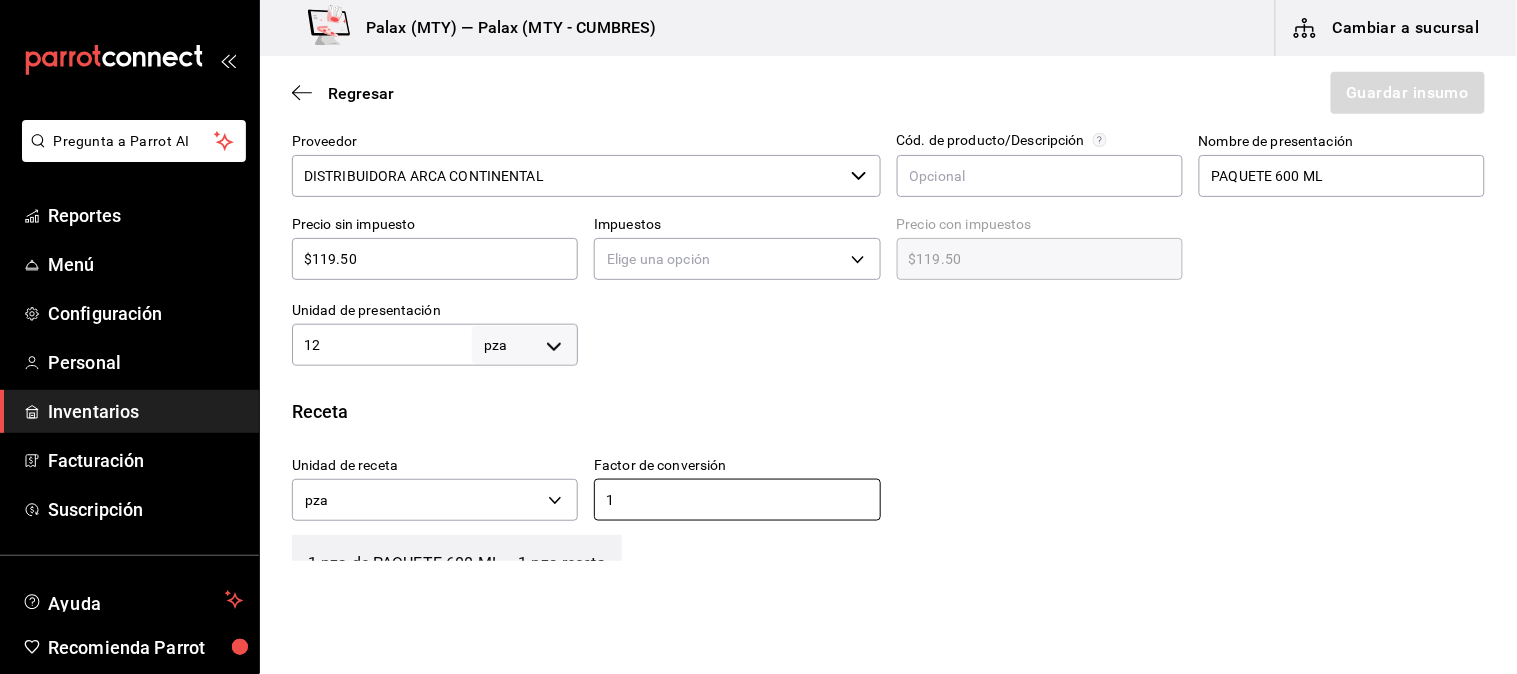 type on "1" 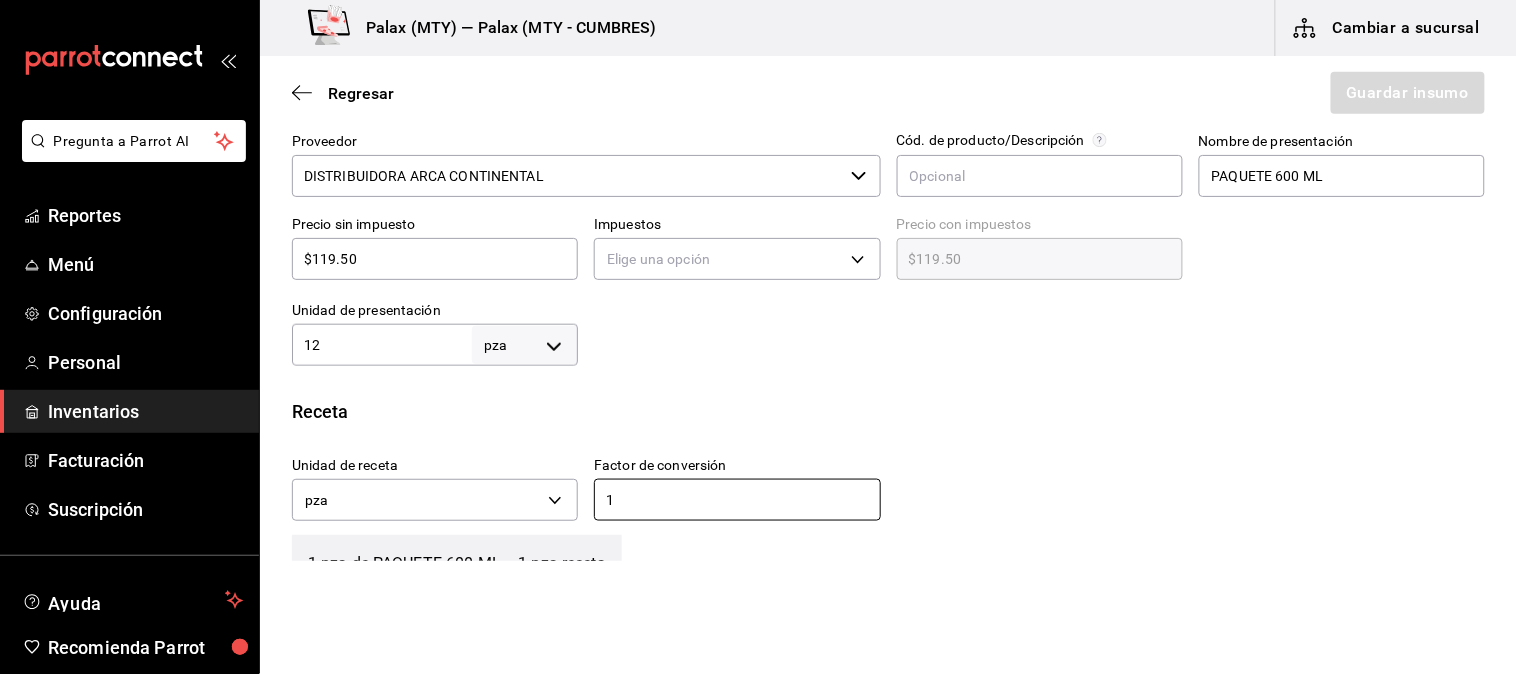 drag, startPoint x: 907, startPoint y: 394, endPoint x: 873, endPoint y: 402, distance: 34.928497 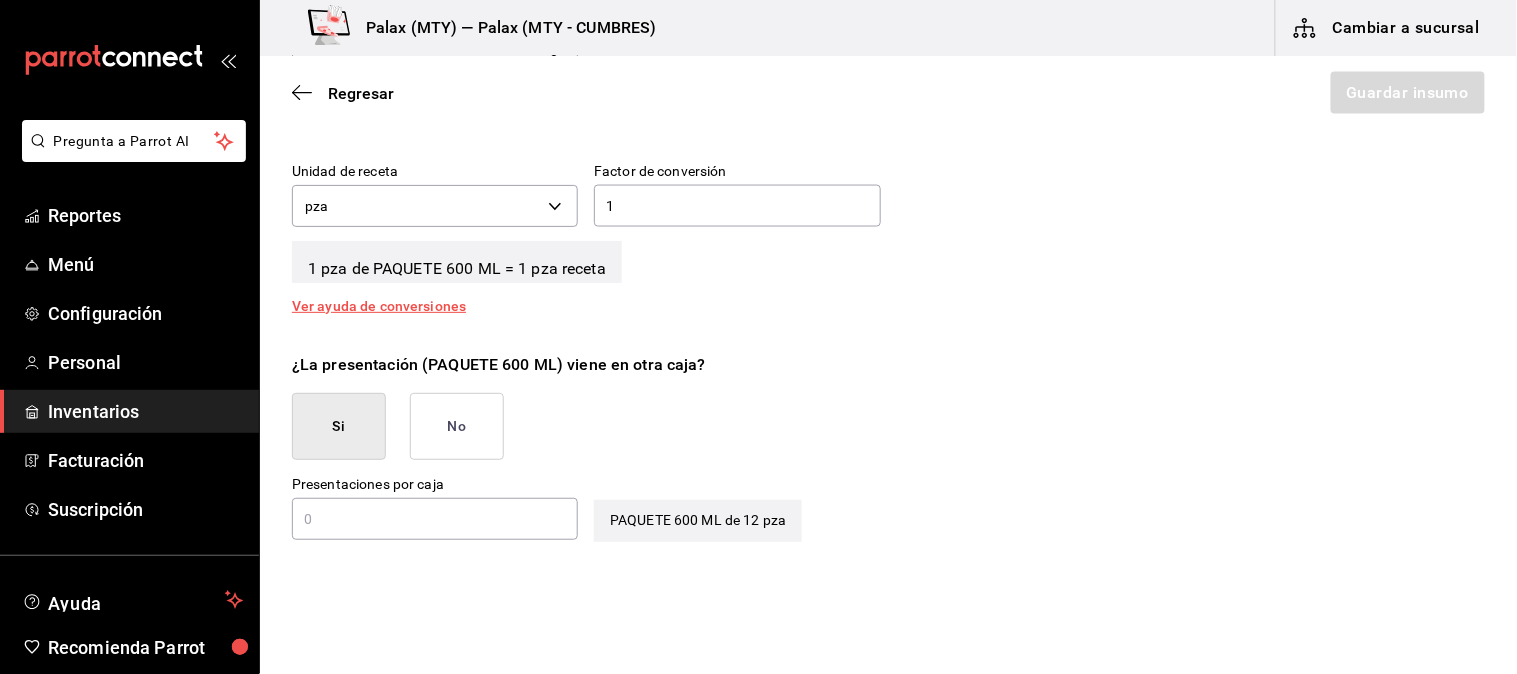 scroll, scrollTop: 777, scrollLeft: 0, axis: vertical 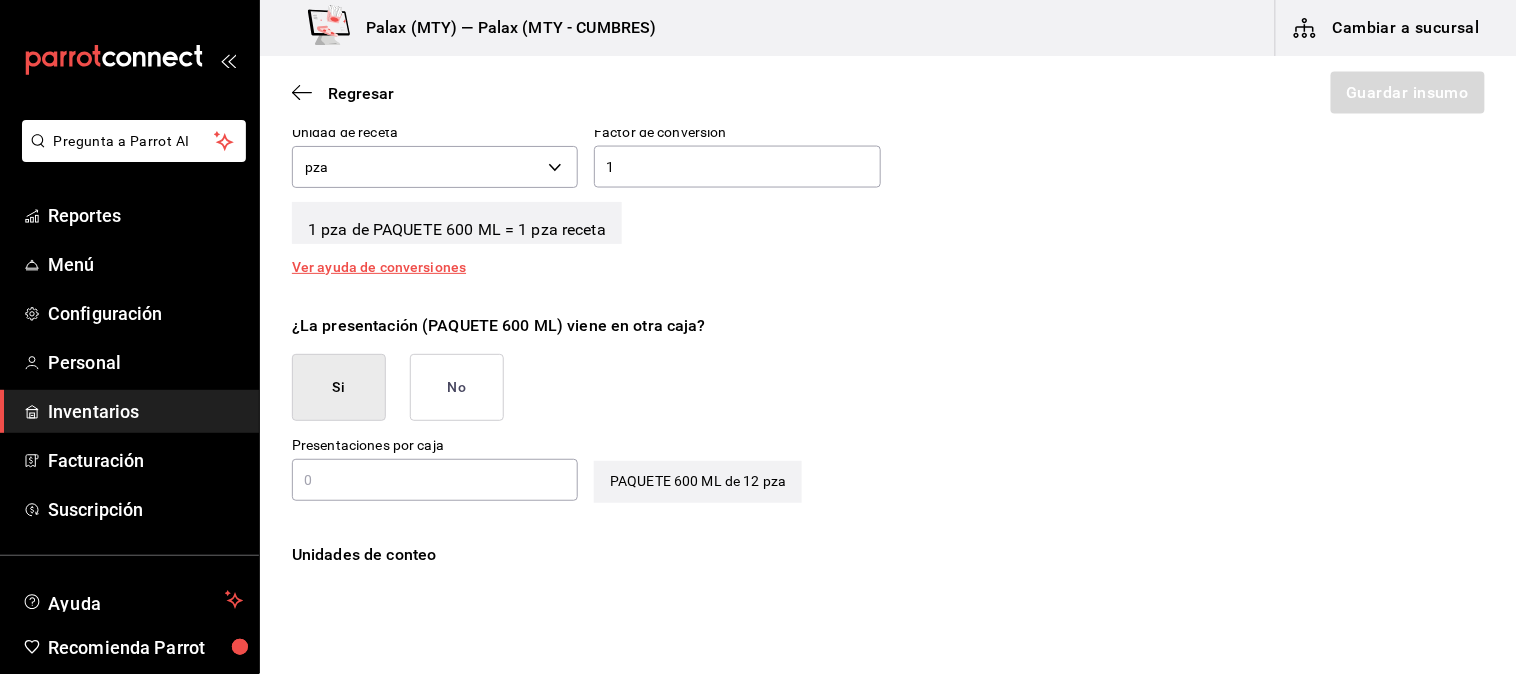click on "Si" at bounding box center [339, 387] 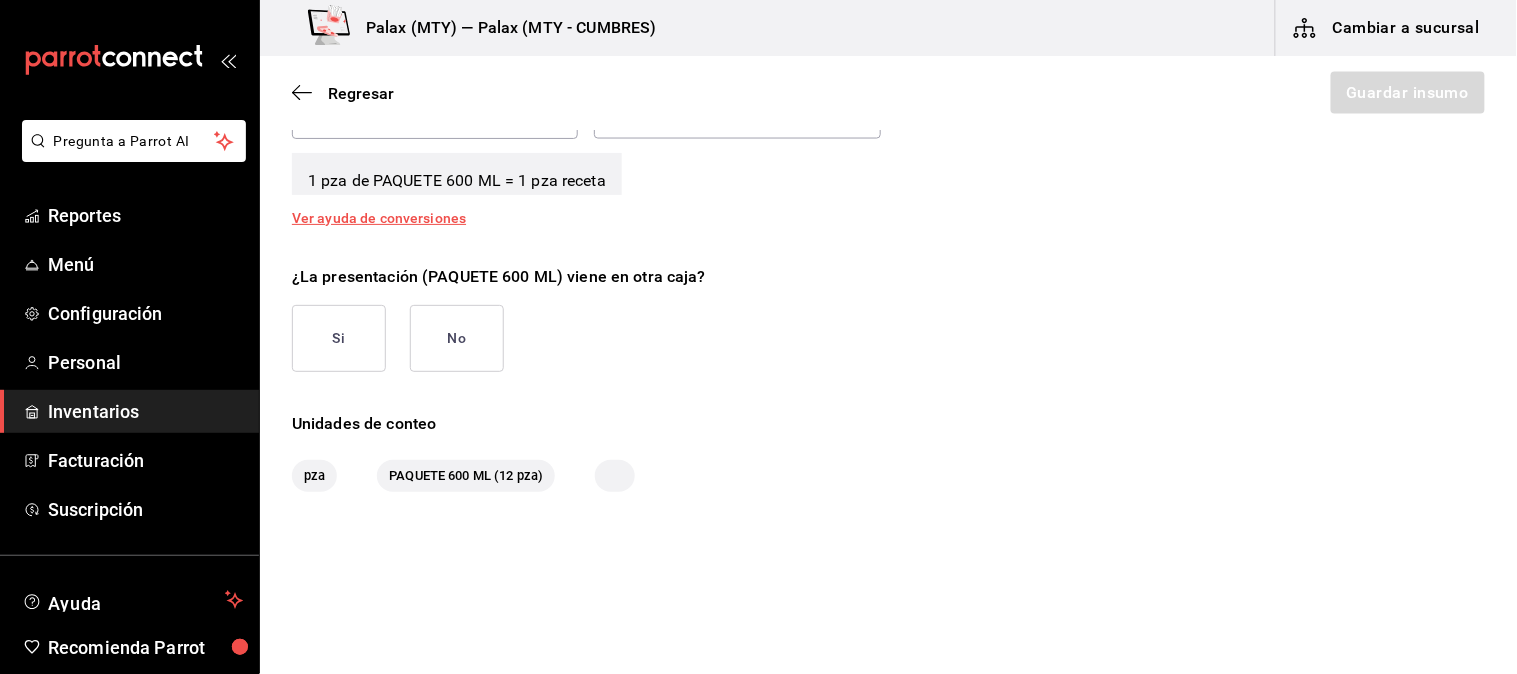 scroll, scrollTop: 852, scrollLeft: 0, axis: vertical 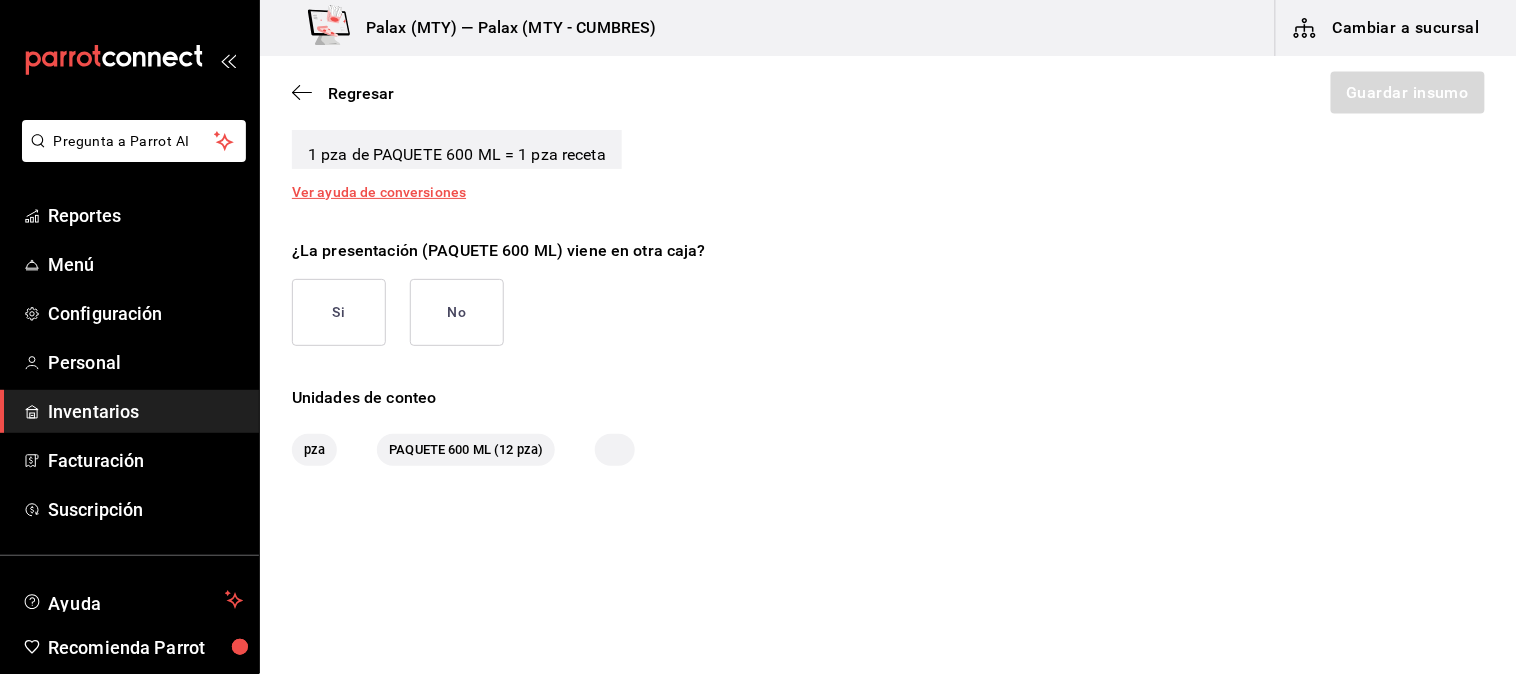 click on "Si" at bounding box center (339, 312) 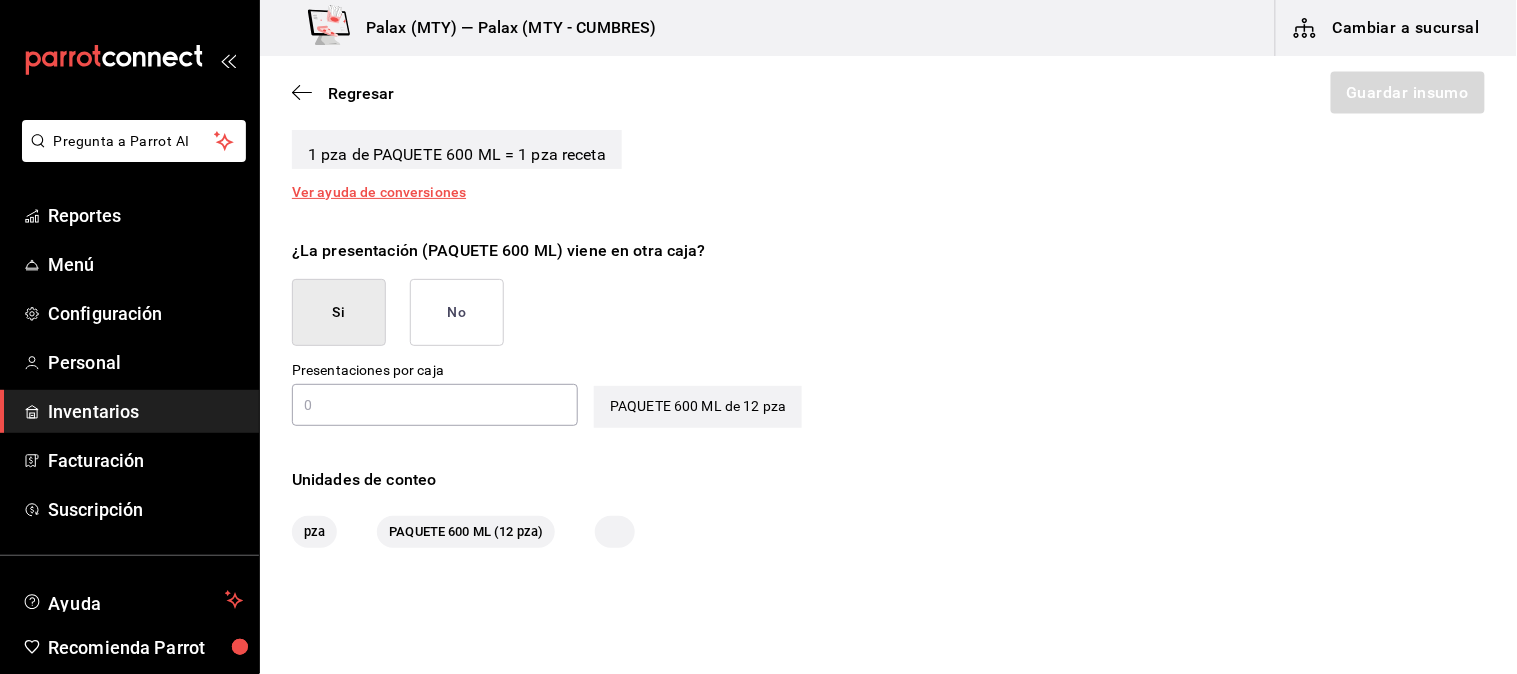 click on "​" at bounding box center [435, 405] 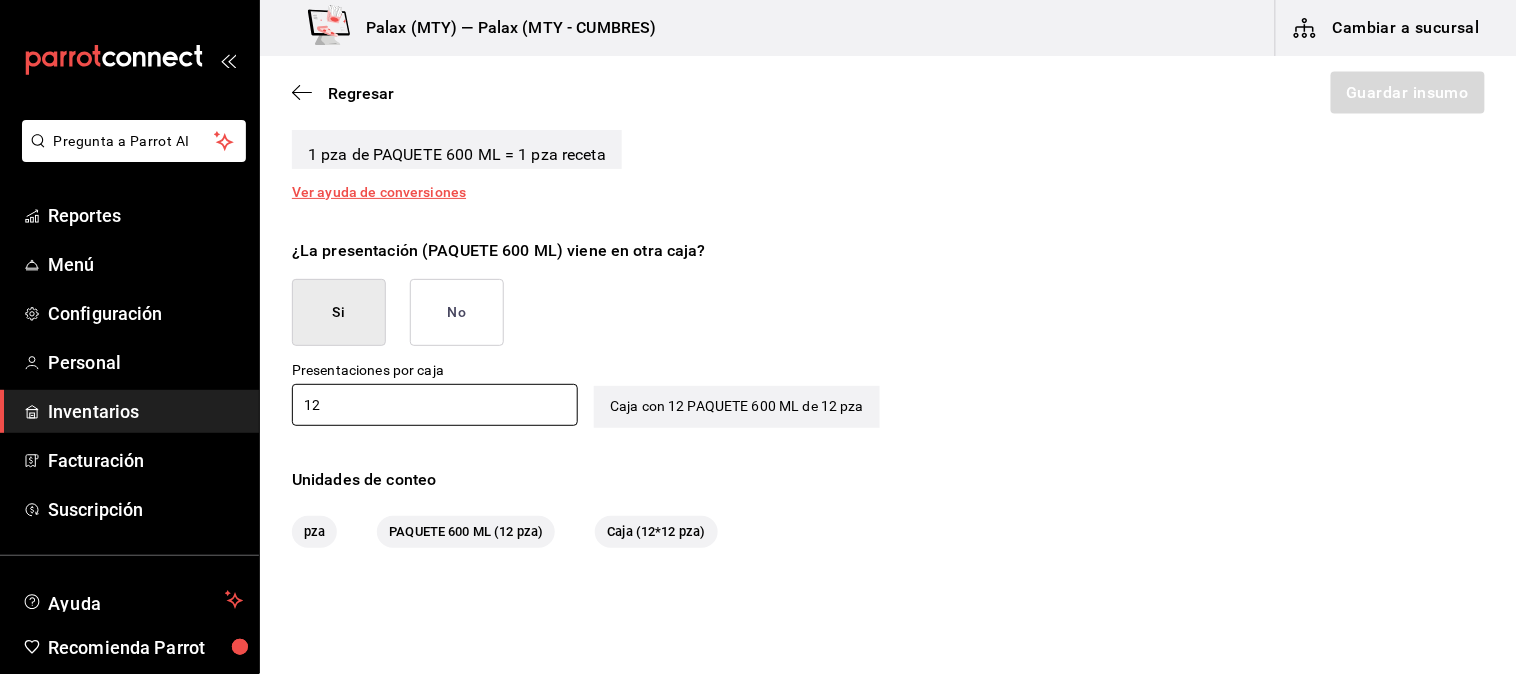 type on "12" 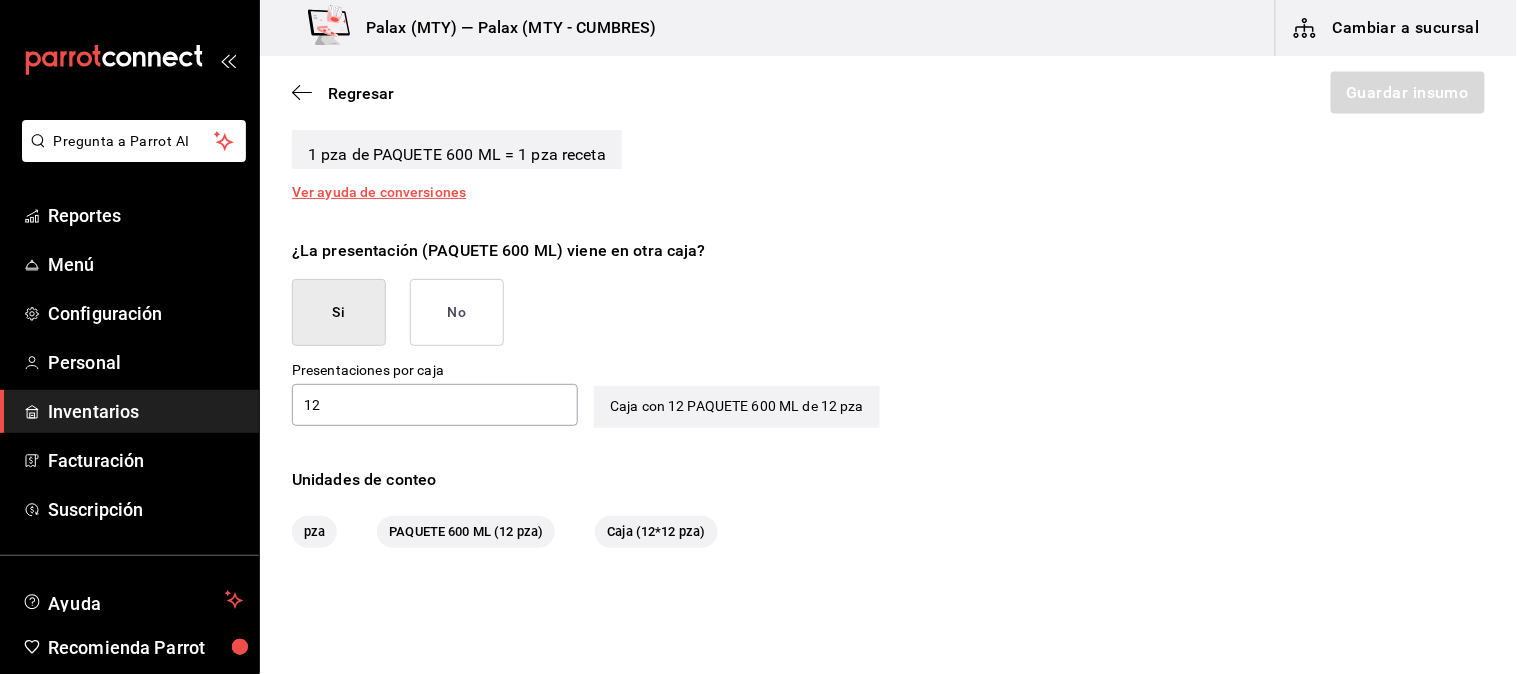 drag, startPoint x: 916, startPoint y: 338, endPoint x: 905, endPoint y: 353, distance: 18.601076 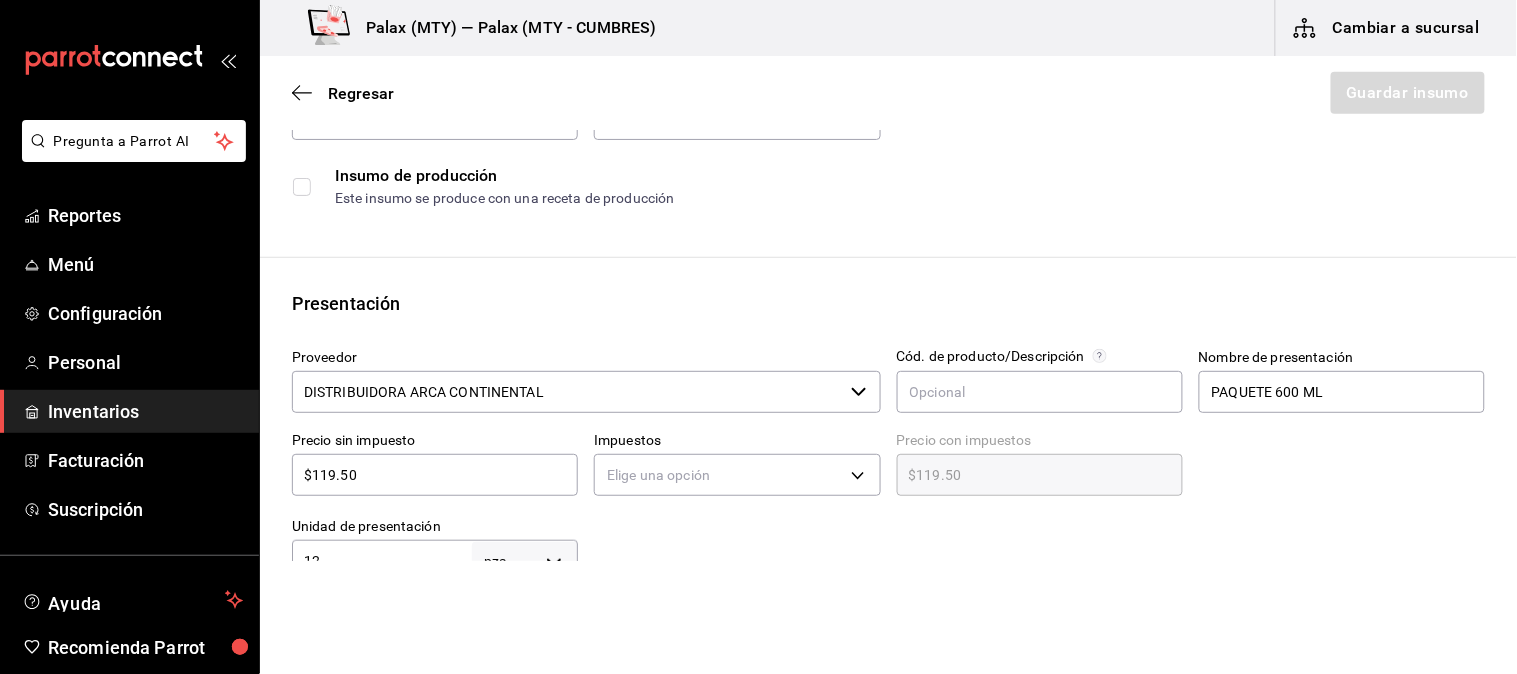 scroll, scrollTop: 267, scrollLeft: 0, axis: vertical 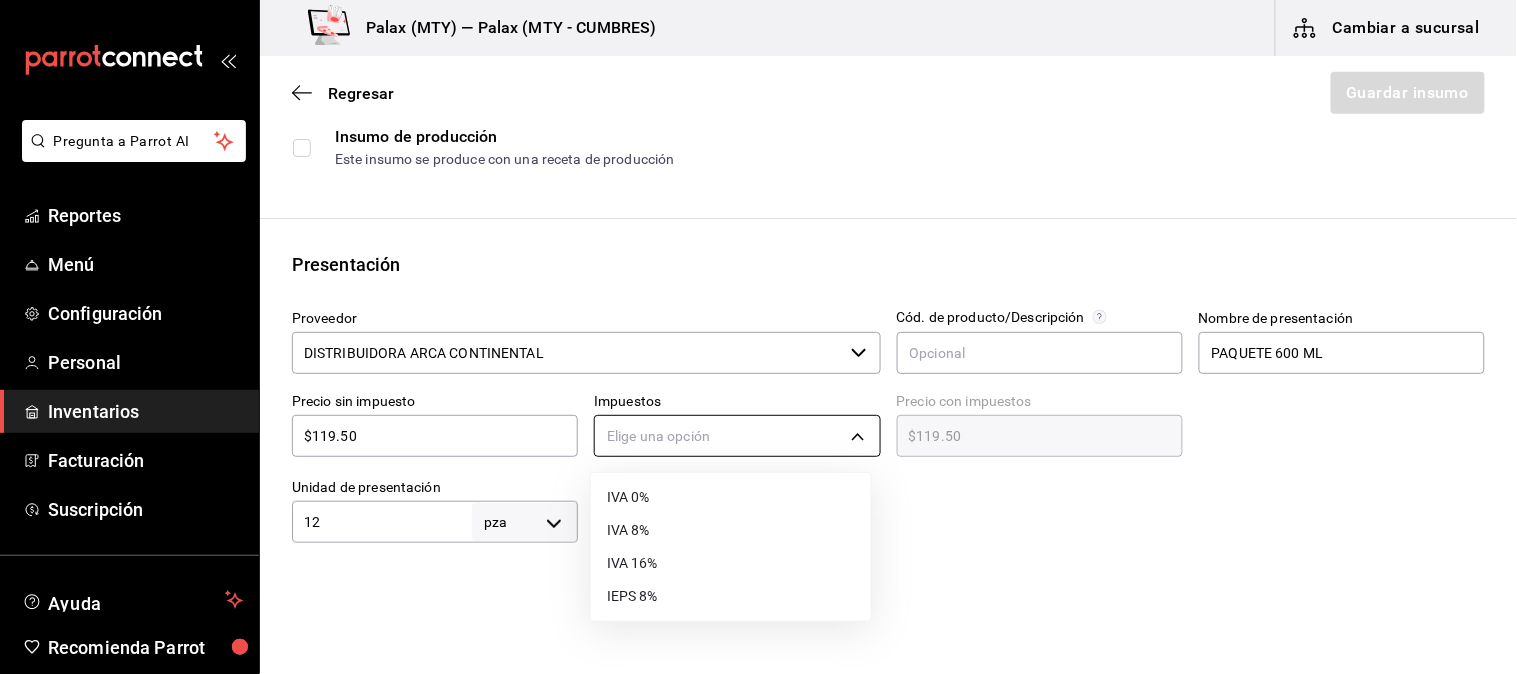 click on "Pregunta a Parrot AI Reportes   Menú   Configuración   Personal   Inventarios   Facturación   Suscripción   Ayuda Recomienda Parrot   Mutiuser Palax   Sugerir nueva función   Palax (MTY) — Palax (MTY - CUMBRES) Cambiar a sucursal Regresar Guardar insumo Insumo Nombre AGUA CIEL Categoría de inventario refresco ​ Mínimo ​ Ideal ​ Insumo de producción Este insumo se produce con una receta de producción Presentación Proveedor DISTRIBUIDORA ARCA CONTINENTAL ​ Cód. de producto/Descripción Nombre de presentación PAQUETE 600 ML Precio sin impuesto $119.50 ​ Impuestos Elige una opción Precio con impuestos $119.50 ​ Unidad de presentación 12 pza UNIT ​ Receta Unidad de receta pza UNIT Factor de conversión 1 ​ 1 pza de PAQUETE 600 ML = 1 pza receta Ver ayuda de conversiones ¿La presentación (PAQUETE 600 ML) viene en otra caja? Si No Presentaciones por caja 12 ​ Caja con 12 PAQUETE 600 ML de 12 pza Unidades de conteo pza PAQUETE 600 ML (12 pza) Caja (12*12 pza) Pregunta a Parrot AI" at bounding box center [758, 280] 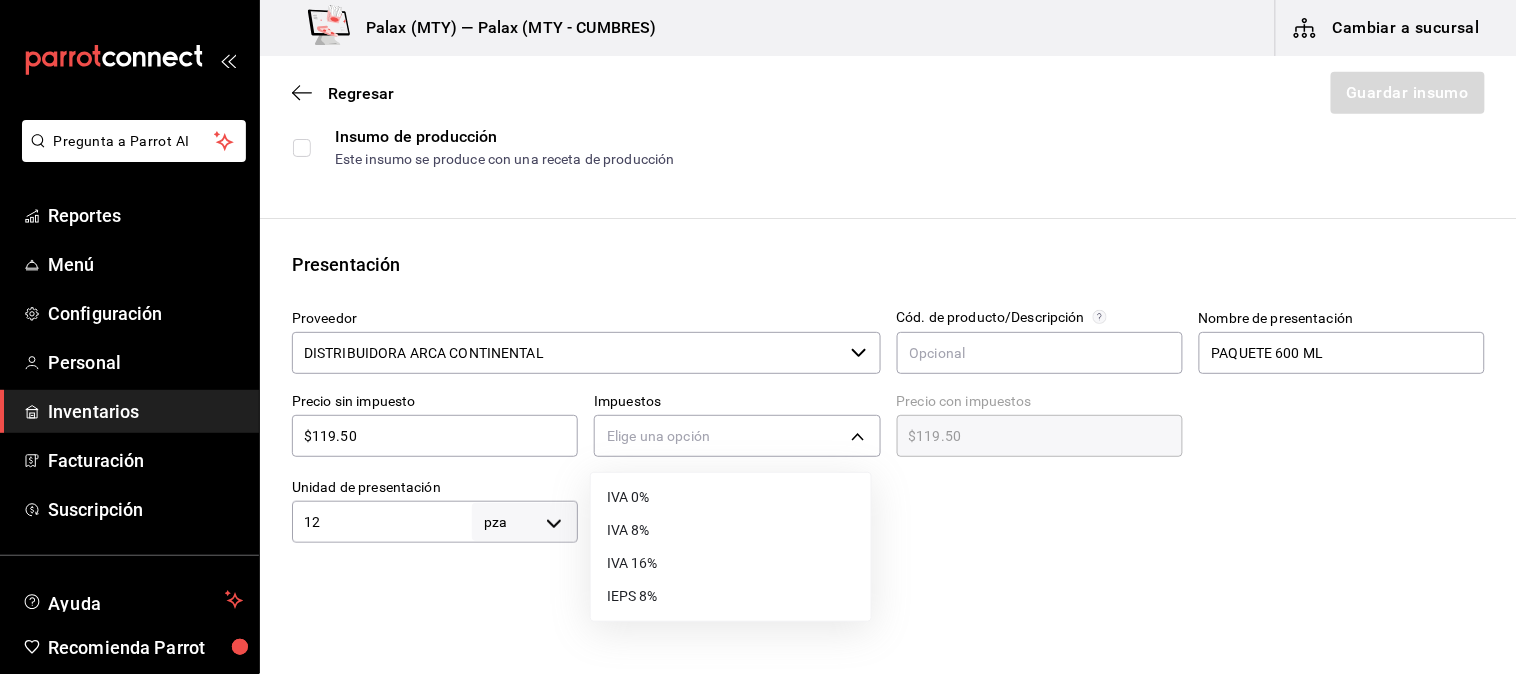 click on "IVA 0%" at bounding box center [731, 497] 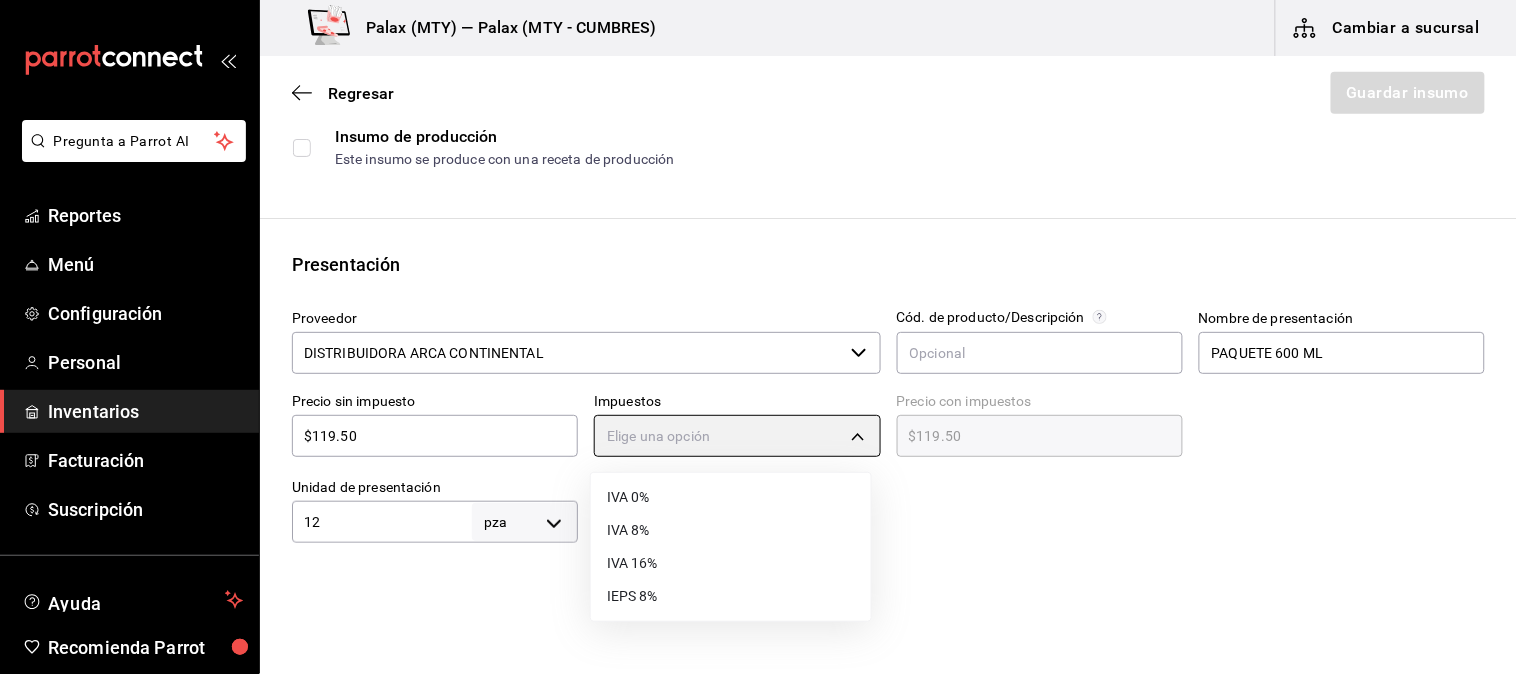 type on "IVA_0" 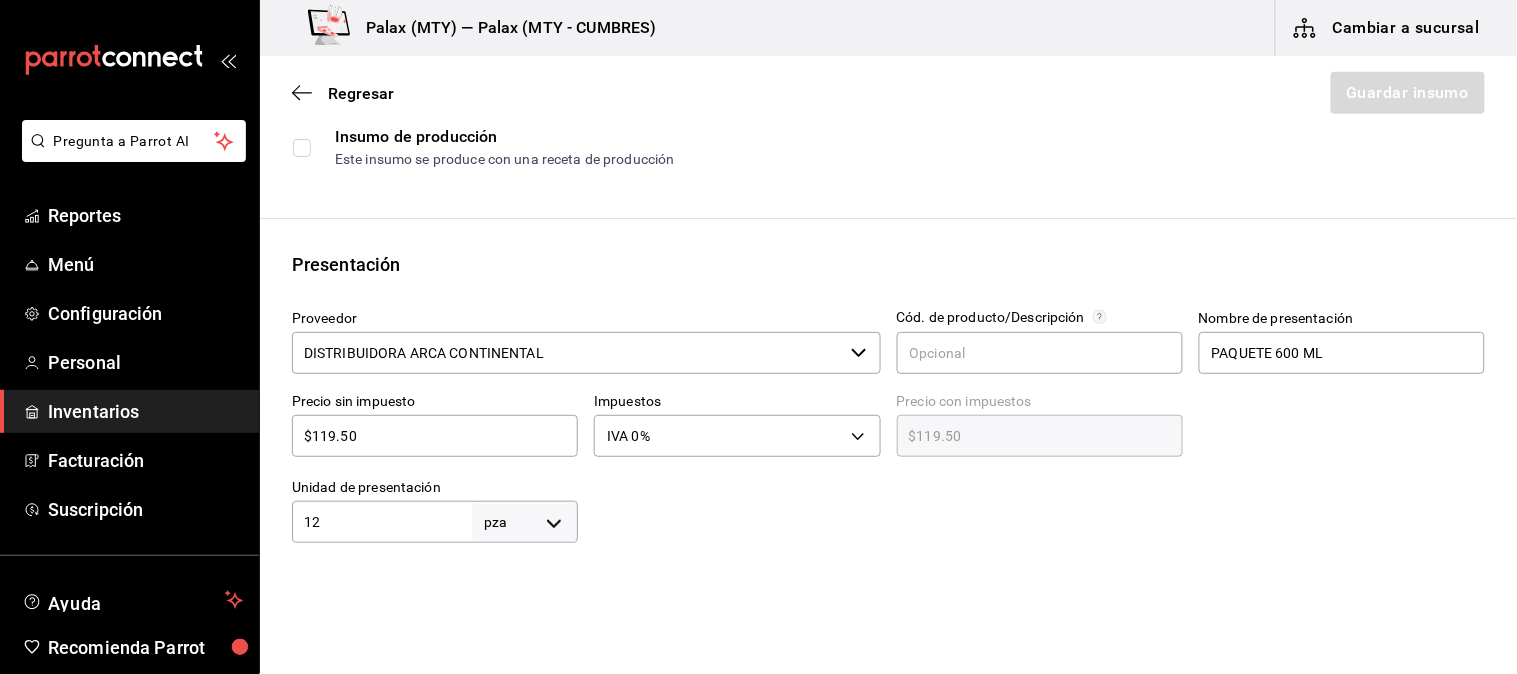 click at bounding box center (1031, 503) 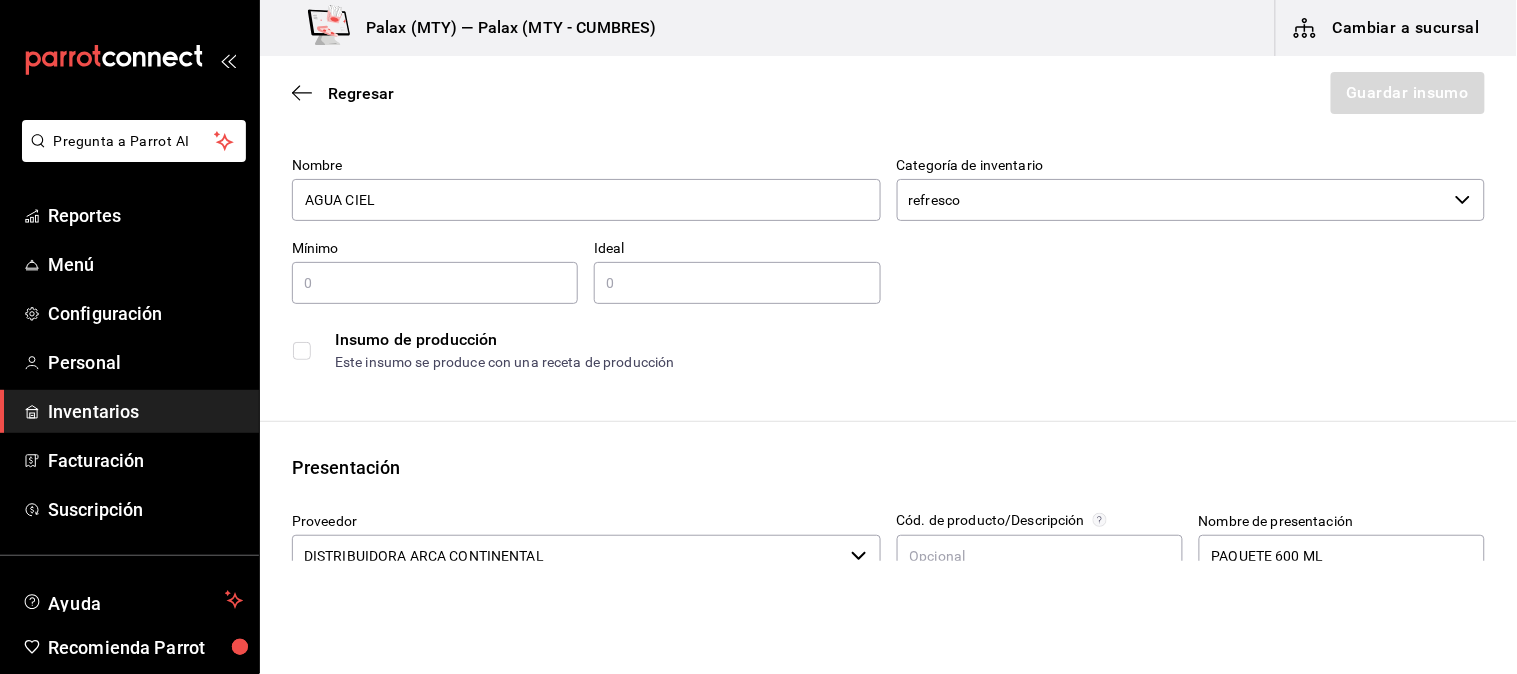 scroll, scrollTop: 45, scrollLeft: 0, axis: vertical 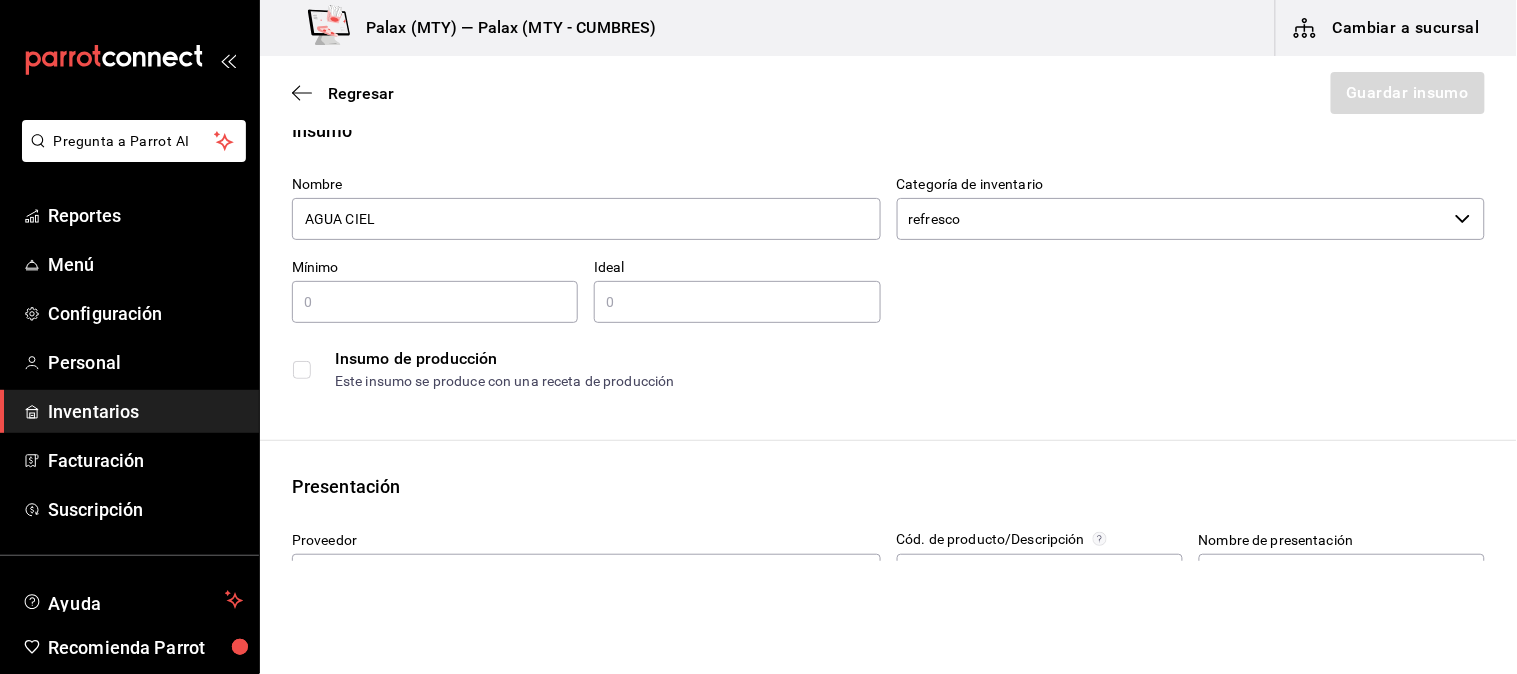 click at bounding box center [435, 302] 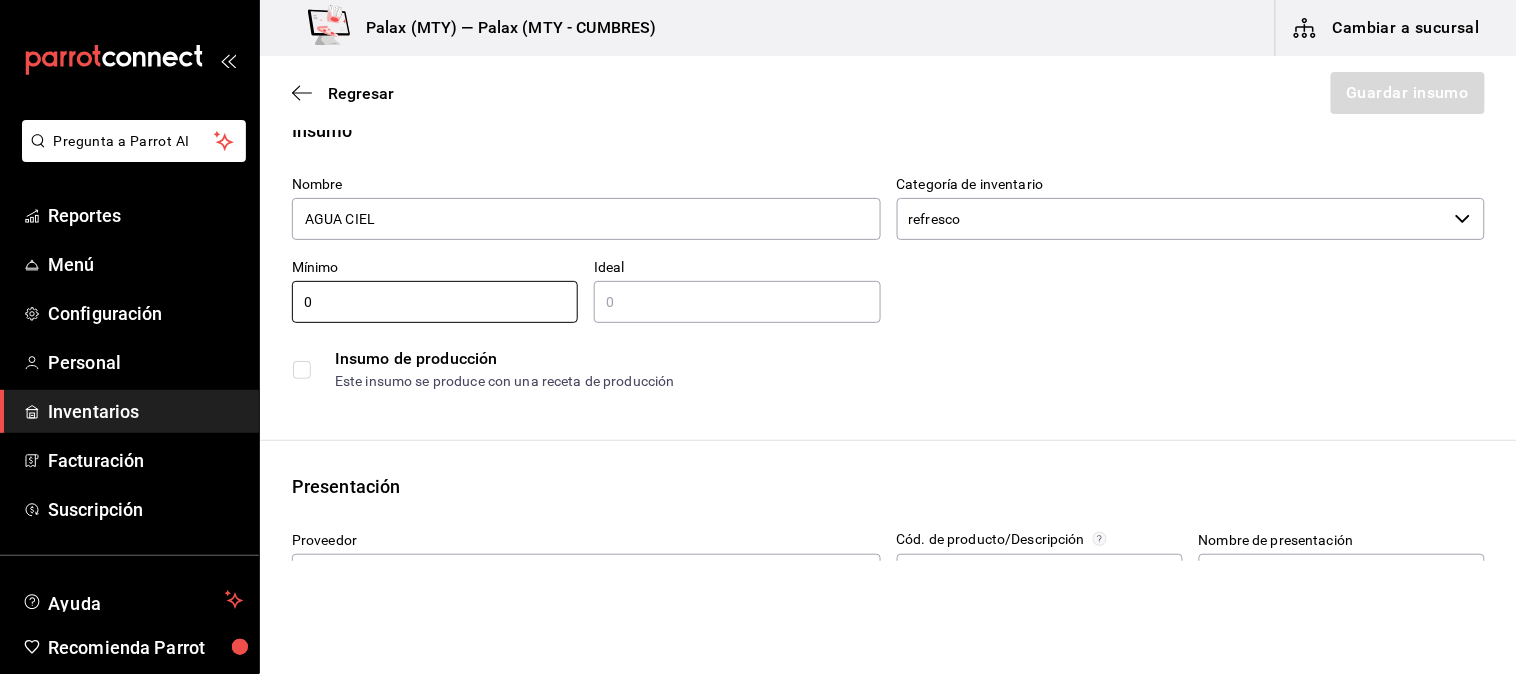type on "0" 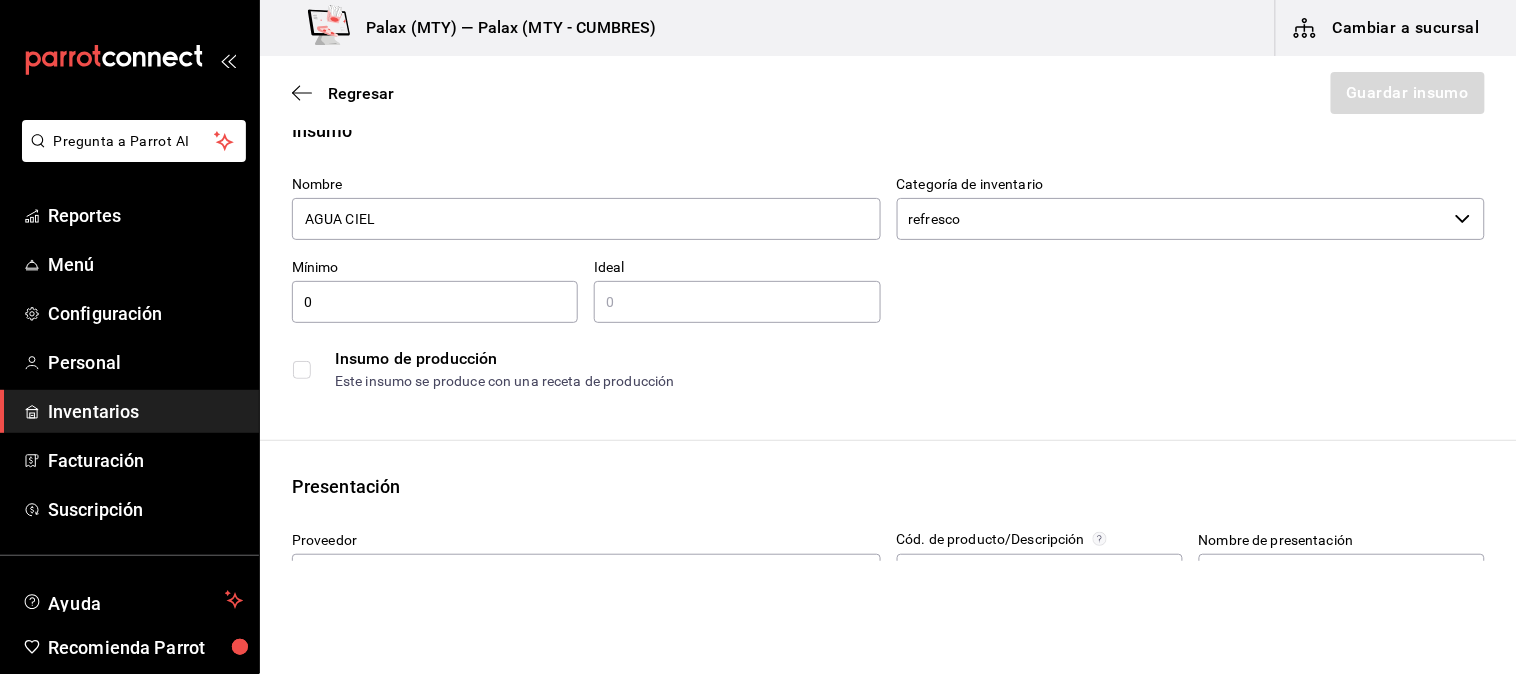 click at bounding box center (737, 302) 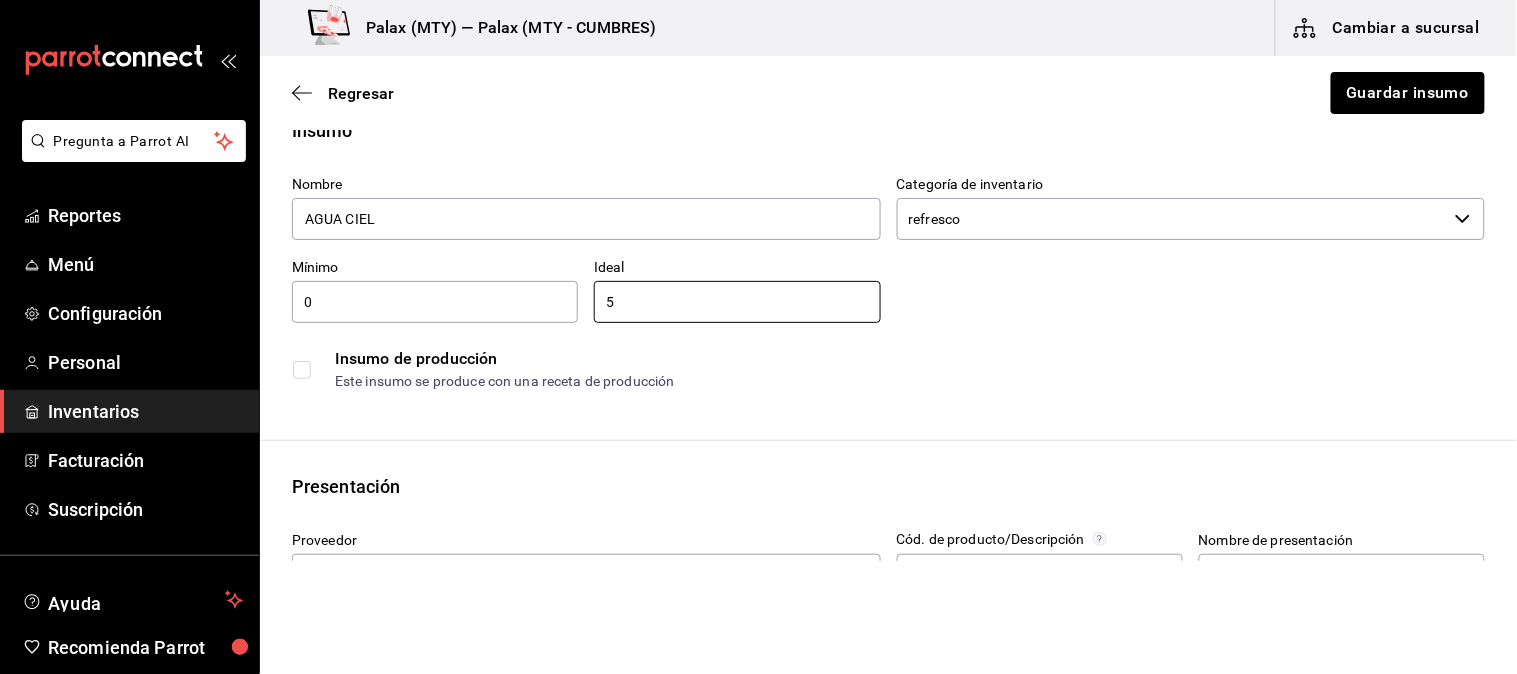 type on "5" 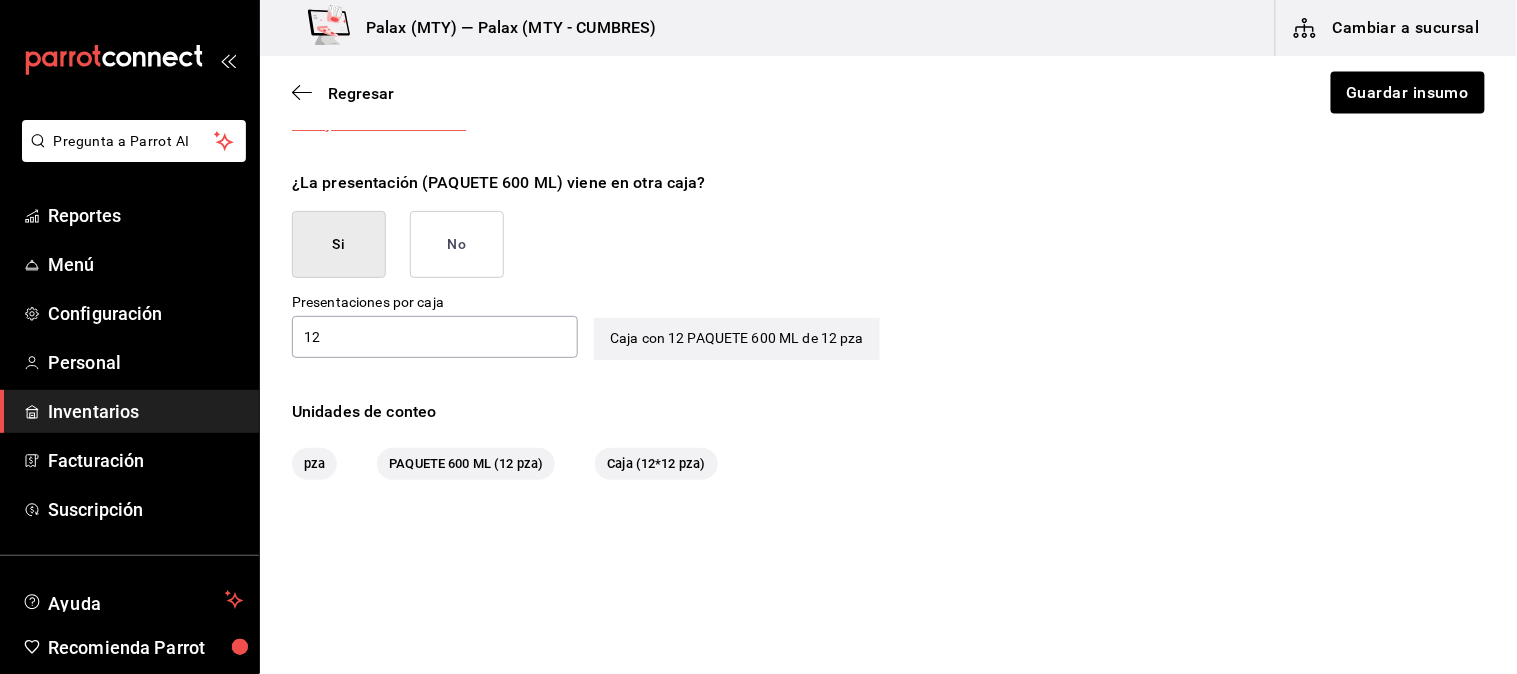 scroll, scrollTop: 933, scrollLeft: 0, axis: vertical 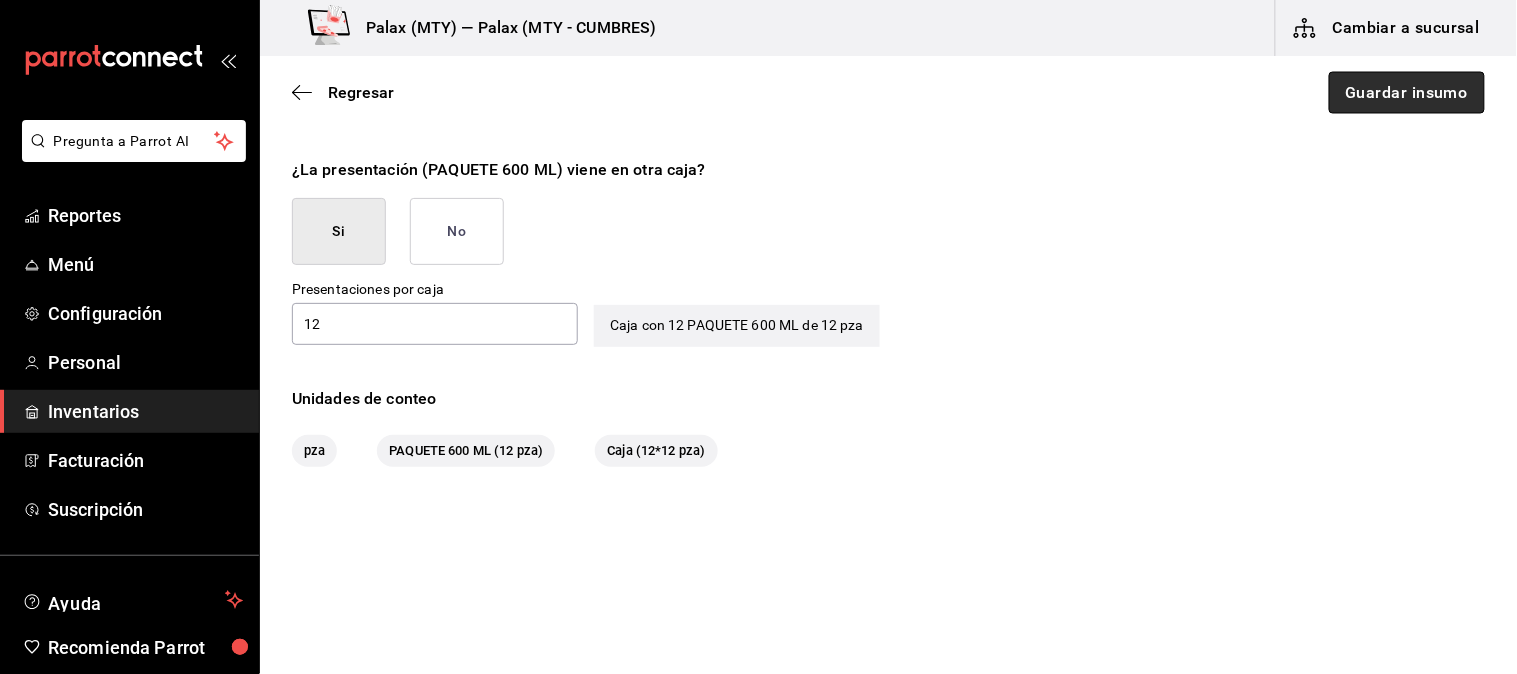 click on "Guardar insumo" at bounding box center [1407, 93] 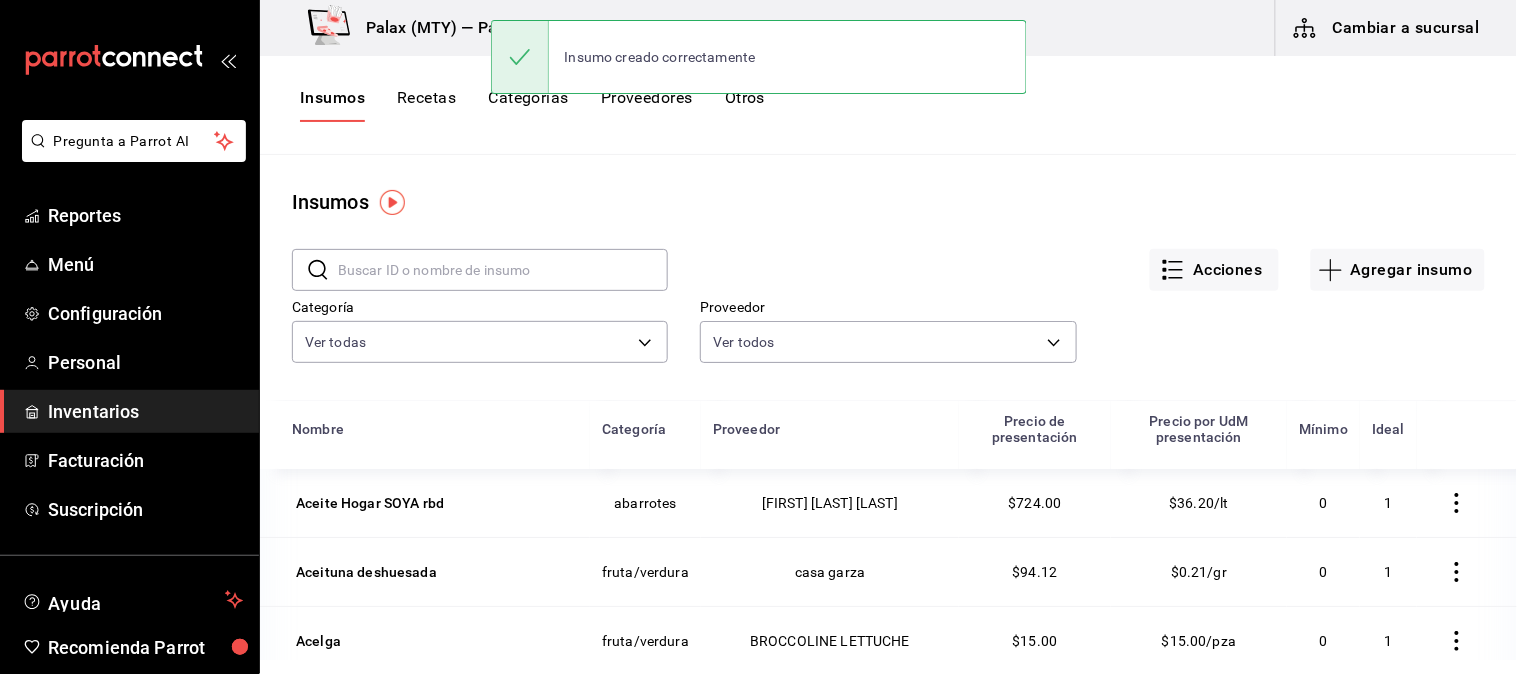 click at bounding box center [503, 270] 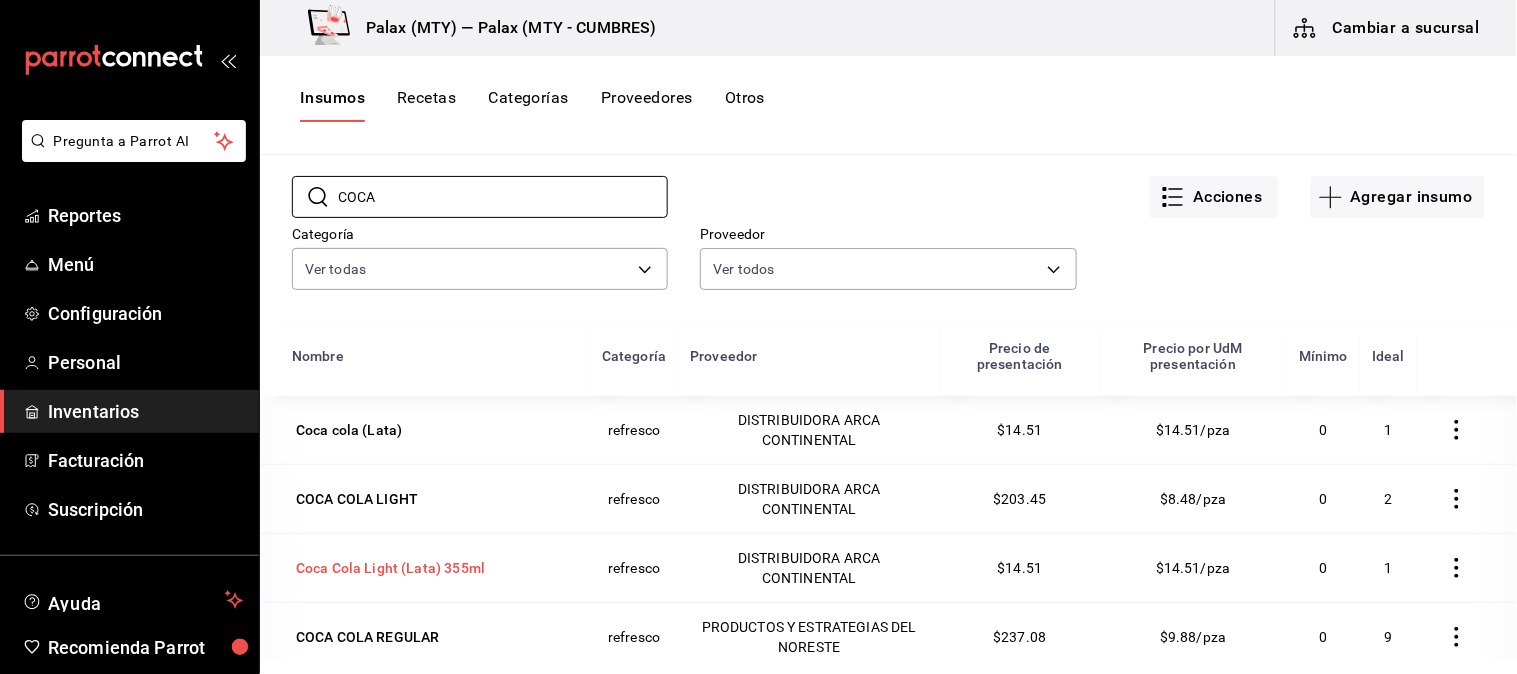 scroll, scrollTop: 222, scrollLeft: 0, axis: vertical 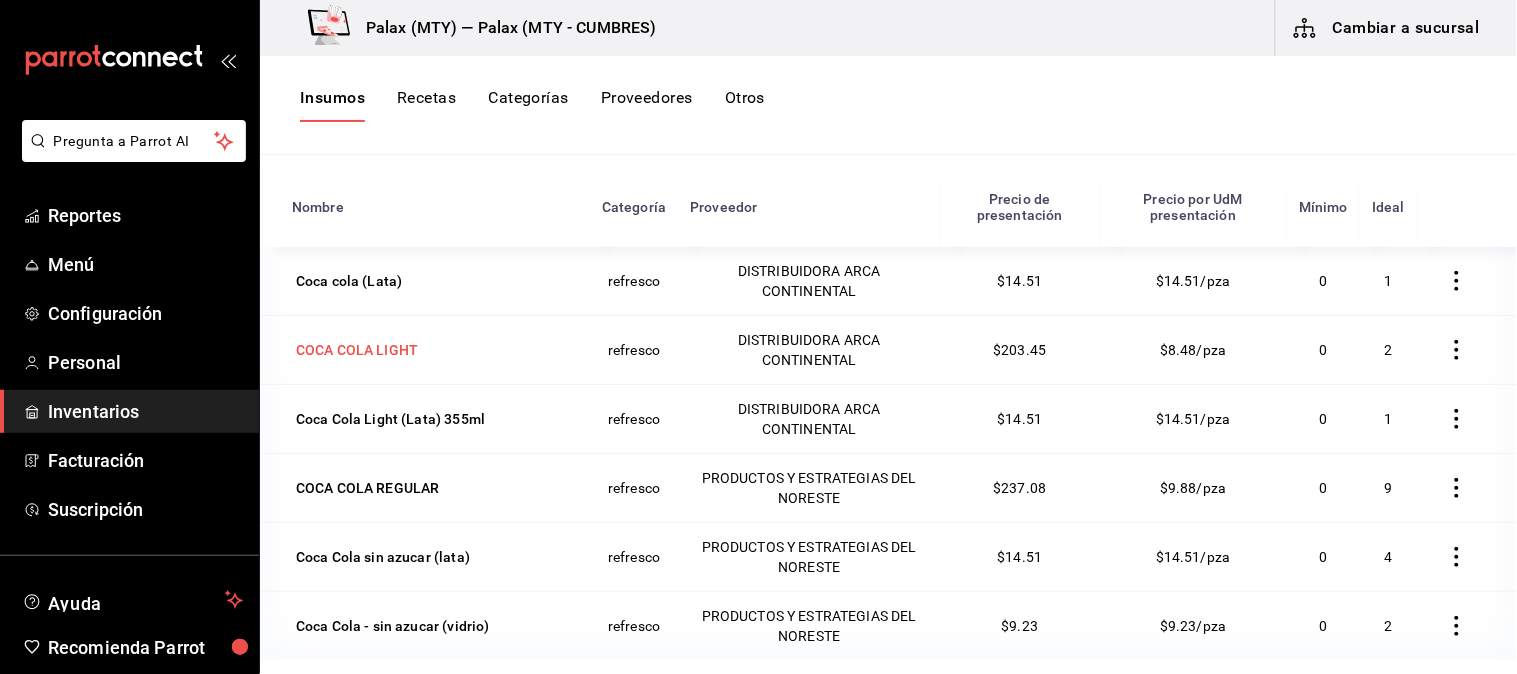 type on "COCA" 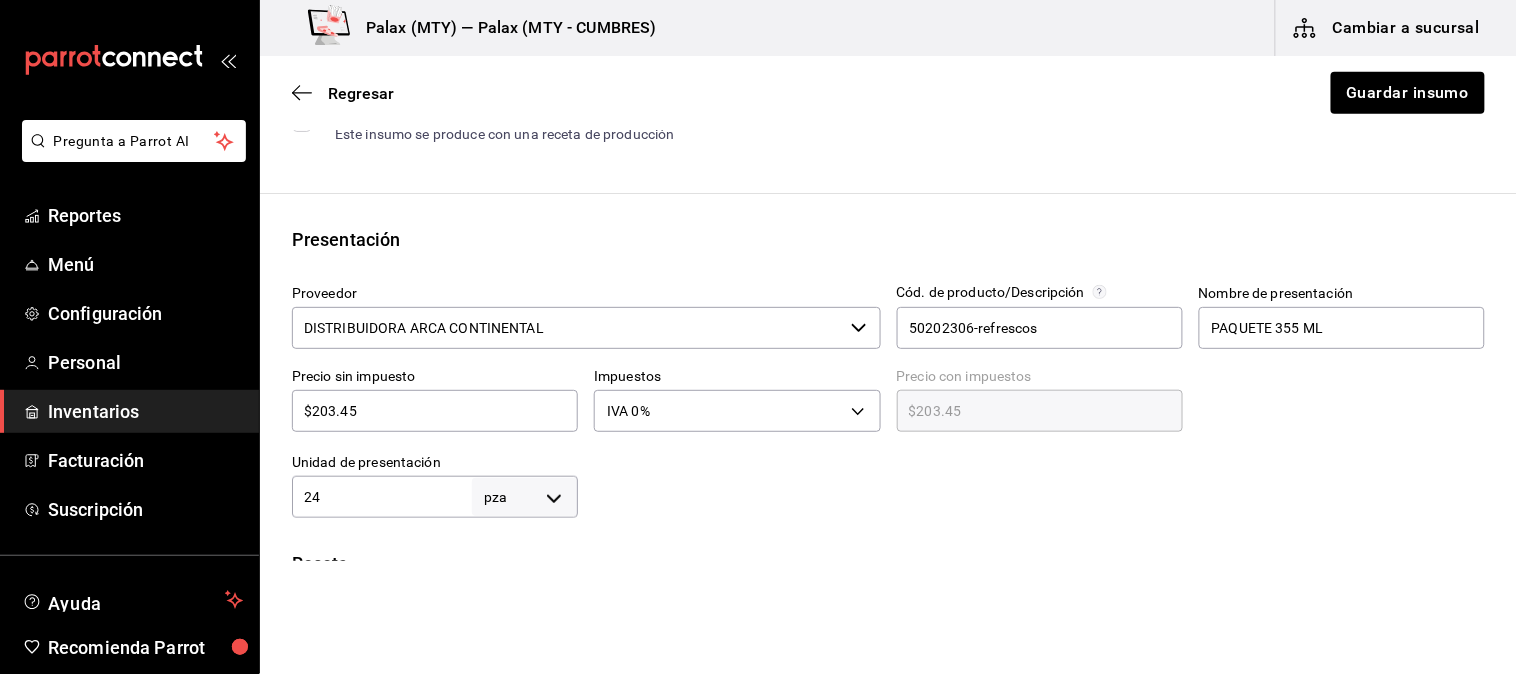 scroll, scrollTop: 333, scrollLeft: 0, axis: vertical 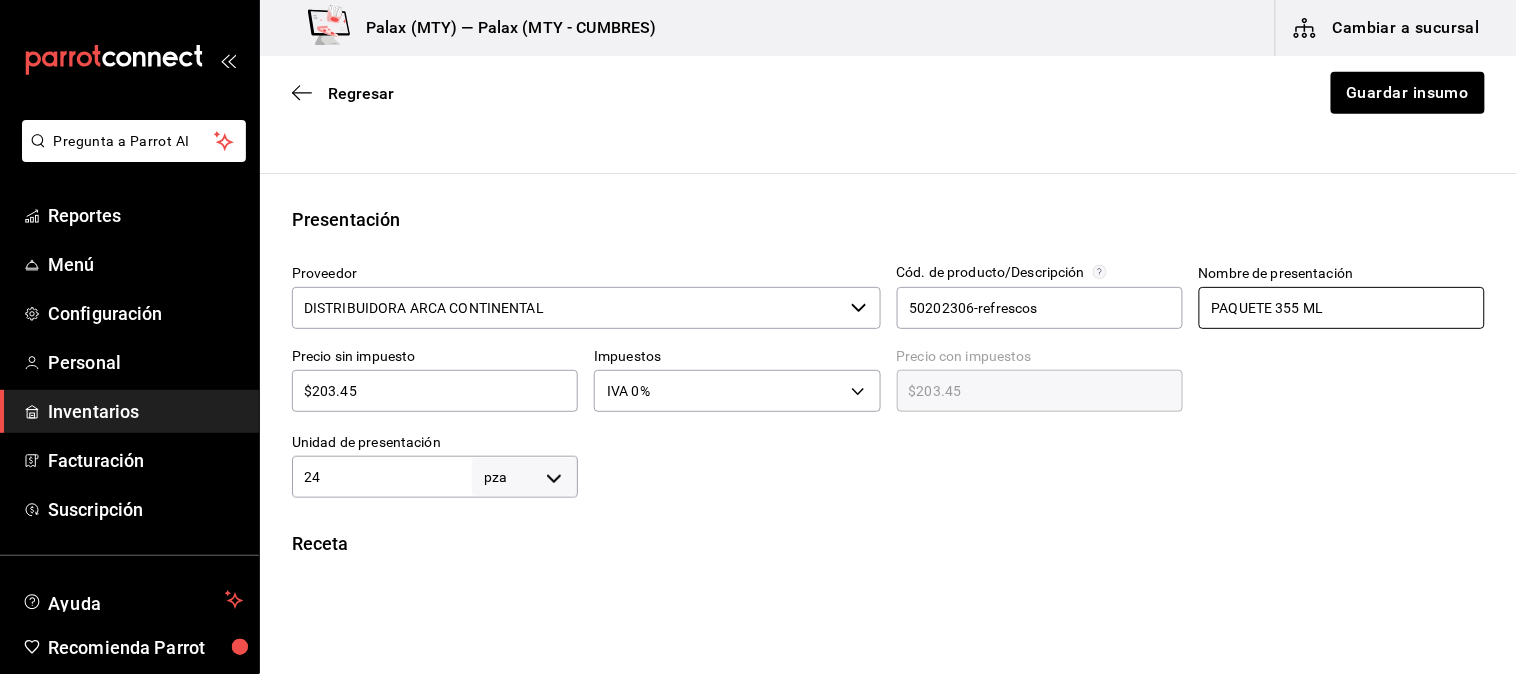 click on "PAQUETE 355 ML" at bounding box center (1342, 308) 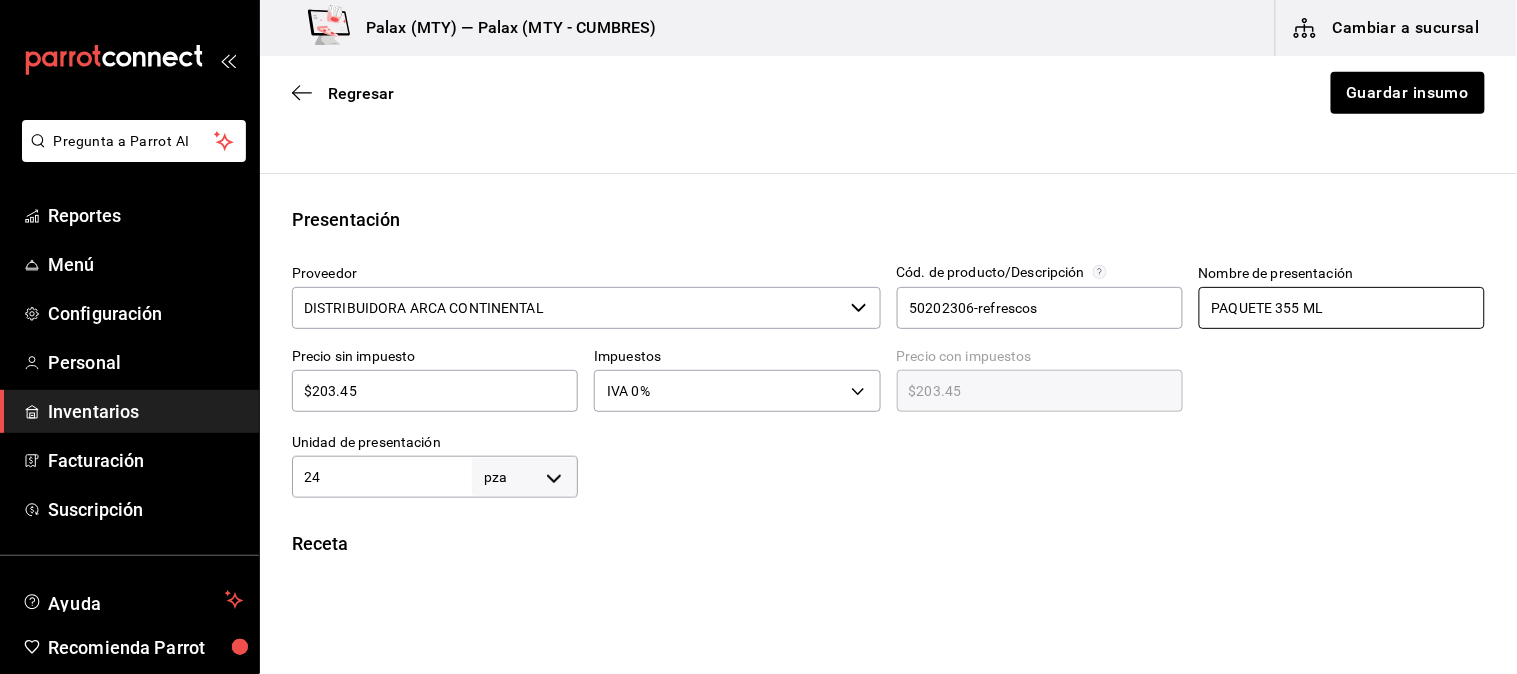 drag, startPoint x: 1258, startPoint y: 306, endPoint x: 1192, endPoint y: 306, distance: 66 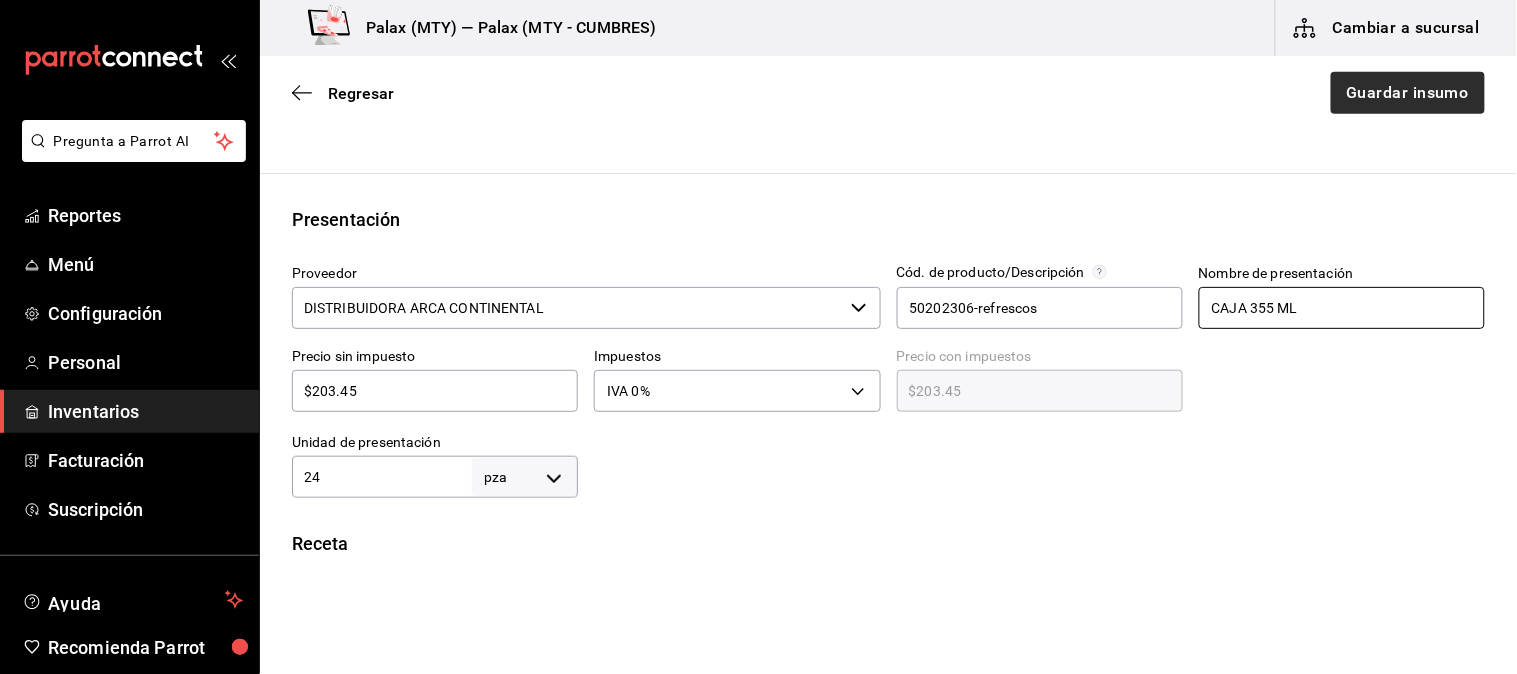 type on "CAJA 355 ML" 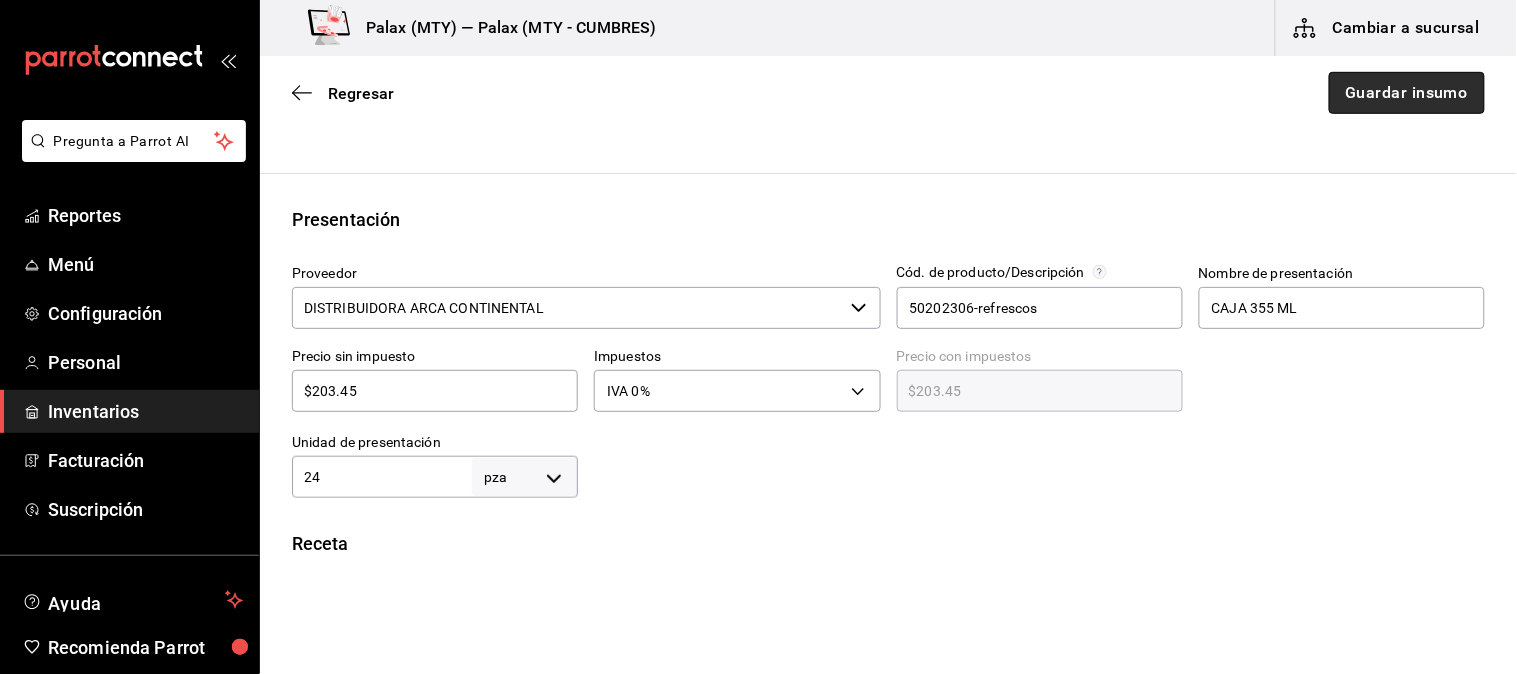 click on "Guardar insumo" at bounding box center [1407, 93] 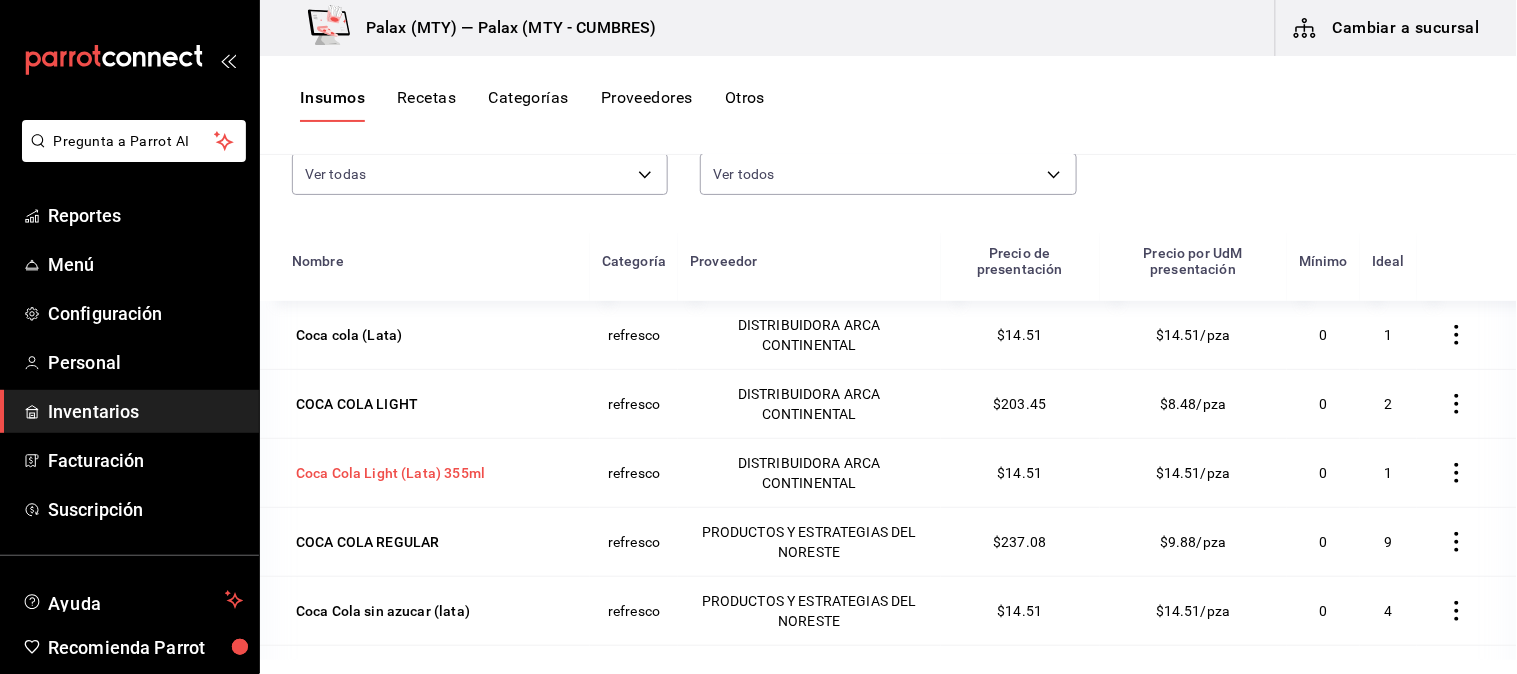 scroll, scrollTop: 222, scrollLeft: 0, axis: vertical 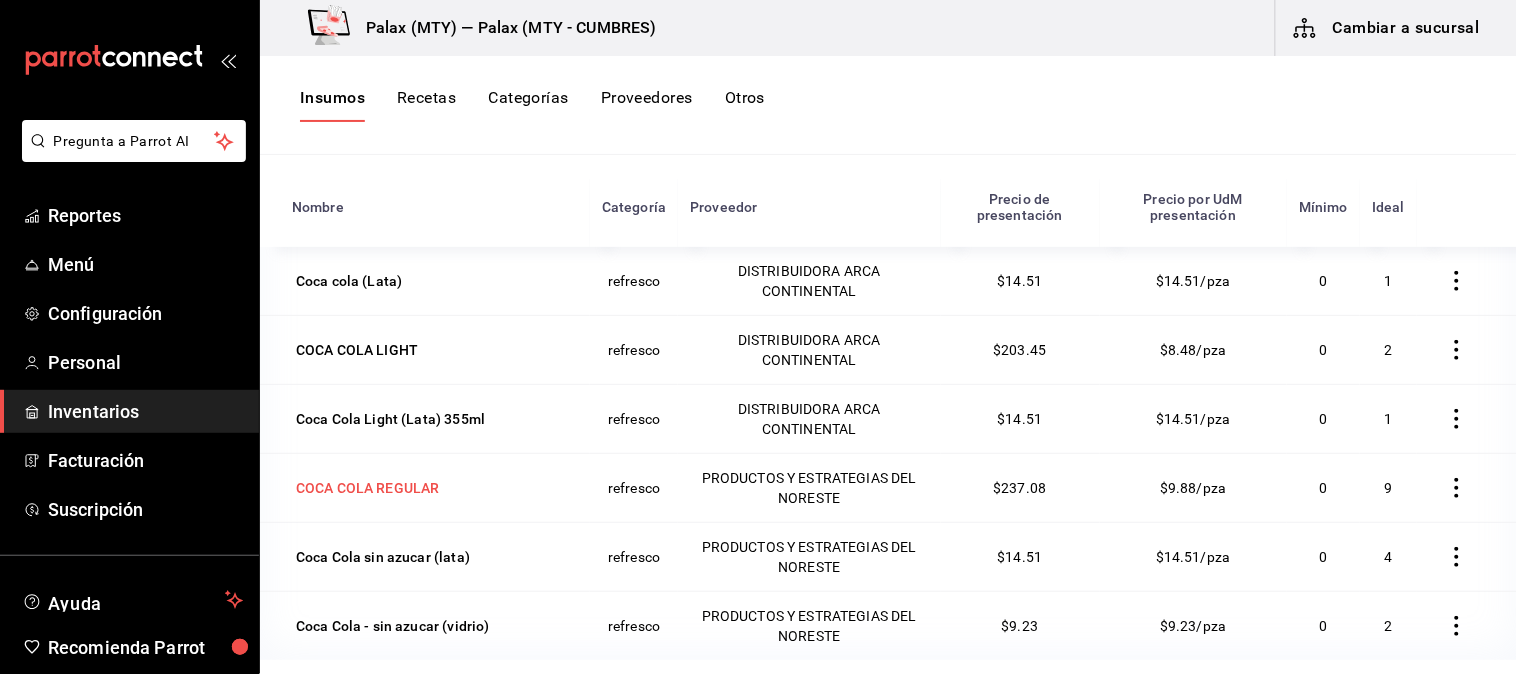 click on "COCA COLA REGULAR" at bounding box center [368, 488] 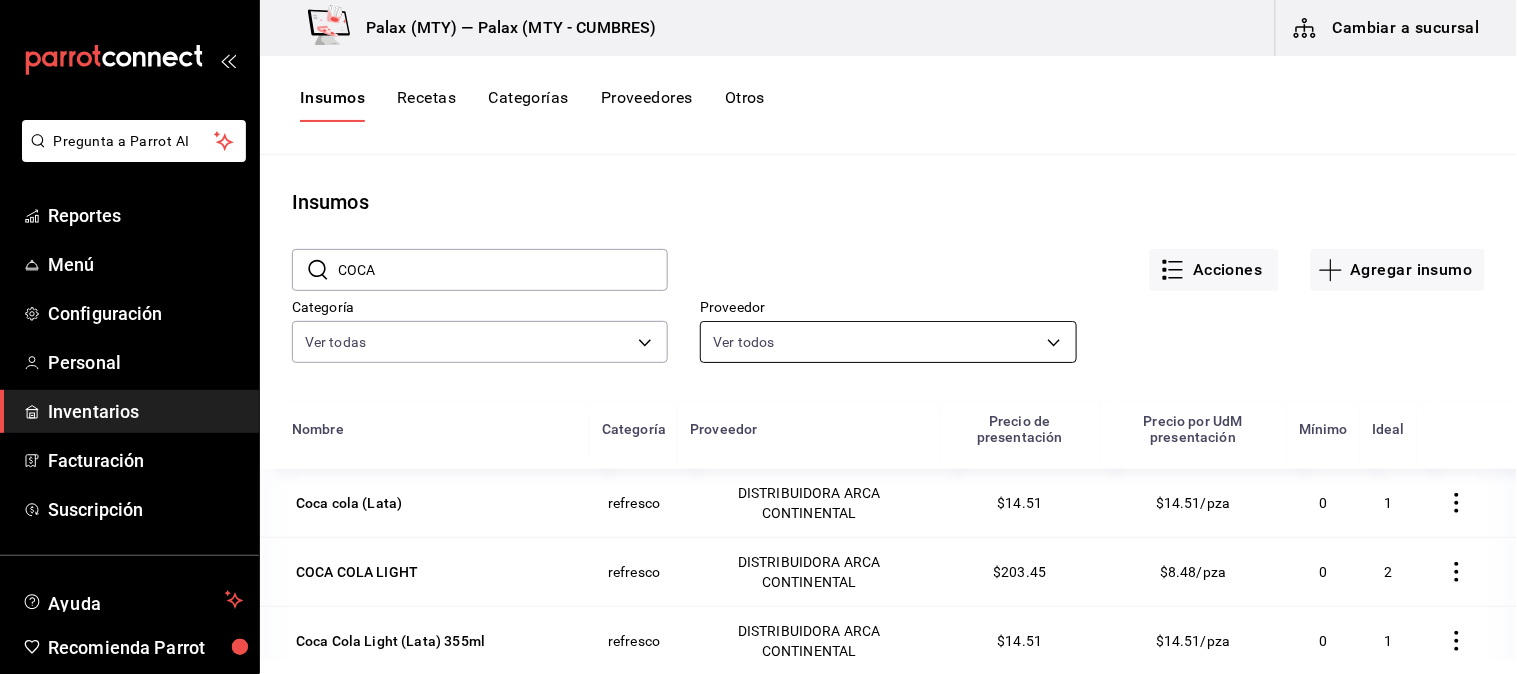 click on "Caja con 12 P de 1 pza" at bounding box center (758, 330) 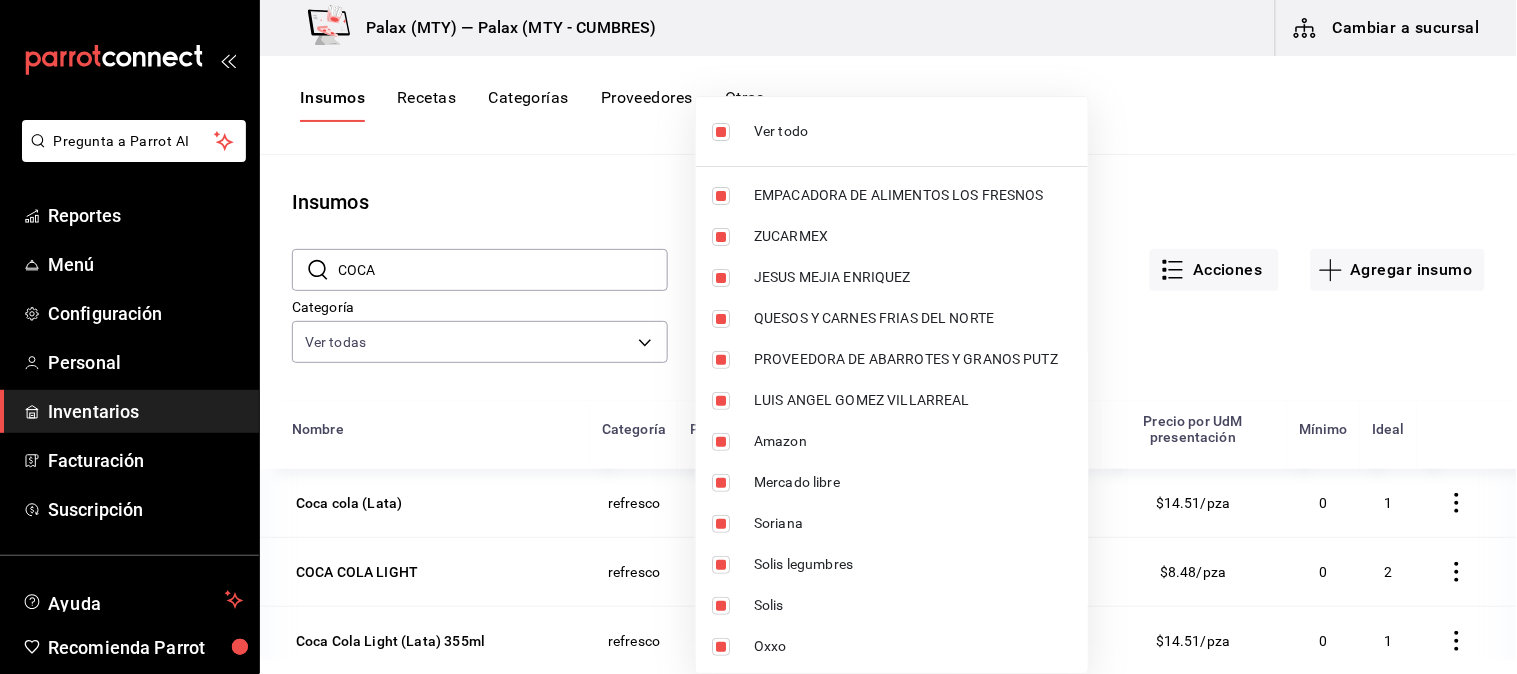 click on "Ver todo" at bounding box center [913, 131] 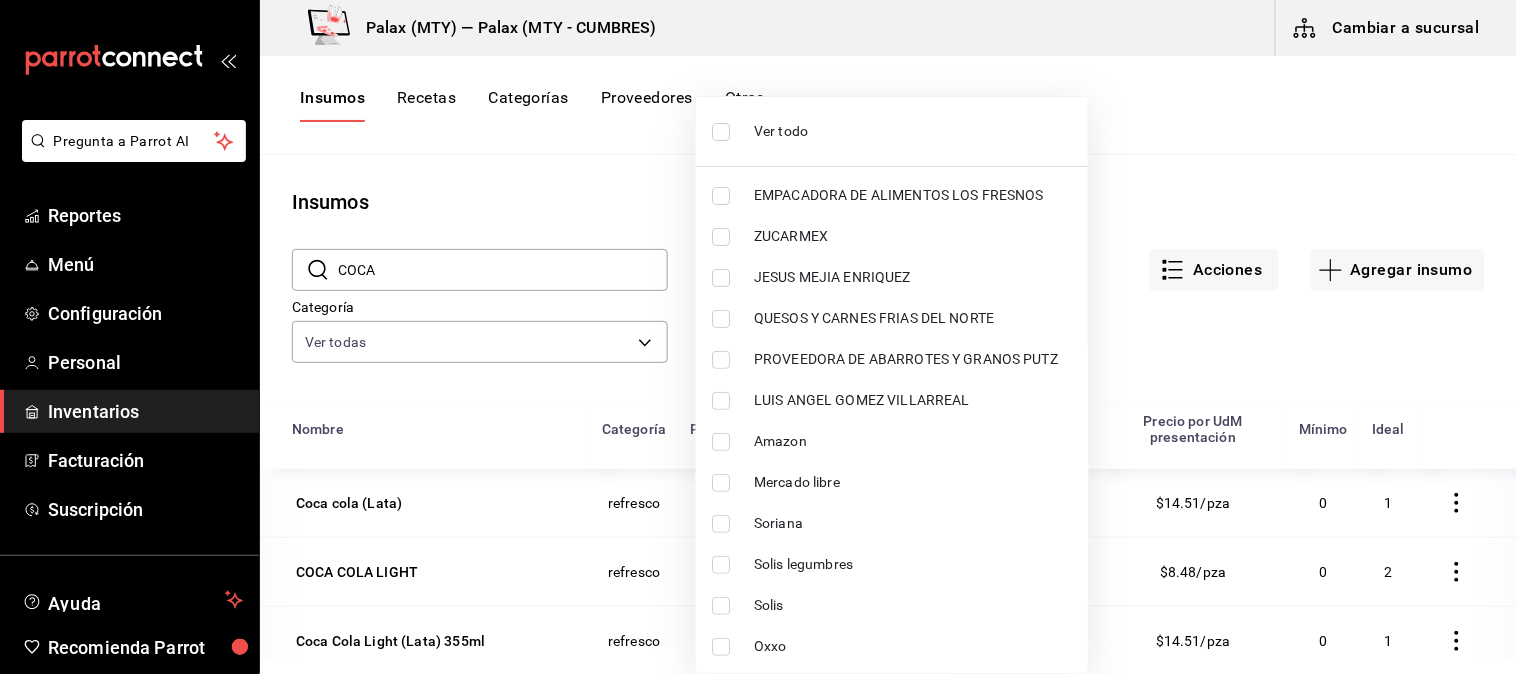type 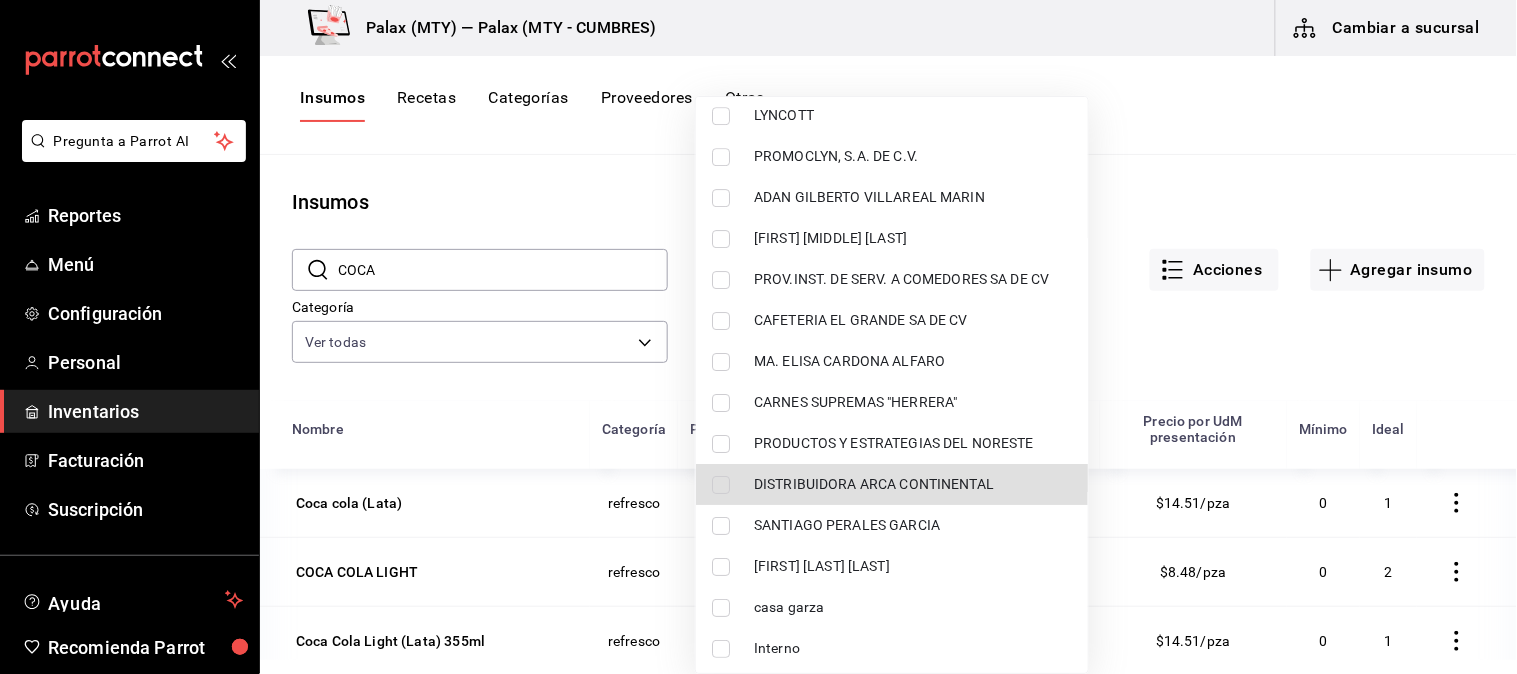 click on "DISTRIBUIDORA ARCA CONTINENTAL" at bounding box center (913, 484) 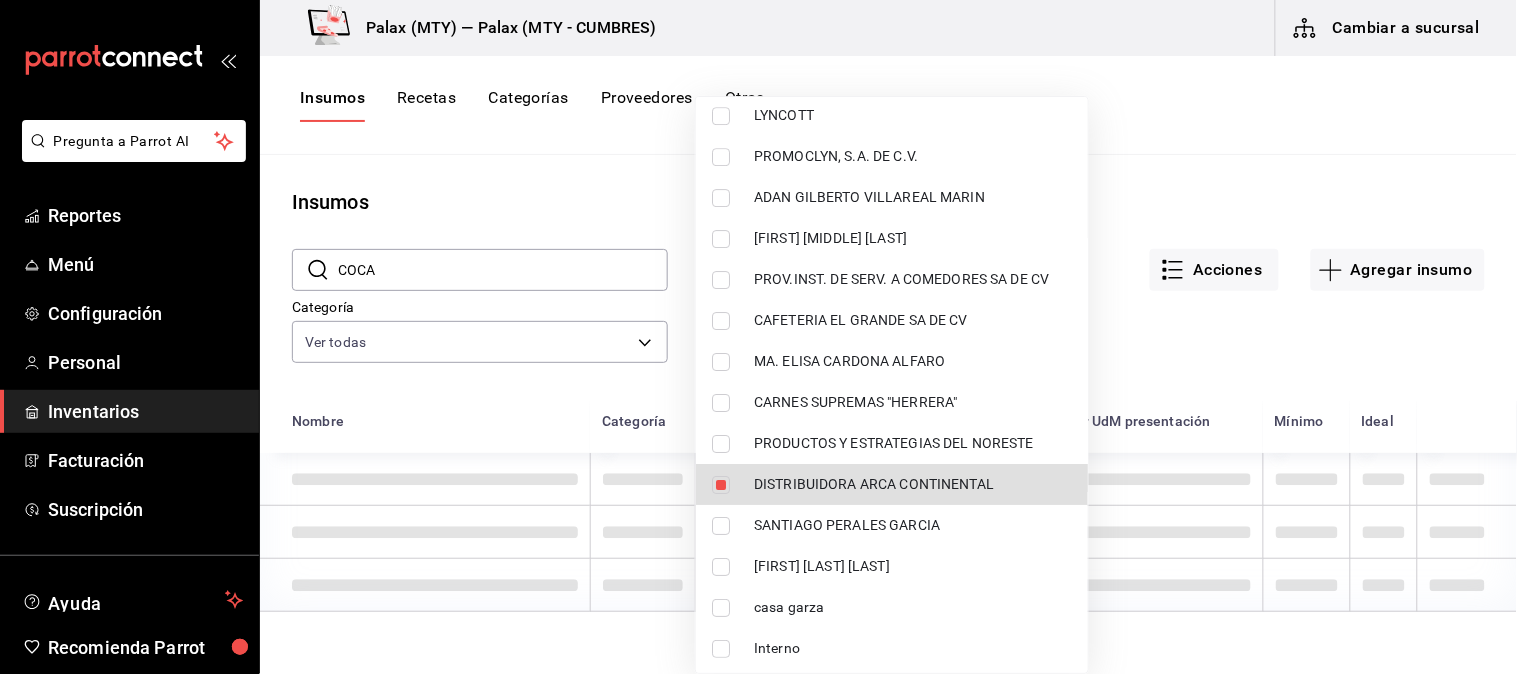 click at bounding box center [758, 337] 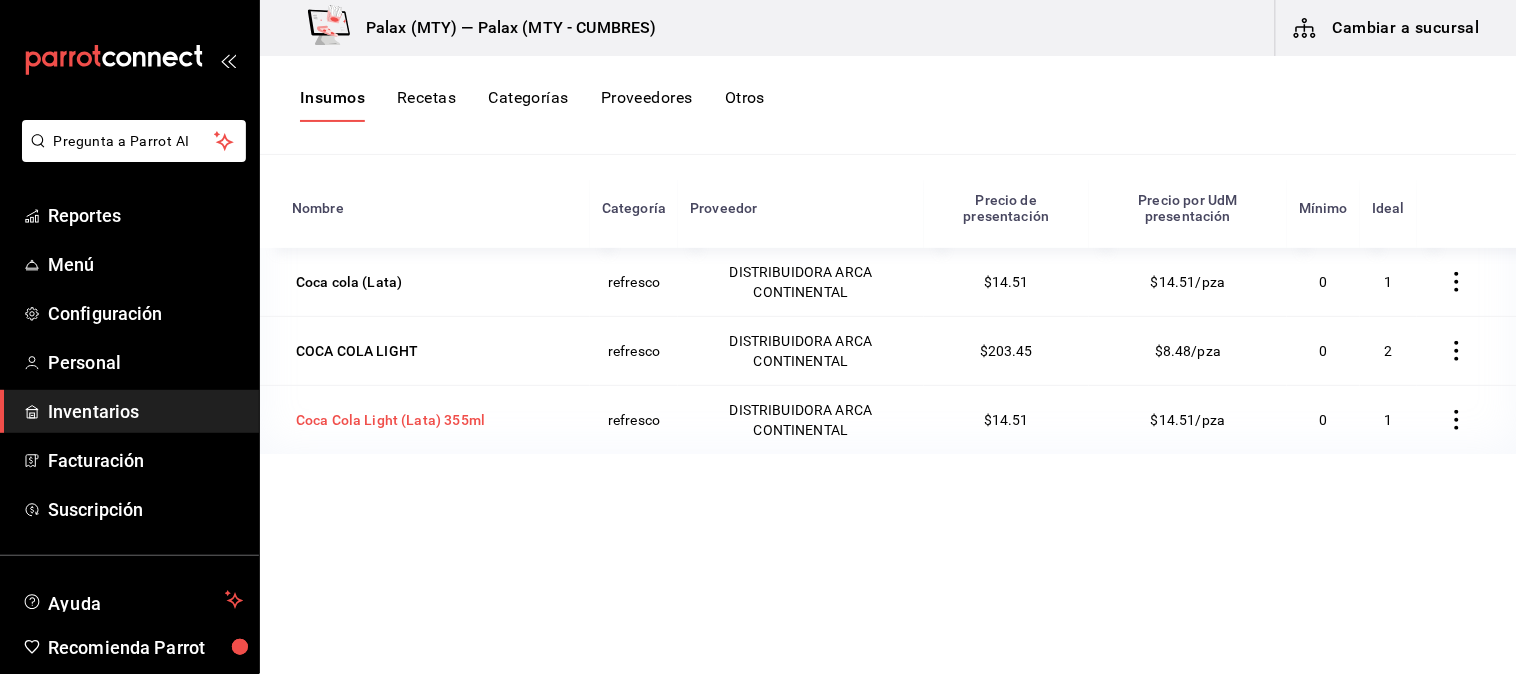 scroll, scrollTop: 222, scrollLeft: 0, axis: vertical 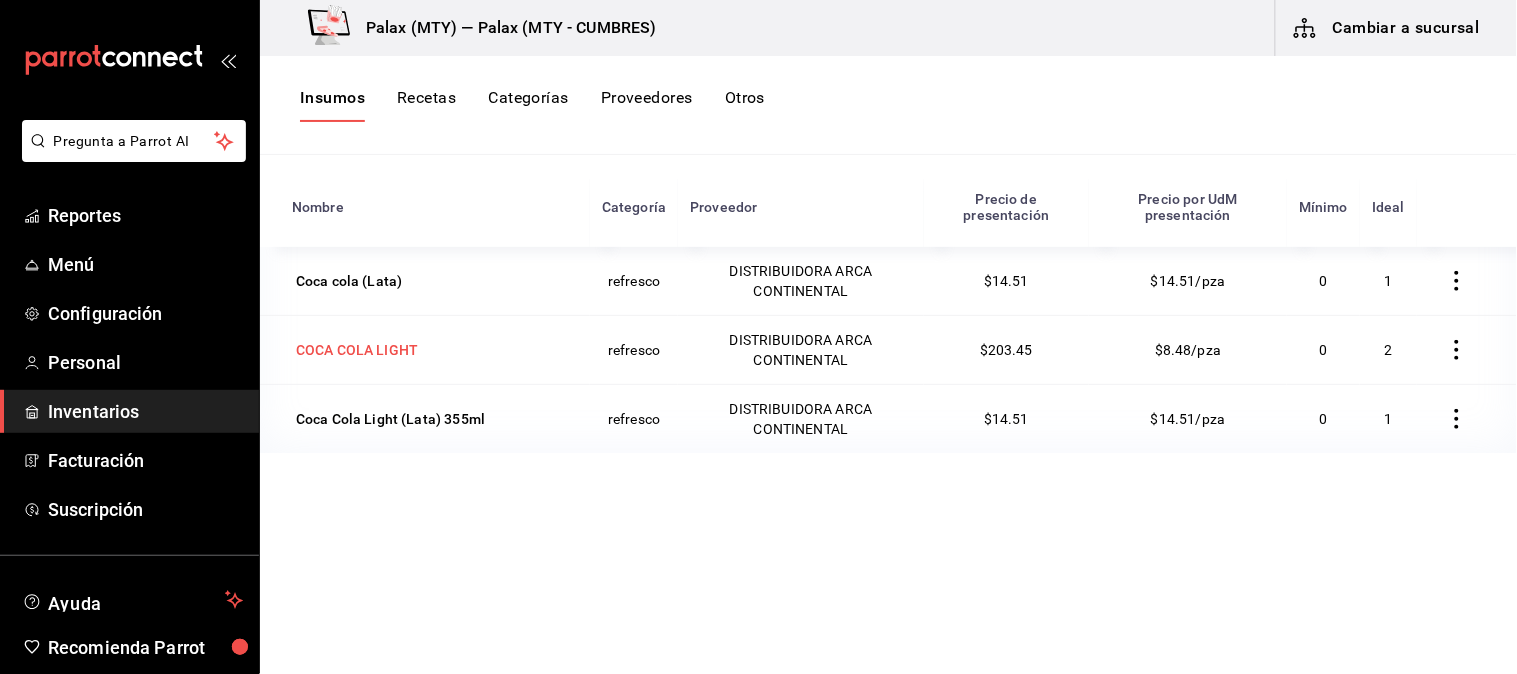 click on "COCA COLA LIGHT" at bounding box center [357, 350] 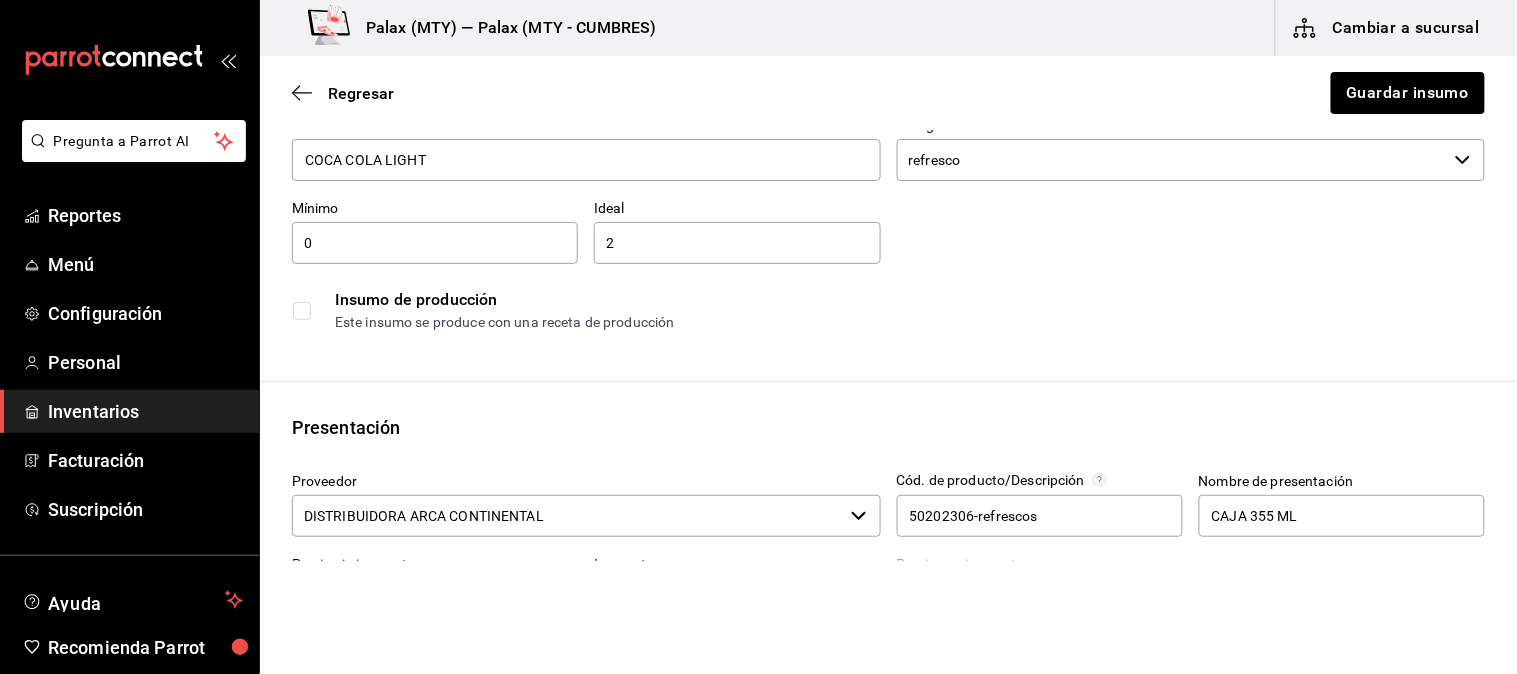 scroll, scrollTop: 111, scrollLeft: 0, axis: vertical 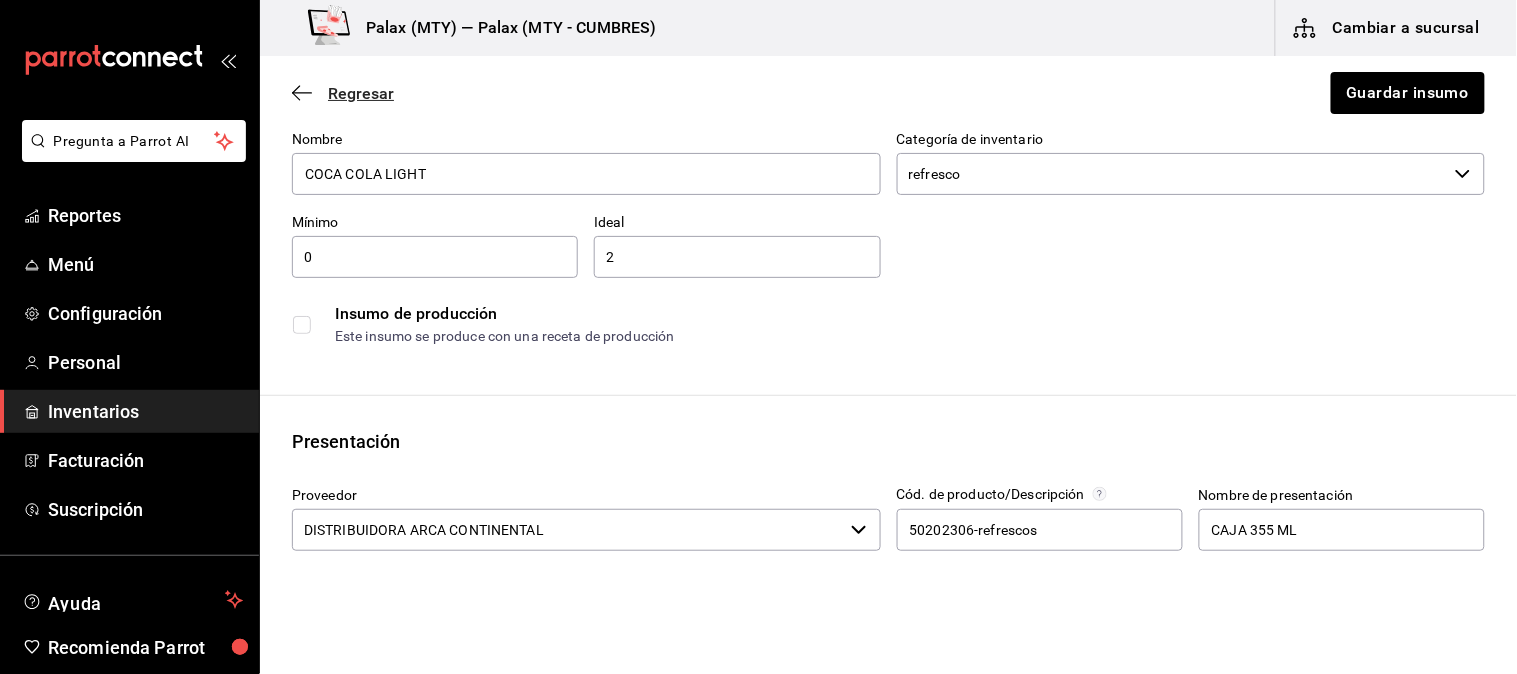 click 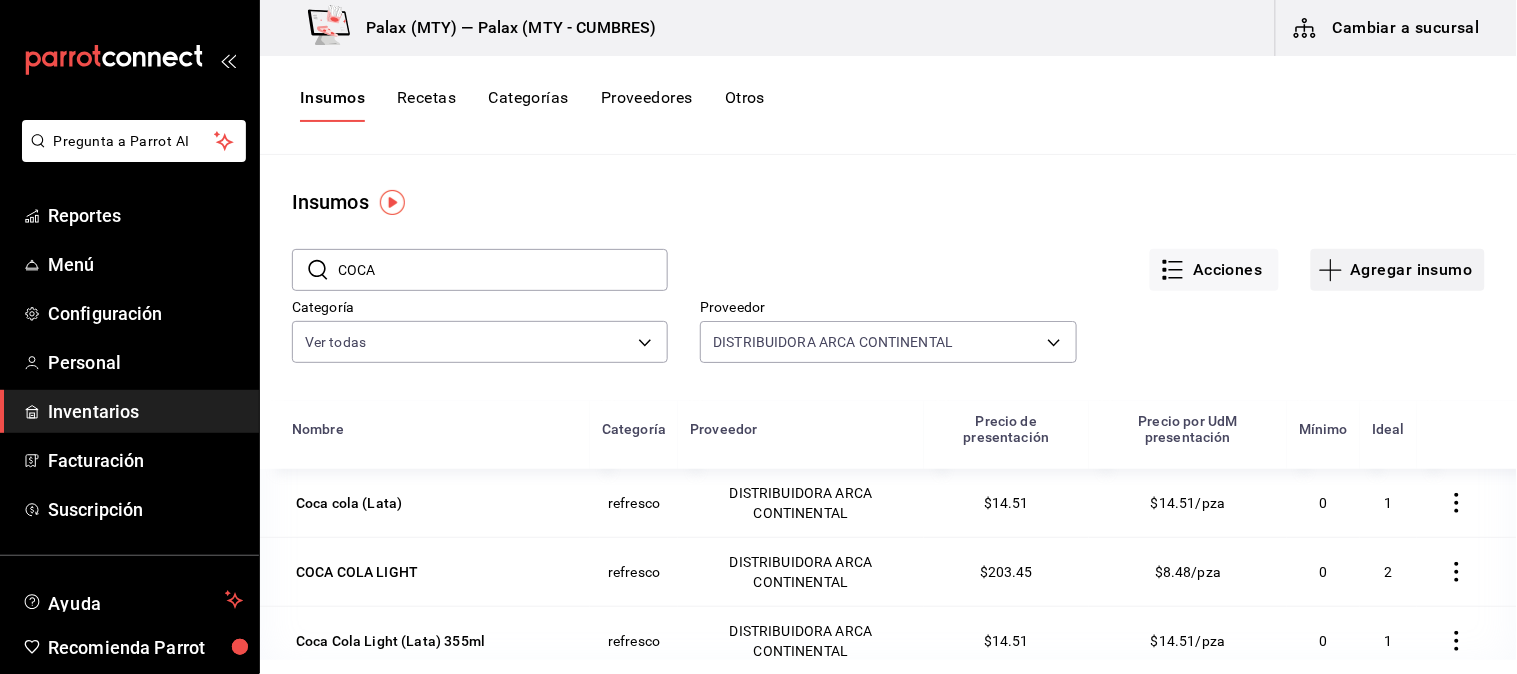 click on "Agregar insumo" at bounding box center (1398, 270) 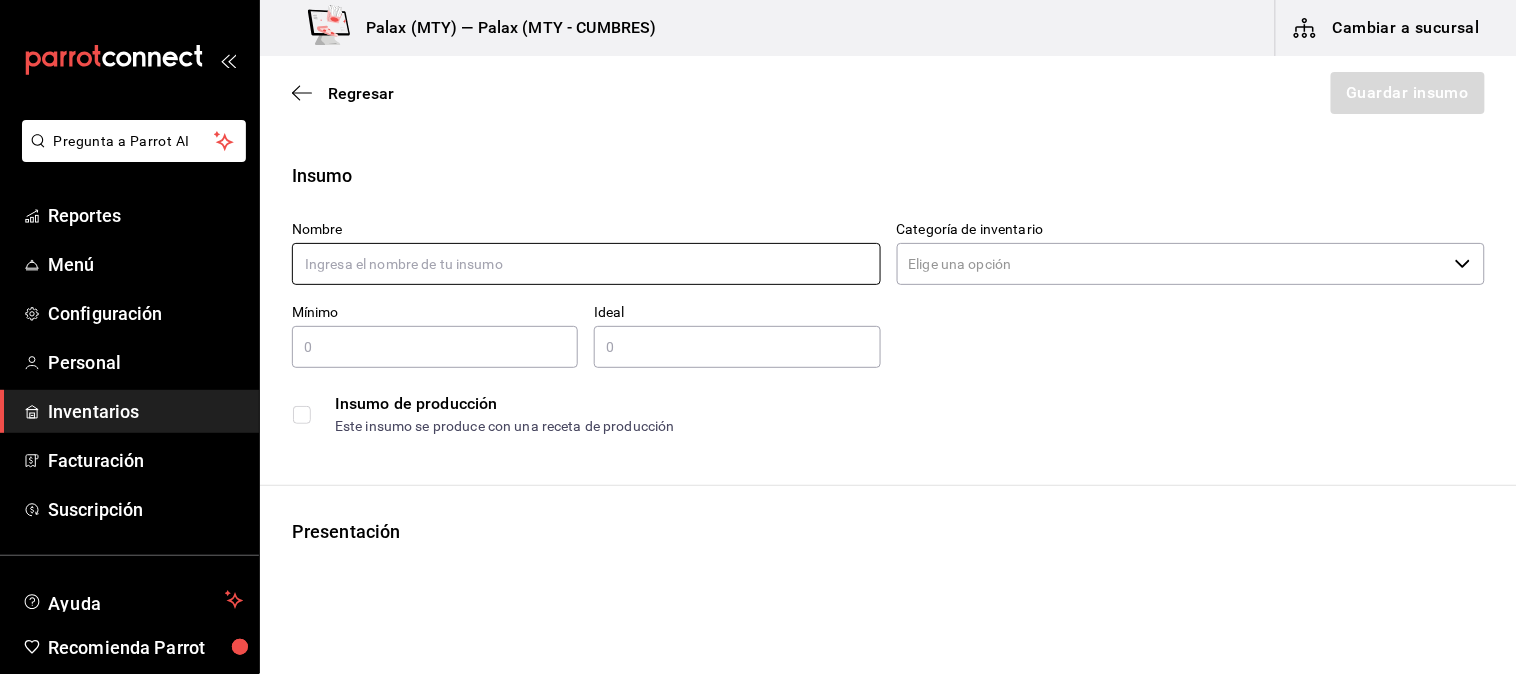 click at bounding box center [586, 264] 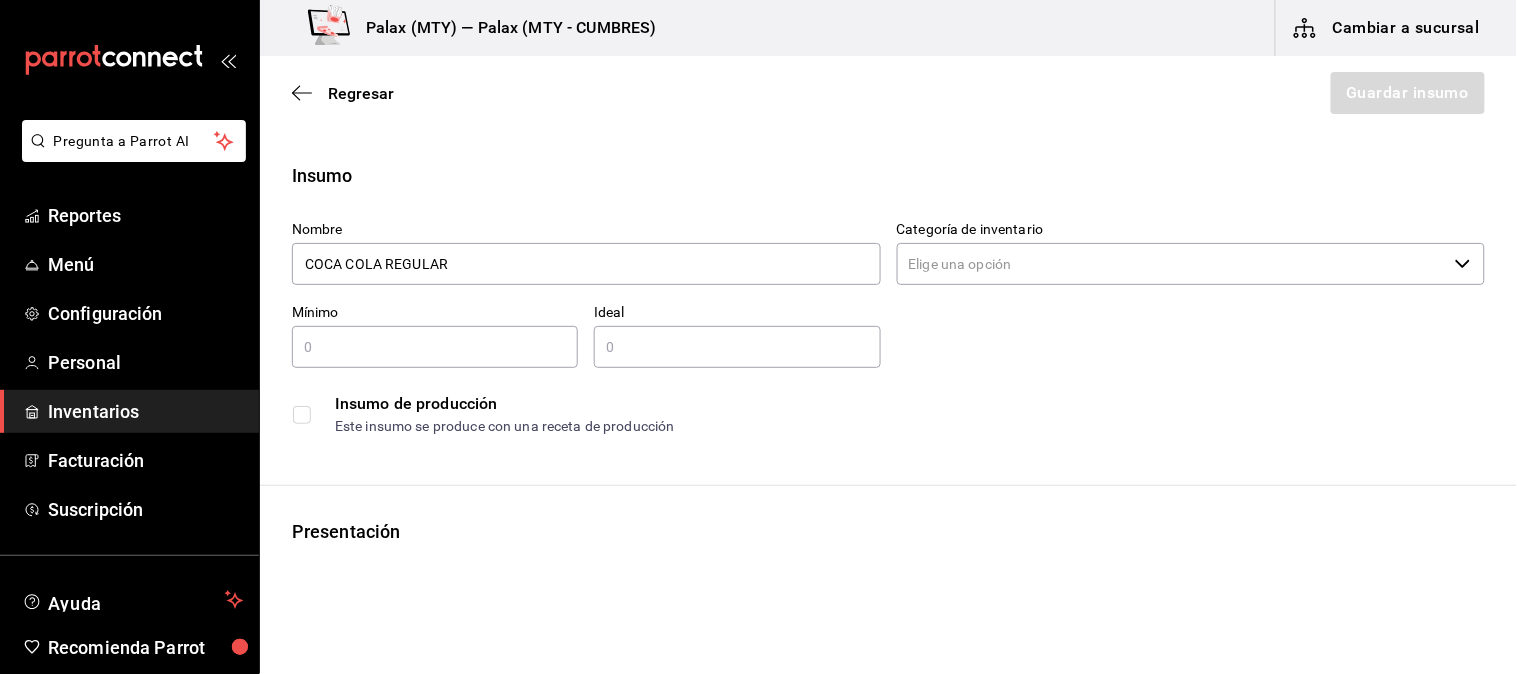 type on "COCA COLA REGULAR" 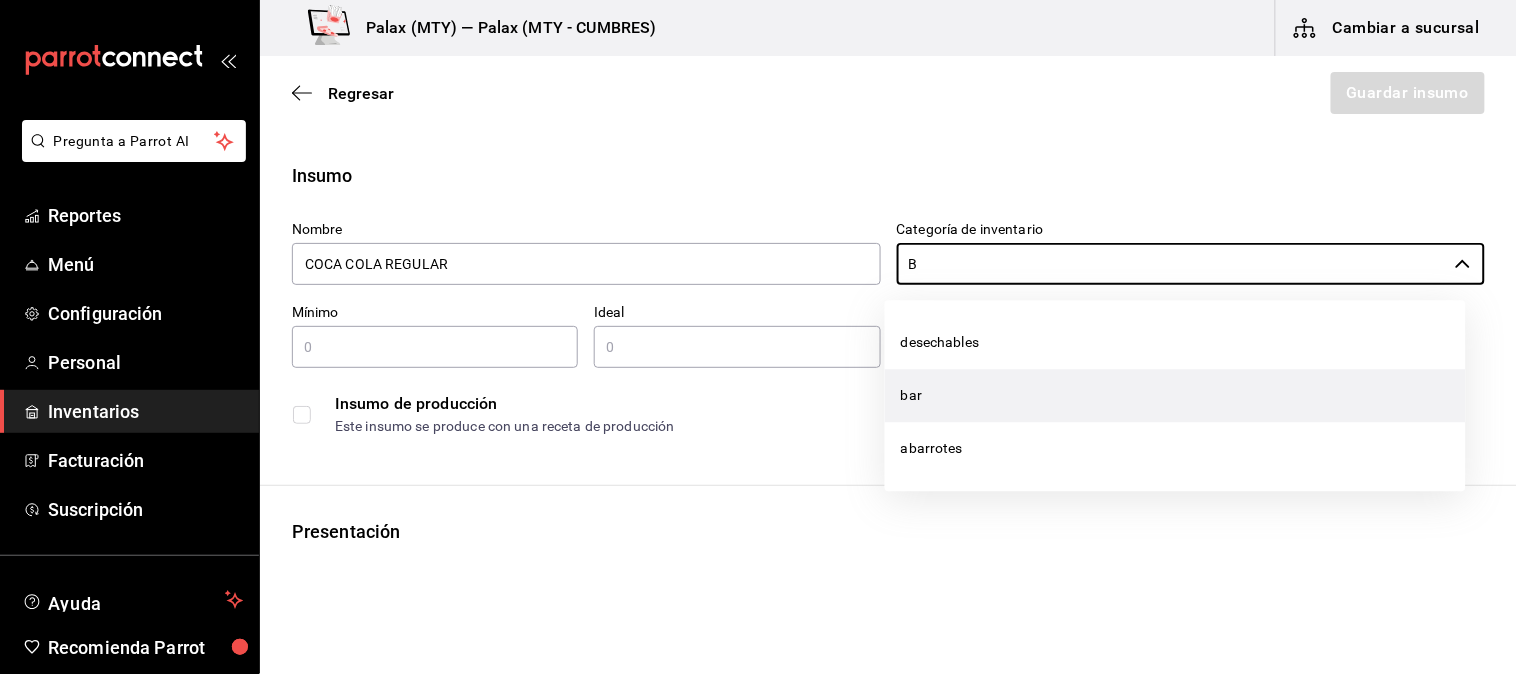 click on "bar" at bounding box center [1175, 395] 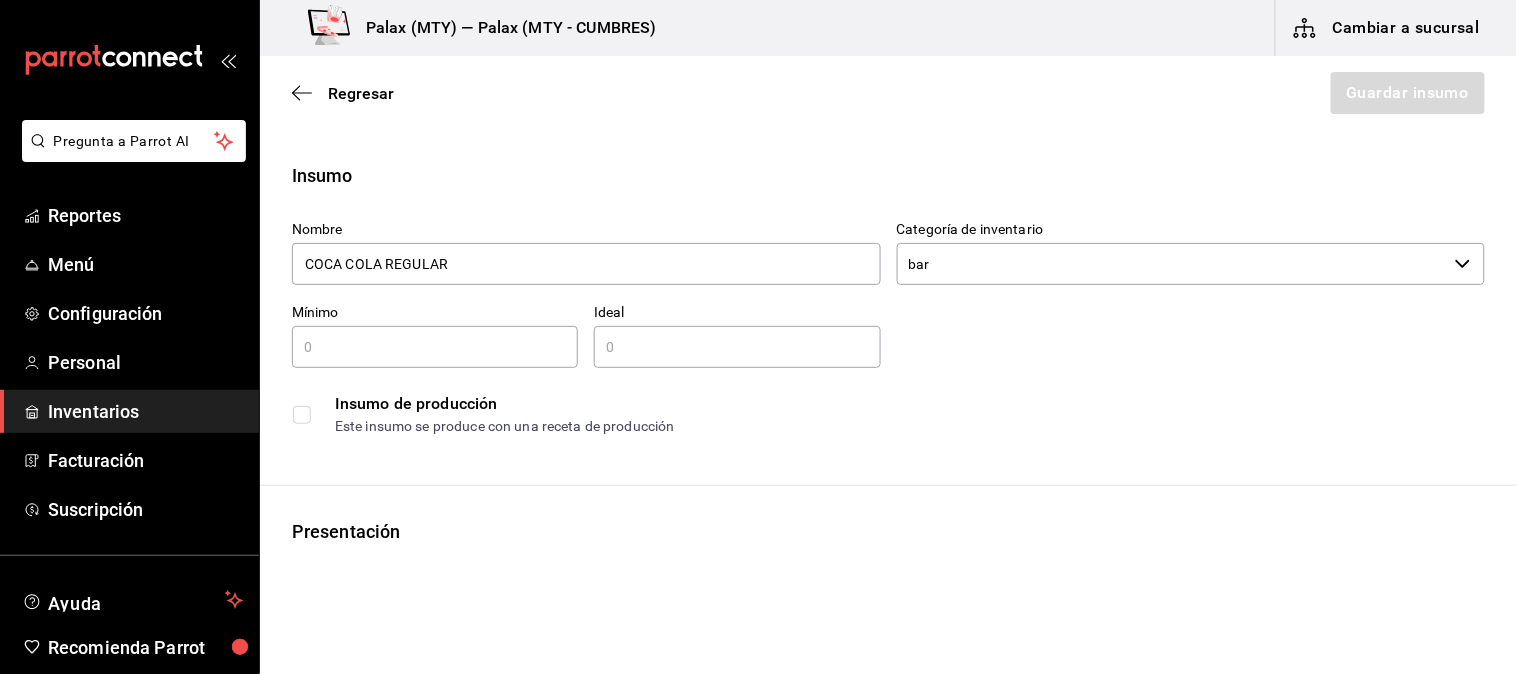 click on "bar" at bounding box center (1172, 264) 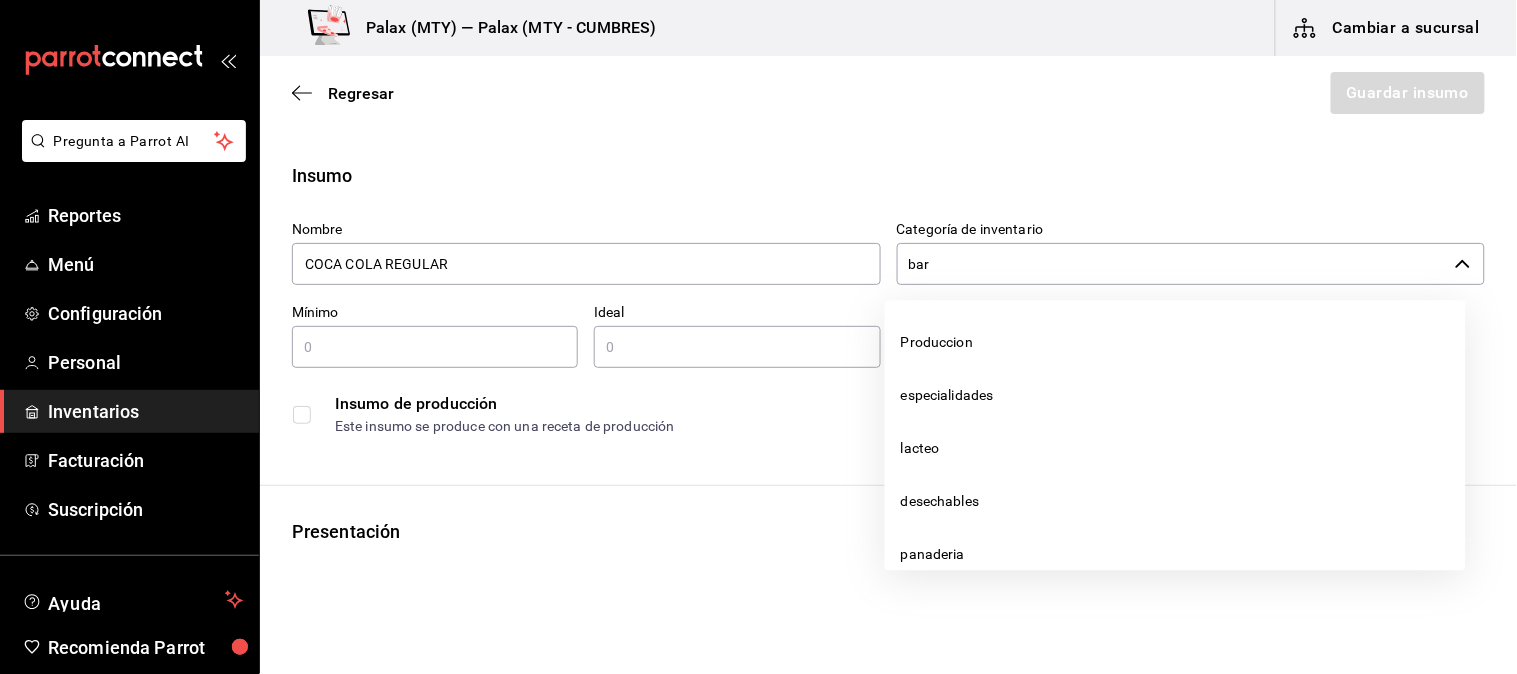 click on "bar" at bounding box center [1172, 264] 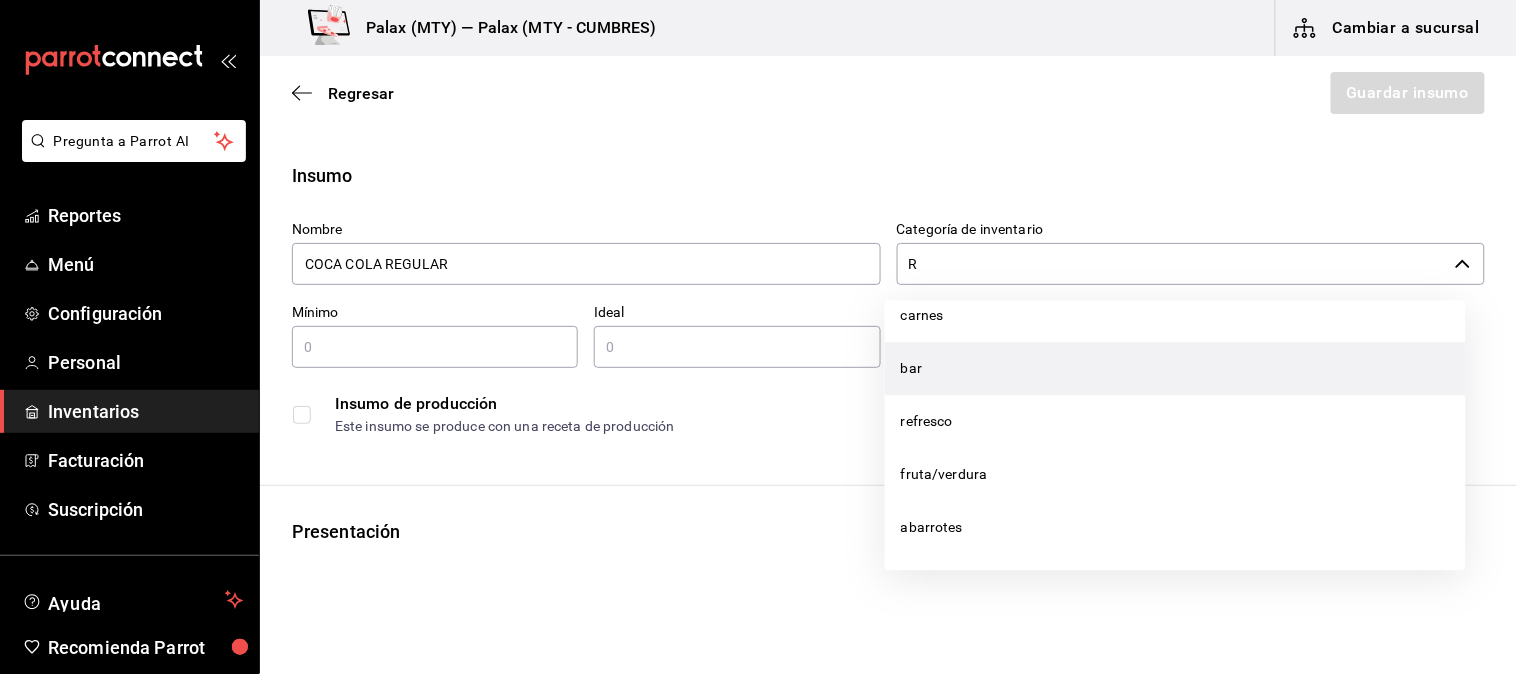 scroll, scrollTop: 0, scrollLeft: 0, axis: both 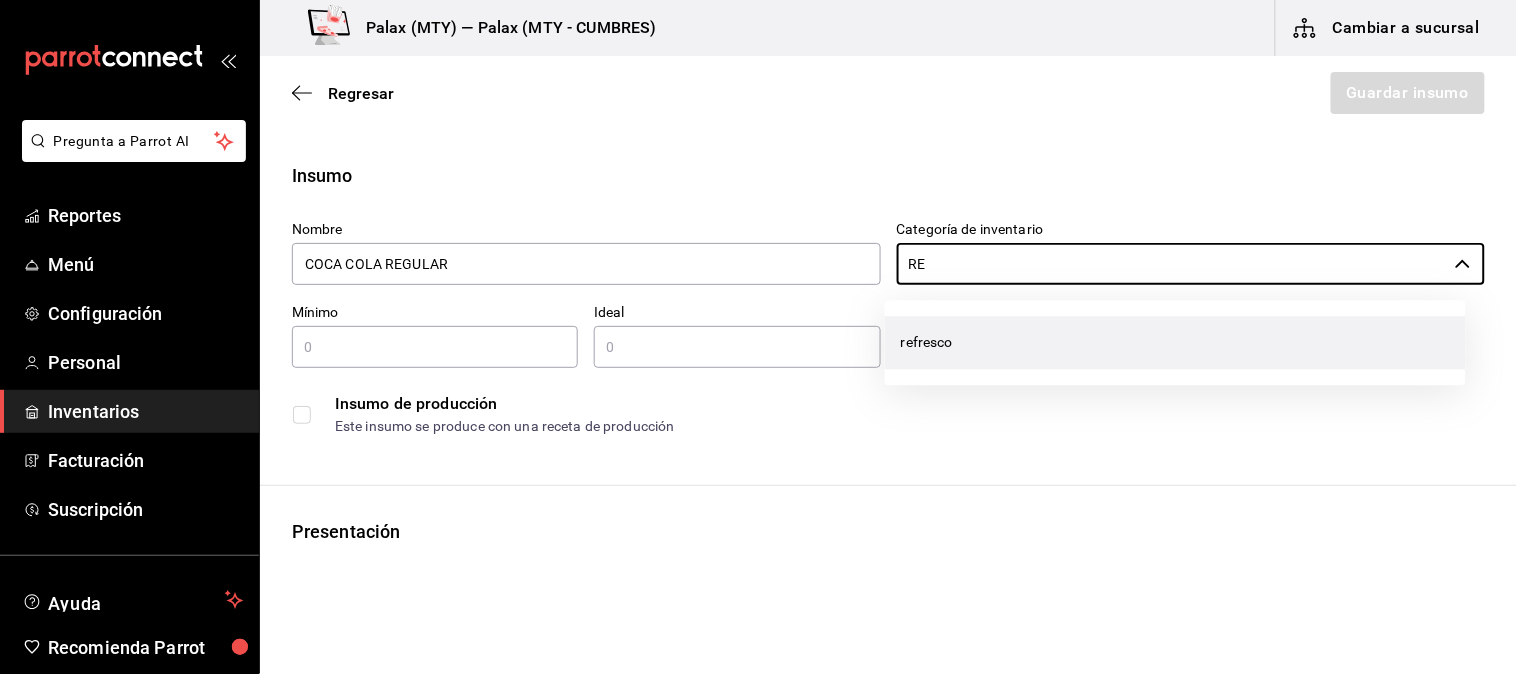 click on "refresco" at bounding box center (1175, 342) 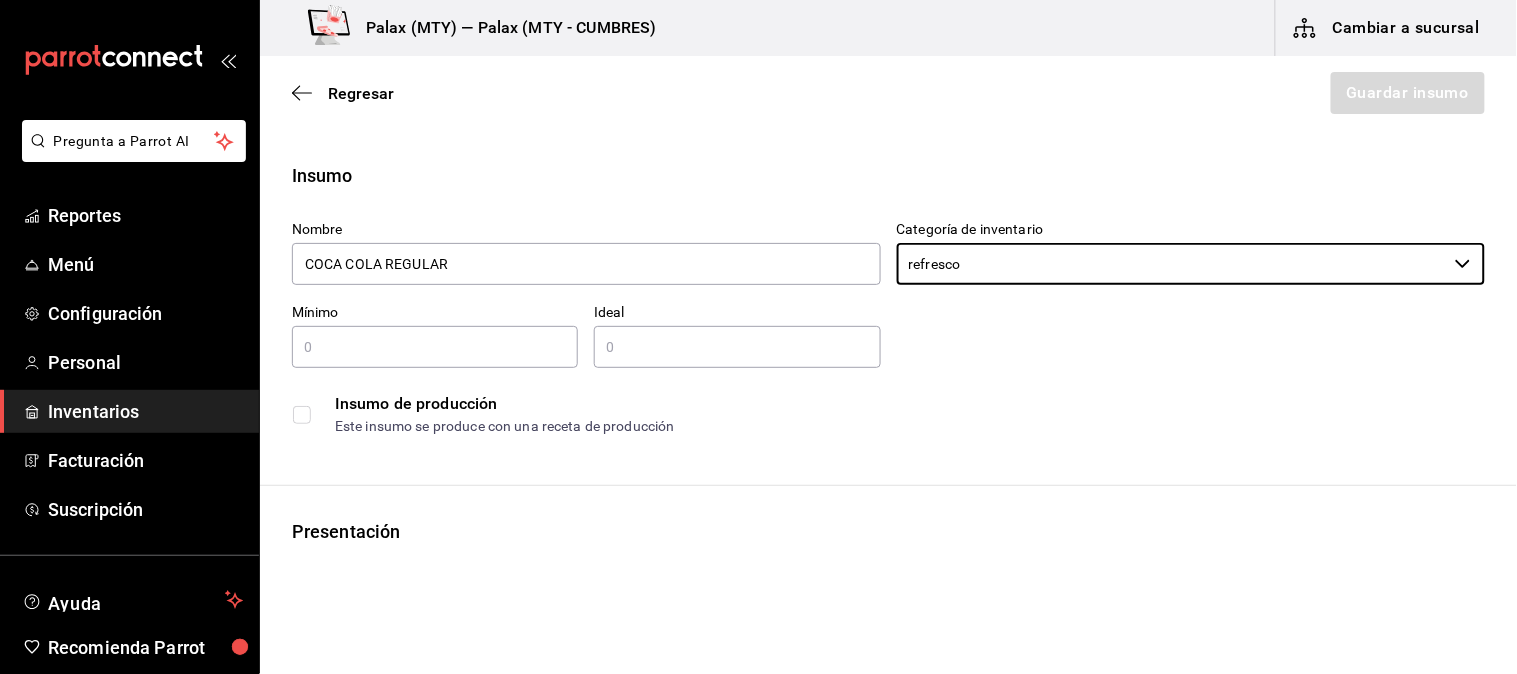 type 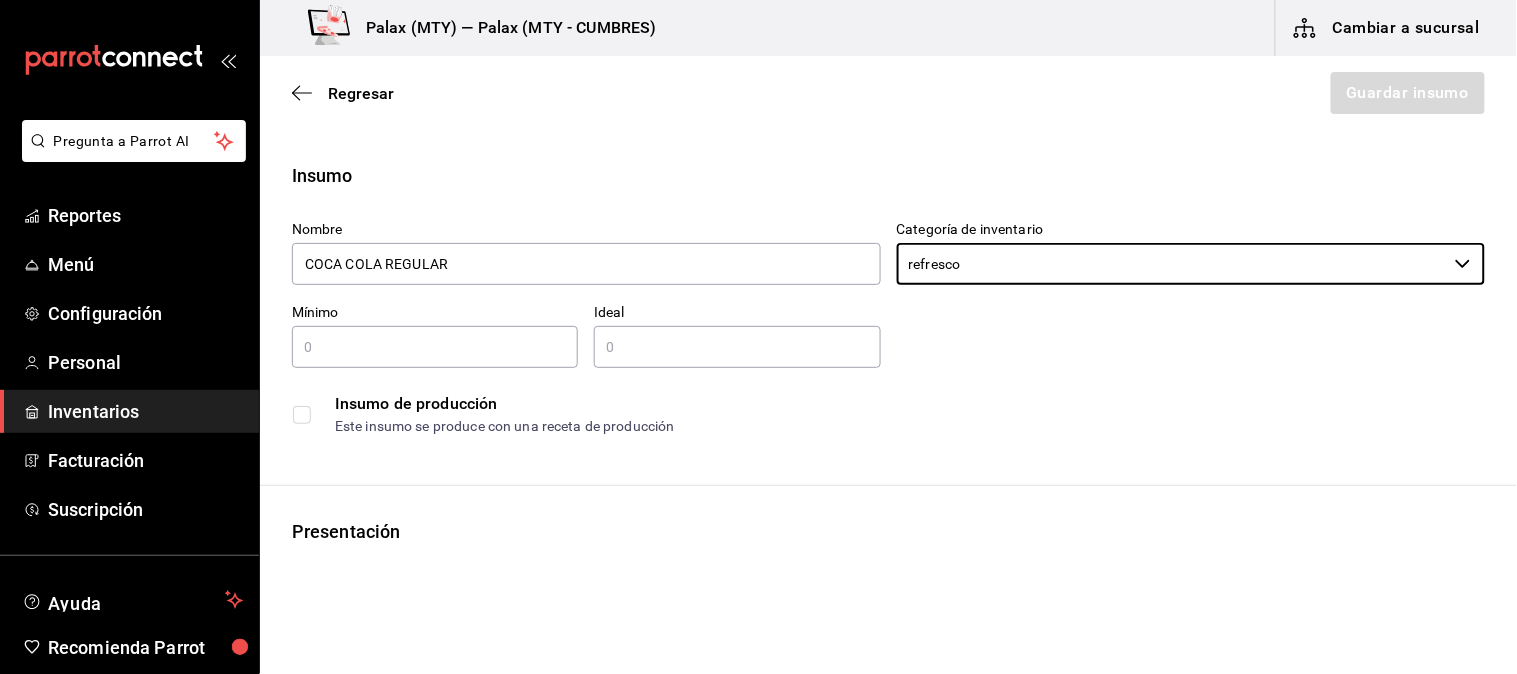 click on "Nombre COCA COLA REGULAR Categoría de inventario refresco ​ Mínimo ​ Ideal ​ Insumo de producción Este insumo se produce con una receta de producción" at bounding box center [880, 325] 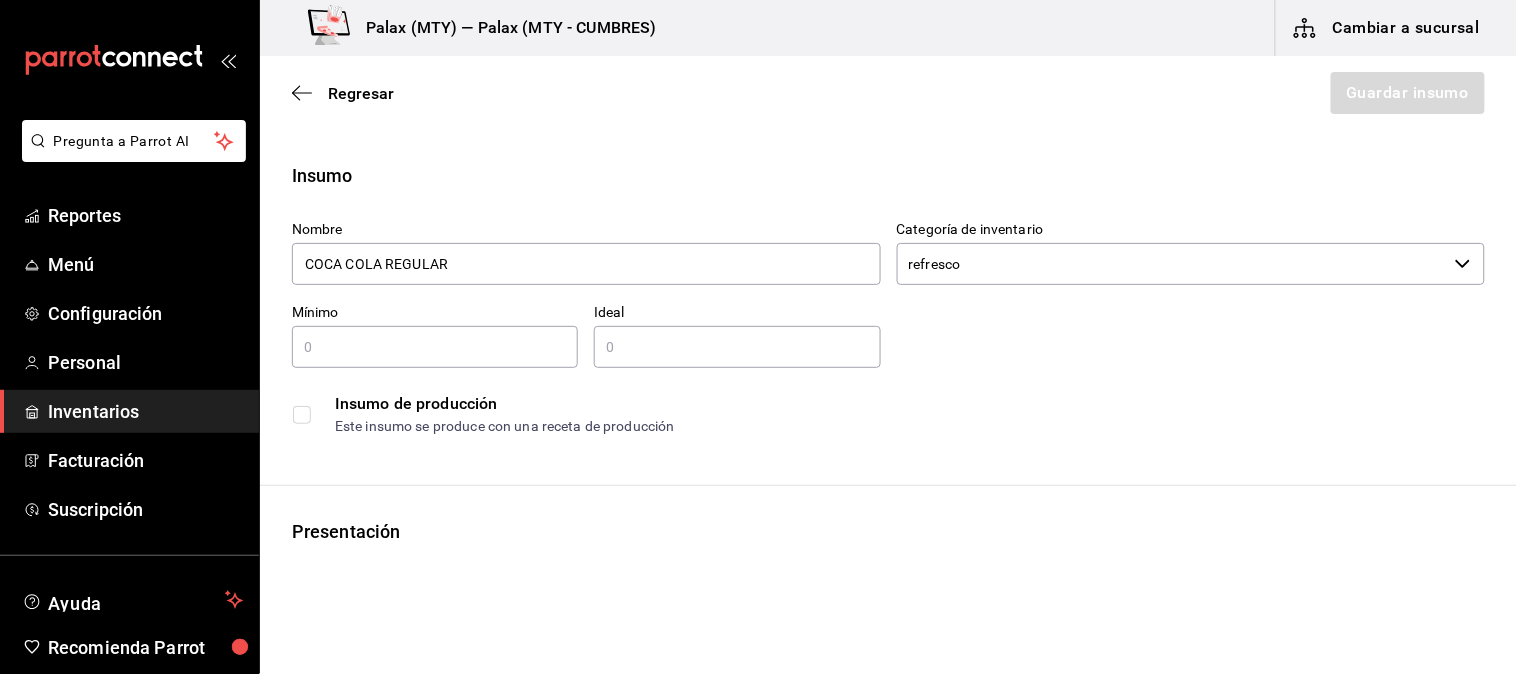 click on "​" at bounding box center (435, 347) 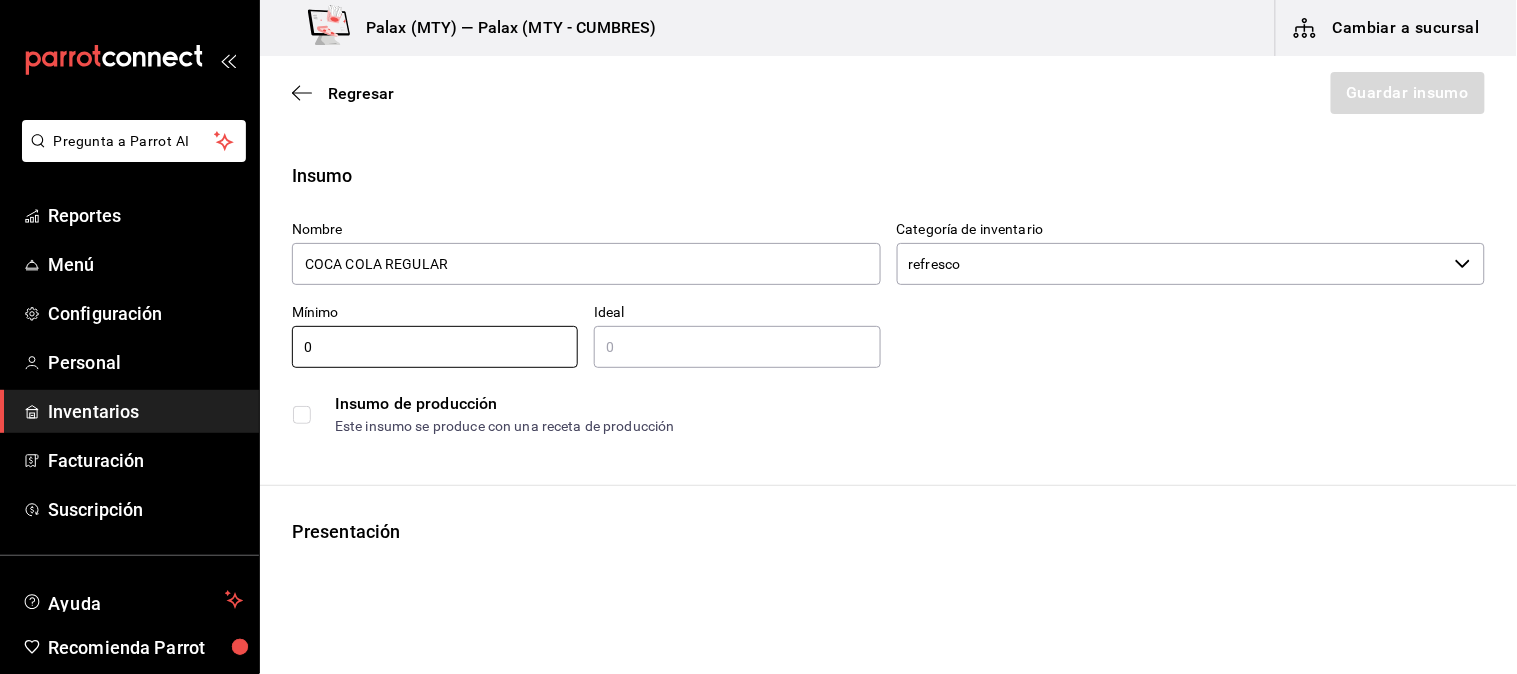 click at bounding box center (737, 347) 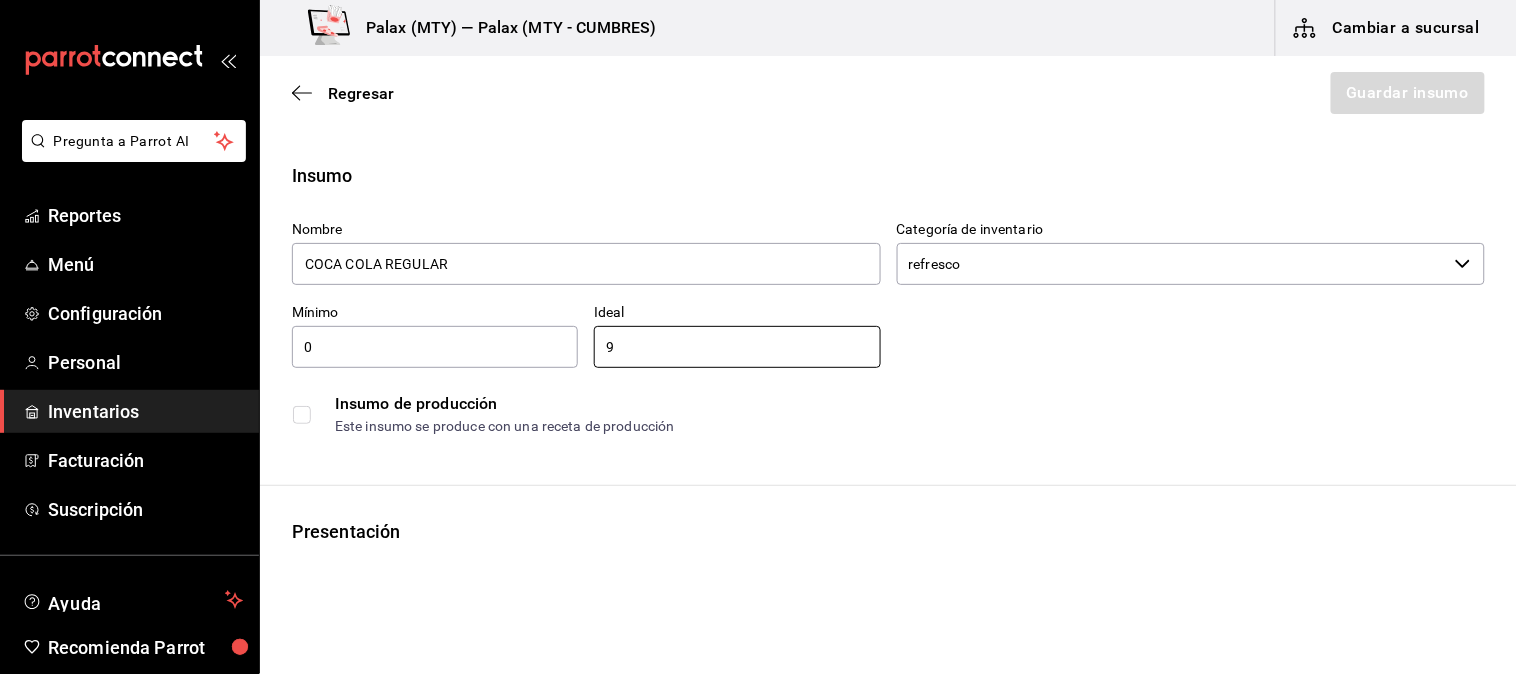 click on "Este insumo se produce con una receta de producción" at bounding box center [909, 426] 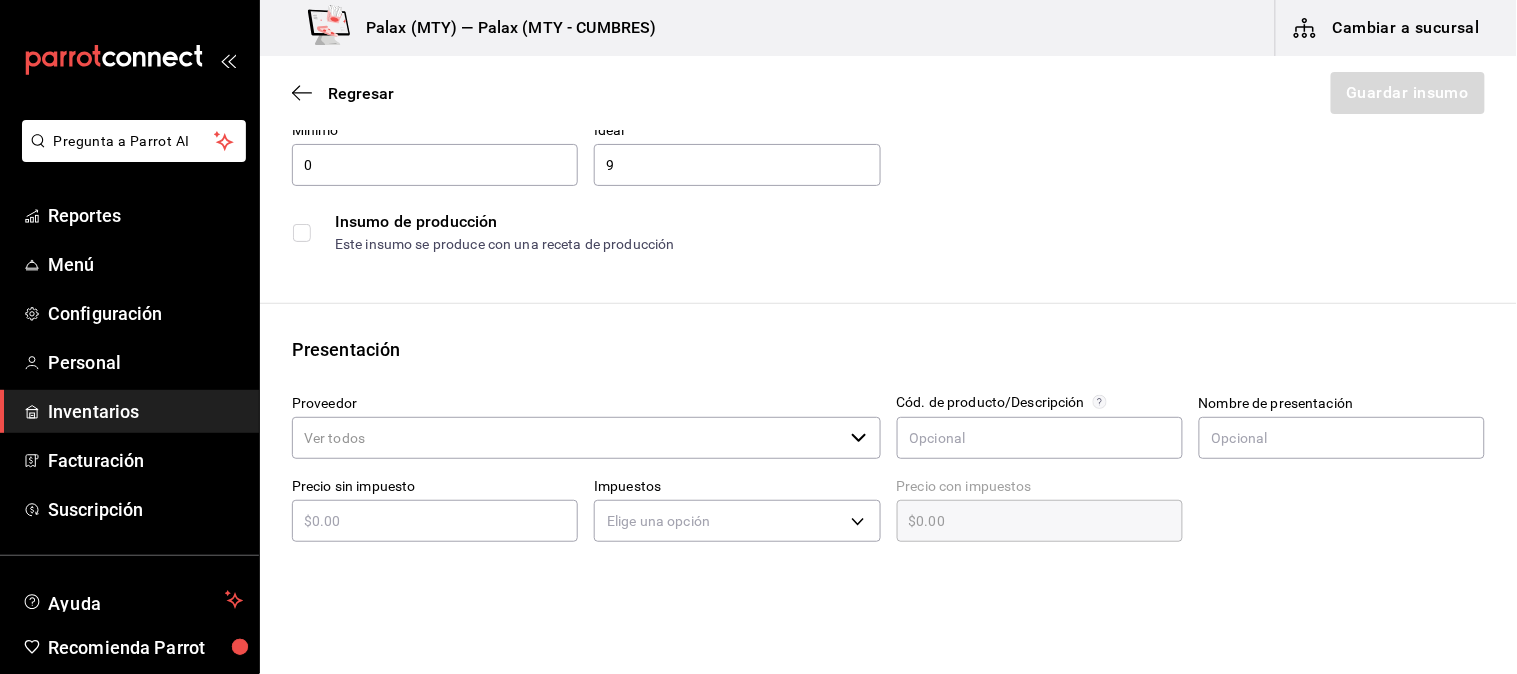 scroll, scrollTop: 333, scrollLeft: 0, axis: vertical 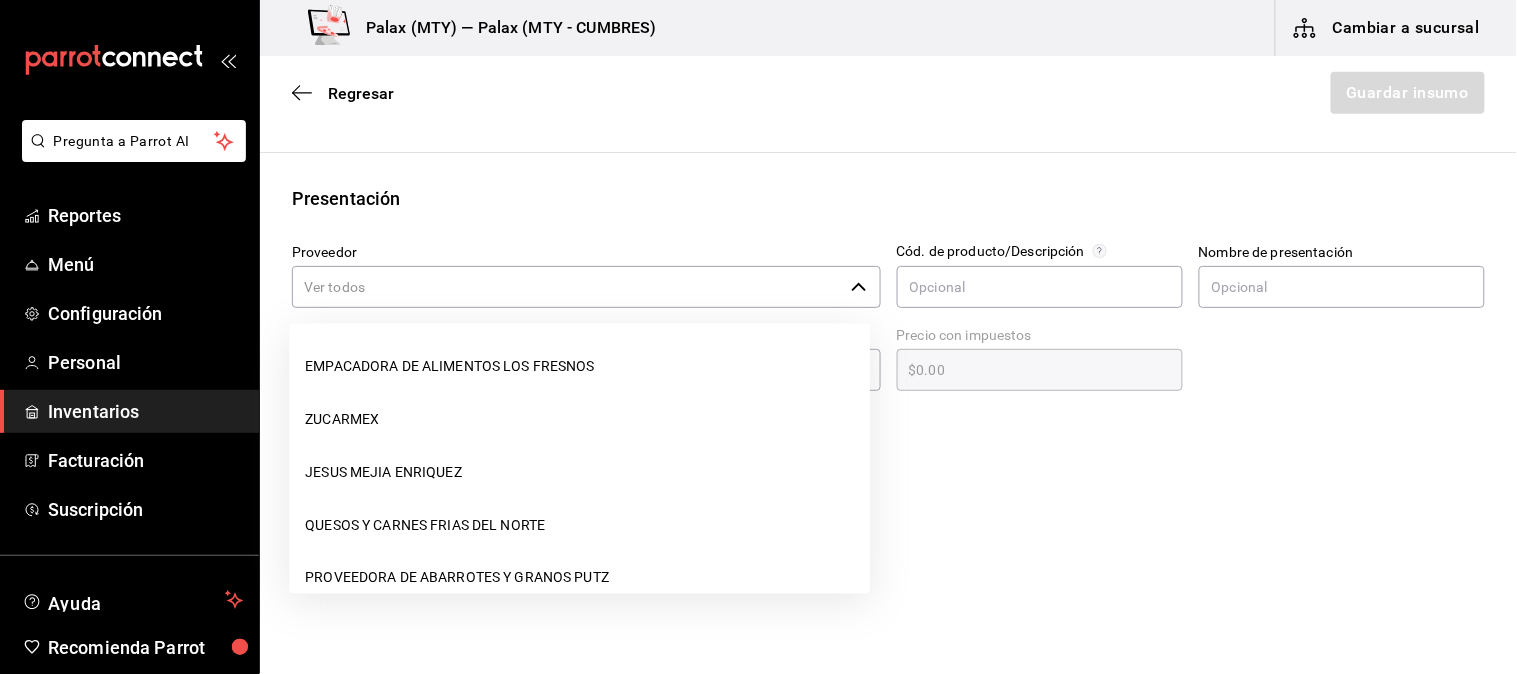 click on "Proveedor" at bounding box center [567, 287] 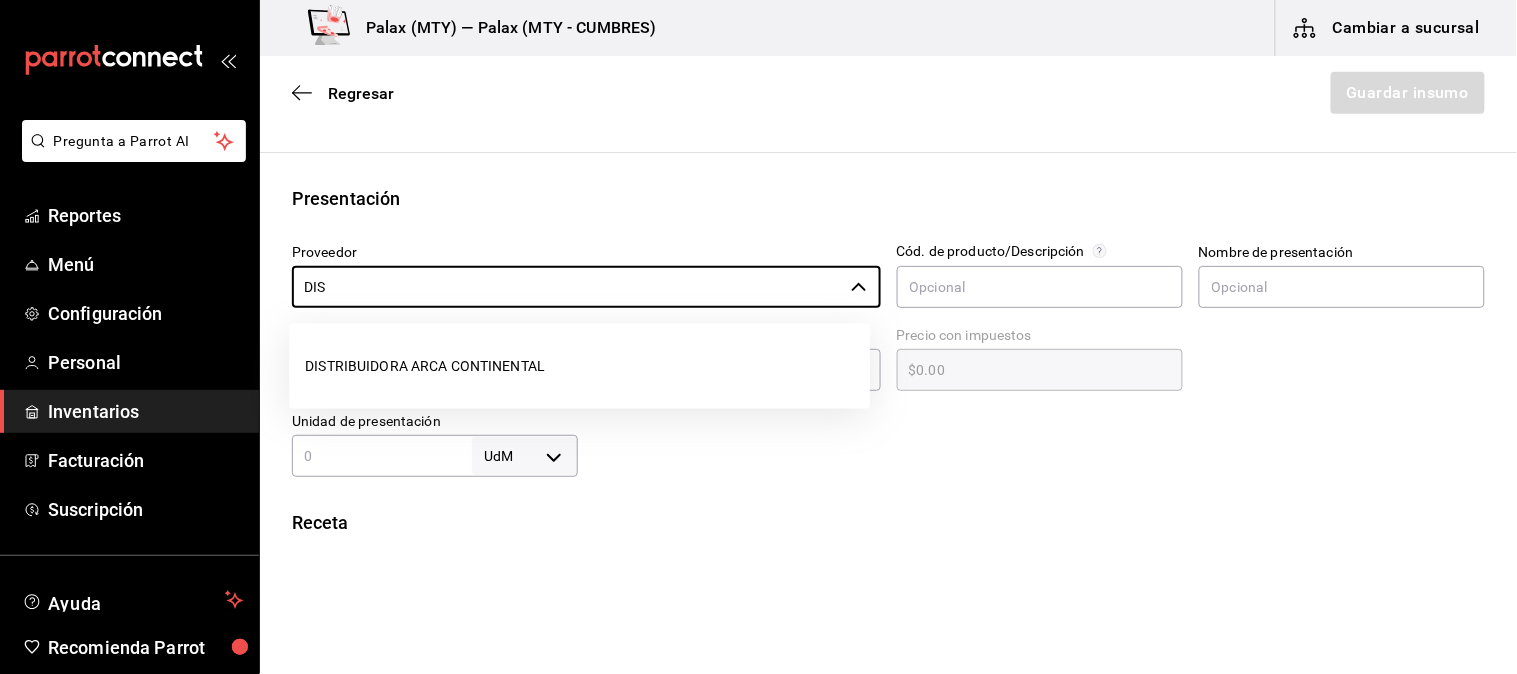 click on "DISTRIBUIDORA ARCA CONTINENTAL" at bounding box center [579, 366] 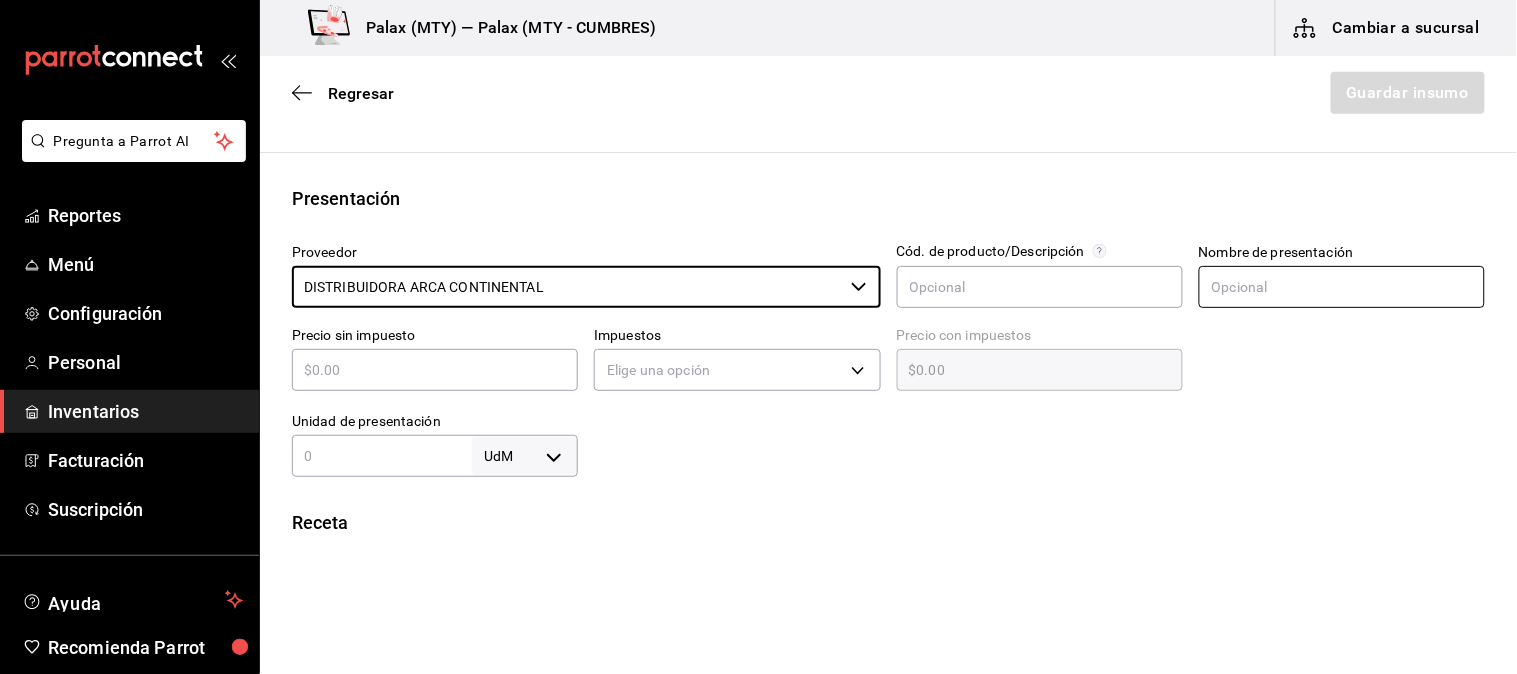 click at bounding box center [1342, 287] 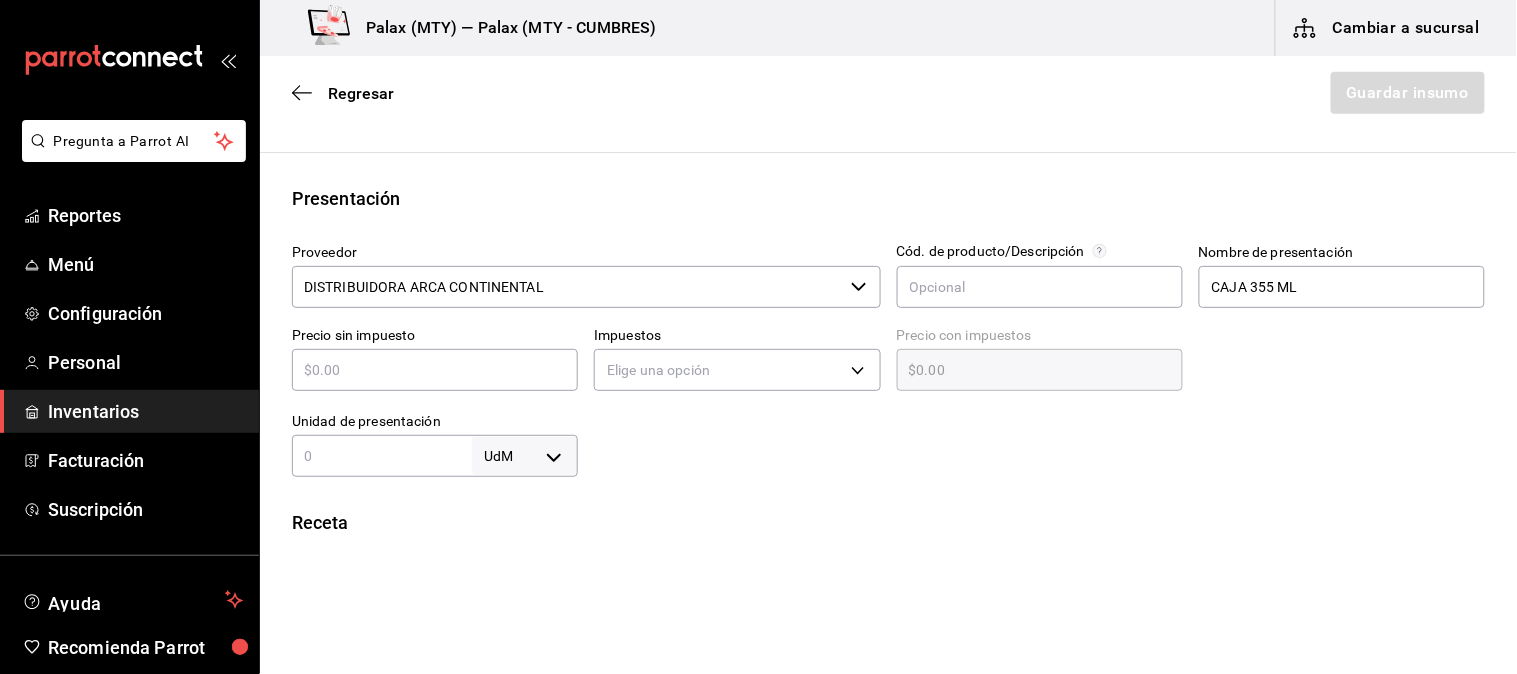 click at bounding box center (435, 370) 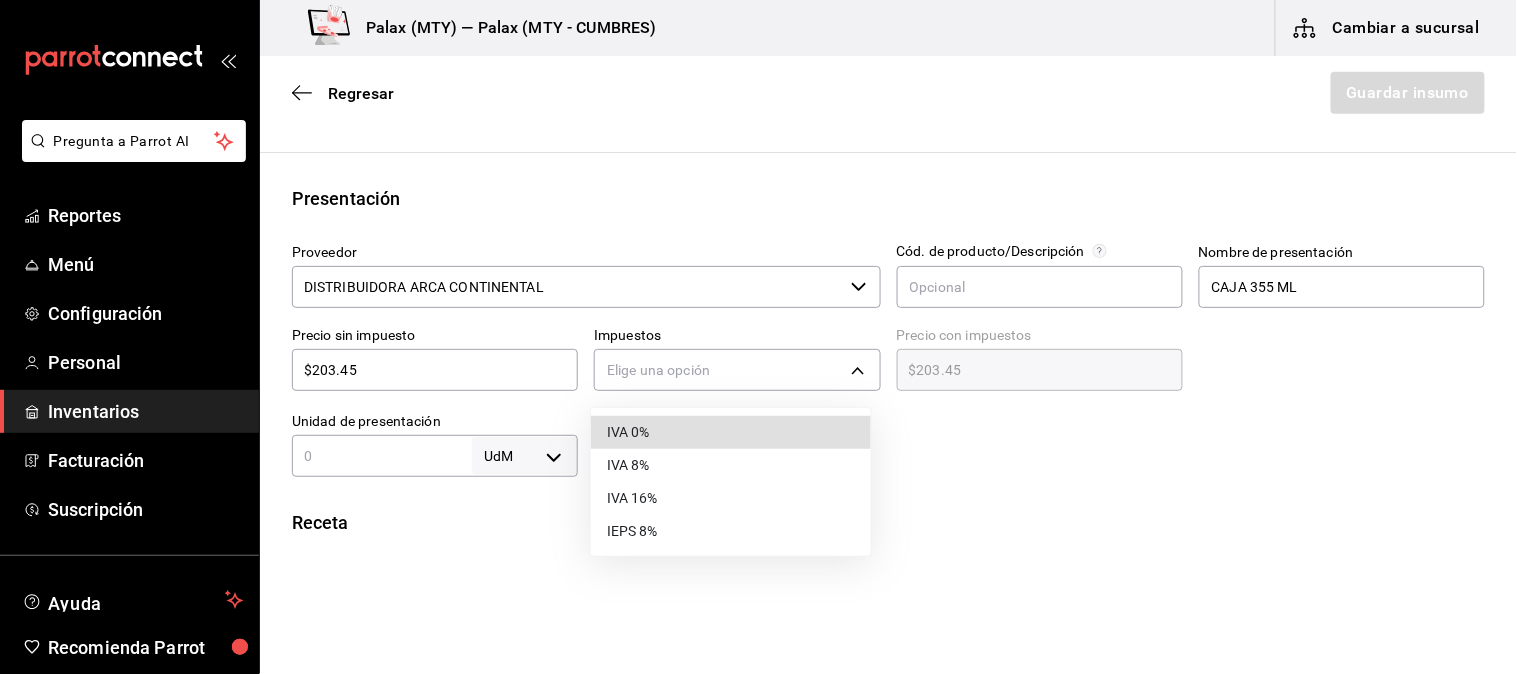 click on "Pregunta a Parrot AI Reportes   Menú   Configuración   Personal   Inventarios   Facturación   Suscripción   Ayuda Recomienda Parrot   Mutiuser Palax   Sugerir nueva función   Palax (MTY) — Palax (MTY - CUMBRES) Cambiar a sucursal Regresar Guardar insumo Insumo Nombre COCA COLA REGULAR Categoría de inventario refresco ​ Mínimo 0 ​ Ideal 9 ​ Insumo de producción Este insumo se produce con una receta de producción Presentación Proveedor DISTRIBUIDORA ARCA CONTINENTAL ​ Cód. de producto/Descripción Nombre de presentación CAJA 355 ML Precio sin impuesto $203.45 ​ Impuestos Elige una opción Precio con impuestos $203.45 ​ Unidad de presentación UdM ​ Receta Unidad de receta Elige una opción Factor de conversión ​ Ver ayuda de conversiones ¿La presentación (CAJA 355 ML) viene en otra caja? Si No Presentaciones por caja ​ Sin definir Unidades de conteo GANA 1 MES GRATIS EN TU SUSCRIPCIÓN AQUÍ Pregunta a Parrot AI Reportes   Menú   Configuración   Personal   Inventarios" at bounding box center (758, 280) 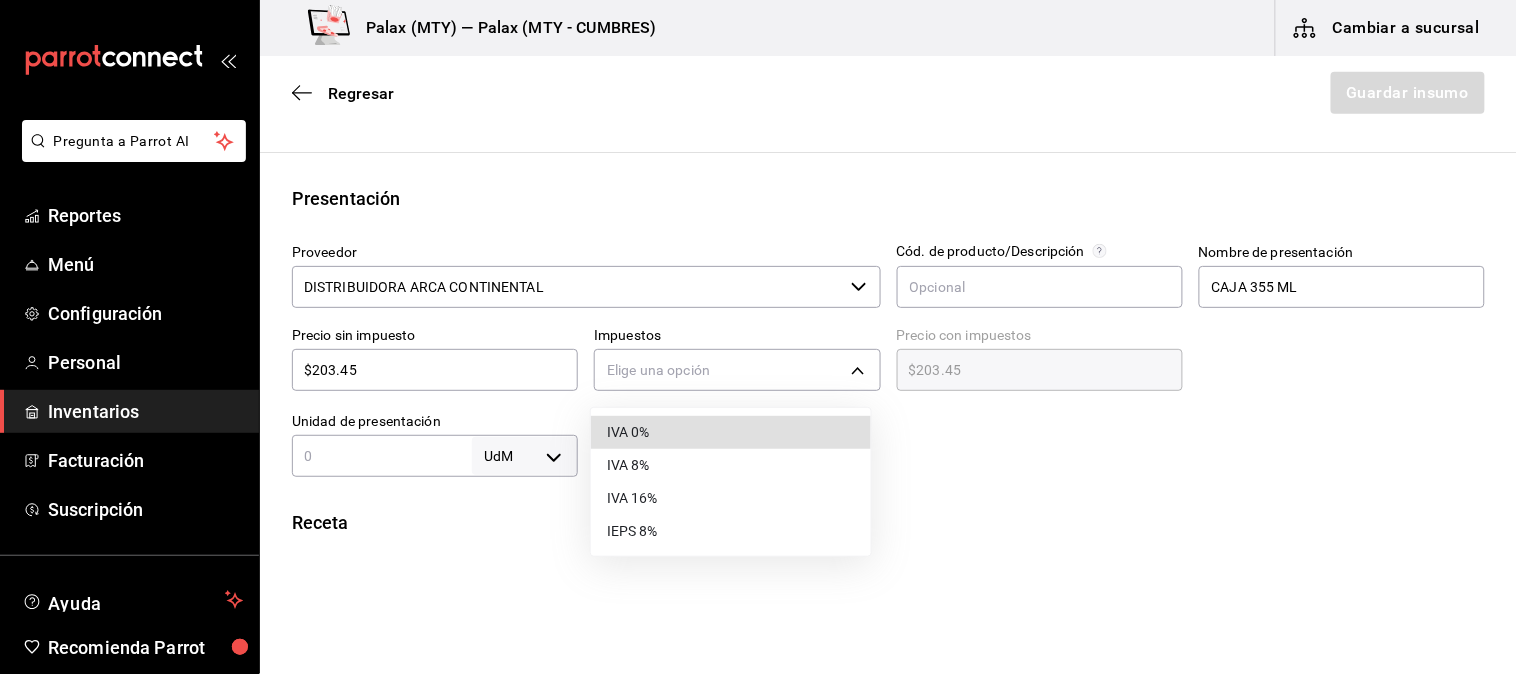 click on "IVA 0%" at bounding box center [731, 432] 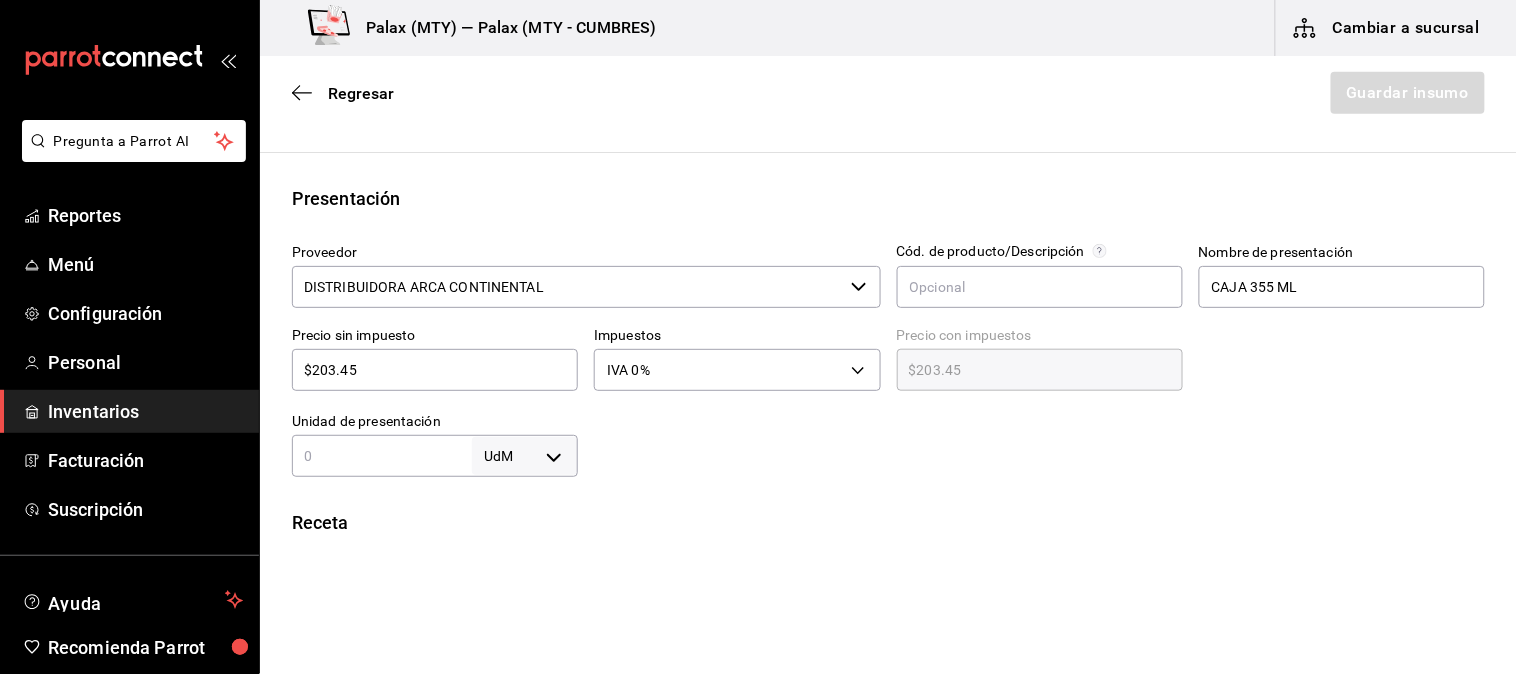 click at bounding box center [1031, 437] 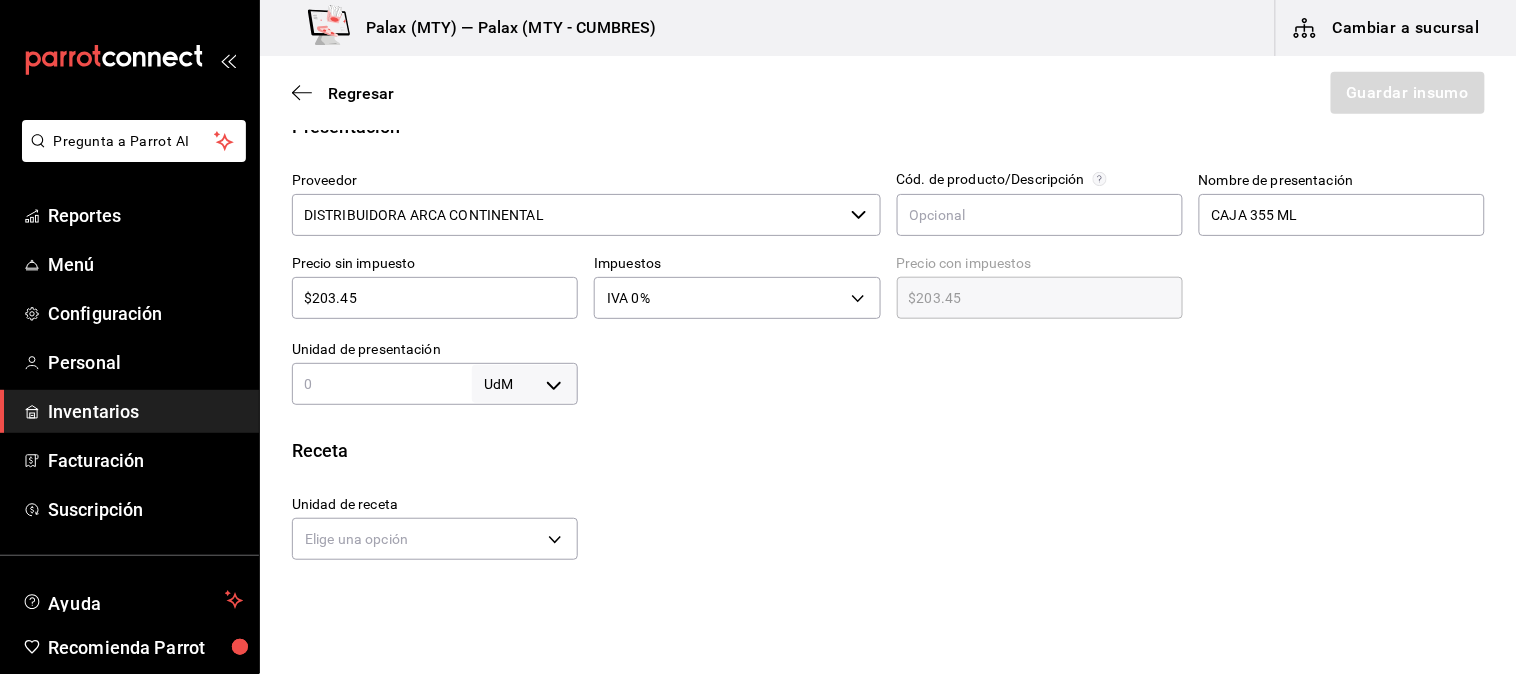 scroll, scrollTop: 444, scrollLeft: 0, axis: vertical 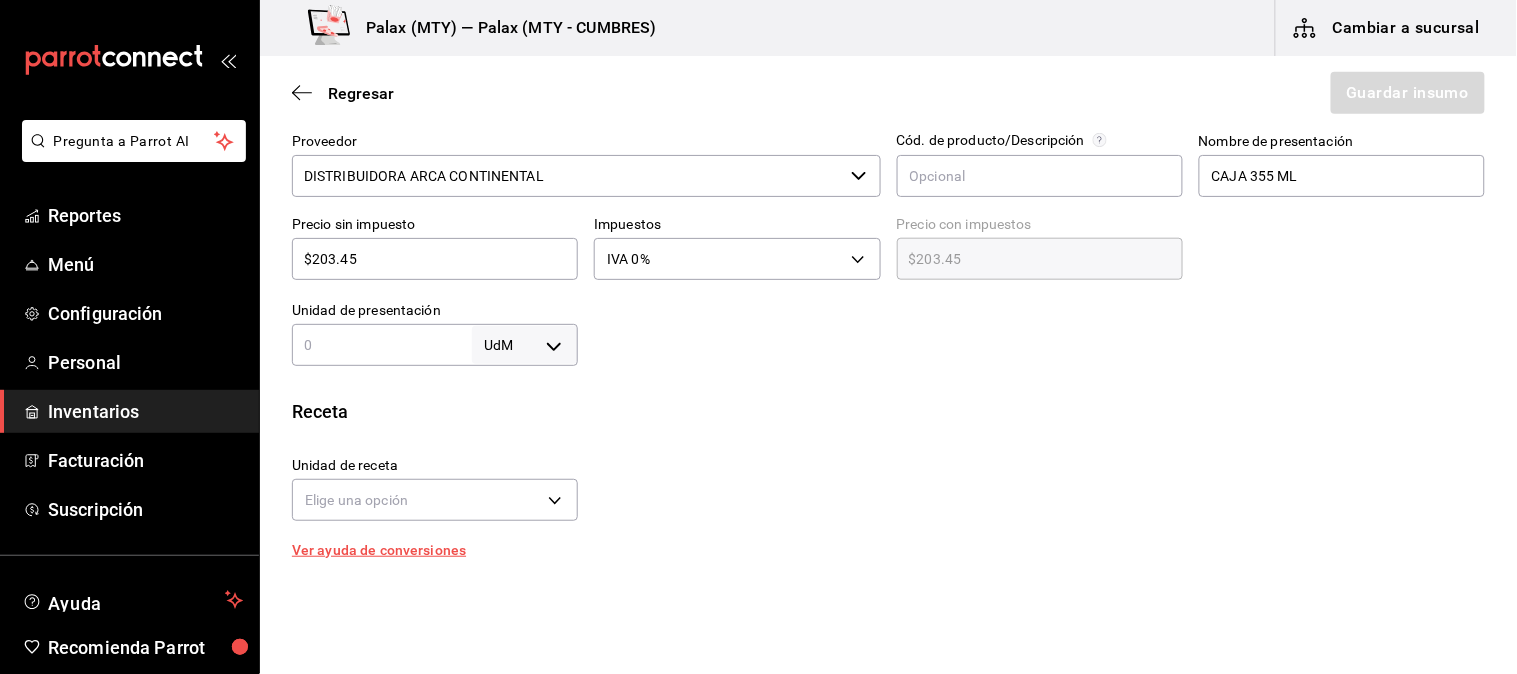 click at bounding box center (382, 345) 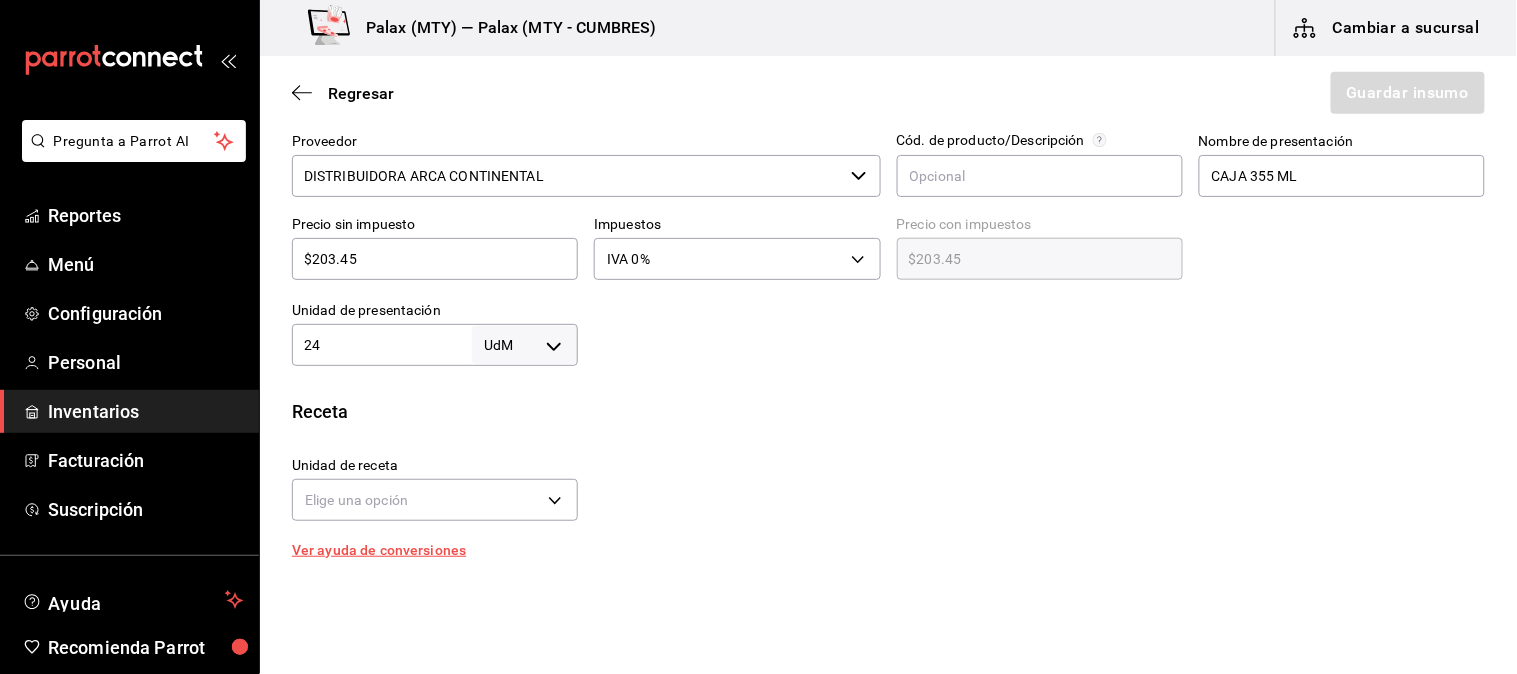 click on "Pregunta a Parrot AI Reportes   Menú   Configuración   Personal   Inventarios   Facturación   Suscripción   Ayuda Recomienda Parrot   Mutiuser Palax   Sugerir nueva función   Palax (MTY) — Palax (MTY - CUMBRES) Cambiar a sucursal Regresar Guardar insumo Insumo Nombre COCA COLA REGULAR Categoría de inventario refresco ​ Mínimo 0 ​ Ideal 9 ​ Insumo de producción Este insumo se produce con una receta de producción Presentación Proveedor DISTRIBUIDORA ARCA CONTINENTAL ​ Cód. de producto/Descripción Nombre de presentación CAJA 355 ML Precio sin impuesto $203.45 ​ Impuestos IVA 0% IVA_0 Precio con impuestos $203.45 ​ Unidad de presentación 24 UdM ​ Receta Unidad de receta Elige una opción Factor de conversión ​ Ver ayuda de conversiones ¿La presentación (CAJA 355 ML) viene en otra caja? Si No Presentaciones por caja ​ Sin definir Unidades de conteo GANA 1 MES GRATIS EN TU SUSCRIPCIÓN AQUÍ Pregunta a Parrot AI Reportes   Menú   Configuración   Personal   Inventarios" at bounding box center (758, 280) 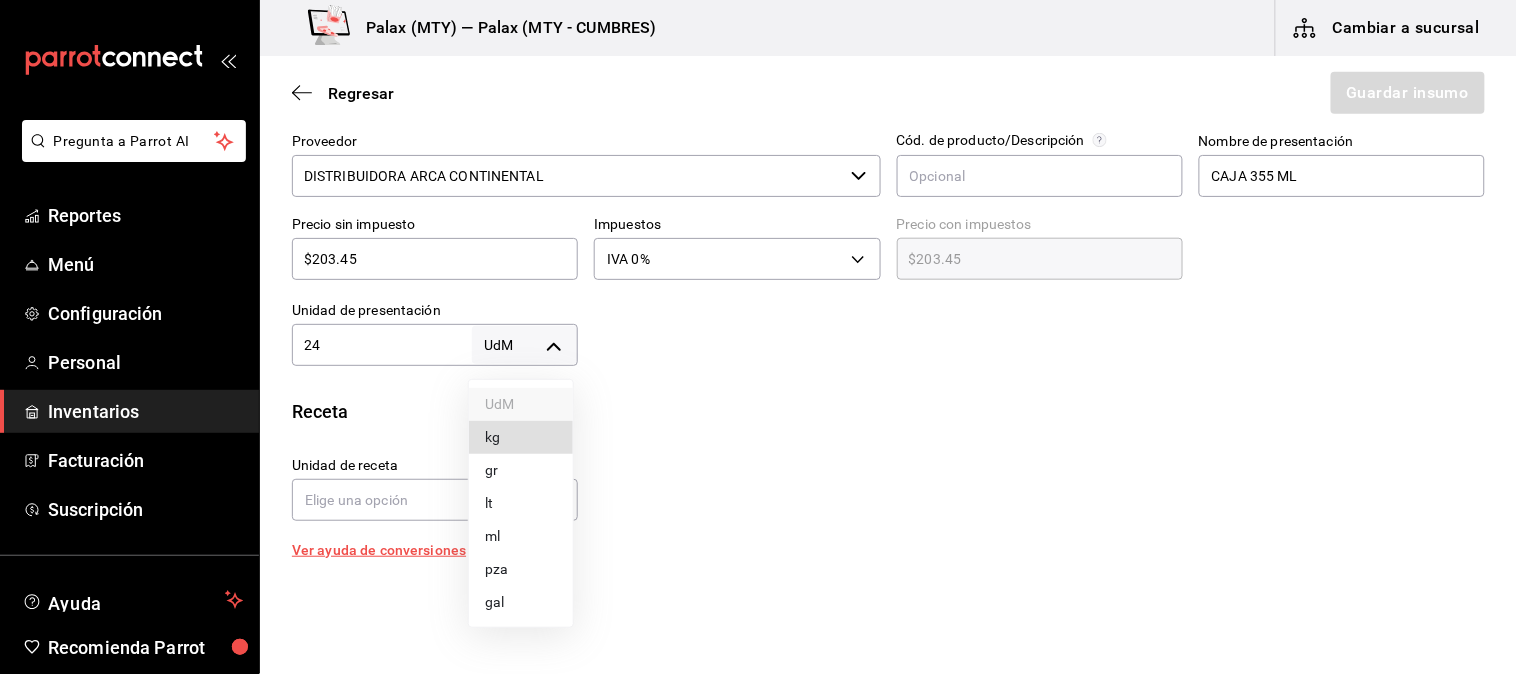 click on "pza" at bounding box center (521, 569) 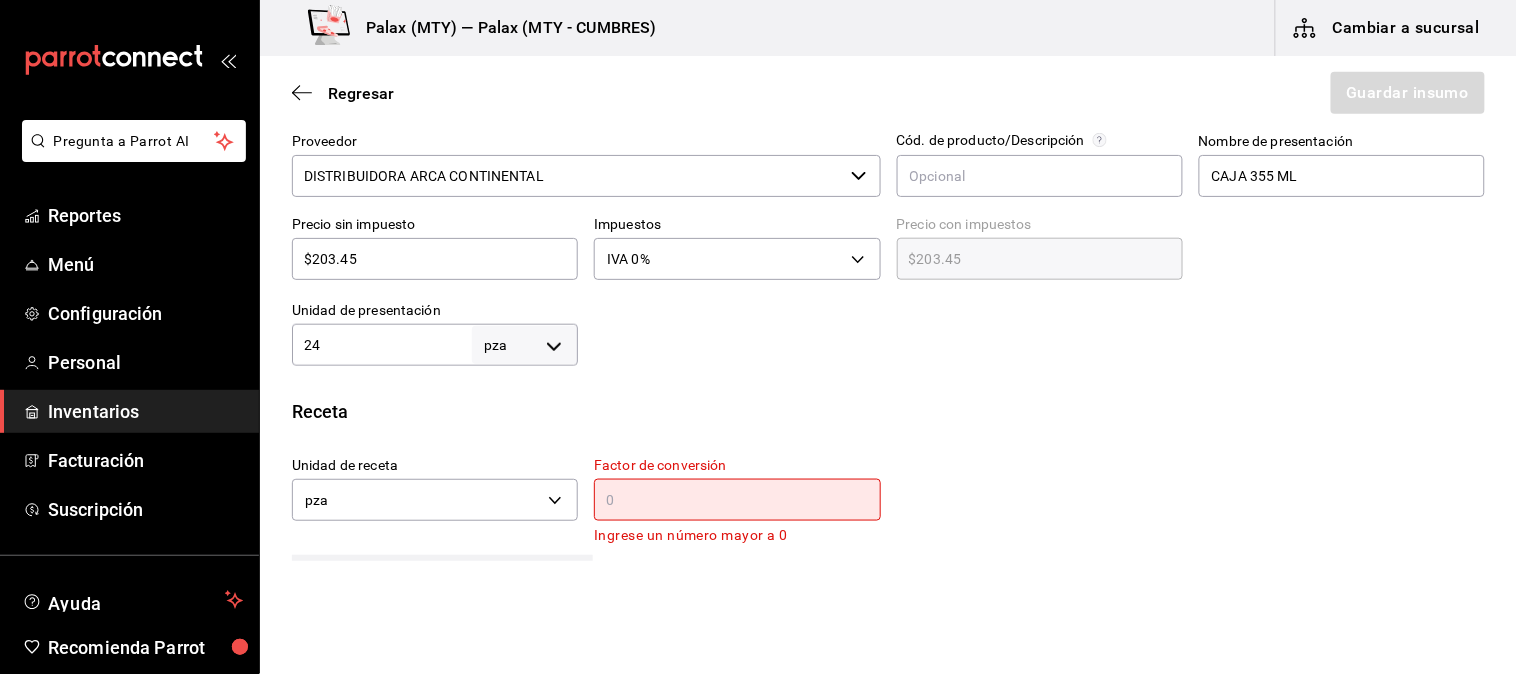 click at bounding box center (737, 500) 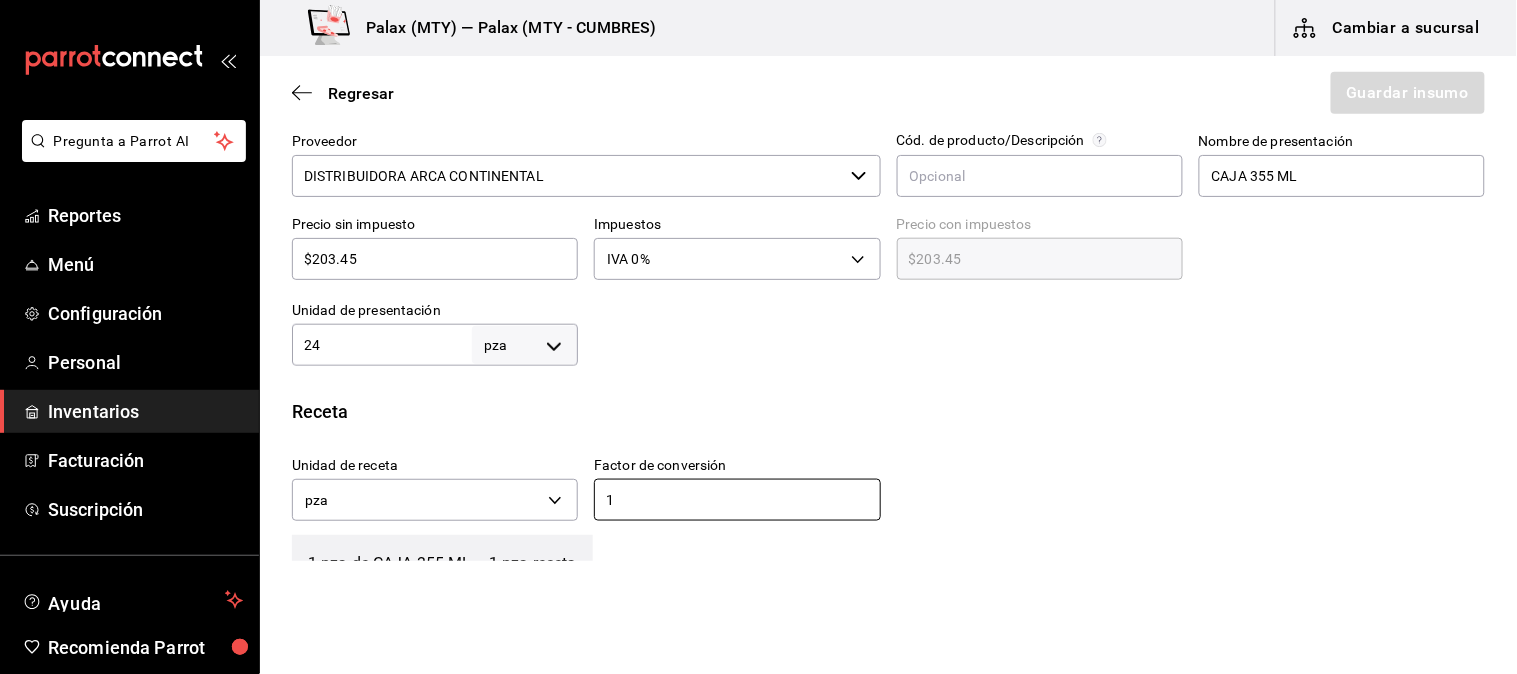 click on "Receta Unidad de receta pza UNIT Factor de conversión 1 ​ 1 pza de CAJA 355 ML = 1 pza receta Ver ayuda de conversiones" at bounding box center [888, 502] 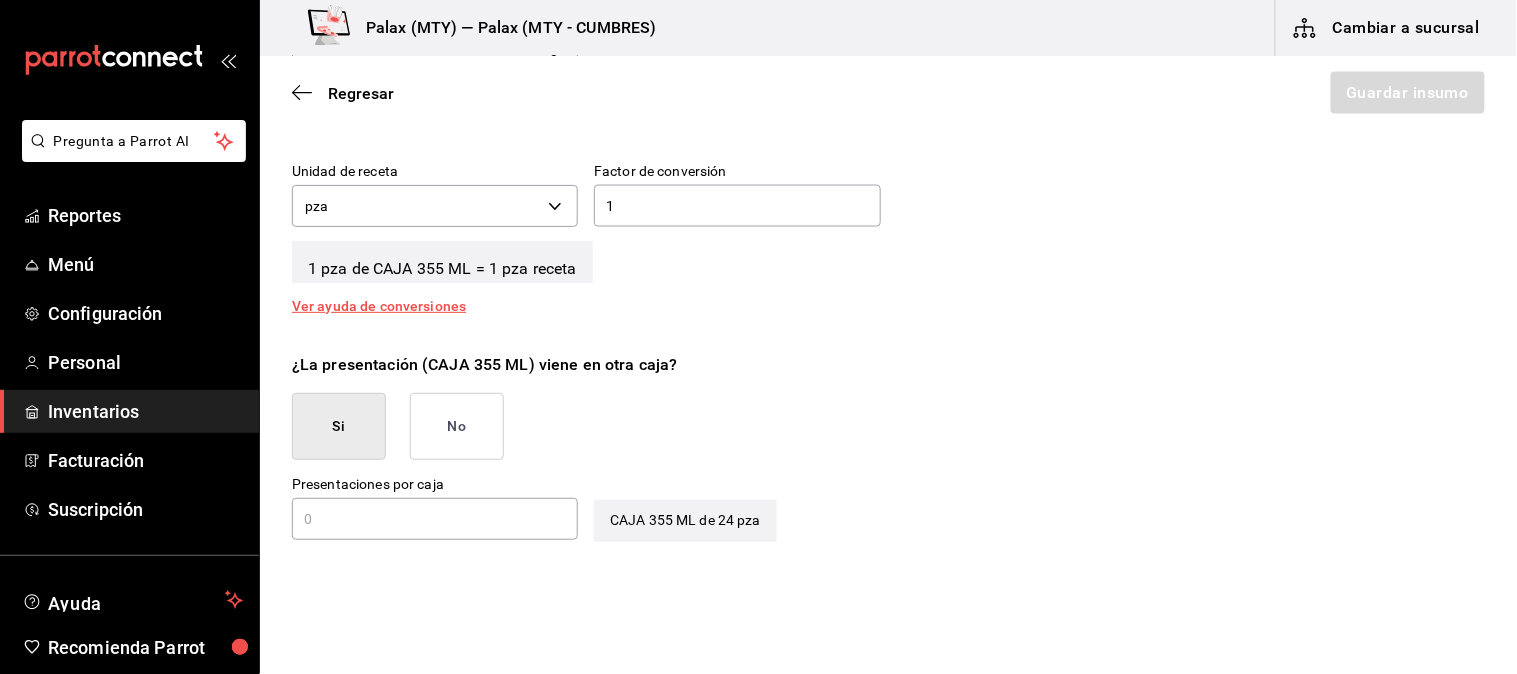 scroll, scrollTop: 777, scrollLeft: 0, axis: vertical 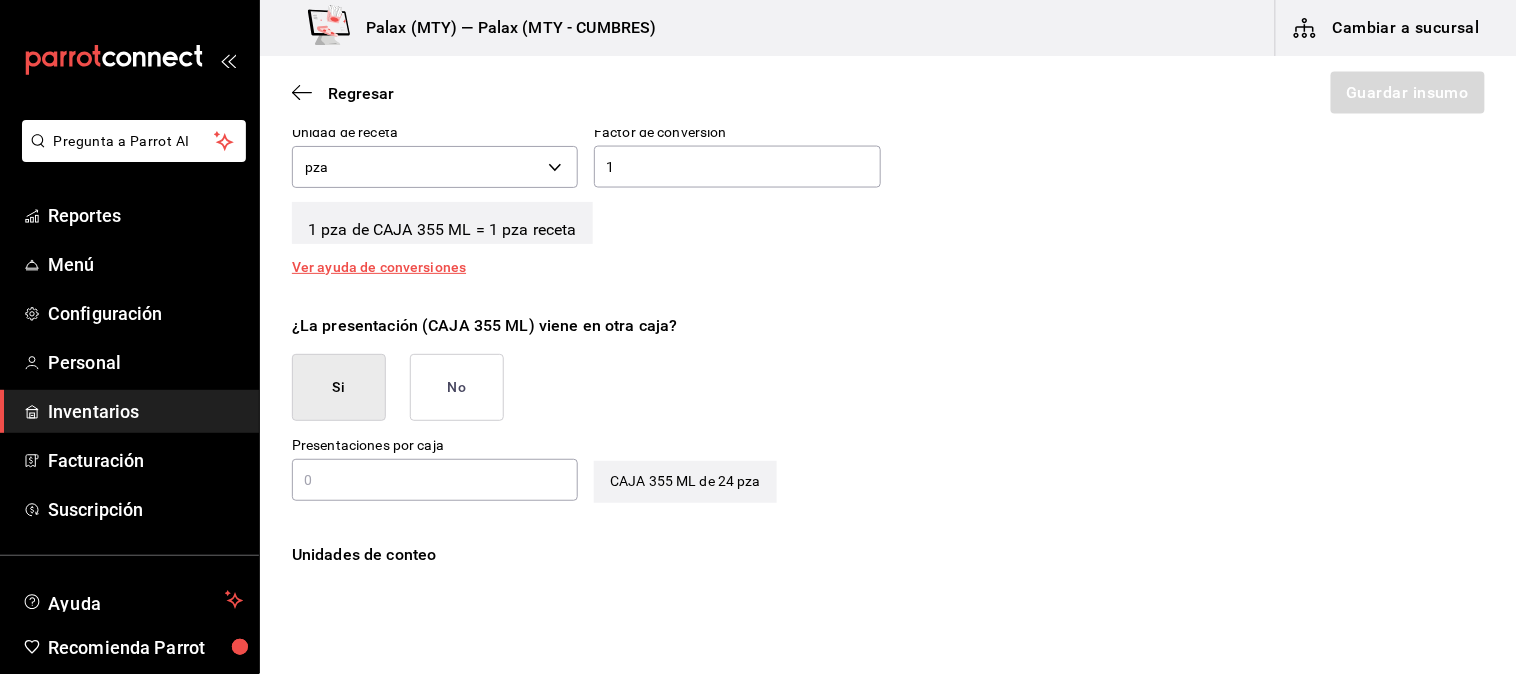 click at bounding box center [435, 480] 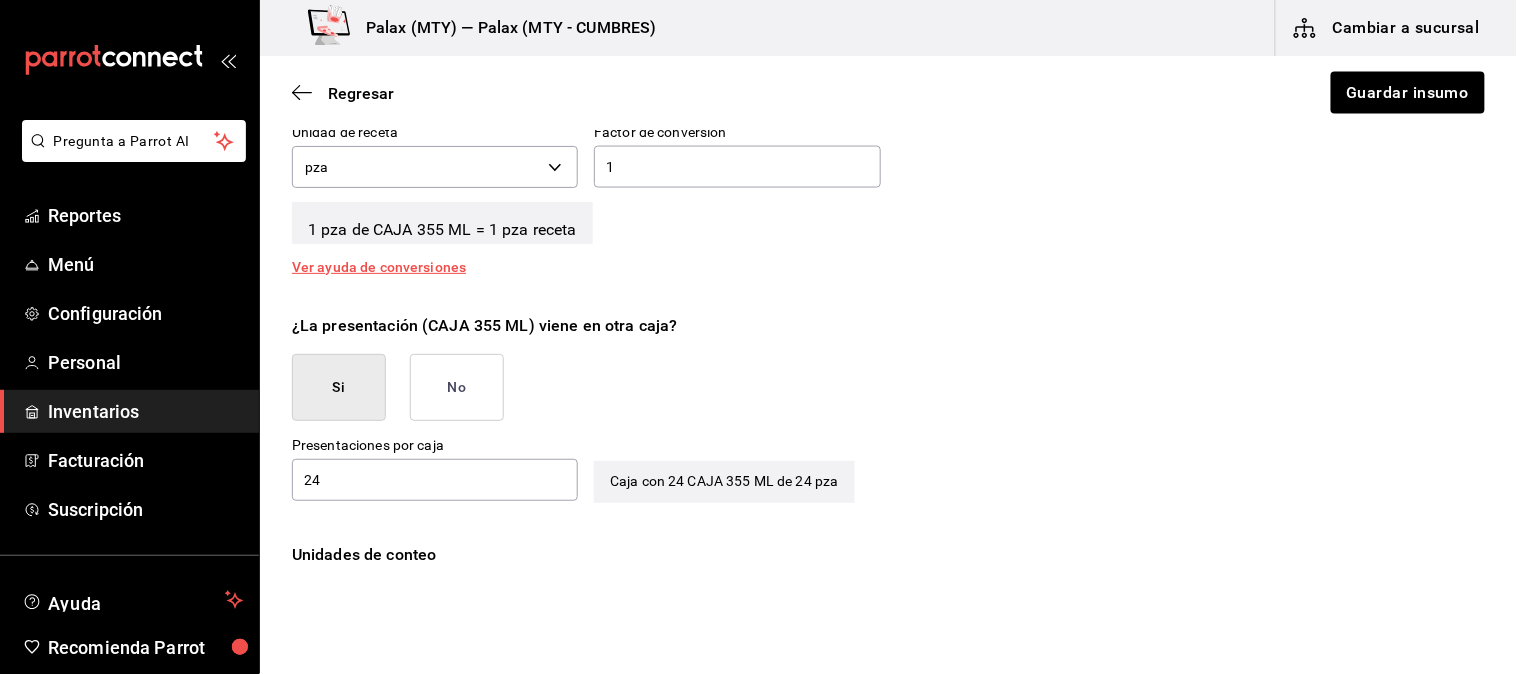 click on "¿La presentación (CAJA 355 ML) viene en otra caja? Si No" at bounding box center (880, 359) 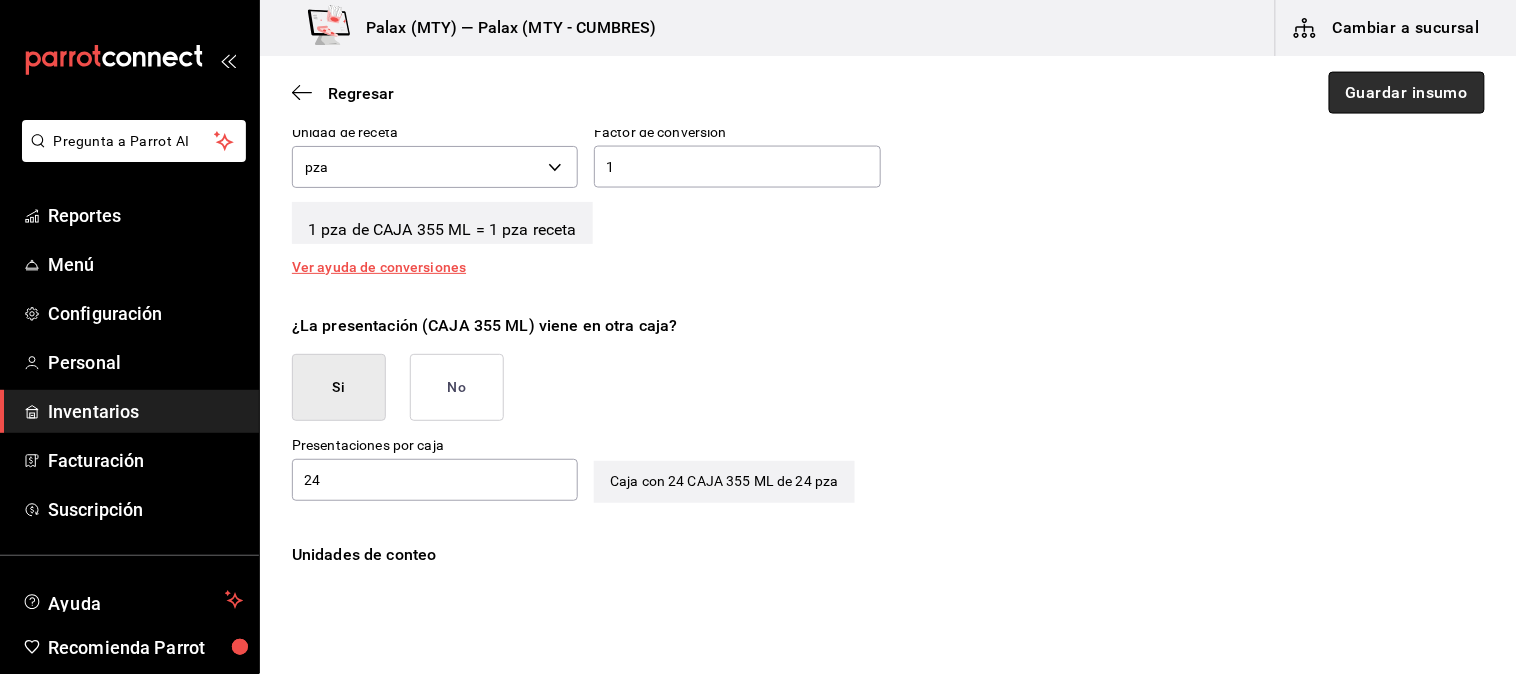 click on "Guardar insumo" at bounding box center (1407, 93) 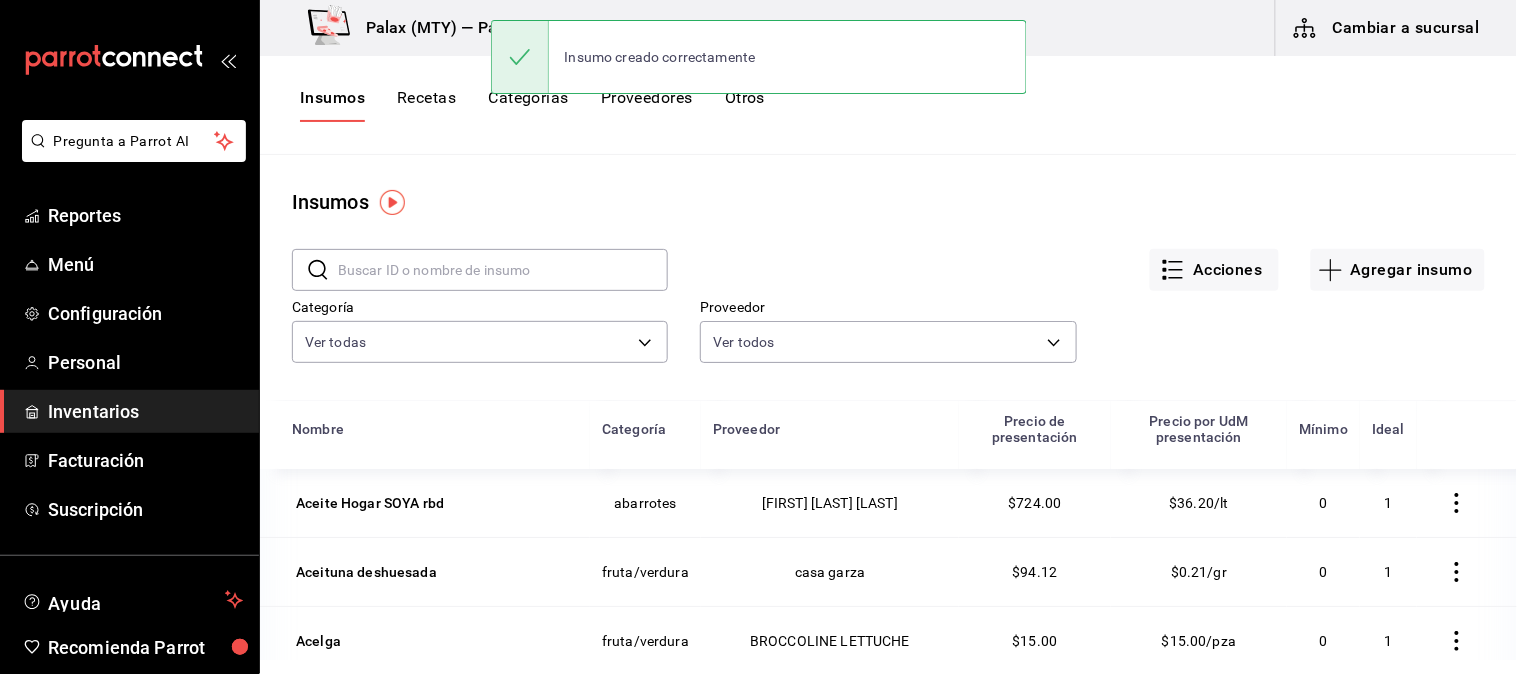 click at bounding box center [503, 270] 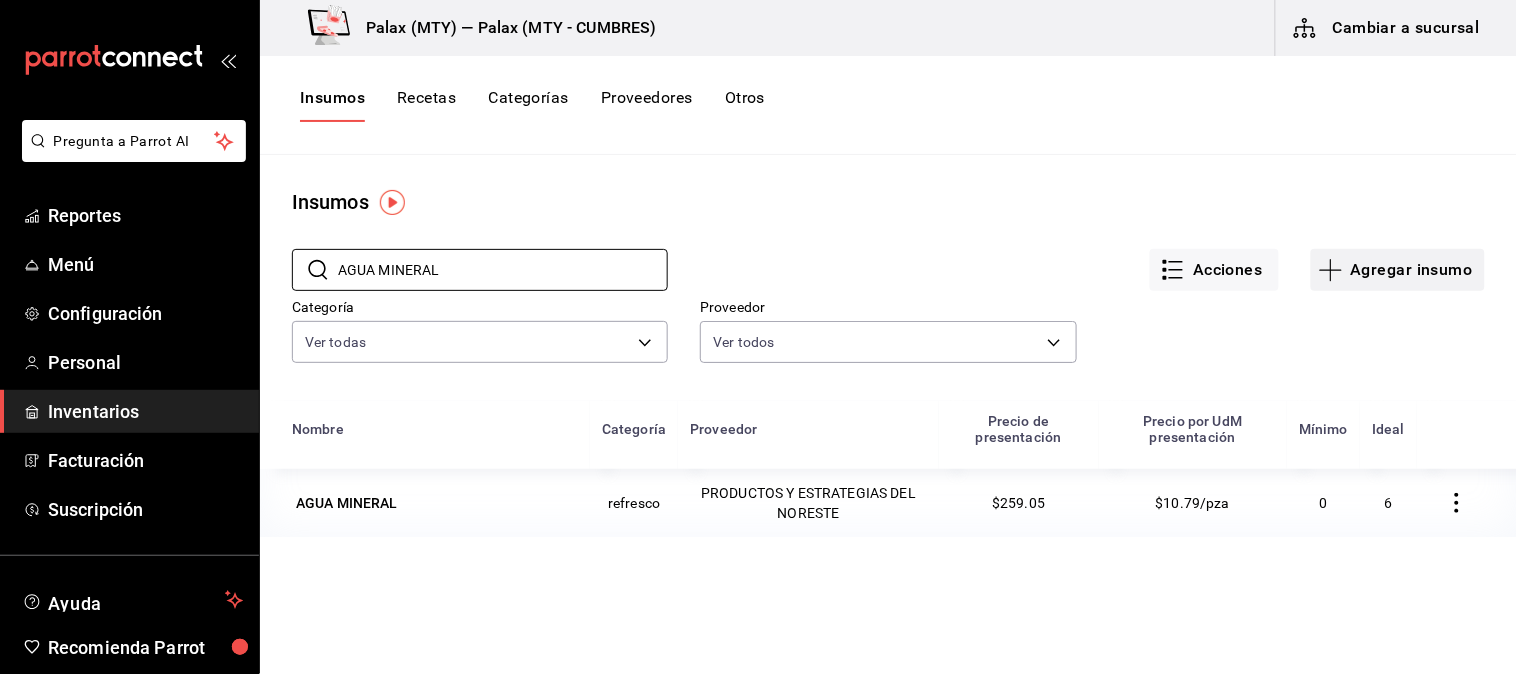 click on "Agregar insumo" at bounding box center [1398, 270] 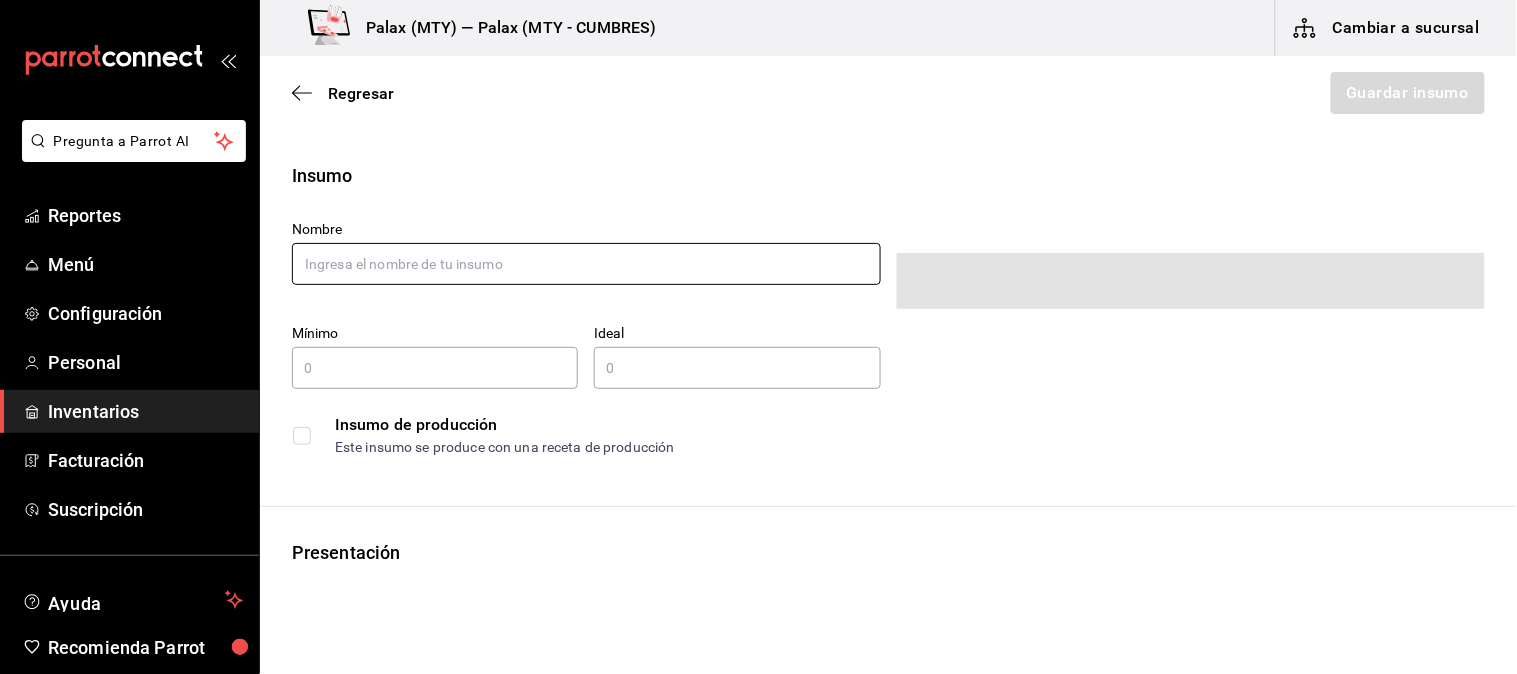 click at bounding box center (586, 264) 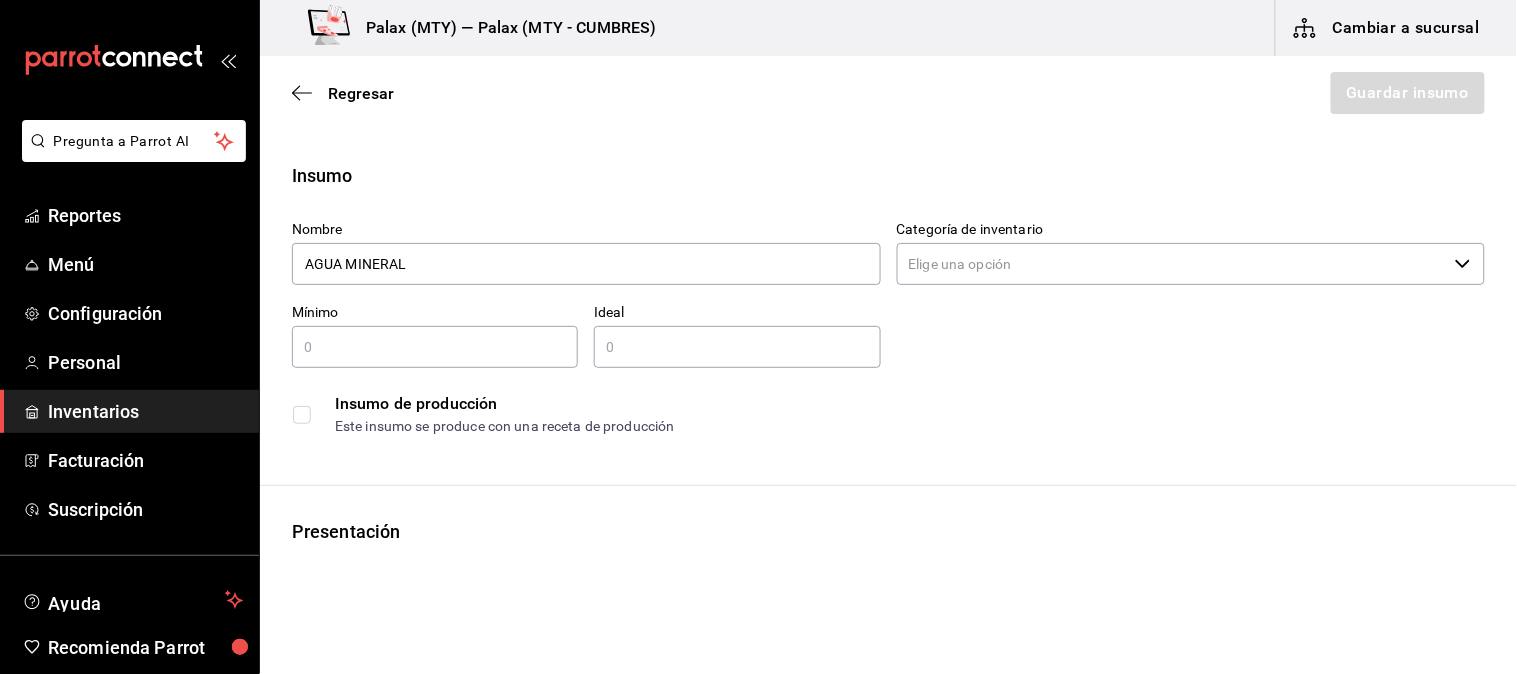 click on "Categoría de inventario" at bounding box center (1172, 264) 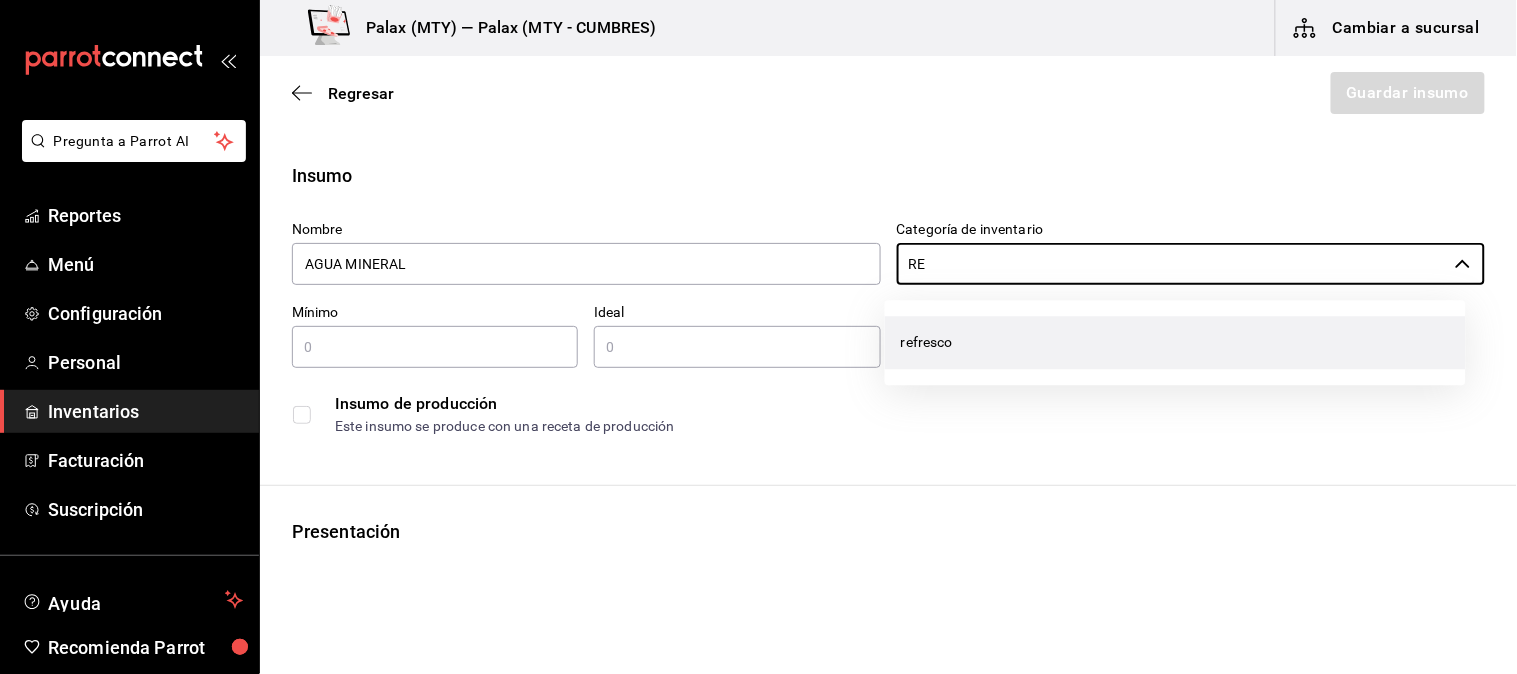 click on "refresco" at bounding box center (1175, 342) 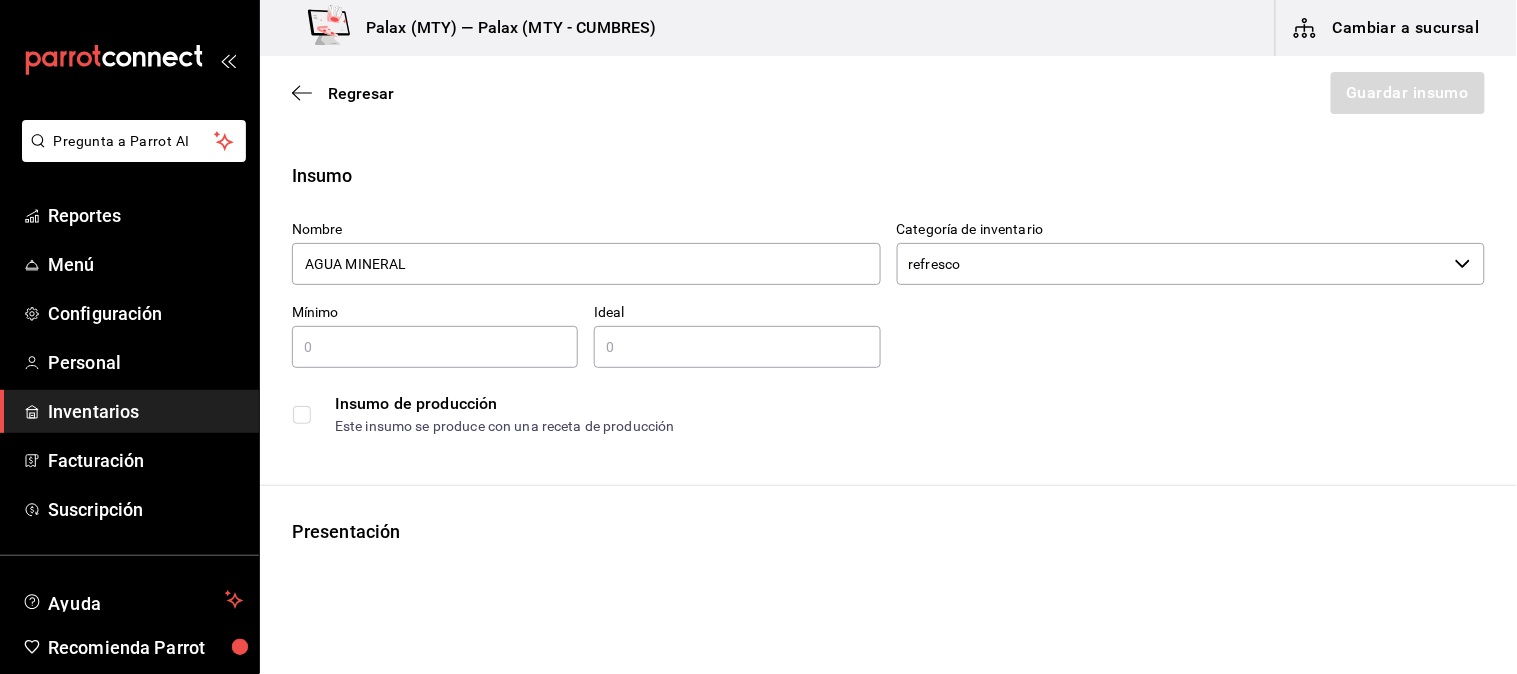 click at bounding box center [435, 347] 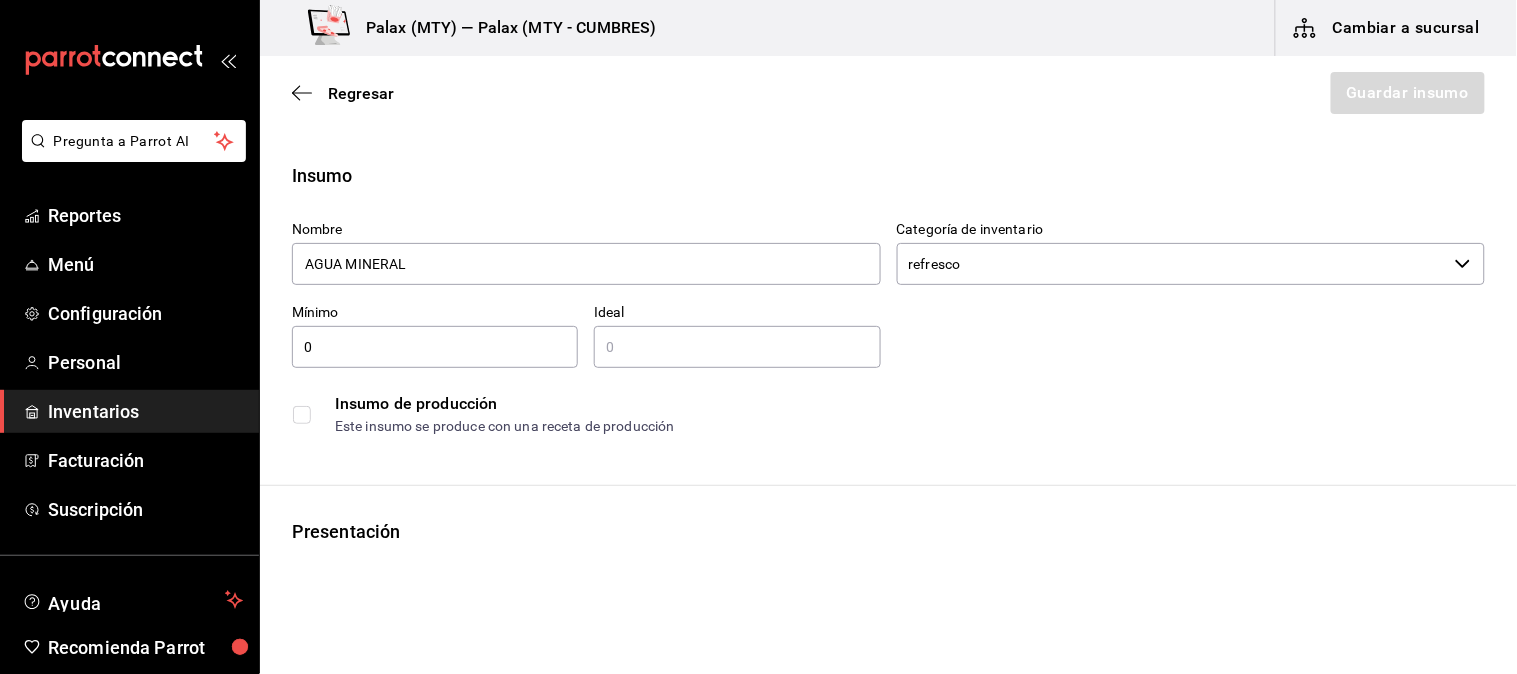 click on "0 ​" at bounding box center (435, 347) 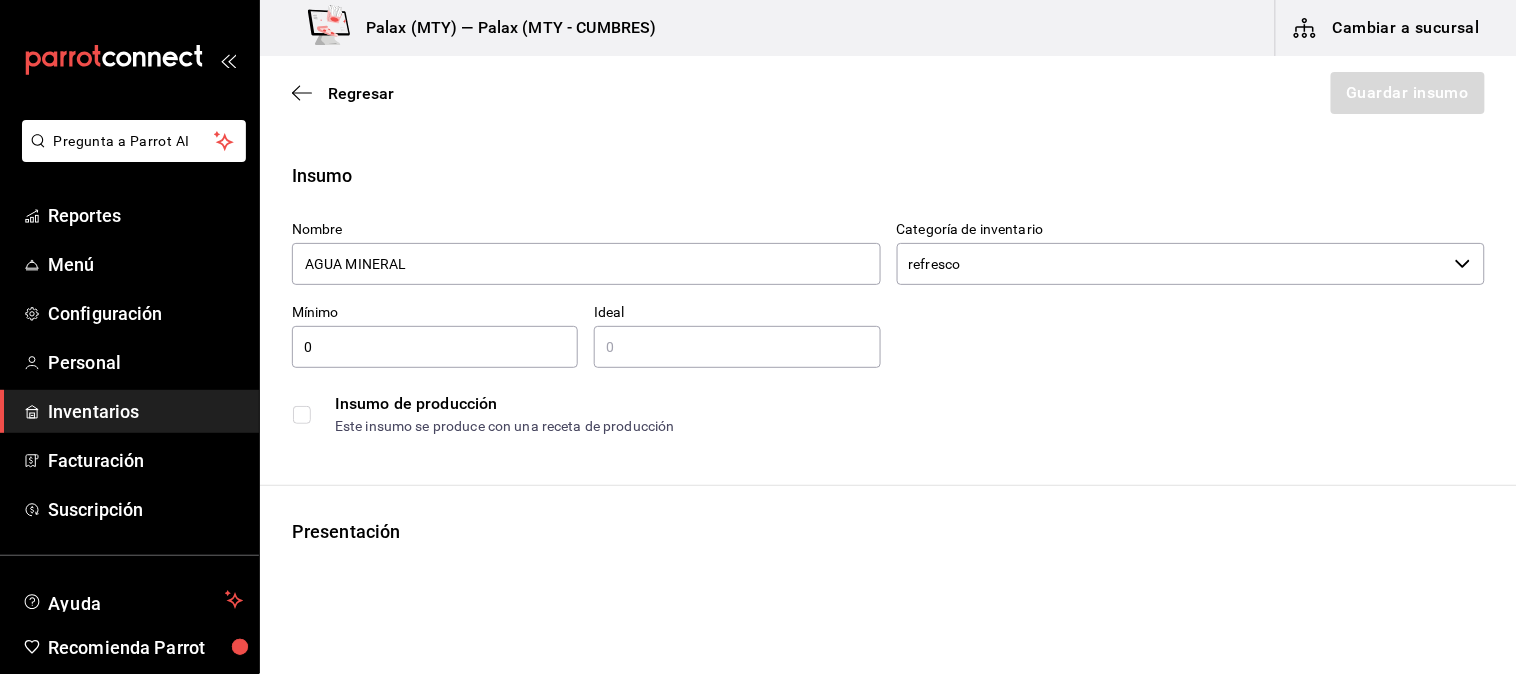 click on "​" at bounding box center (737, 347) 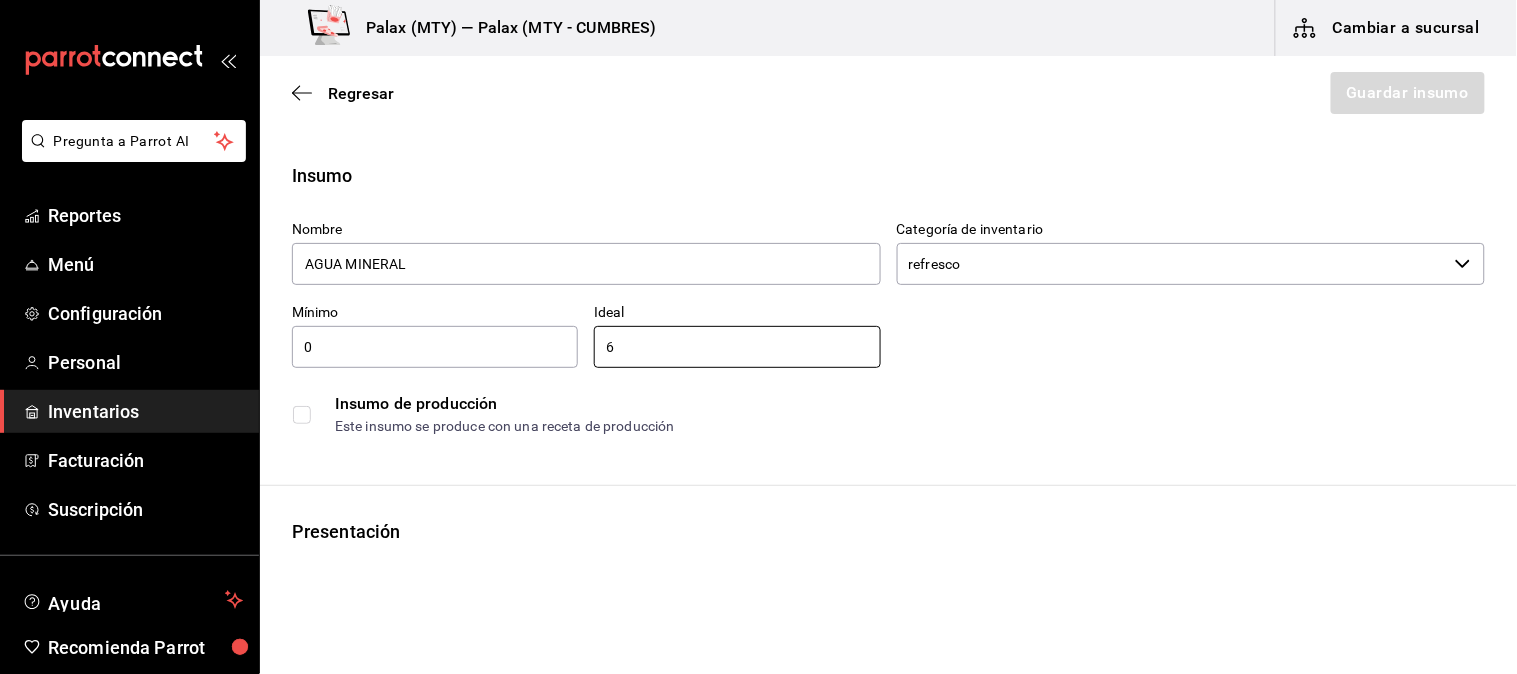 drag, startPoint x: 730, startPoint y: 470, endPoint x: 805, endPoint y: 467, distance: 75.059975 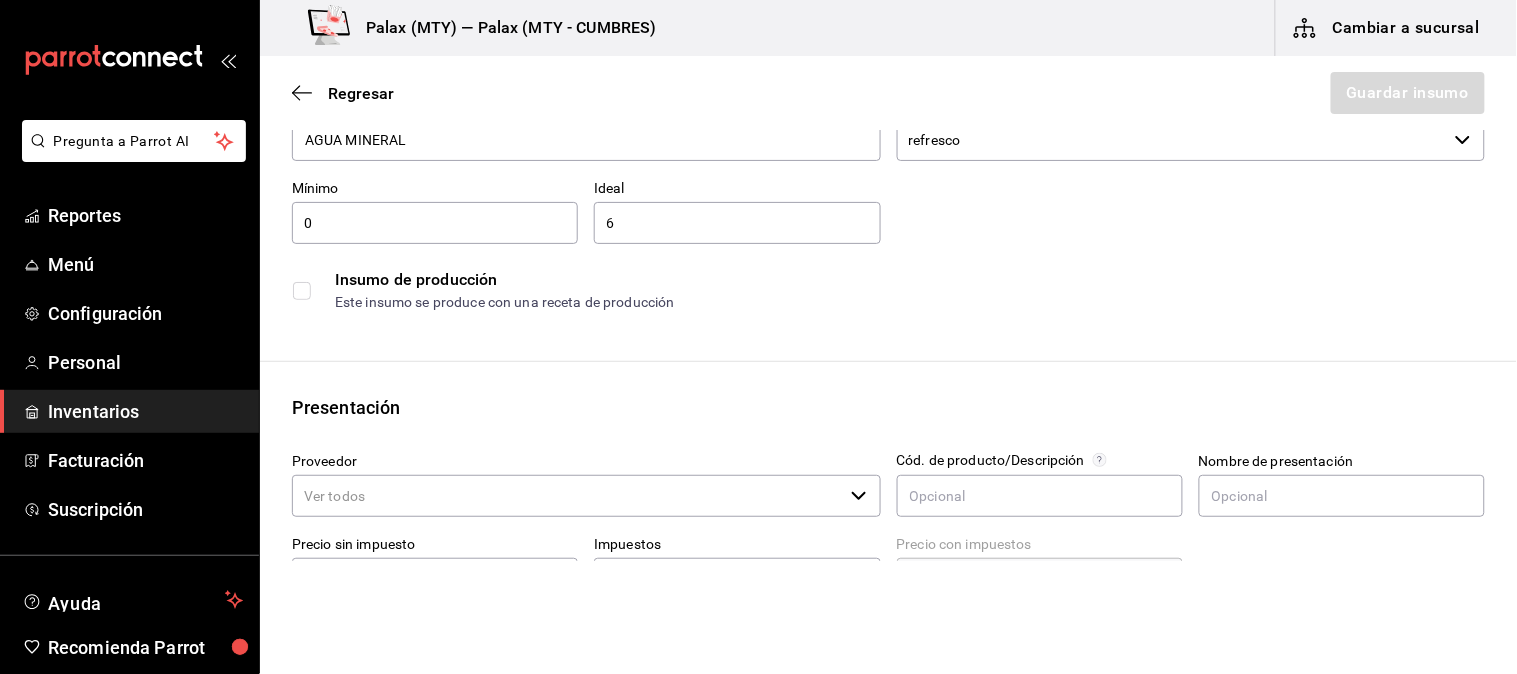 scroll, scrollTop: 333, scrollLeft: 0, axis: vertical 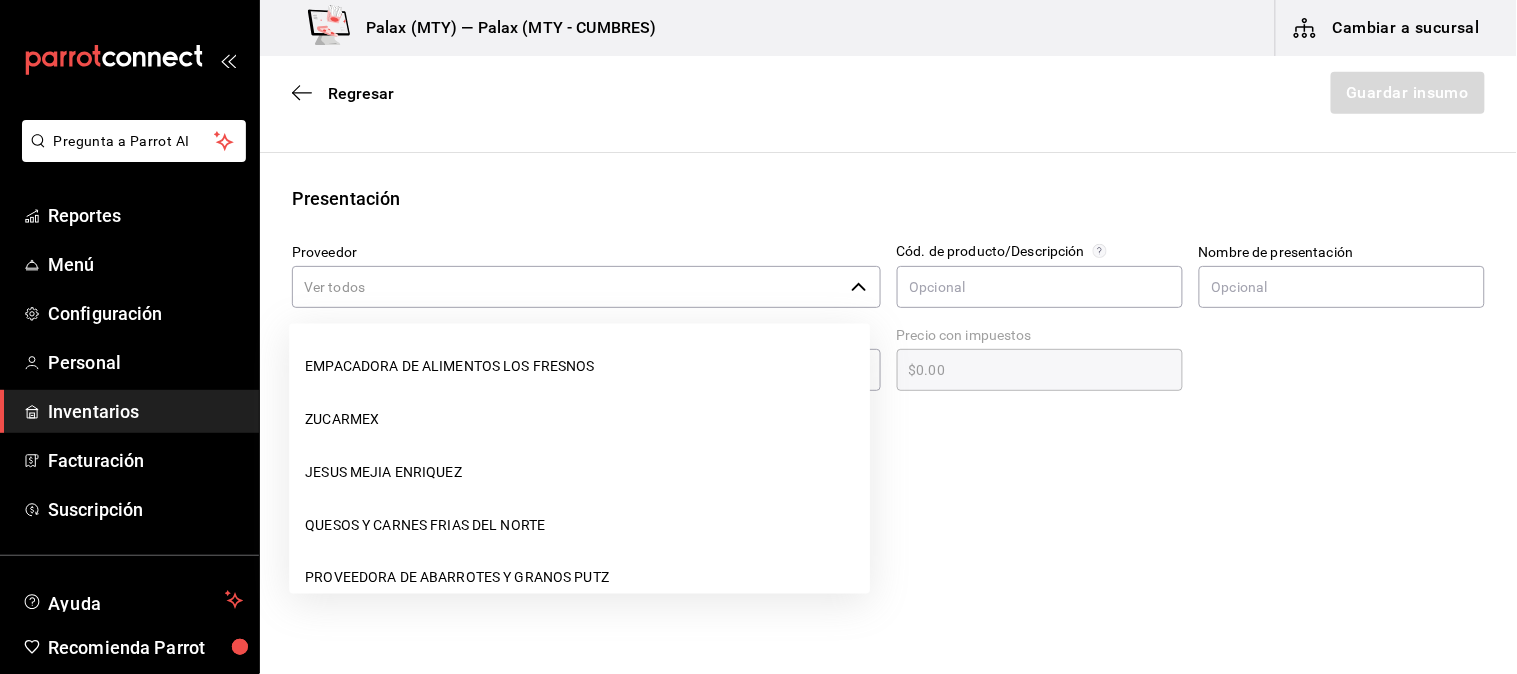 click on "Proveedor" at bounding box center (567, 287) 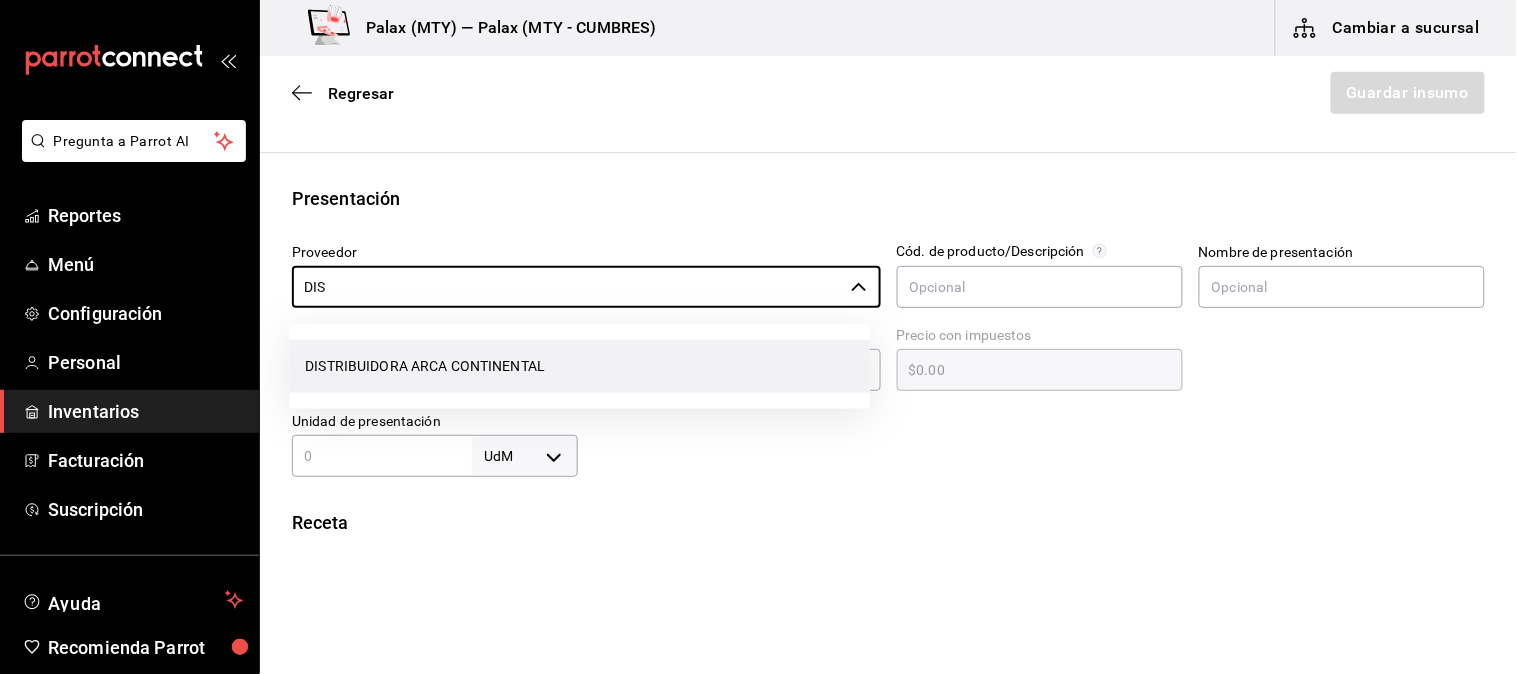 click on "DISTRIBUIDORA ARCA CONTINENTAL" at bounding box center (579, 366) 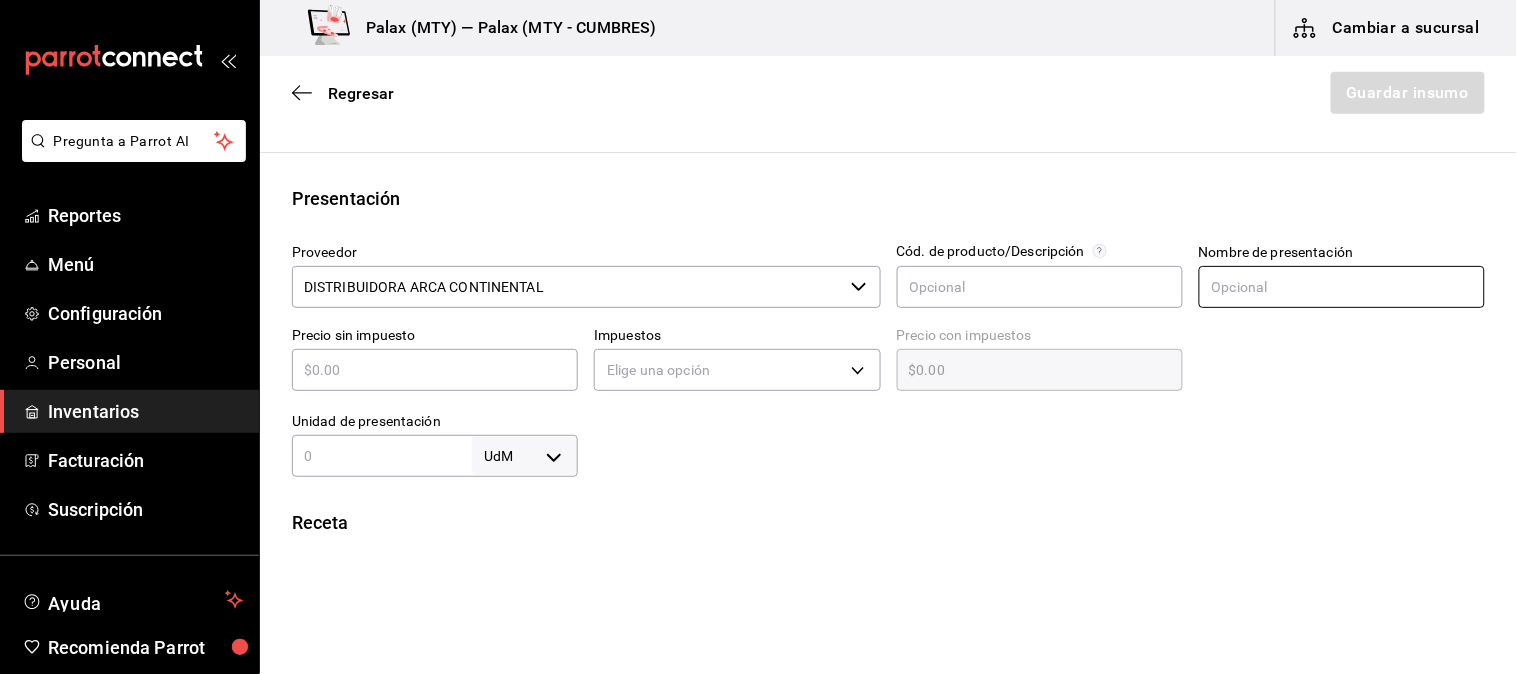 click at bounding box center (1342, 287) 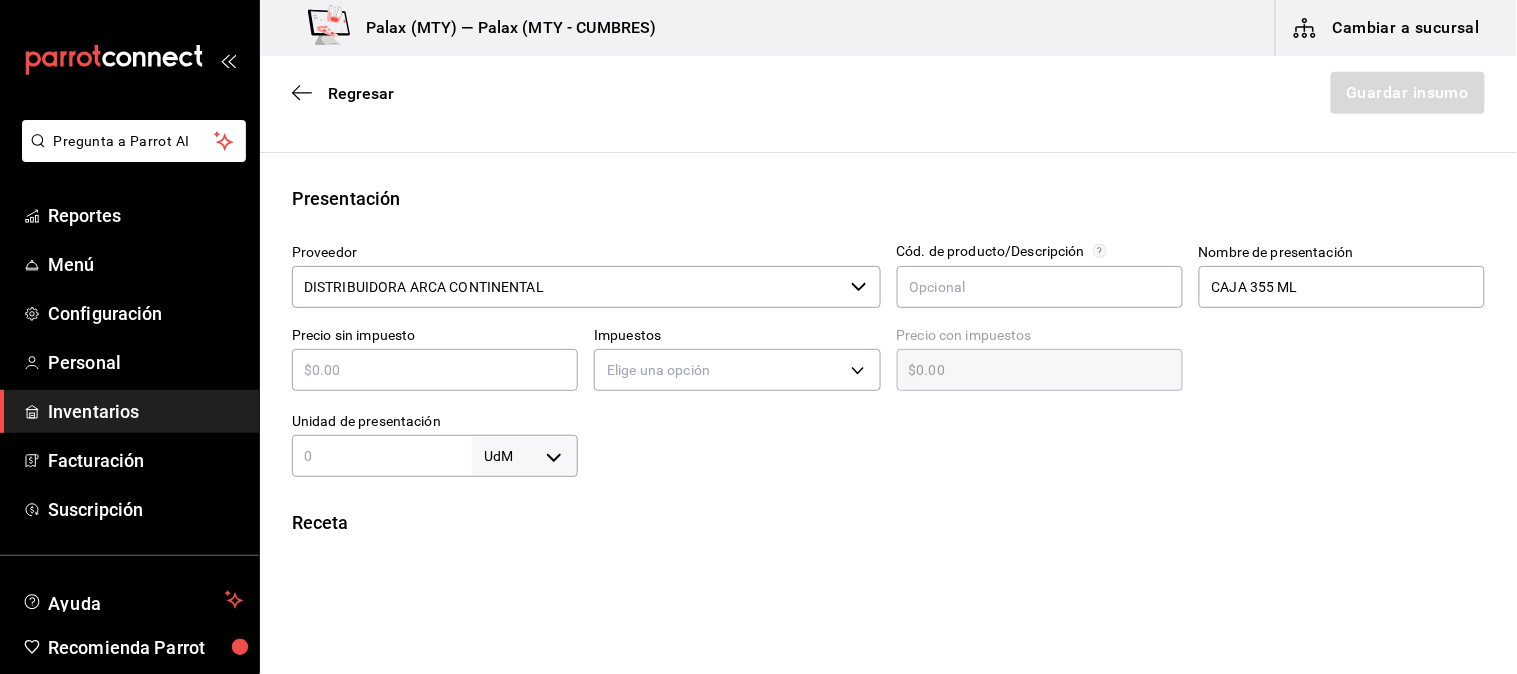 drag, startPoint x: 1141, startPoint y: 446, endPoint x: 961, endPoint y: 453, distance: 180.13606 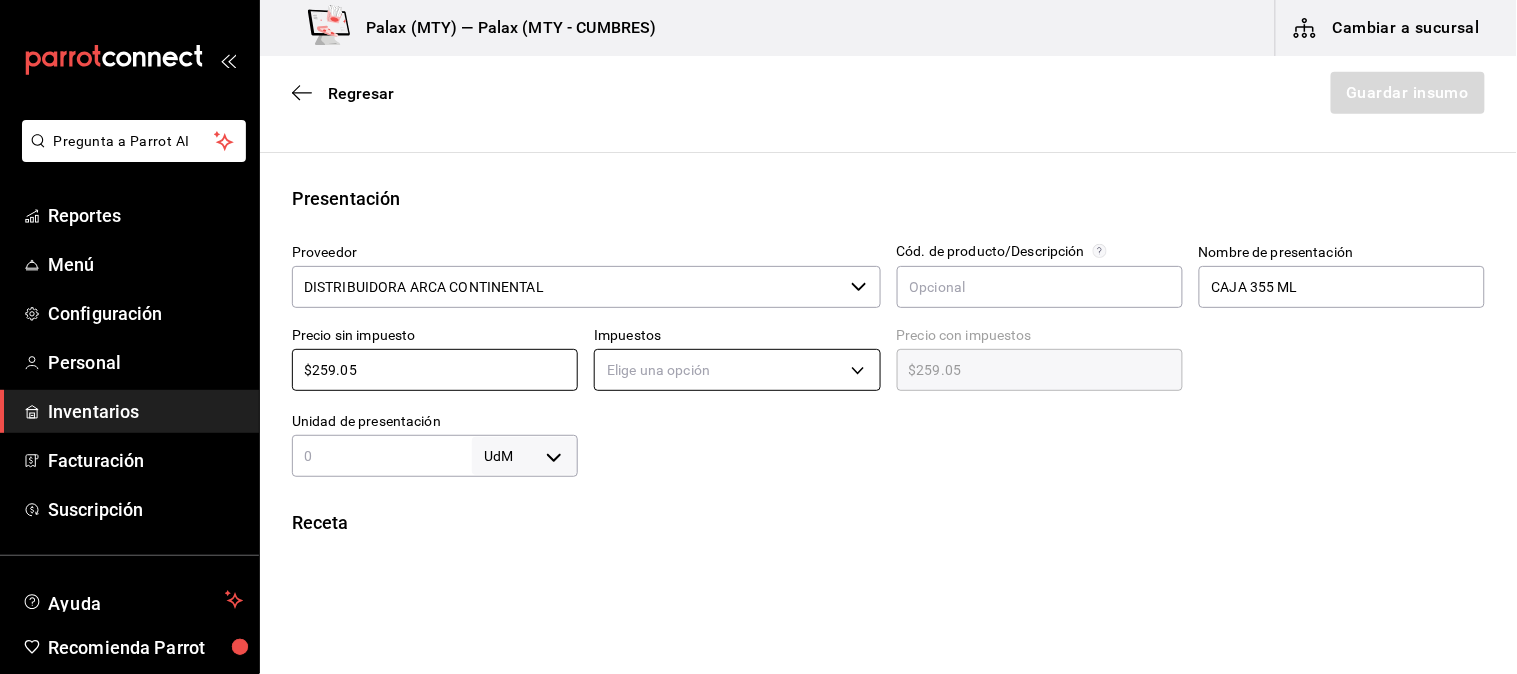 click on "Pregunta a Parrot AI Reportes   Menú   Configuración   Personal   Inventarios   Facturación   Suscripción   Ayuda Recomienda Parrot   Mutiuser Palax   Sugerir nueva función   Palax ([CITY]) — Palax ([CITY] - CUMBRES) Cambiar a sucursal Regresar Guardar insumo Insumo Nombre AGUA MINERAL Categoría de inventario refresco ​ Mínimo 0 ​ Ideal 6 ​ Insumo de producción Este insumo se produce con una receta de producción Presentación Proveedor DISTRIBUIDORA ARCA CONTINENTAL ​ Cód. de producto/Descripción Nombre de presentación CAJA 355 ML Precio sin impuesto $259.05 ​ Impuestos Elige una opción Precio con impuestos $259.05 ​ Unidad de presentación UdM ​ Receta Unidad de receta Elige una opción Factor de conversión ​ Ver ayuda de conversiones ¿La presentación (CAJA 355 ML ) viene en otra caja? Si No Presentaciones por caja ​ Sin definir Unidades de conteo GANA 1 MES GRATIS EN TU SUSCRIPCIÓN AQUÍ Ver video tutorial Ir a video Pregunta a Parrot AI Reportes   Menú   Configuración" at bounding box center [758, 280] 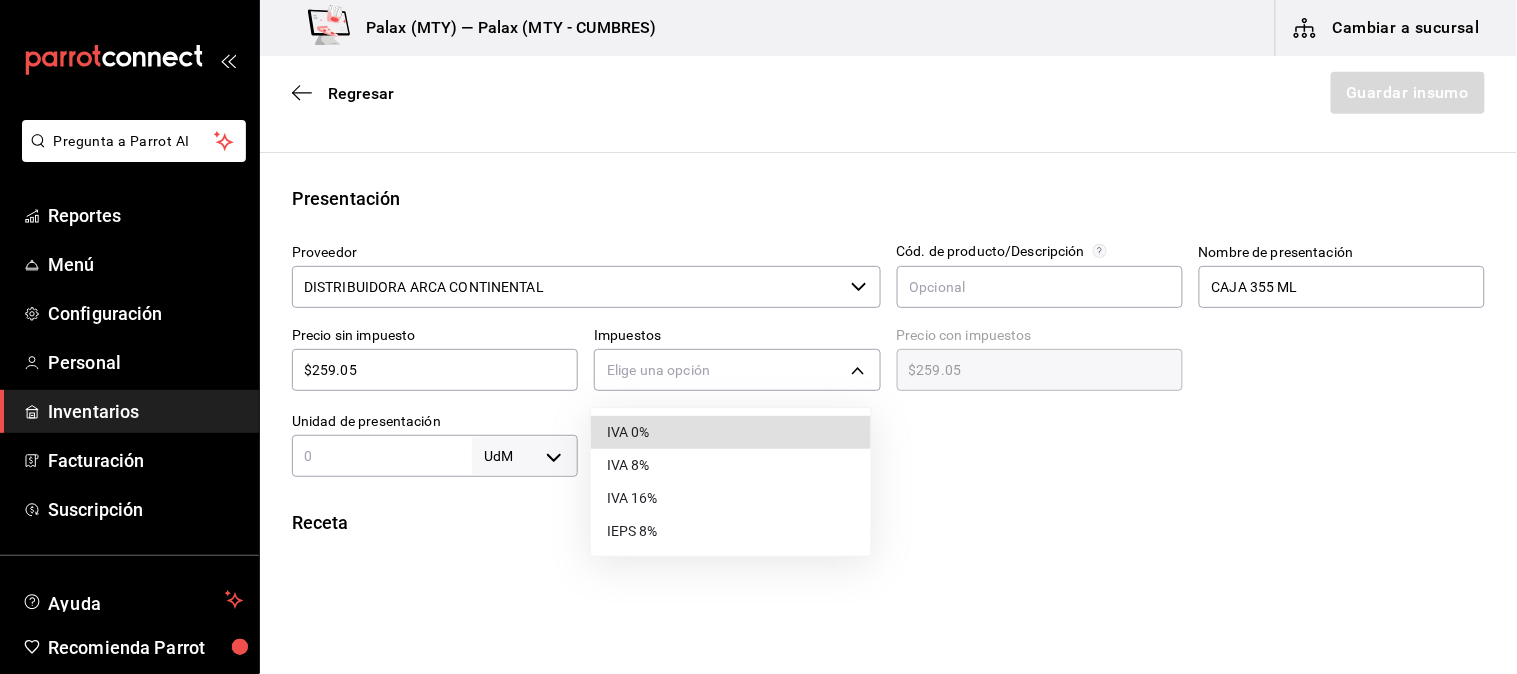 click on "IVA 0%" at bounding box center (731, 432) 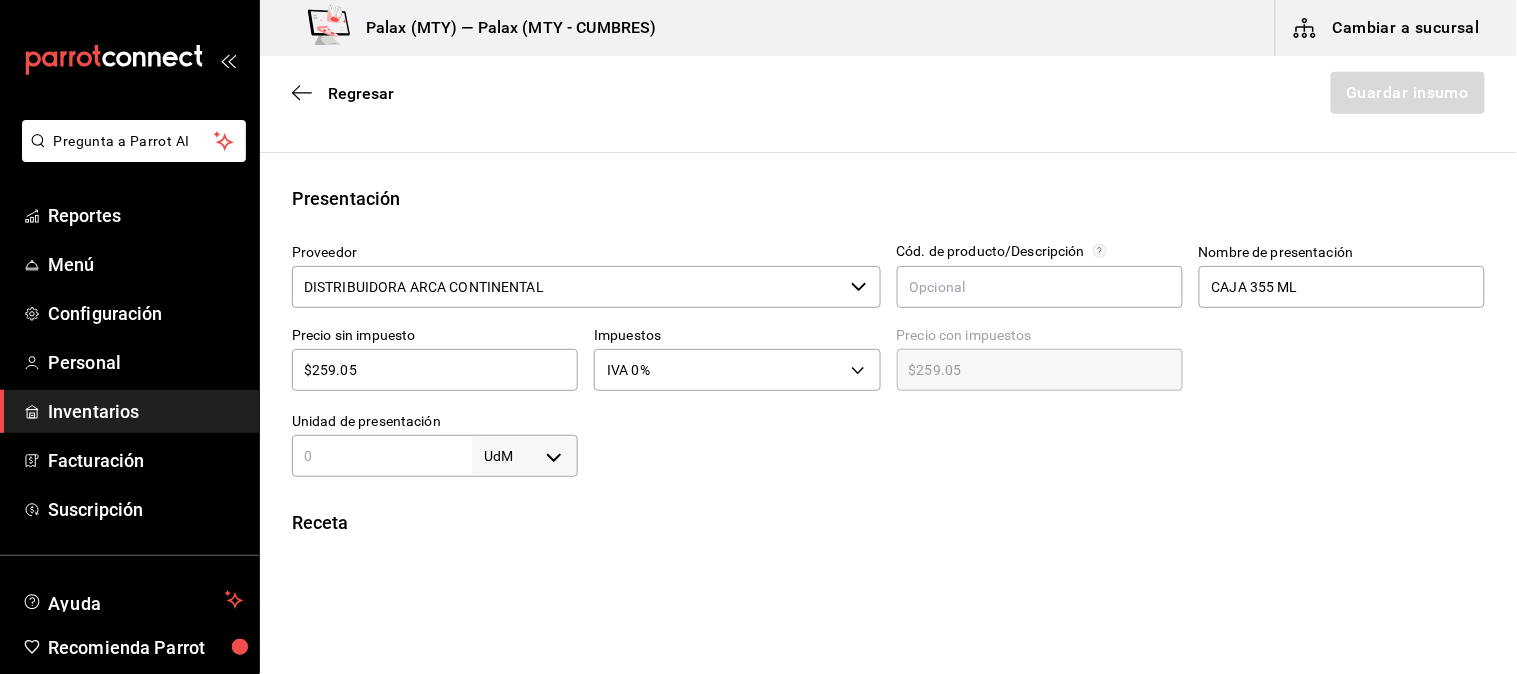 click at bounding box center (382, 456) 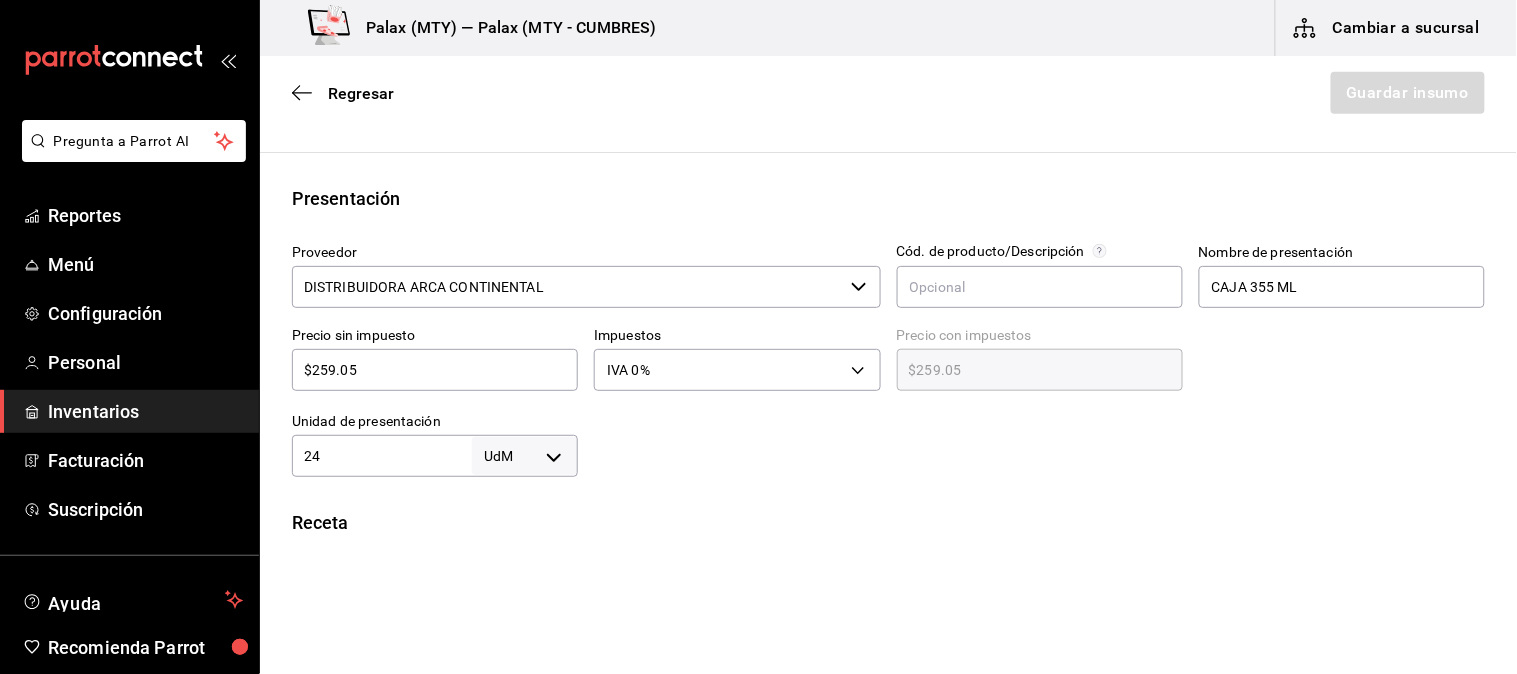 click on "Pregunta a Parrot AI Reportes   Menú   Configuración   Personal   Inventarios   Facturación   Suscripción   Ayuda Recomienda Parrot   Mutiuser Palax   Sugerir nueva función   Palax (MTY) — Palax (MTY - CUMBRES) Cambiar a sucursal Regresar Guardar insumo Insumo Nombre AGUA MINERAL Categoría de inventario refresco ​ Mínimo 0 ​ Ideal 6 ​ Insumo de producción Este insumo se produce con una receta de producción Presentación Proveedor DISTRIBUIDORA ARCA CONTINENTAL ​ Cód. de producto/Descripción Nombre de presentación CAJA 355 ML Precio sin impuesto $259.05 ​ Impuestos IVA 0% IVA_0 Precio con impuestos $259.05 ​ Unidad de presentación 24 UdM ​ Receta Unidad de receta Elige una opción Factor de conversión ​ Ver ayuda de conversiones ¿La presentación (CAJA 355 ML ) viene en otra caja? Si No Presentaciones por caja ​ Sin definir Unidades de conteo GANA 1 MES GRATIS EN TU SUSCRIPCIÓN AQUÍ Ver video tutorial Ir a video Pregunta a Parrot AI Reportes   Menú   Configuración" at bounding box center [758, 280] 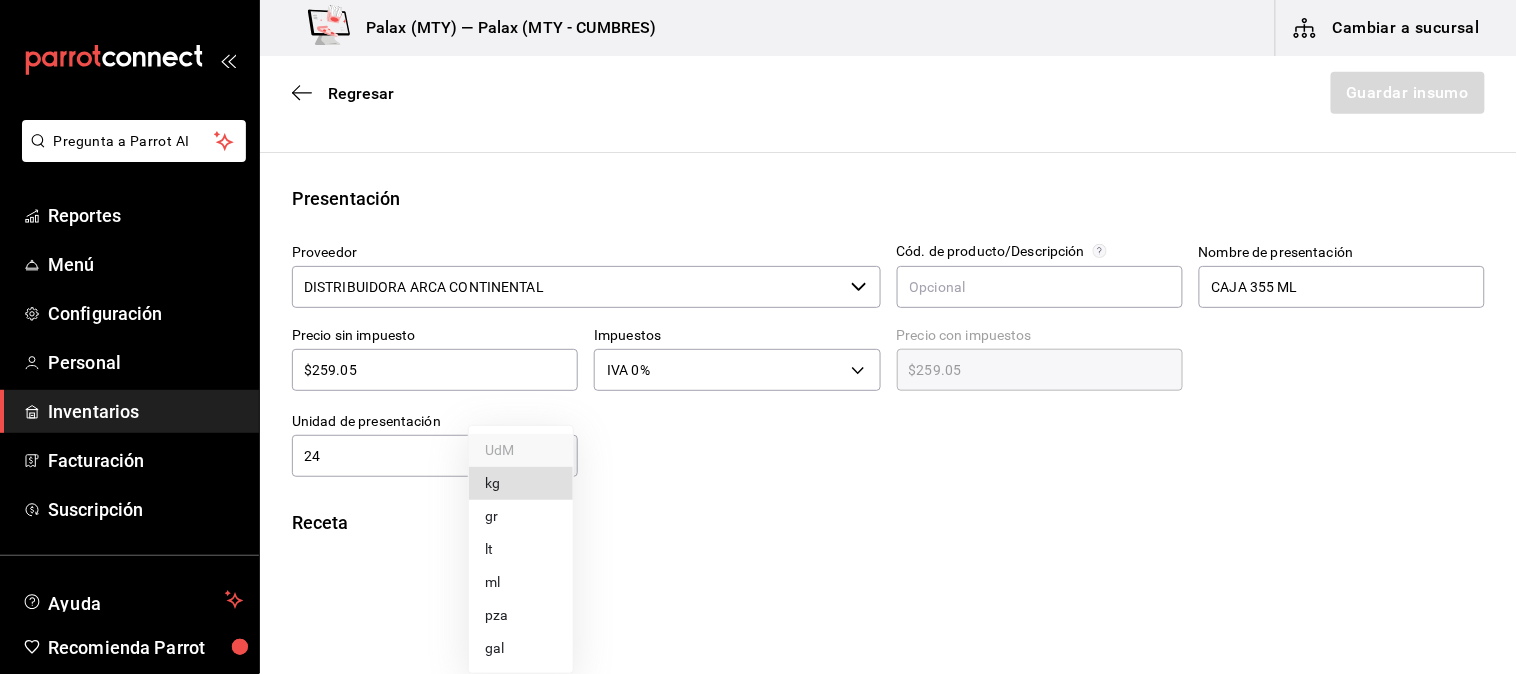 click on "pza" at bounding box center [521, 615] 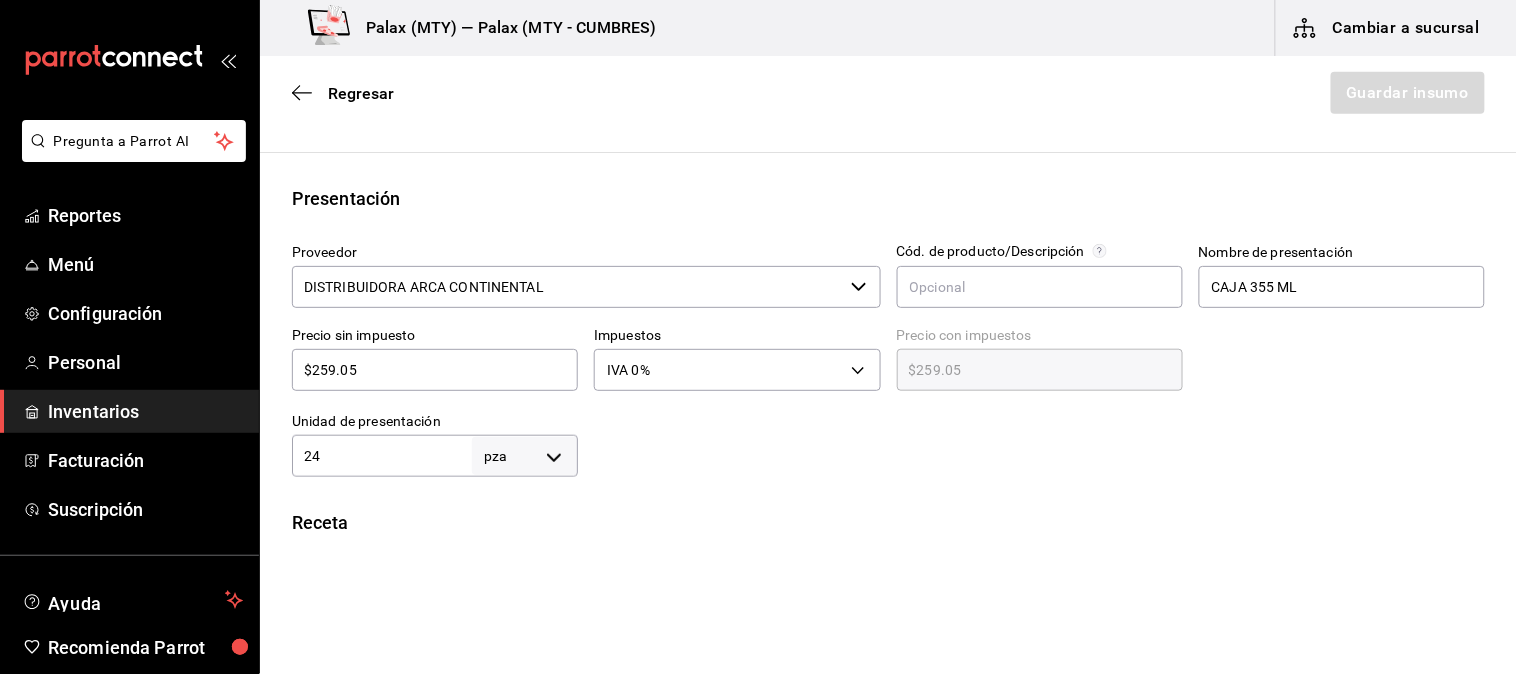 click at bounding box center (1031, 437) 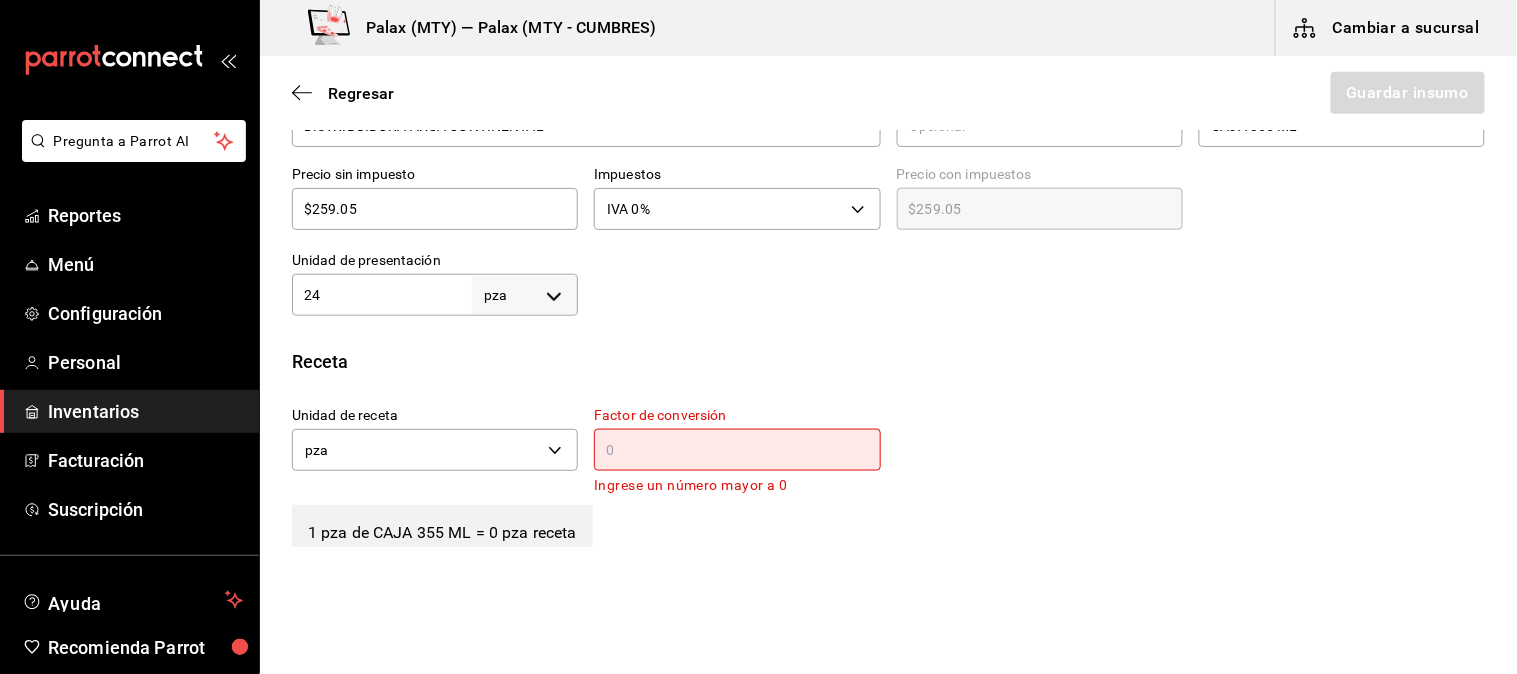 scroll, scrollTop: 555, scrollLeft: 0, axis: vertical 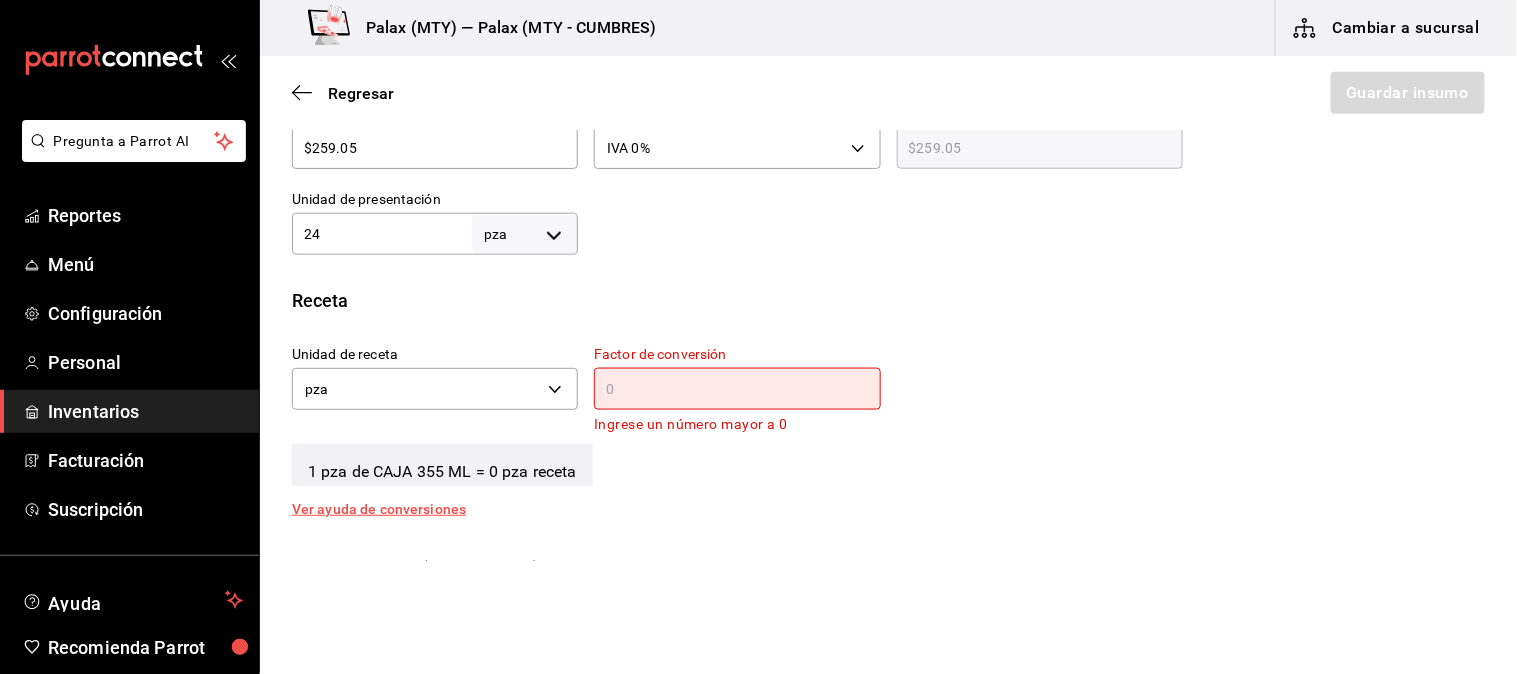 click at bounding box center [737, 389] 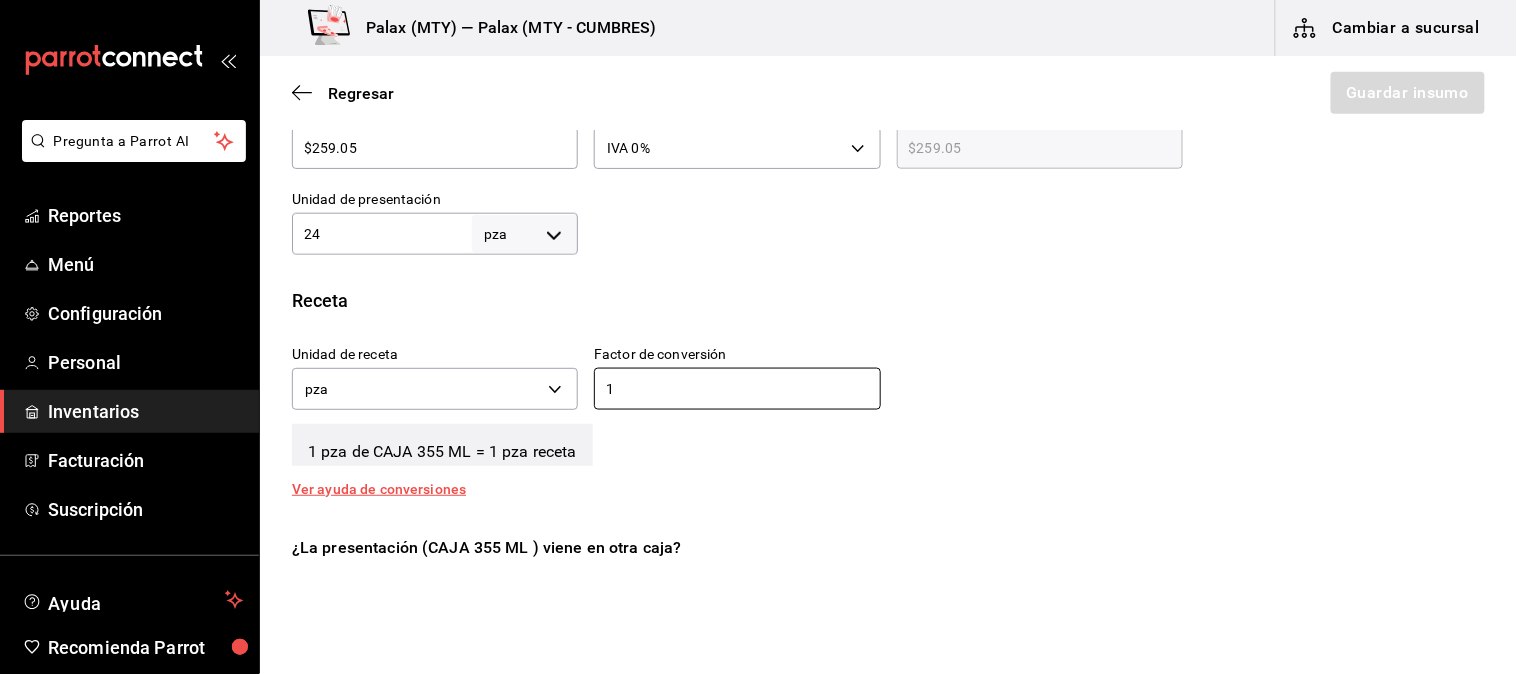 click on "Receta" at bounding box center [888, 300] 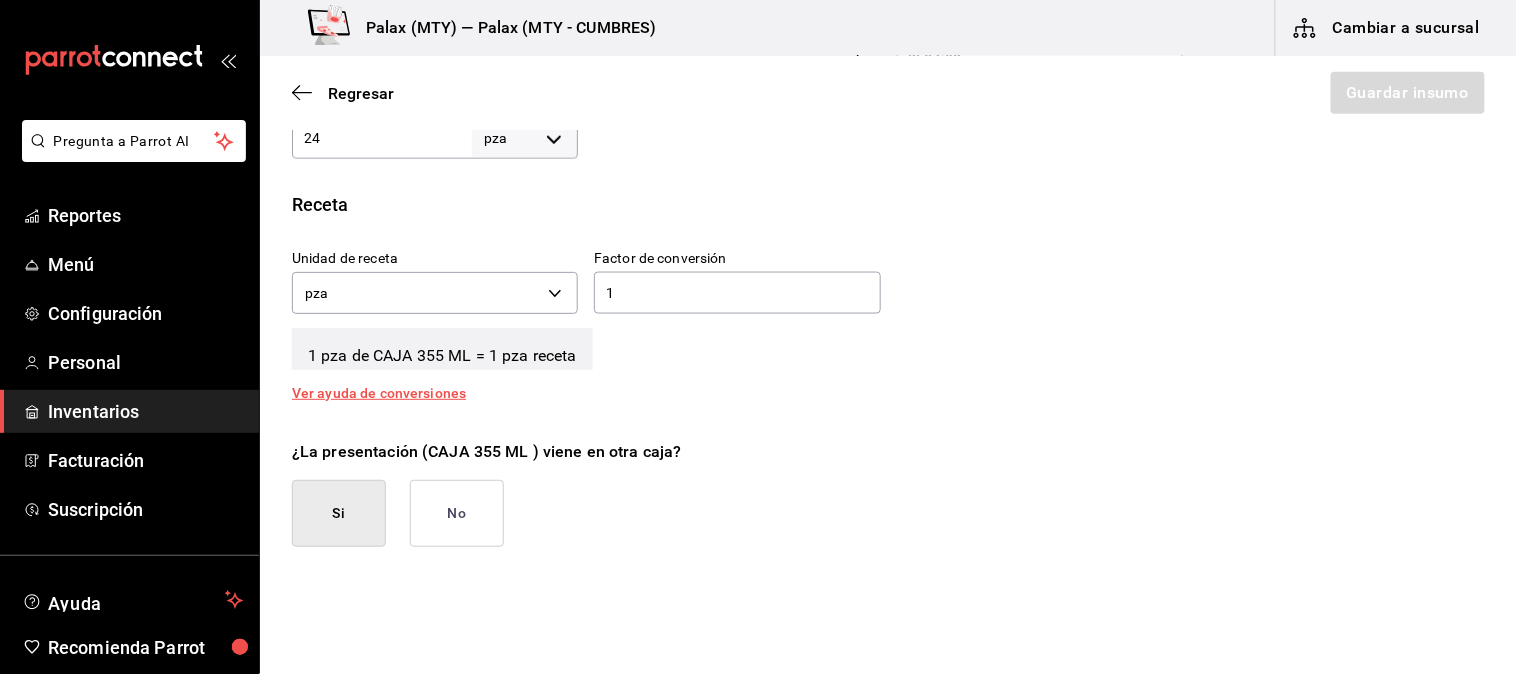 scroll, scrollTop: 777, scrollLeft: 0, axis: vertical 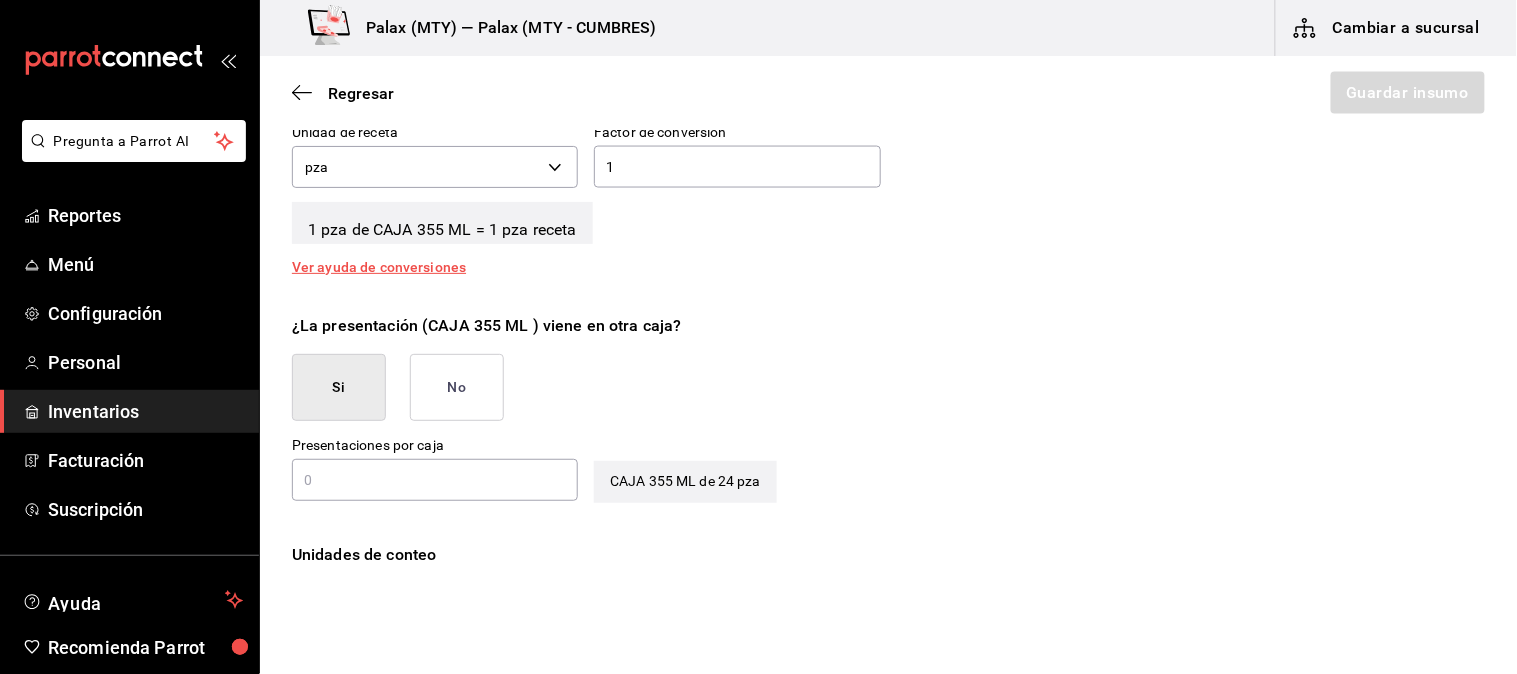 click on "​" at bounding box center (435, 480) 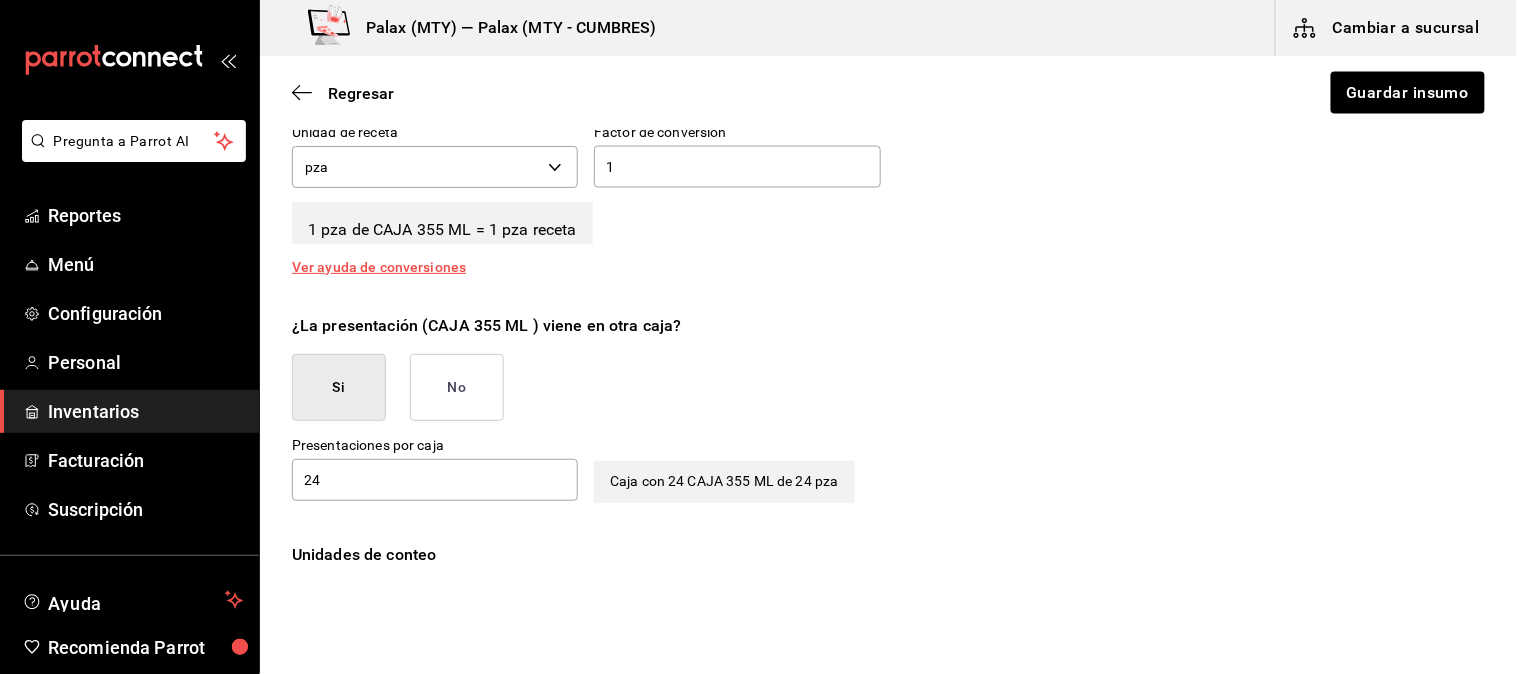 click on "¿La presentación (CAJA 355 ML ) viene en otra caja? Si No" at bounding box center [880, 359] 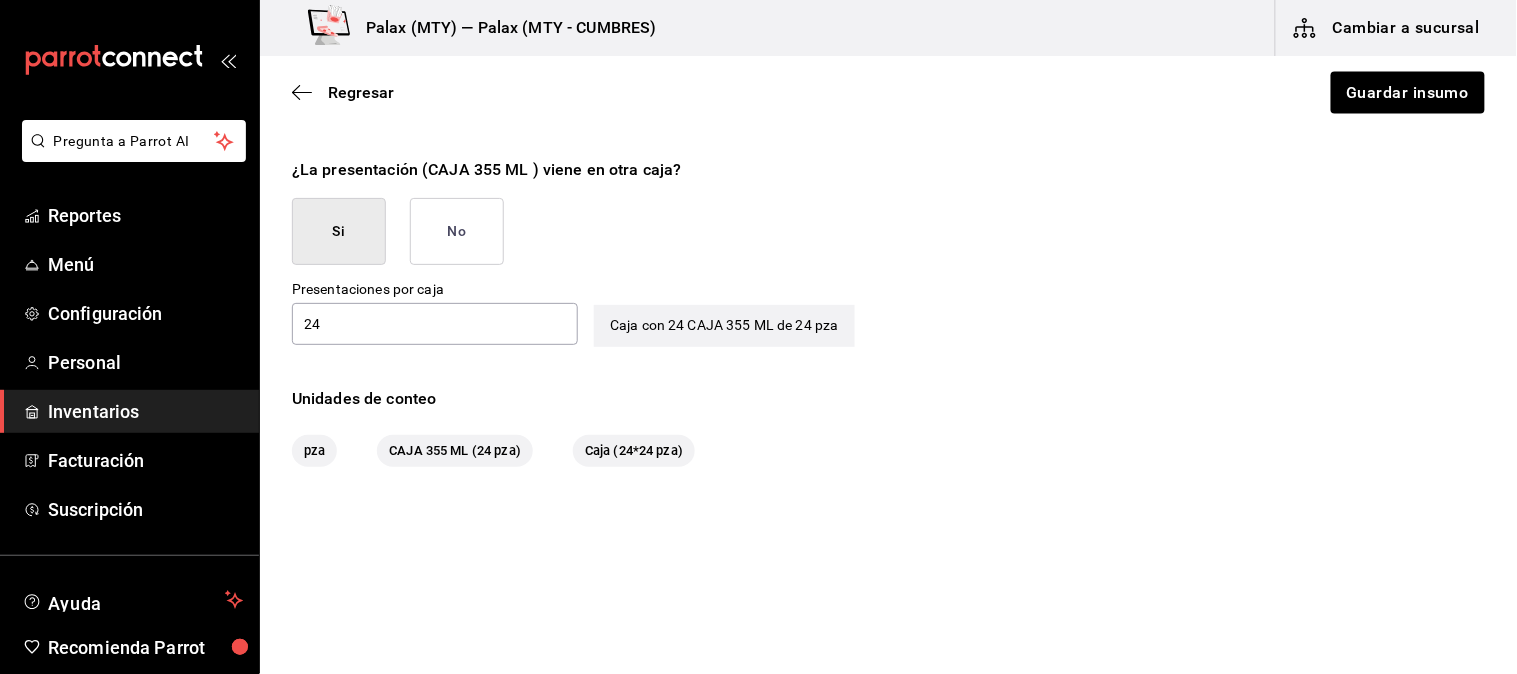 scroll, scrollTop: 601, scrollLeft: 0, axis: vertical 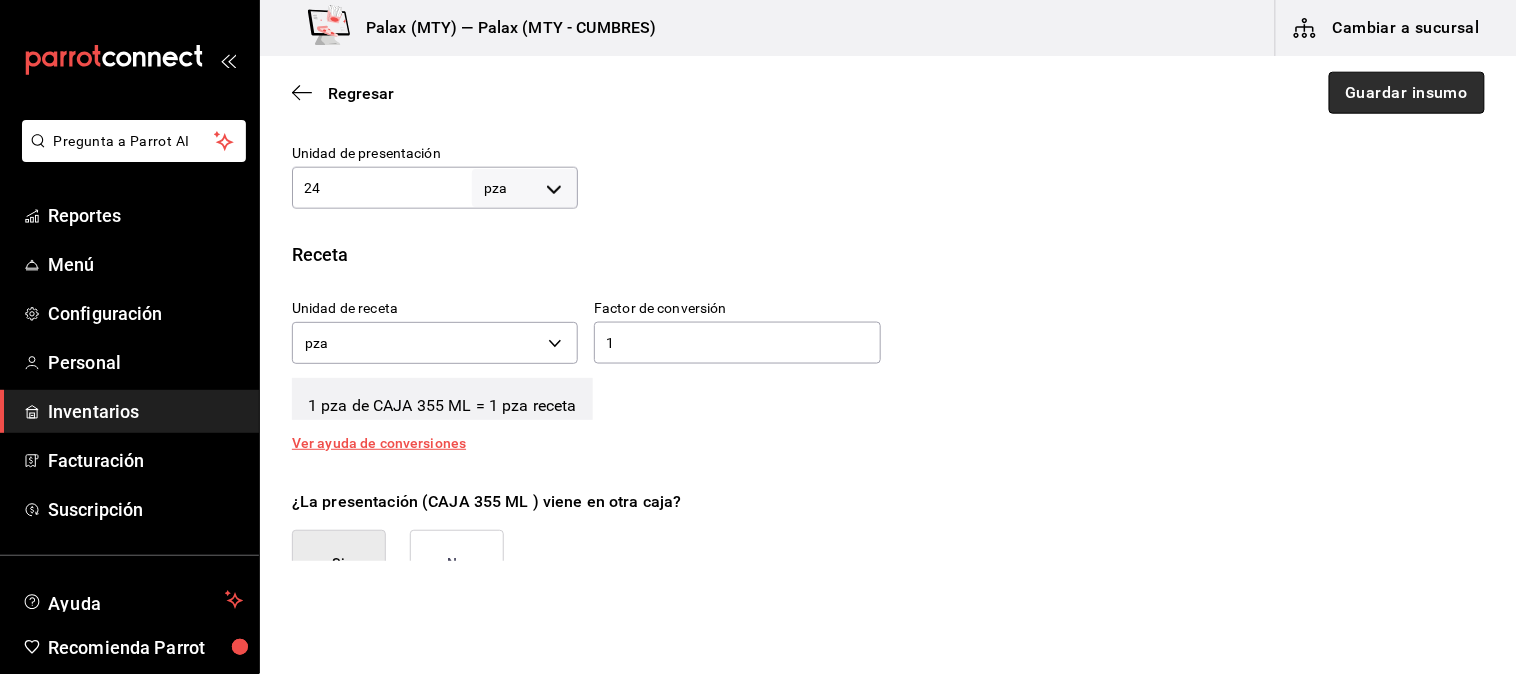 click on "Guardar insumo" at bounding box center (1407, 93) 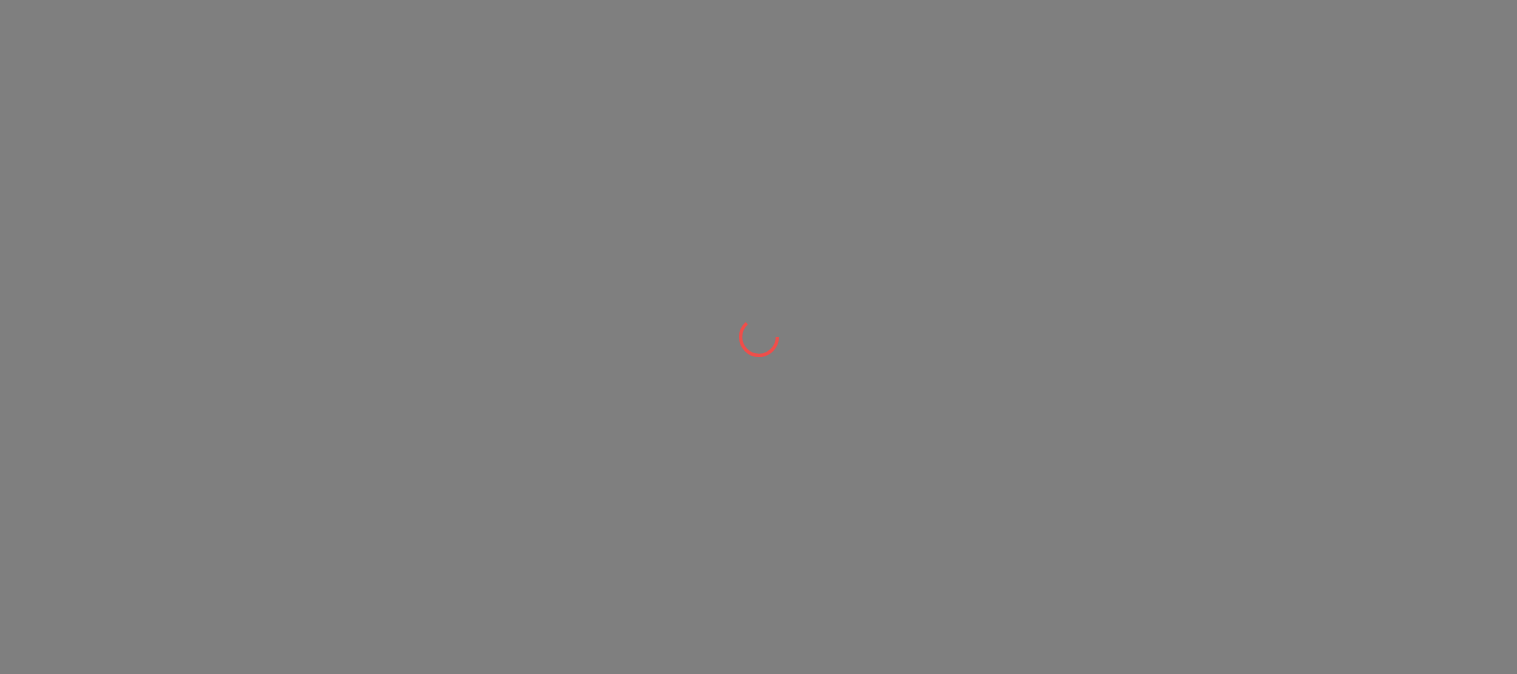 scroll, scrollTop: 0, scrollLeft: 0, axis: both 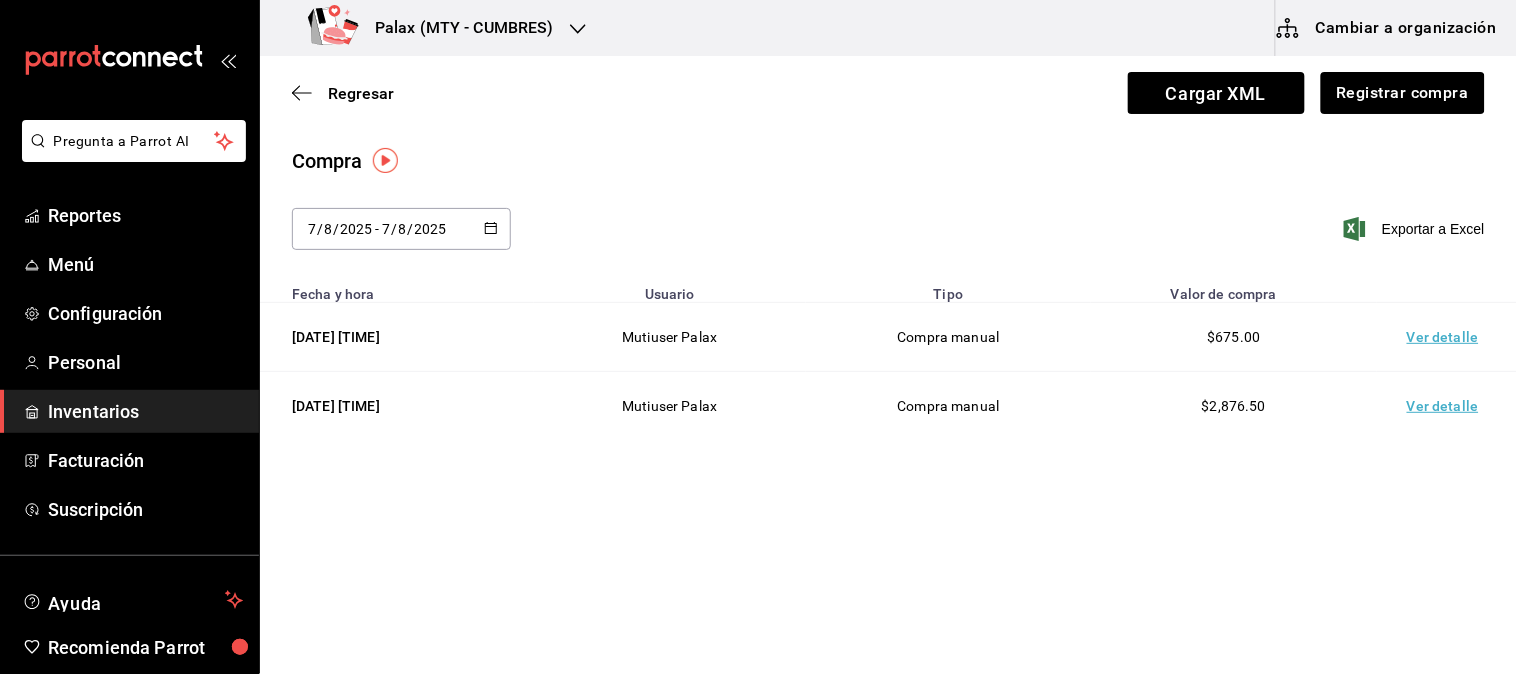 drag, startPoint x: 926, startPoint y: 141, endPoint x: 927, endPoint y: 158, distance: 17.029387 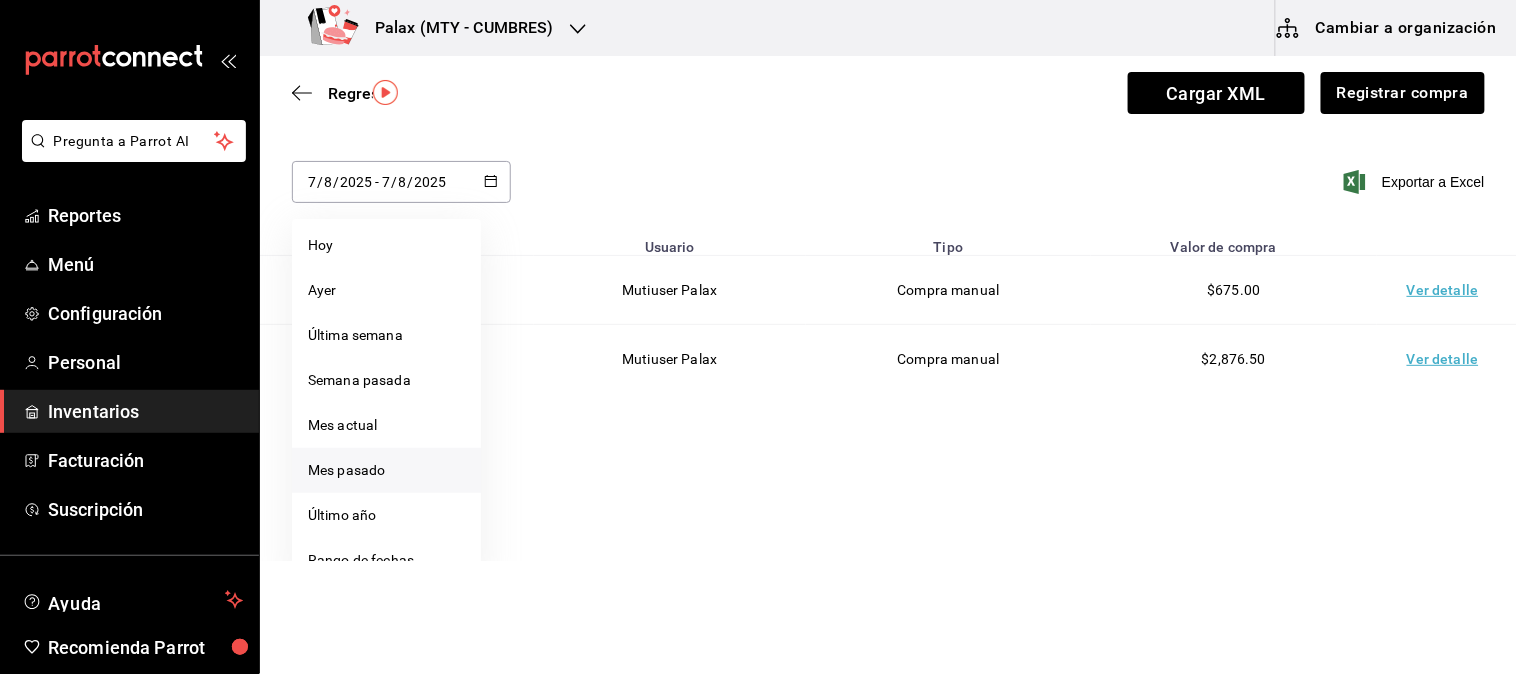 scroll, scrollTop: 72, scrollLeft: 0, axis: vertical 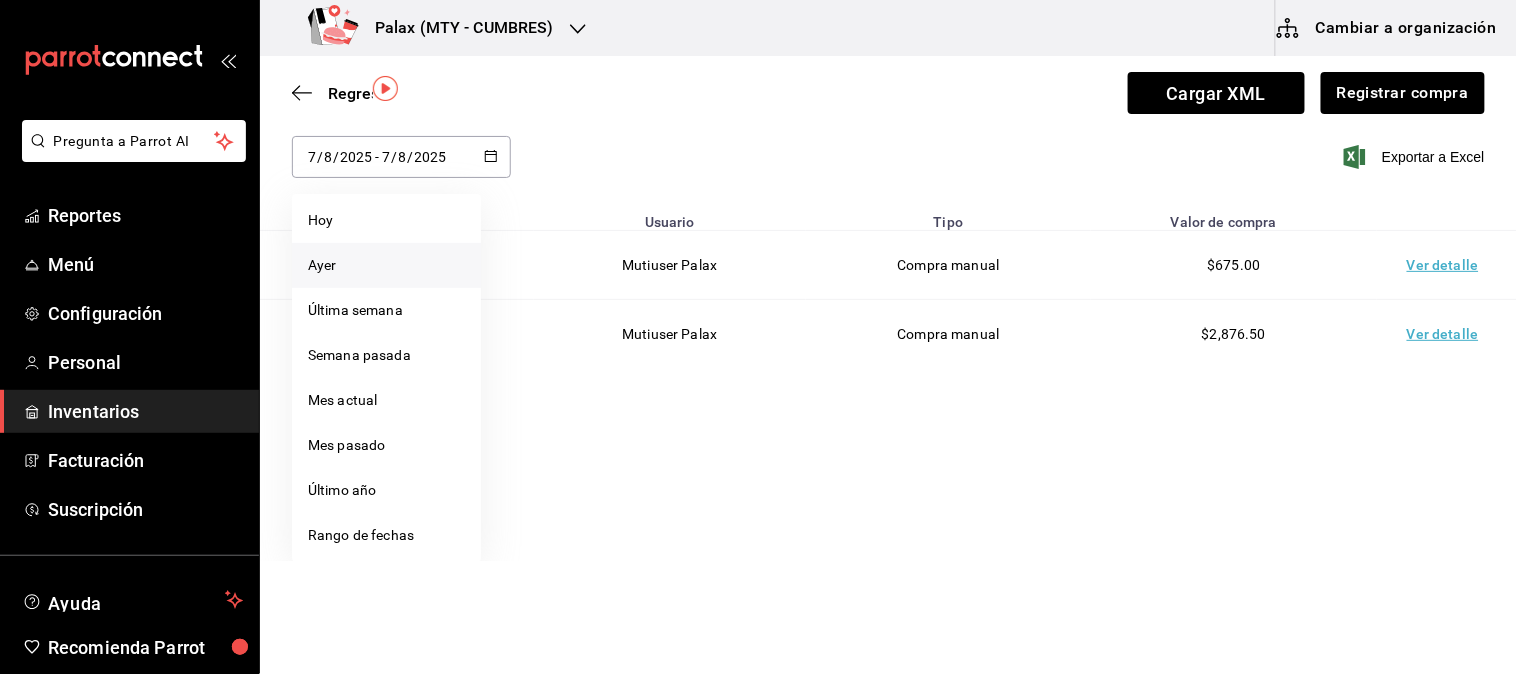 click on "Ayer" at bounding box center [386, 265] 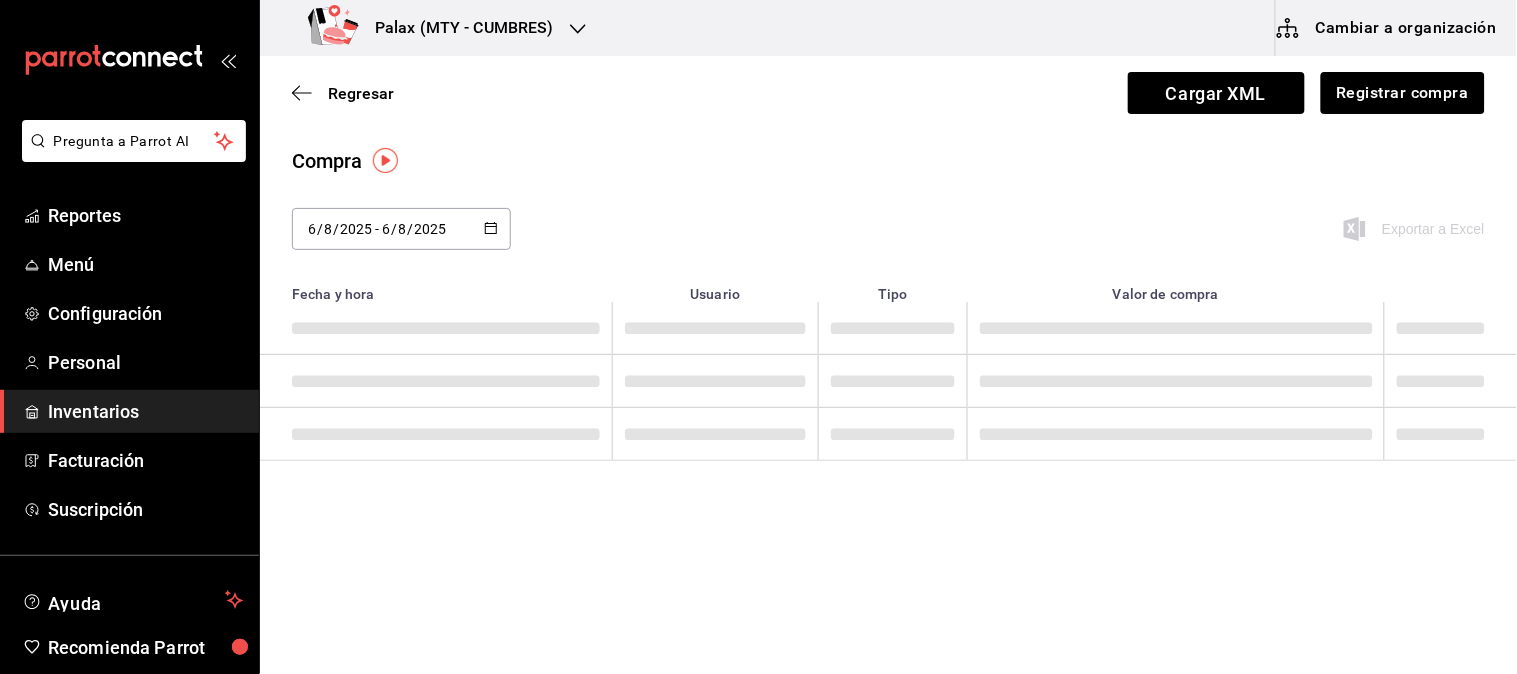 scroll, scrollTop: 0, scrollLeft: 0, axis: both 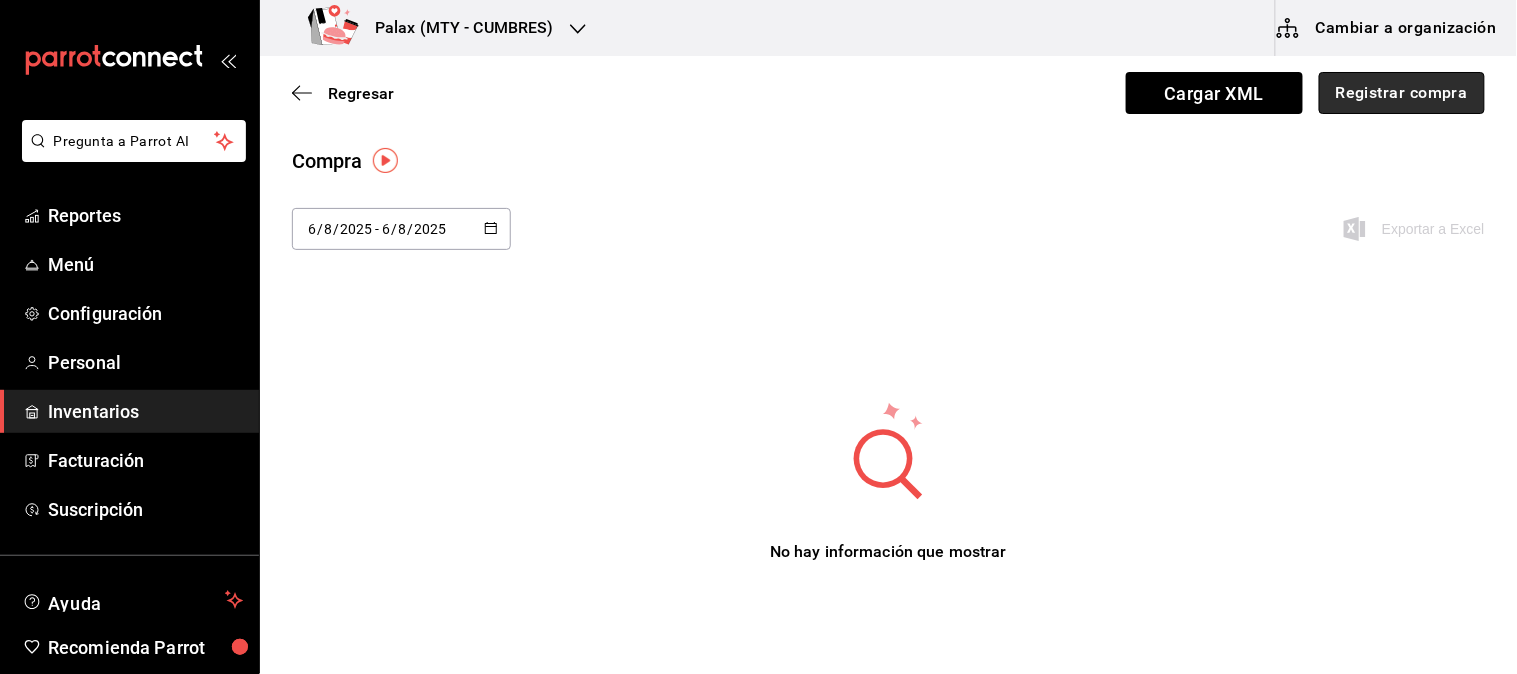 click on "Registrar compra" at bounding box center (1402, 93) 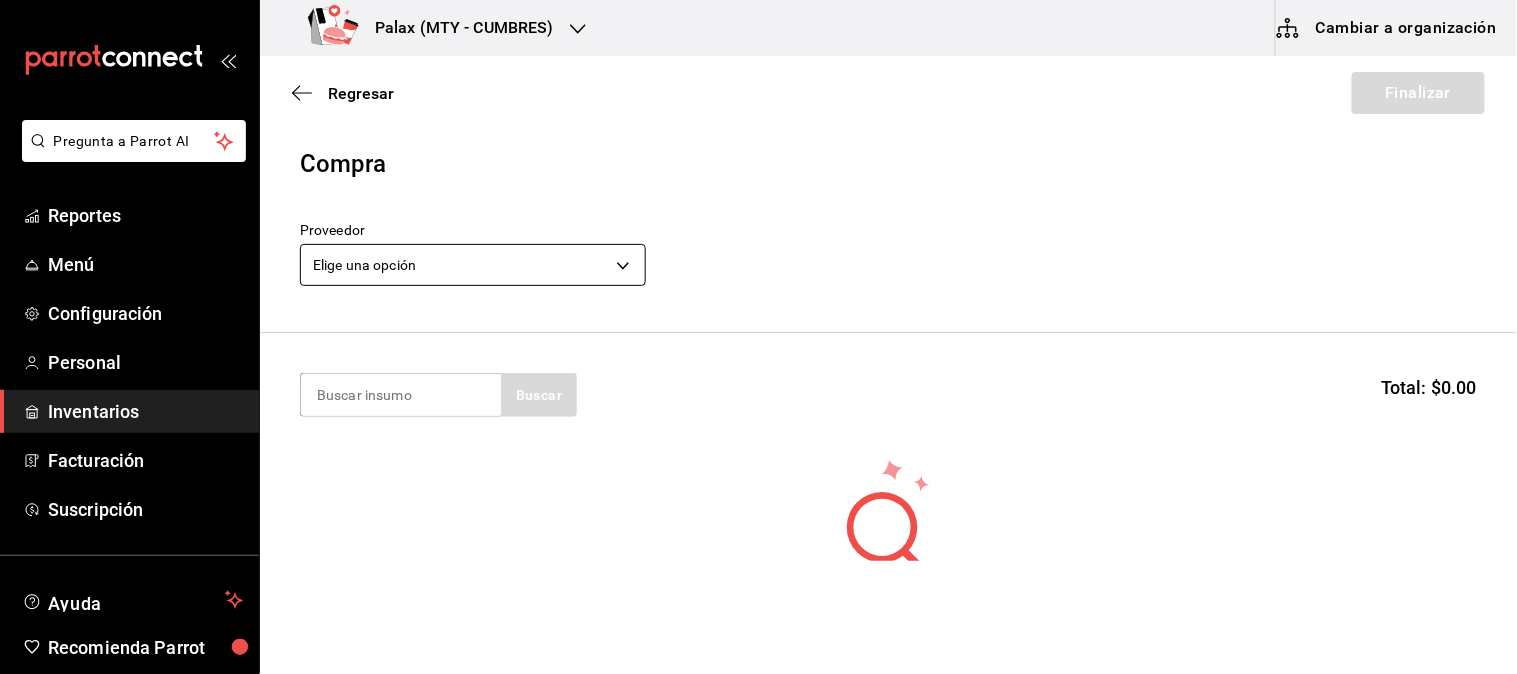click on "Pregunta a Parrot AI Reportes   Menú   Configuración   Personal   Inventarios   Facturación   Suscripción   Ayuda Recomienda Parrot   Mutiuser Palax   Sugerir nueva función   Palax (MTY - CUMBRES) Cambiar a organización Regresar Finalizar Compra Proveedor Elige una opción default Buscar Total: $0.00 No hay insumos a mostrar. Busca un insumo para agregarlo a la lista Pregunta a Parrot AI Reportes   Menú   Configuración   Personal   Inventarios   Facturación   Suscripción   Ayuda Recomienda Parrot   Mutiuser Palax   Sugerir nueva función   GANA 1 MES GRATIS EN TU SUSCRIPCIÓN AQUÍ ¿Recuerdas cómo empezó tu restaurante?
Hoy puedes ayudar a un colega a tener el mismo cambio que tú viviste.
Recomienda Parrot directamente desde tu Portal Administrador.
Es fácil y rápido.
🎁 Por cada restaurante que se una, ganas 1 mes gratis. Ver video tutorial Ir a video Editar Eliminar Visitar centro de ayuda (81) 2046 6363 soporte@parrotsoftware.io Visitar centro de ayuda (81) 2046 6363" at bounding box center [758, 280] 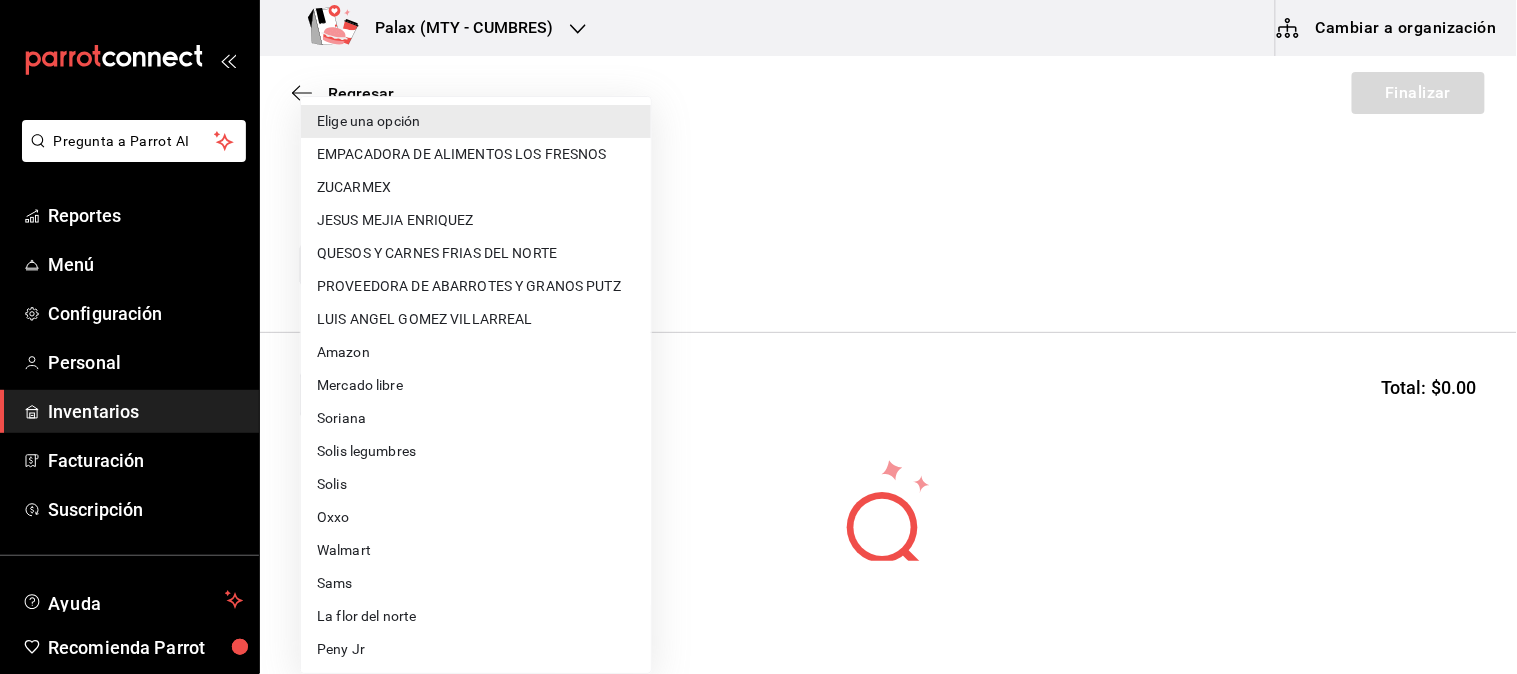 type 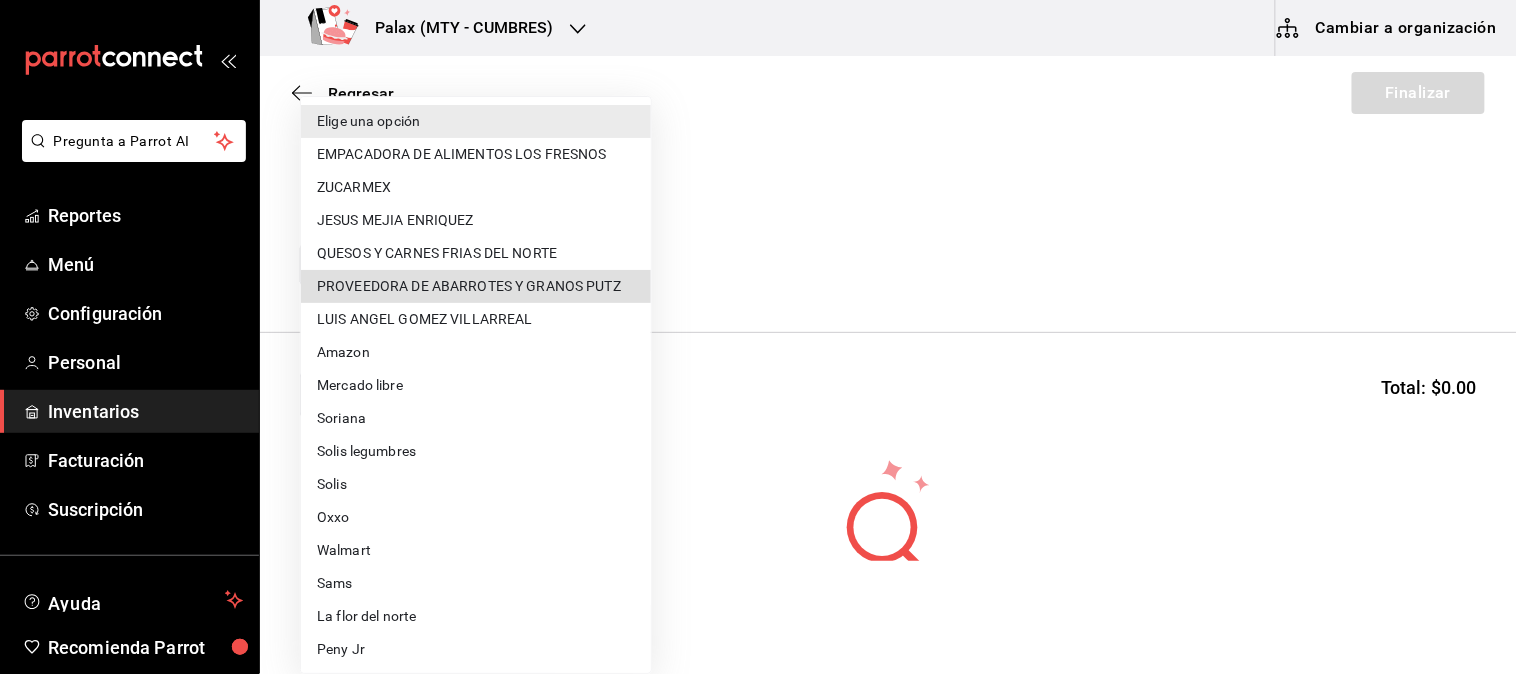 type 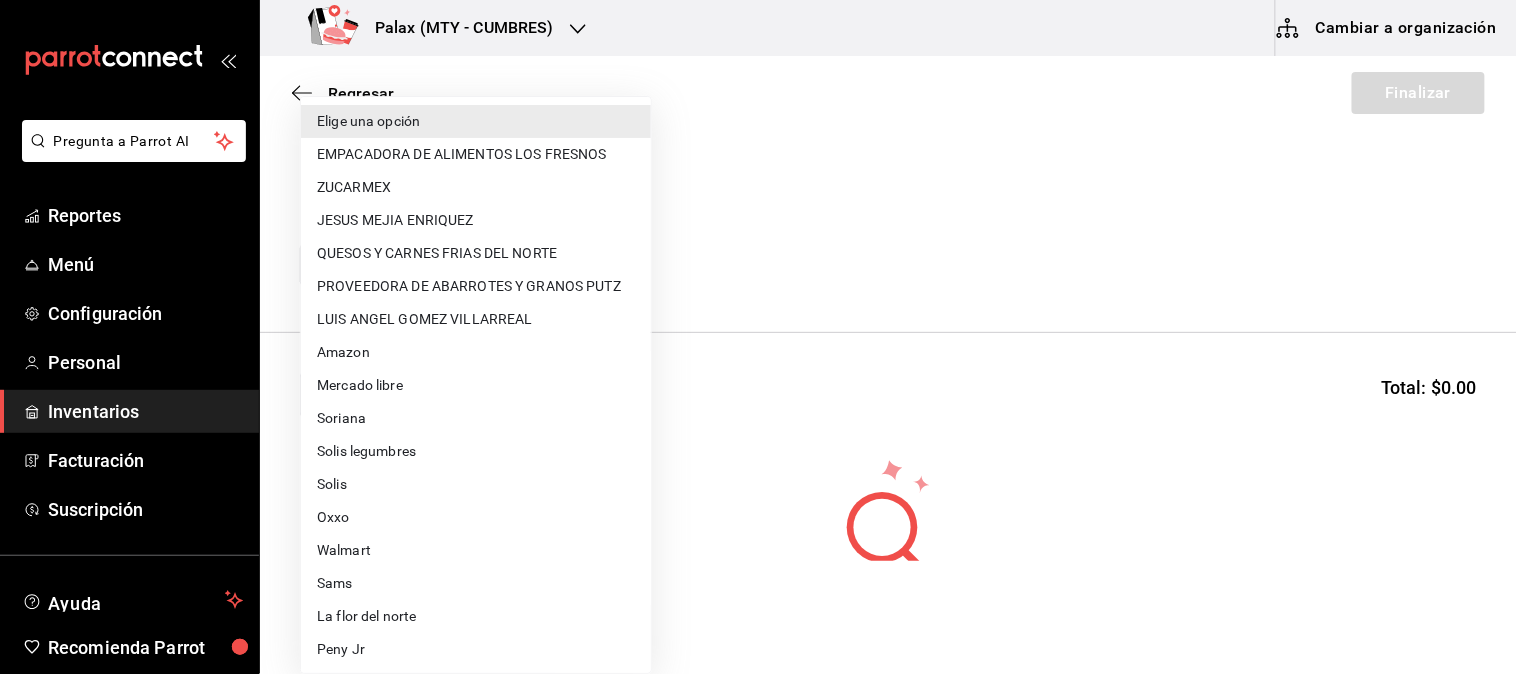 type 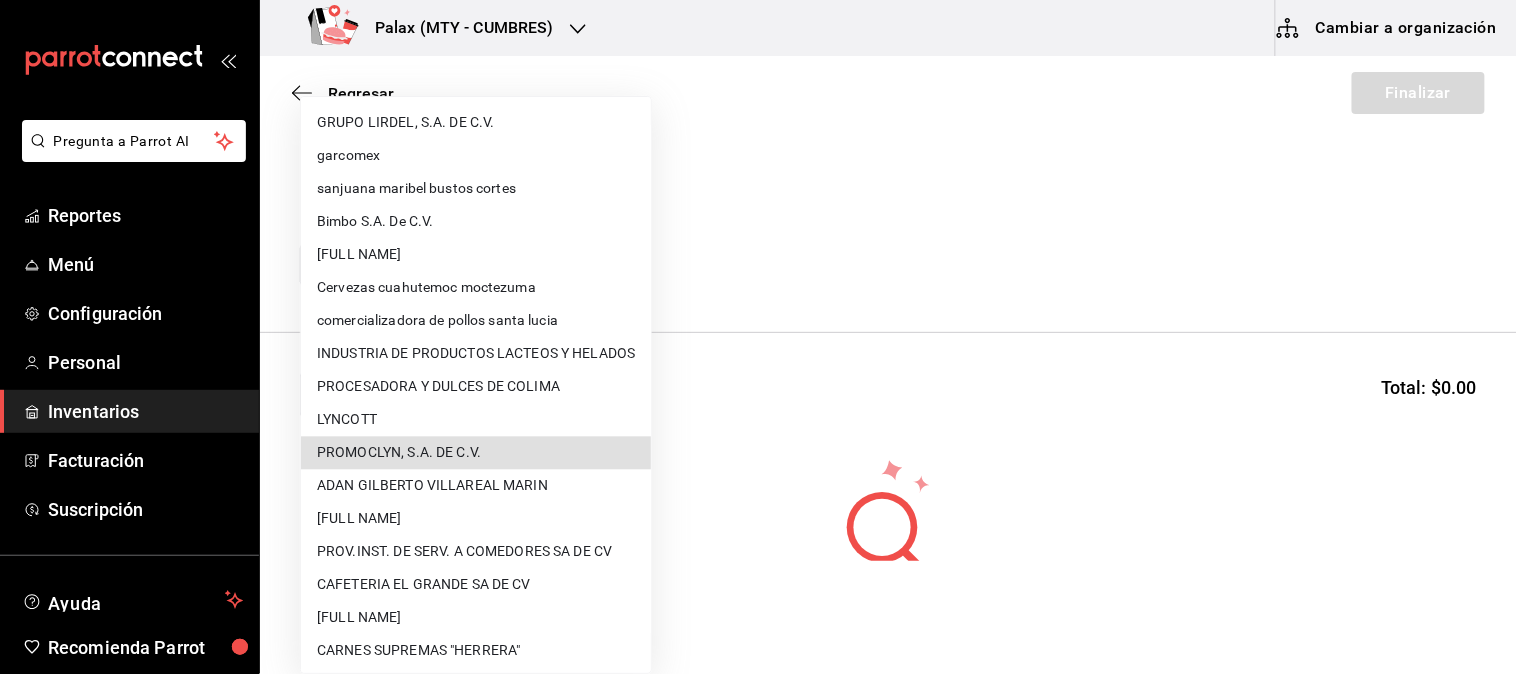 type 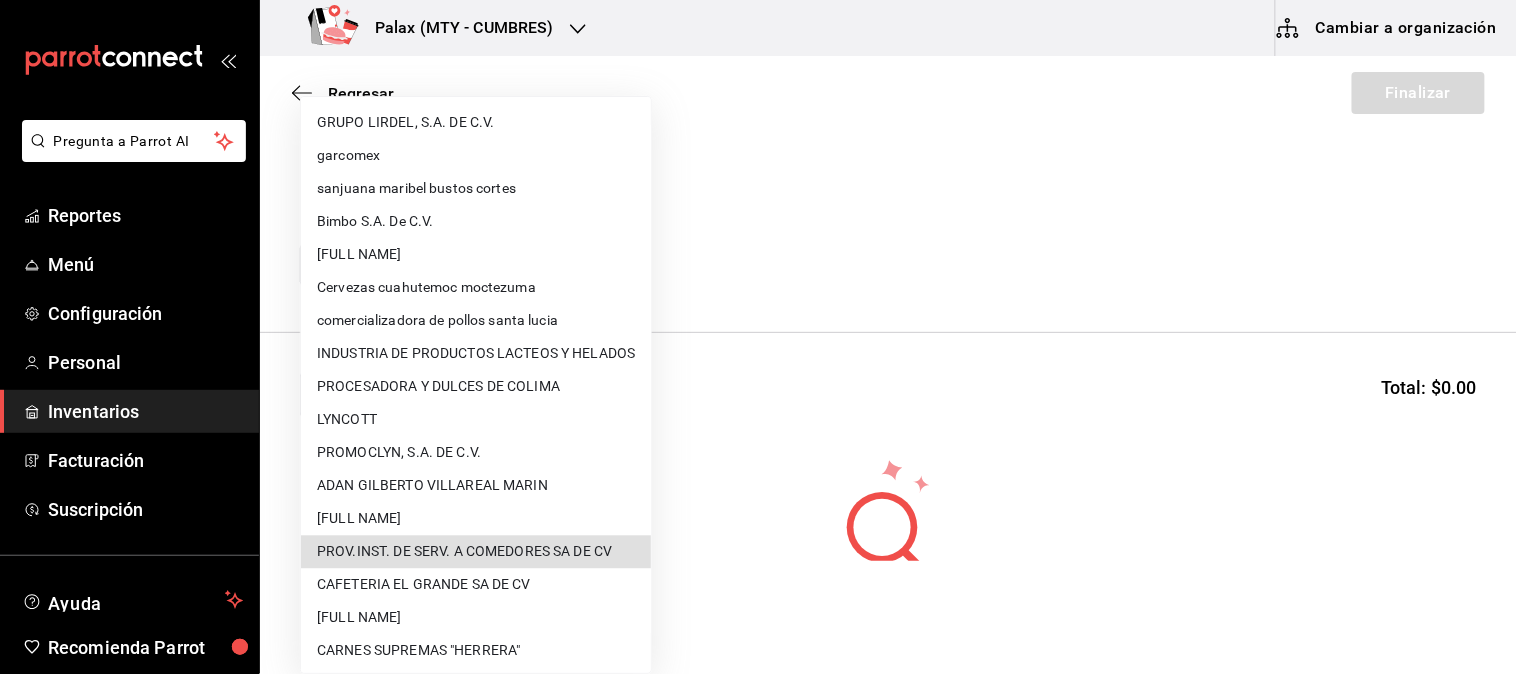type 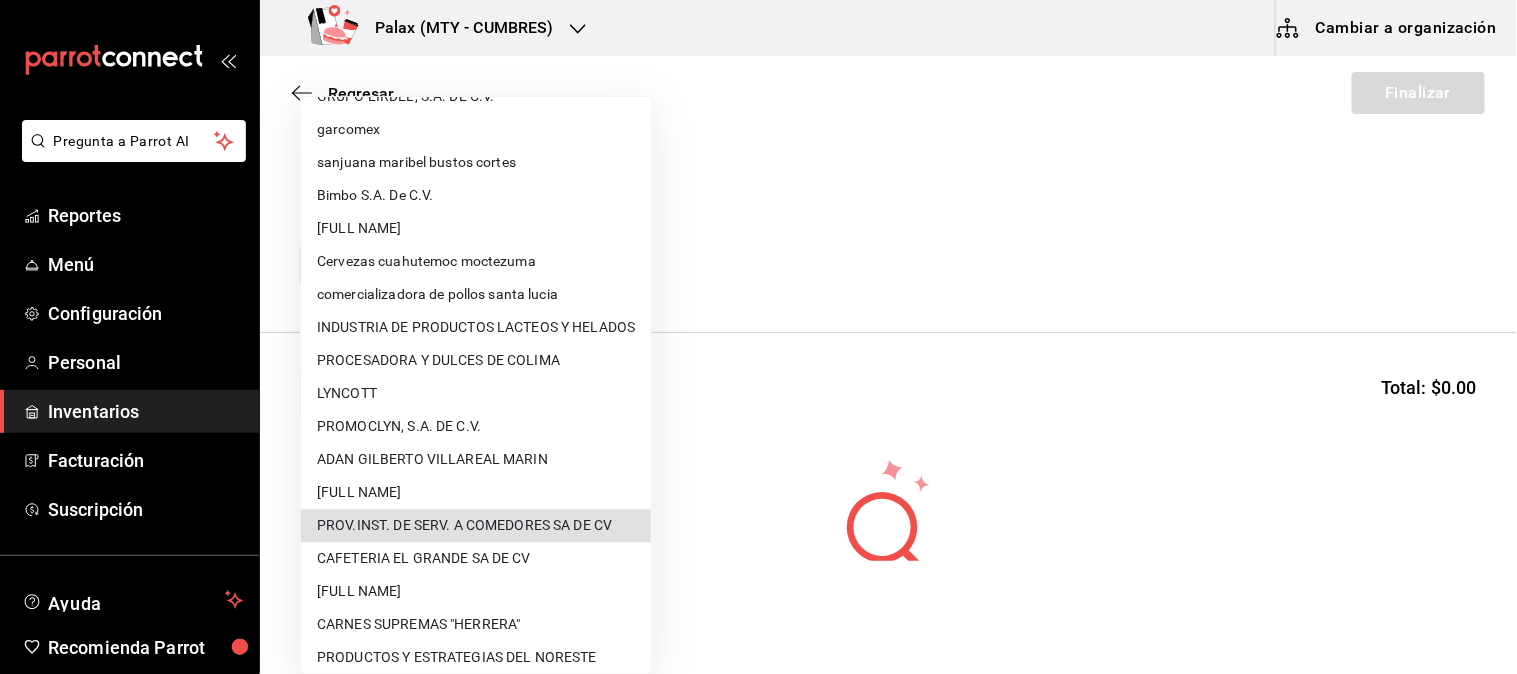 type 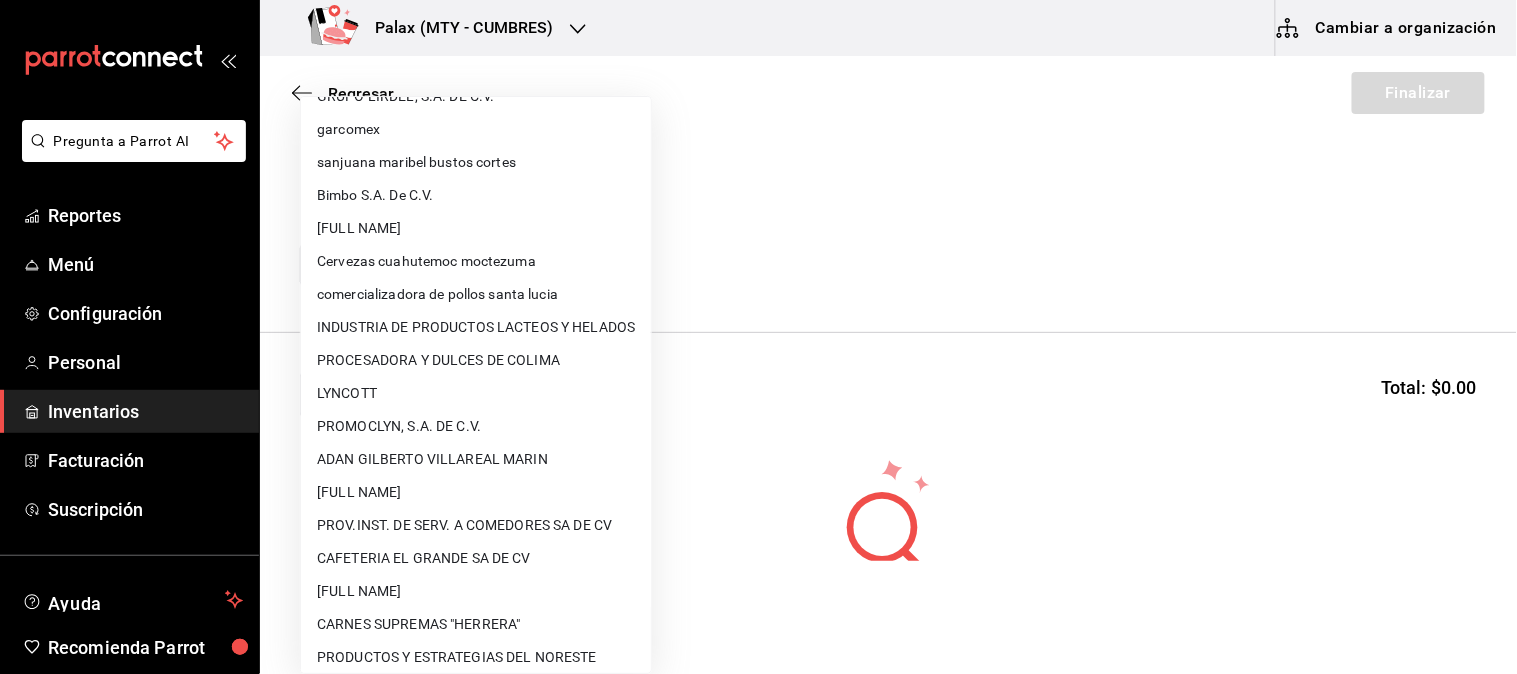 scroll, scrollTop: 0, scrollLeft: 0, axis: both 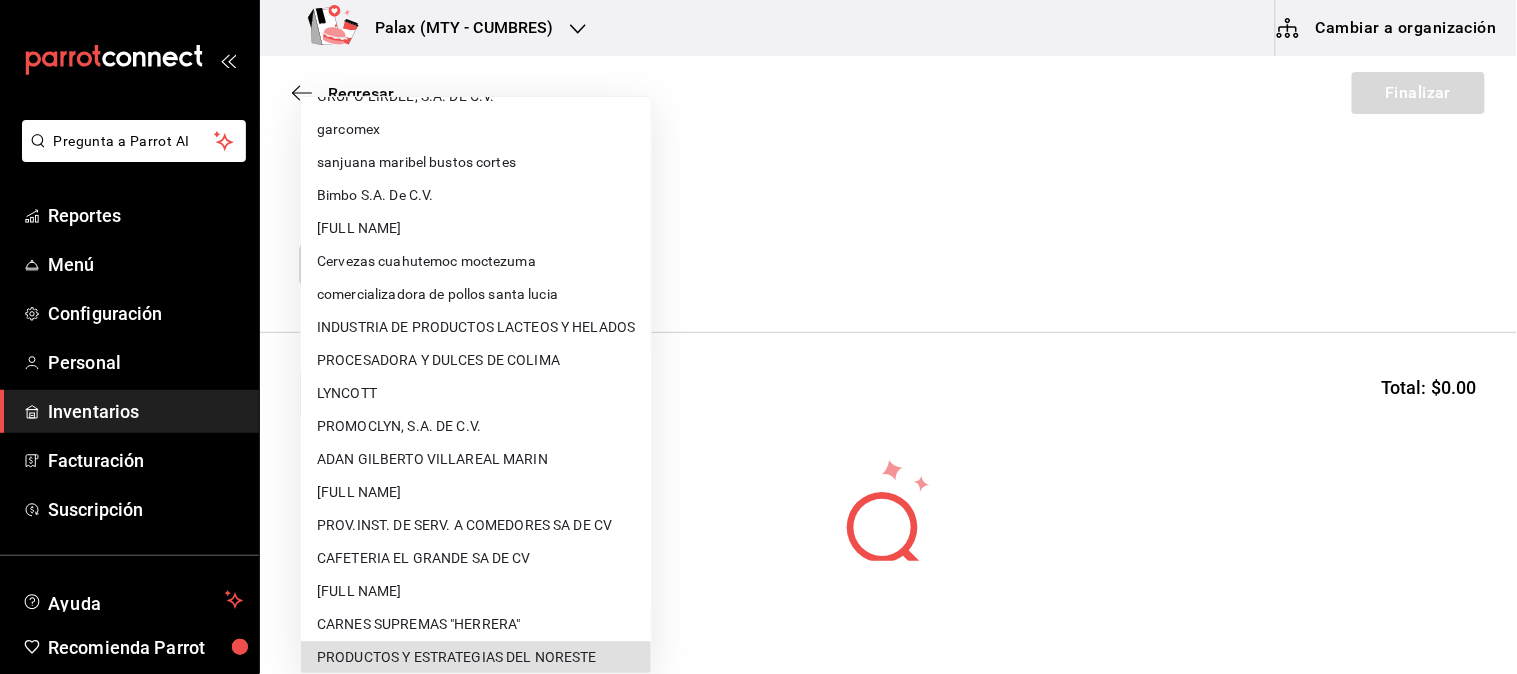 type on "14f89c8d-6abc-4b6e-aa3f-517815c41859" 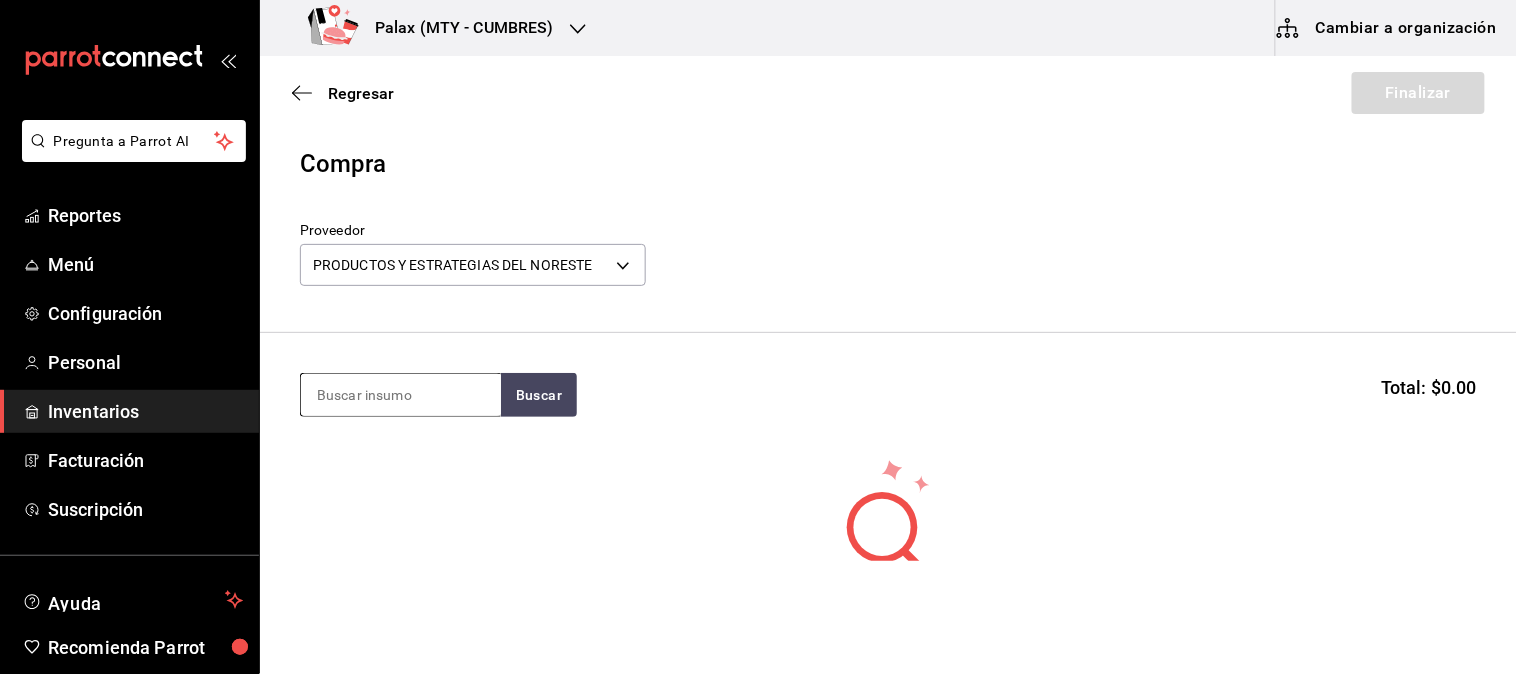 drag, startPoint x: 426, startPoint y: 391, endPoint x: 435, endPoint y: 386, distance: 10.29563 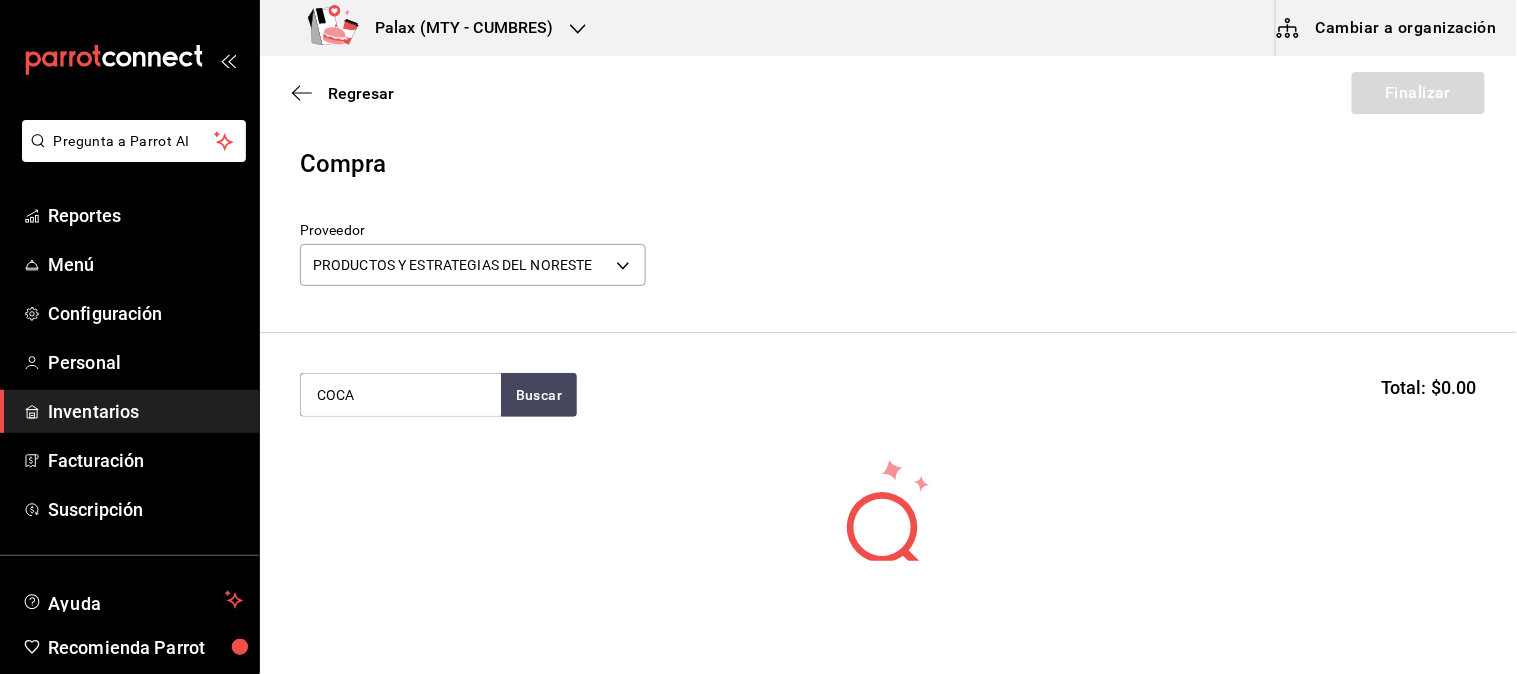 type on "COCA" 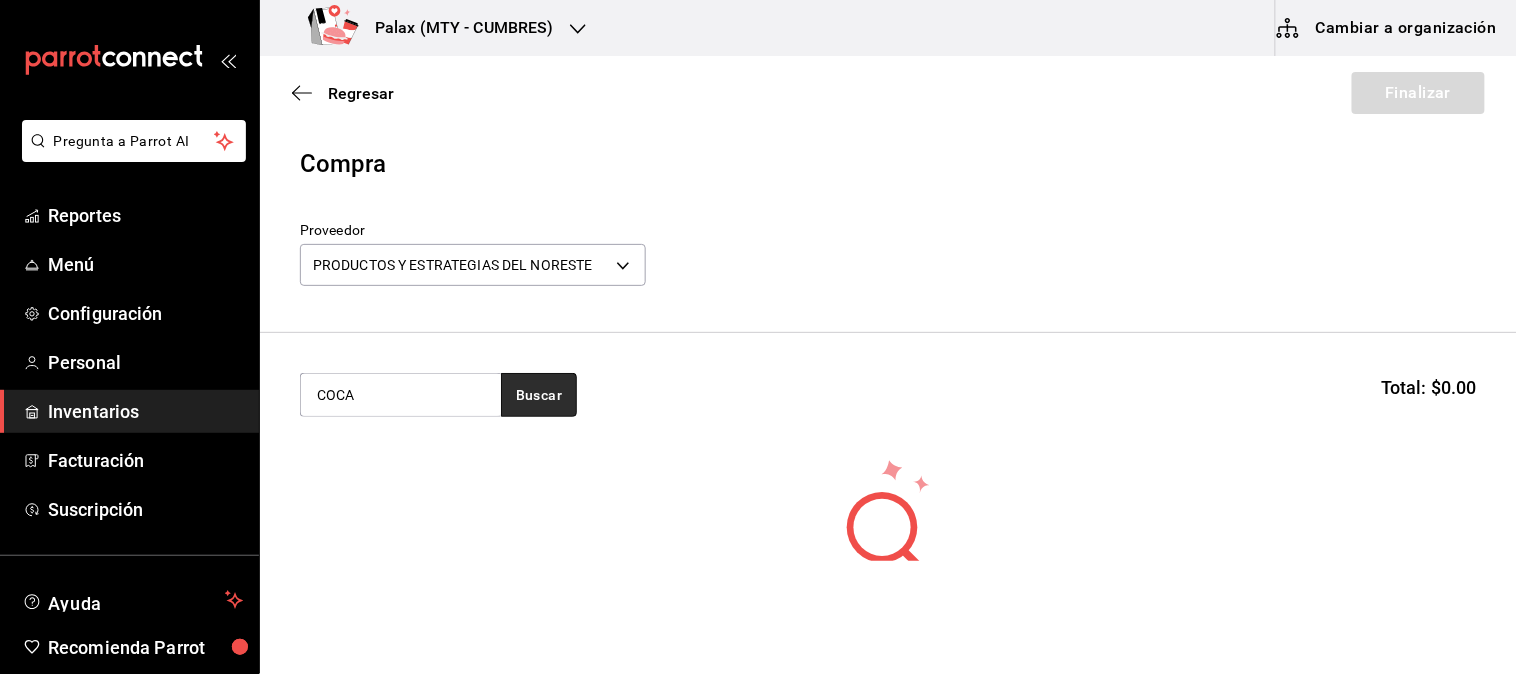 click on "Buscar" at bounding box center [539, 395] 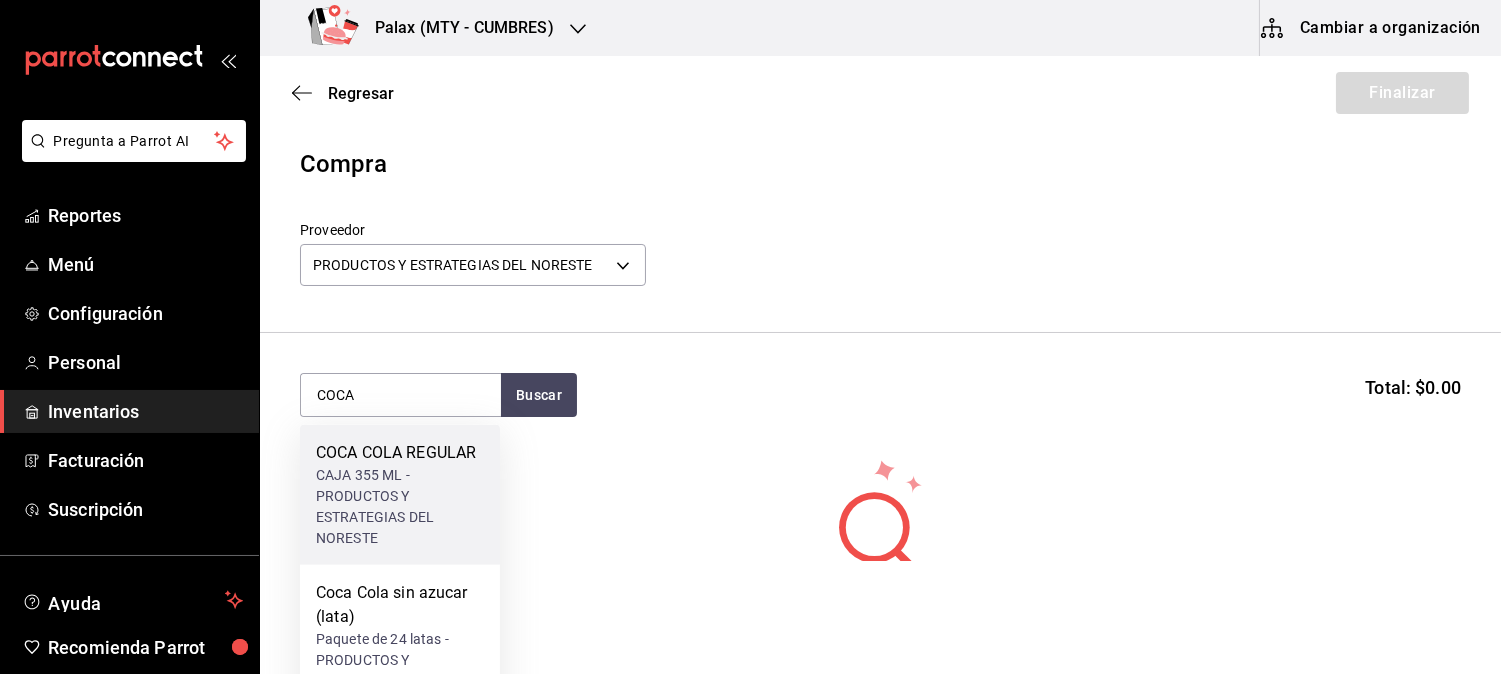click on "CAJA  355 ML - PRODUCTOS Y ESTRATEGIAS DEL NORESTE" at bounding box center (400, 507) 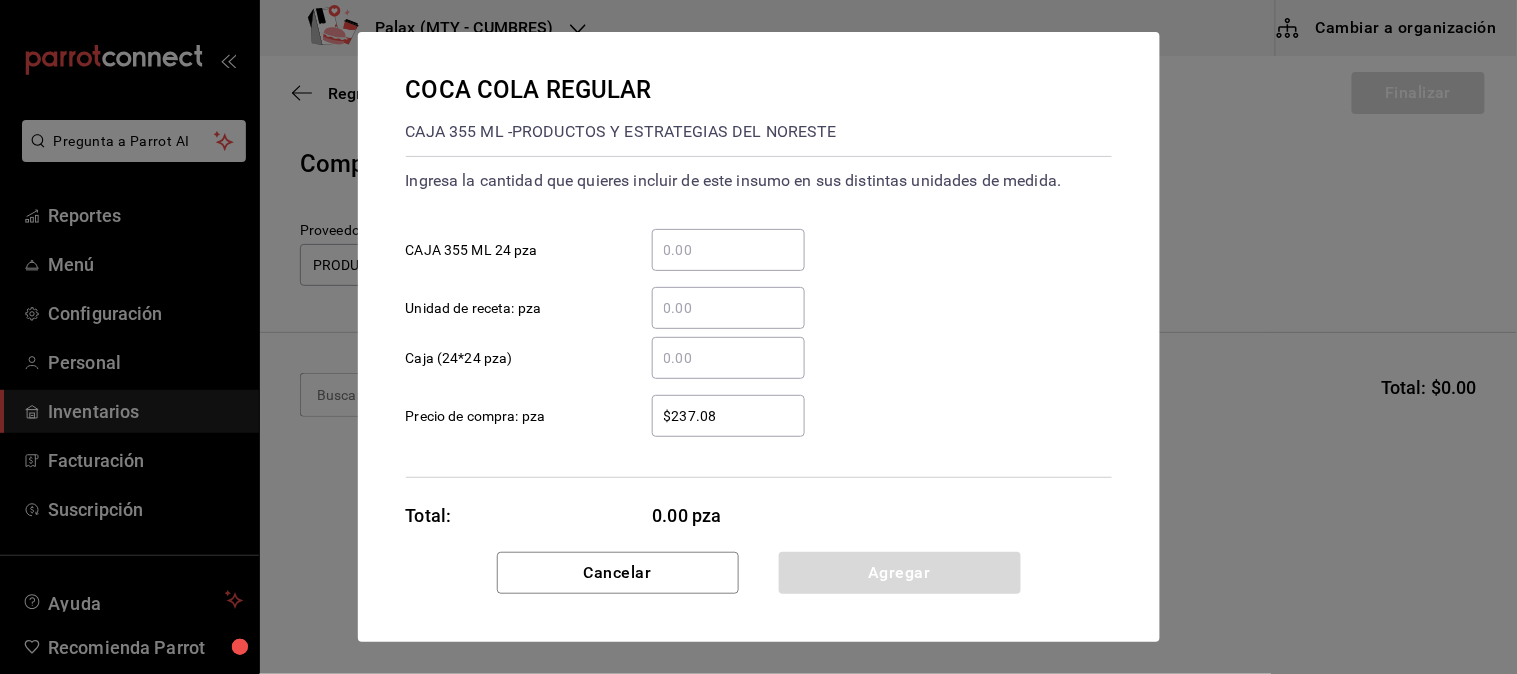 click on "​ CAJA  355 ML 24 pza" at bounding box center (728, 250) 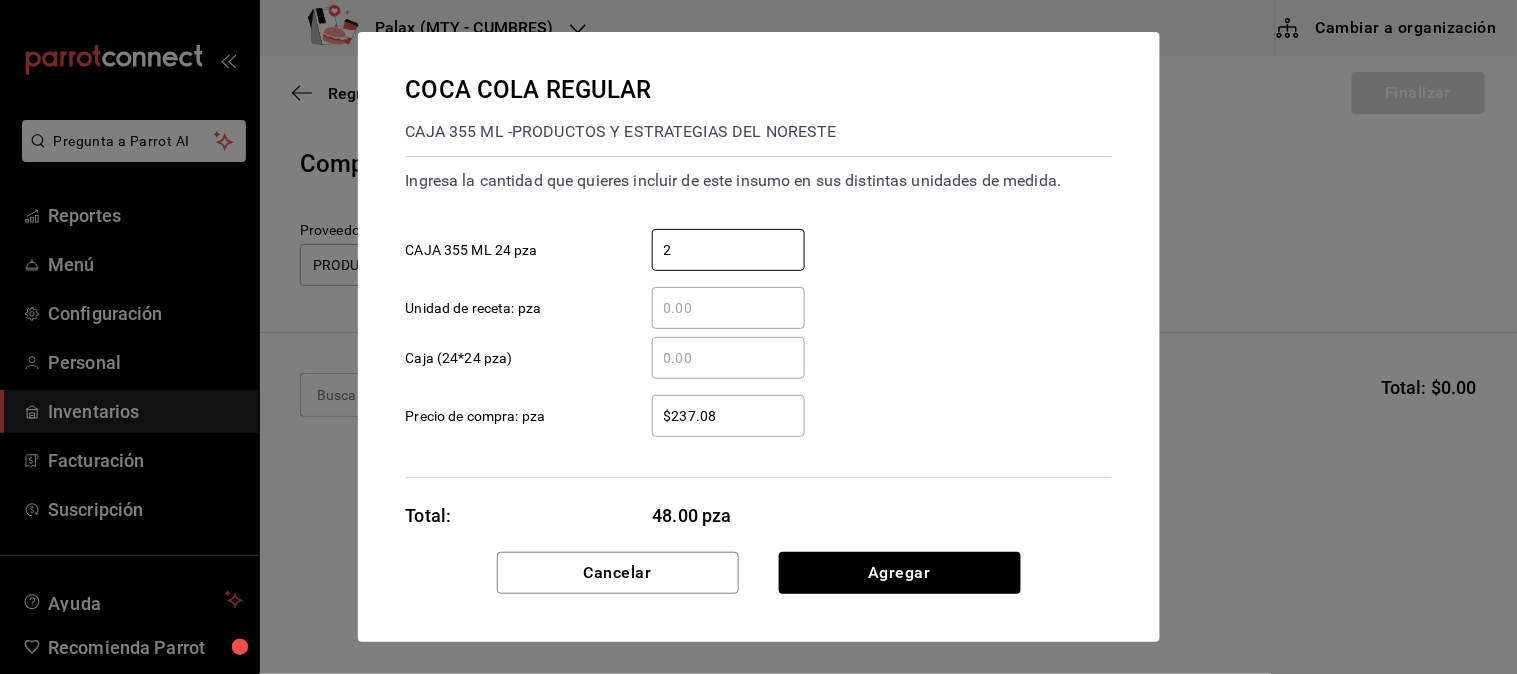 type on "2" 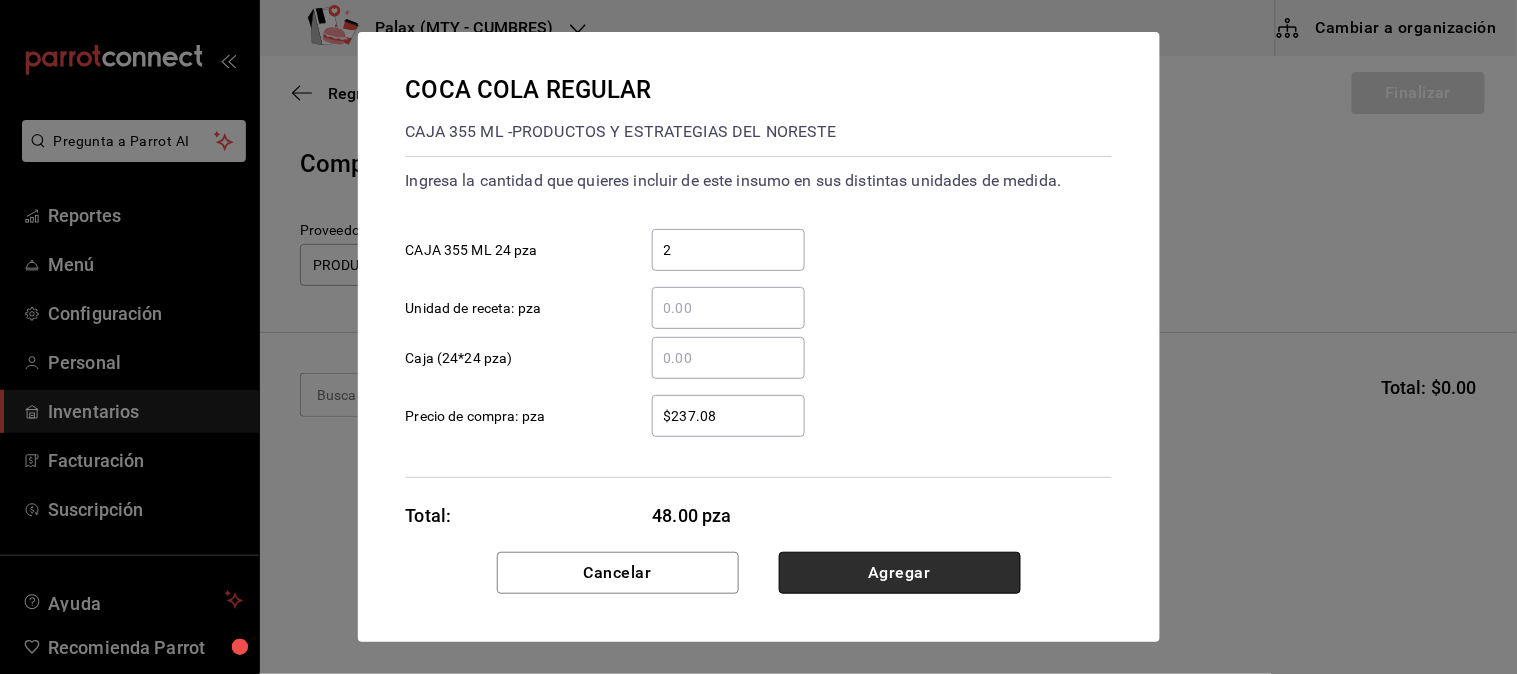 click on "Agregar" at bounding box center [900, 573] 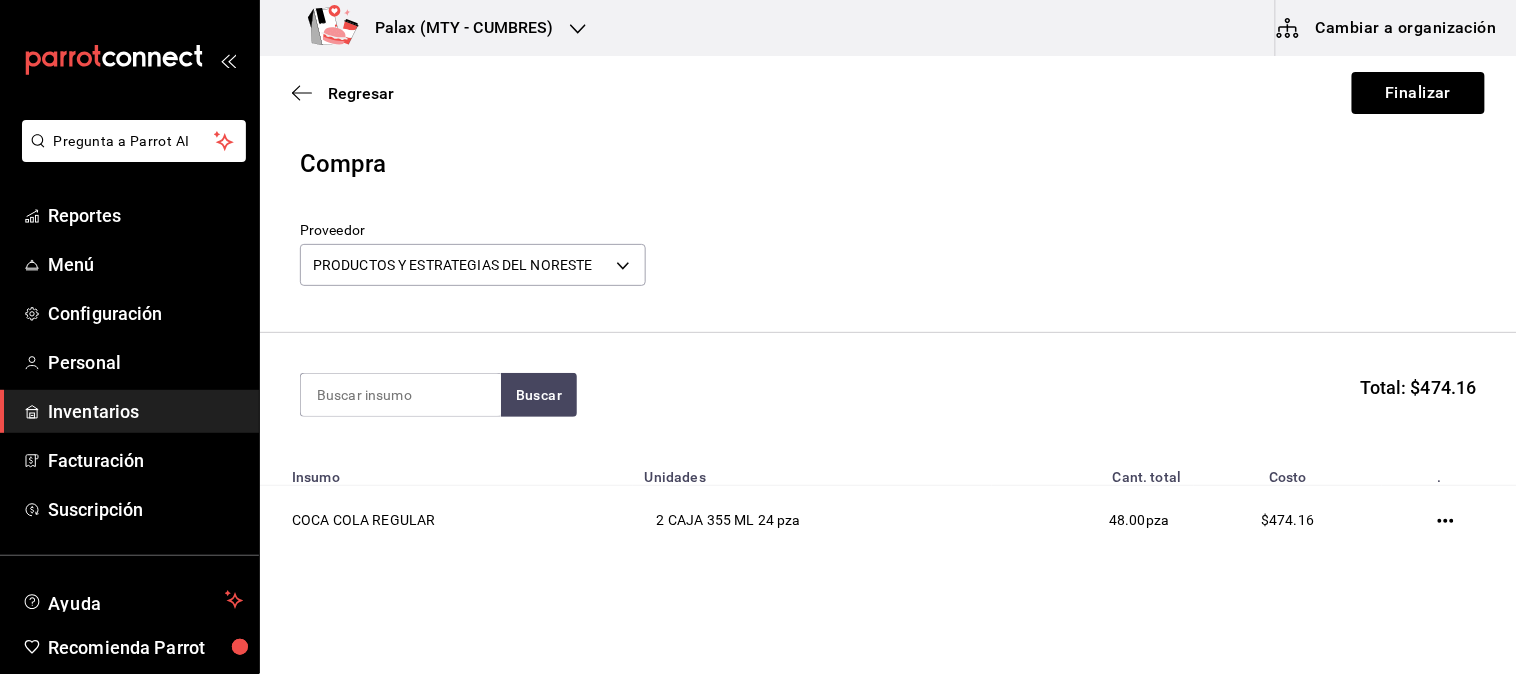 click on "Buscar Total: $474.16" at bounding box center (888, 395) 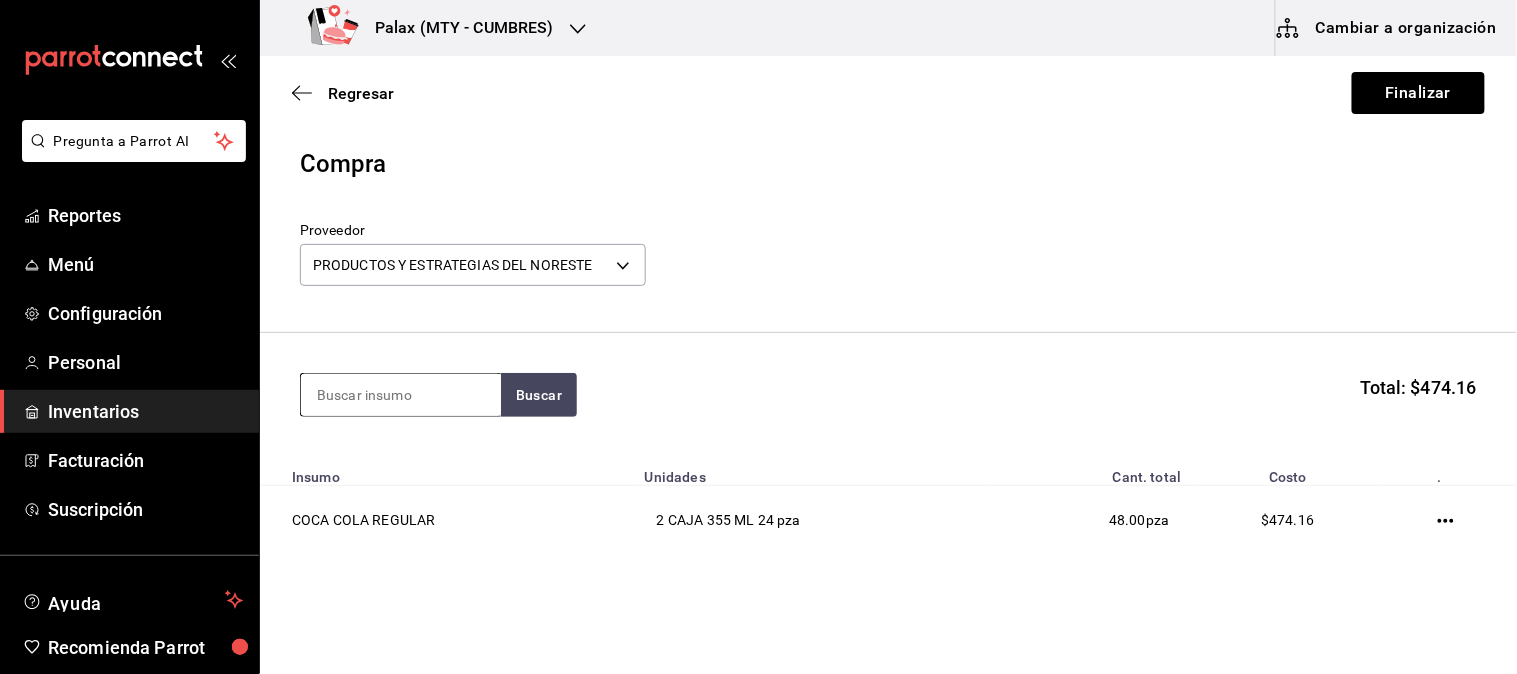 click at bounding box center [401, 395] 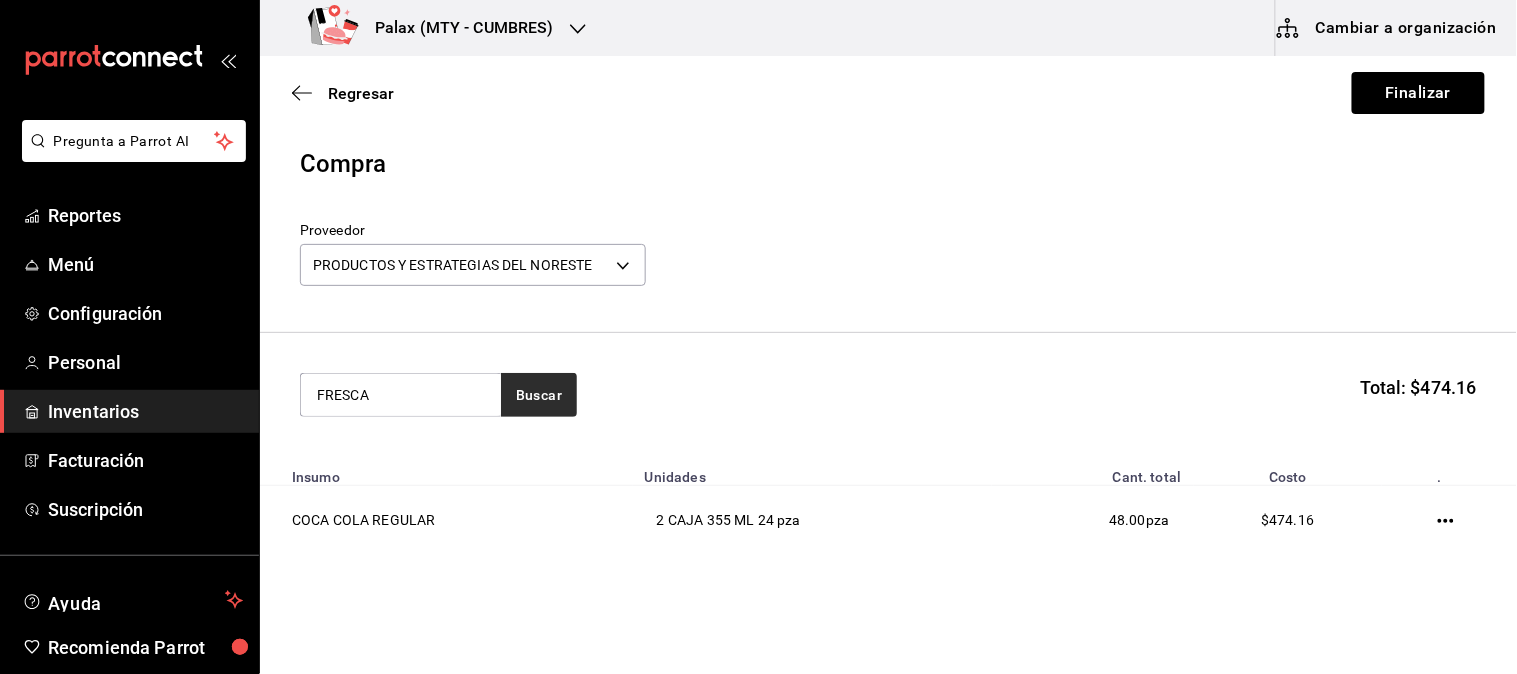 type on "FRESCA" 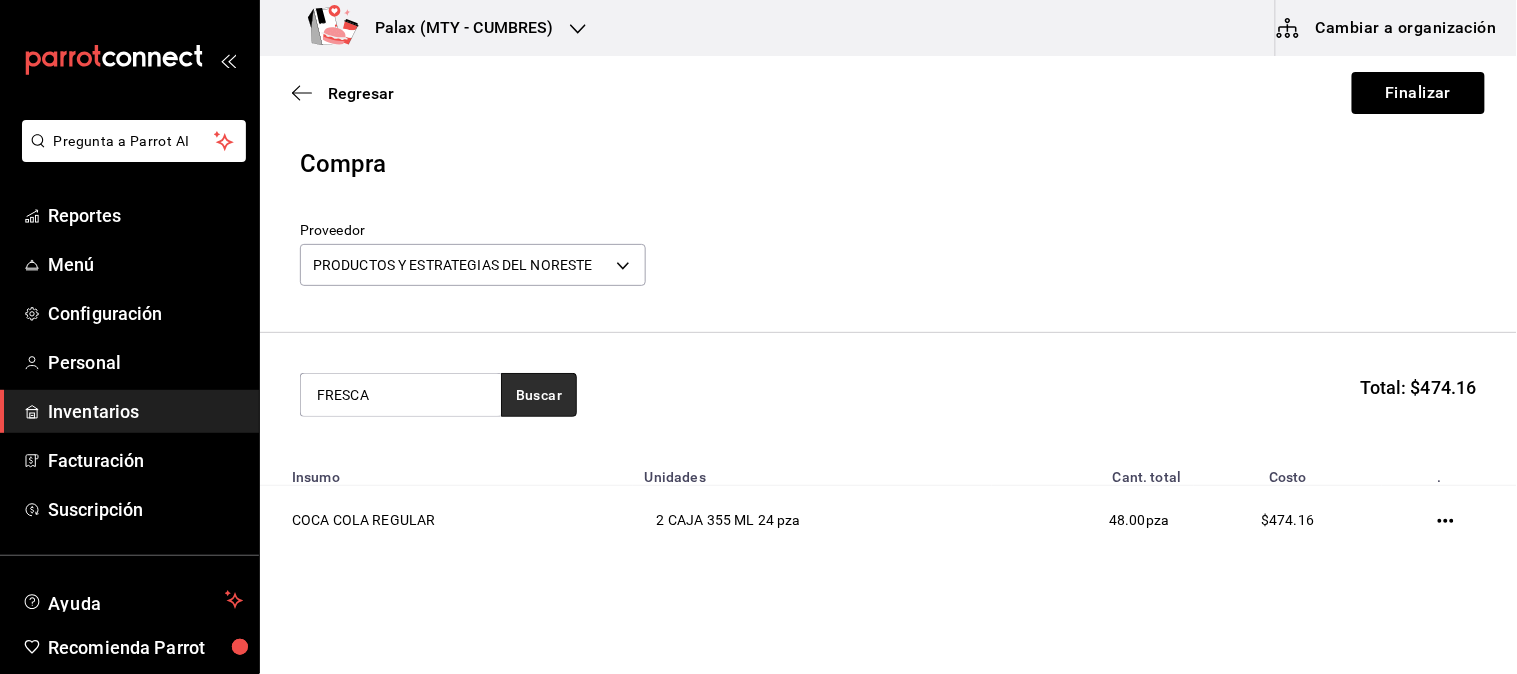 click on "Buscar" at bounding box center [539, 395] 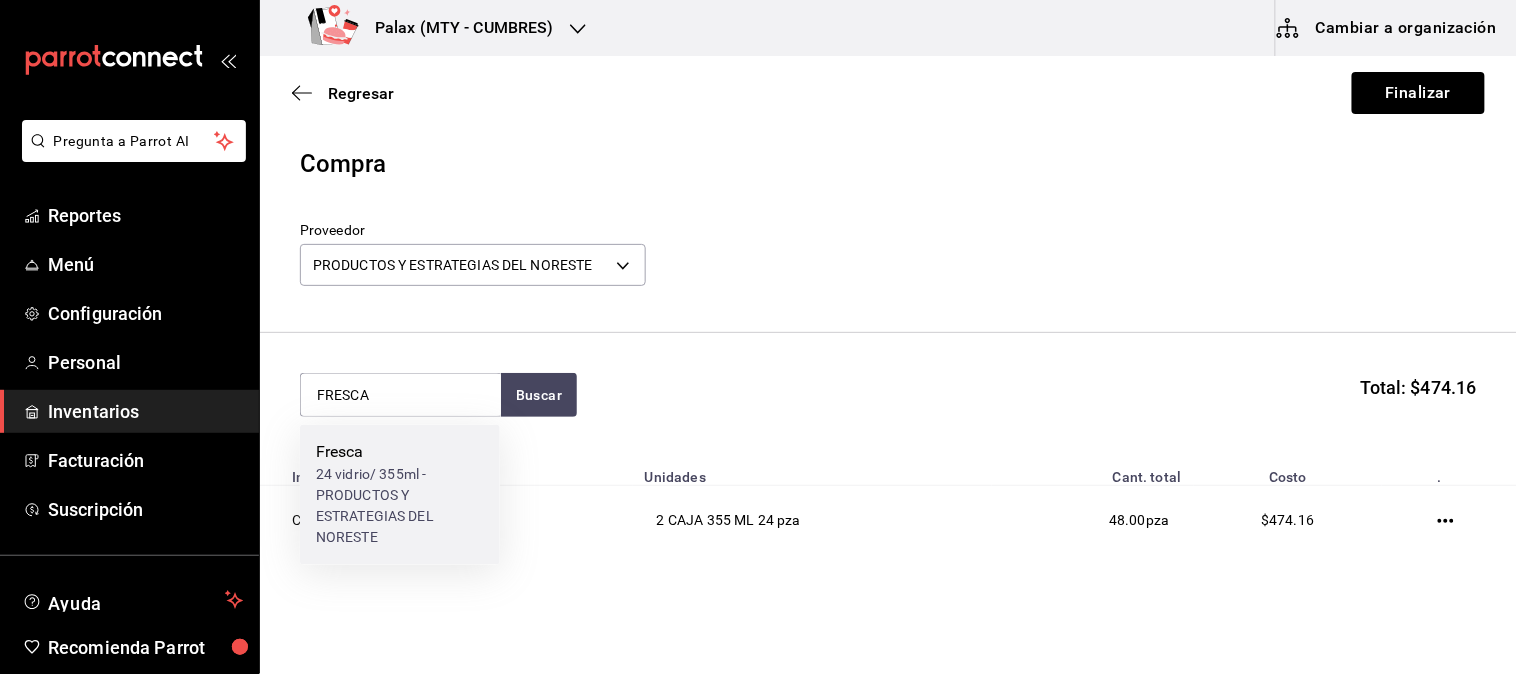 click on "24 vidrio/ 355ml - PRODUCTOS Y ESTRATEGIAS DEL NORESTE" at bounding box center [400, 507] 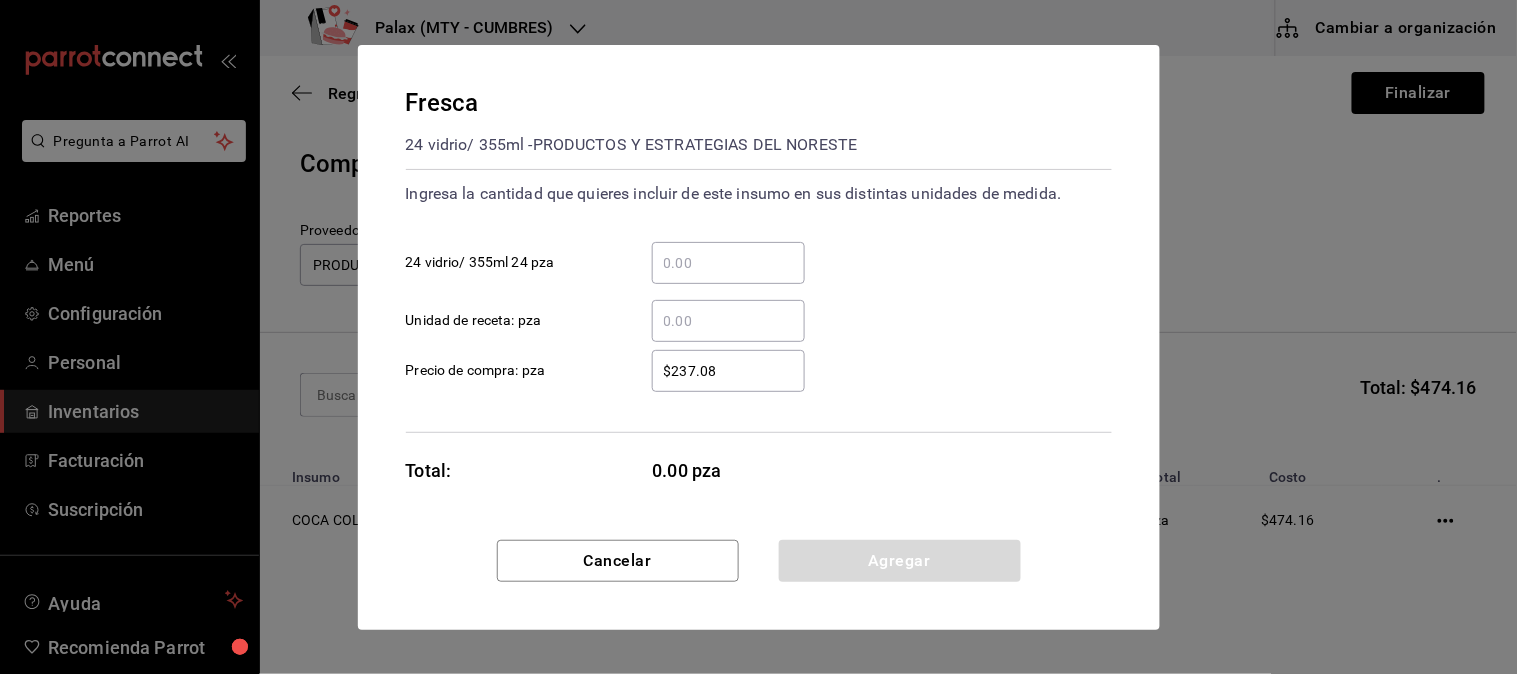 click on "​ 24 vidrio/ 355ml 24 pza" at bounding box center (728, 263) 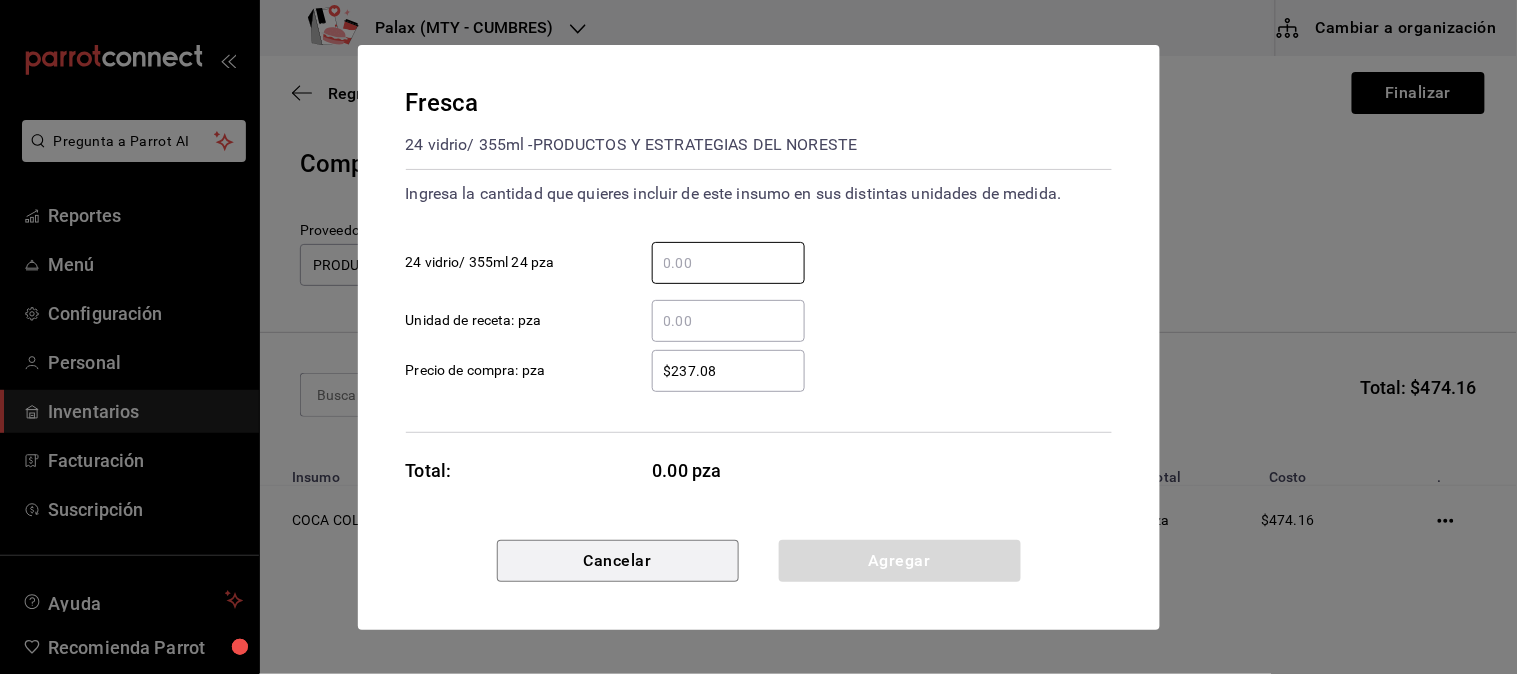 drag, startPoint x: 616, startPoint y: 568, endPoint x: 614, endPoint y: 558, distance: 10.198039 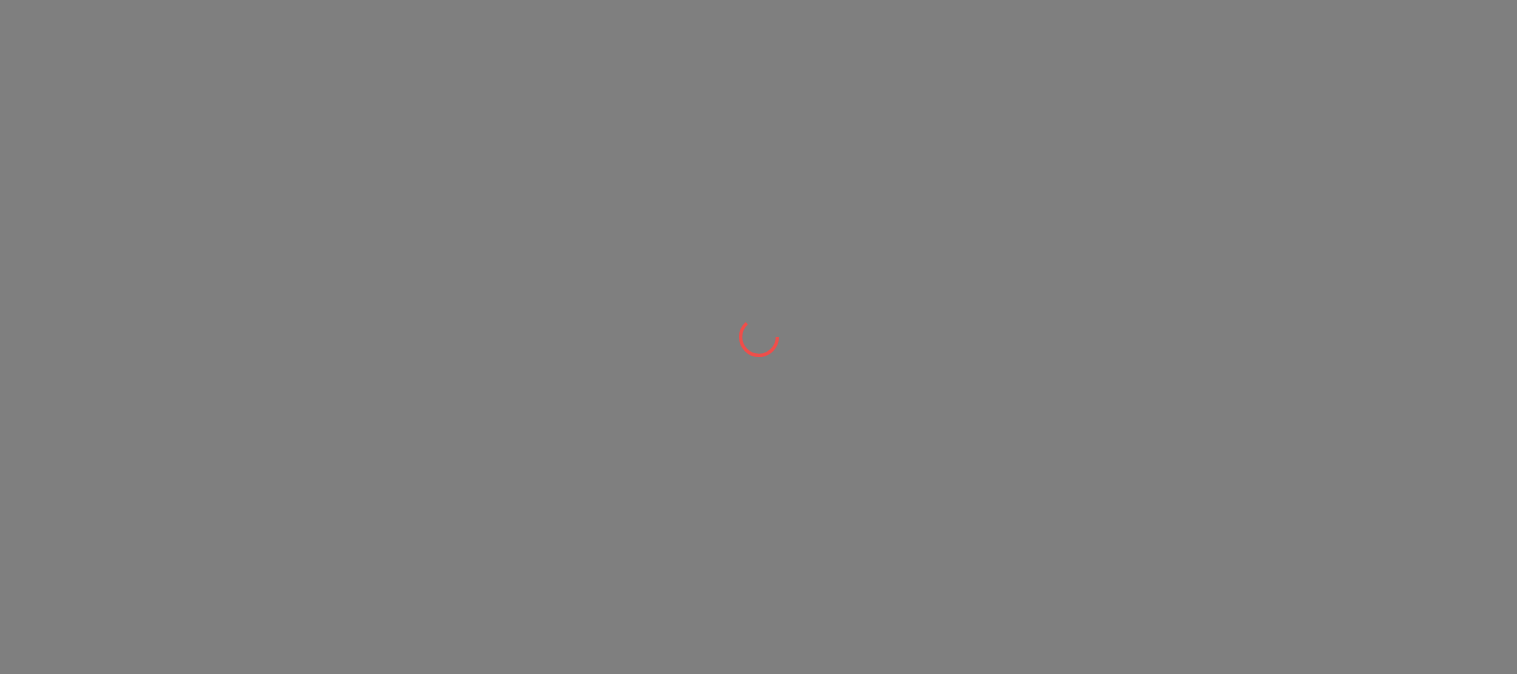 scroll, scrollTop: 0, scrollLeft: 0, axis: both 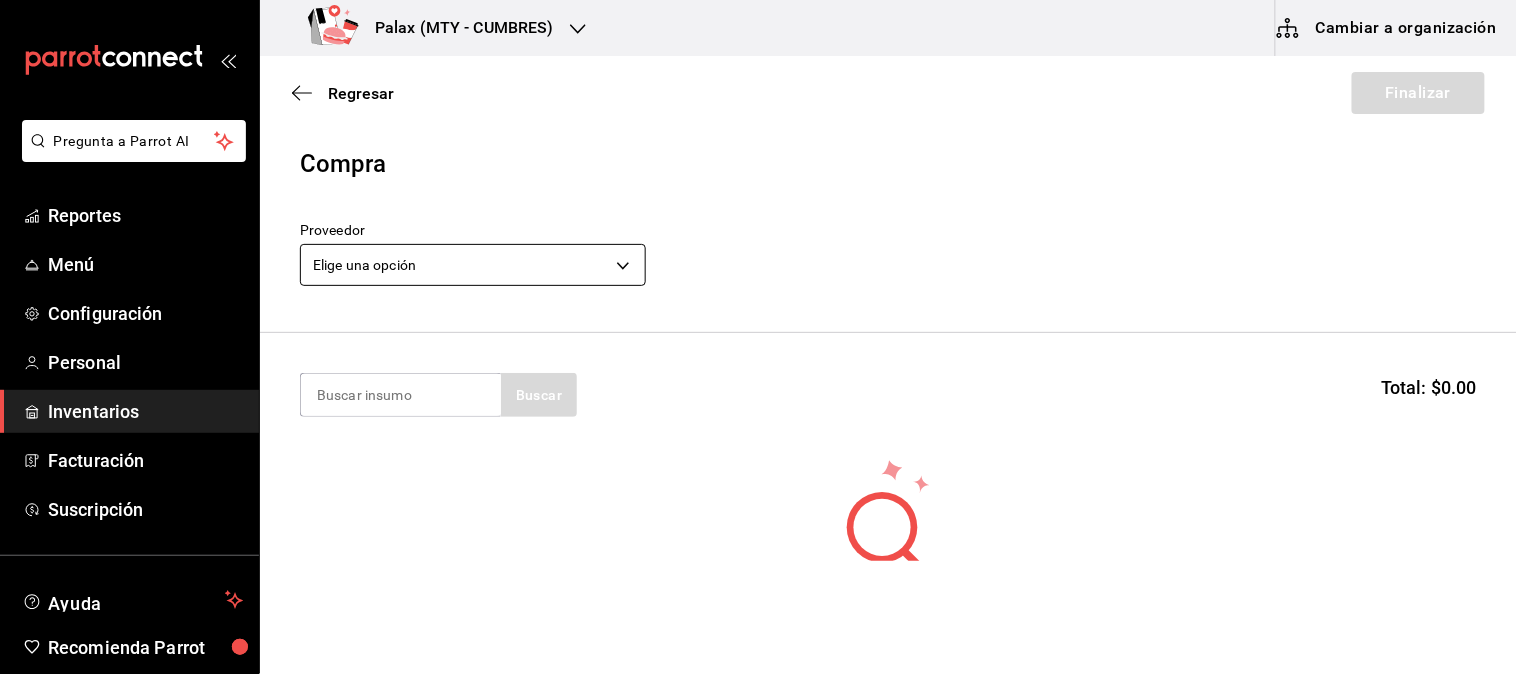 click on "Pregunta a Parrot AI Reportes   Menú   Configuración   Personal   Inventarios   Facturación   Suscripción   Ayuda Recomienda Parrot   Mutiuser Palax   Sugerir nueva función   Palax (MTY - CUMBRES) Cambiar a organización Regresar Finalizar Compra Proveedor Elige una opción default Buscar Total: $0.00 No hay insumos a mostrar. Busca un insumo para agregarlo a la lista Pregunta a Parrot AI Reportes   Menú   Configuración   Personal   Inventarios   Facturación   Suscripción   Ayuda Recomienda Parrot   Mutiuser Palax   Sugerir nueva función   Editar Eliminar GANA 1 MES GRATIS EN TU SUSCRIPCIÓN AQUÍ ¿Recuerdas cómo empezó tu restaurante?
Hoy puedes ayudar a un colega a tener el mismo cambio que tú viviste.
Recomienda Parrot directamente desde tu Portal Administrador.
Es fácil y rápido.
🎁 Por cada restaurante que se una, ganas 1 mes gratis. Ver video tutorial Ir a video Visitar centro de ayuda (81) 2046 6363 soporte@parrotsoftware.io Visitar centro de ayuda (81) 2046 6363" at bounding box center (758, 280) 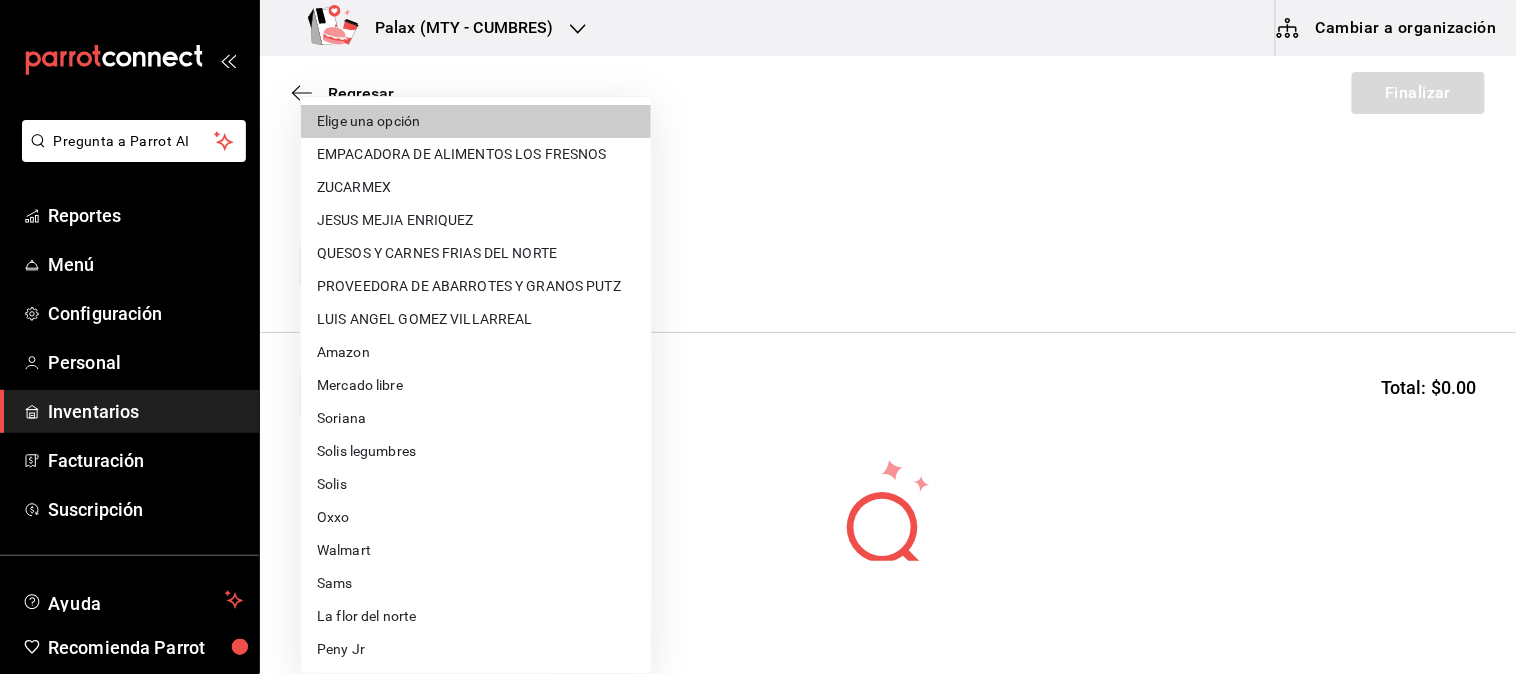 type 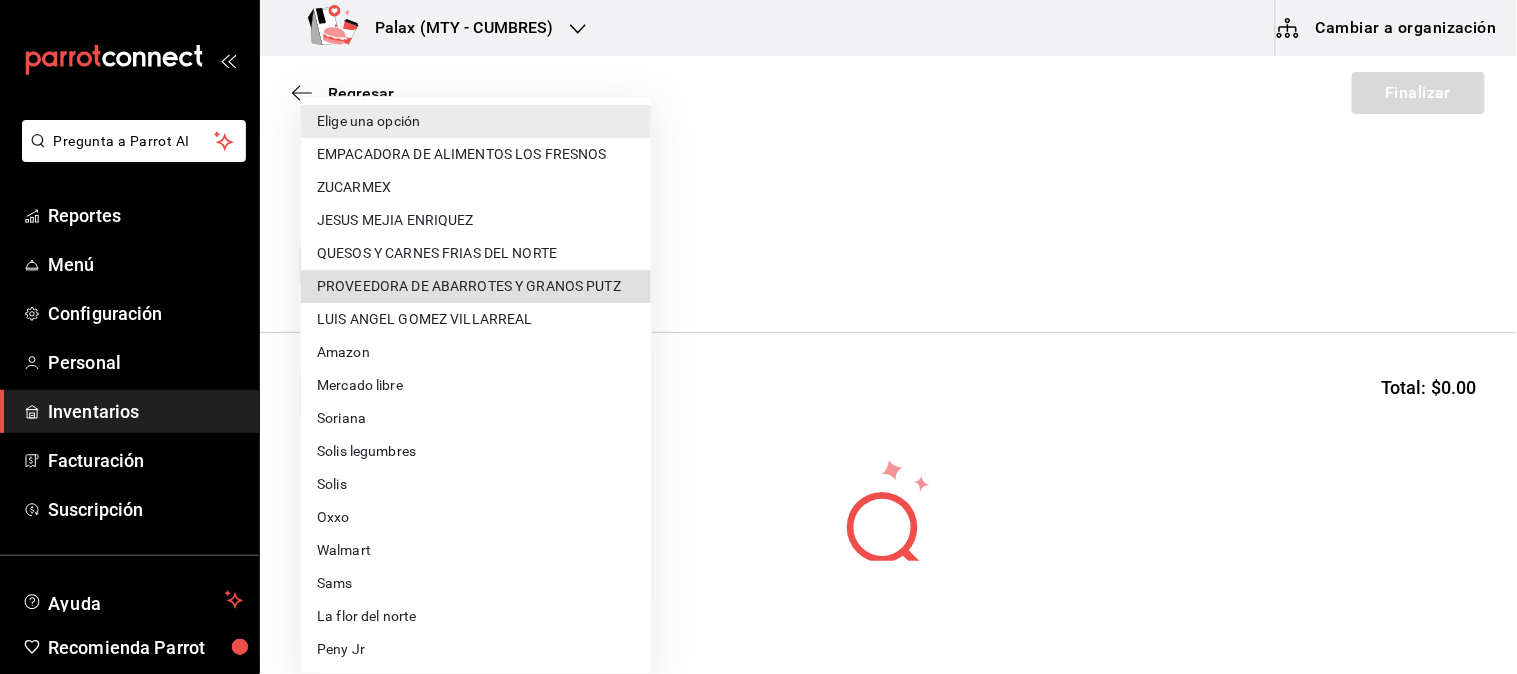 type 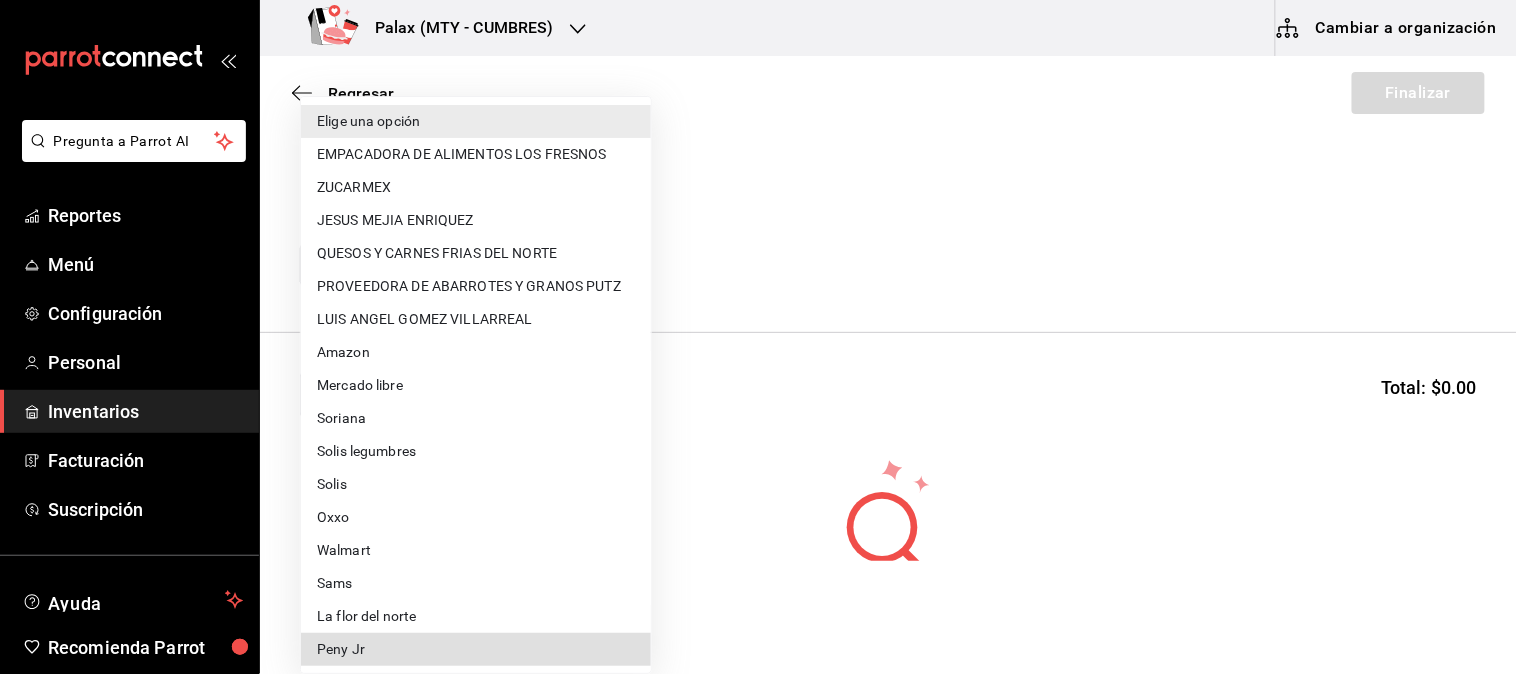 type 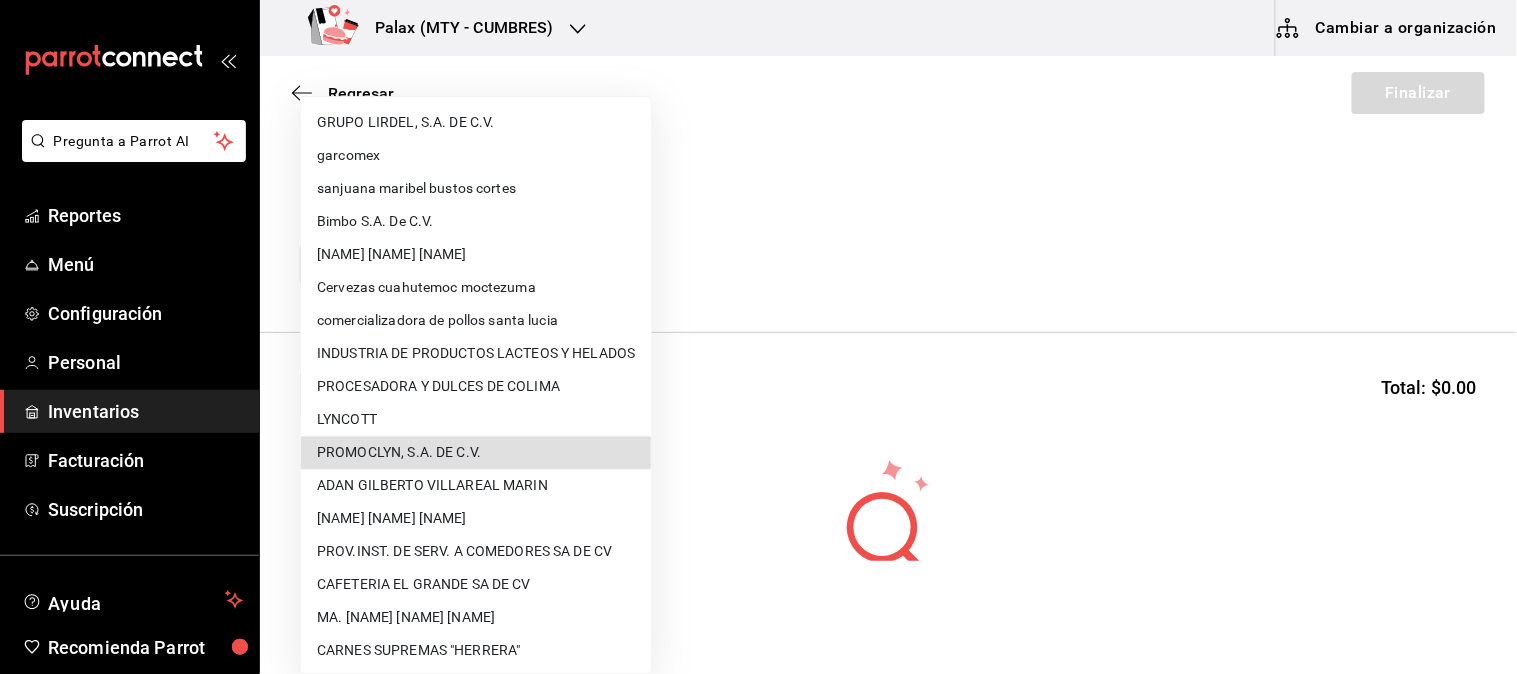 type 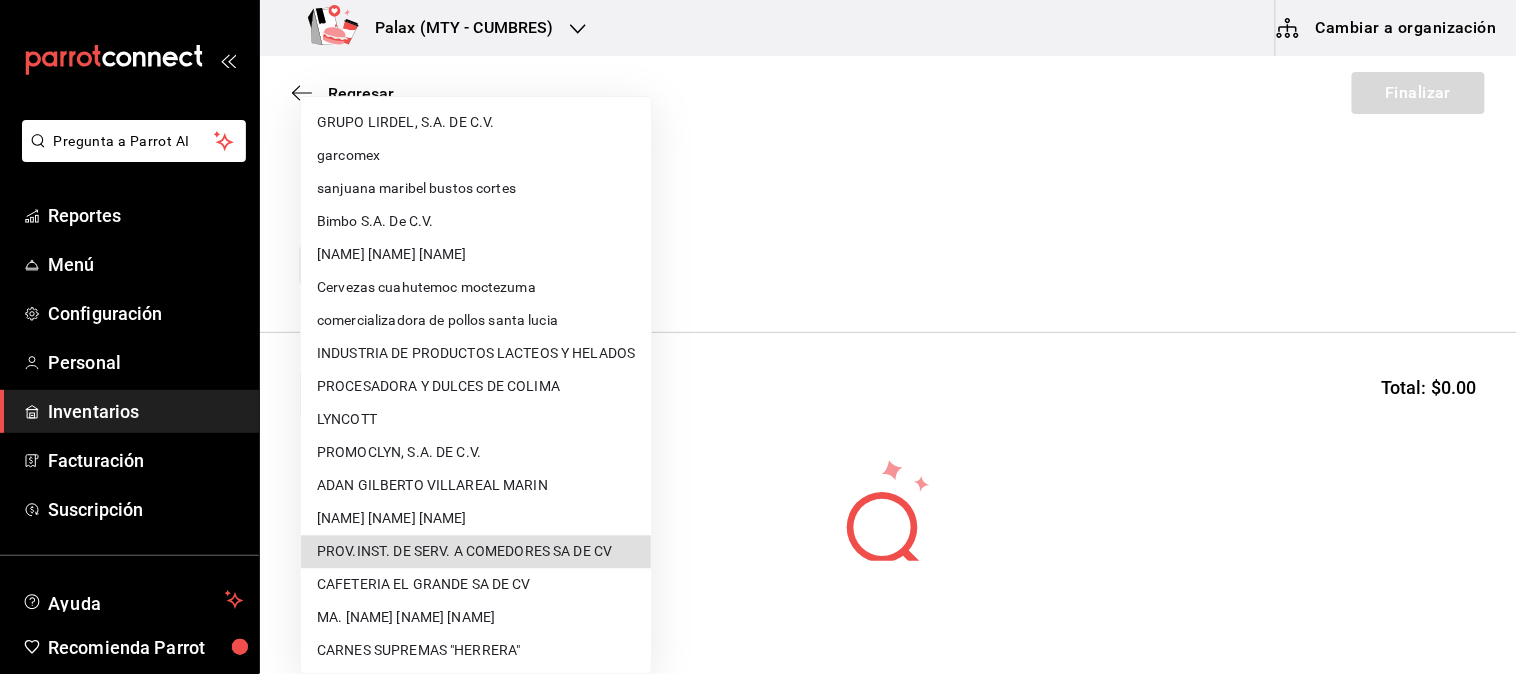 type 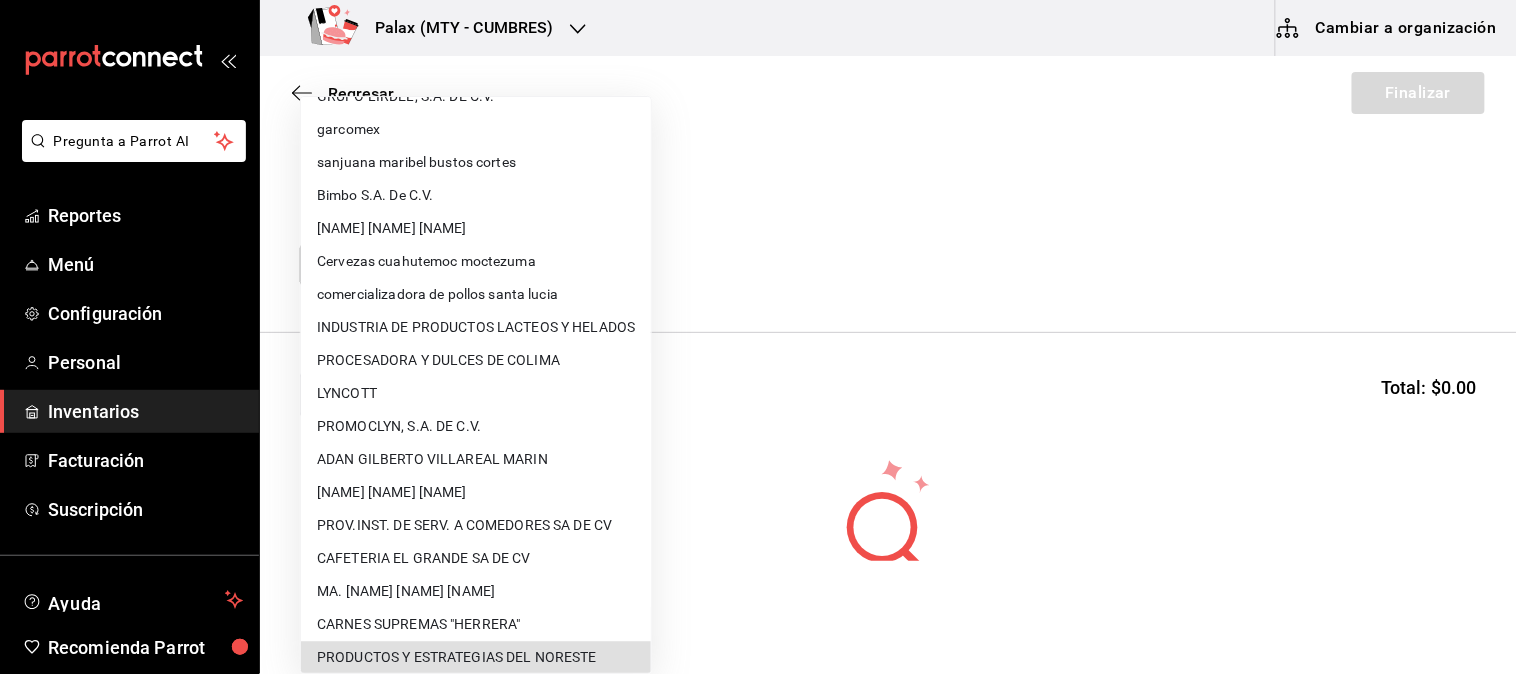 type on "14f89c8d-6abc-4b6e-aa3f-517815c41859" 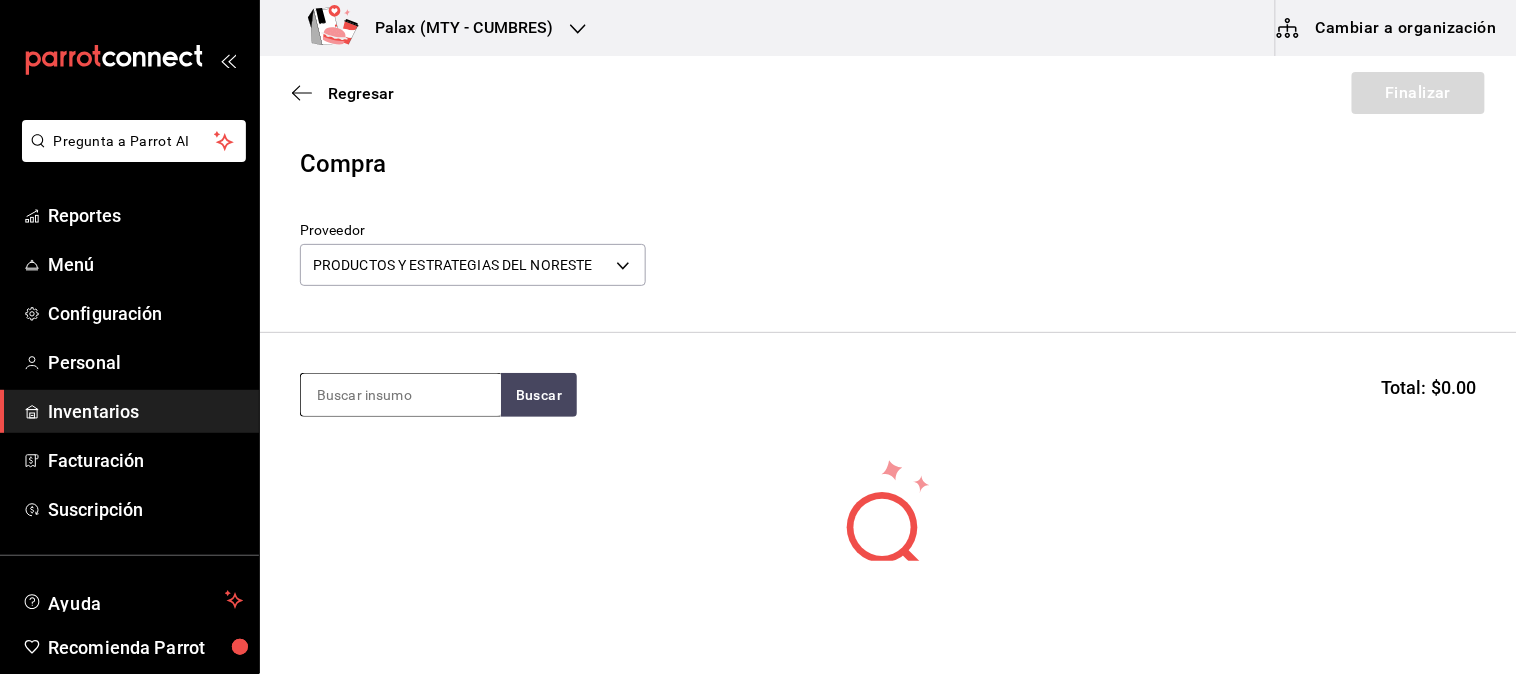 click at bounding box center [401, 395] 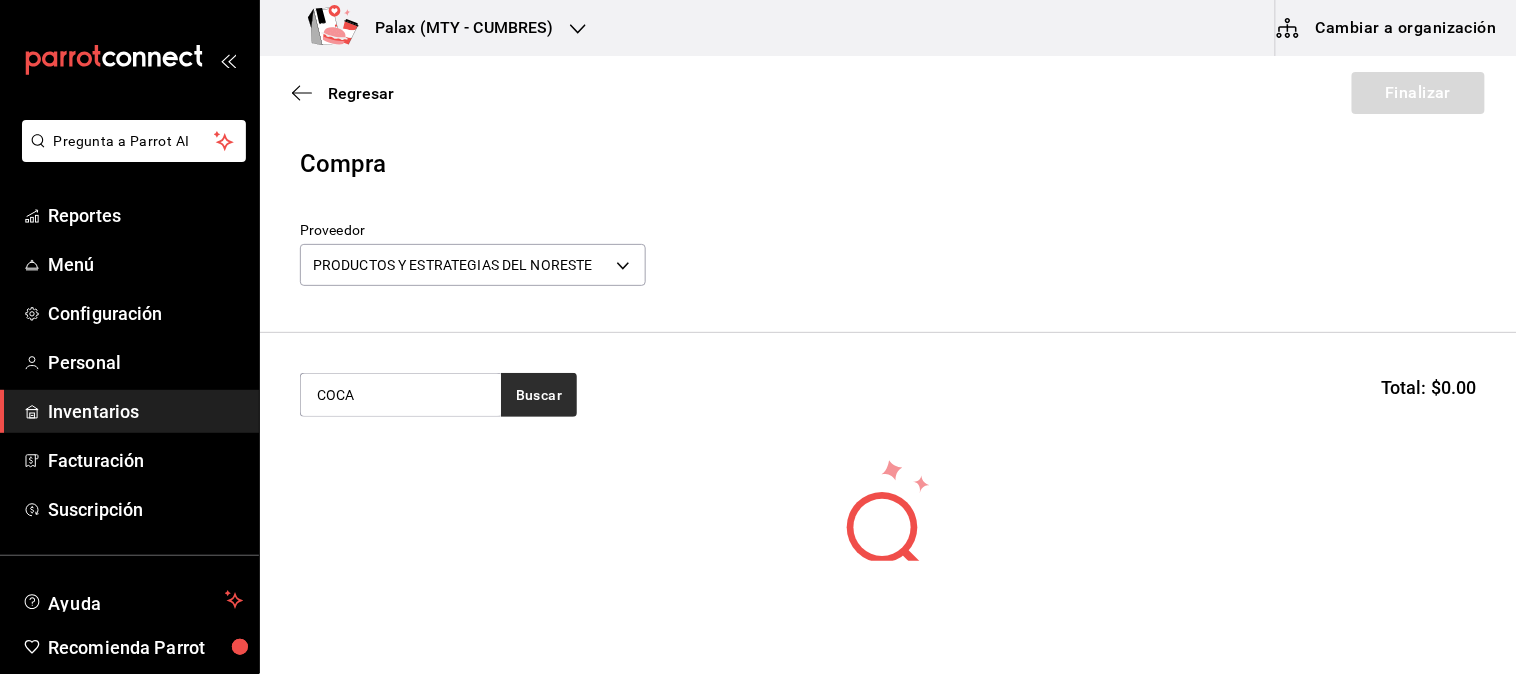 type on "COCA" 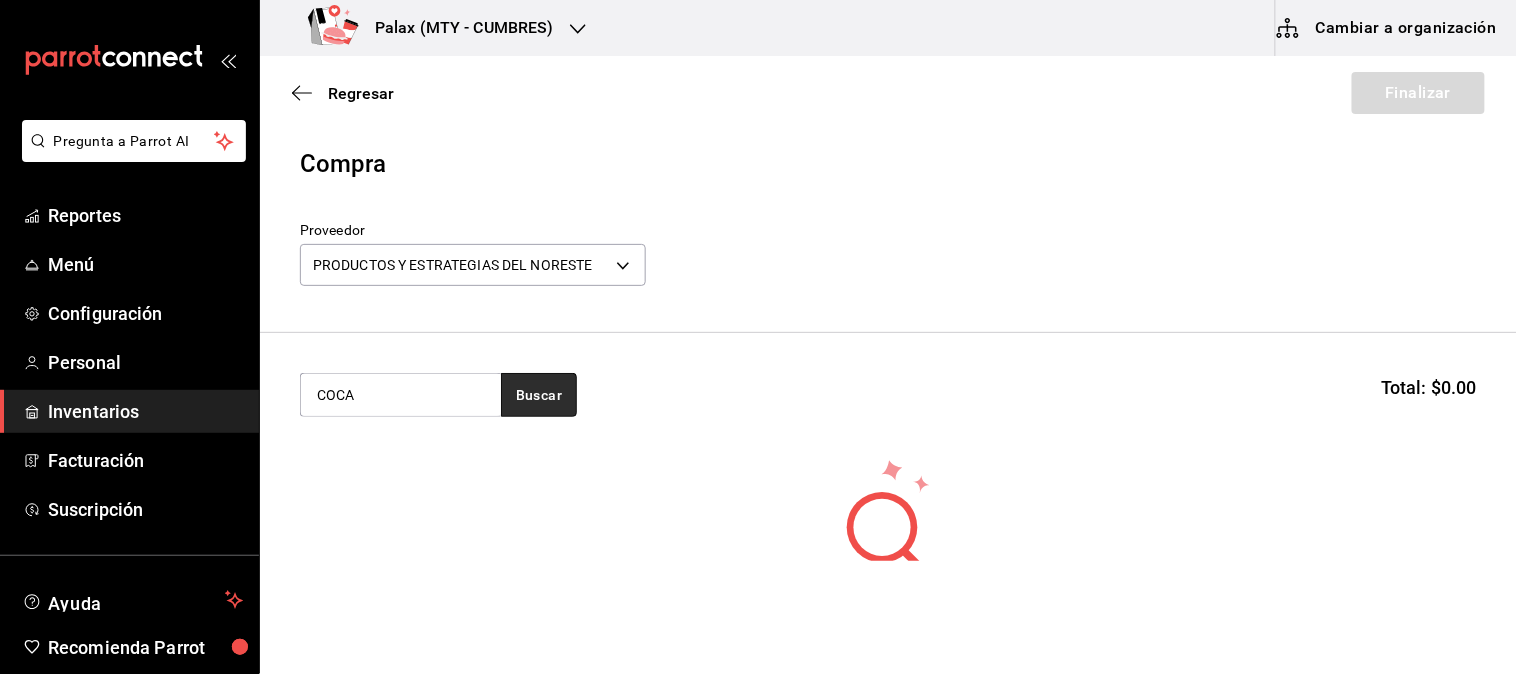 click on "Buscar" at bounding box center [539, 395] 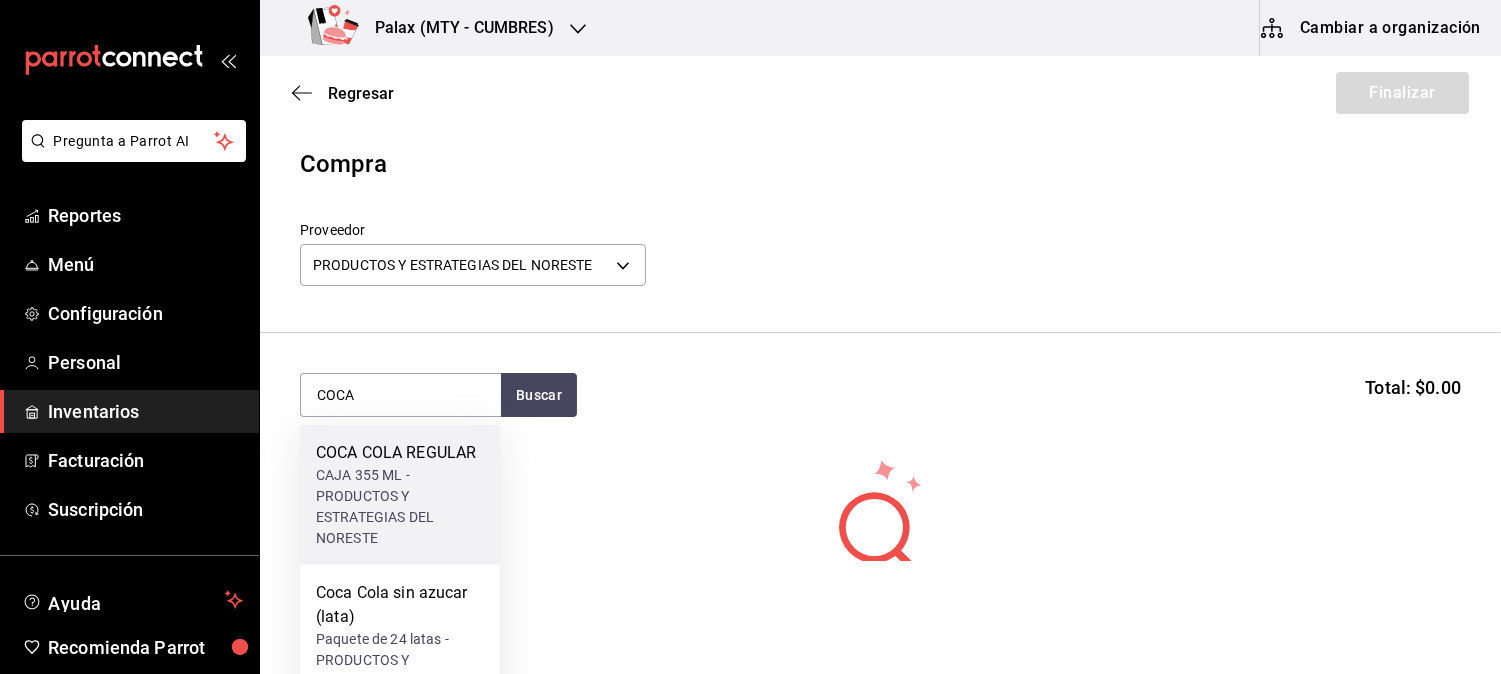 click on "CAJA  355 ML - PRODUCTOS Y ESTRATEGIAS DEL NORESTE" at bounding box center [400, 507] 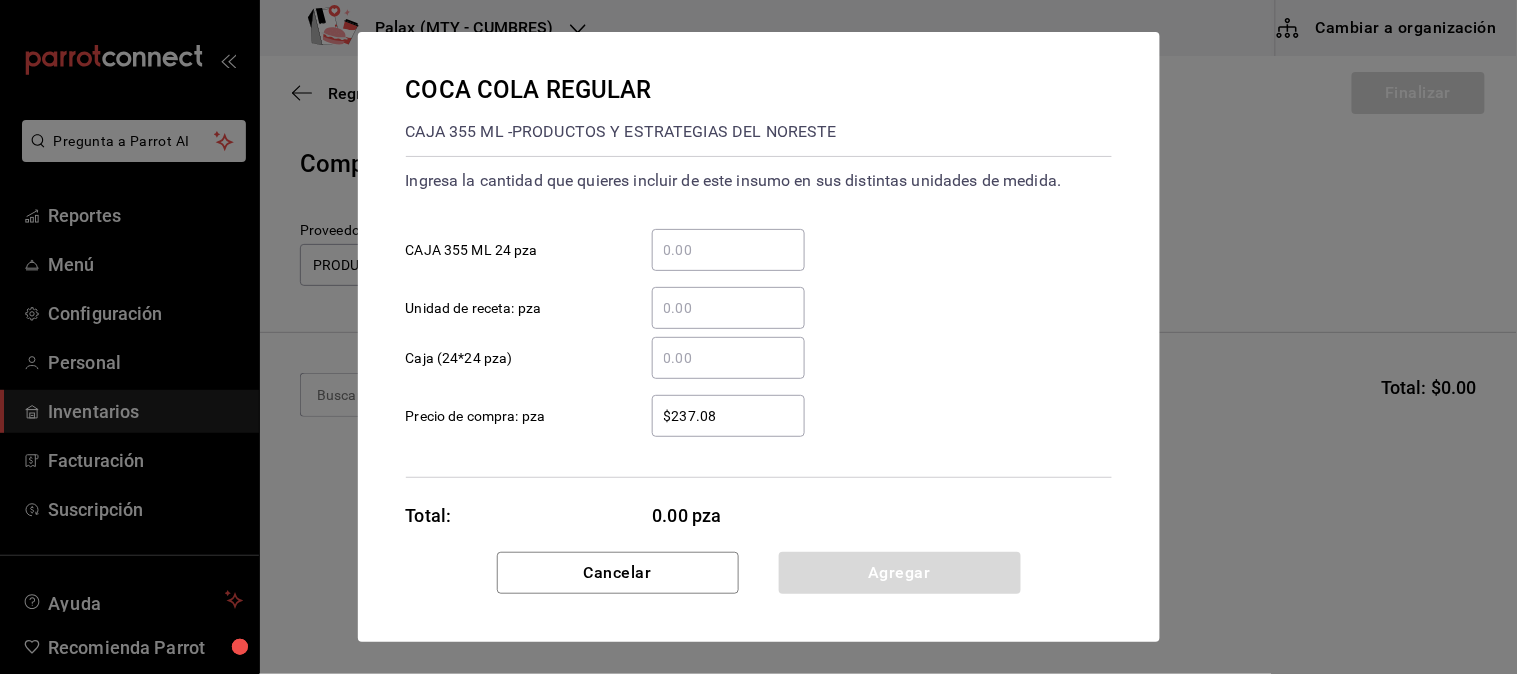 click on "​ CAJA  355 ML 24 pza" at bounding box center [728, 250] 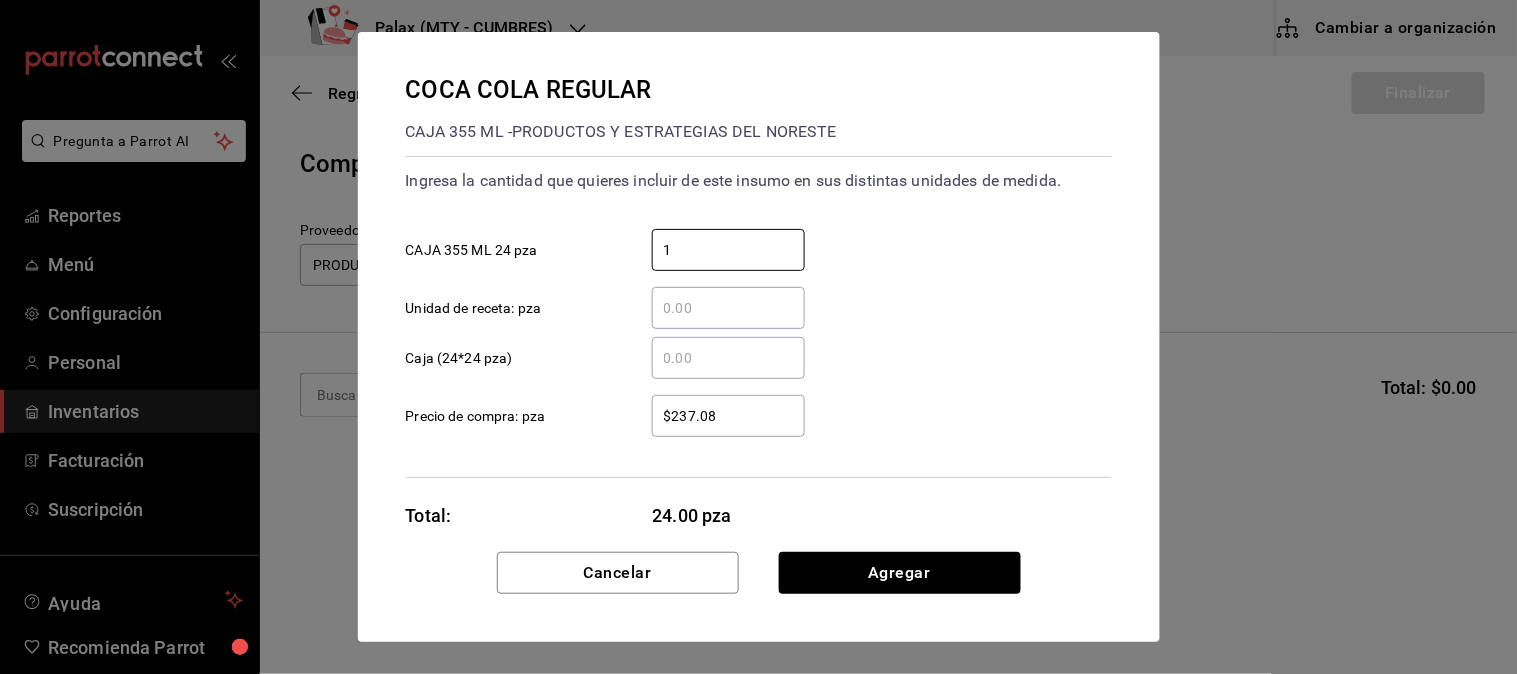 click on "​ Unidad de receta: pza" at bounding box center [751, 300] 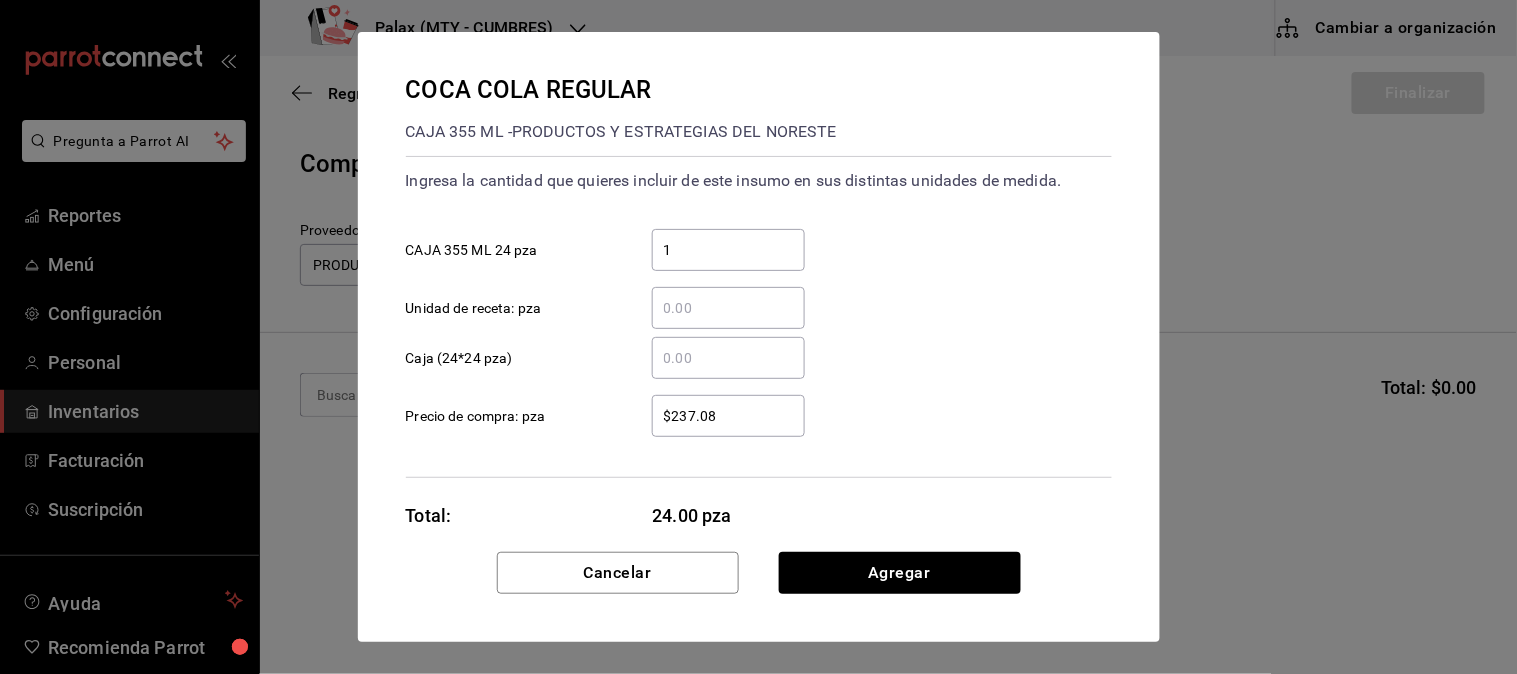click on "1" at bounding box center (728, 250) 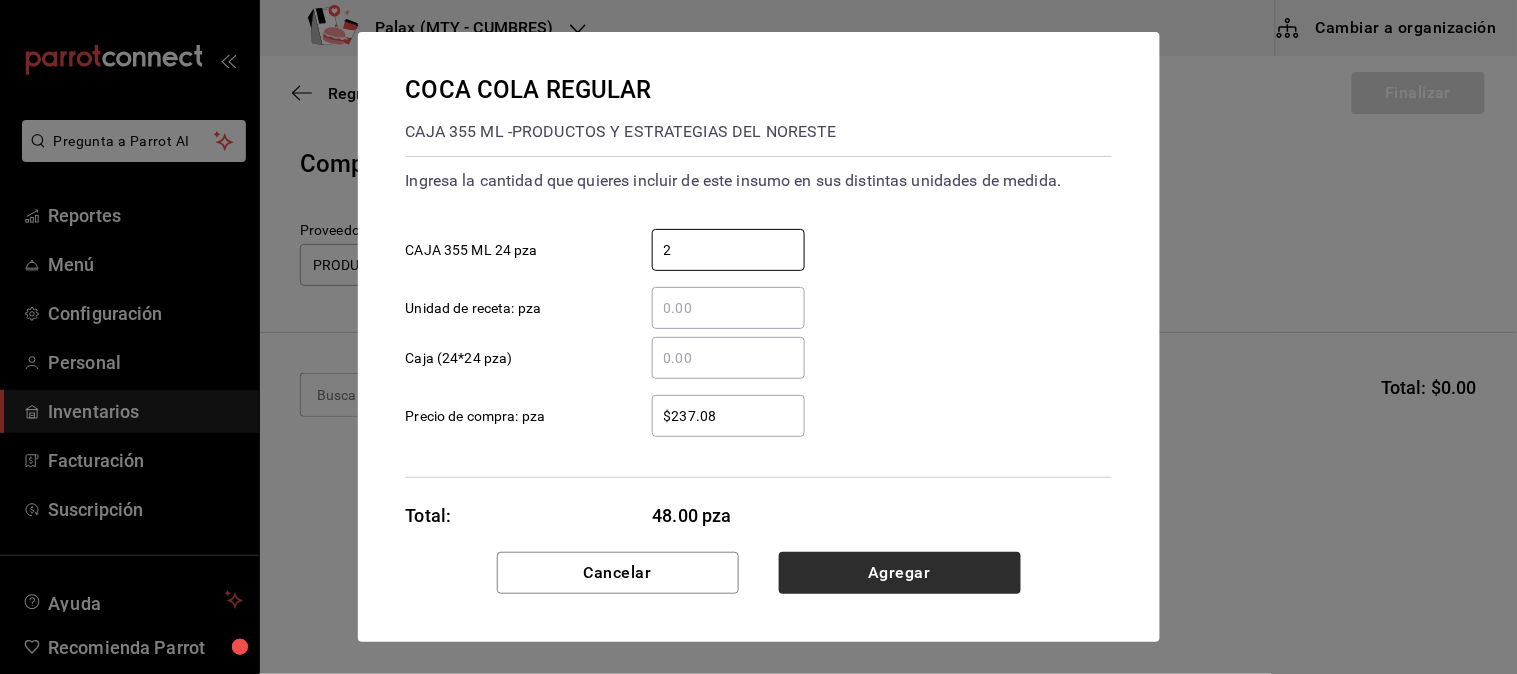 type on "2" 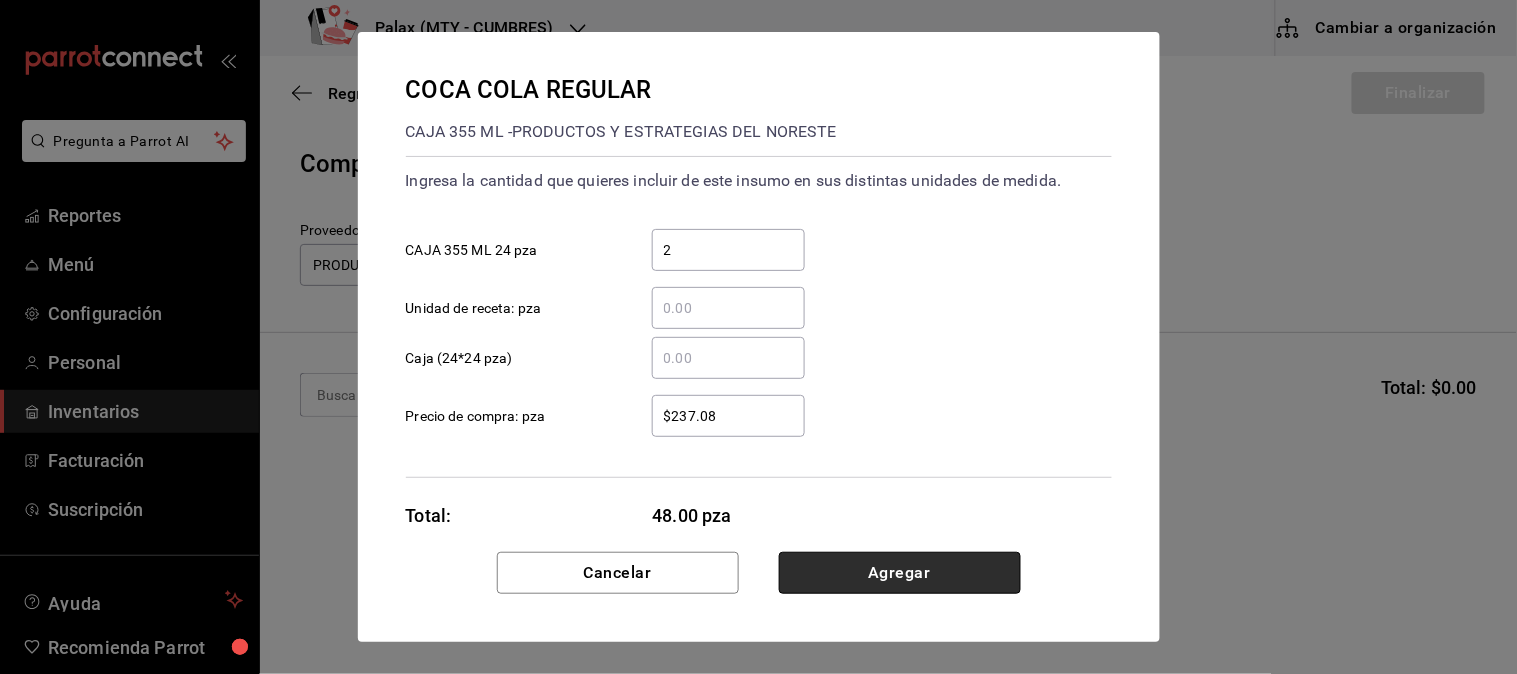 click on "Agregar" at bounding box center (900, 573) 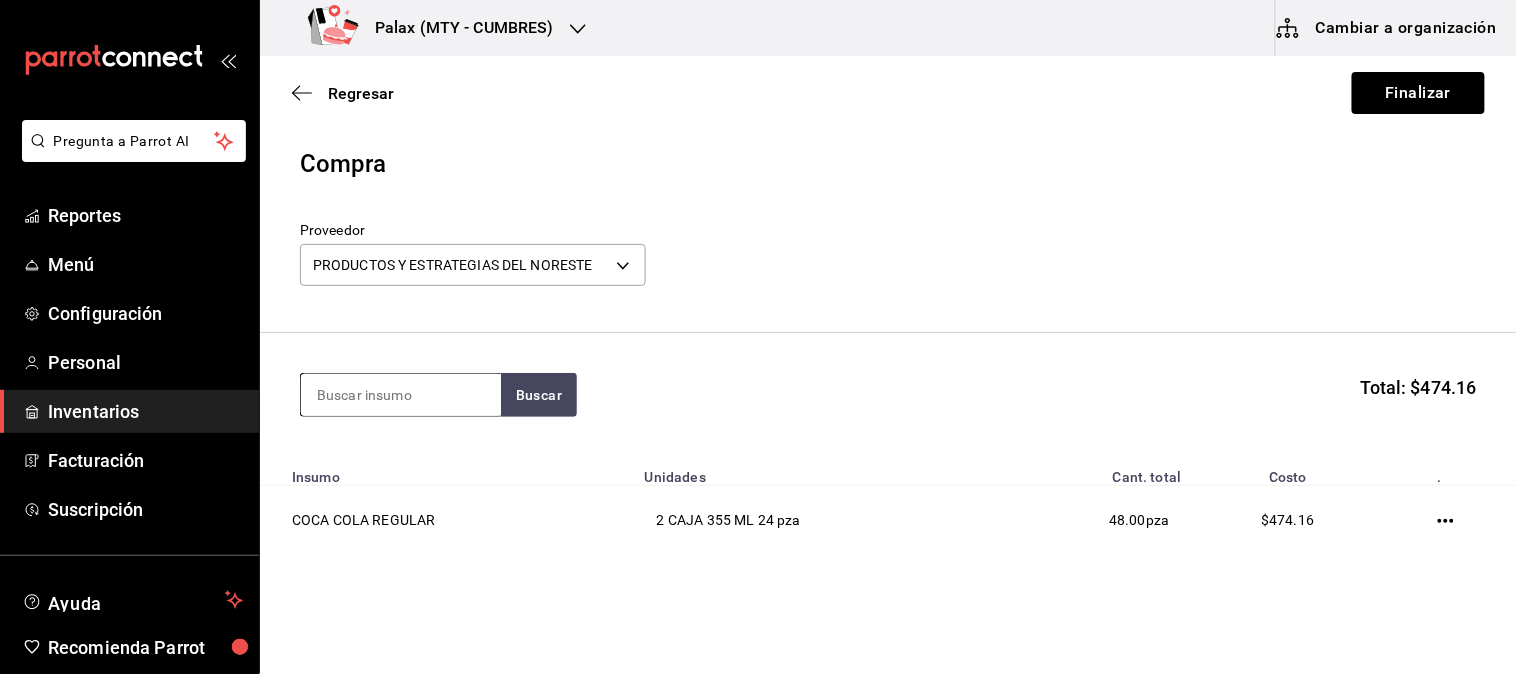 click at bounding box center [401, 395] 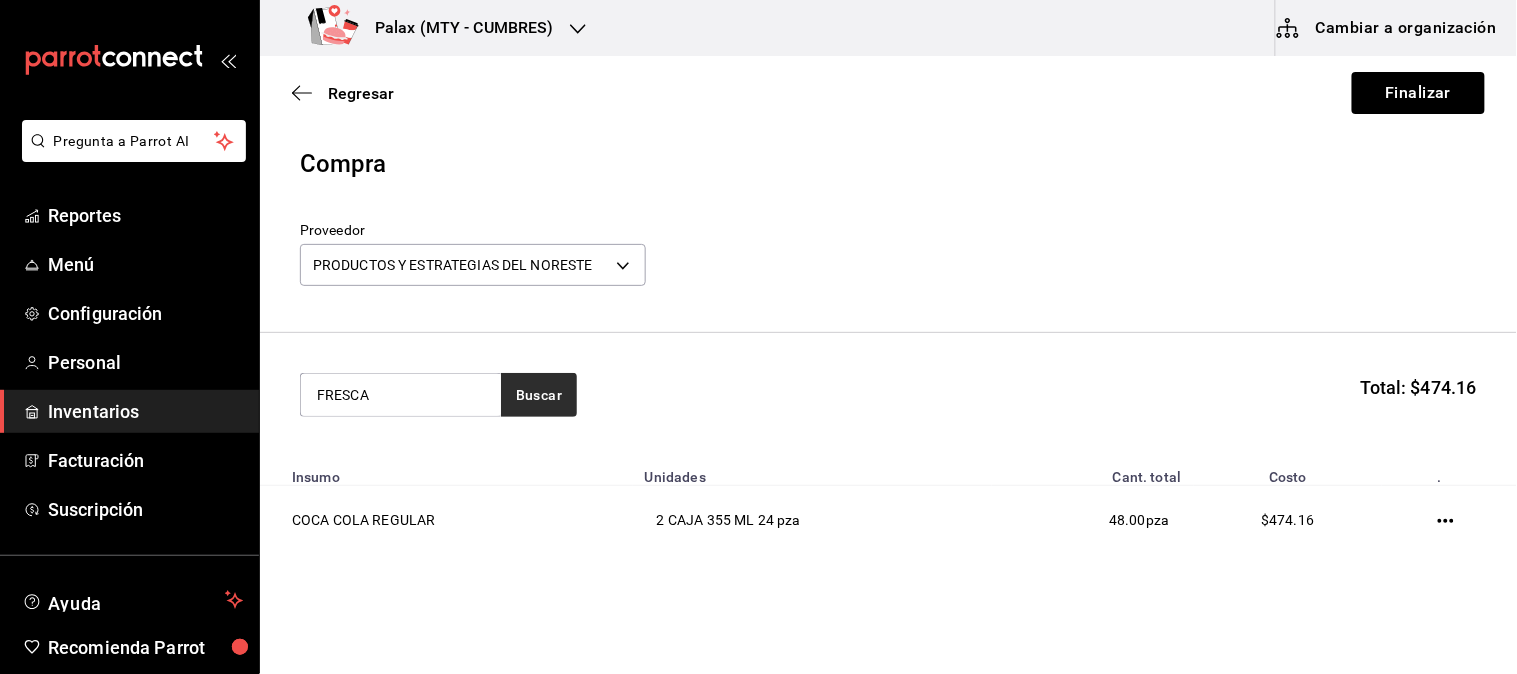 type on "FRESCA" 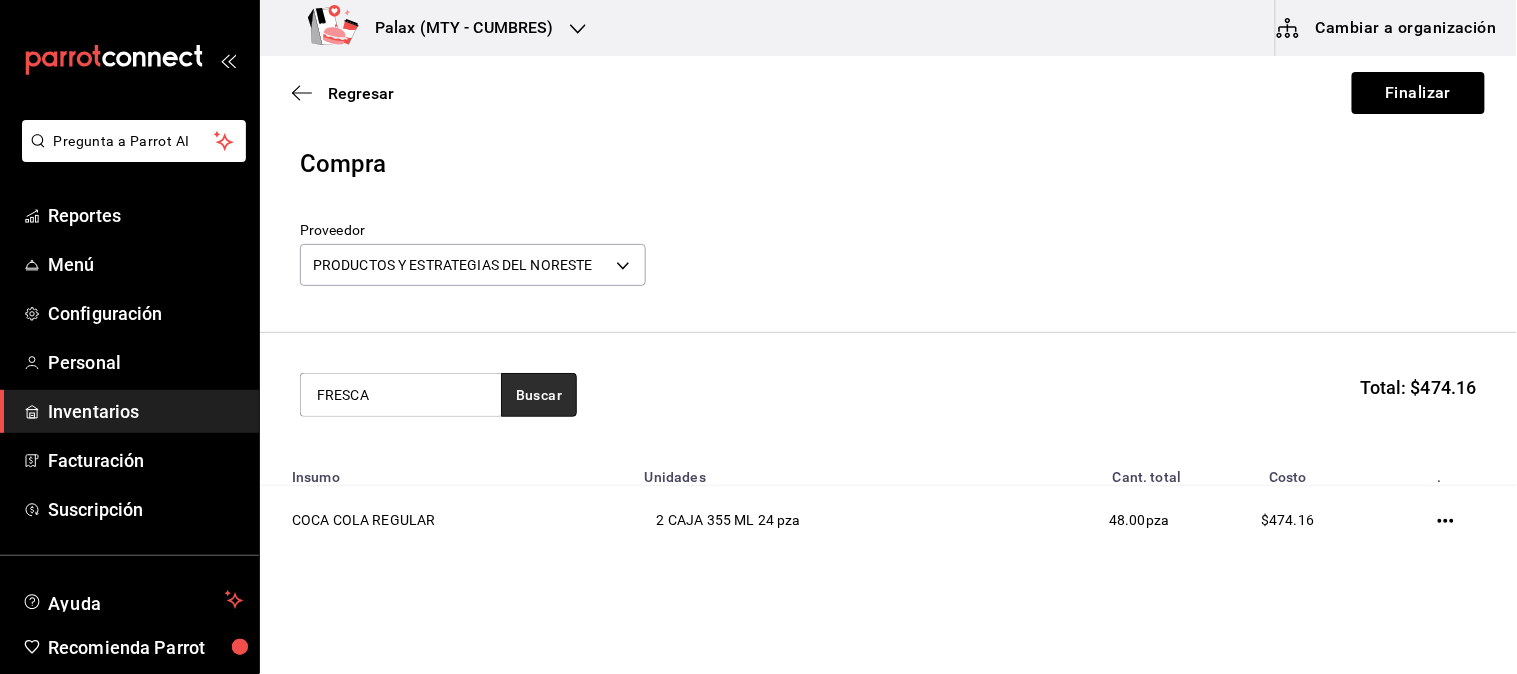 click on "Buscar" at bounding box center [539, 395] 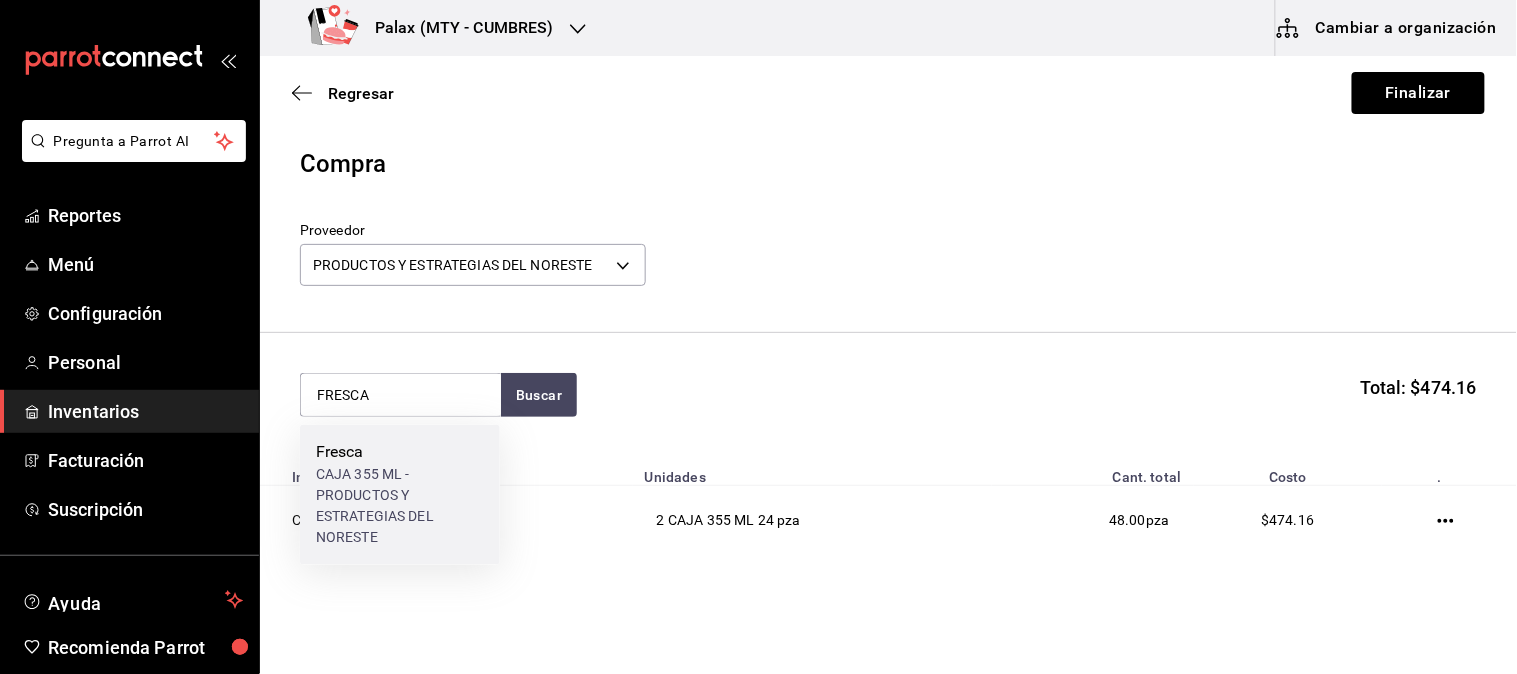 click on "Fresca CAJA 355 ML  - PRODUCTOS Y ESTRATEGIAS DEL NORESTE" at bounding box center (400, 495) 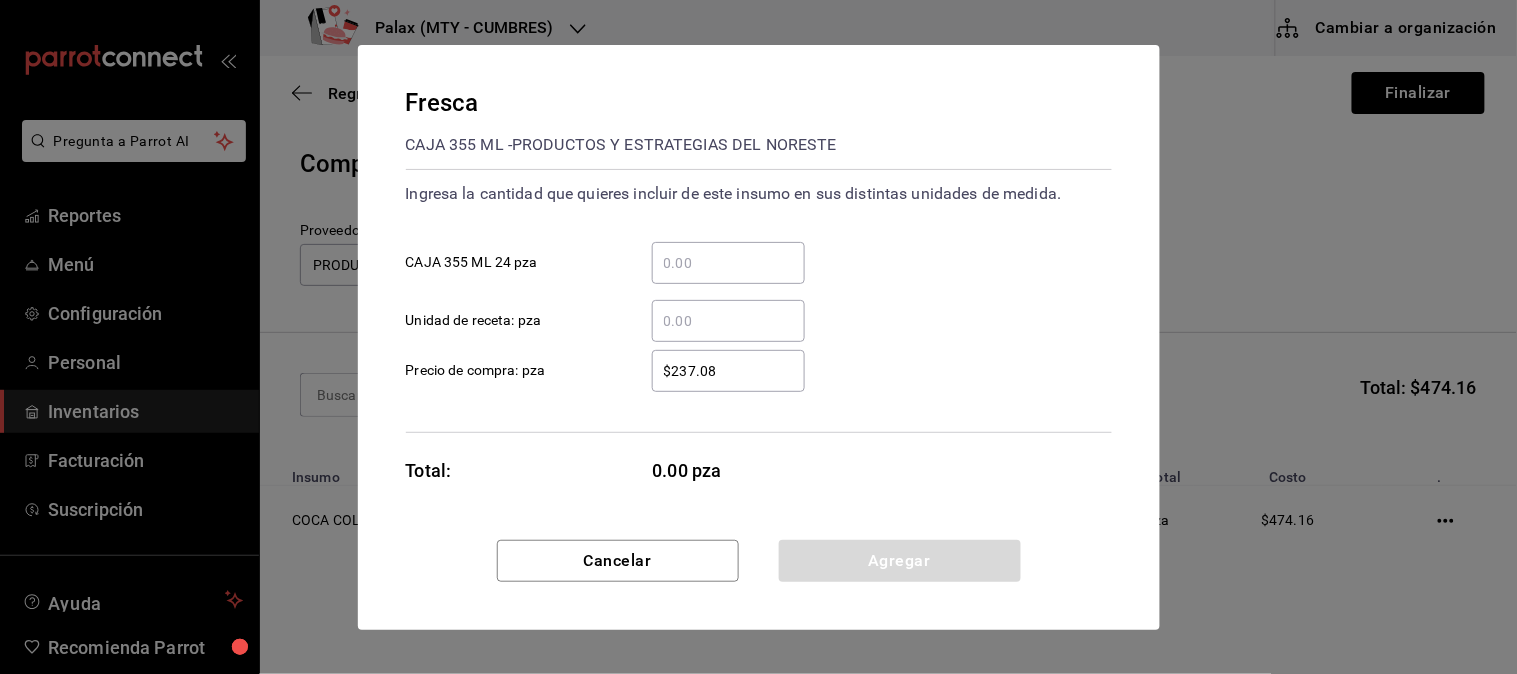 click on "​" at bounding box center (728, 263) 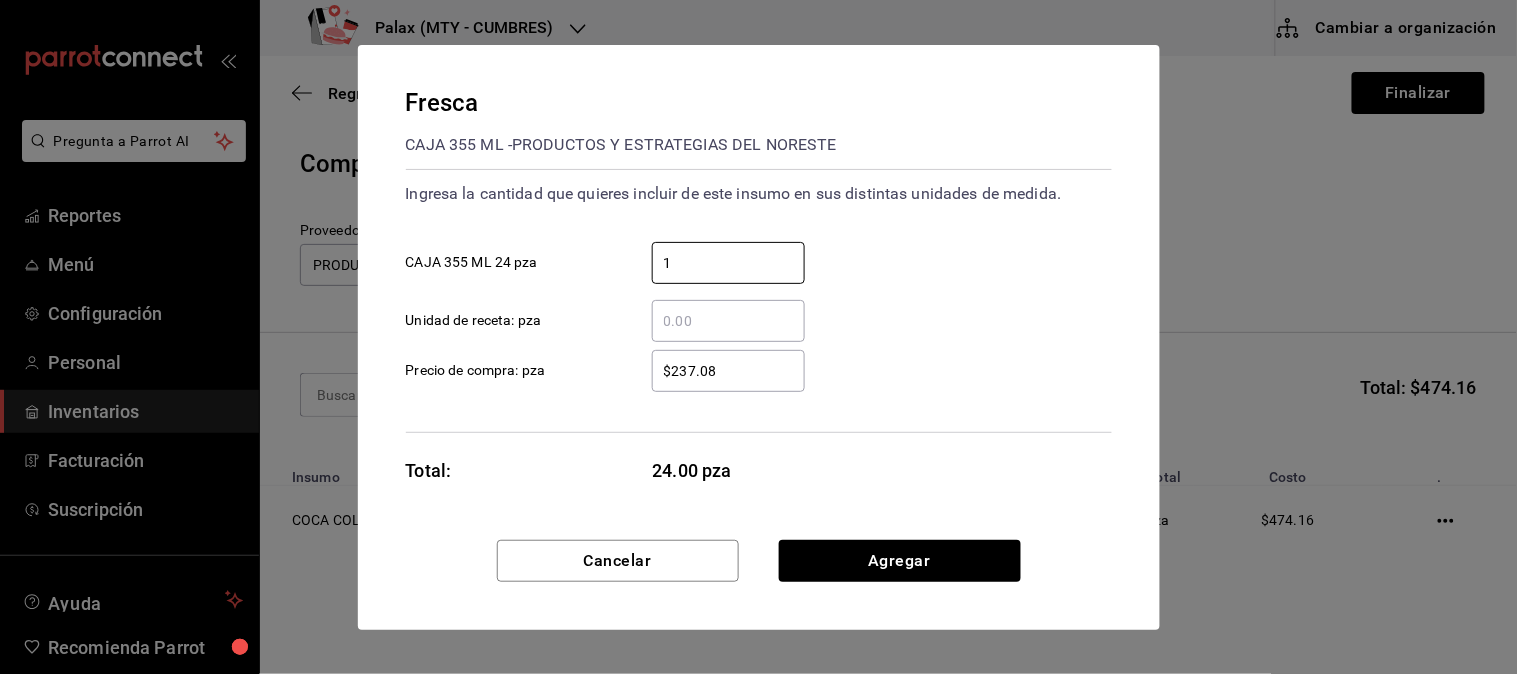 type on "1" 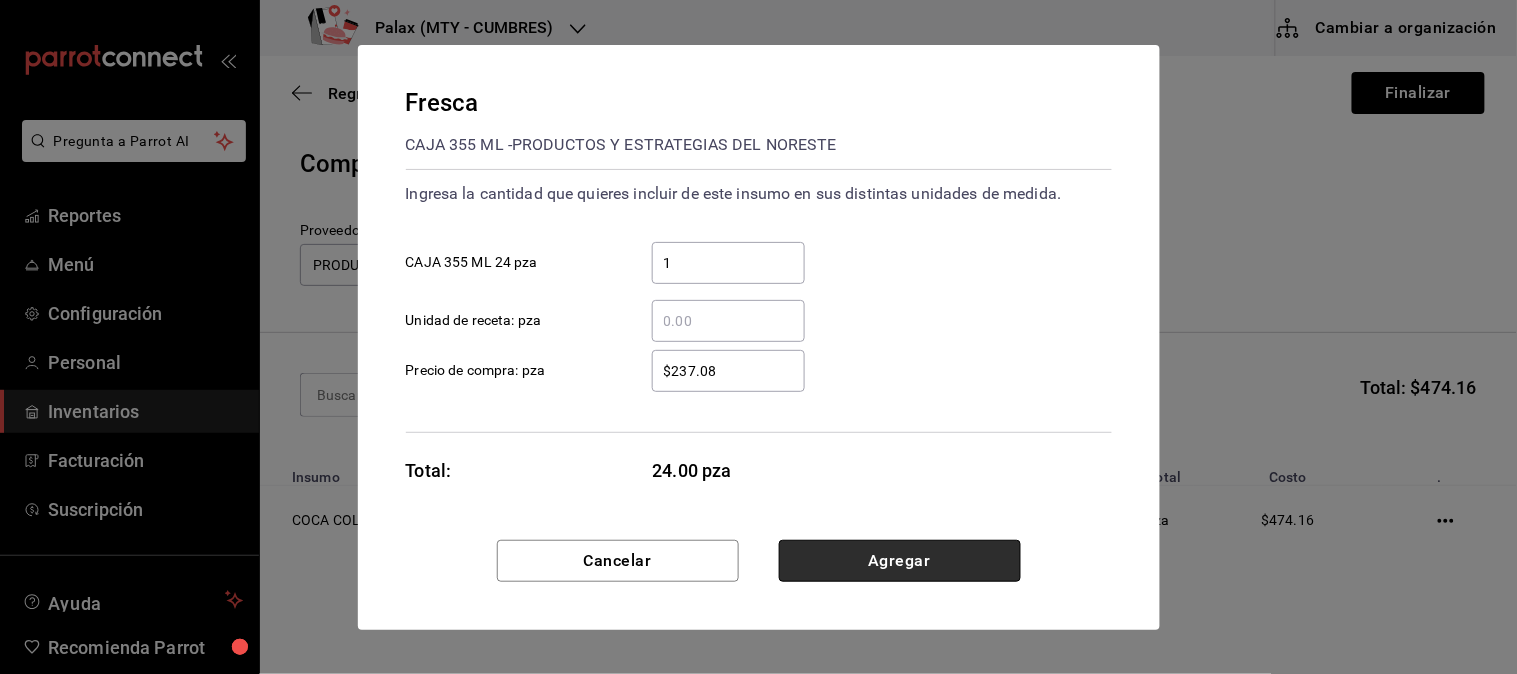 click on "Agregar" at bounding box center (900, 561) 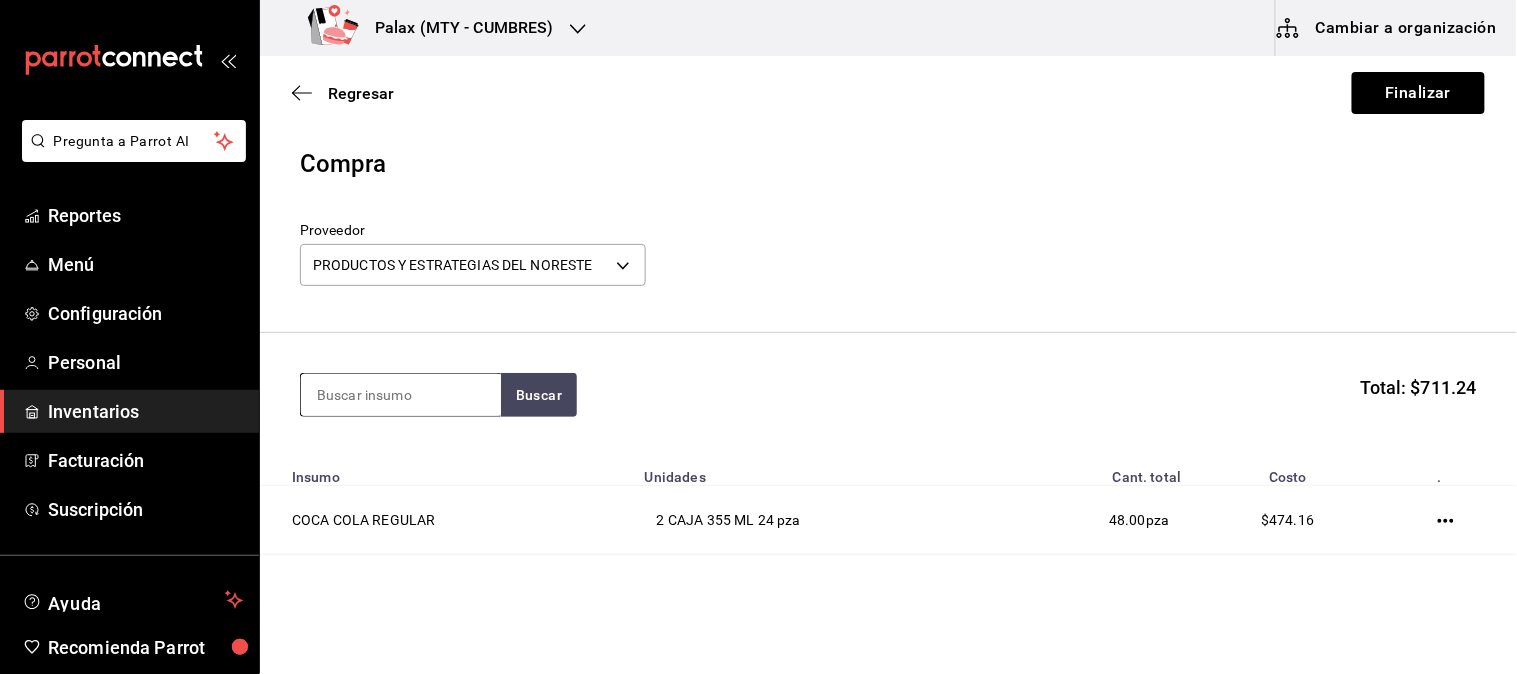 click at bounding box center (401, 395) 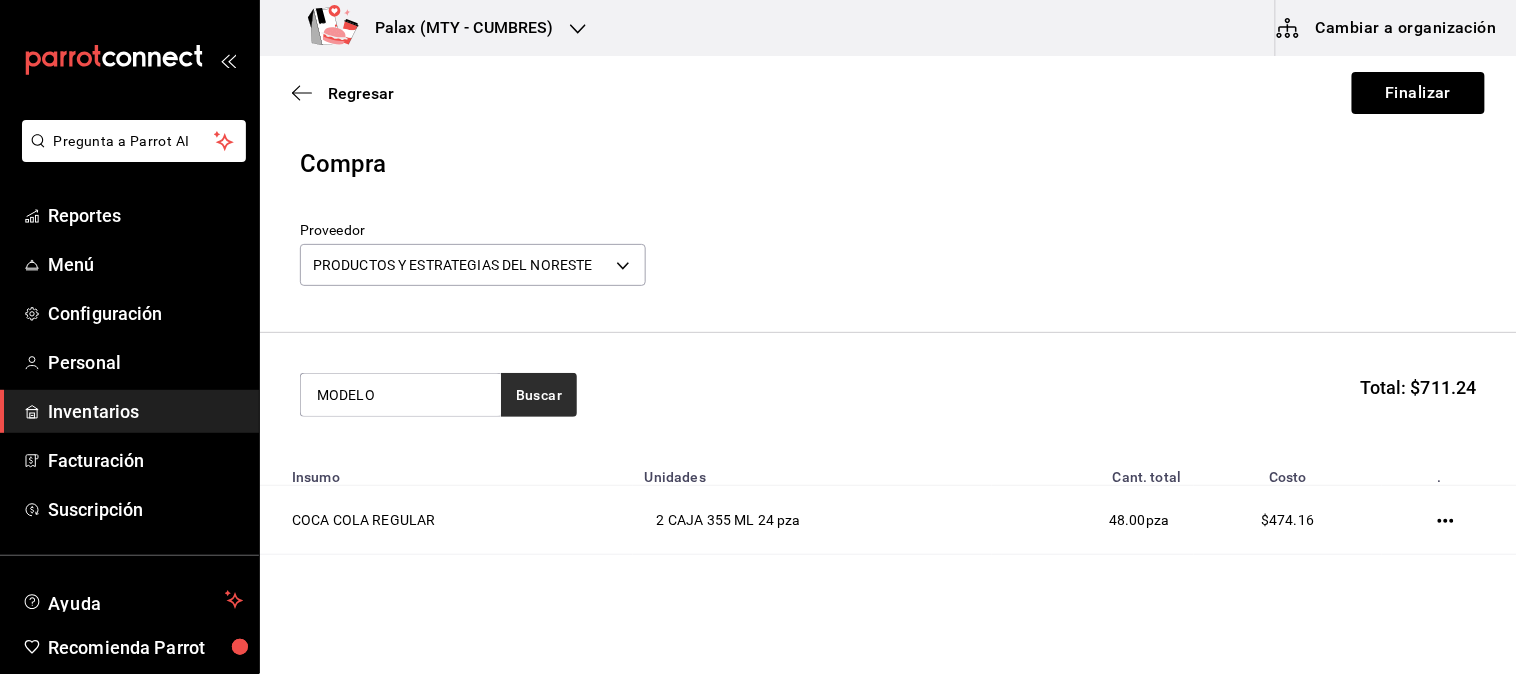 type on "MODELO" 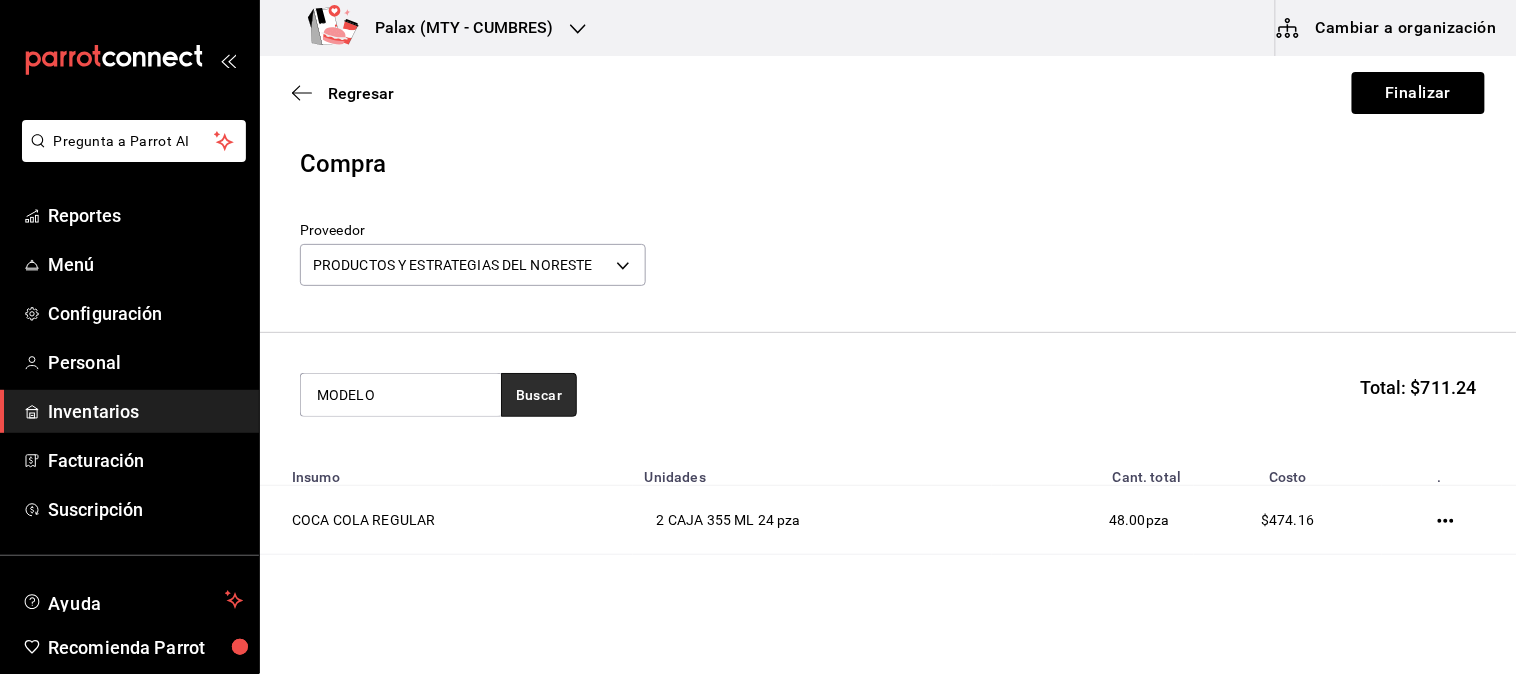 click on "Buscar" at bounding box center (539, 395) 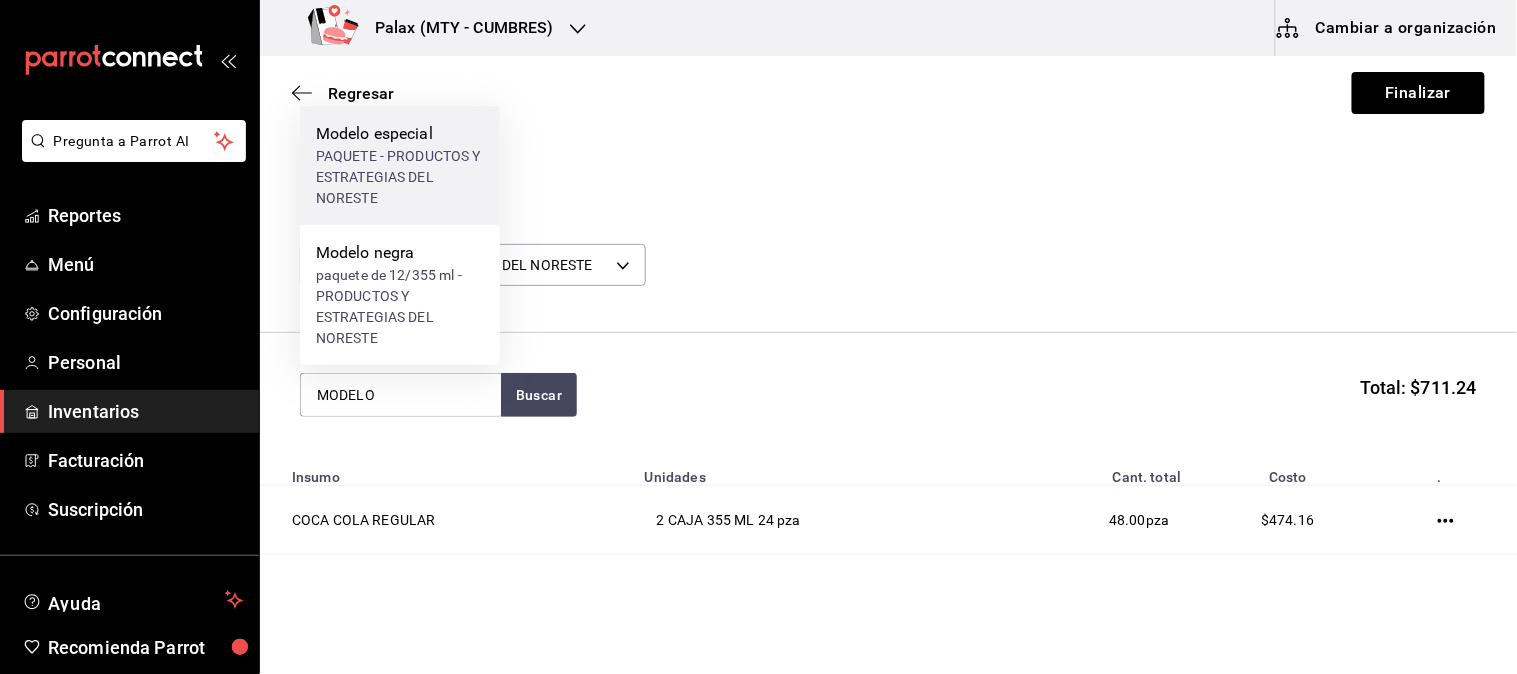 click on "PAQUETE  - PRODUCTOS Y ESTRATEGIAS DEL NORESTE" at bounding box center (400, 177) 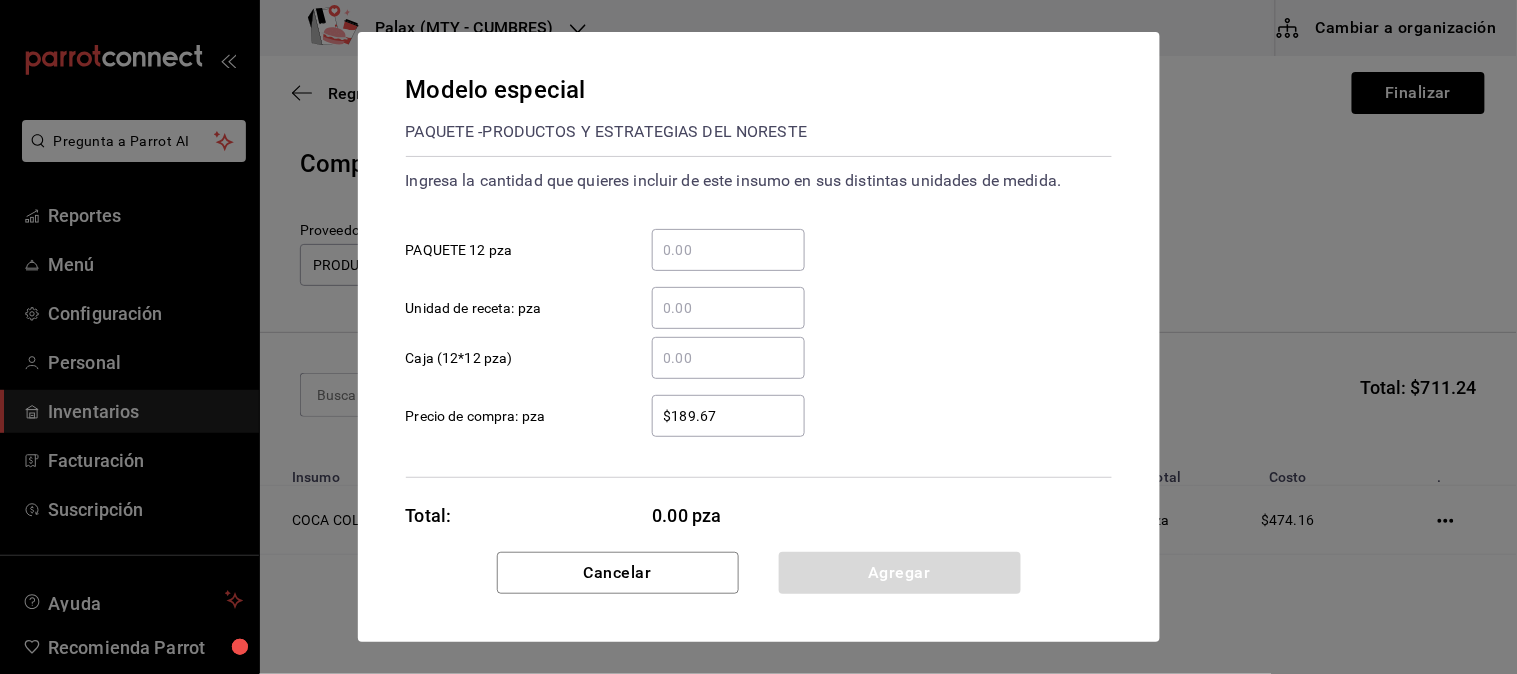 click on "​ PAQUETE  12 pza" at bounding box center (728, 250) 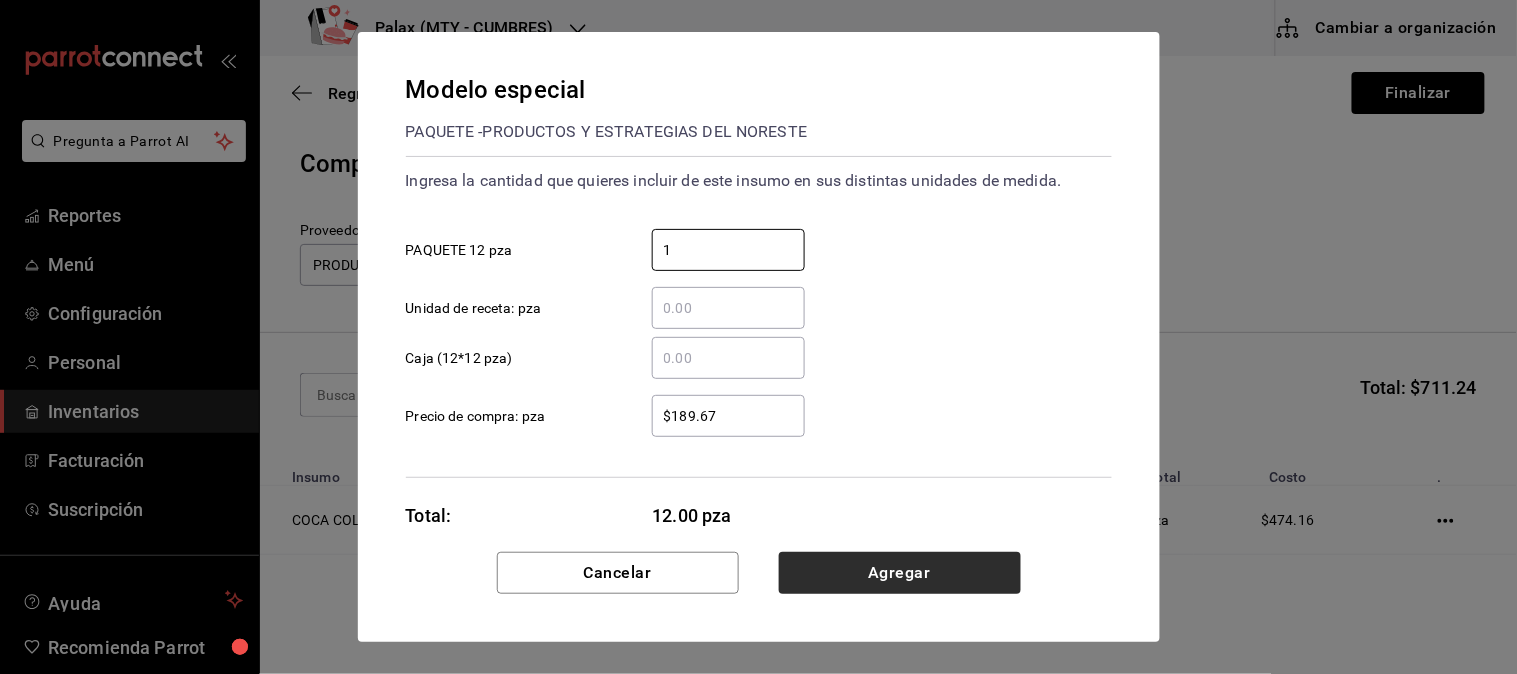type on "1" 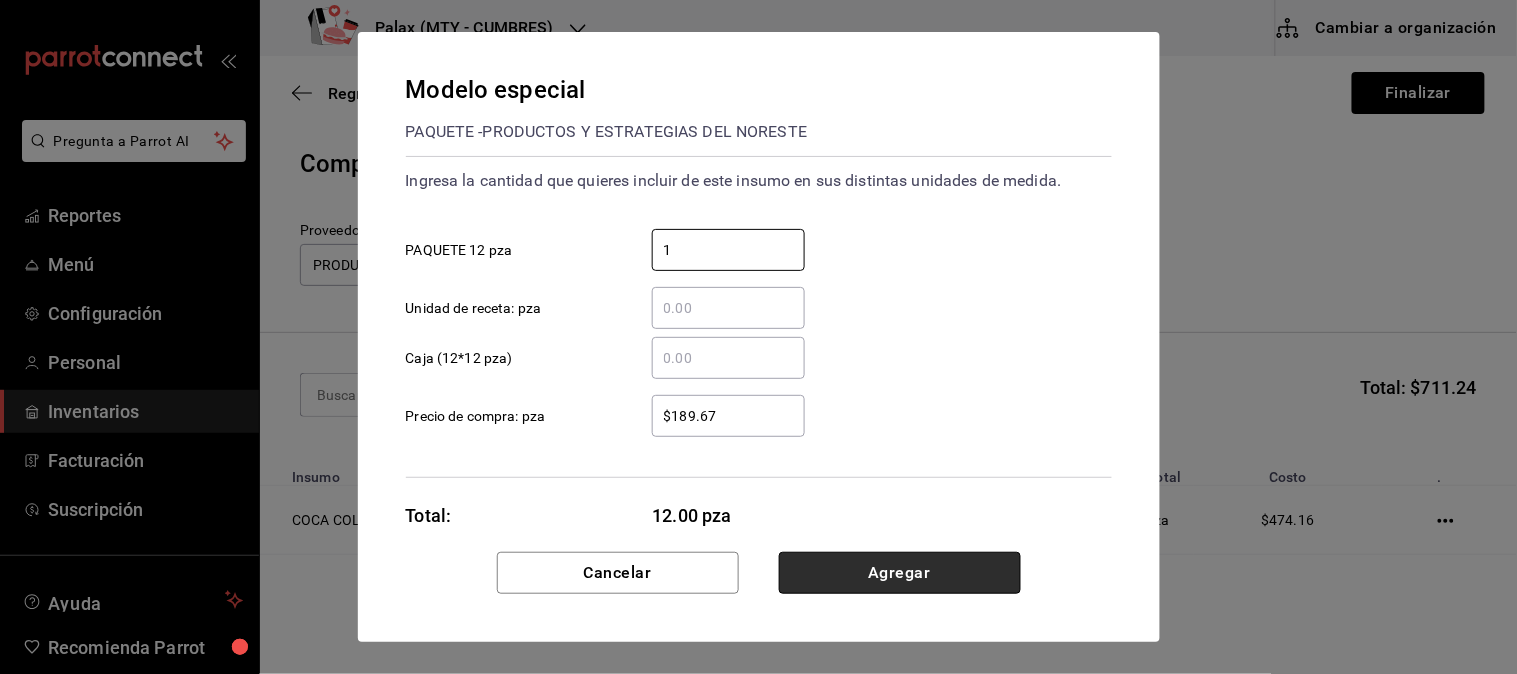 click on "Agregar" at bounding box center (900, 573) 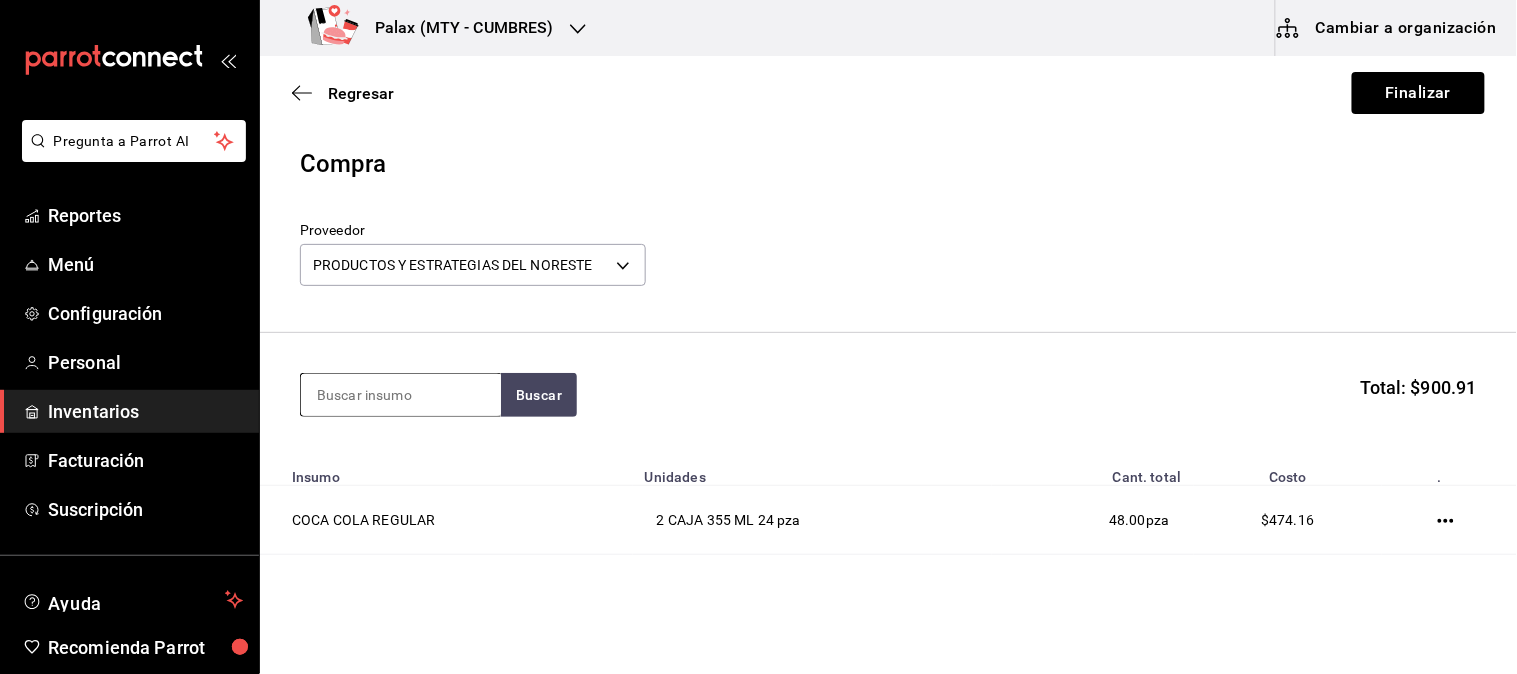 click at bounding box center (401, 395) 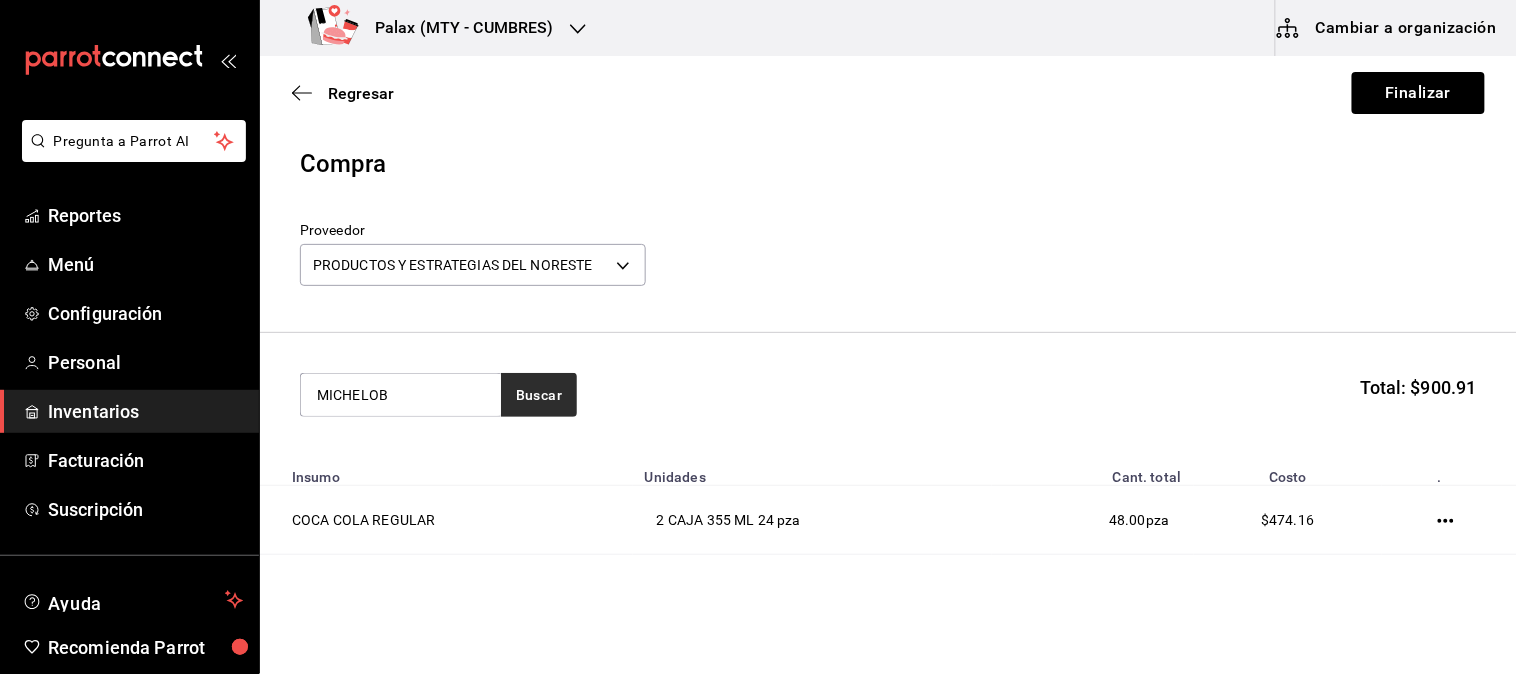 type on "MICHELOB" 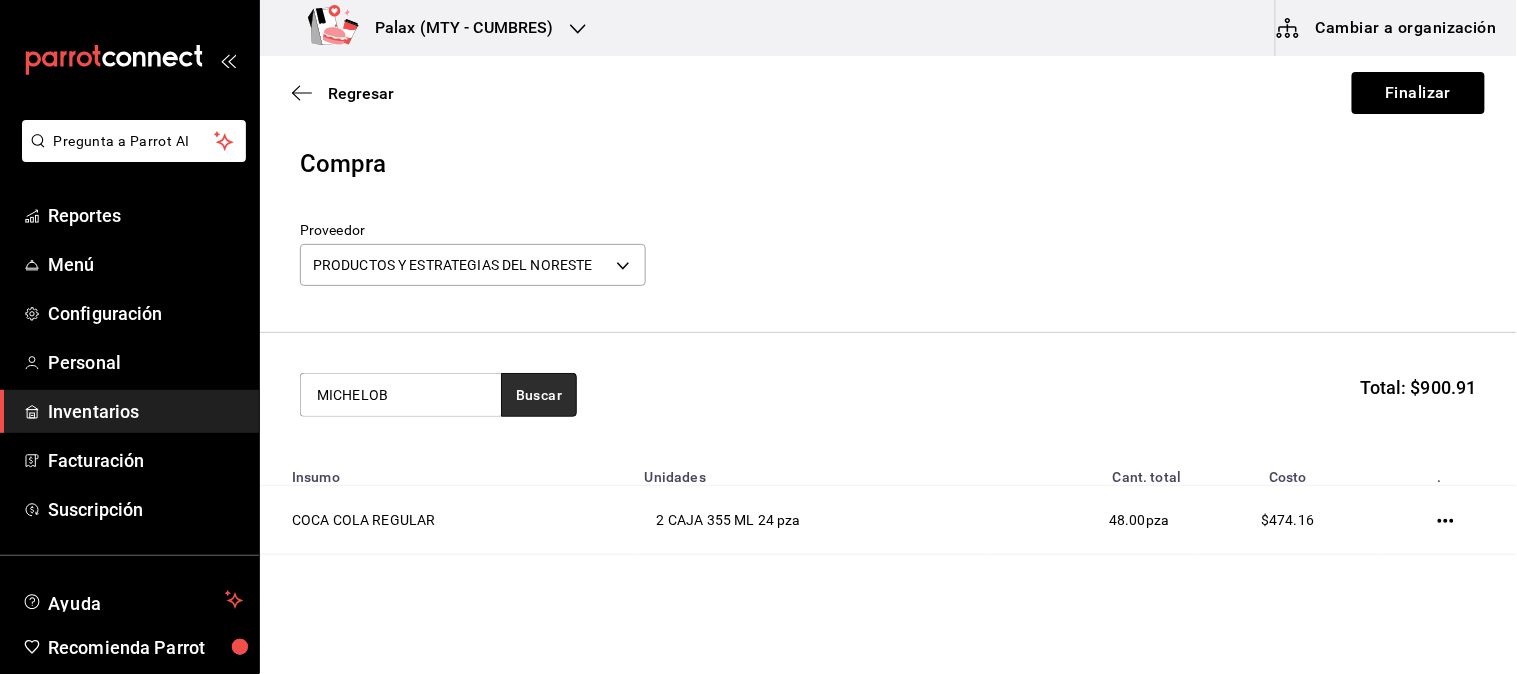 click on "Buscar" at bounding box center [539, 395] 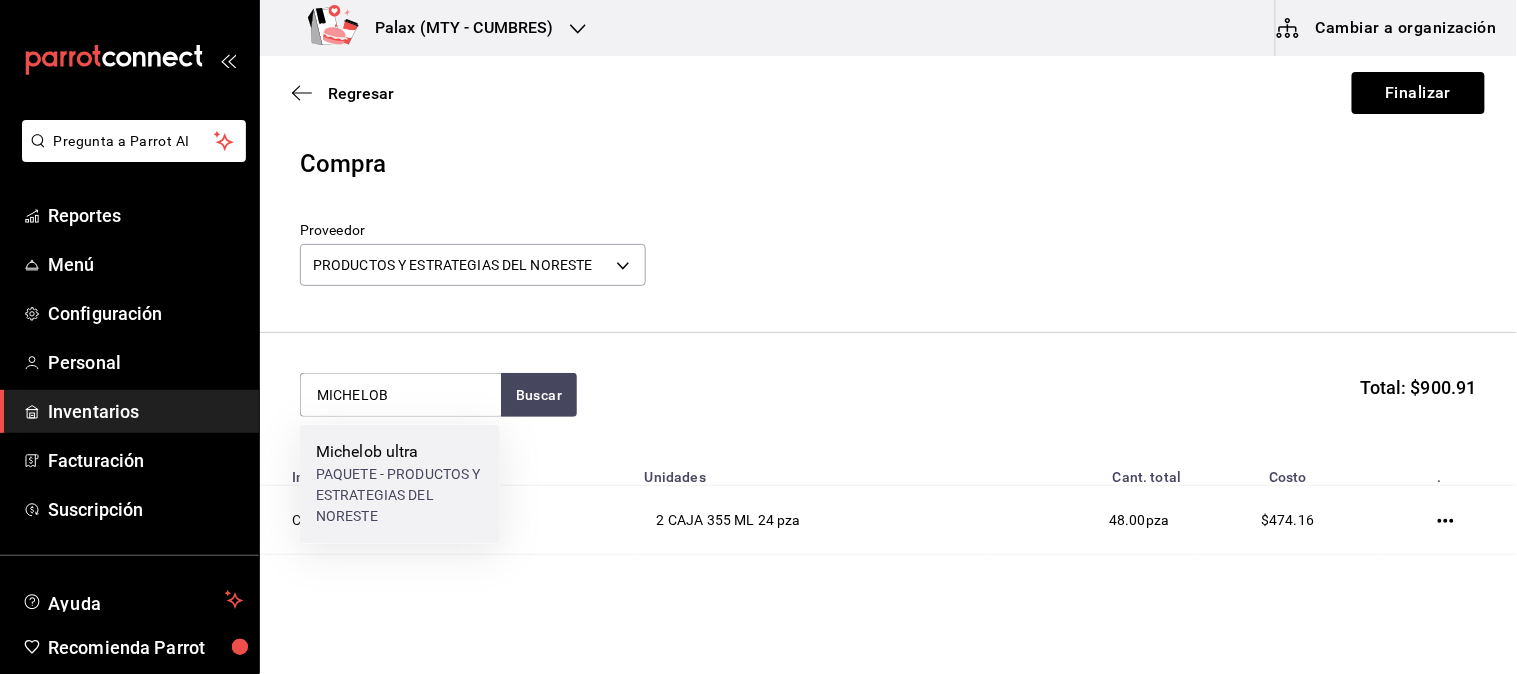 click on "PAQUETE  - PRODUCTOS Y ESTRATEGIAS DEL NORESTE" at bounding box center (400, 496) 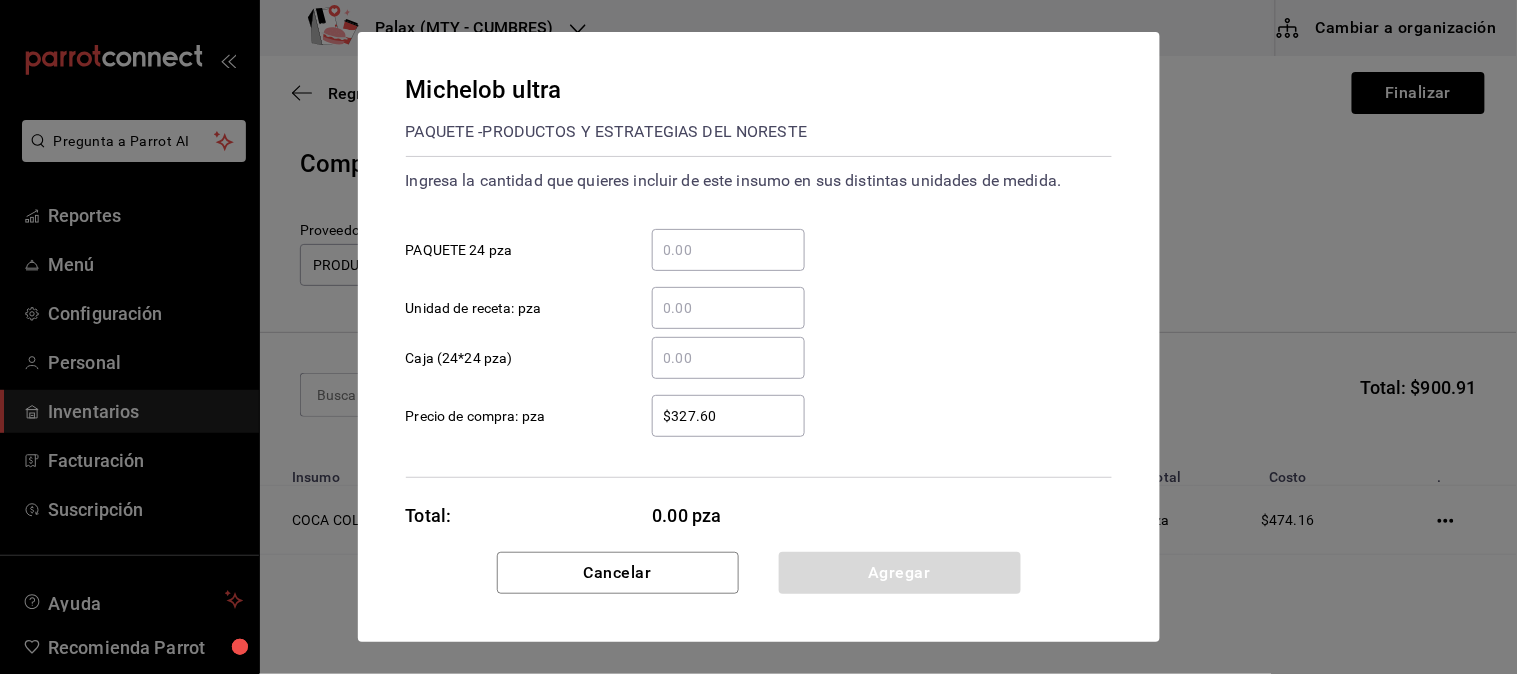 click on "​ PAQUETE  24 pza" at bounding box center [728, 250] 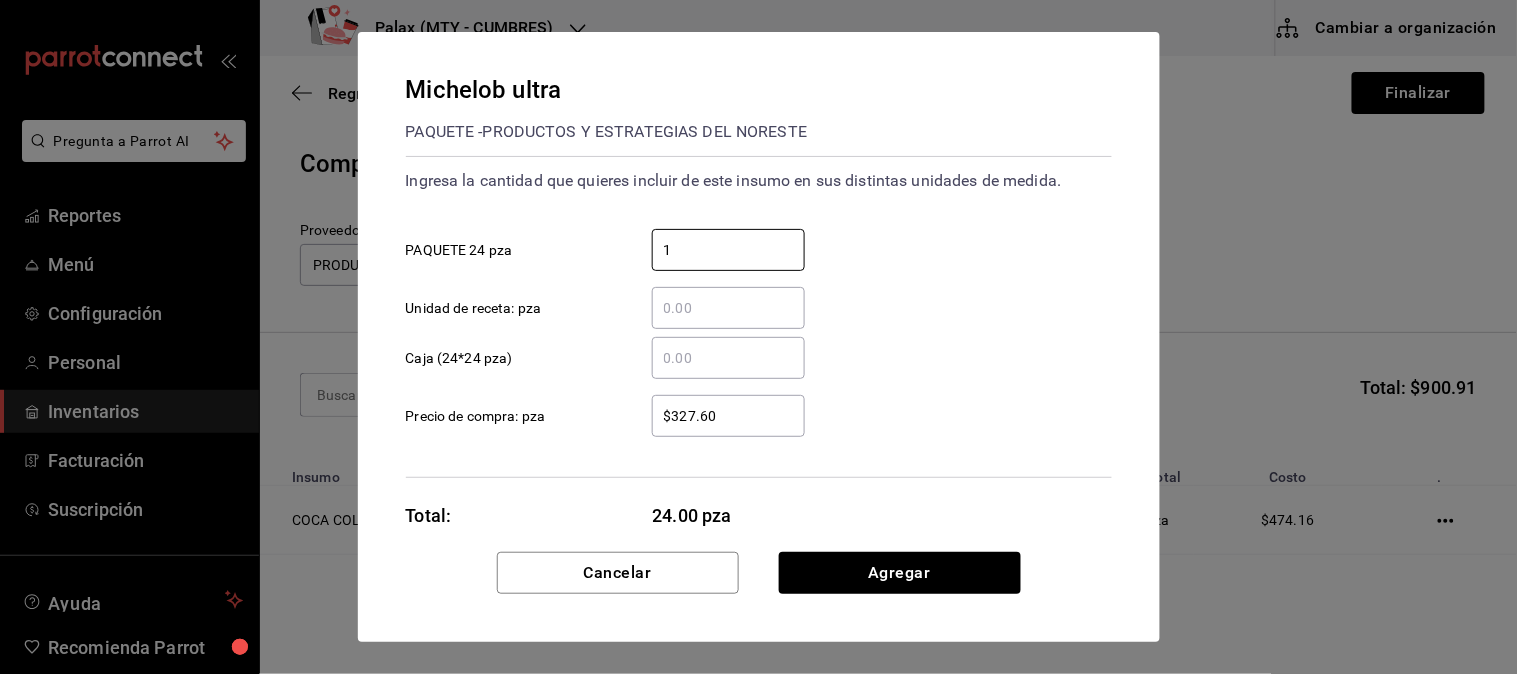 type on "1" 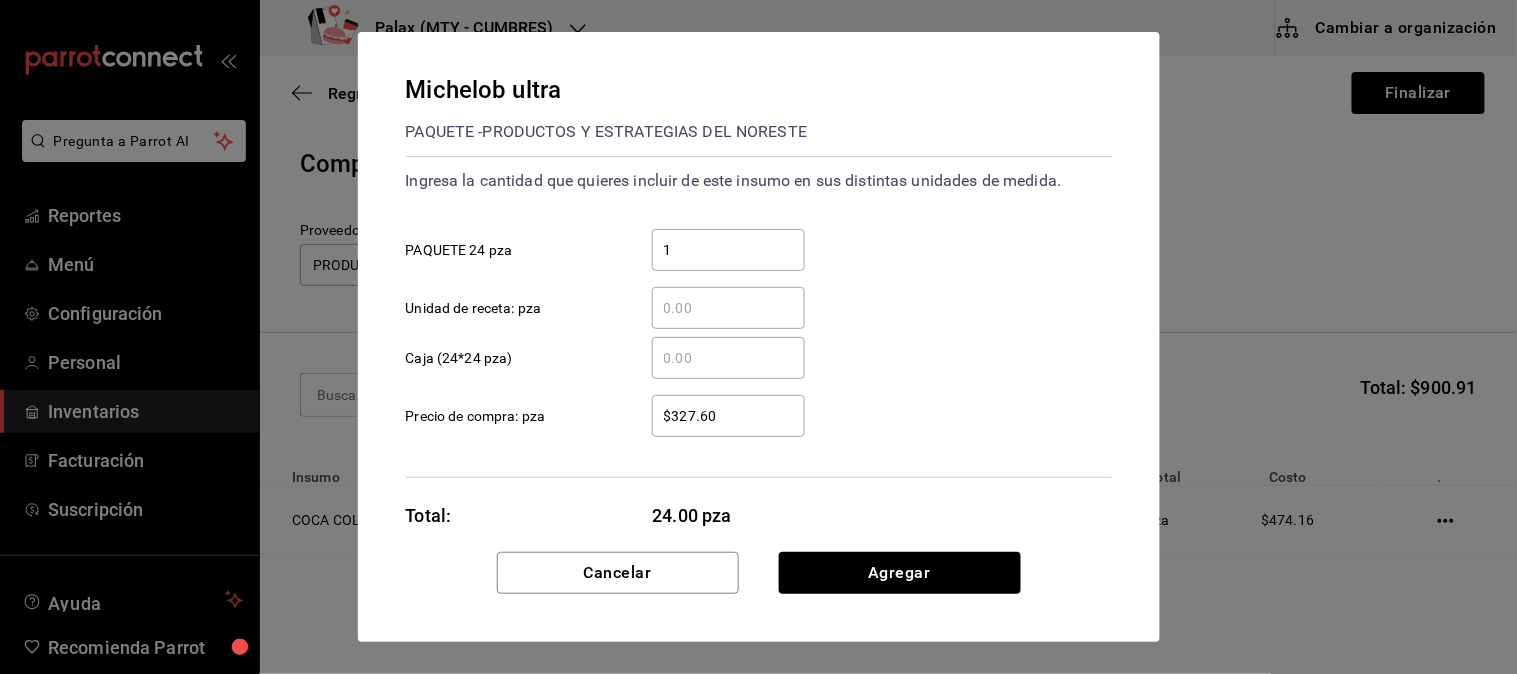 click on "$327.60 ​ Precio de compra: pza" at bounding box center [751, 408] 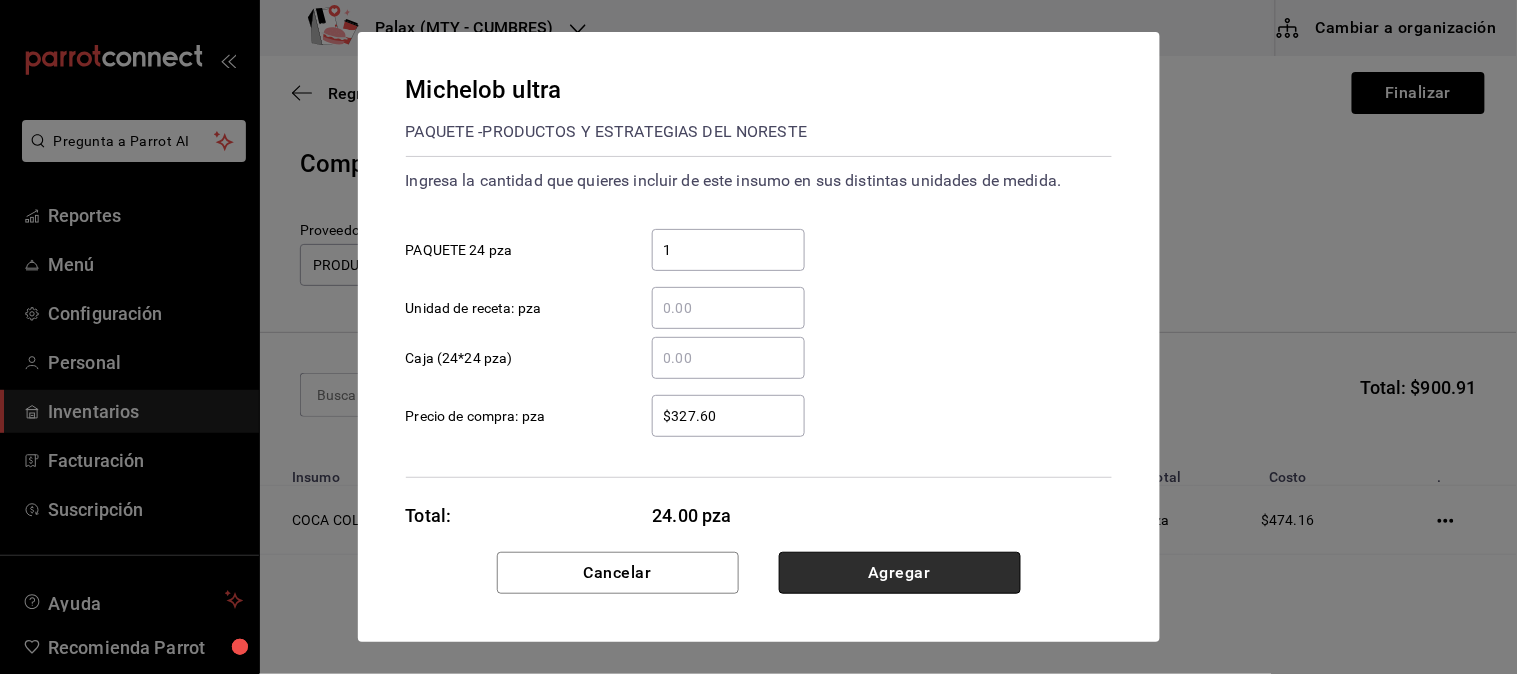 click on "Agregar" at bounding box center (900, 573) 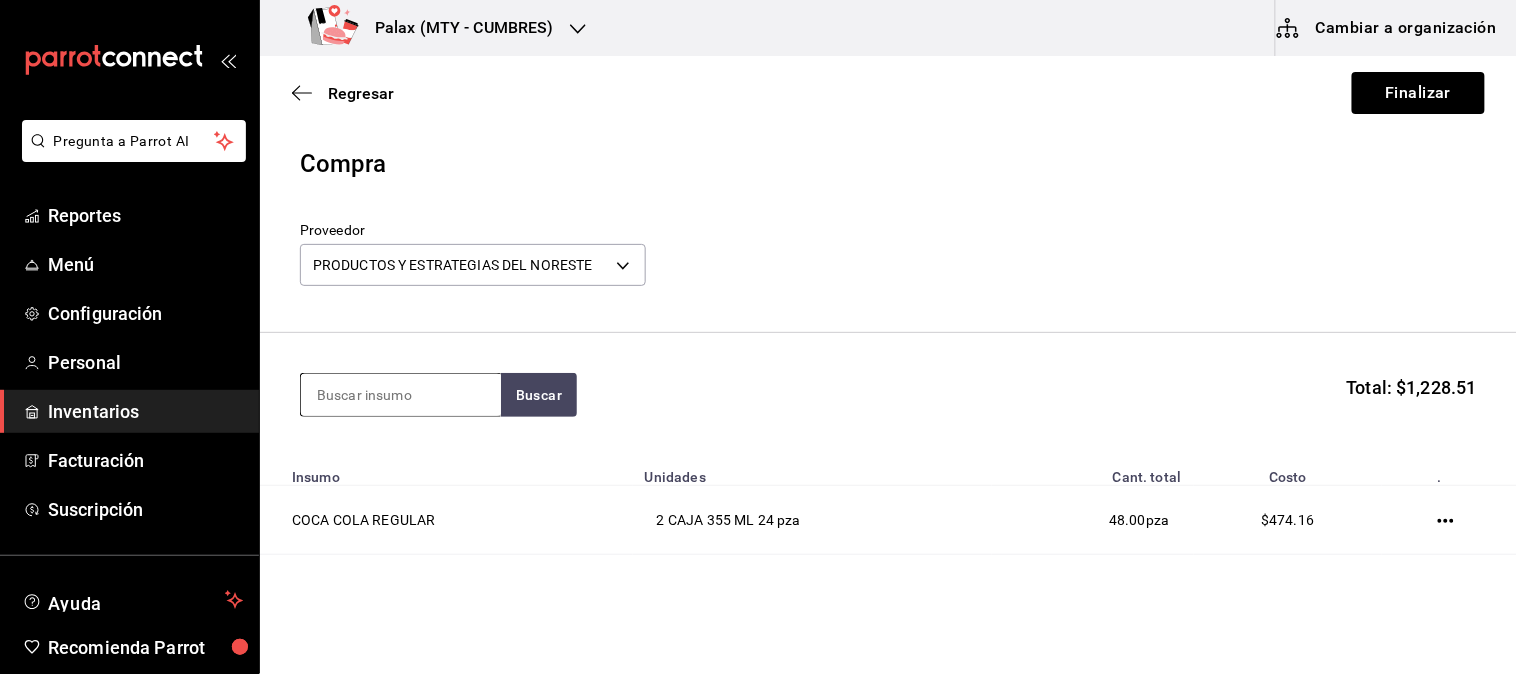 click at bounding box center [401, 395] 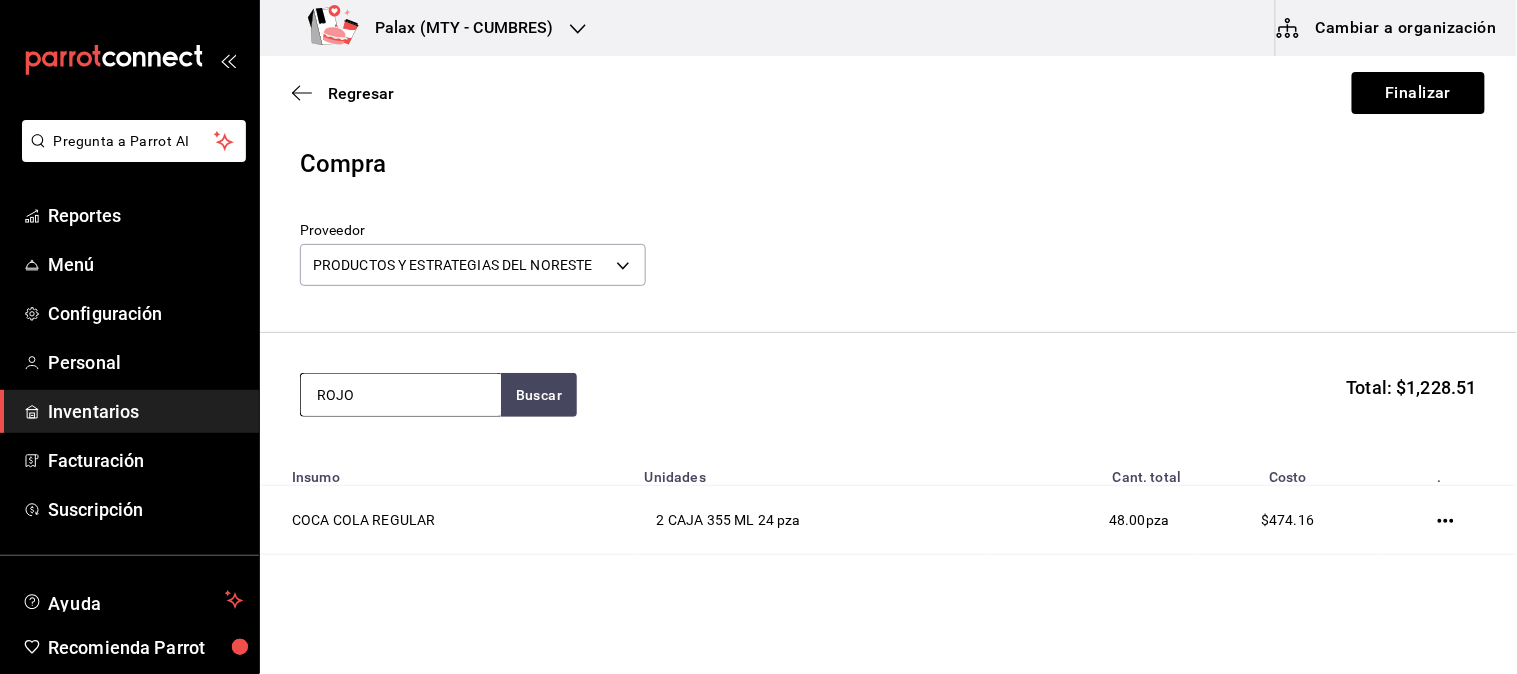 click on "ROJO" at bounding box center (401, 395) 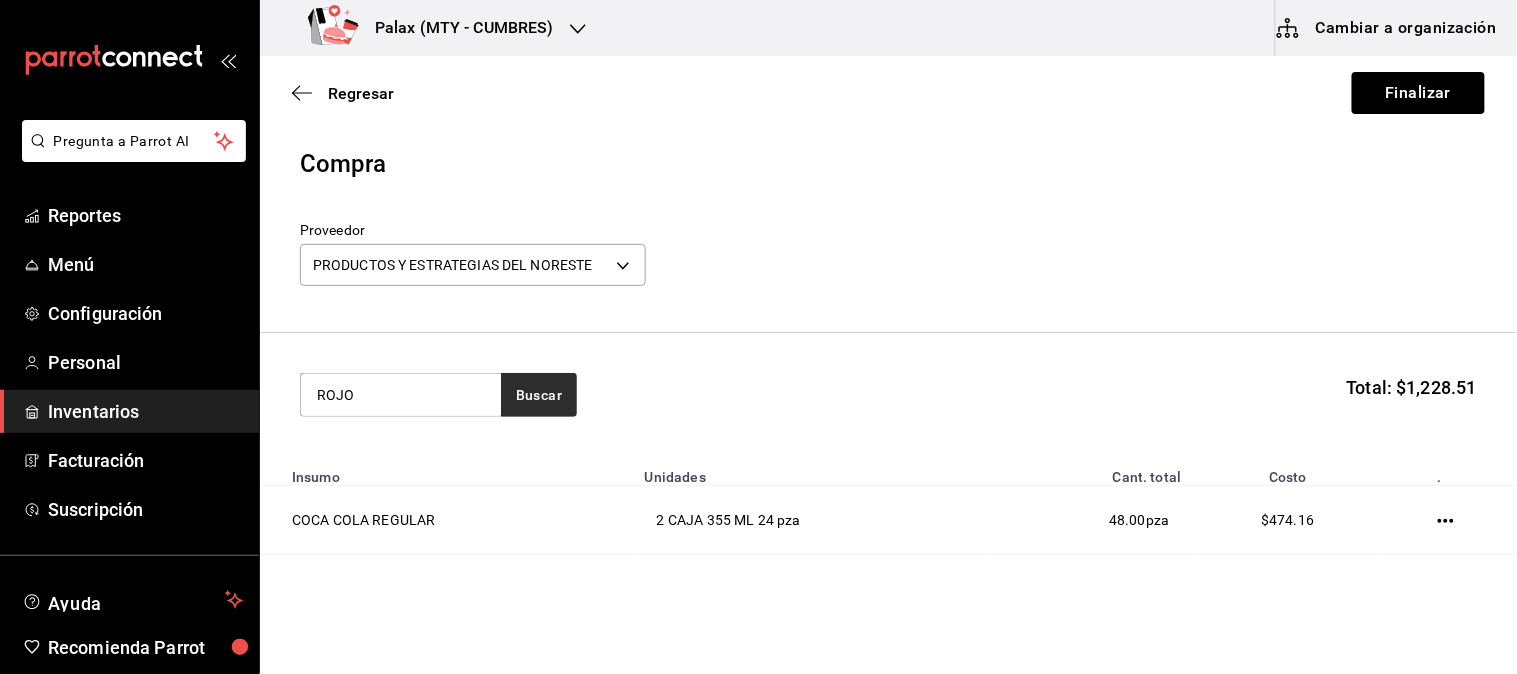 type on "ROJO" 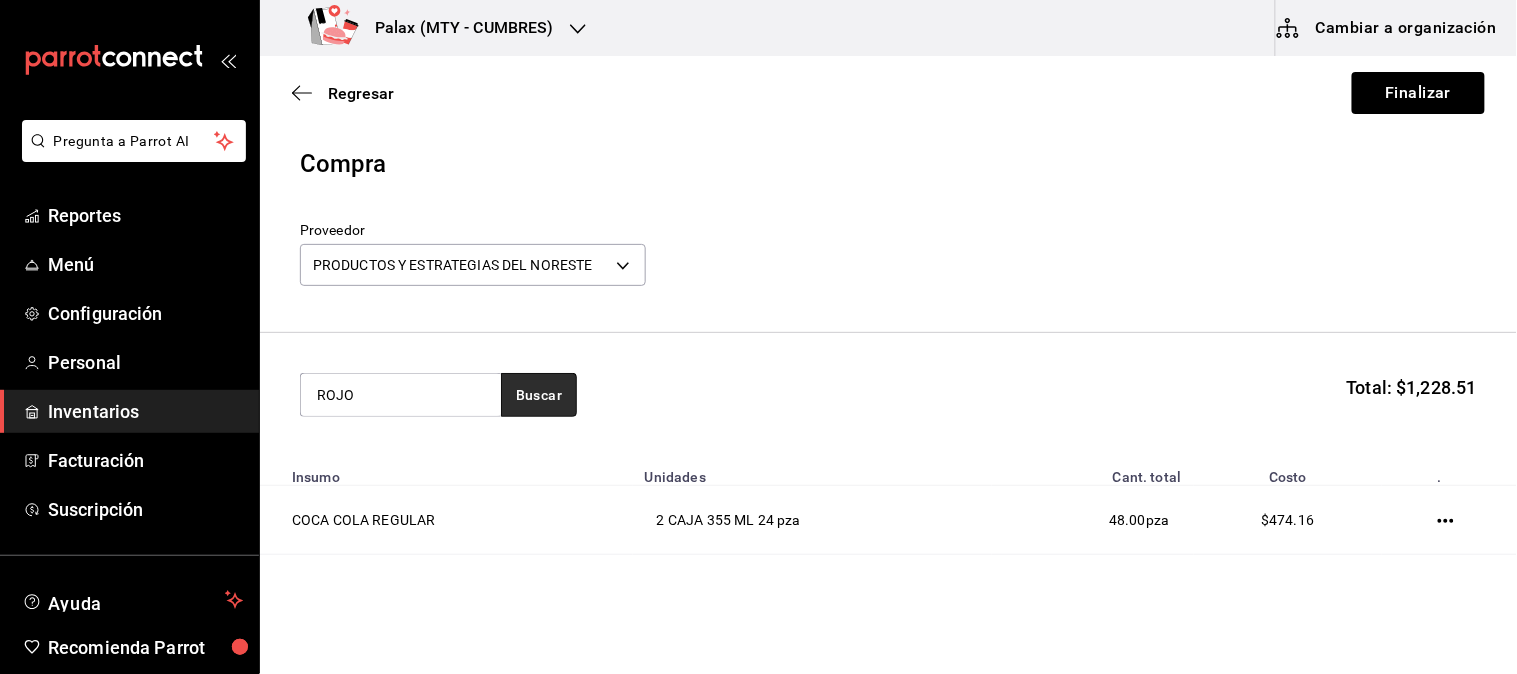 click on "Buscar" at bounding box center (539, 395) 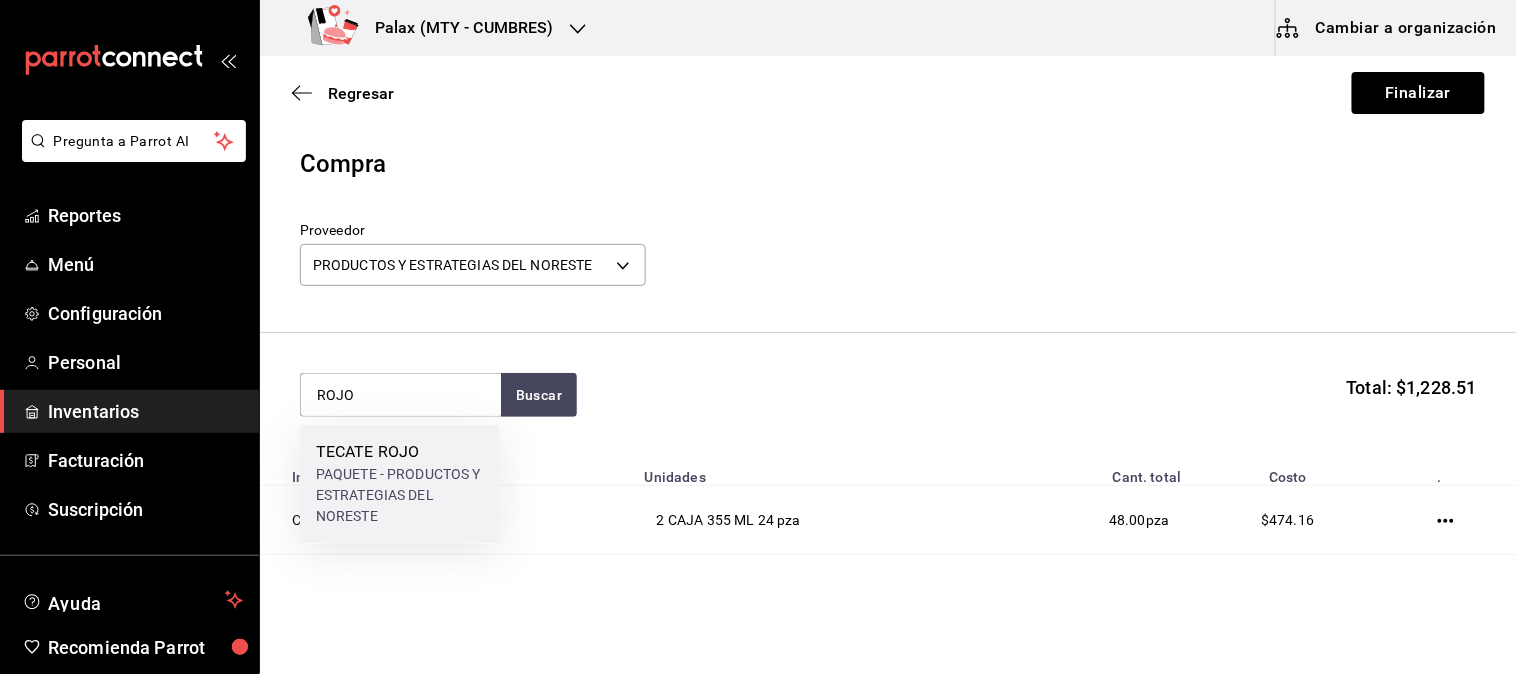 click on "PAQUETE - PRODUCTOS Y ESTRATEGIAS DEL NORESTE" at bounding box center [400, 496] 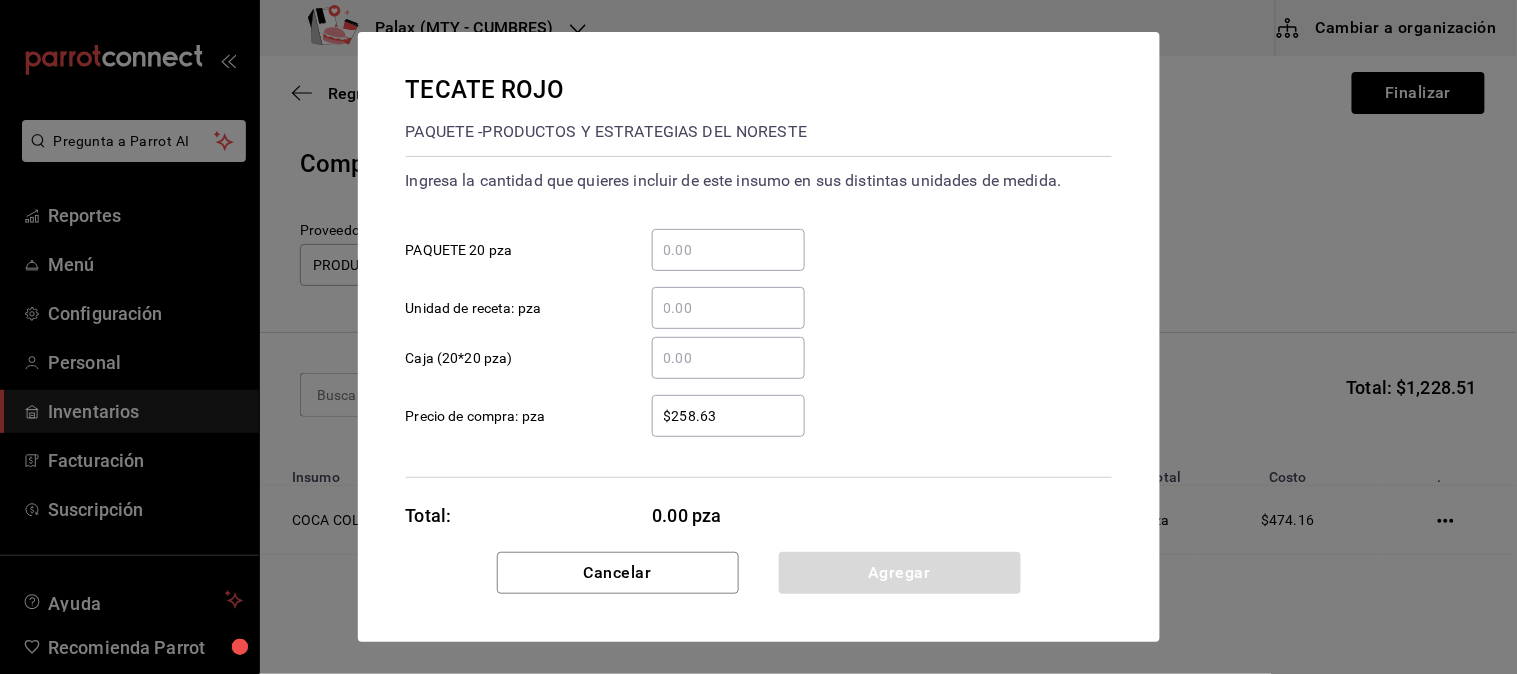 click on "​ PAQUETE 20 pza" at bounding box center (728, 250) 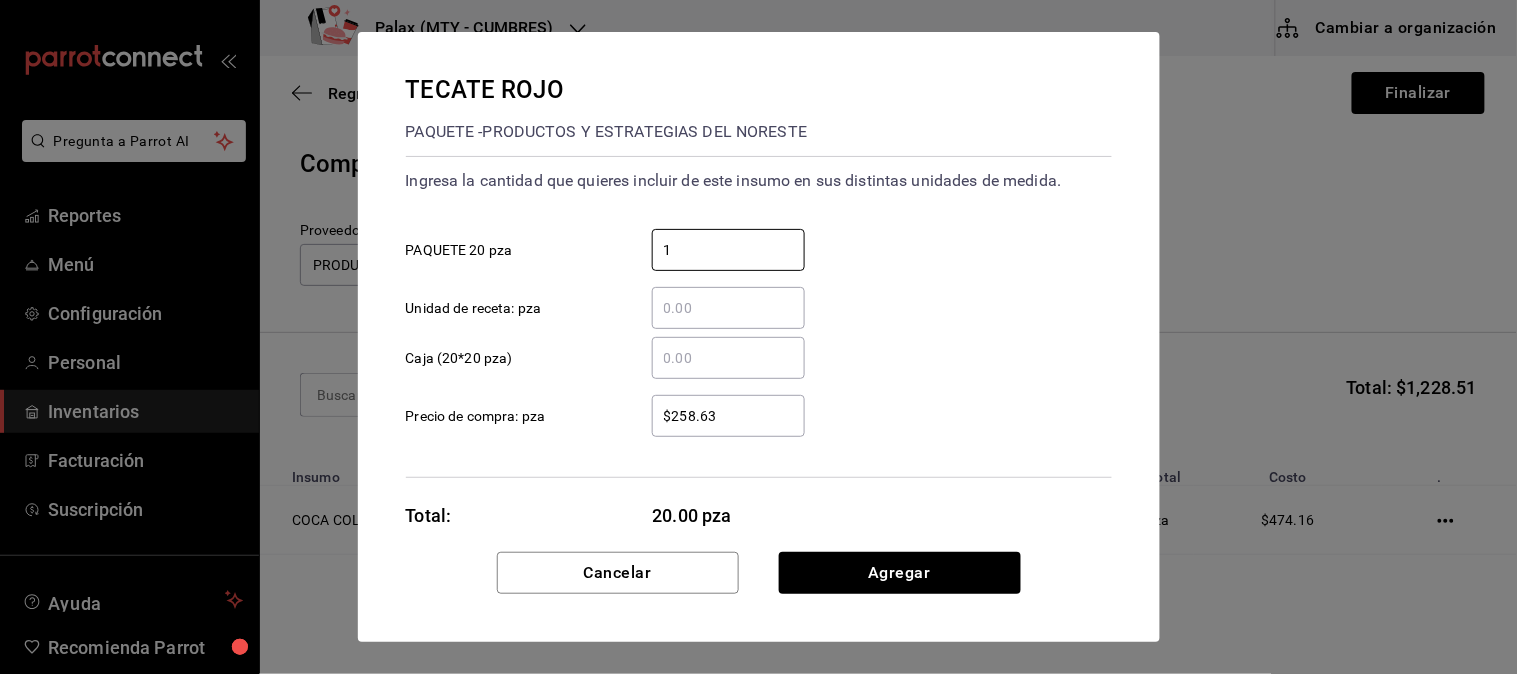 type on "1" 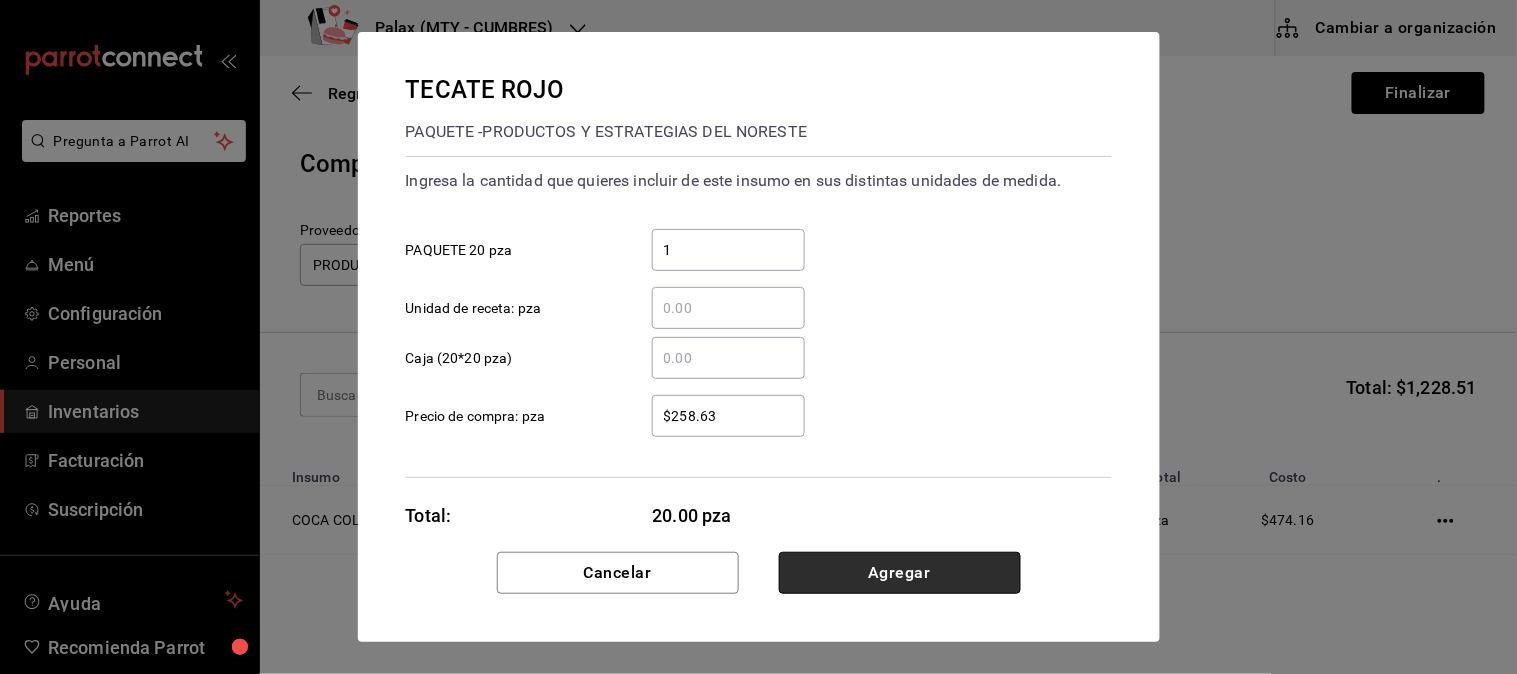 click on "Agregar" at bounding box center (900, 573) 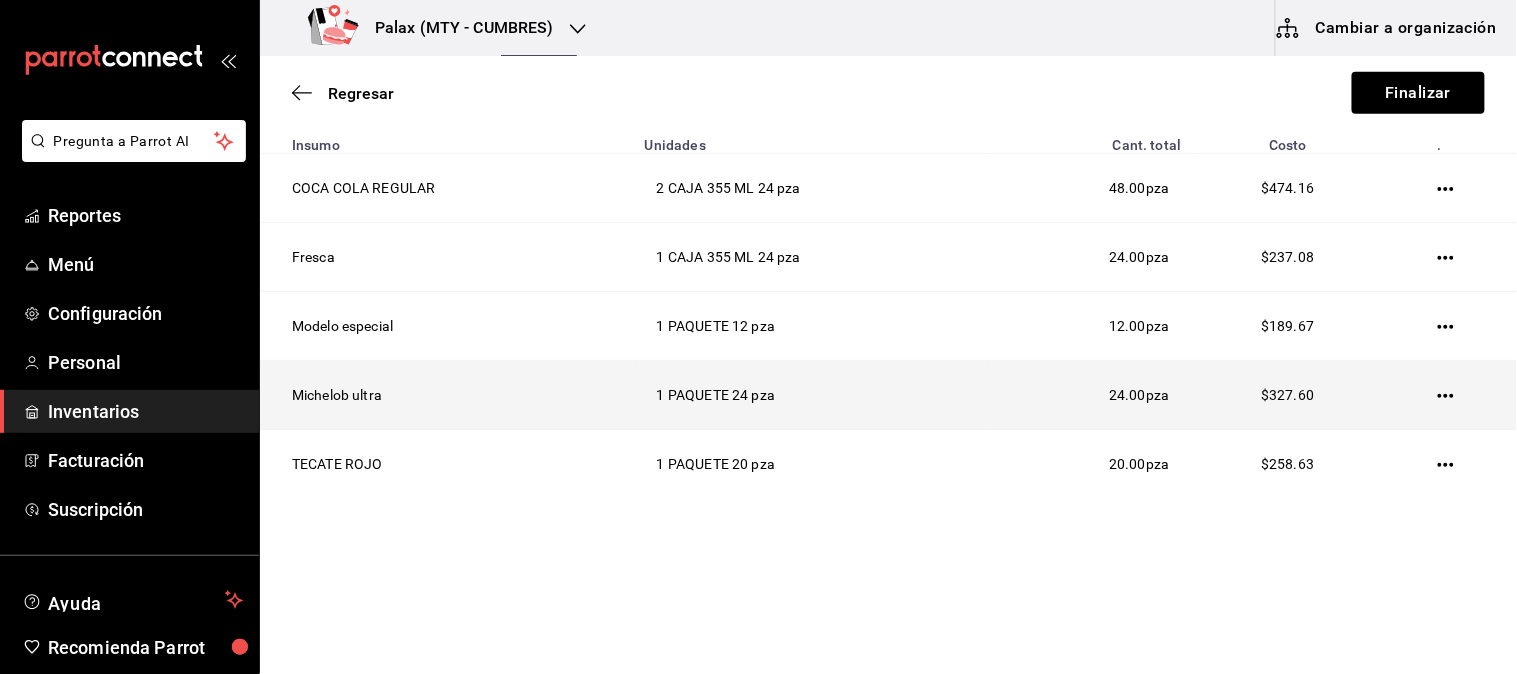 scroll, scrollTop: 333, scrollLeft: 0, axis: vertical 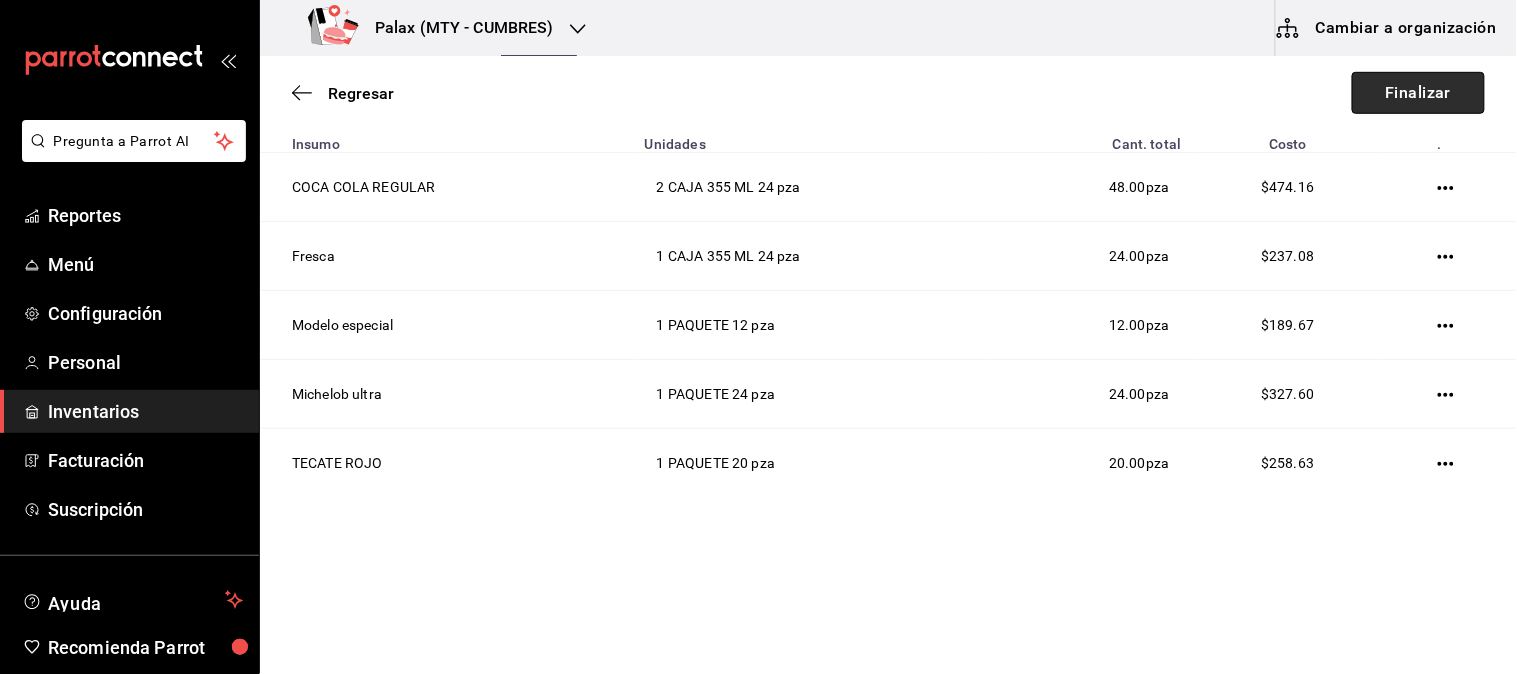 click on "Finalizar" at bounding box center [1418, 93] 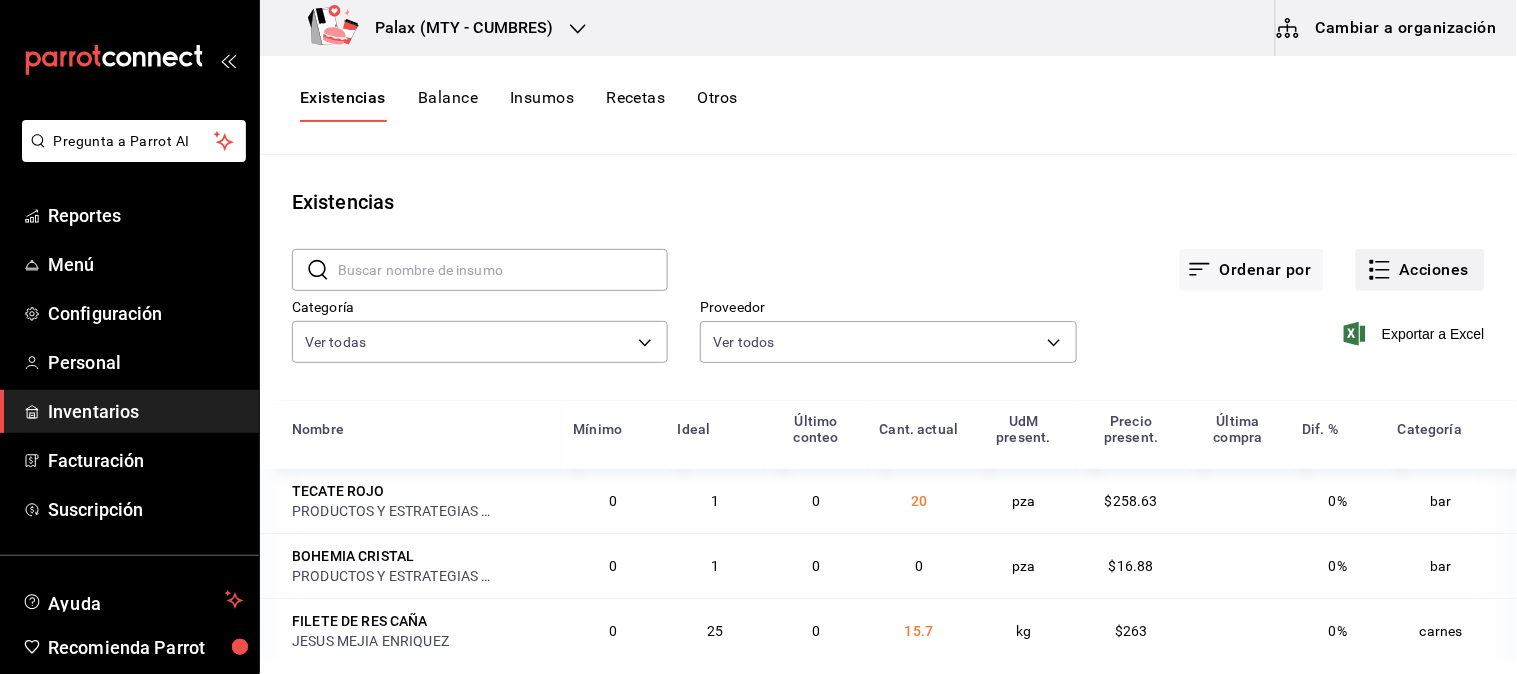 click on "Acciones" at bounding box center (1420, 270) 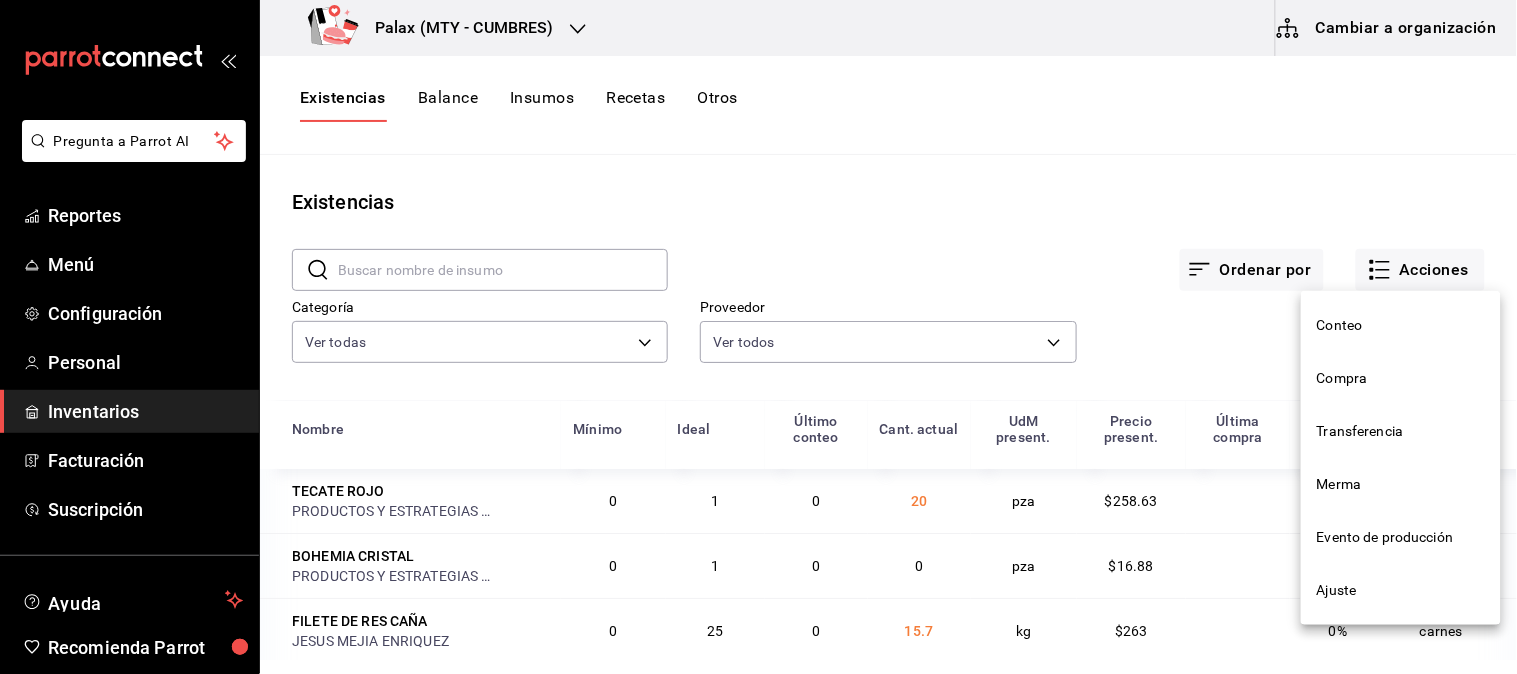 click on "Compra" at bounding box center [1401, 378] 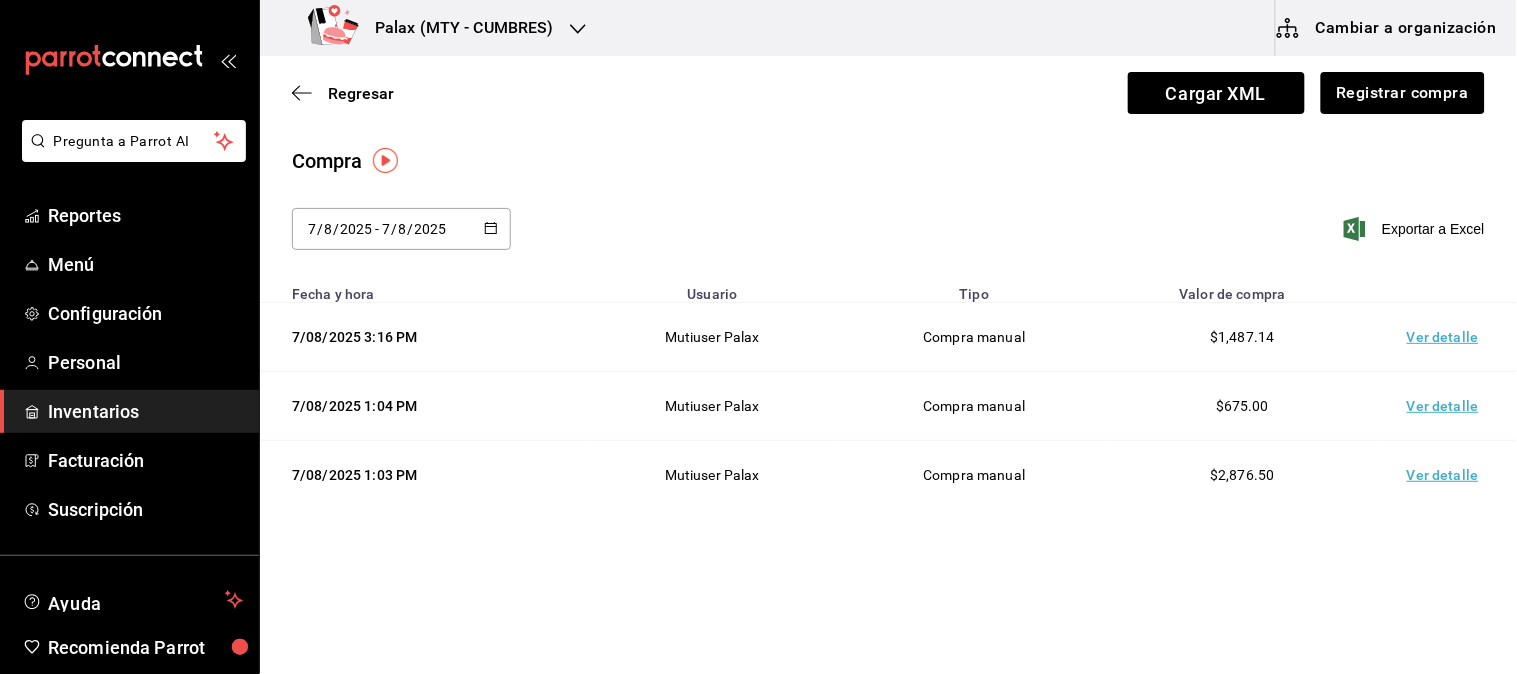 click on "2025-08-07 7 / 8 / 2025 - 2025-08-07 7 / 8 / 2025" at bounding box center [401, 229] 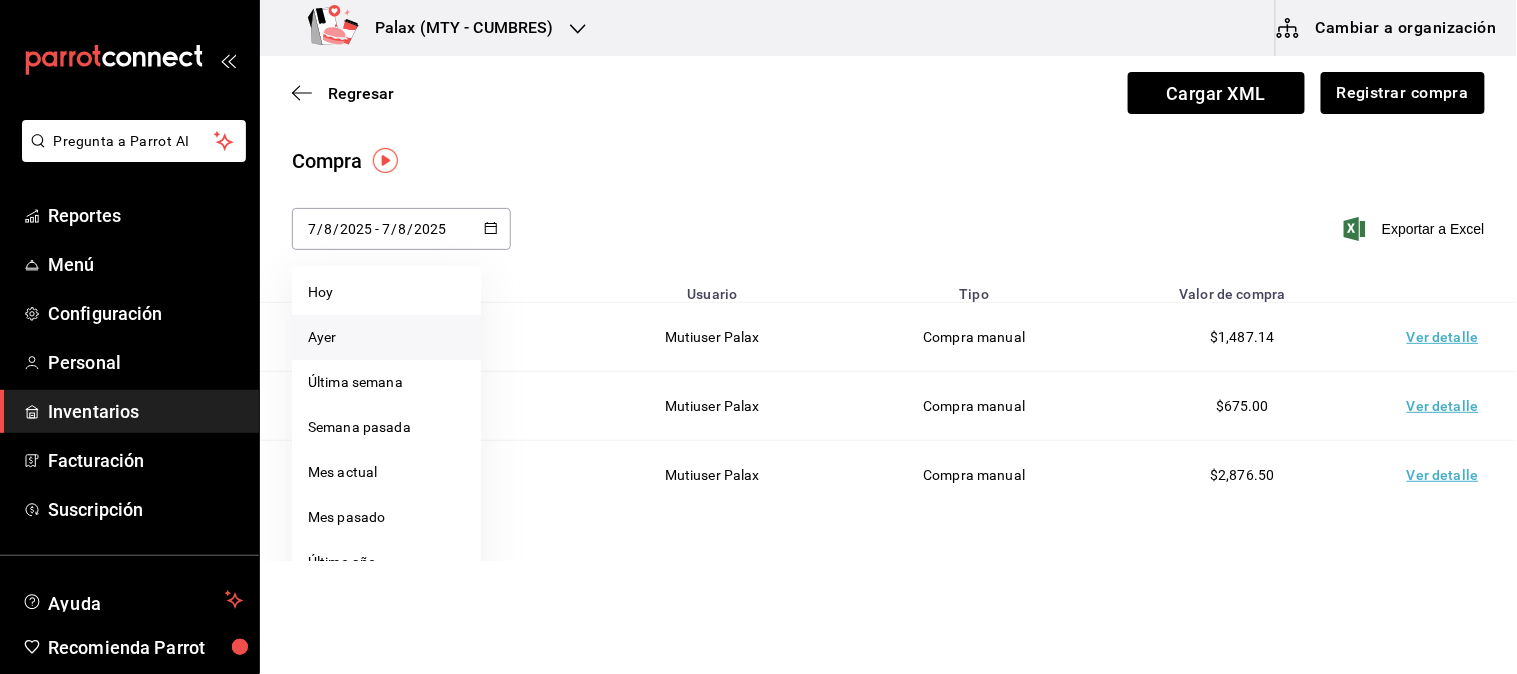 click on "Ayer" at bounding box center (386, 337) 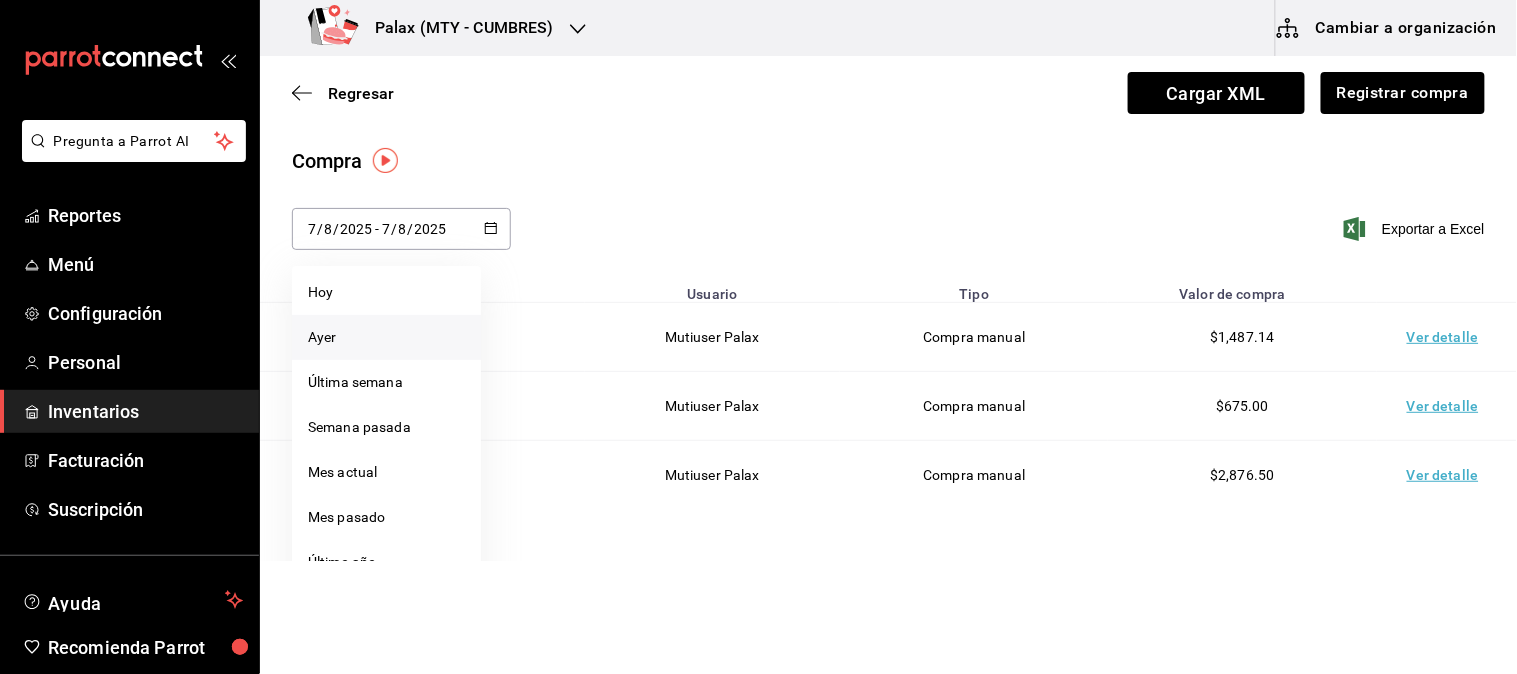 type on "2025-08-06" 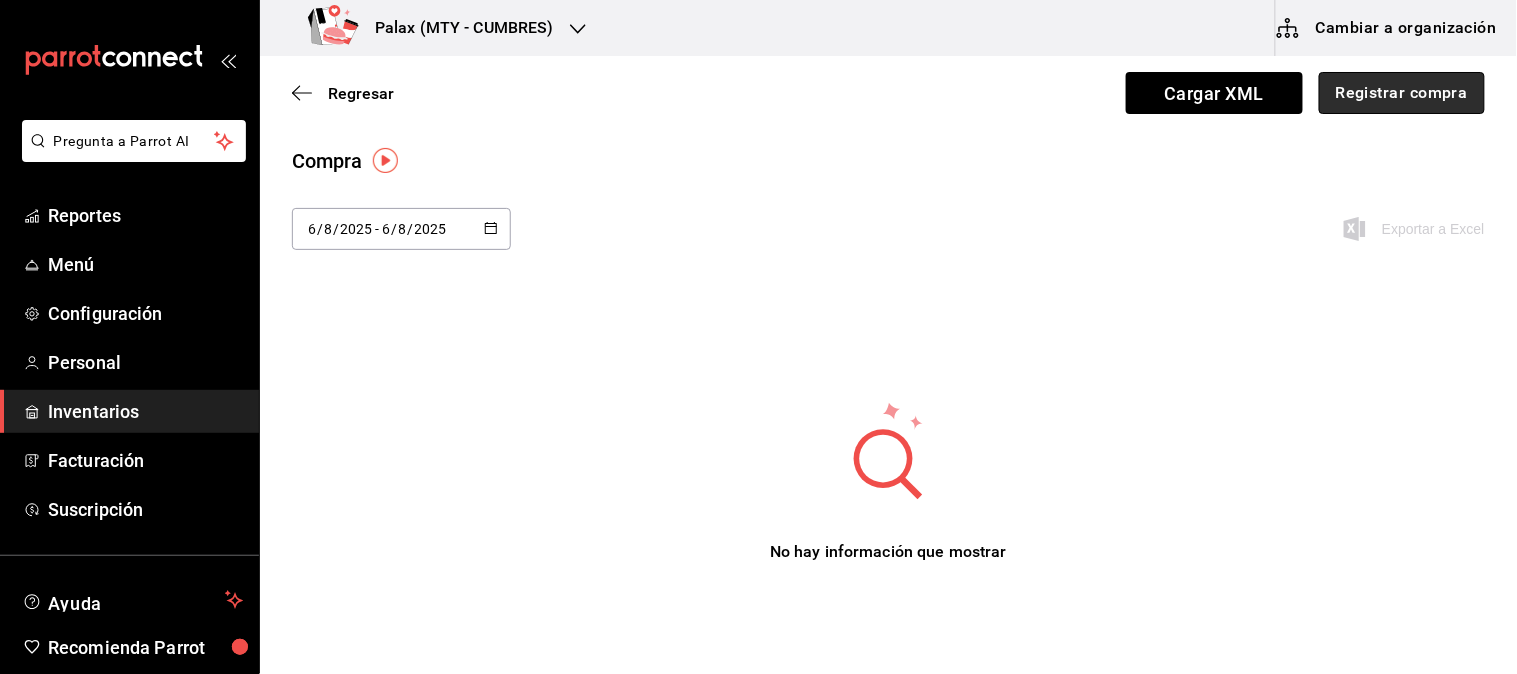 click on "Registrar compra" at bounding box center [1402, 93] 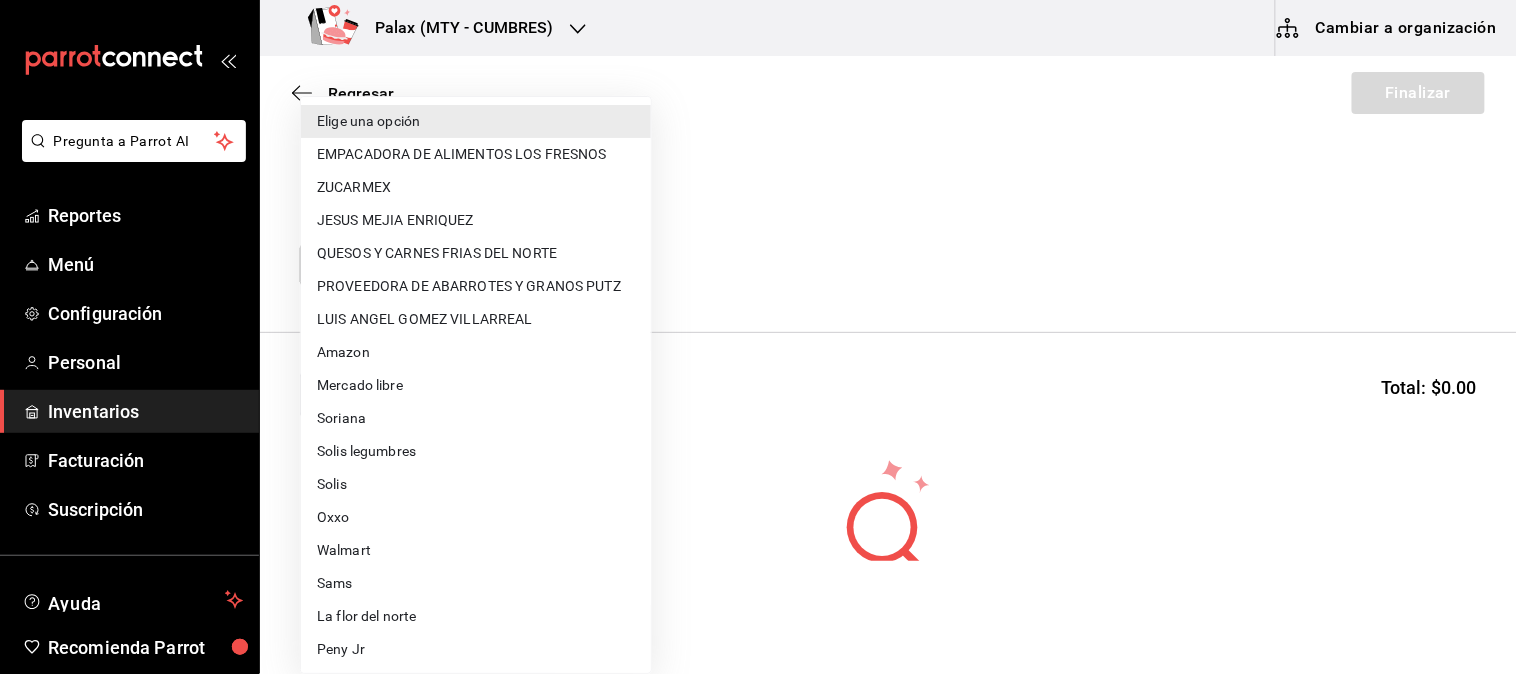 click on "Pregunta a Parrot AI Reportes   Menú   Configuración   Personal   Inventarios   Facturación   Suscripción   Ayuda Recomienda Parrot   Mutiuser Palax   Sugerir nueva función   Palax (MTY - CUMBRES) Cambiar a organización Regresar Finalizar Compra Proveedor Elige una opción default Buscar Total: $0.00 No hay insumos a mostrar. Busca un insumo para agregarlo a la lista Pregunta a Parrot AI Reportes   Menú   Configuración   Personal   Inventarios   Facturación   Suscripción   Ayuda Recomienda Parrot   Mutiuser Palax   Sugerir nueva función   GANA 1 MES GRATIS EN TU SUSCRIPCIÓN AQUÍ ¿Recuerdas cómo empezó tu restaurante?
Hoy puedes ayudar a un colega a tener el mismo cambio que tú viviste.
Recomienda Parrot directamente desde tu Portal Administrador.
Es fácil y rápido.
🎁 Por cada restaurante que se una, ganas 1 mes gratis. Ver video tutorial Ir a video Editar Eliminar Visitar centro de ayuda (81) 2046 6363 soporte@parrotsoftware.io Visitar centro de ayuda (81) 2046 6363 Elige una opción" at bounding box center [758, 280] 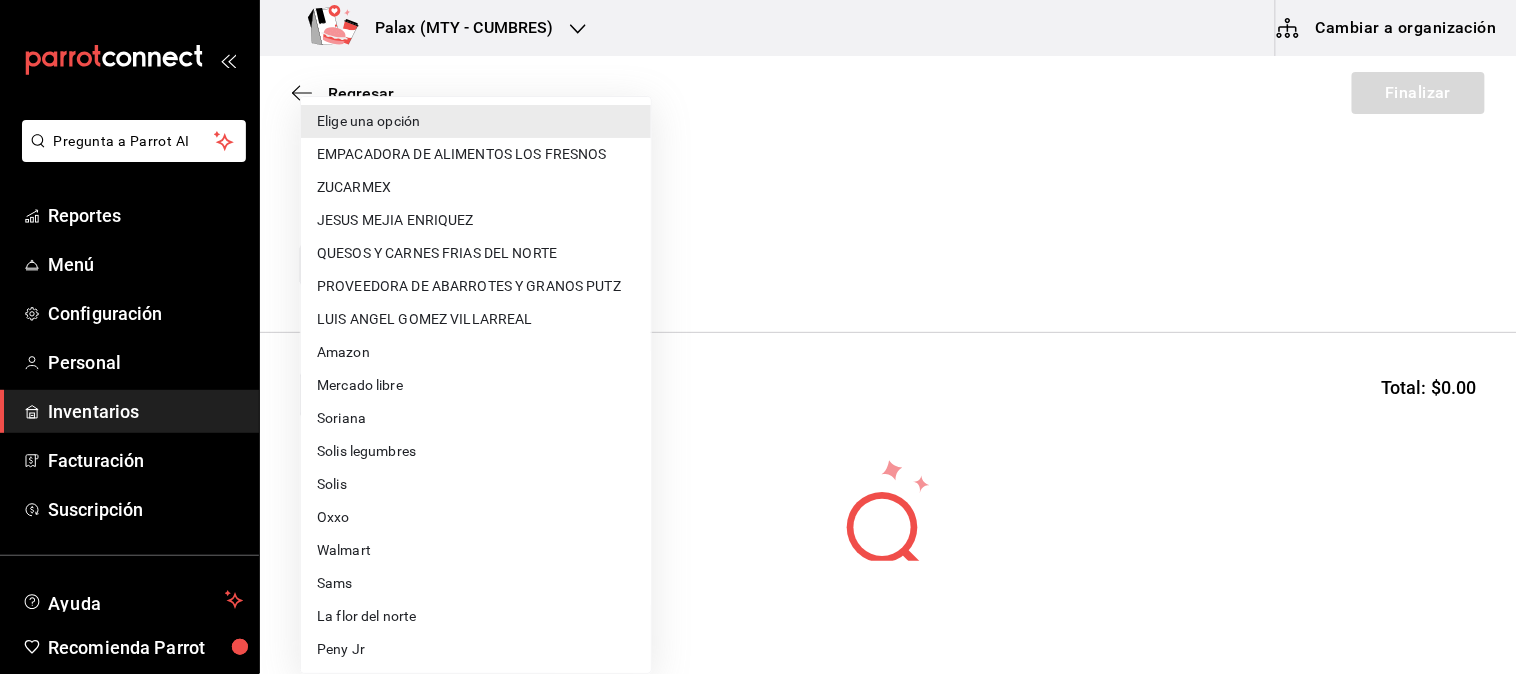 type 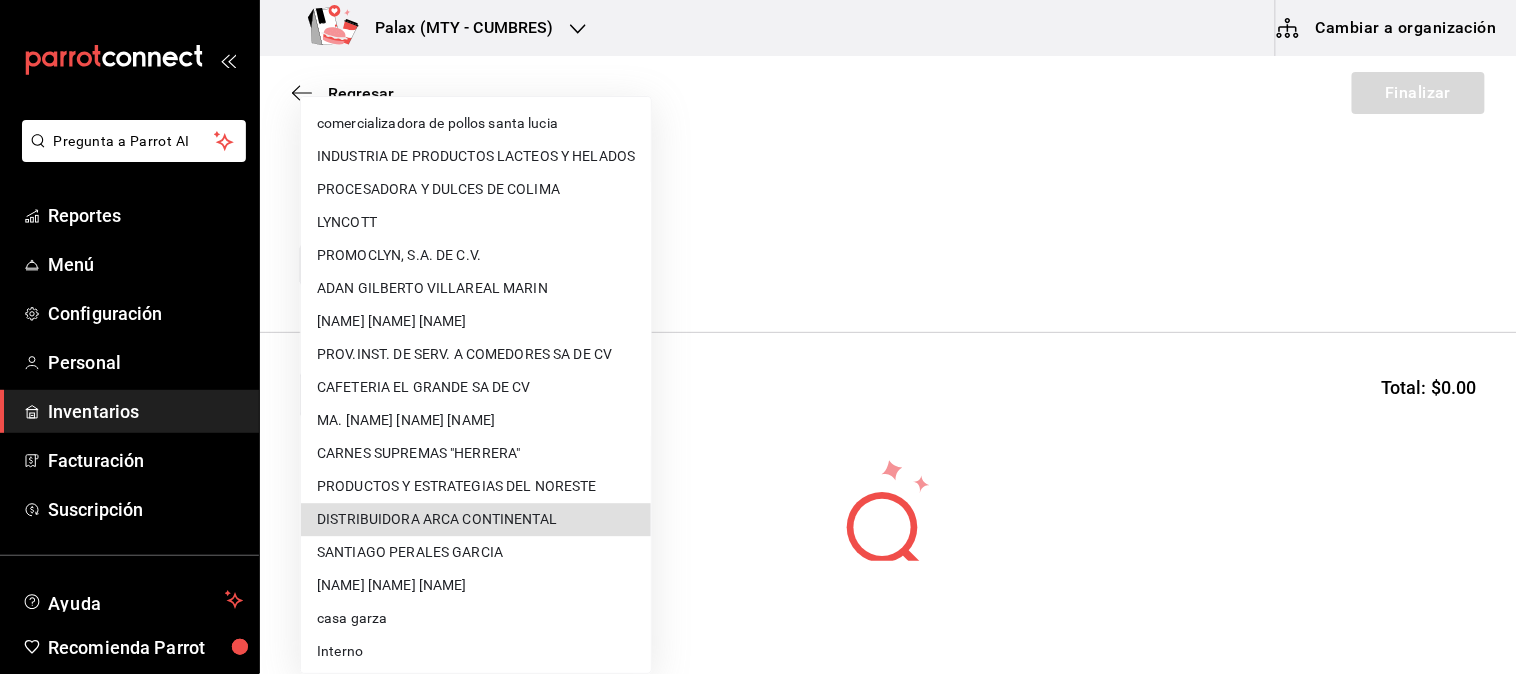 click on "DISTRIBUIDORA ARCA CONTINENTAL" at bounding box center (476, 519) 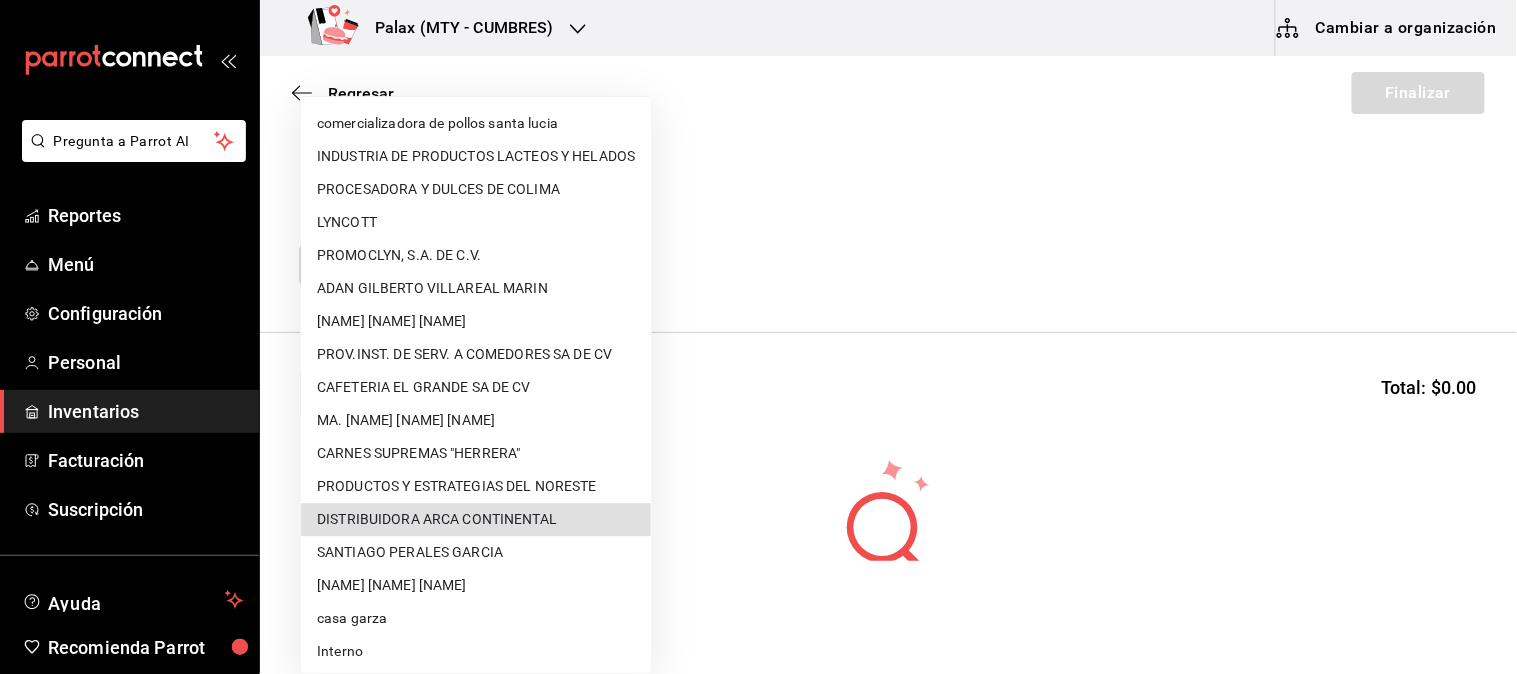 type on "ca54a1fd-cc7b-47ca-83af-e31a90acbbdb" 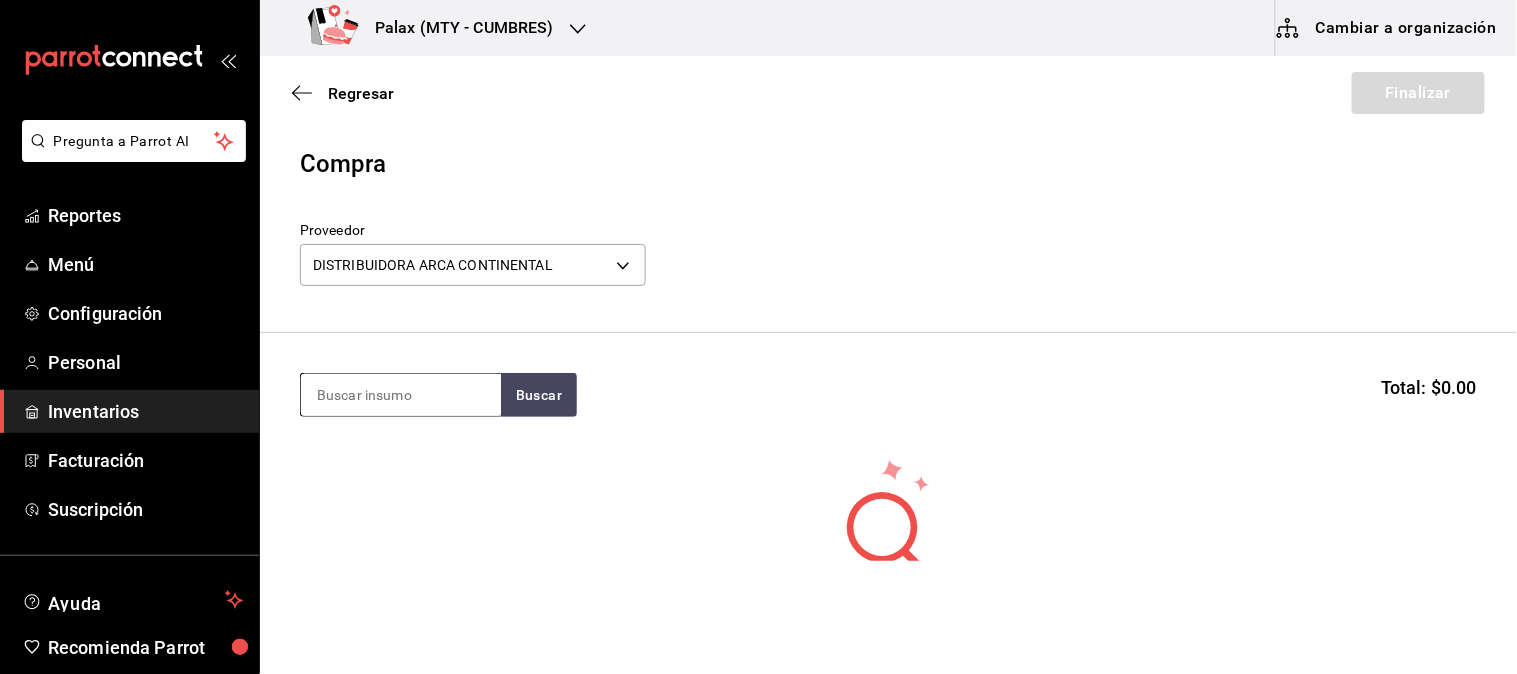 click at bounding box center [401, 395] 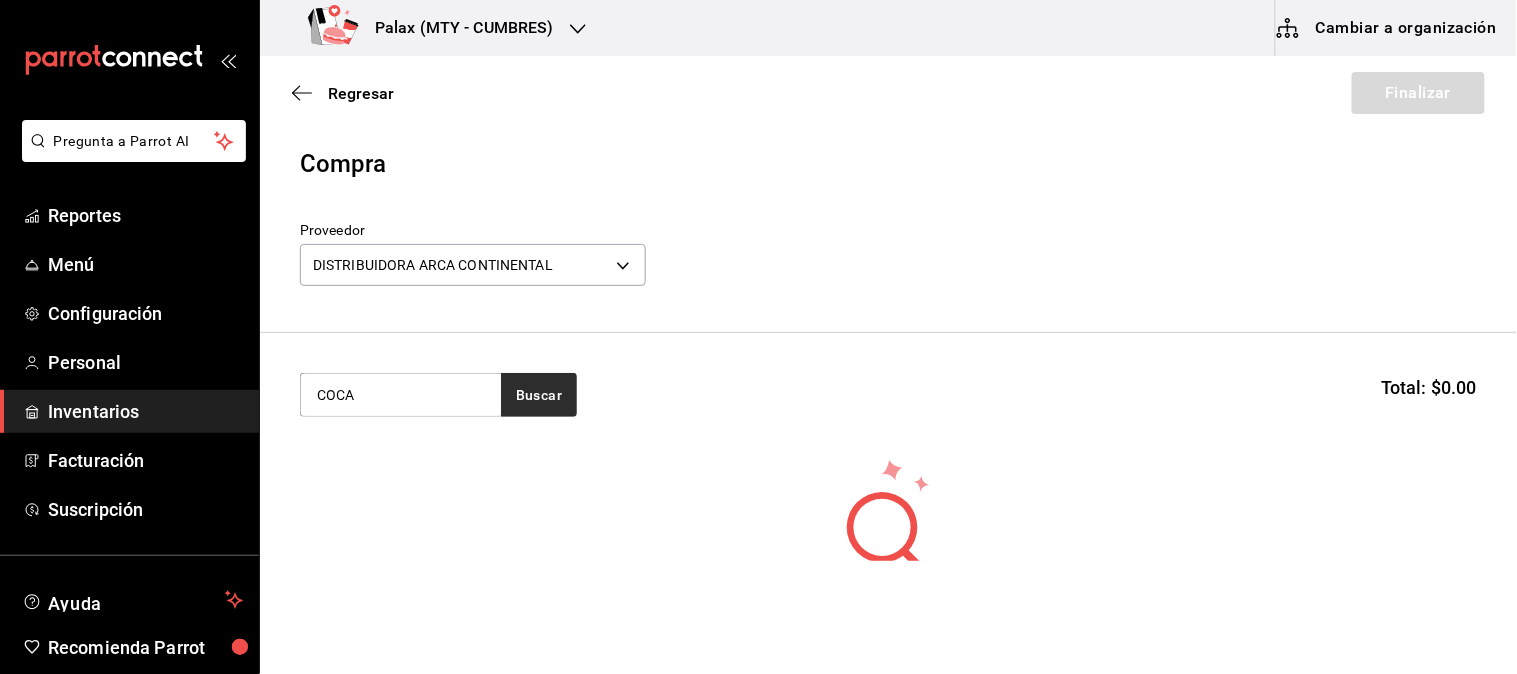 type on "COCA" 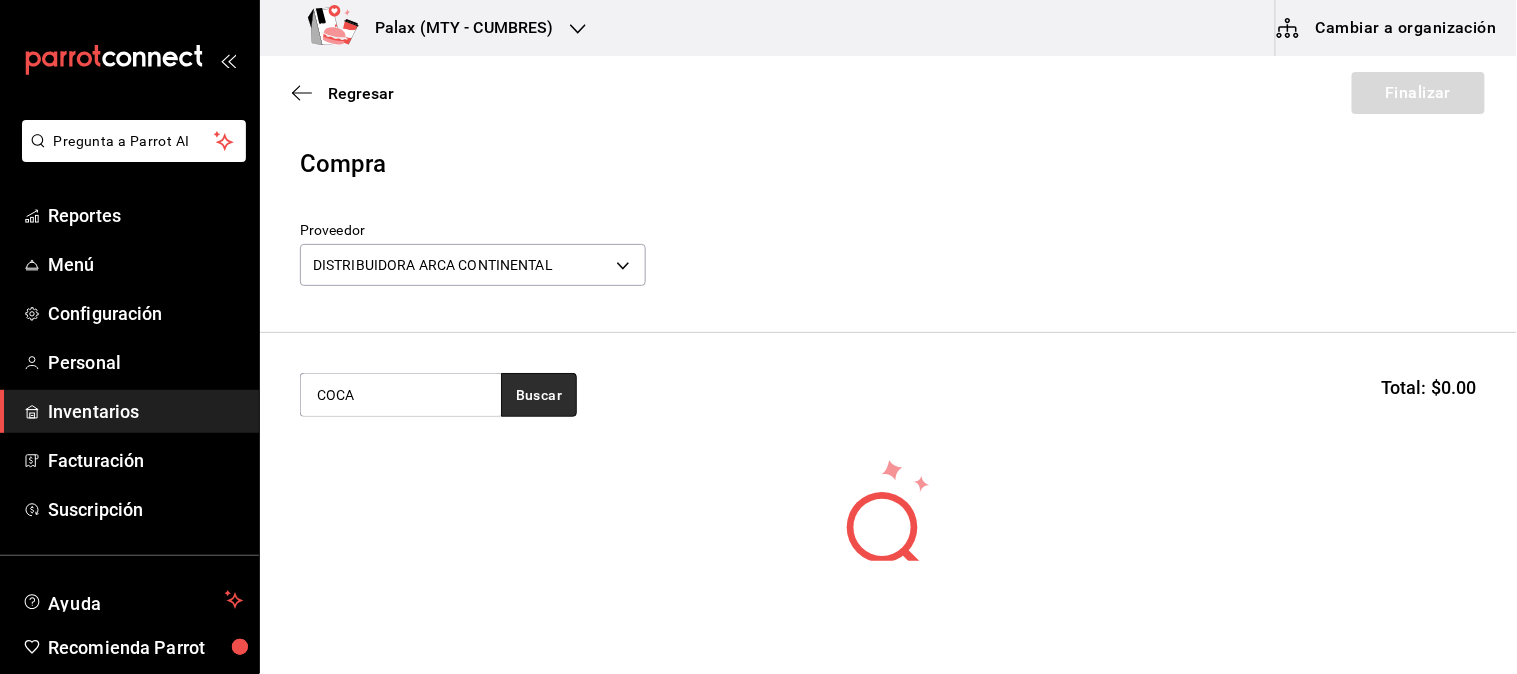 click on "Buscar" at bounding box center [539, 395] 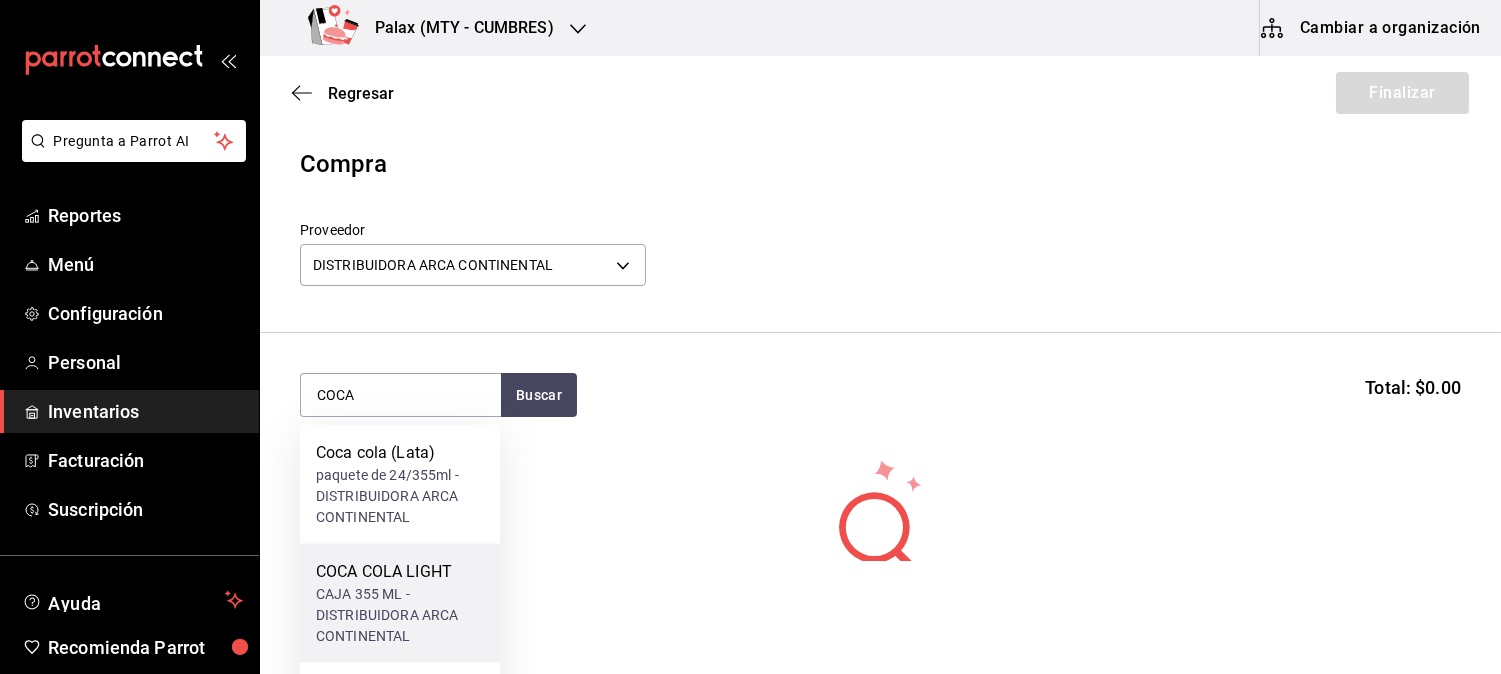 click on "CAJA 355 ML - DISTRIBUIDORA ARCA CONTINENTAL" at bounding box center (400, 615) 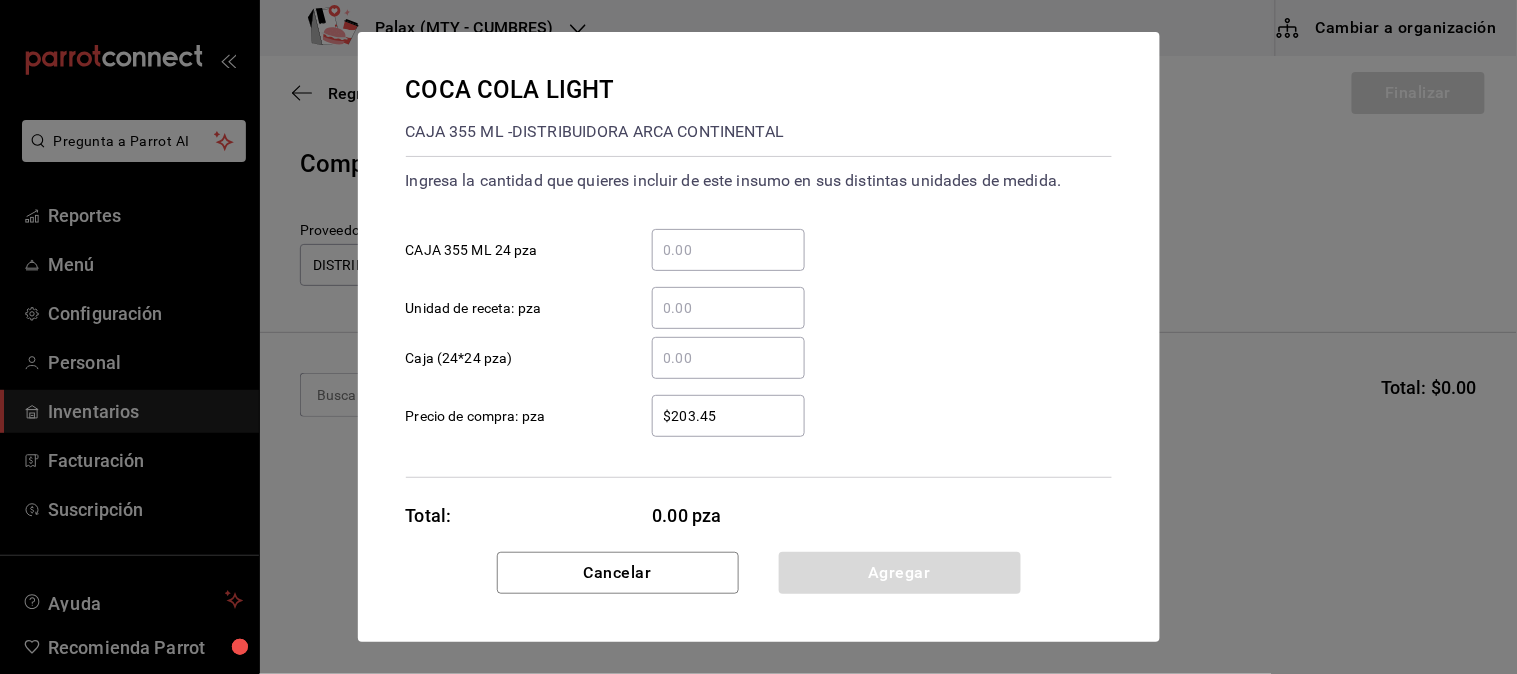 drag, startPoint x: 716, startPoint y: 268, endPoint x: 716, endPoint y: 253, distance: 15 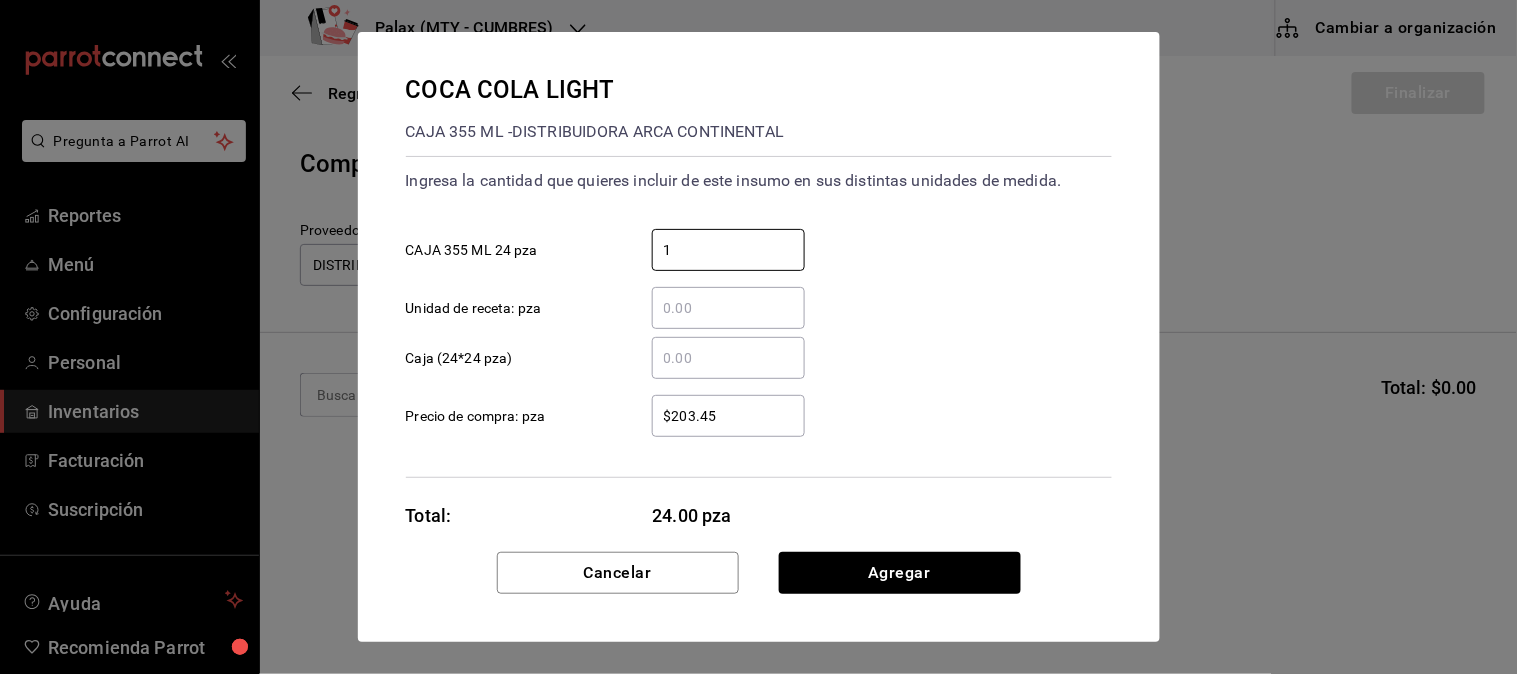 type on "1" 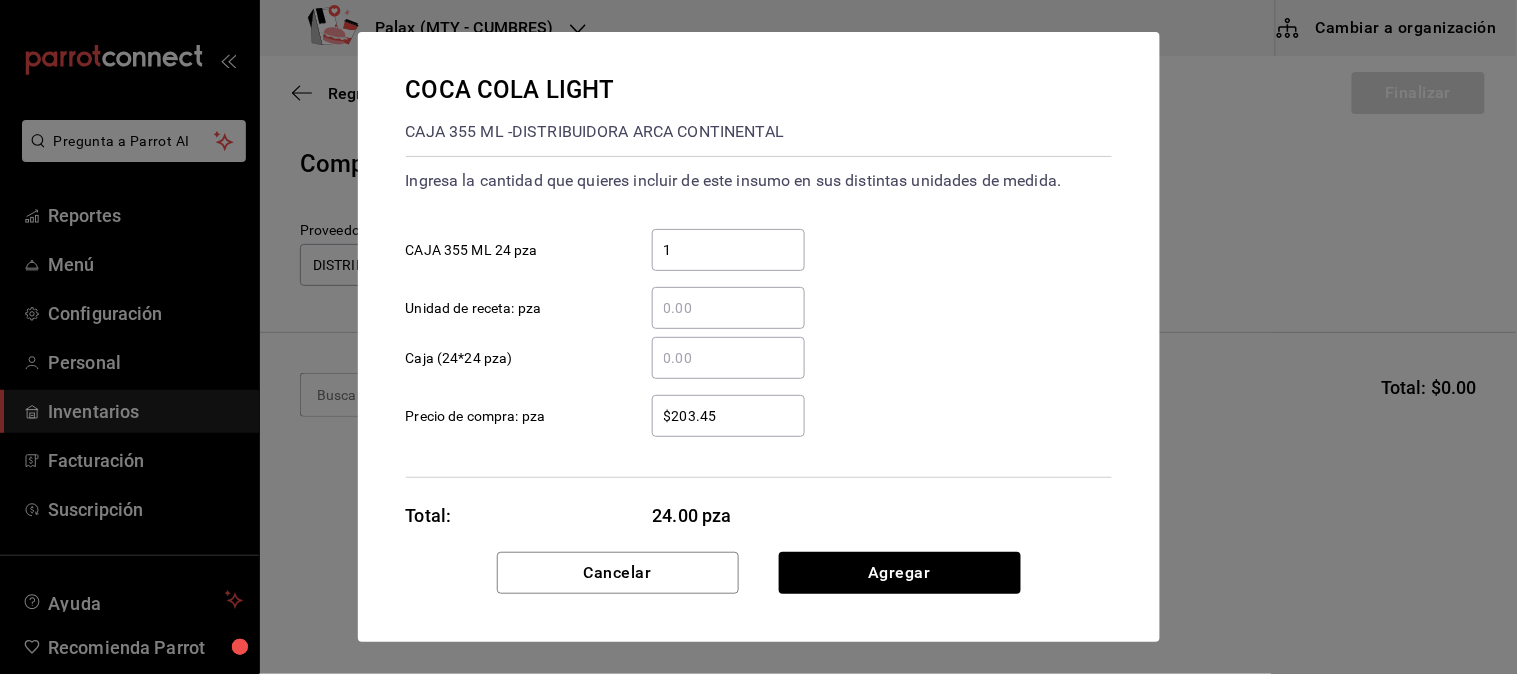 click on "1 ​ CAJA 355 ML 24 pza" at bounding box center [751, 242] 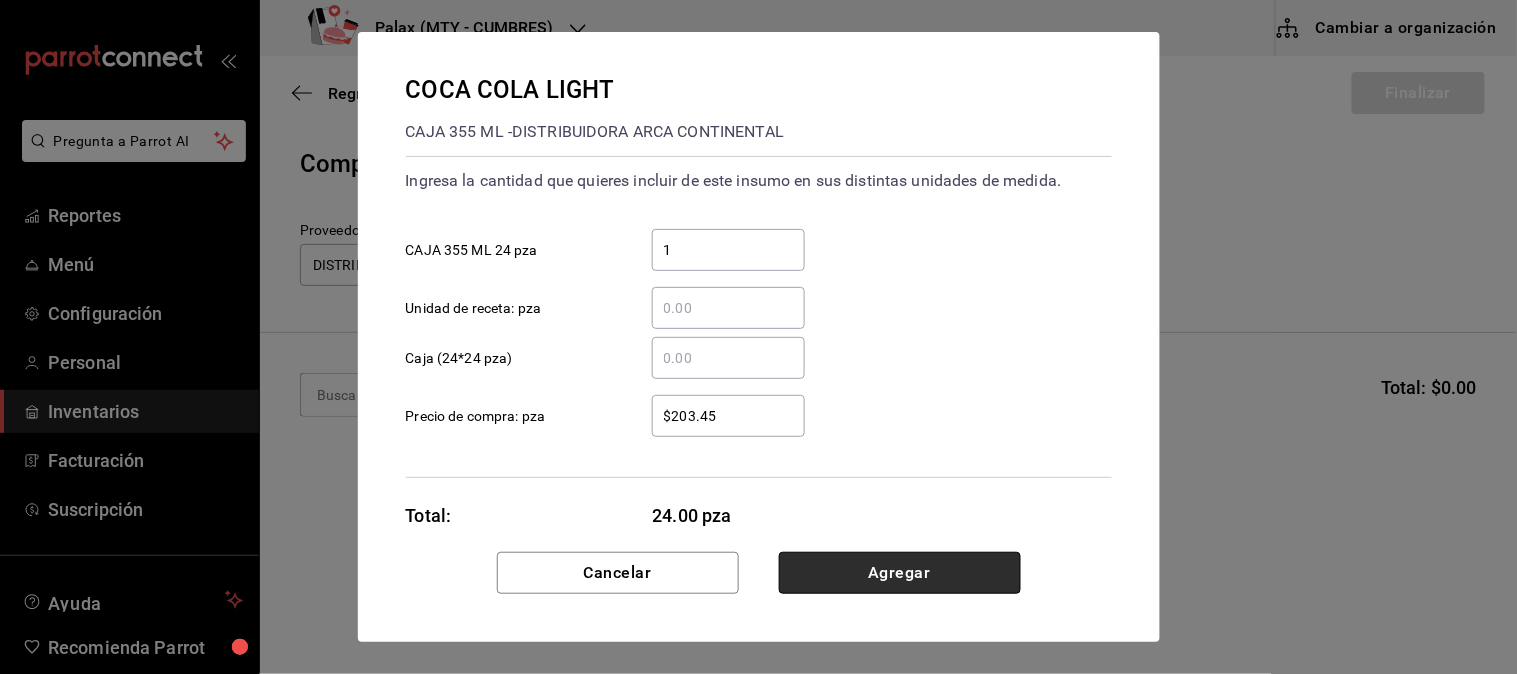 click on "Agregar" at bounding box center [900, 573] 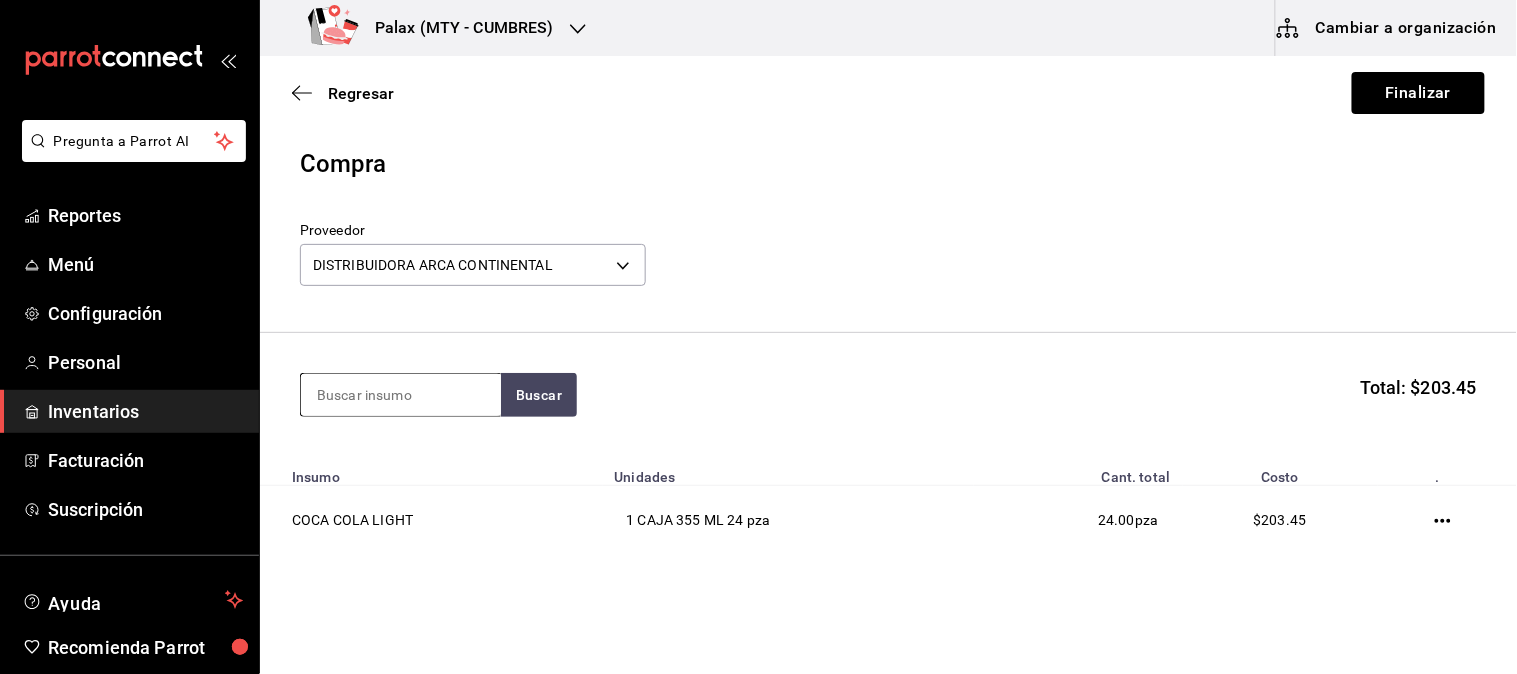 click at bounding box center [401, 395] 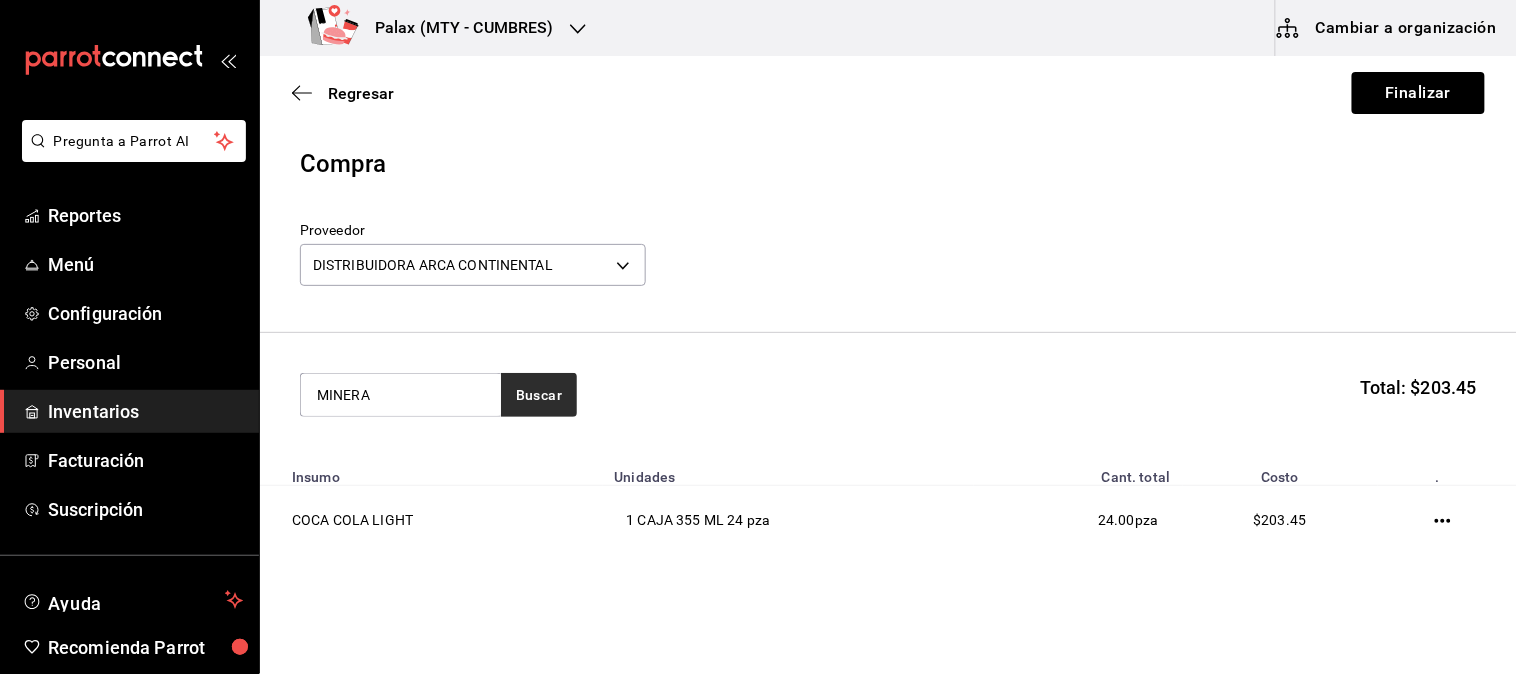 type on "MINERA" 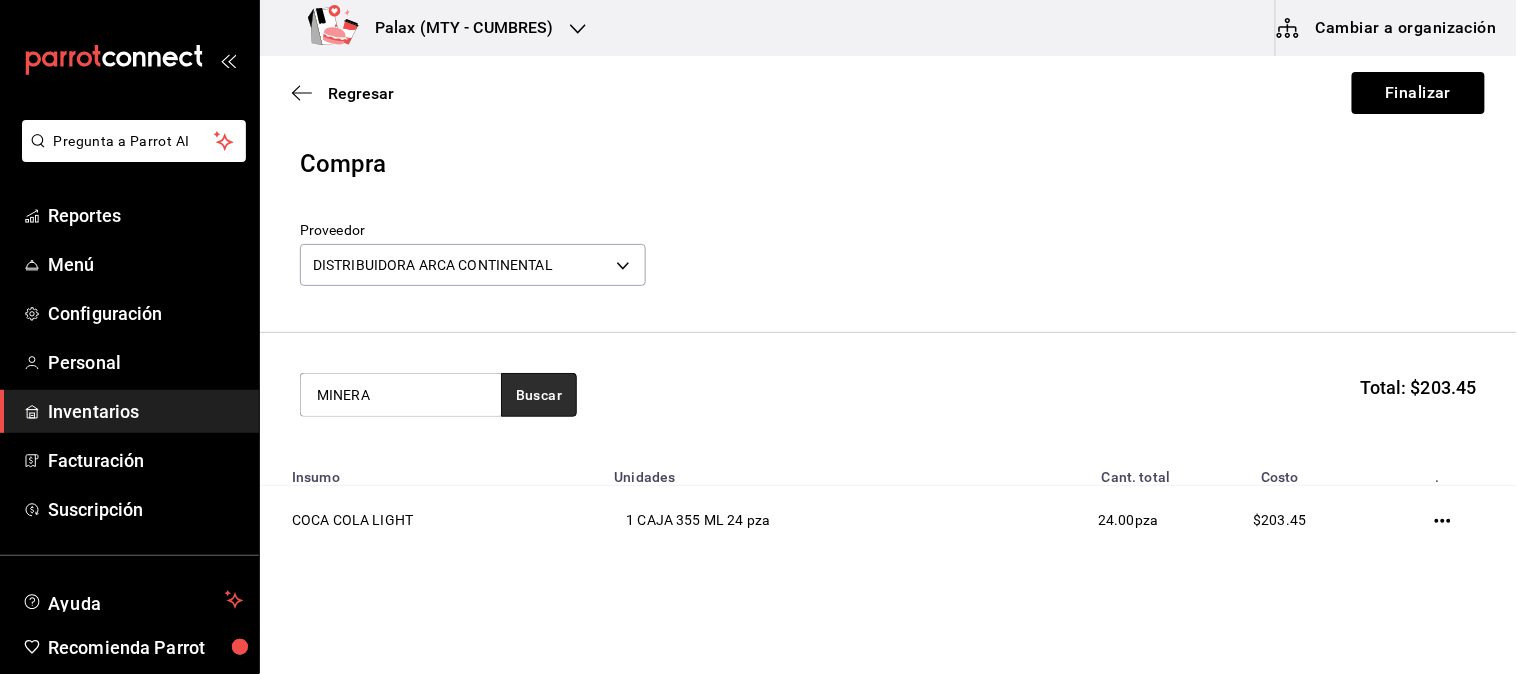 click on "Buscar" at bounding box center [539, 395] 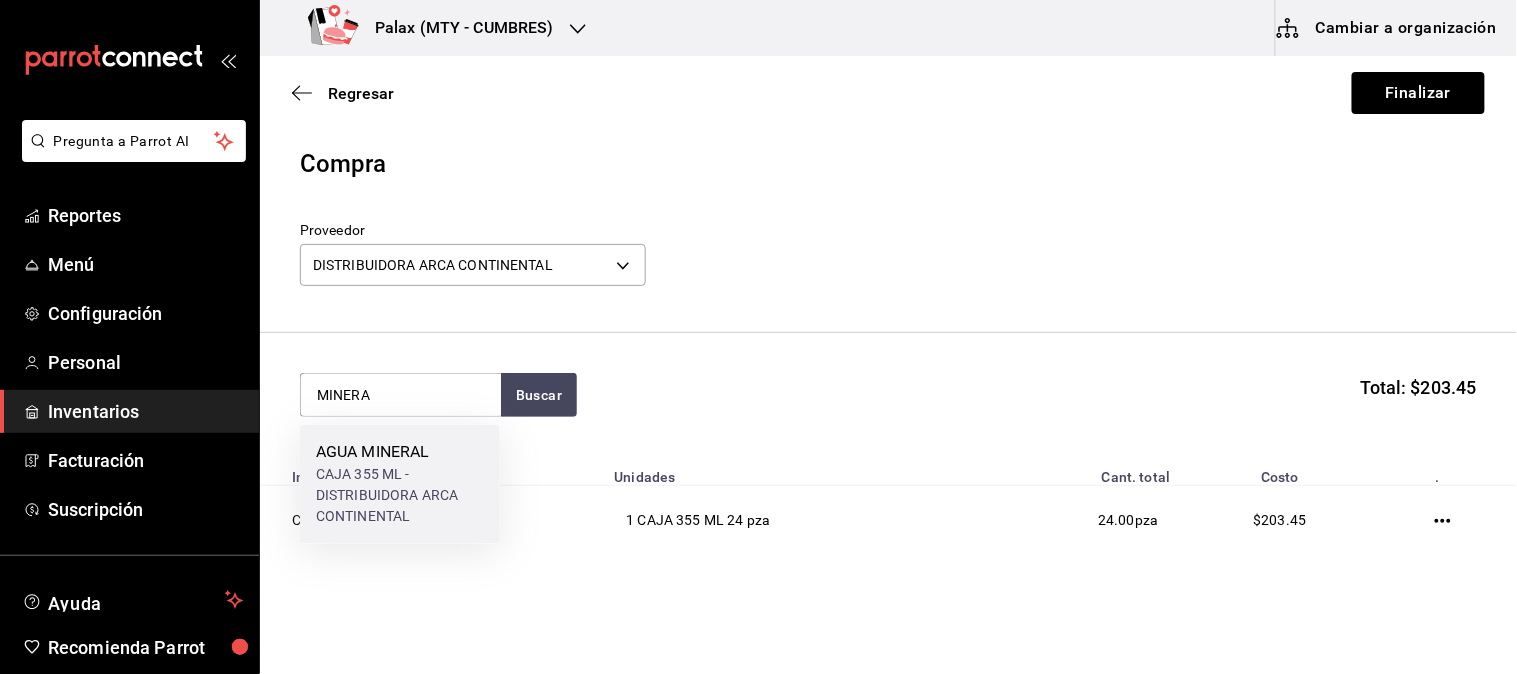 click on "CAJA 355 ML  - DISTRIBUIDORA ARCA CONTINENTAL" at bounding box center (400, 496) 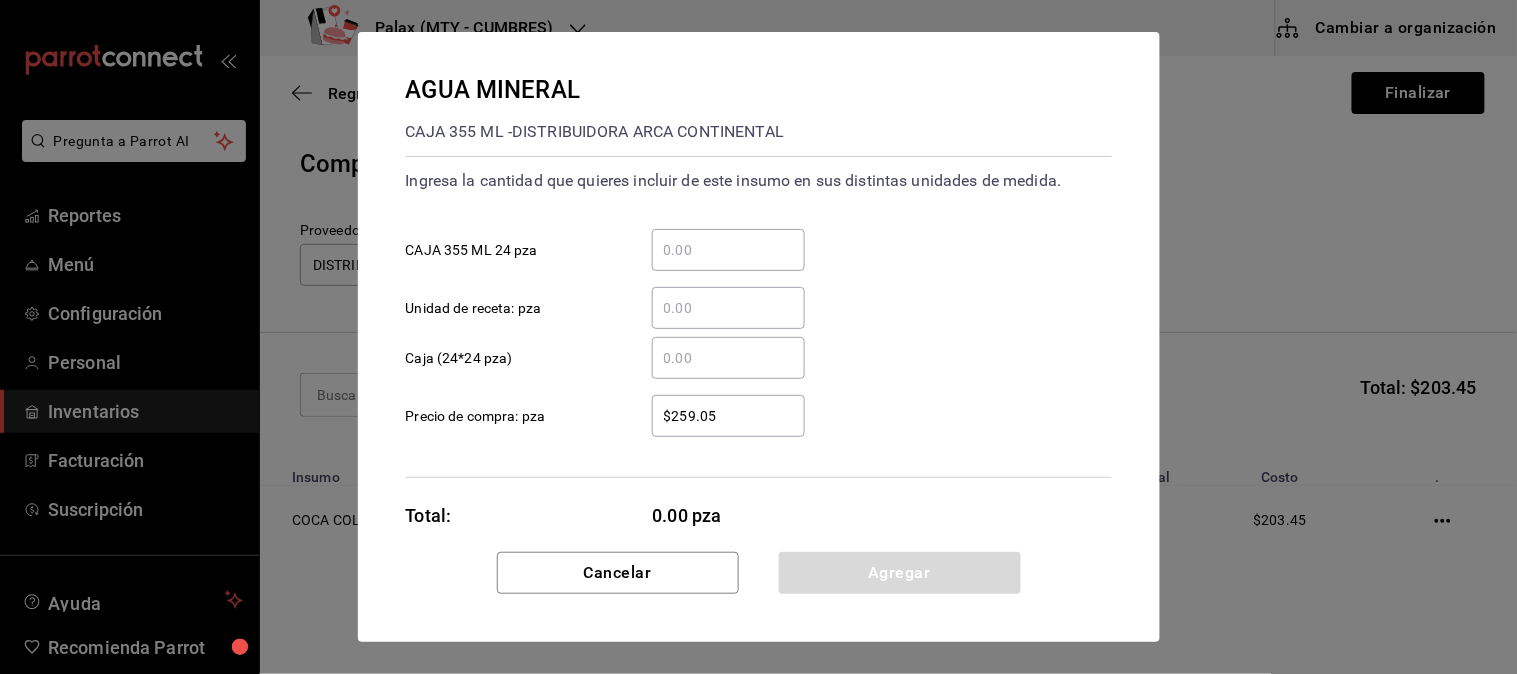 click on "​ CAJA 355 ML  24 pza" at bounding box center [728, 250] 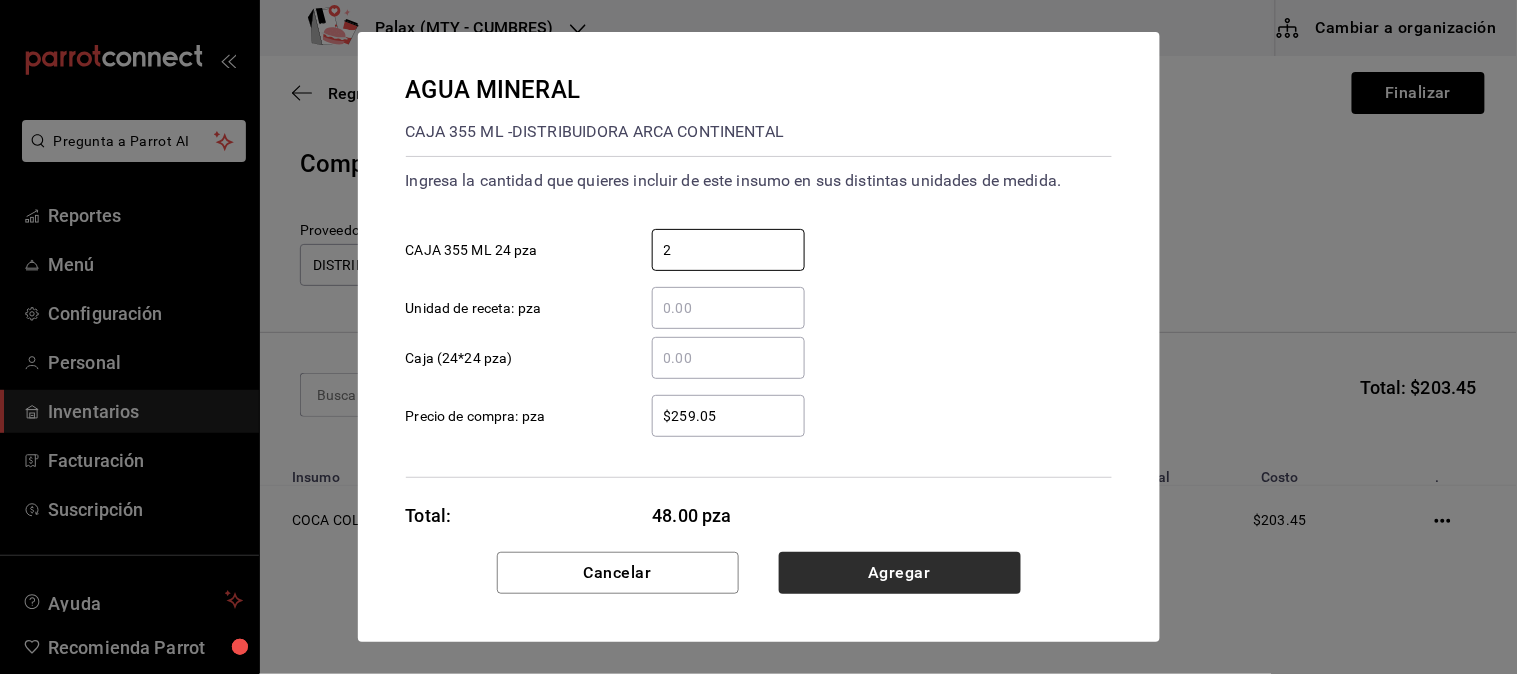 type on "2" 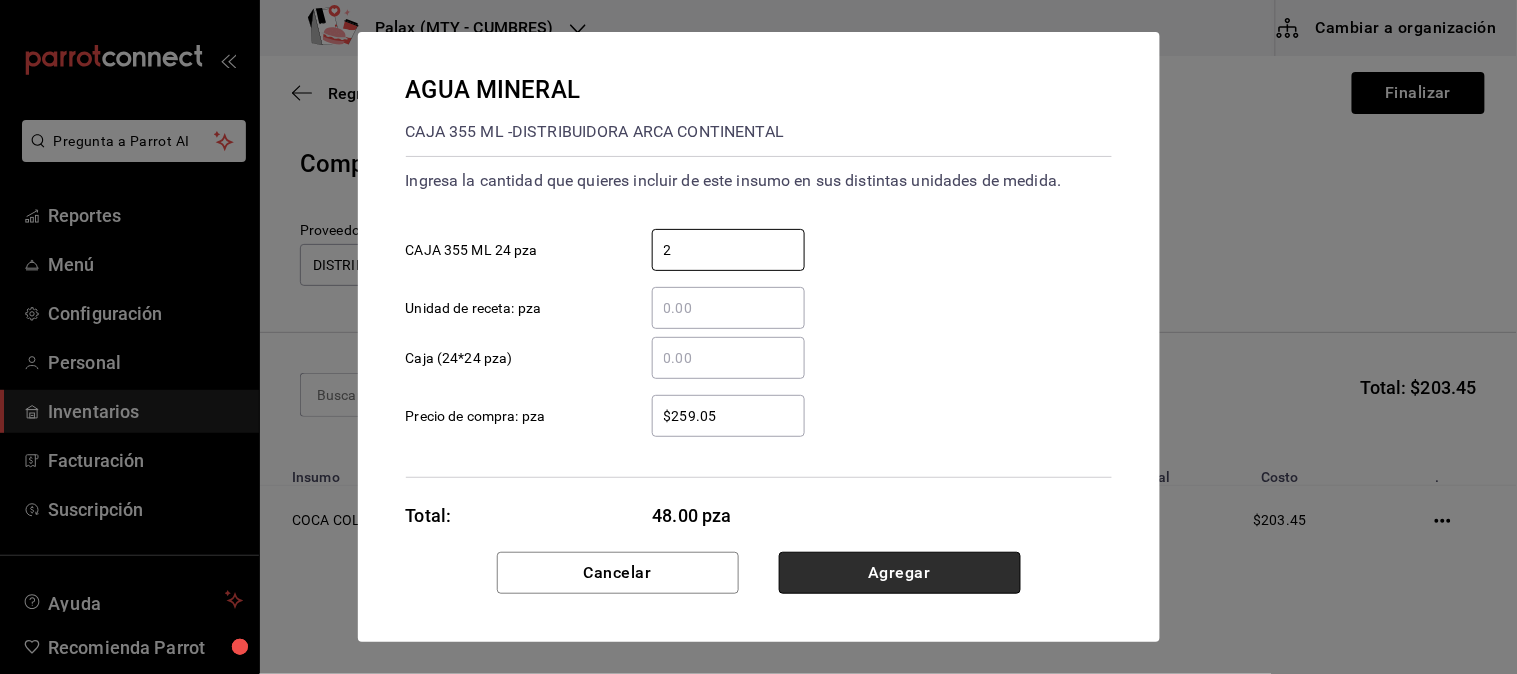 click on "Agregar" at bounding box center [900, 573] 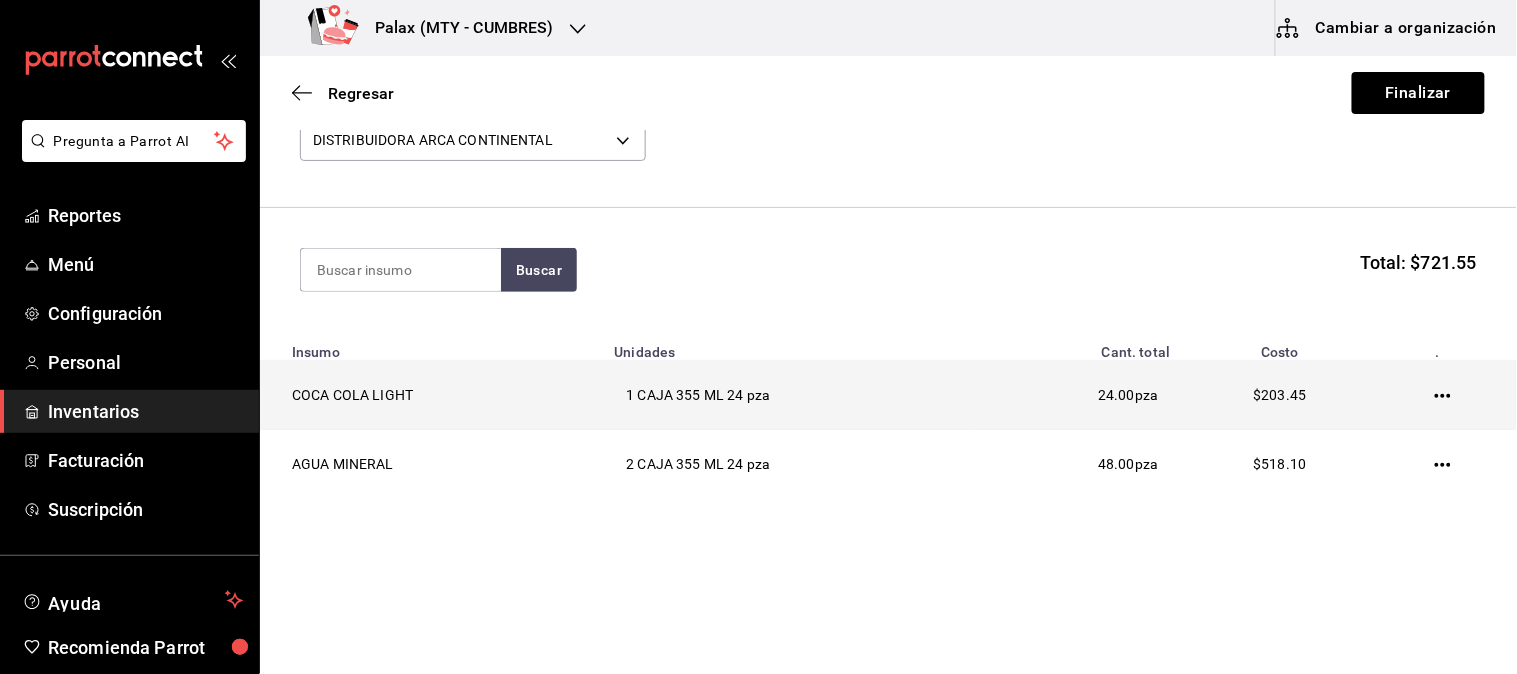 scroll, scrollTop: 126, scrollLeft: 0, axis: vertical 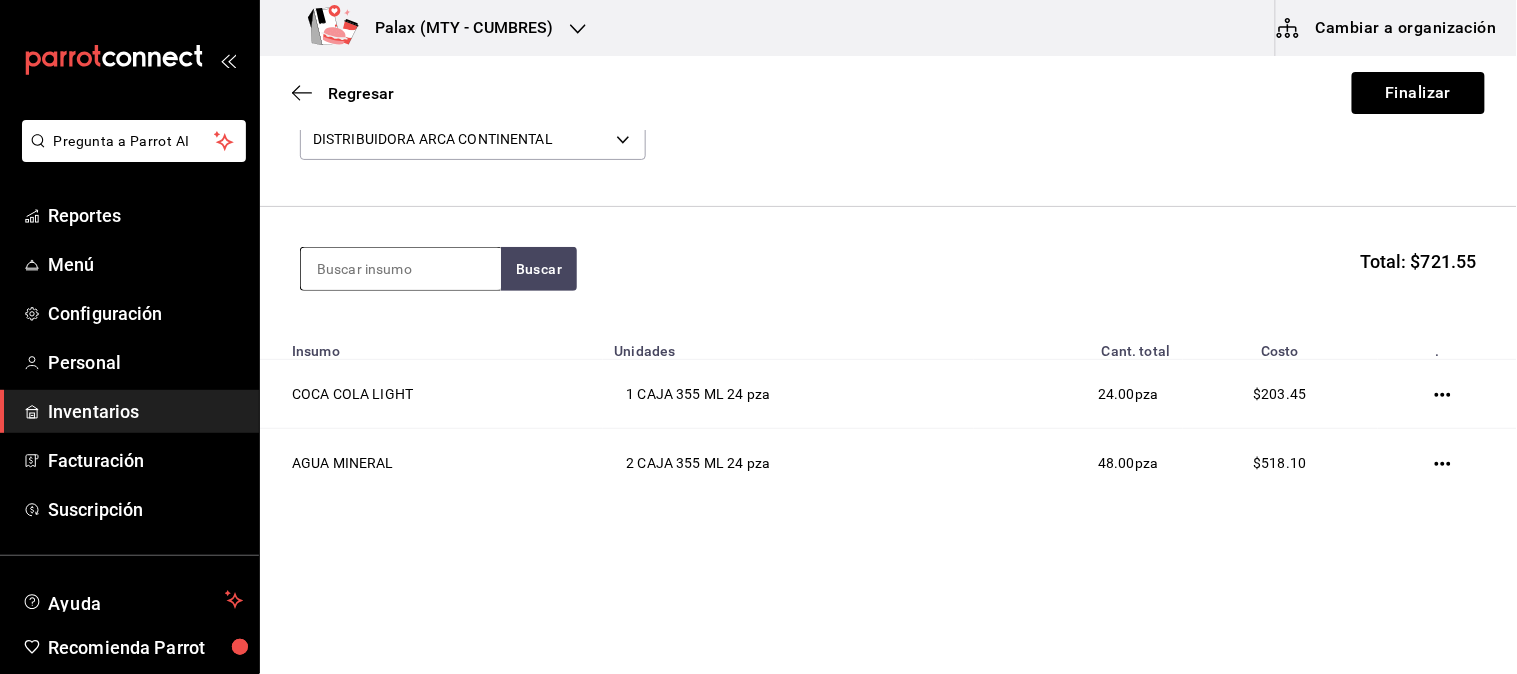click at bounding box center [401, 269] 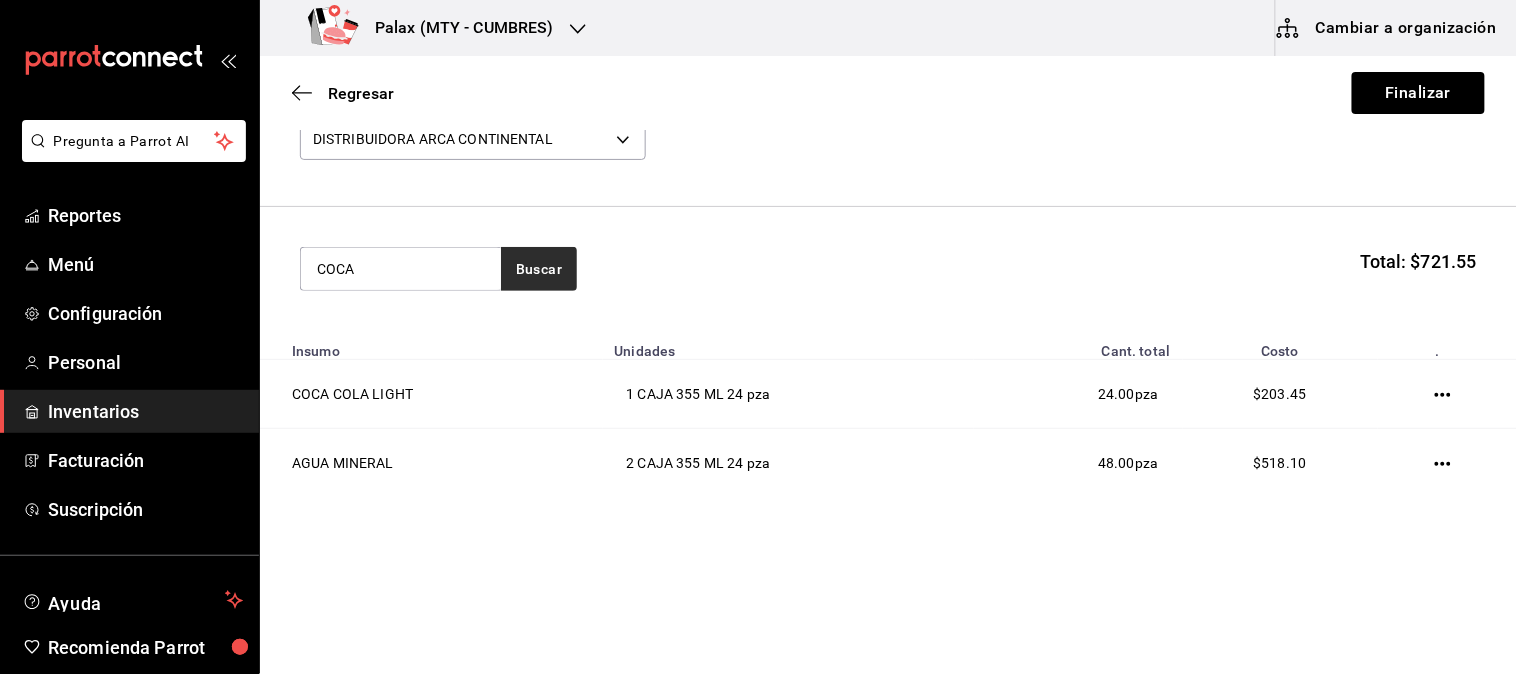 type on "COCA" 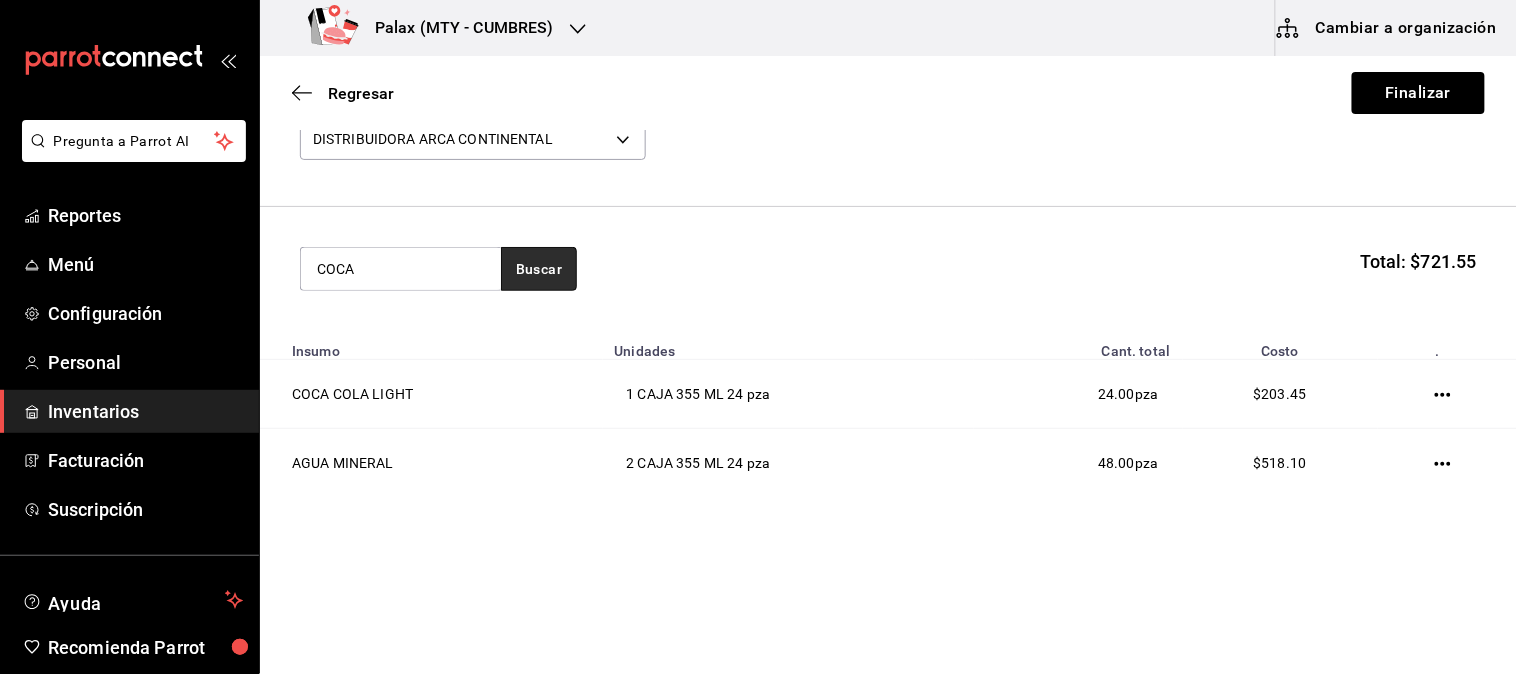 click on "Buscar" at bounding box center (539, 269) 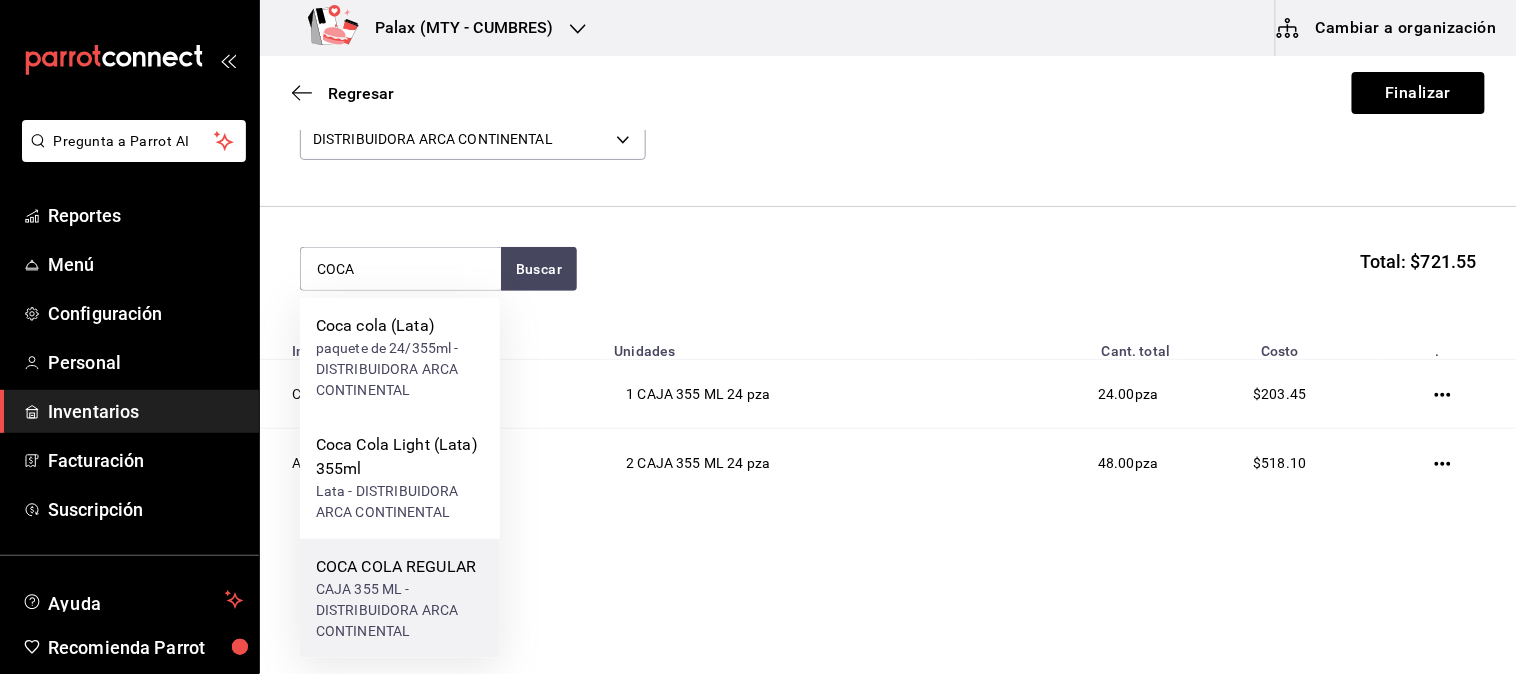 click on "CAJA 355 ML - DISTRIBUIDORA ARCA CONTINENTAL" at bounding box center [400, 610] 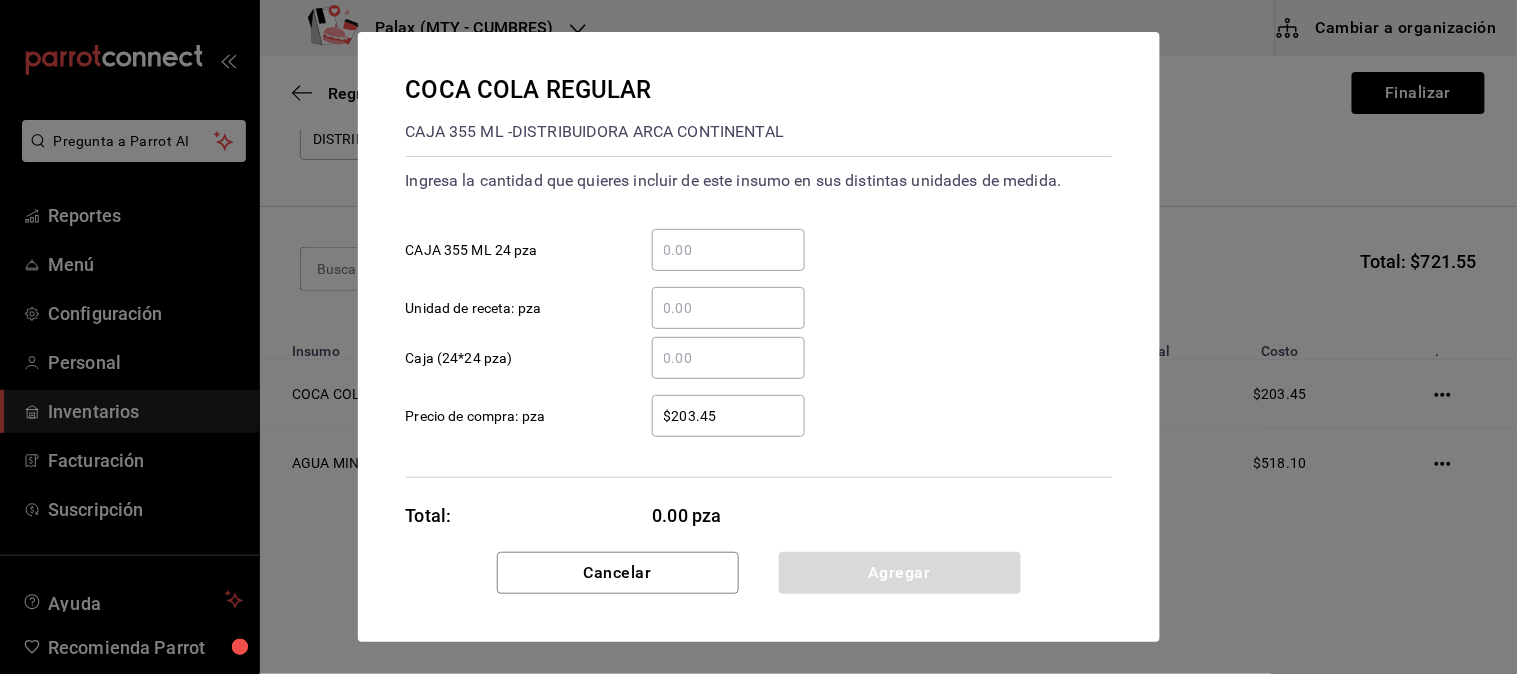 click on "​ CAJA 355 ML 24 pza" at bounding box center [728, 250] 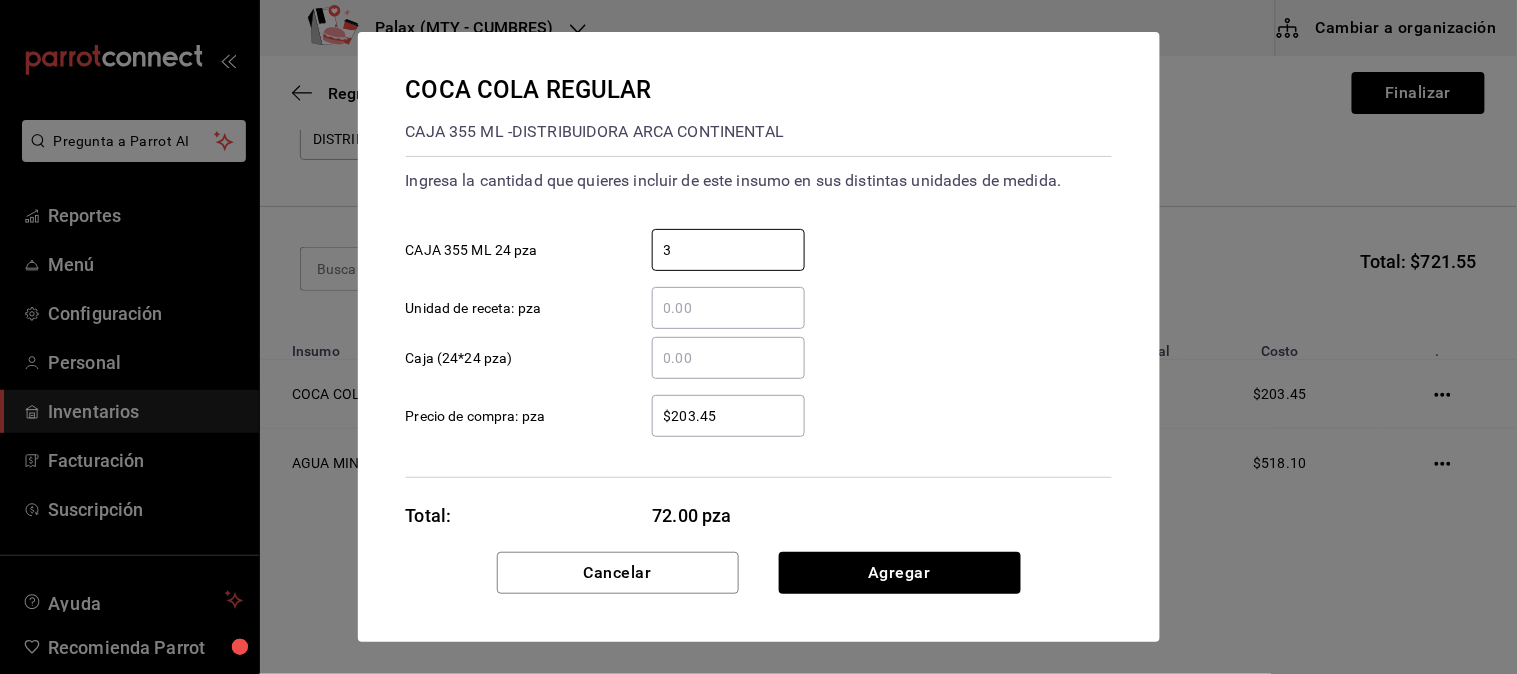 type on "3" 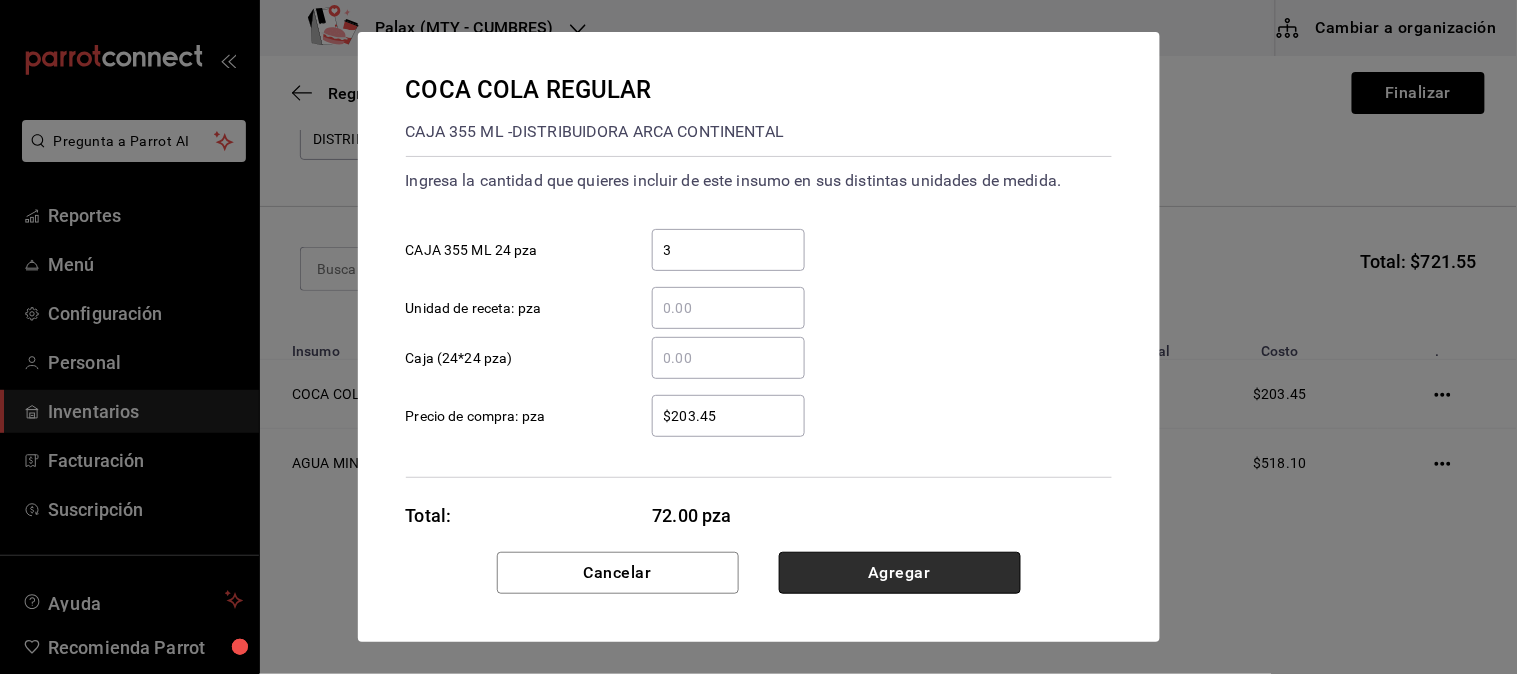 click on "Agregar" at bounding box center [900, 573] 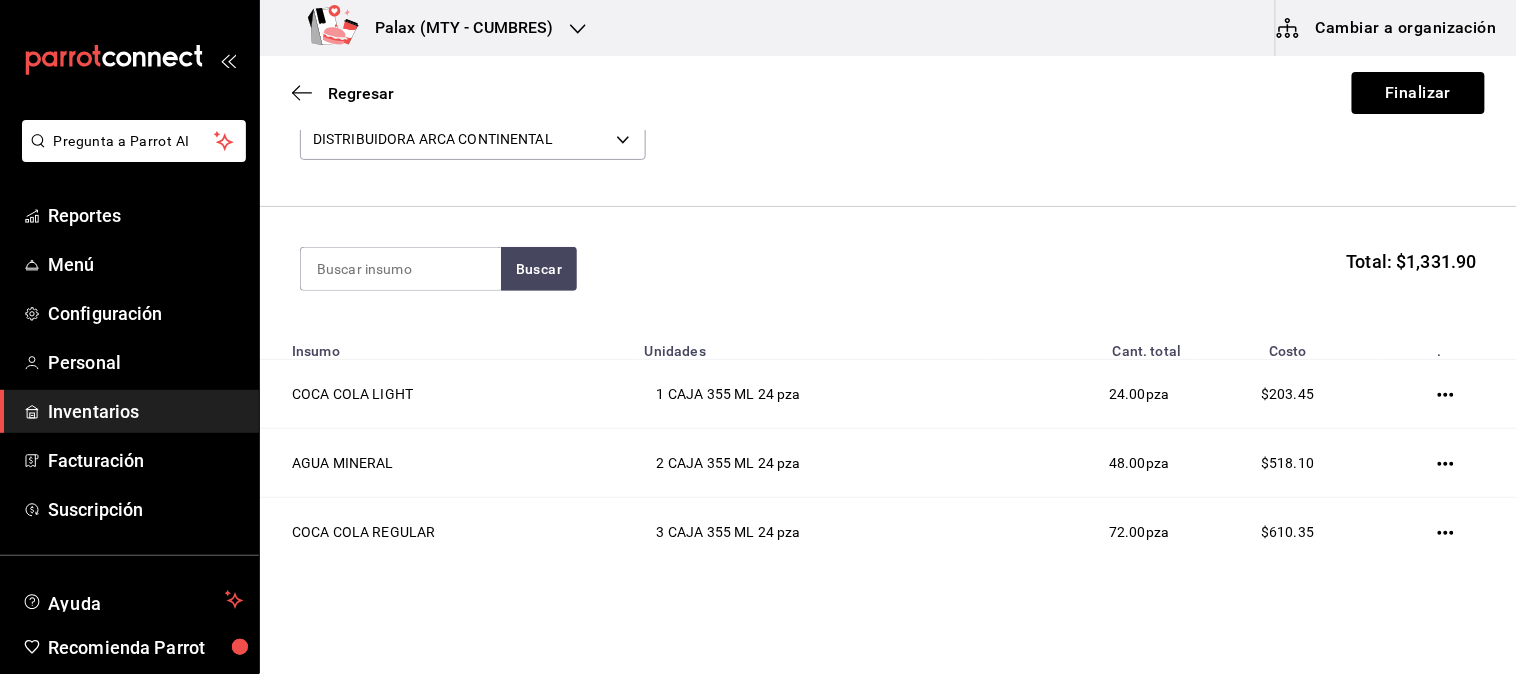 click on "Buscar Total: $1,331.90" at bounding box center (888, 269) 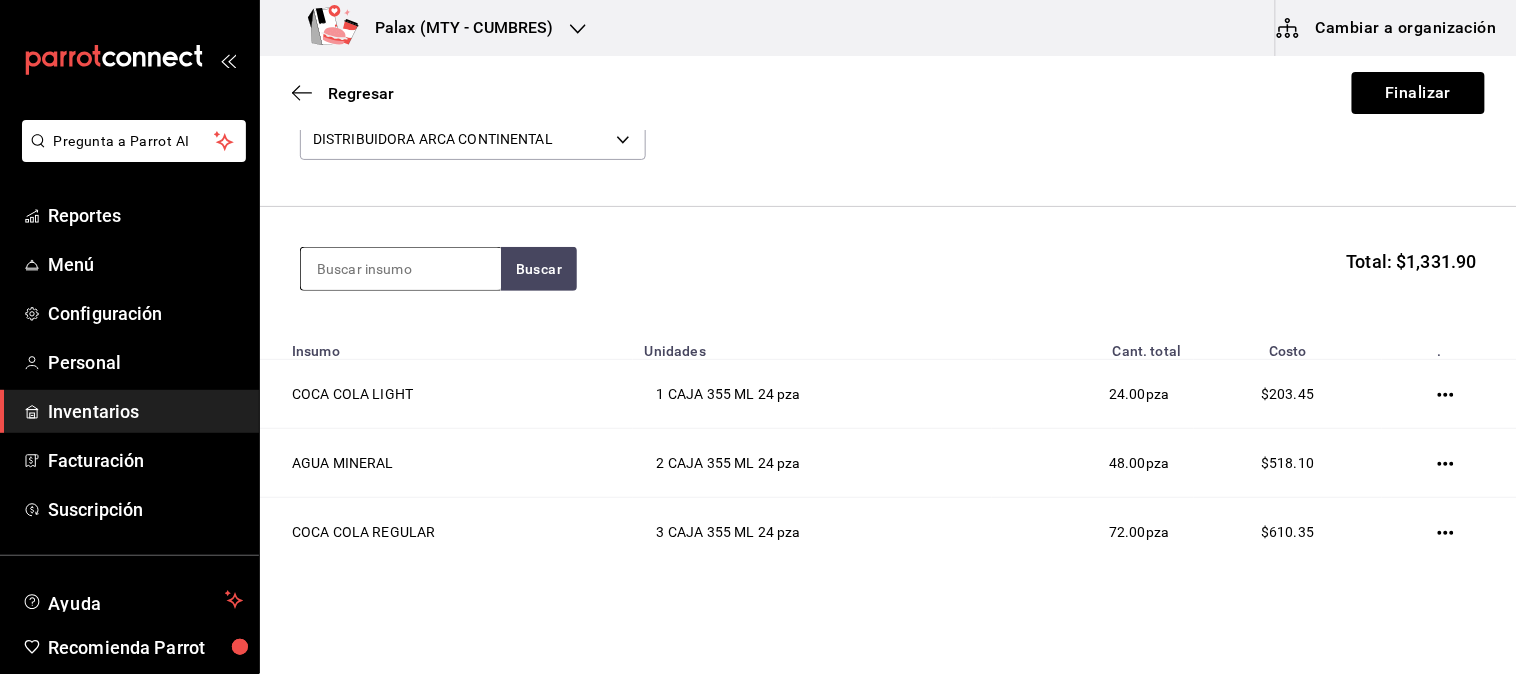 click at bounding box center [401, 269] 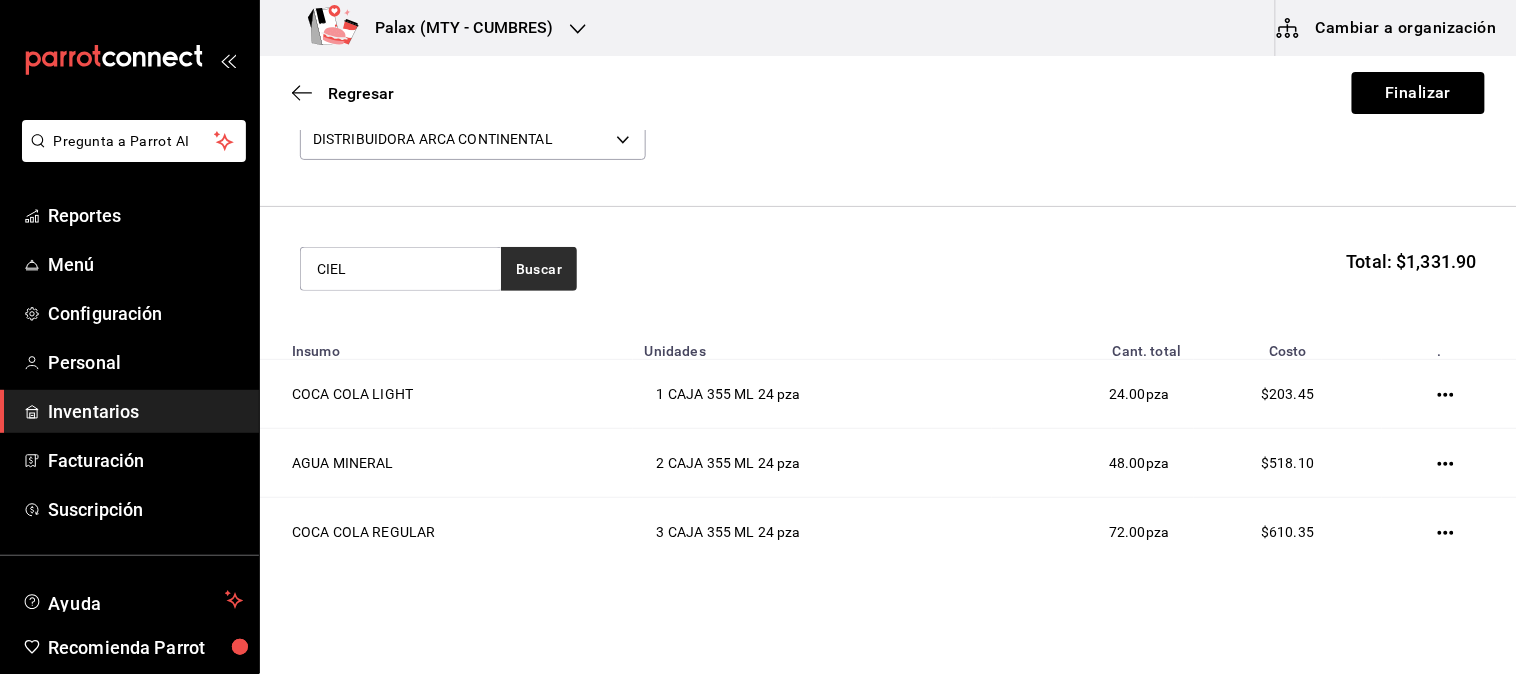 type on "CIEL" 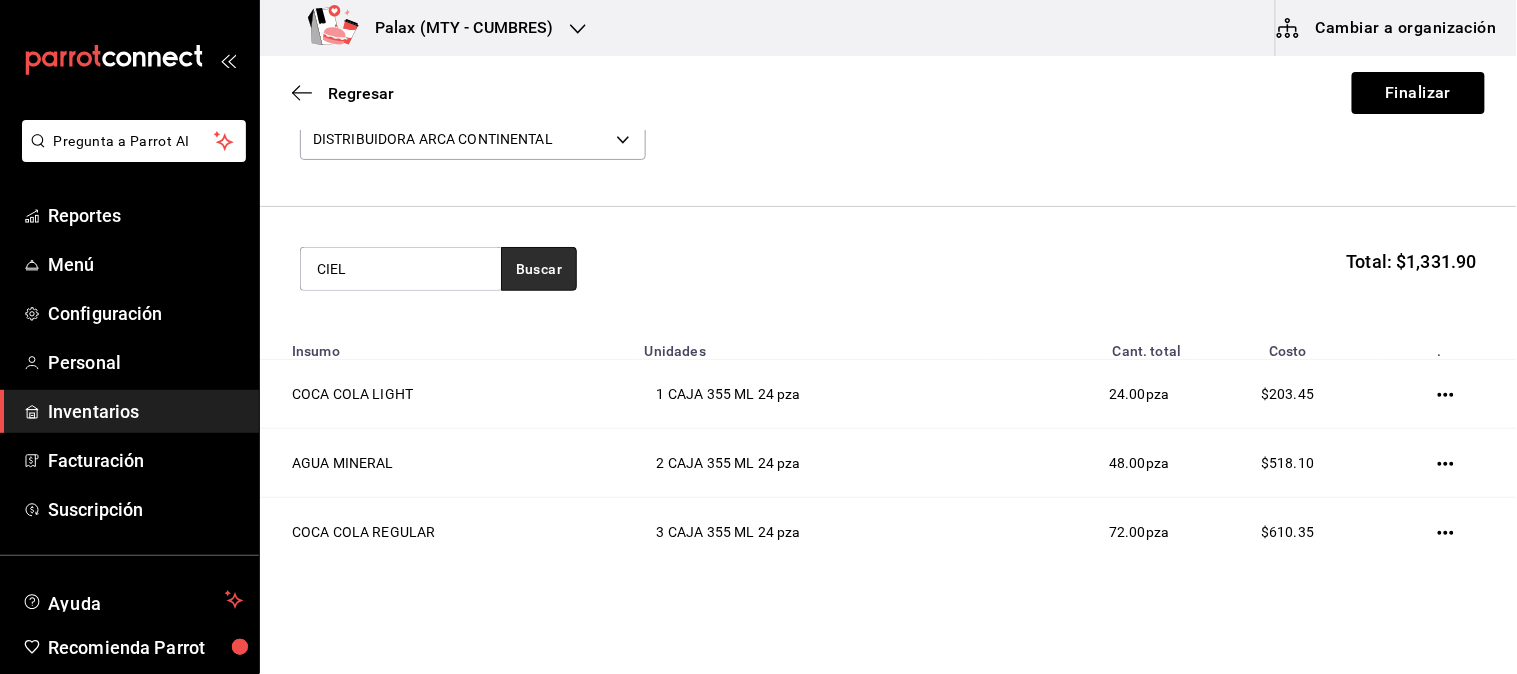 click on "Buscar" at bounding box center [539, 269] 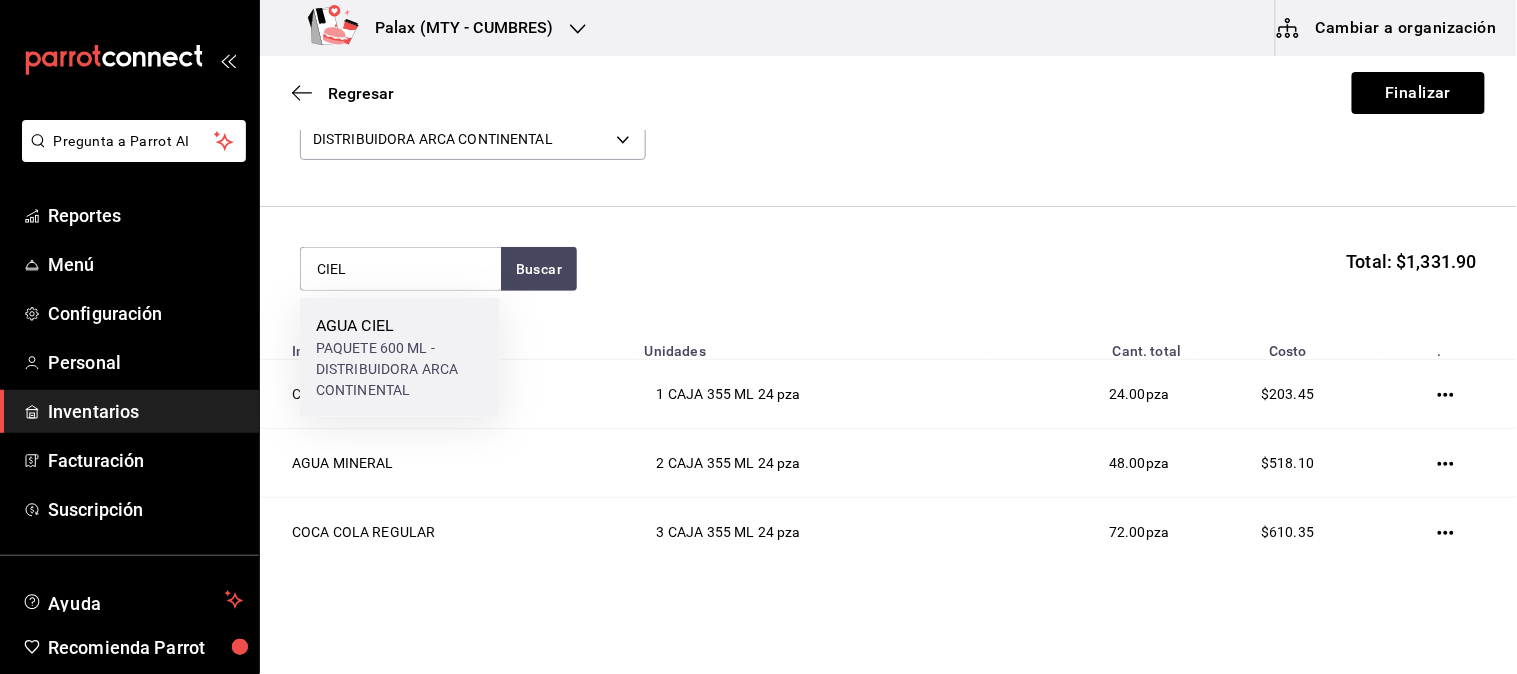 click on "PAQUETE 600 ML - DISTRIBUIDORA ARCA CONTINENTAL" at bounding box center [400, 369] 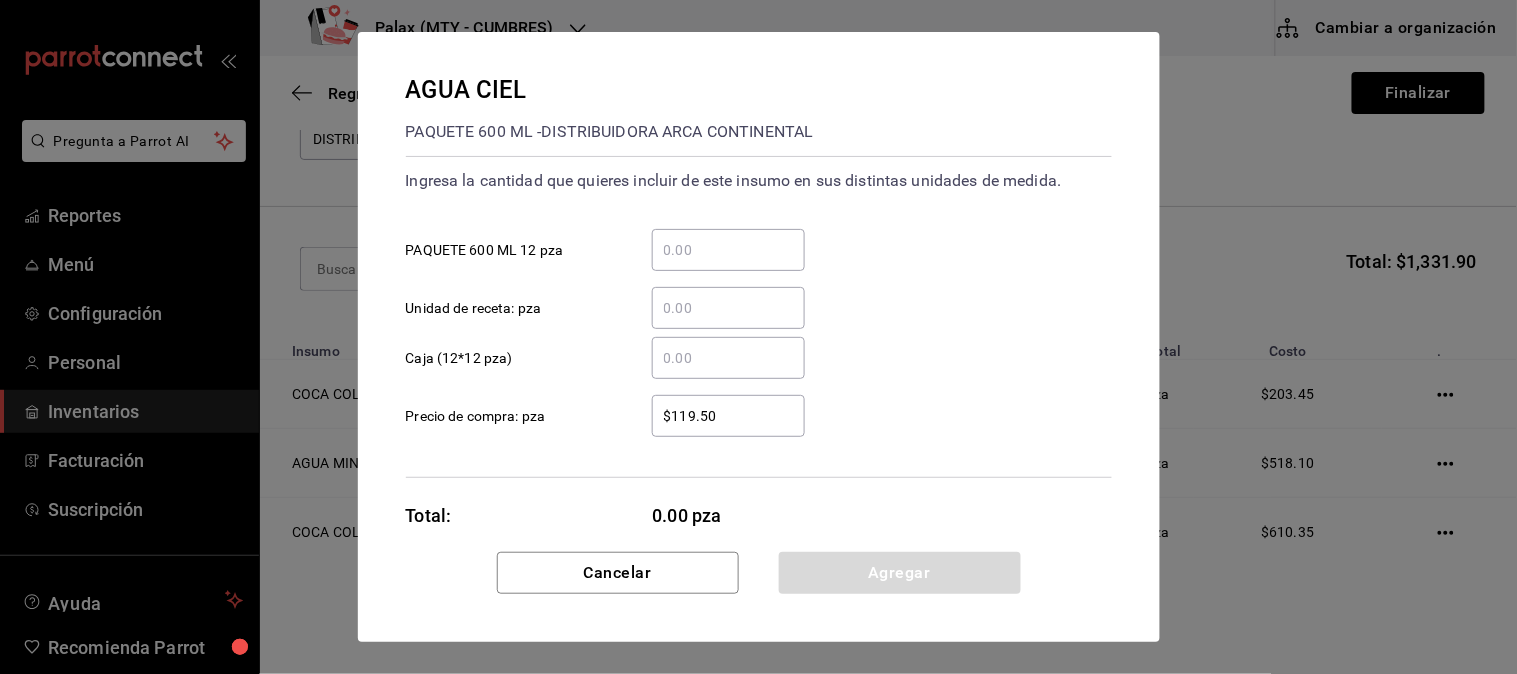 click on "​ PAQUETE 600 ML 12 pza" at bounding box center (728, 250) 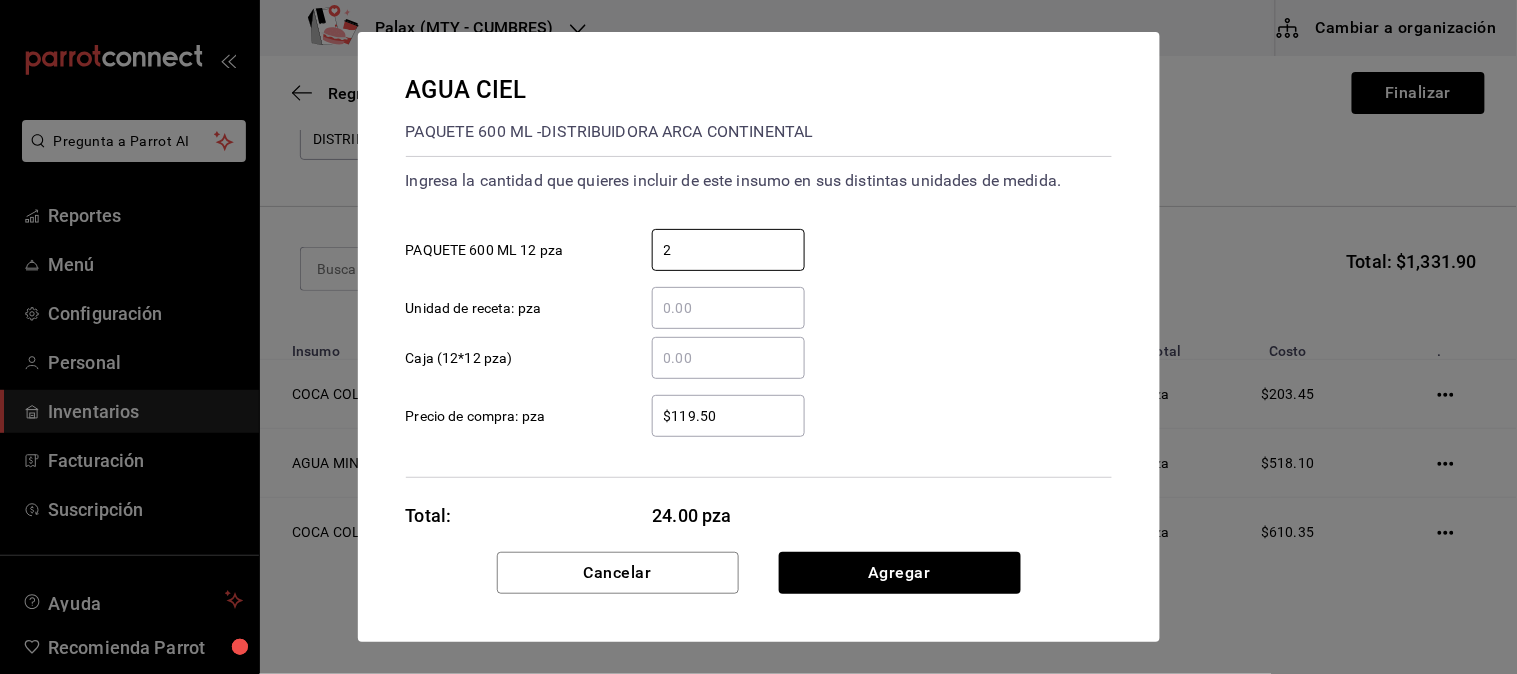 type on "2" 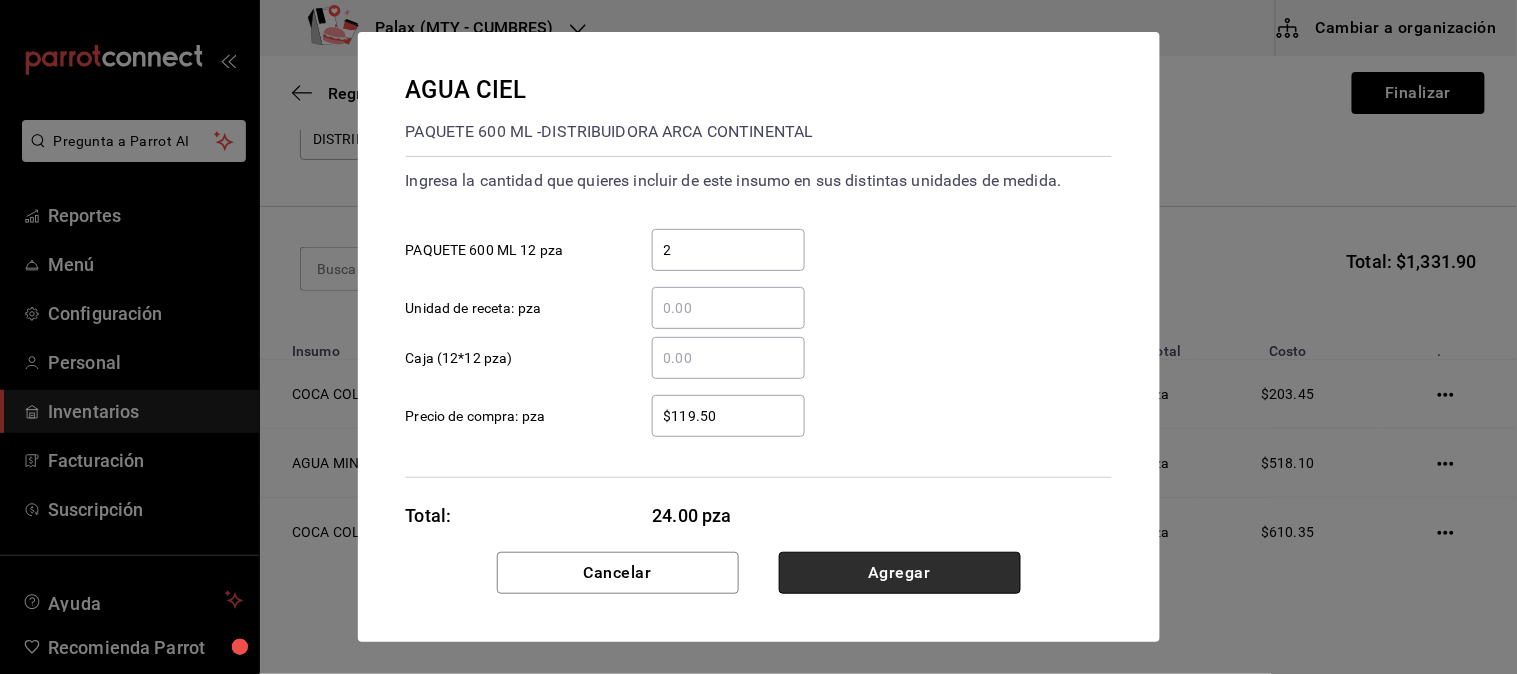 click on "Agregar" at bounding box center [900, 573] 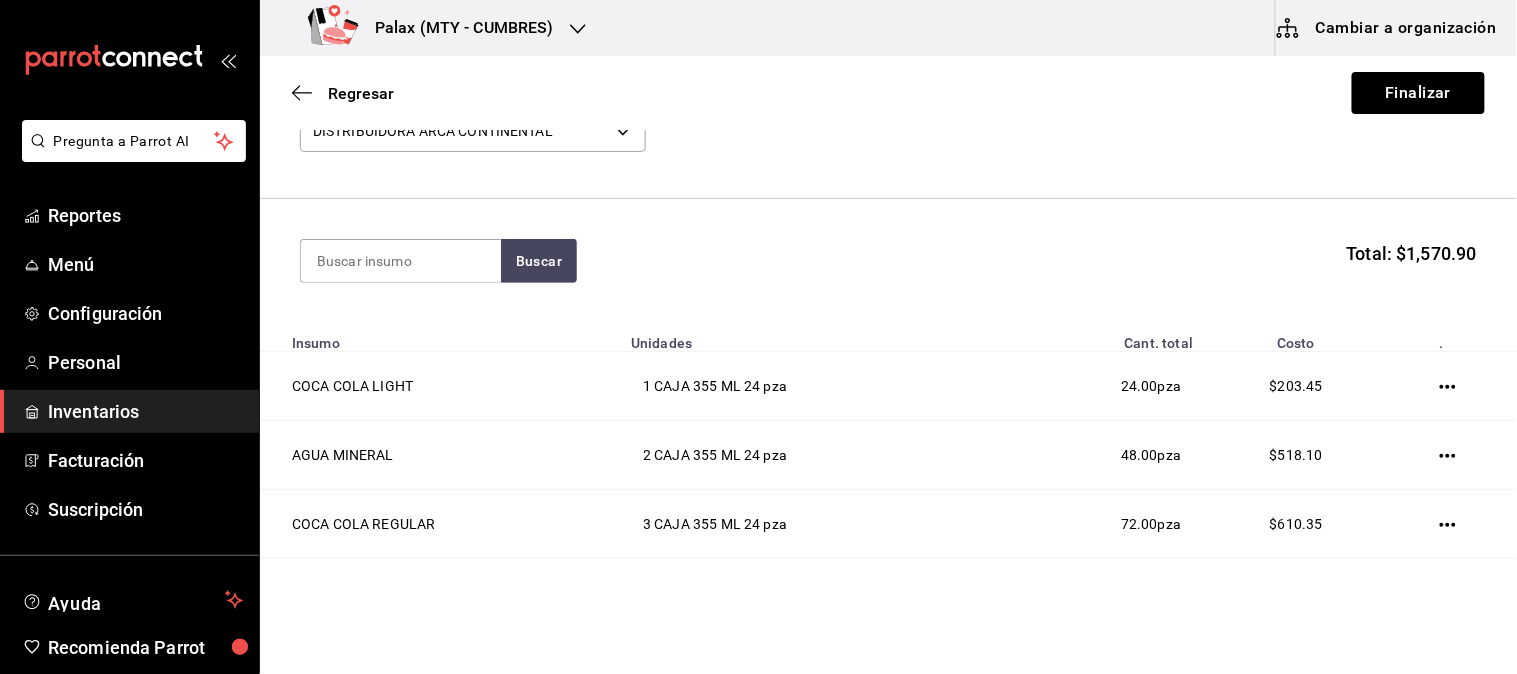 scroll, scrollTop: 0, scrollLeft: 0, axis: both 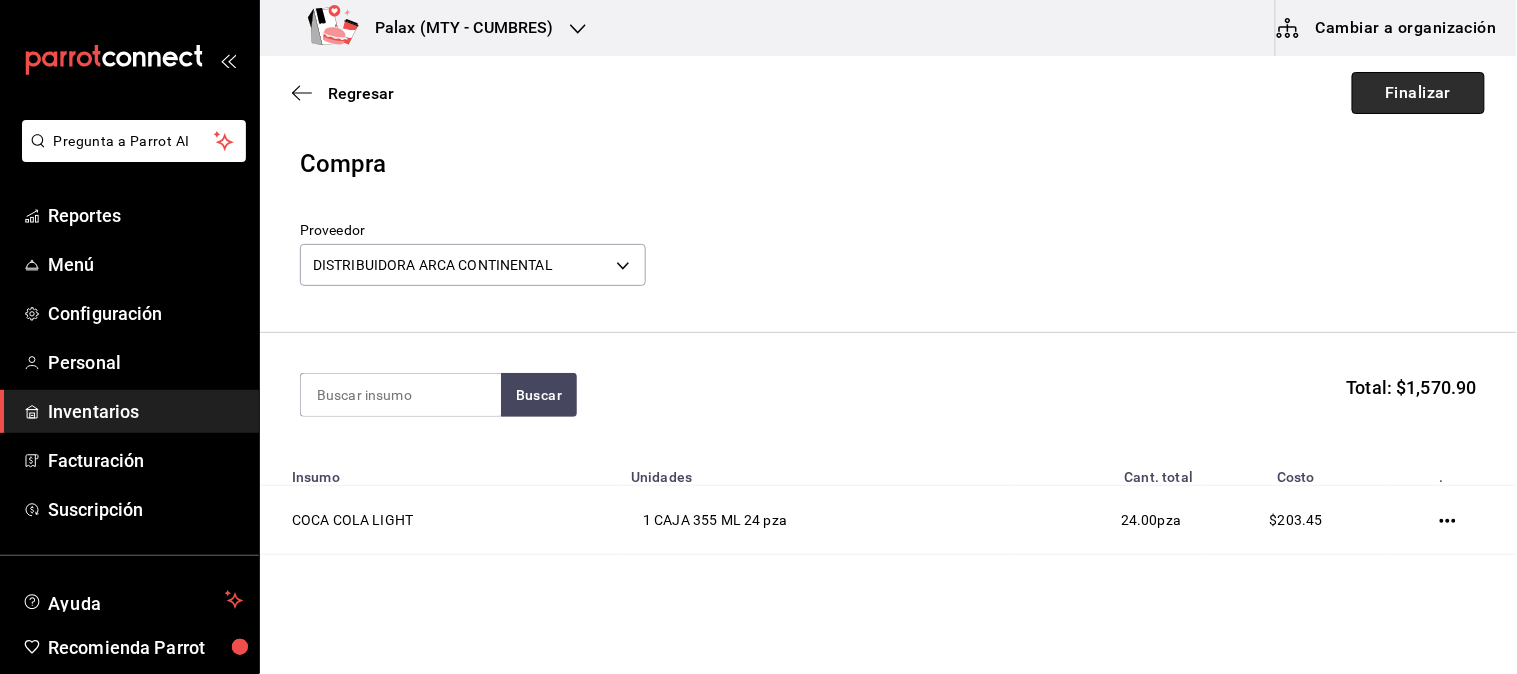 click on "Finalizar" at bounding box center [1418, 93] 